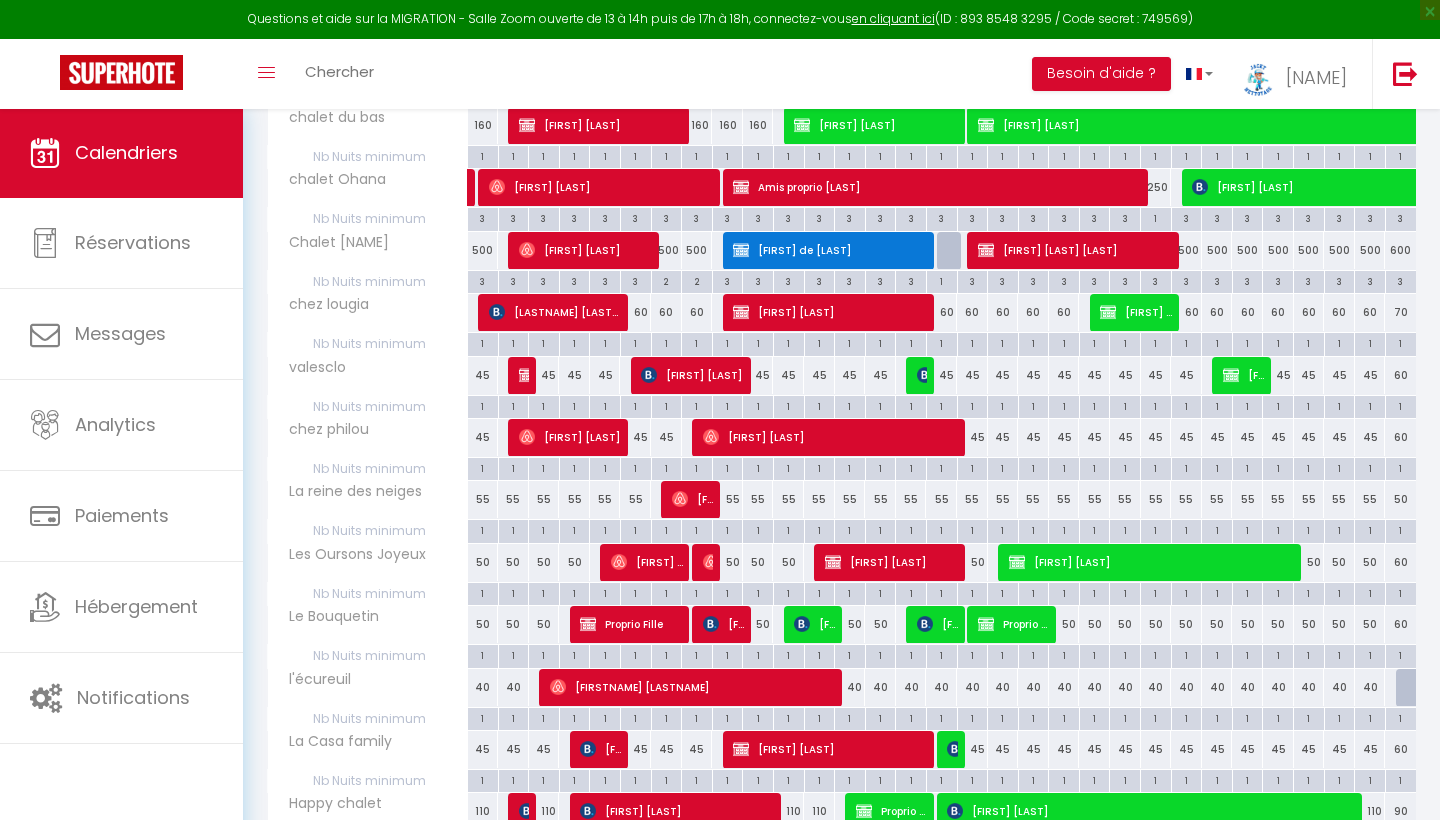 scroll, scrollTop: 1291, scrollLeft: 0, axis: vertical 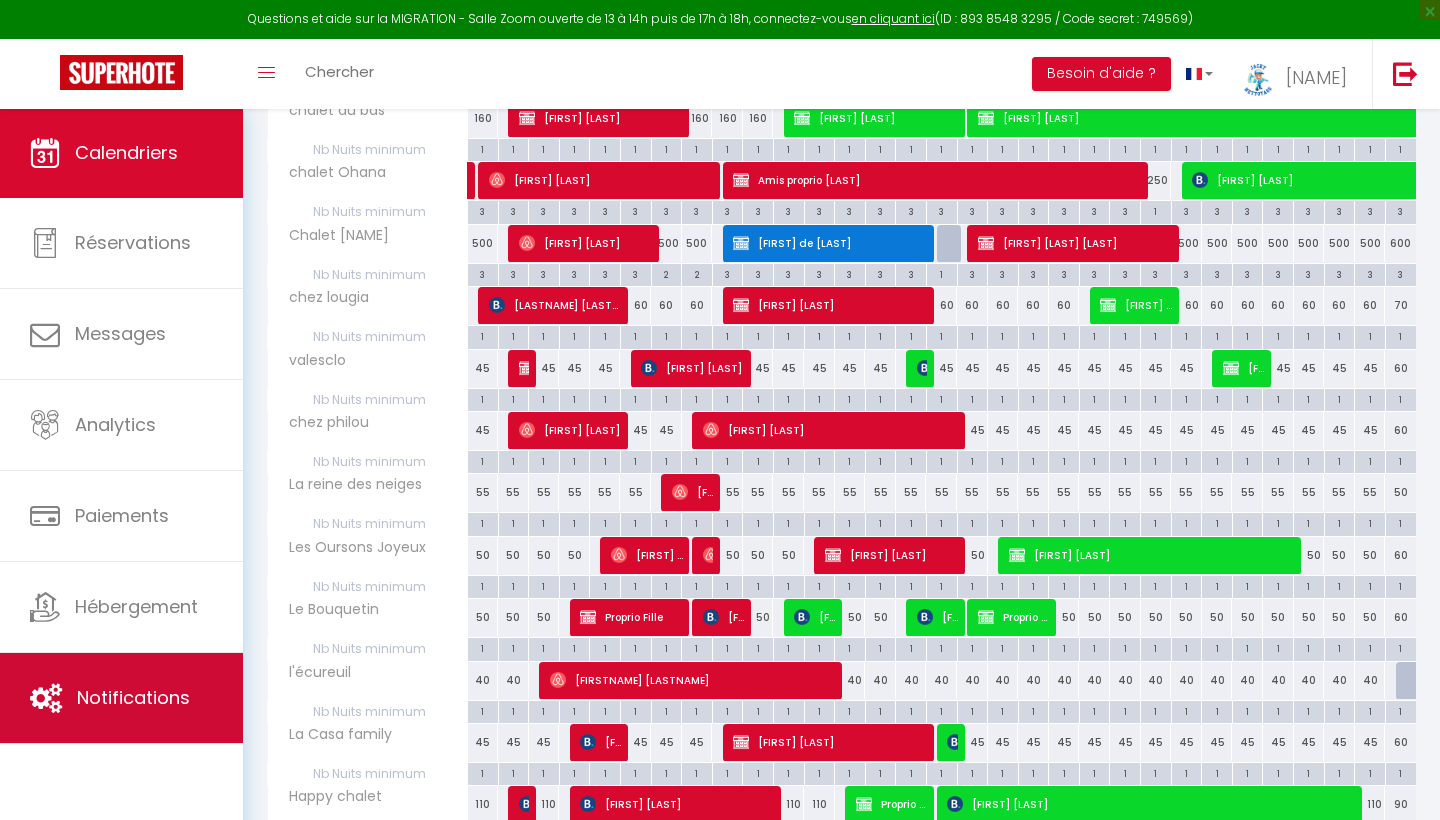 click on "Notifications" at bounding box center [121, 698] 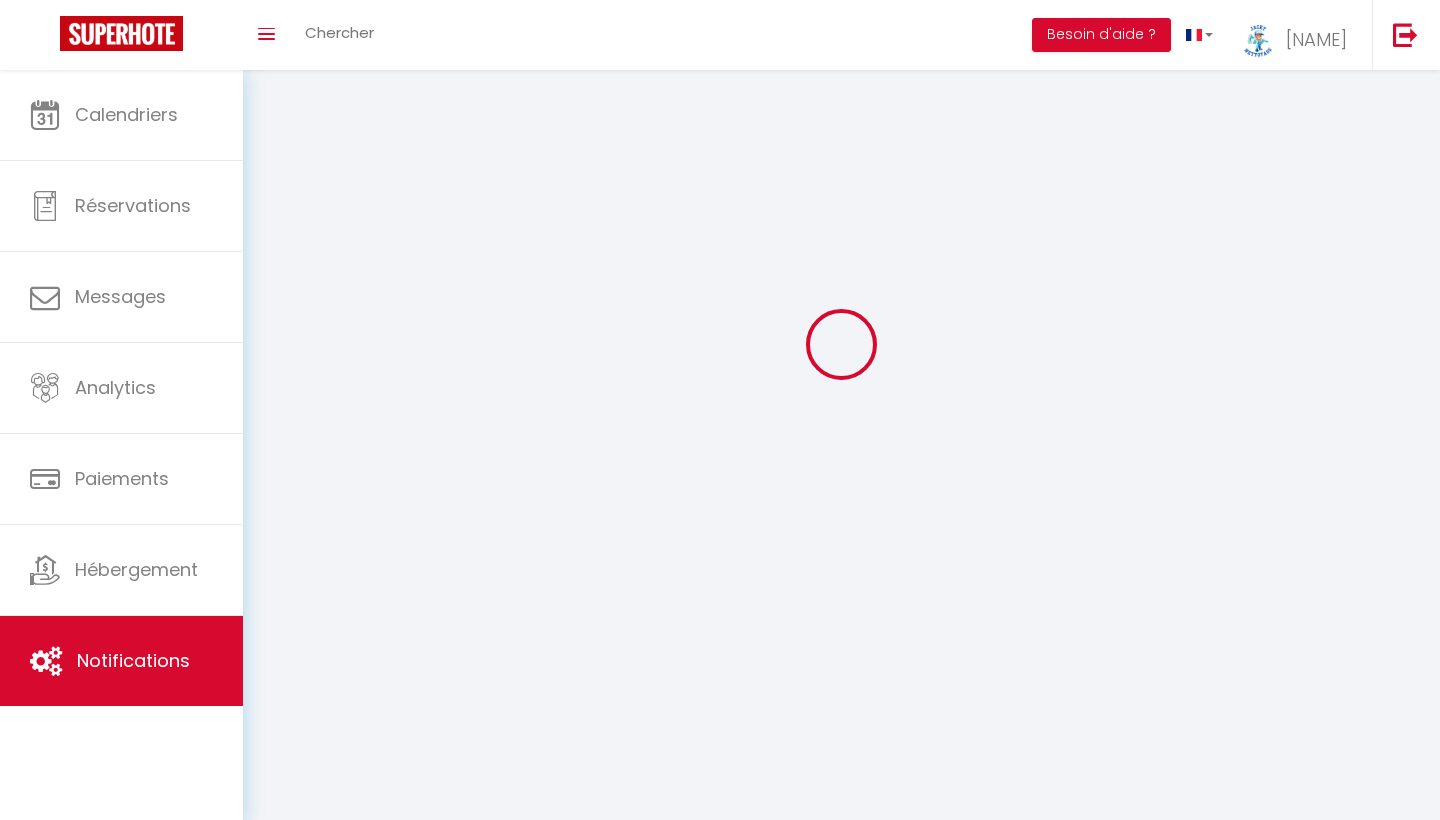 scroll, scrollTop: 0, scrollLeft: 0, axis: both 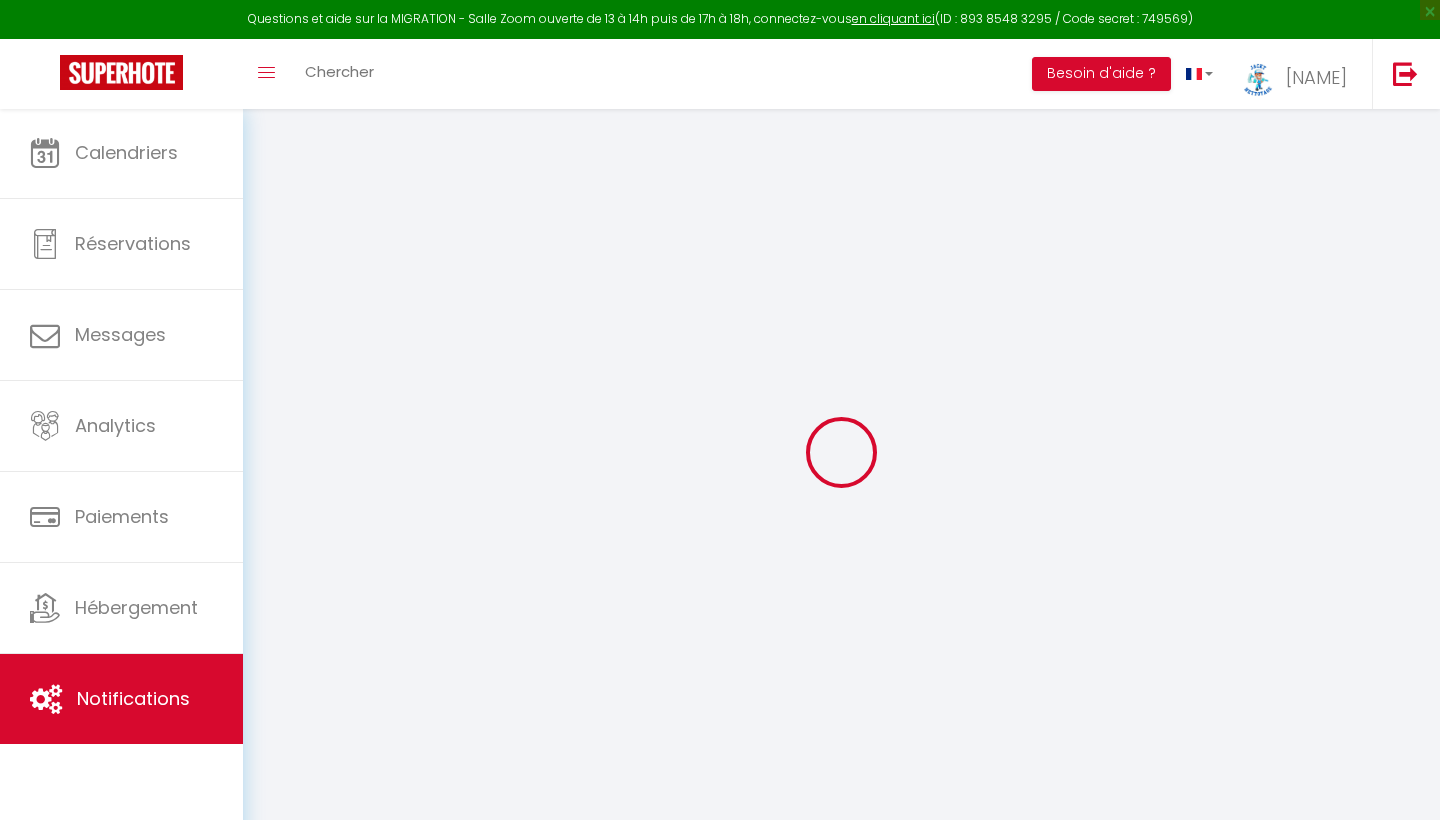 select 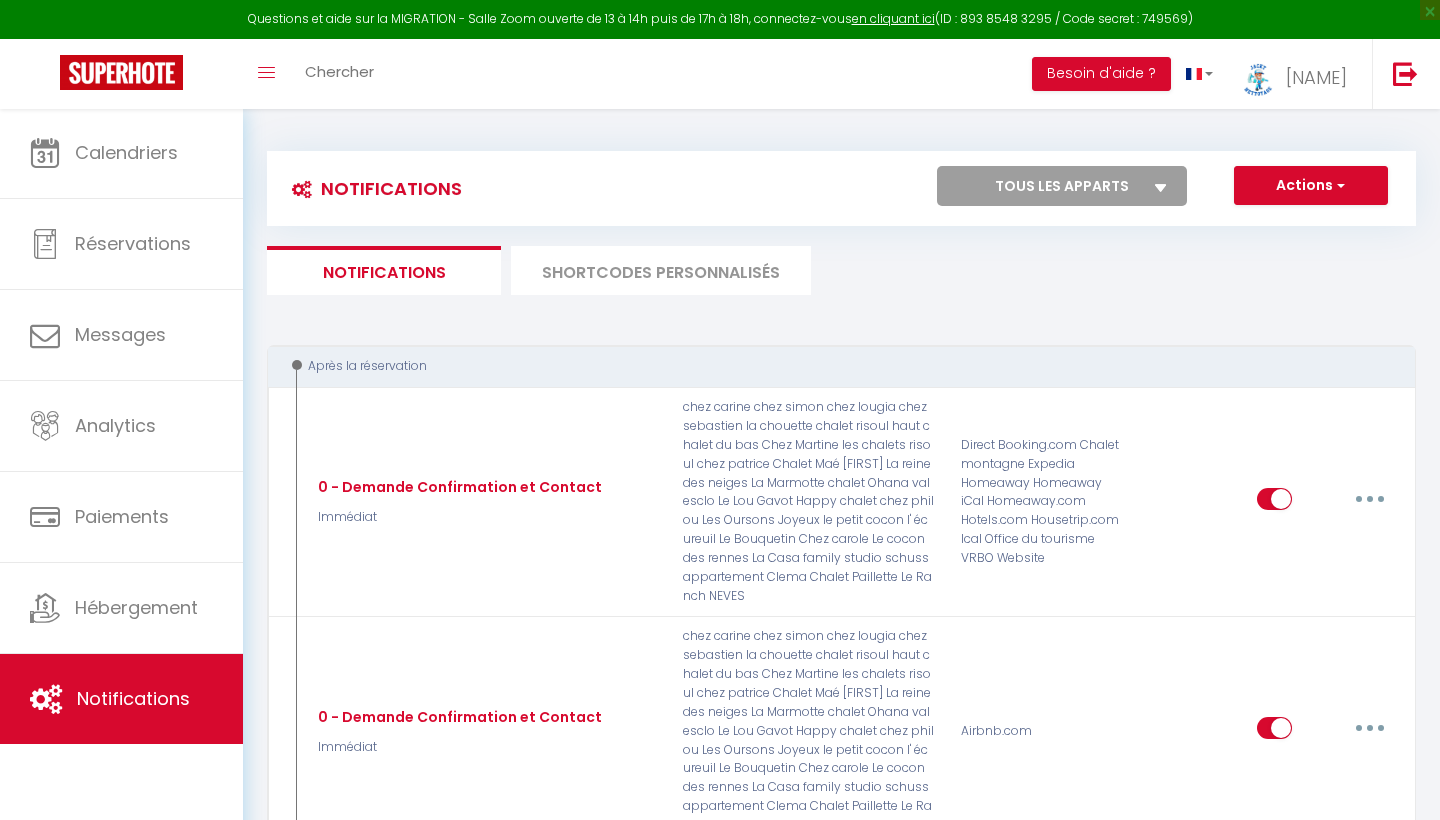 checkbox on "false" 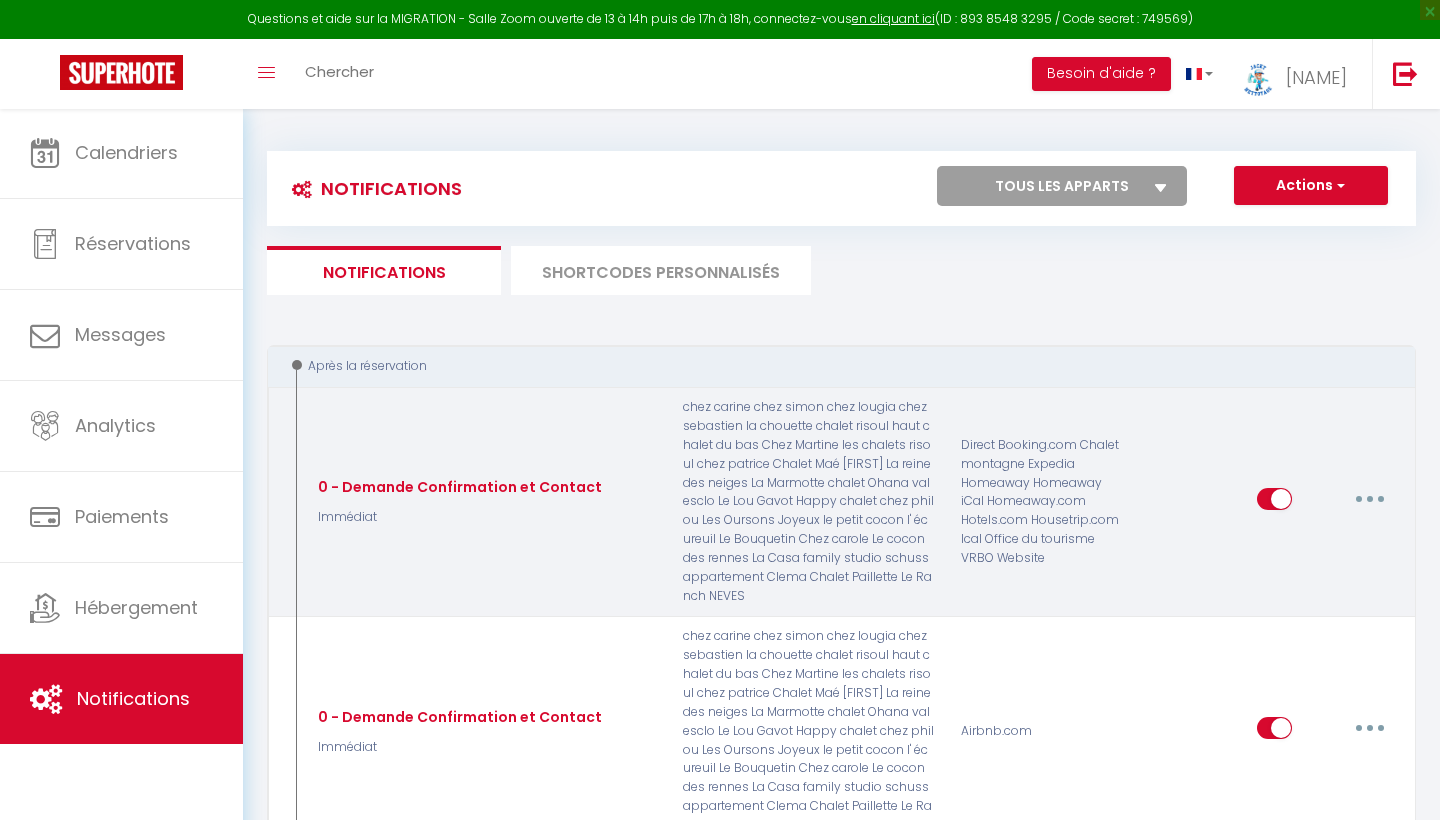 click at bounding box center [1370, 499] 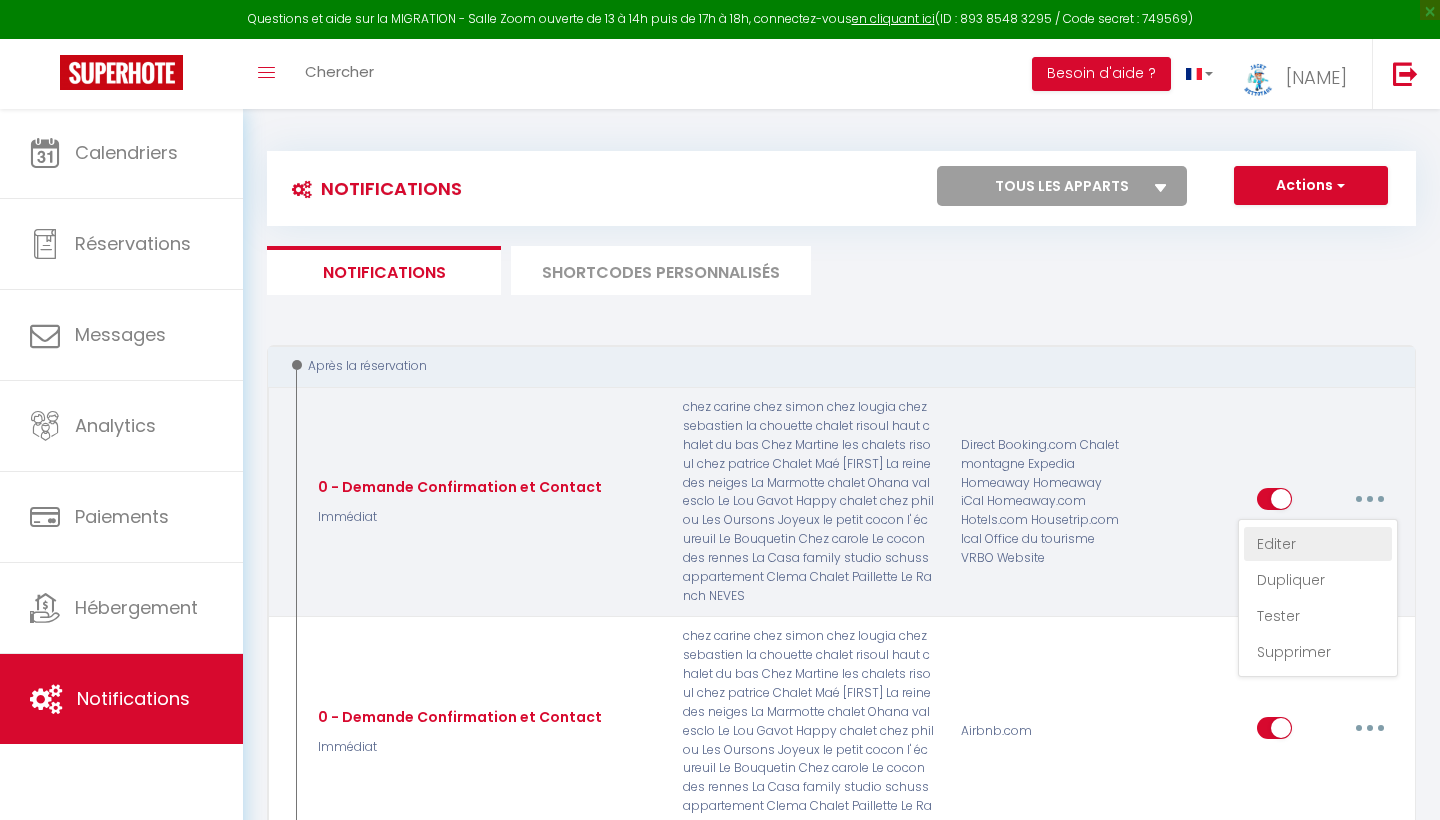 click on "Editer" at bounding box center [1318, 544] 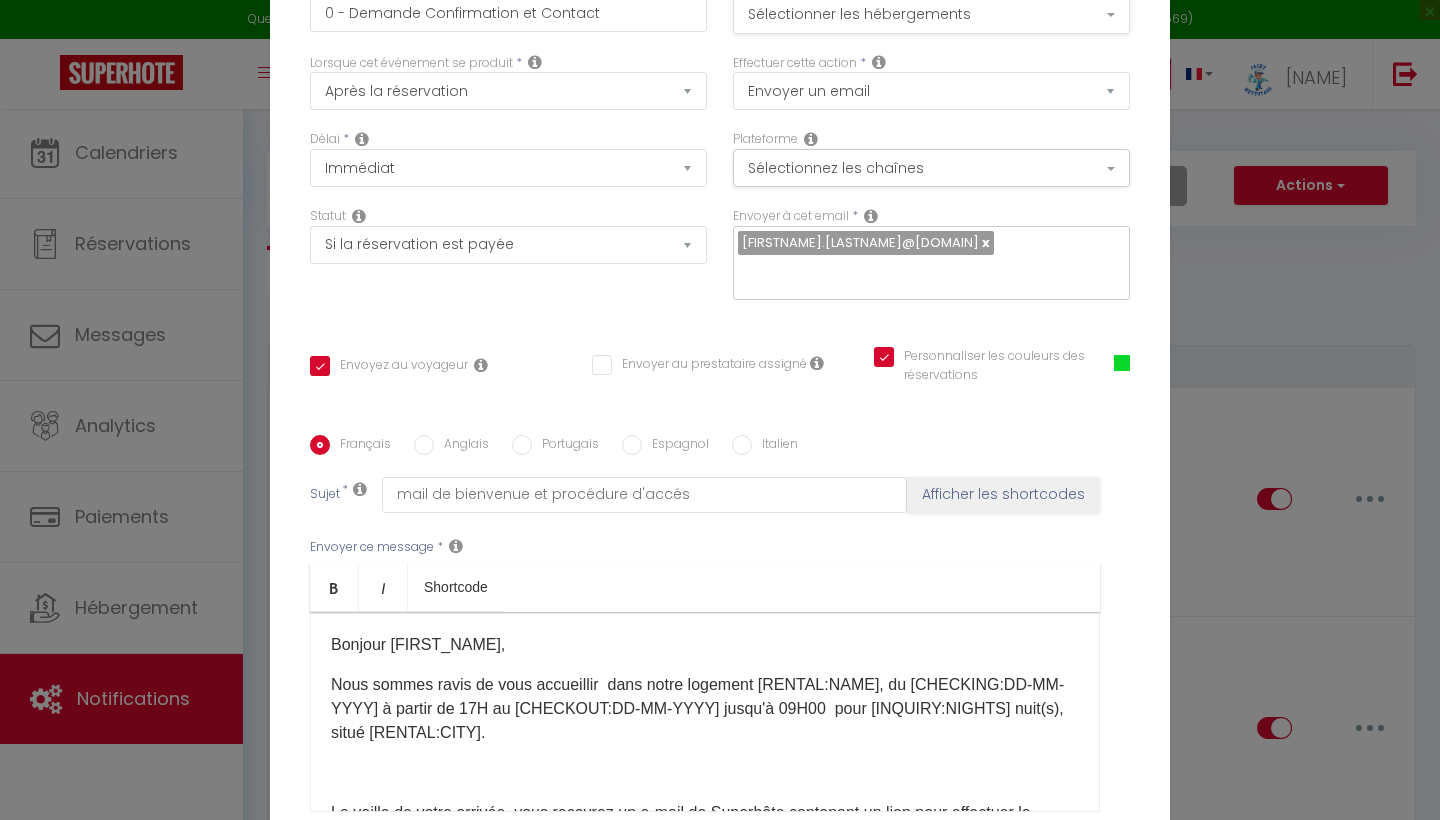 click on "Sélectionner les hébergements" at bounding box center [931, 15] 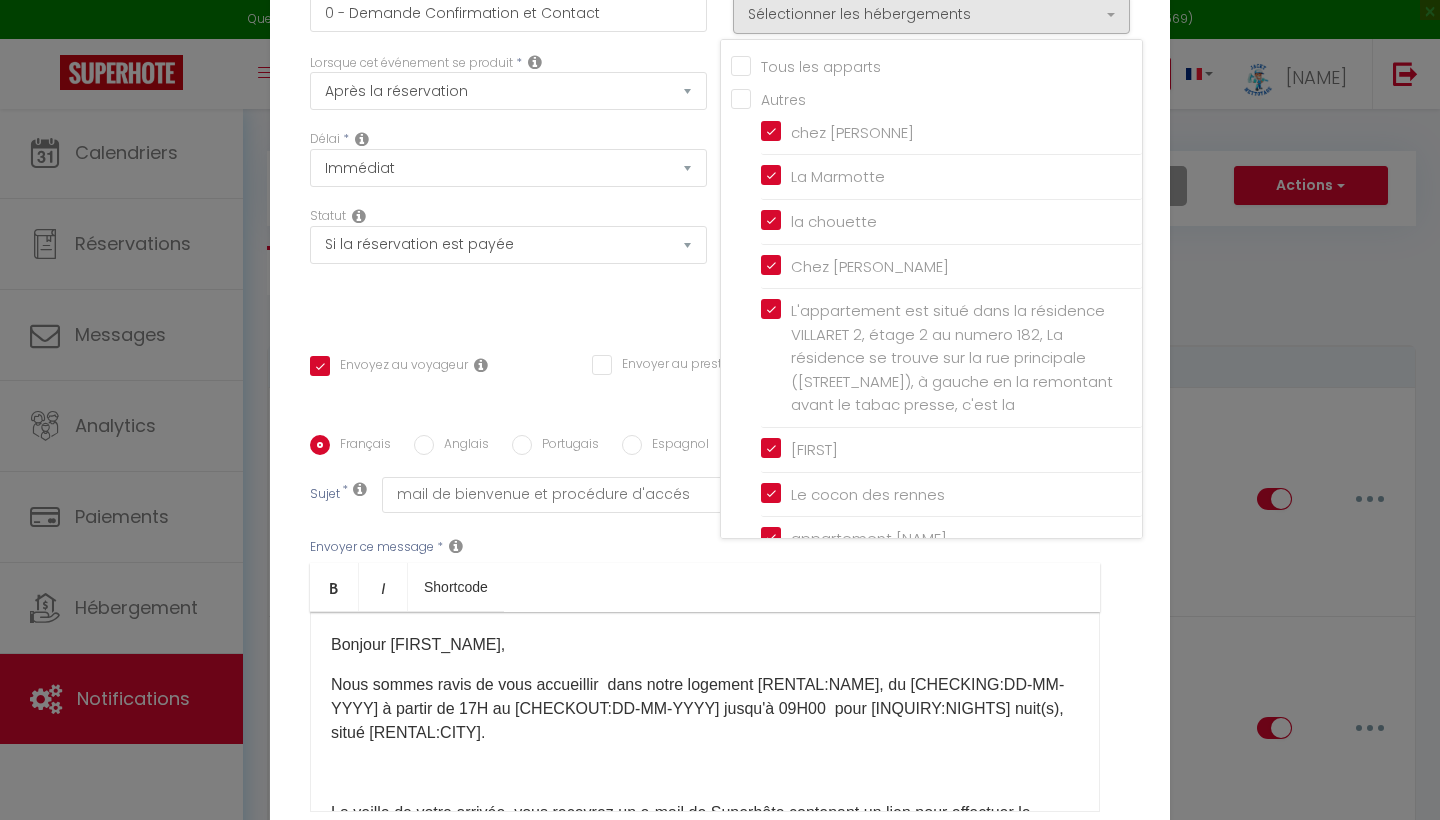 click on "Tous les apparts" at bounding box center [936, 65] 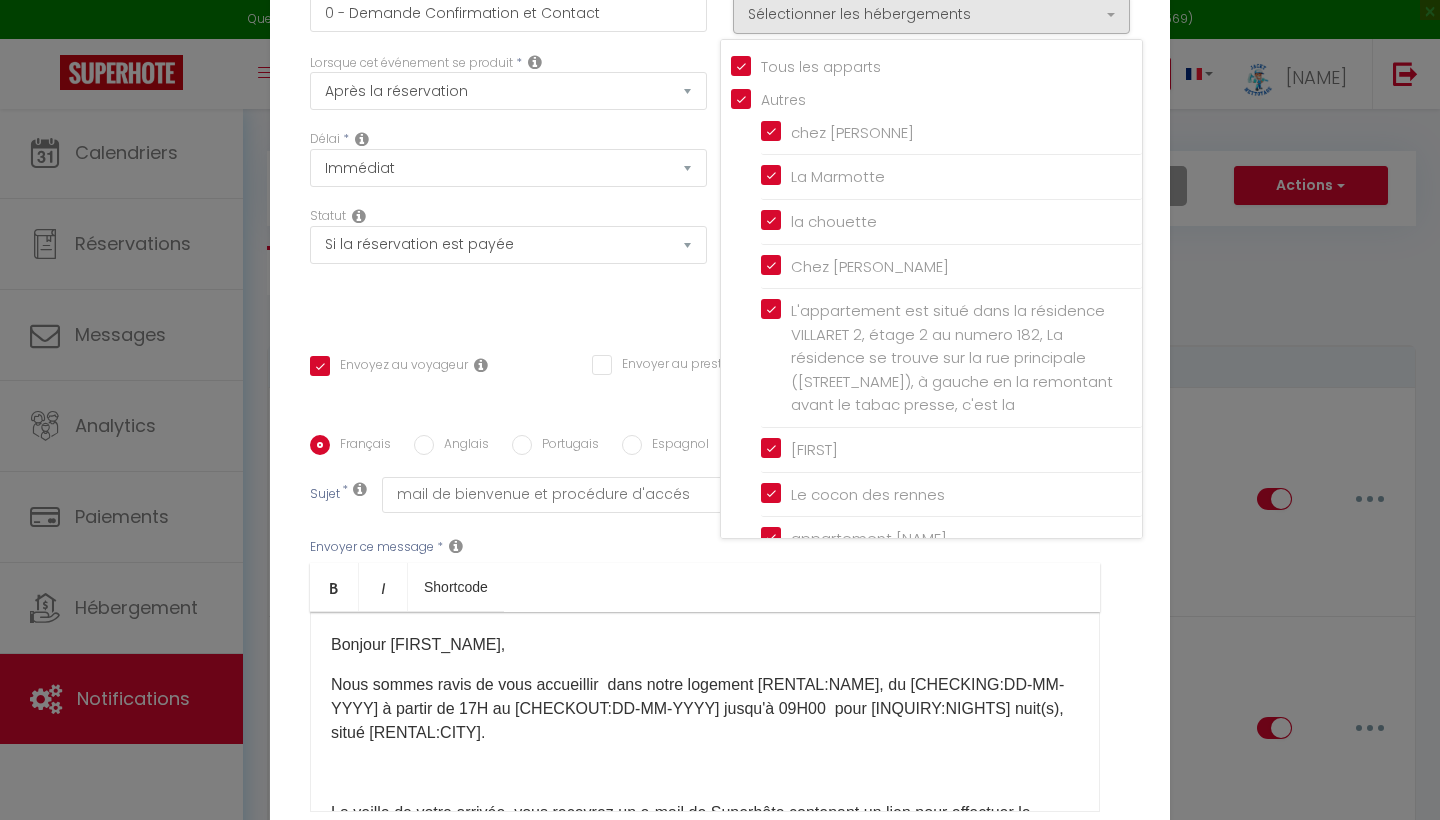 checkbox on "true" 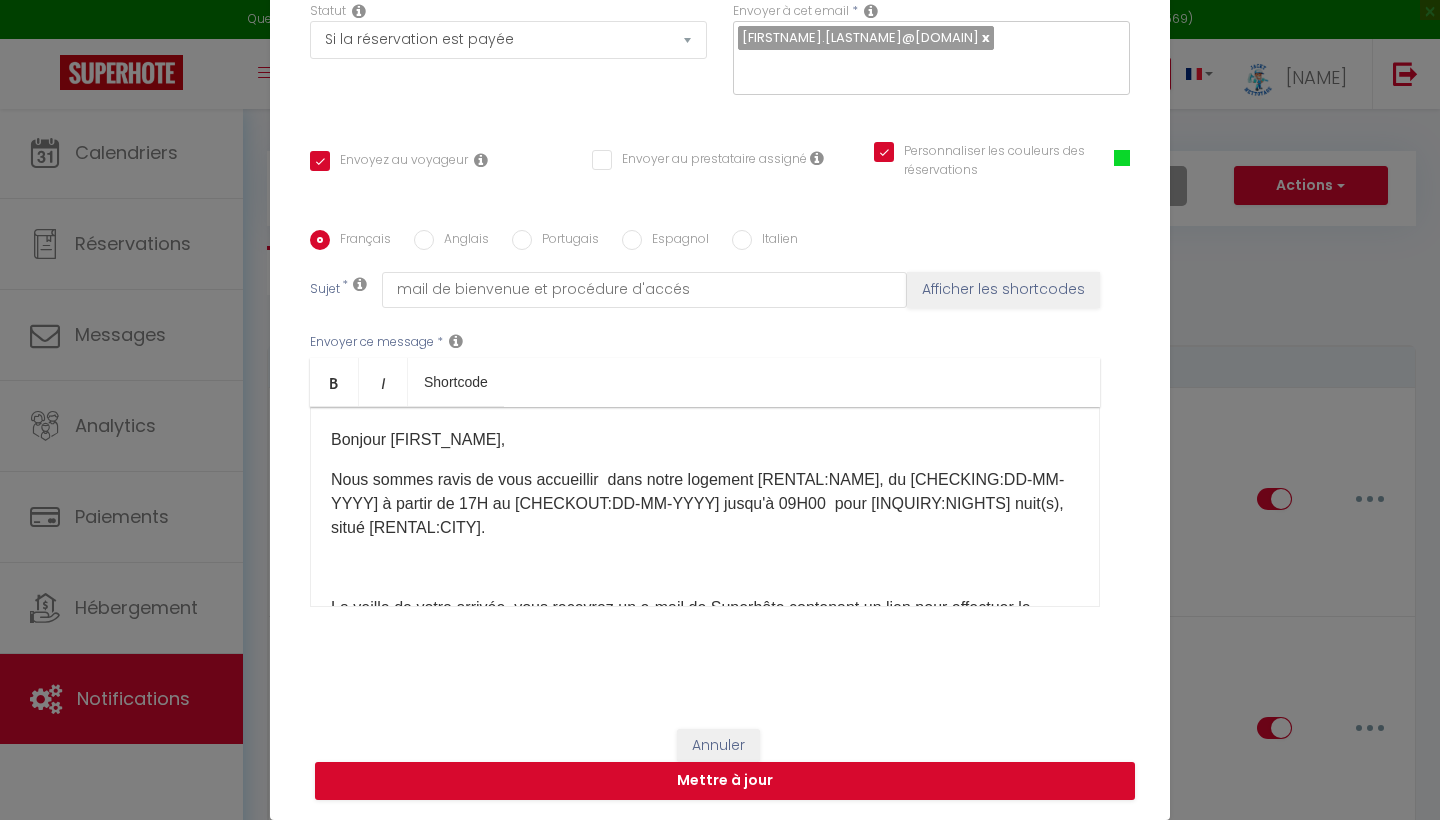 scroll, scrollTop: 204, scrollLeft: 0, axis: vertical 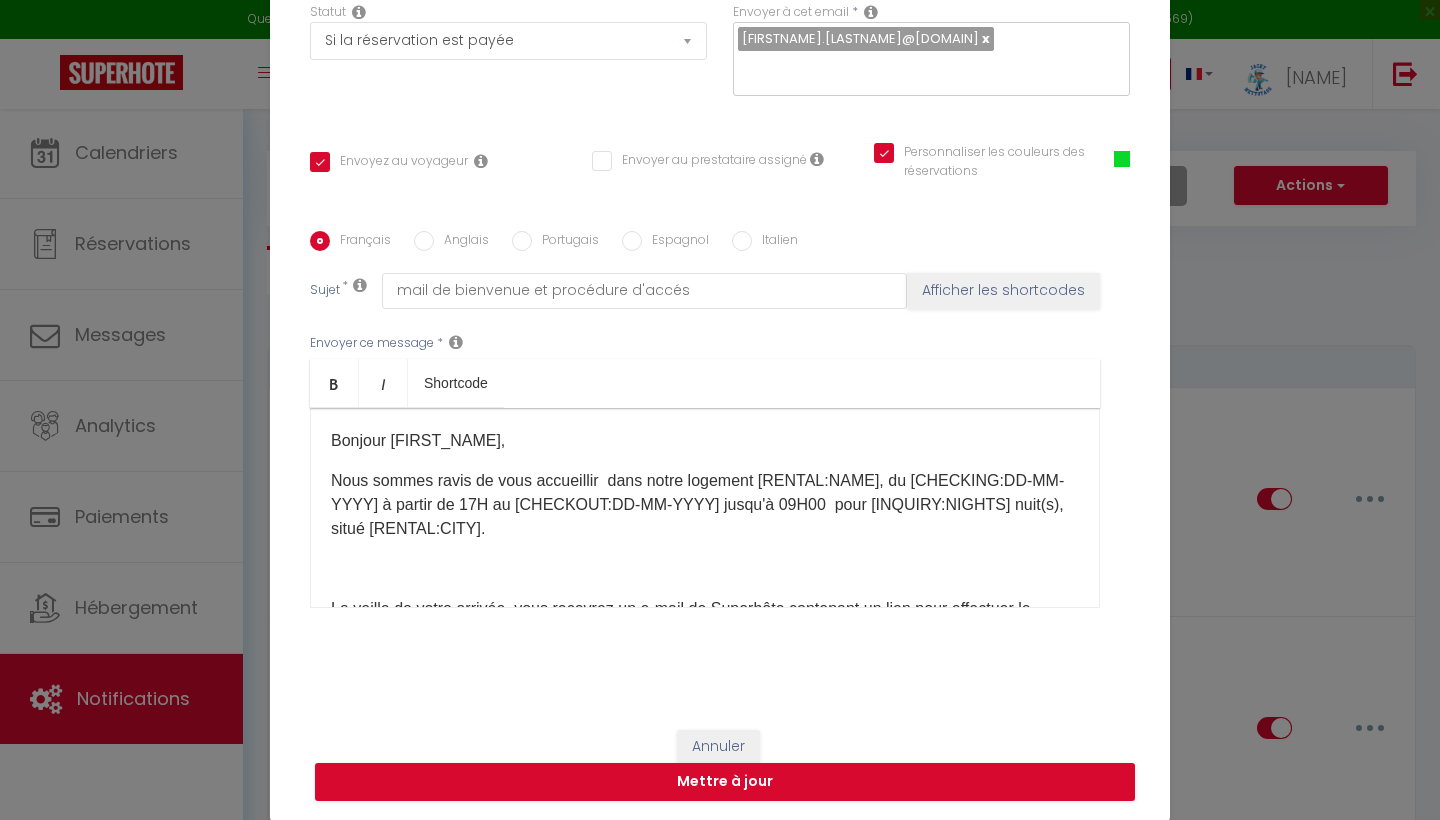 click on "Nous sommes ravis de vous accueillir​​  dans notre logement [RENTAL:NAME], du [CHECKING:DD-MM-YYYY] à partir de 17H​​ au [CHECKOUT:DD-MM-YYYY] jusqu'à 09H00  pour [INQUIRY:NIGHTS]​​ nuit(s), situé [RENTAL:CITY]." at bounding box center (705, 505) 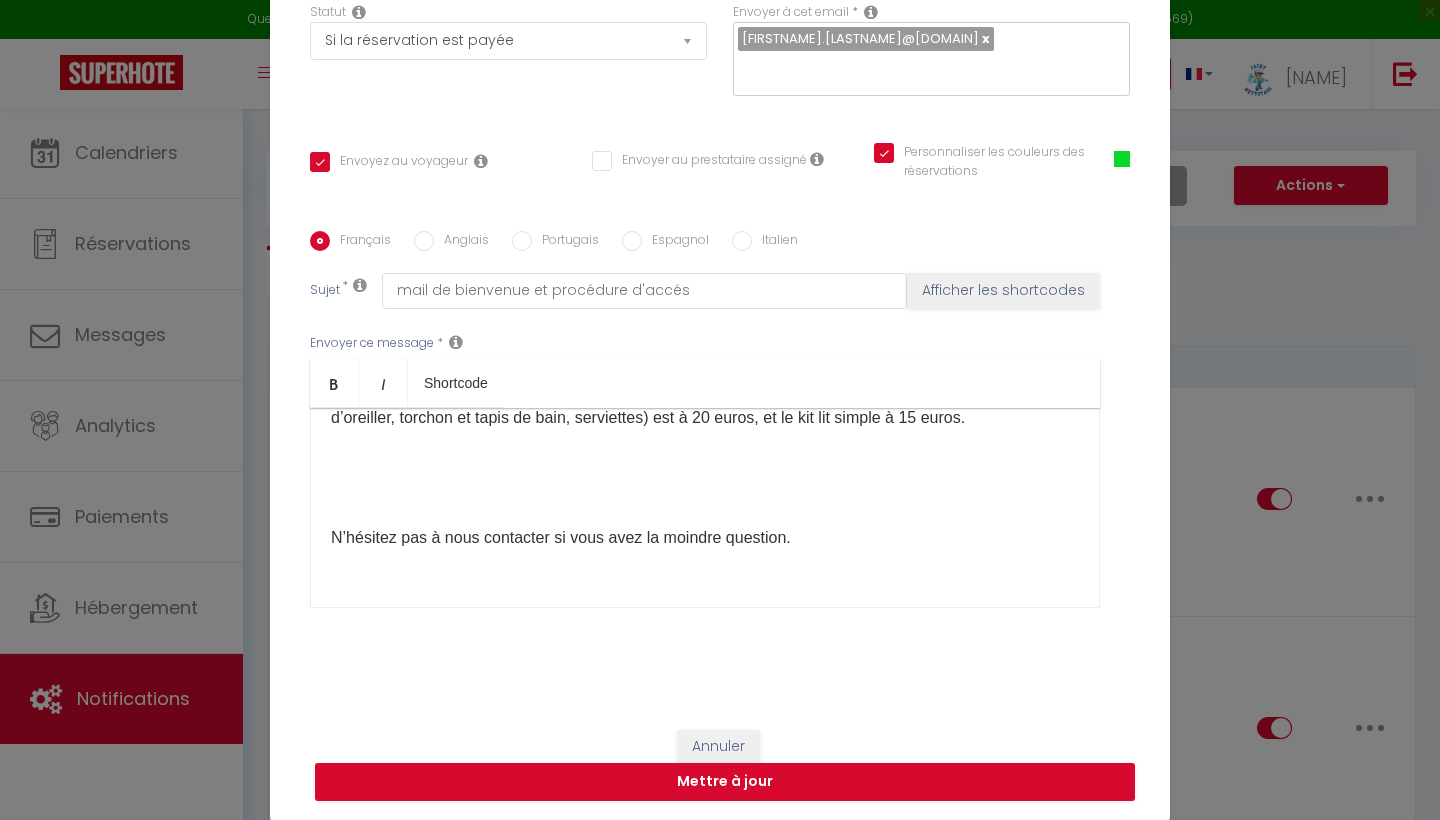 scroll, scrollTop: 514, scrollLeft: 0, axis: vertical 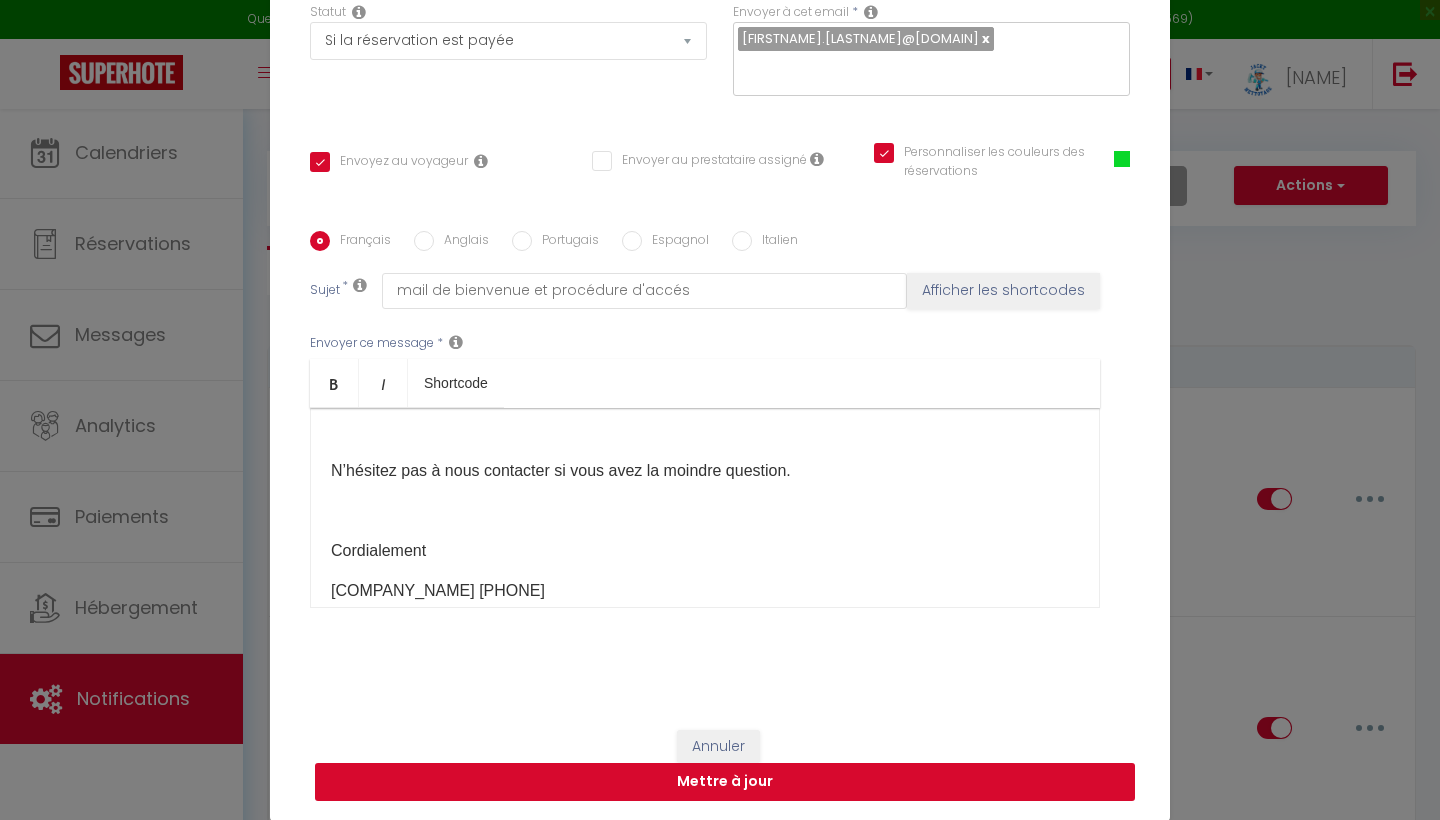 click on "Mettre à jour" at bounding box center (725, 782) 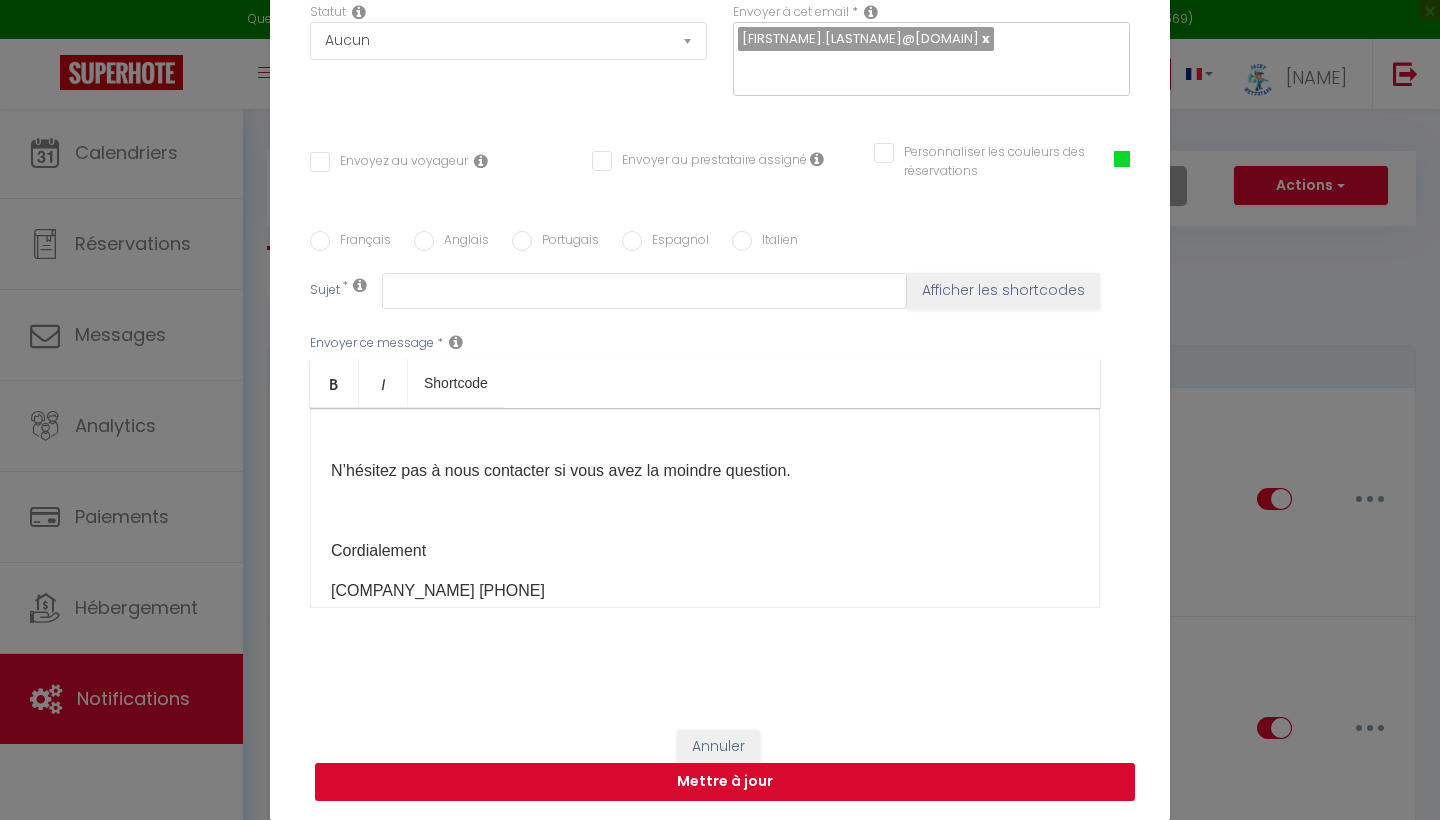 scroll, scrollTop: 0, scrollLeft: 0, axis: both 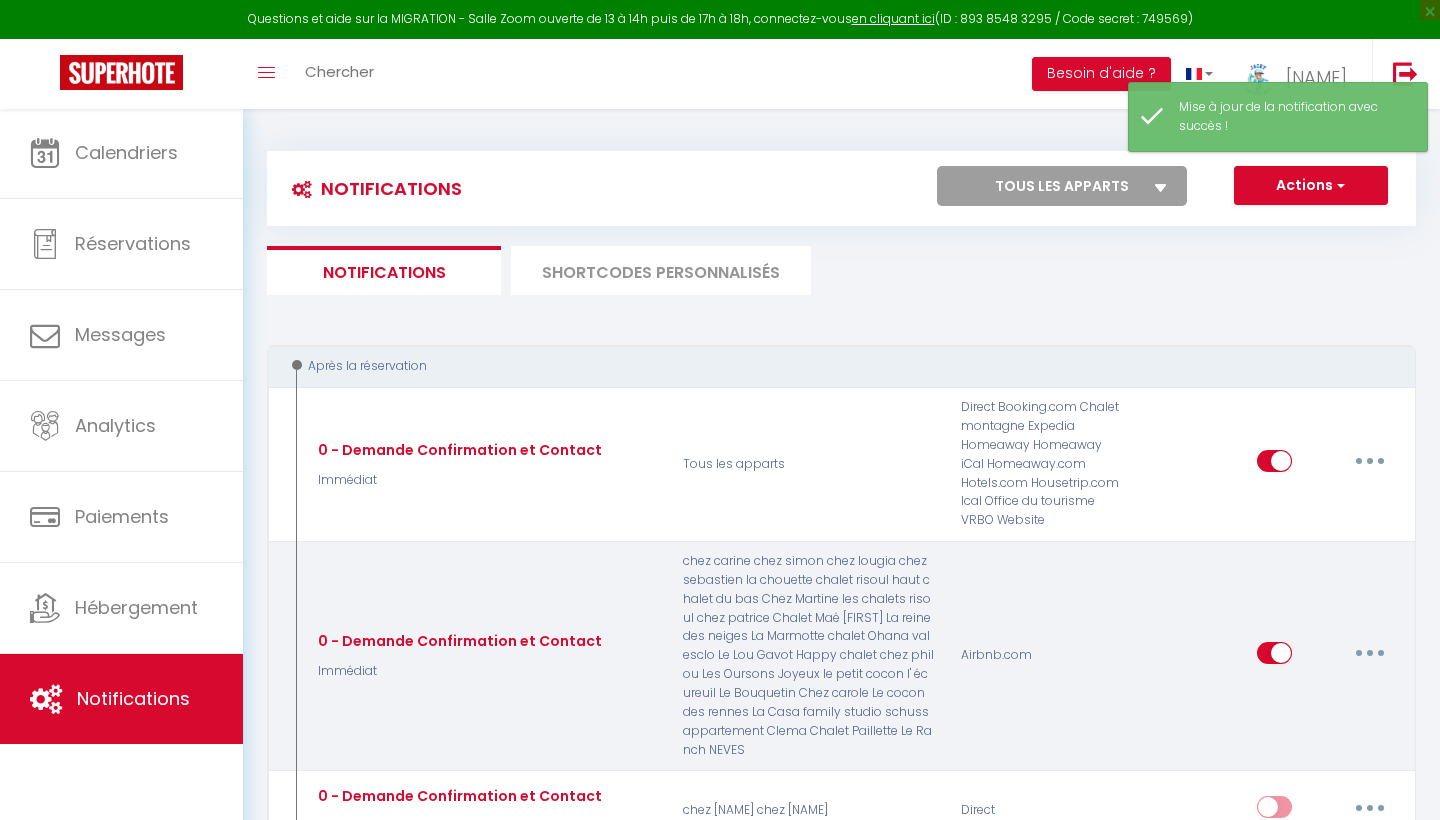 click at bounding box center (1370, 653) 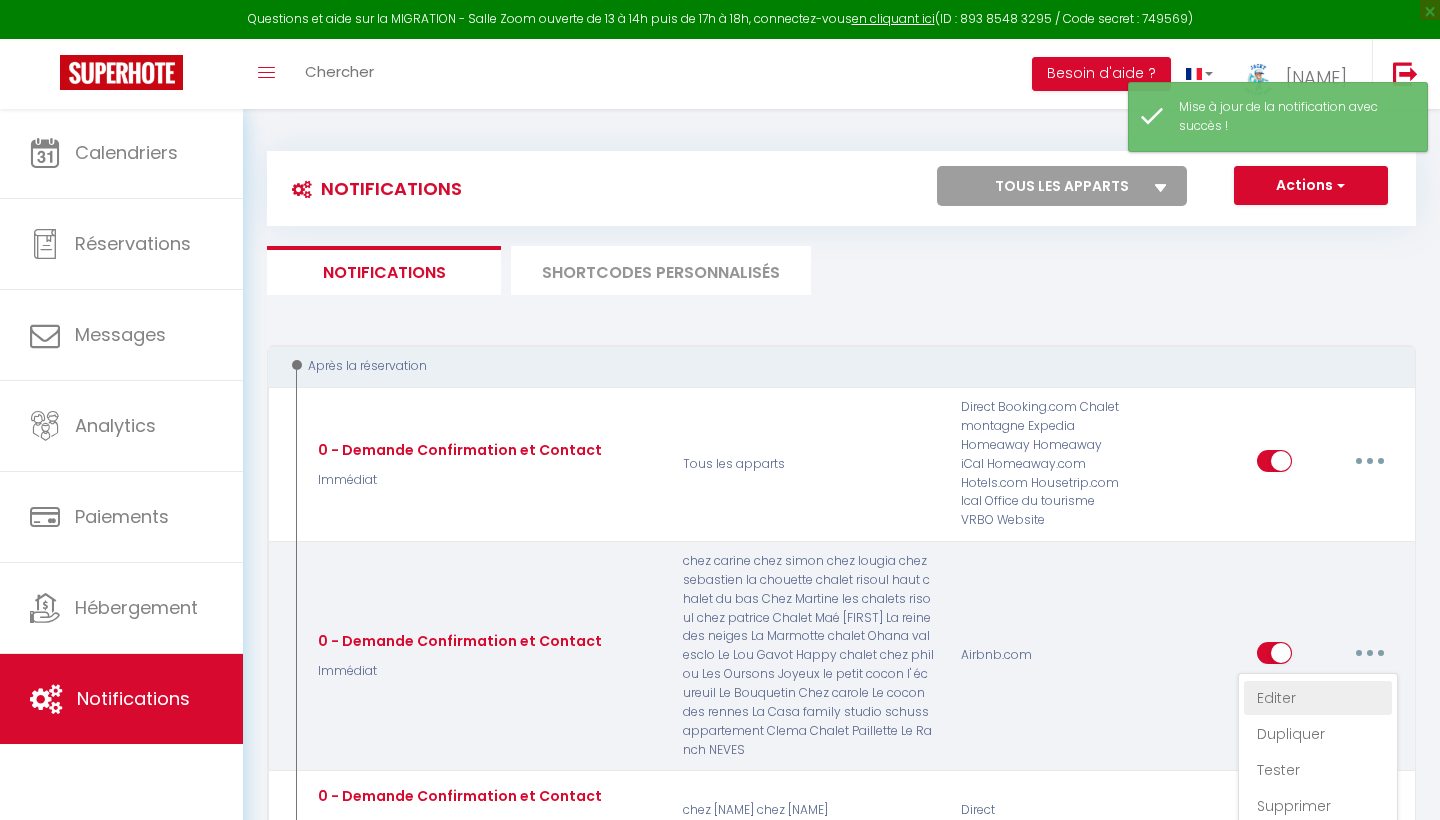 click on "Editer" at bounding box center (1318, 698) 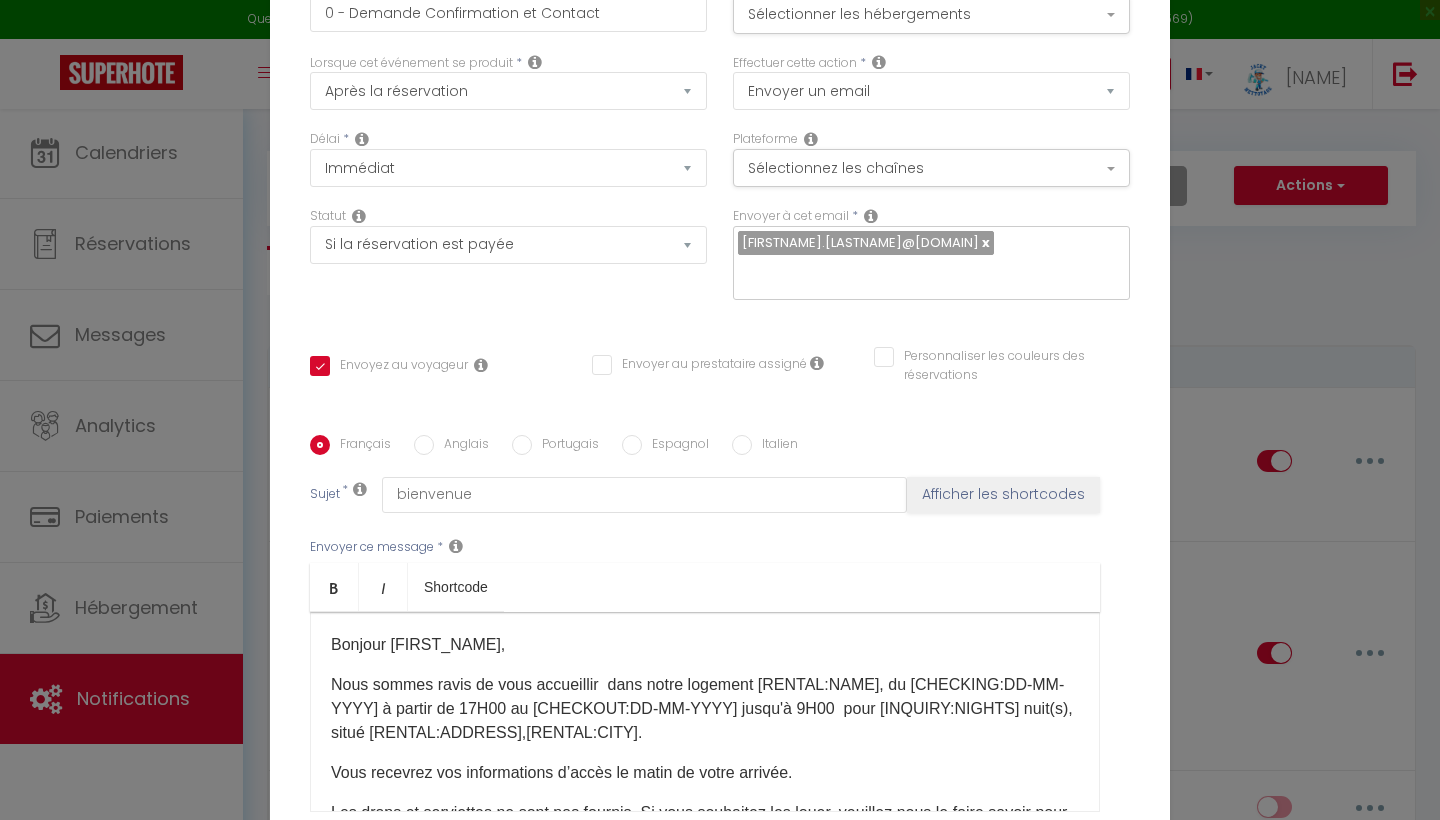 scroll, scrollTop: 0, scrollLeft: 0, axis: both 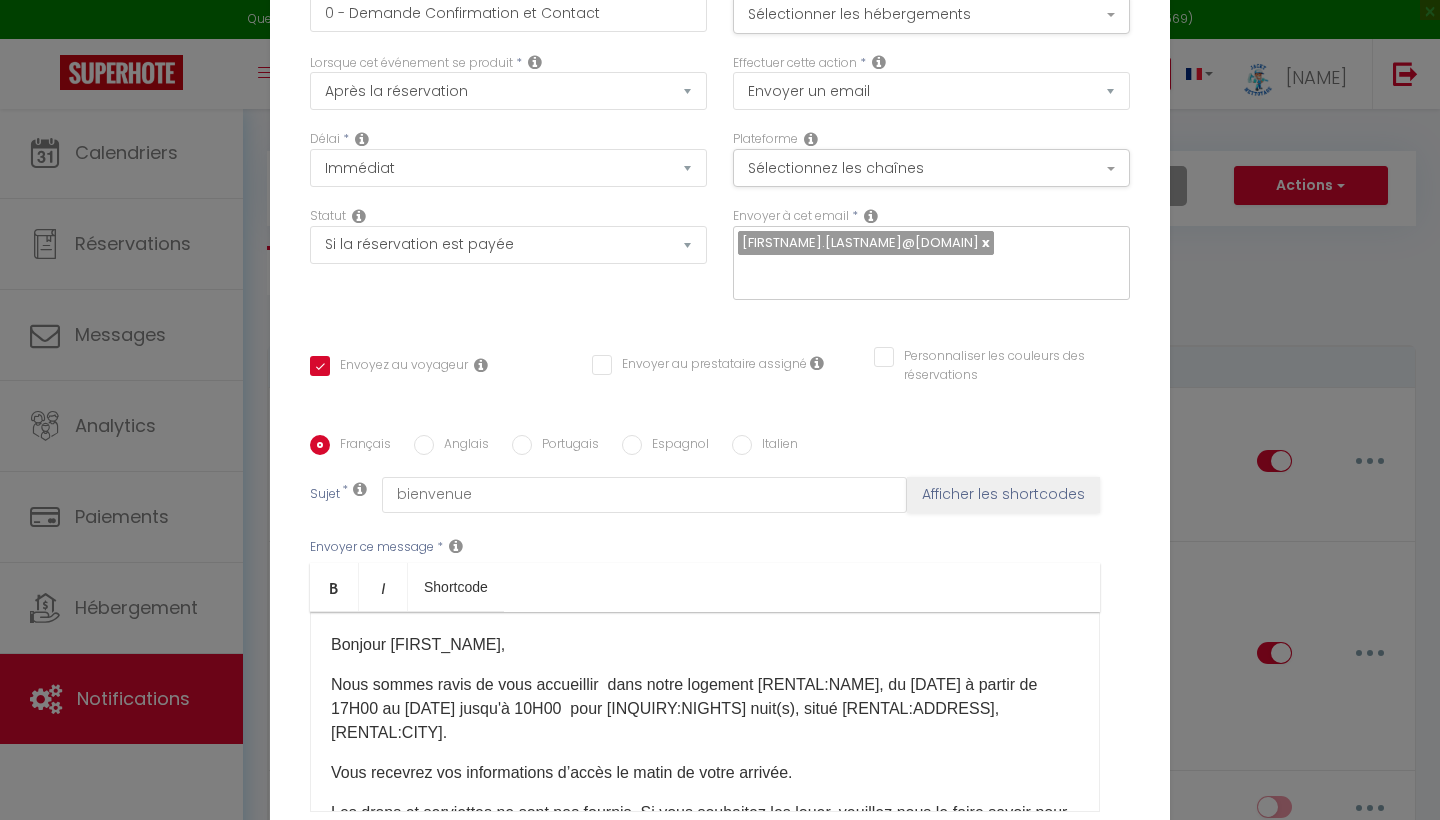 click on "Mettre à jour" at bounding box center [725, 986] 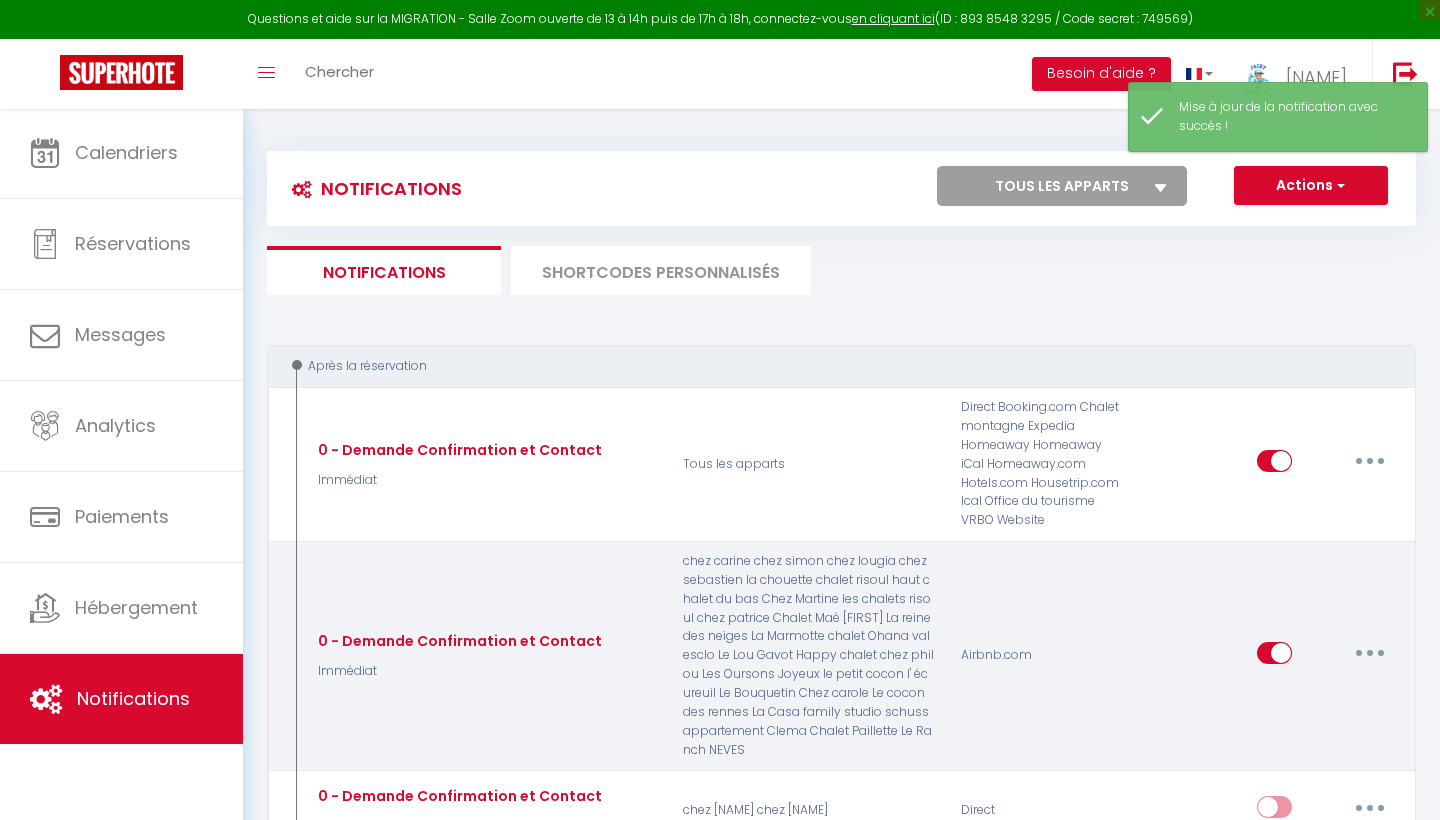 click at bounding box center (1370, 653) 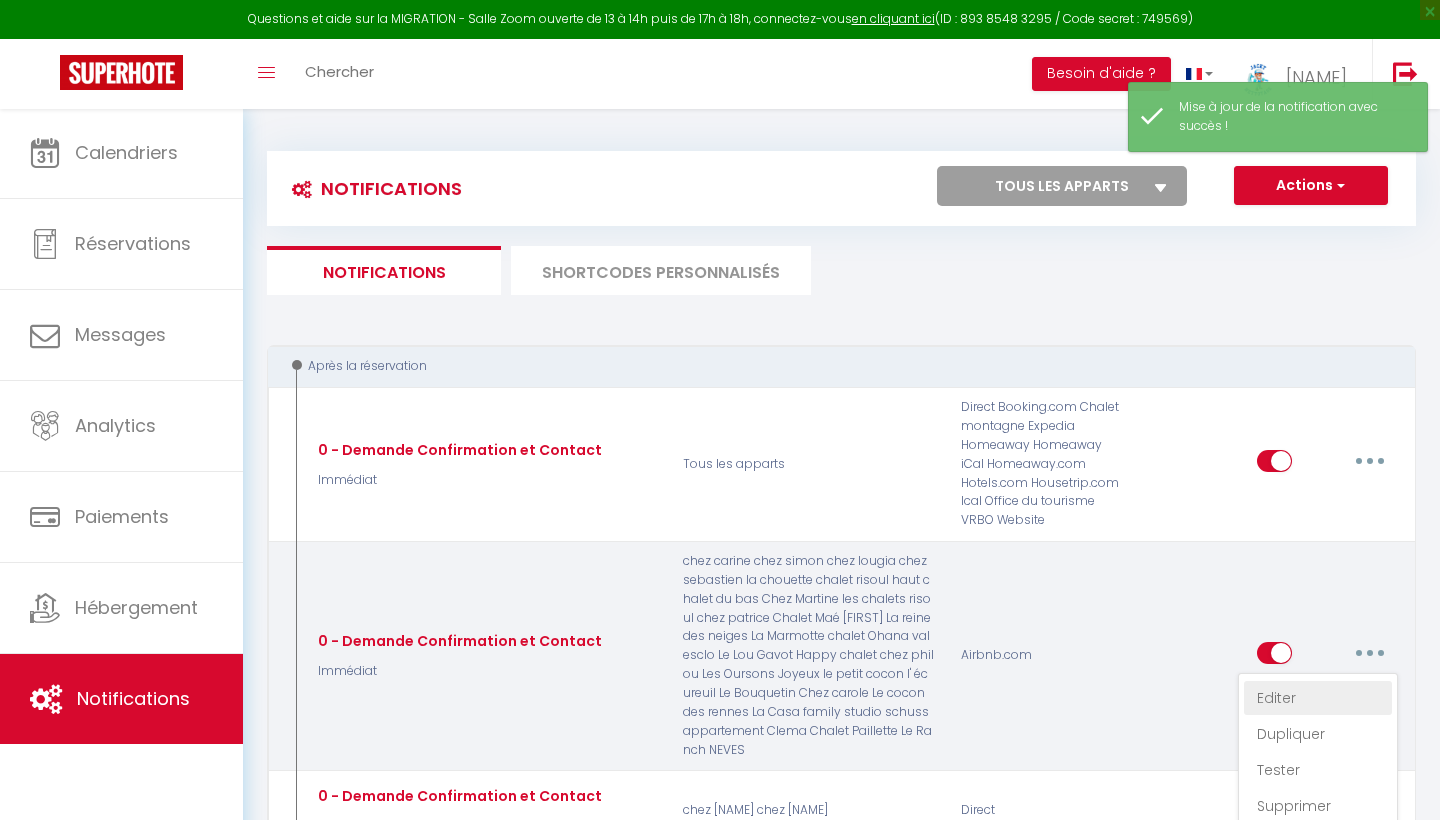 click on "Editer" at bounding box center [1318, 698] 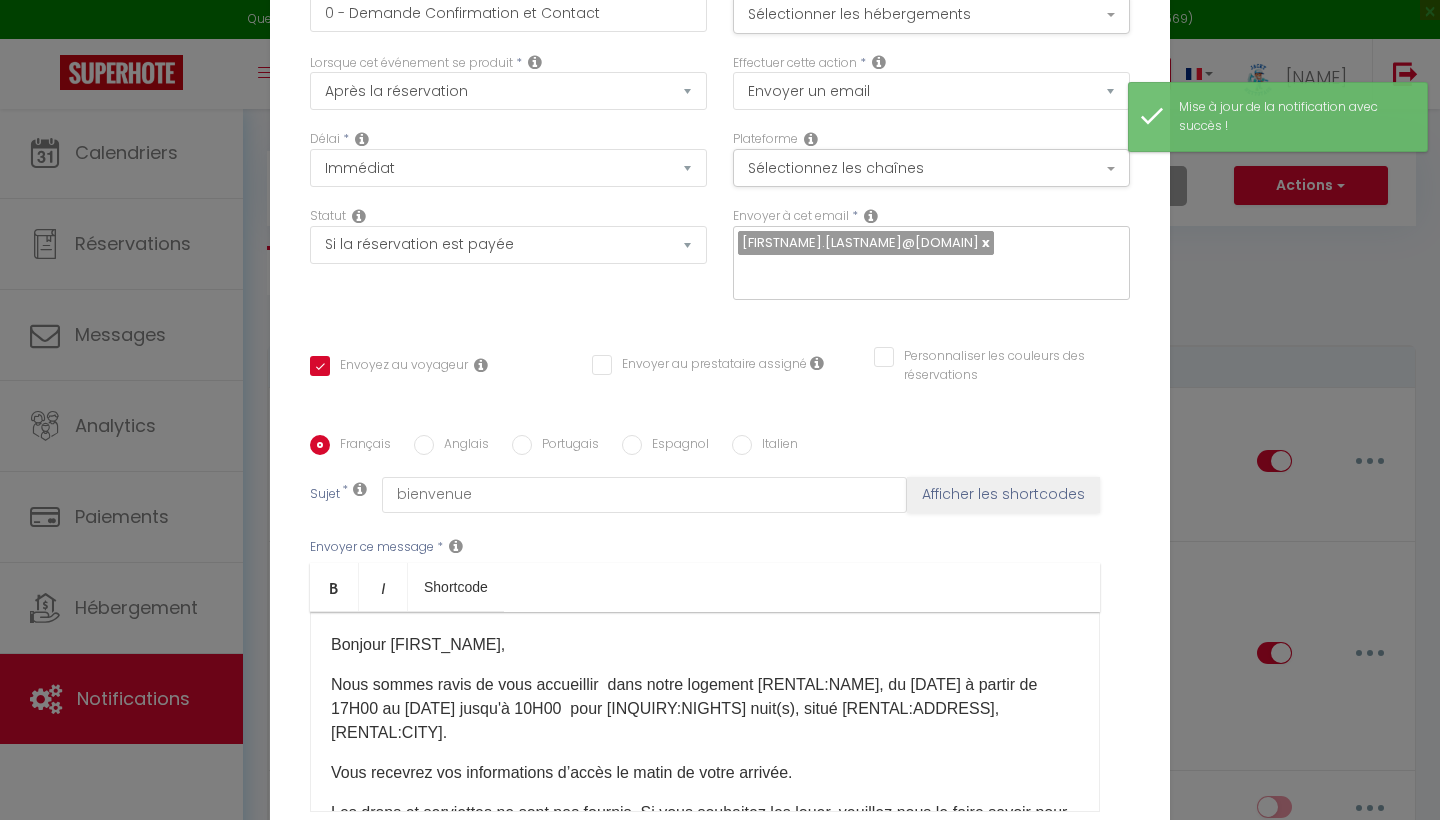 scroll, scrollTop: 0, scrollLeft: 0, axis: both 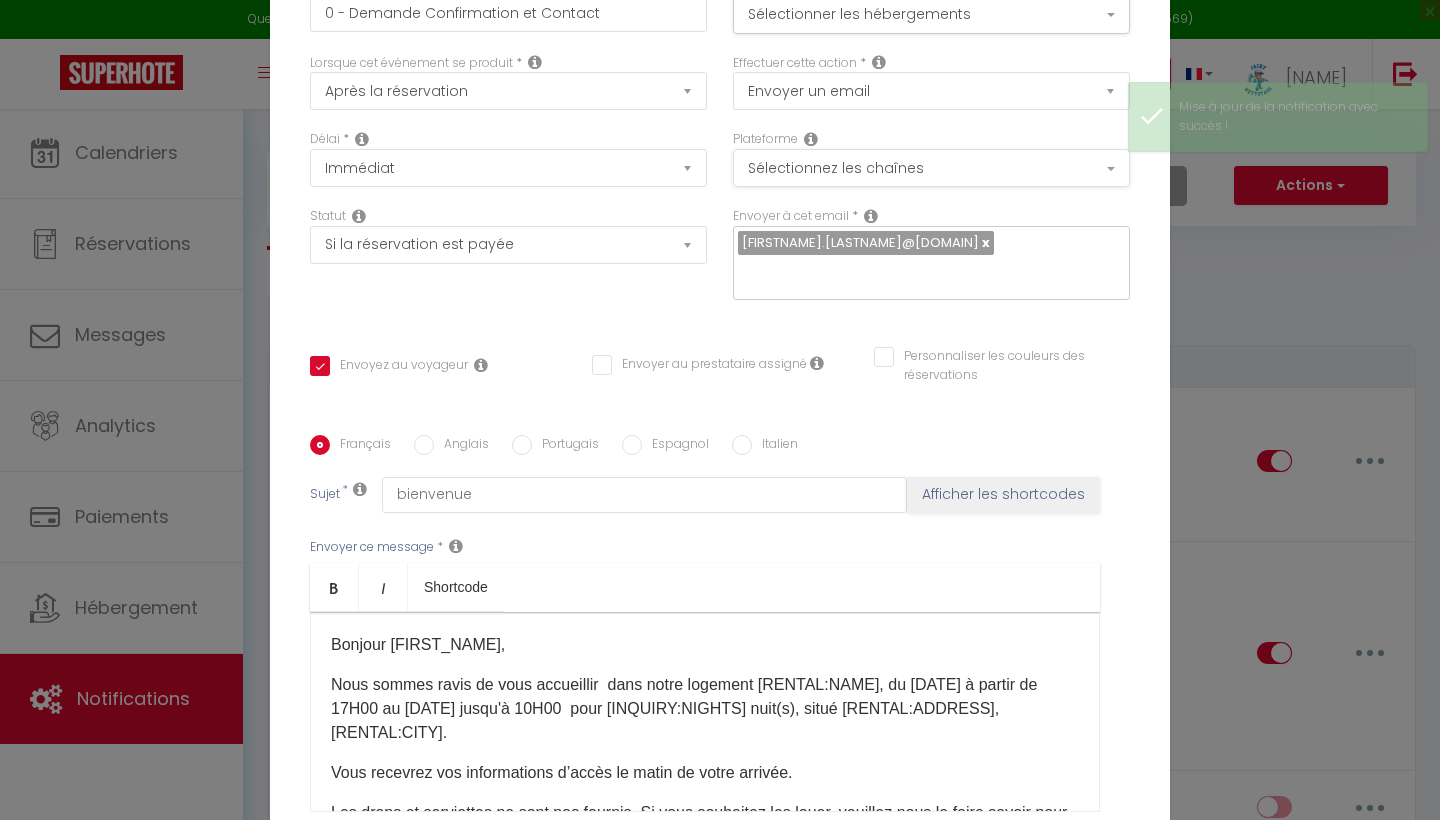 click on "Sélectionnez les chaînes" at bounding box center (931, 168) 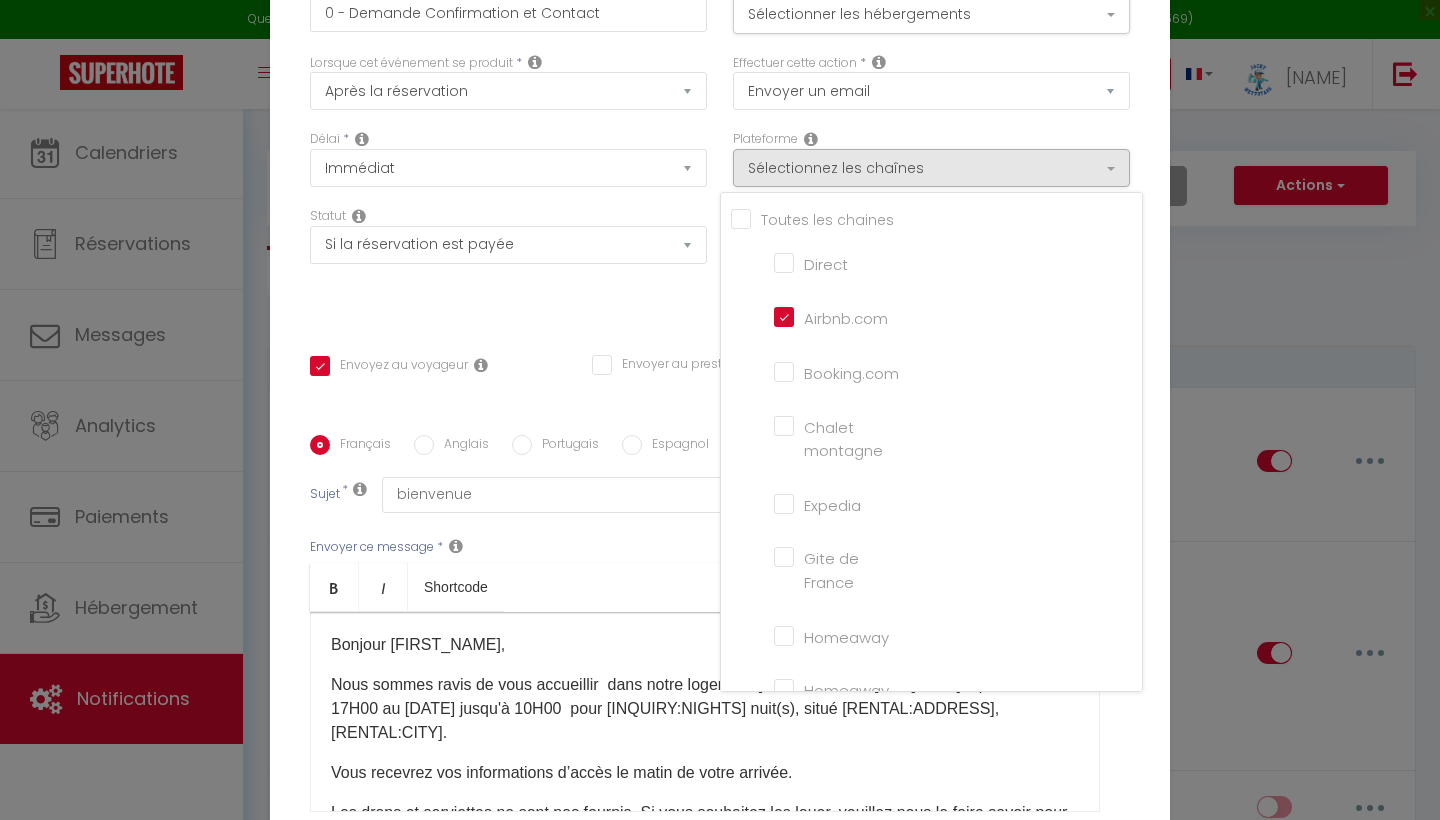 click on "Lorsque cet événement se produit   *      Après la réservation   Avant Checkin (à partir de 12h00)   Après Checkin (à partir de 12h00)   Avant Checkout (à partir de 12h00)   Après Checkout (à partir de 12h00)   Température   Co2   Bruit sonore   Après visualisation lien paiement   Après Paiement Lien KO   Après Caution Lien KO   Après Paiement Automatique KO   Après Caution Automatique KO   Après Visualisation du Contrat   Après Signature du Contrat   Paiement OK   Après soumission formulaire bienvenue   Aprés annulation réservation   Après remboursement automatique   Date spécifique   Après Assignation   Après Désassignation   Après soumission online checkin   Caution OK" at bounding box center [508, 92] 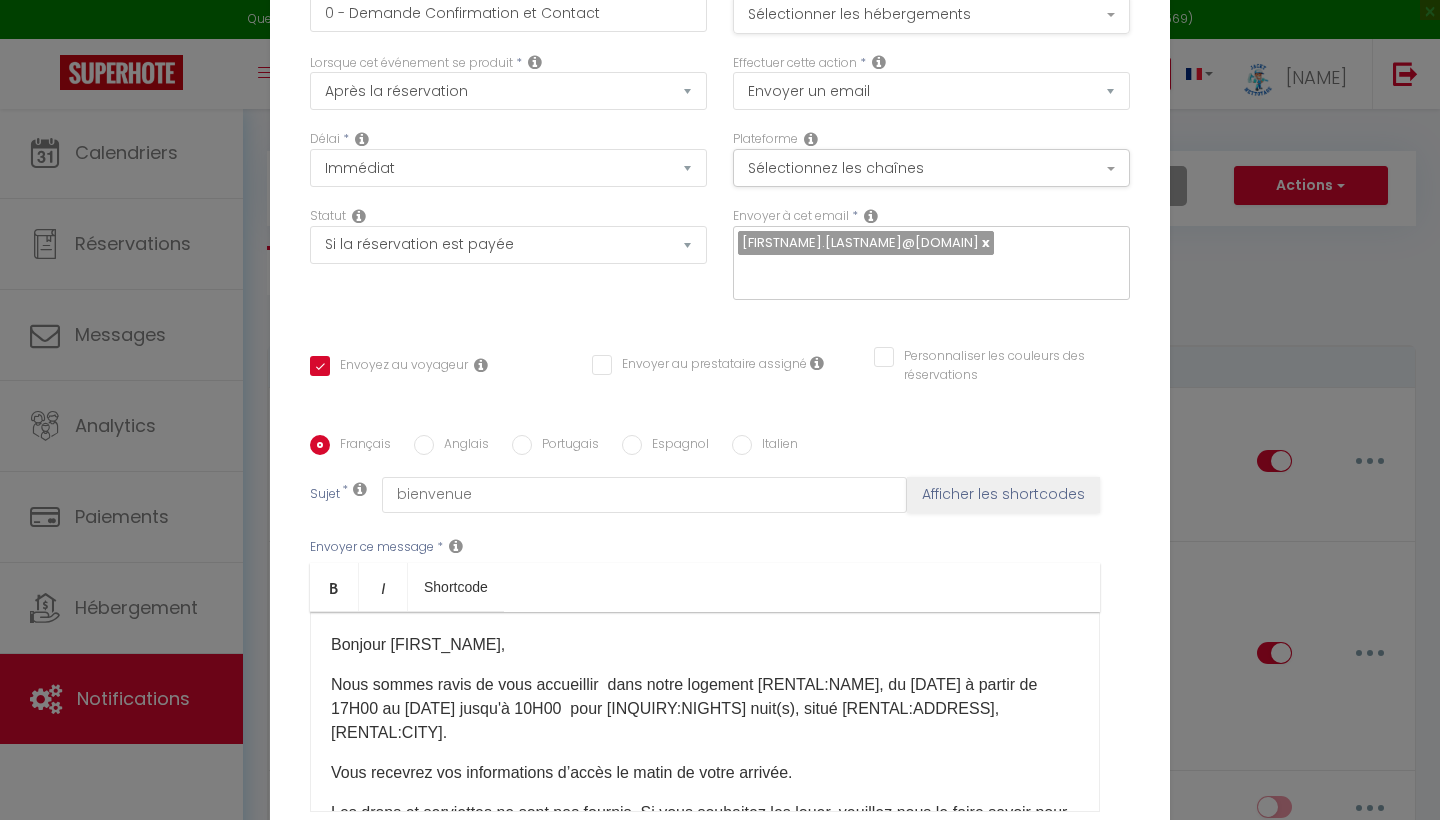 click on "Sélectionner les hébergements" at bounding box center [931, 15] 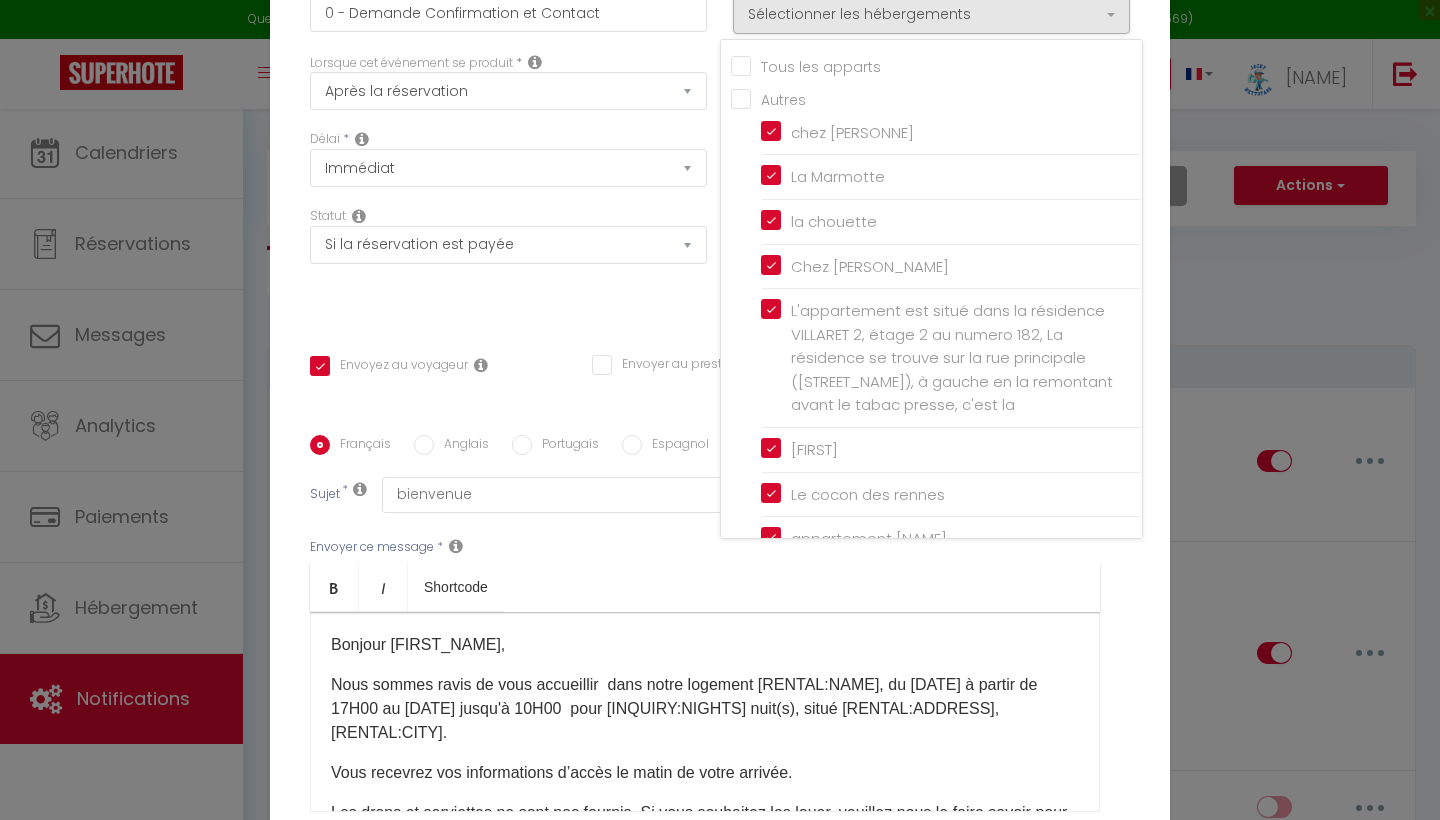 click on "Tous les apparts" at bounding box center (936, 65) 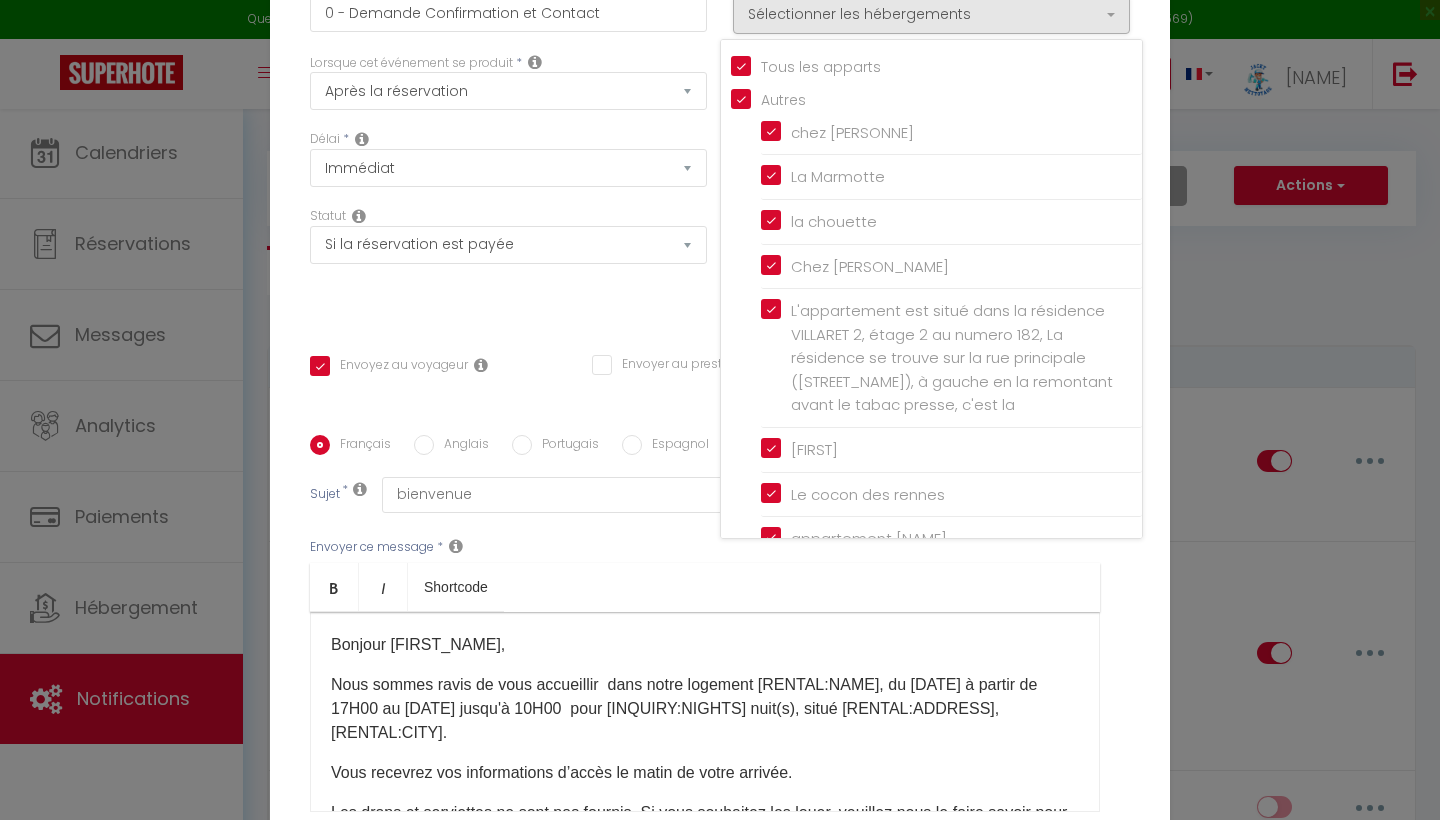 checkbox on "true" 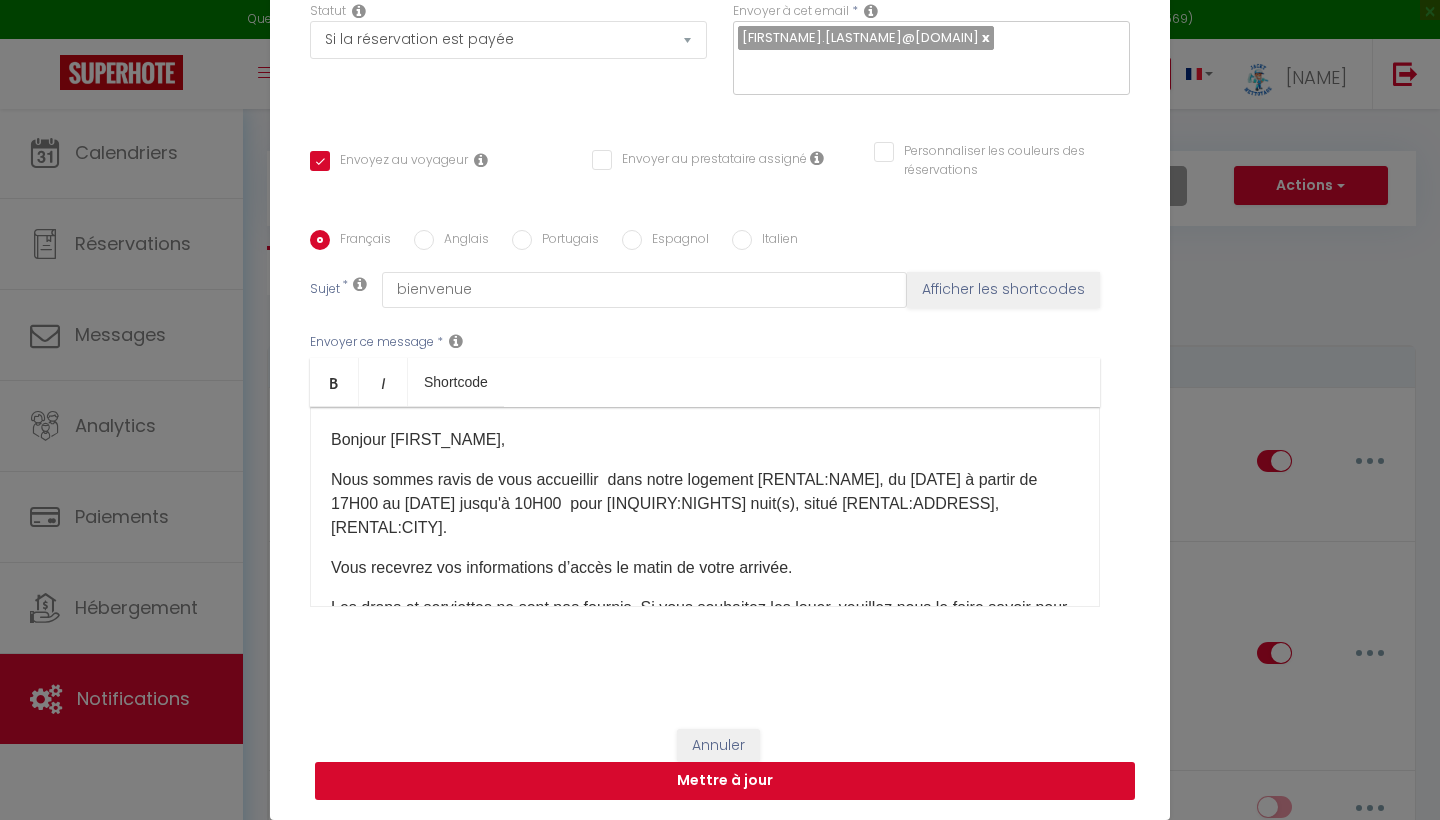 scroll, scrollTop: 204, scrollLeft: 0, axis: vertical 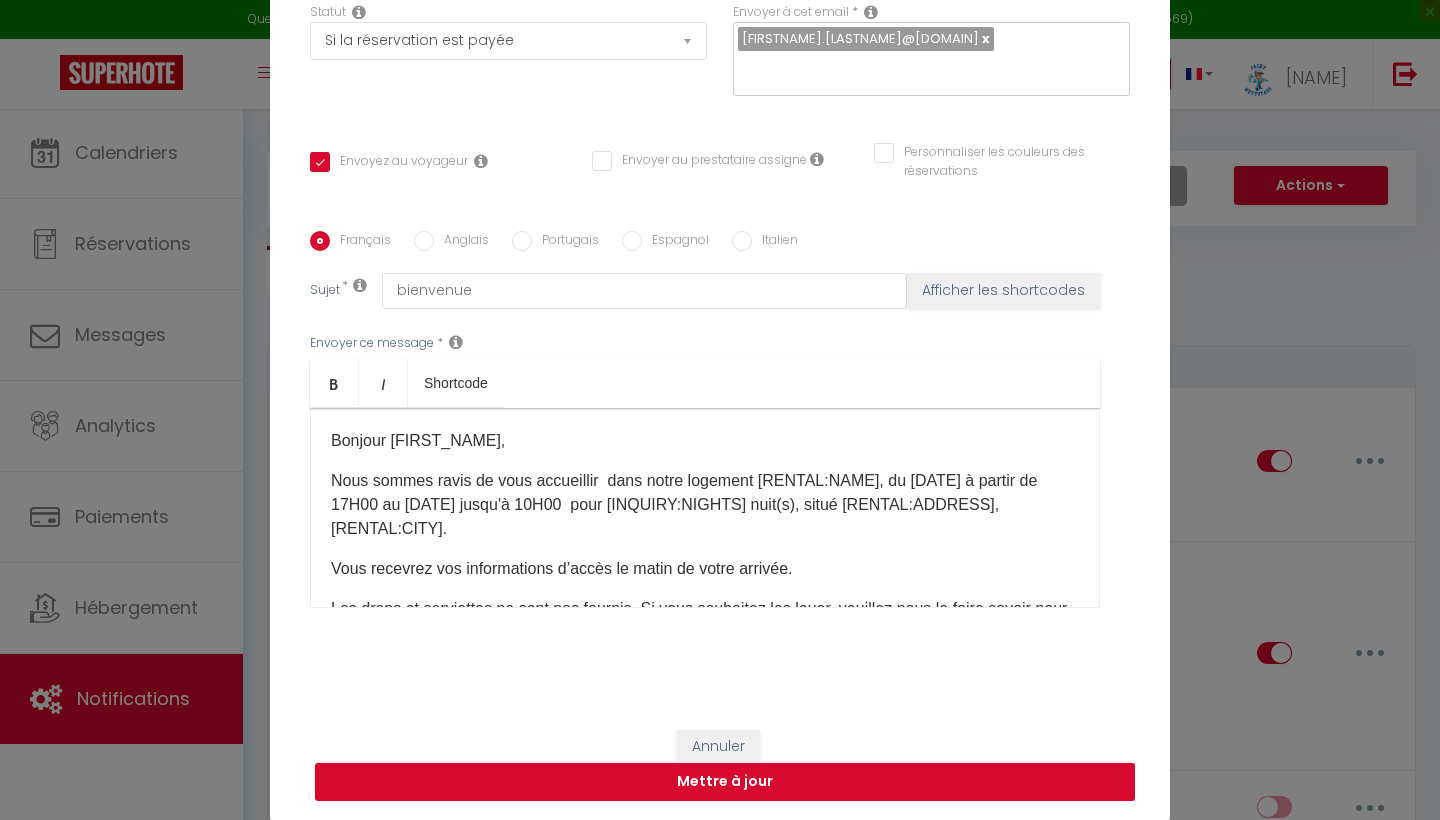 click on "Mettre à jour" at bounding box center (725, 782) 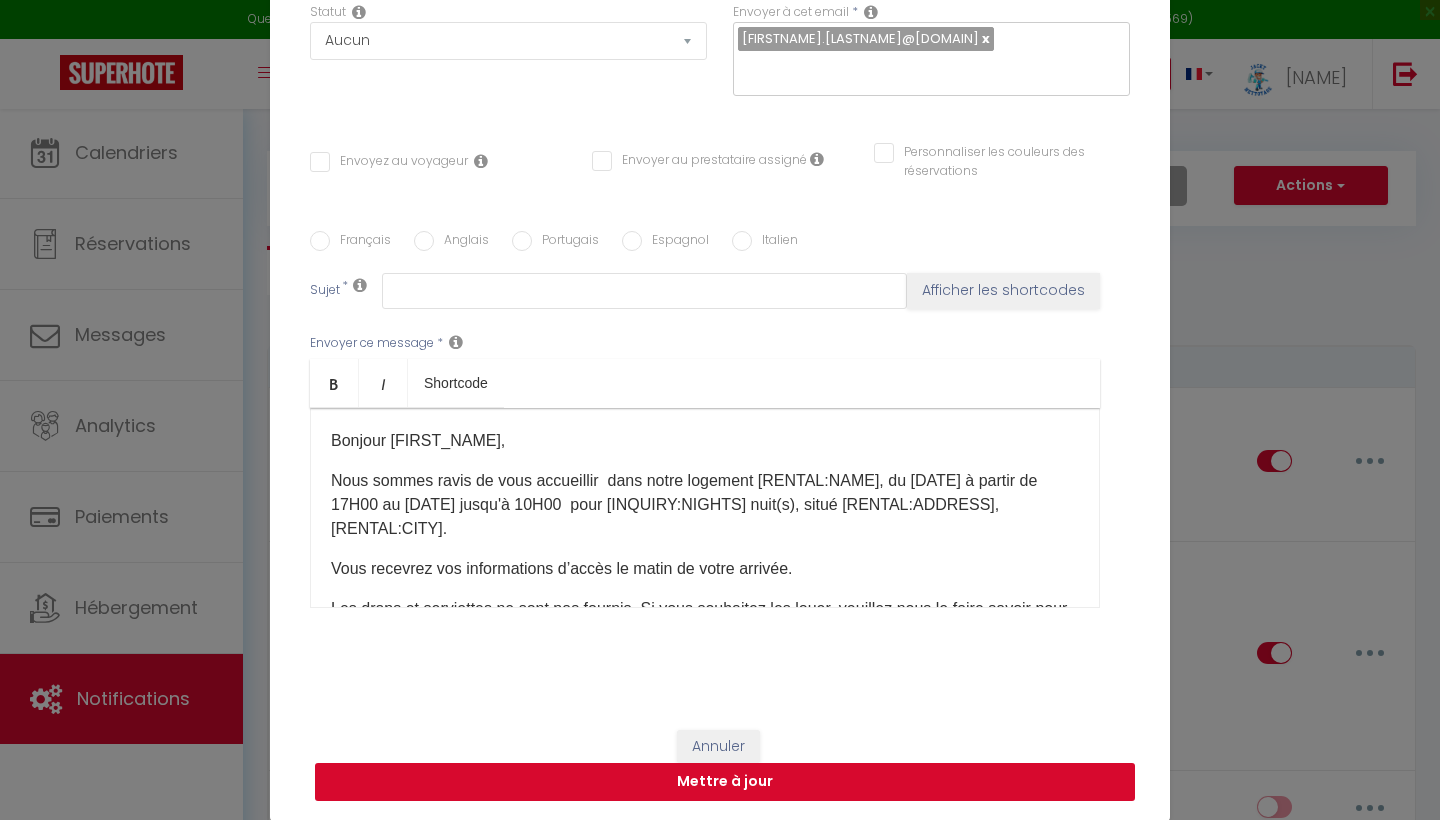 scroll, scrollTop: 0, scrollLeft: 0, axis: both 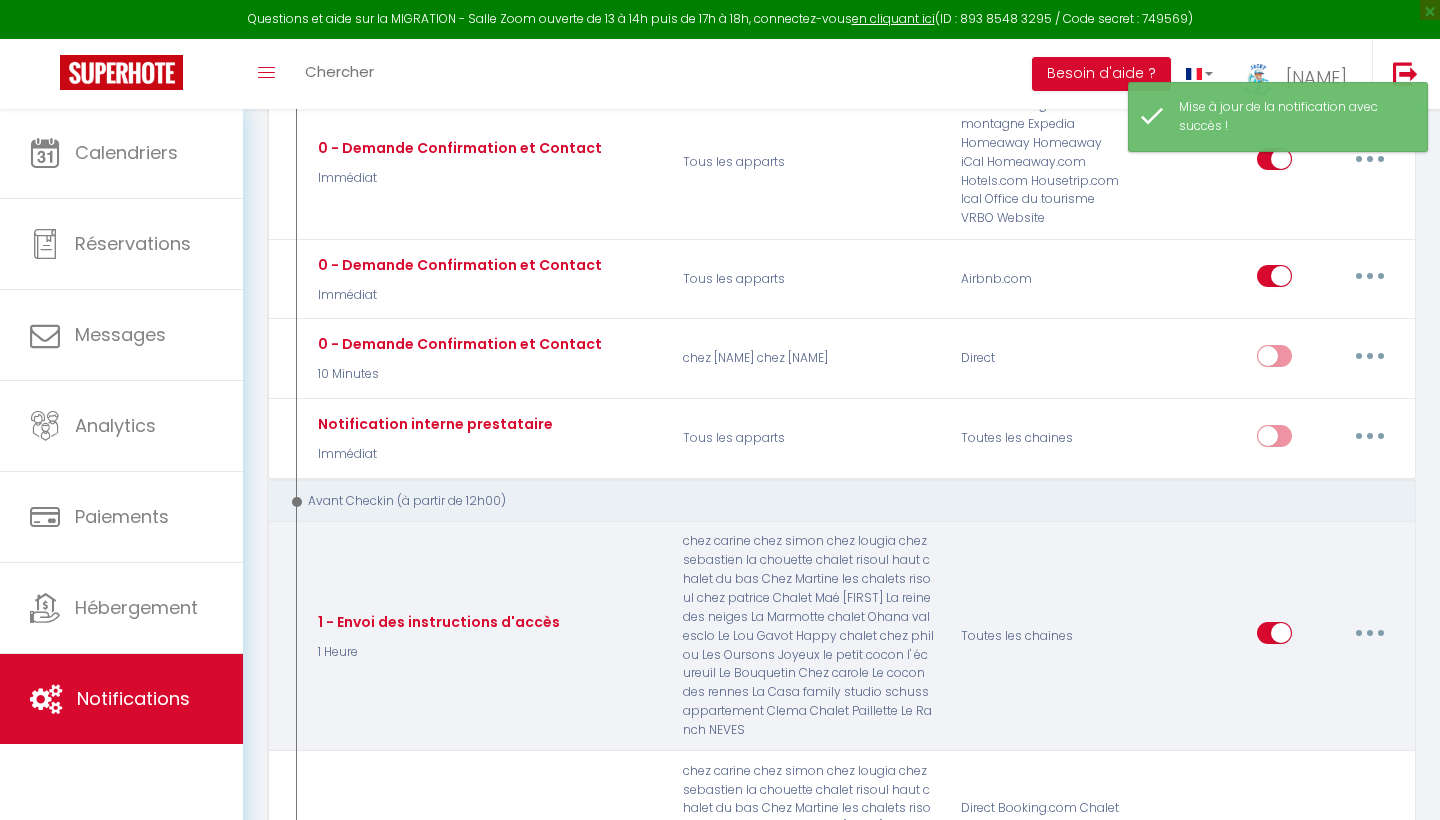 click at bounding box center (1370, 633) 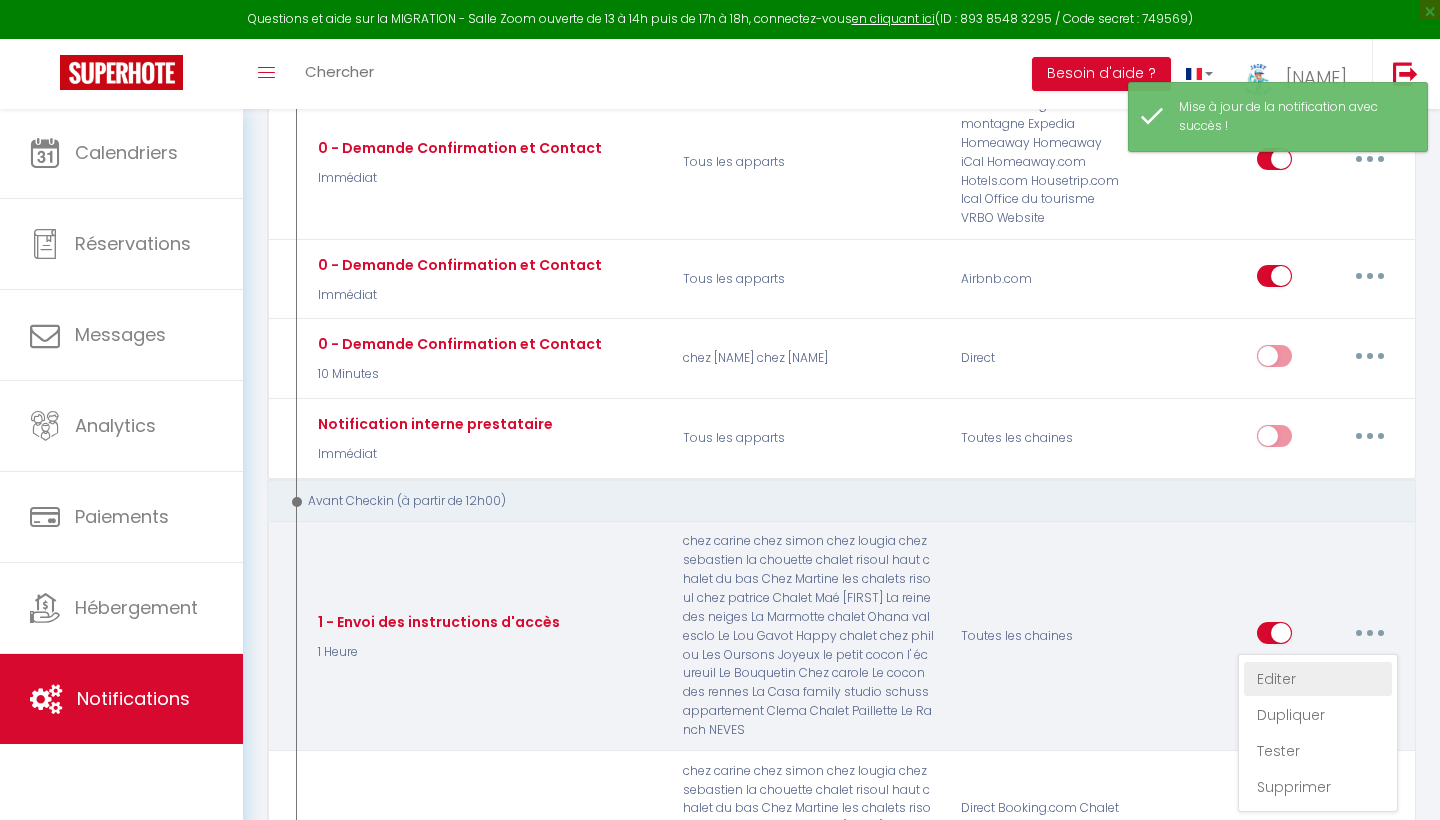 click on "Editer" at bounding box center [1318, 679] 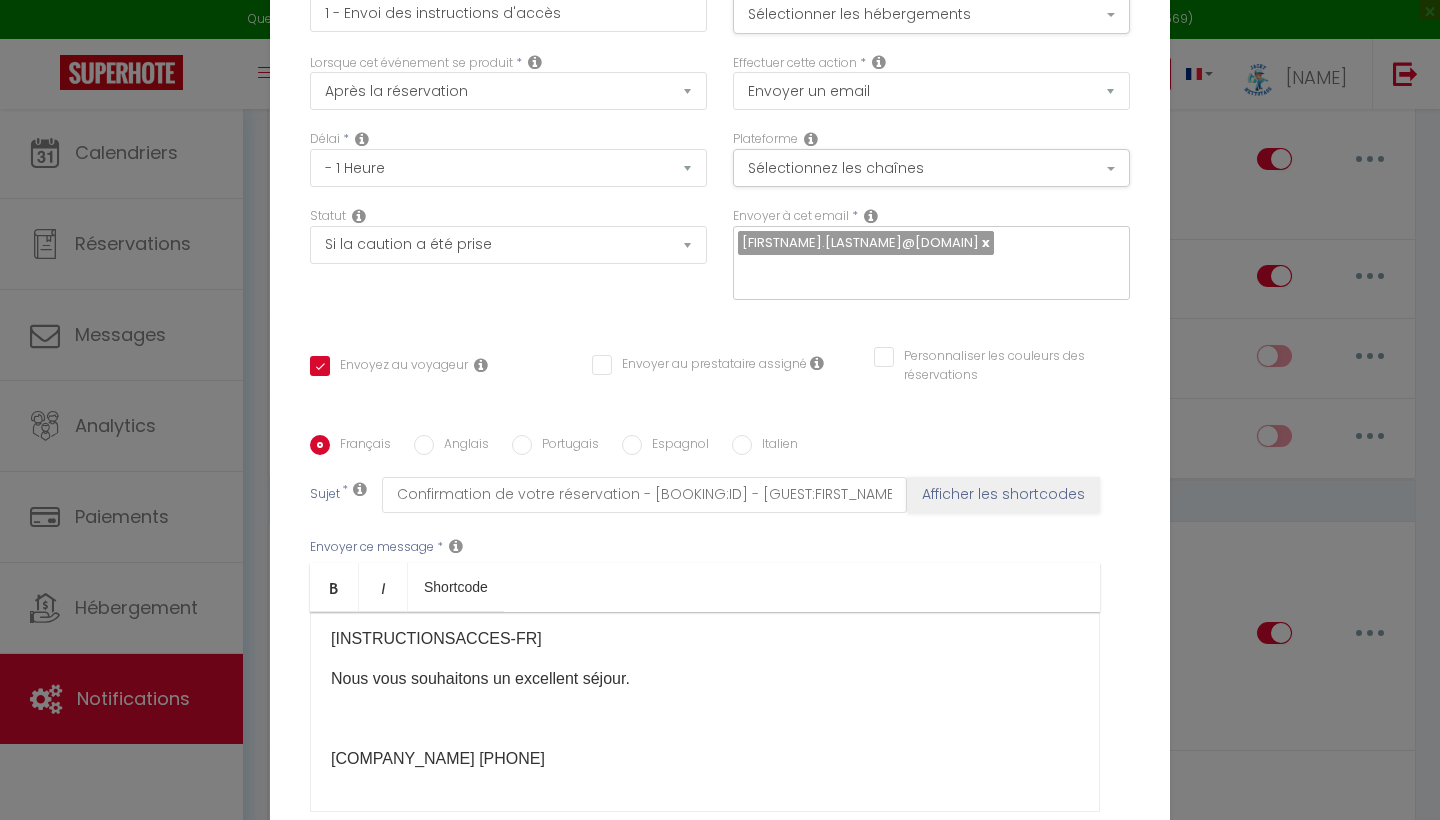 scroll, scrollTop: 86, scrollLeft: 0, axis: vertical 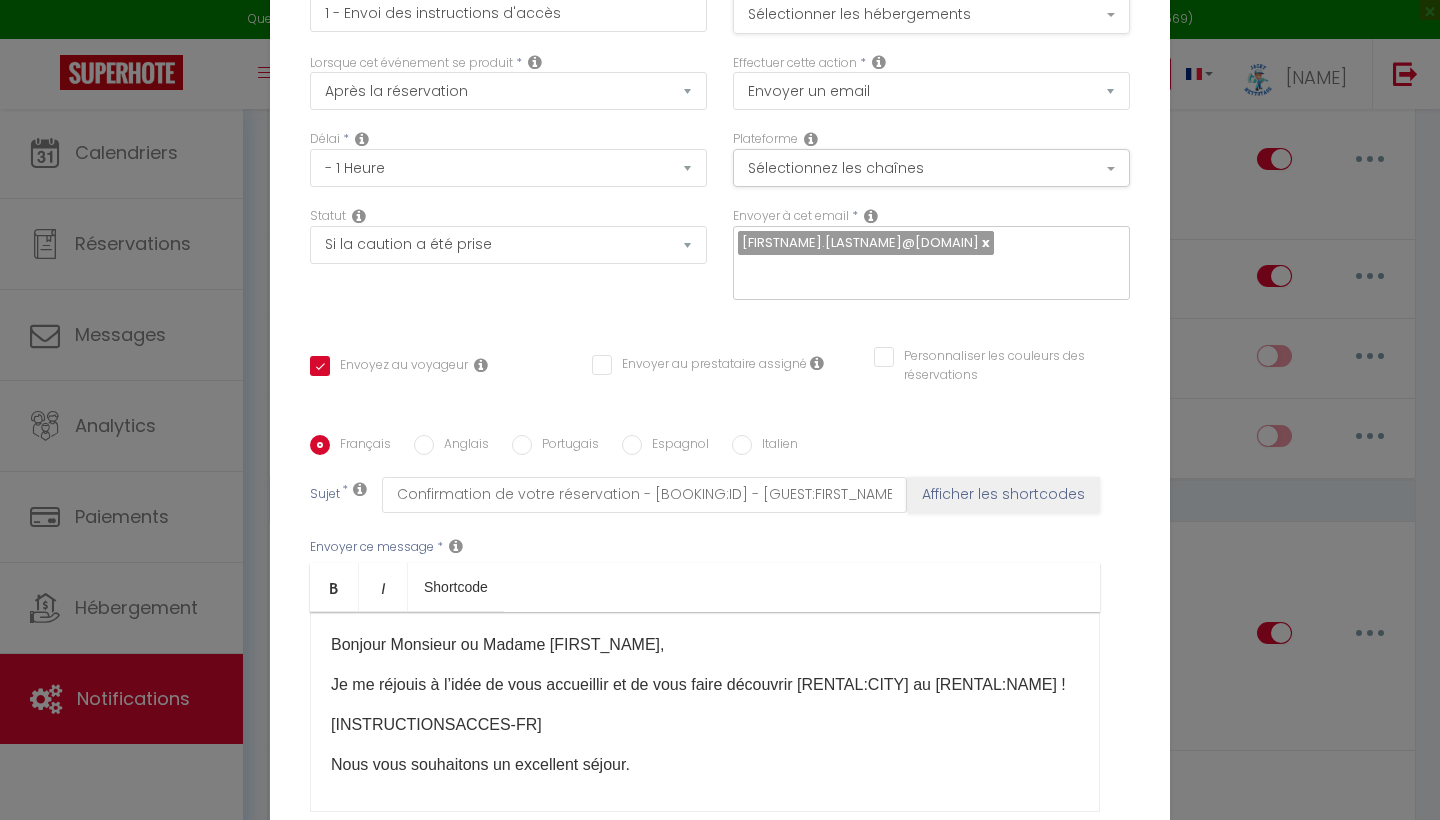 click on "Sélectionner les hébergements" at bounding box center (931, 15) 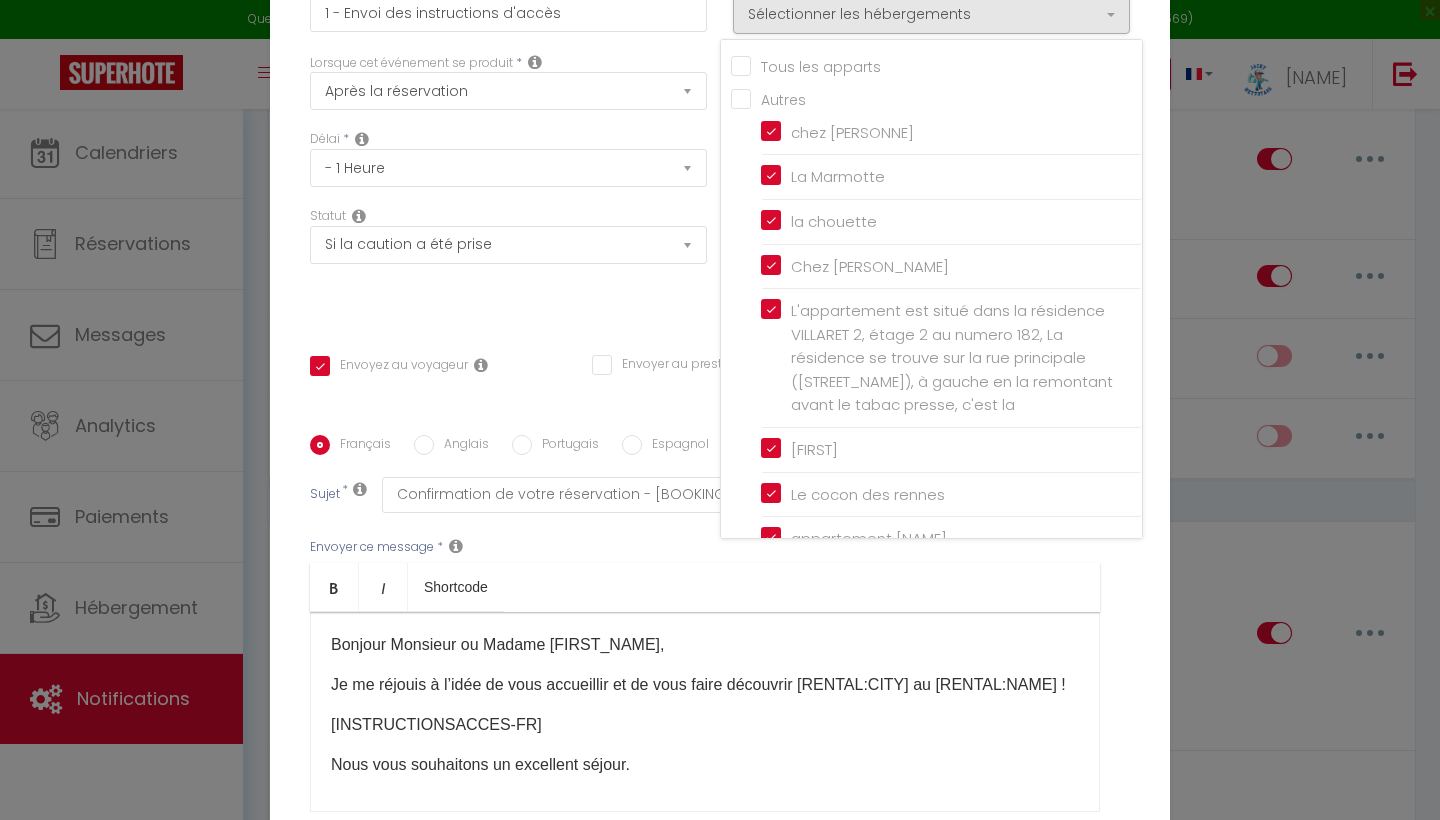 click on "Tous les apparts" at bounding box center (936, 65) 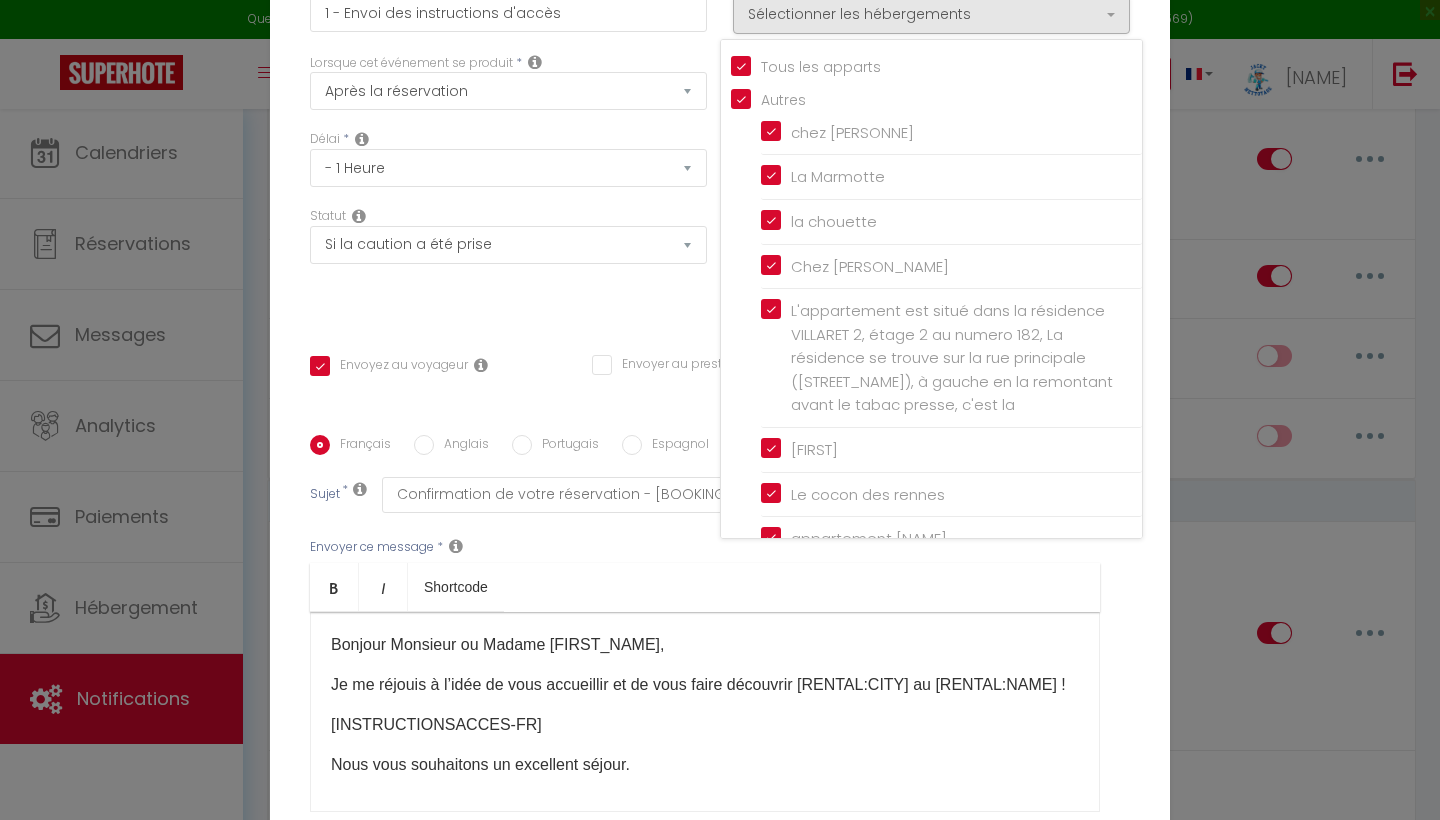 checkbox on "true" 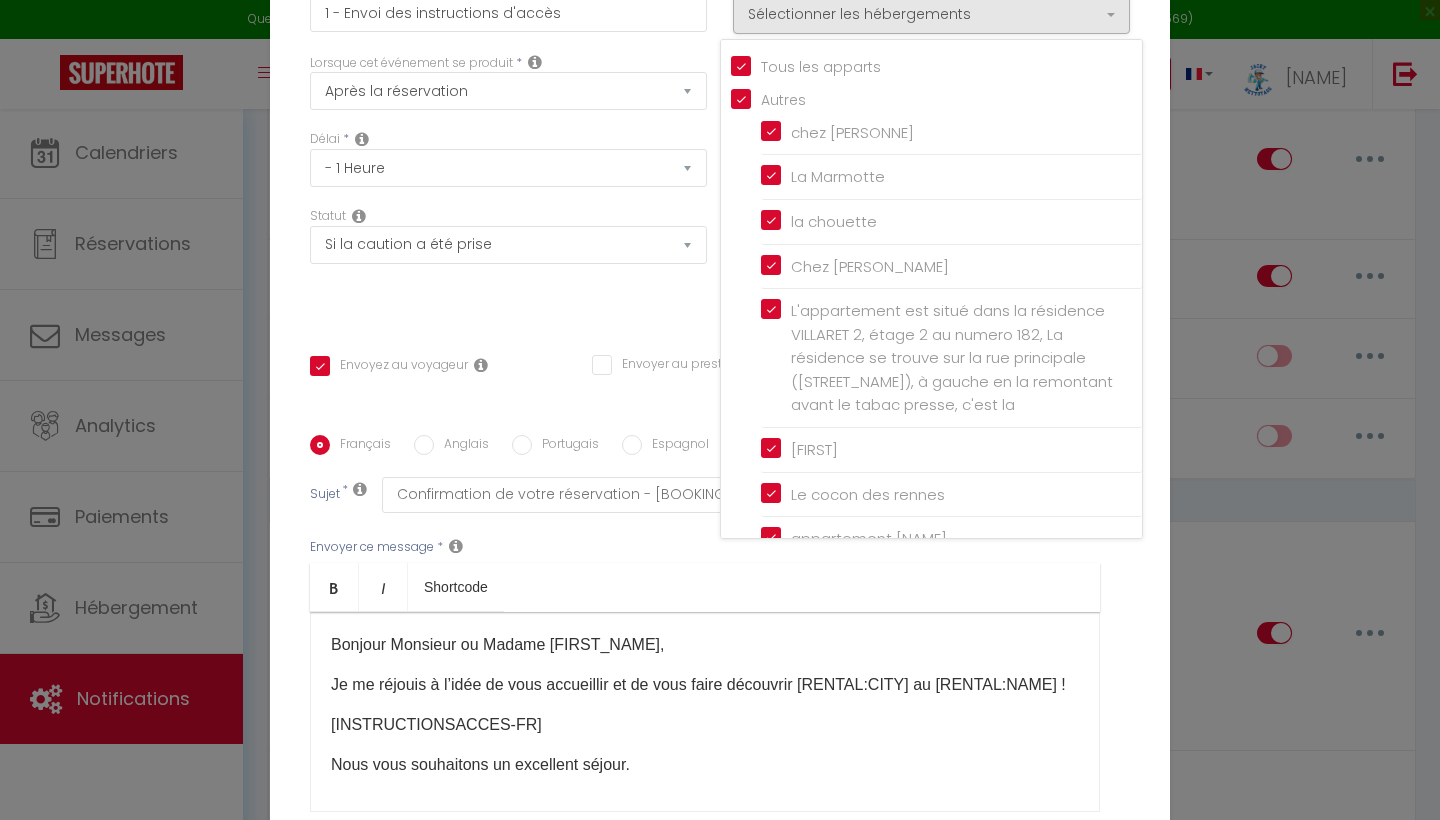 click on "Bold Italic Shortcode" at bounding box center [705, 587] 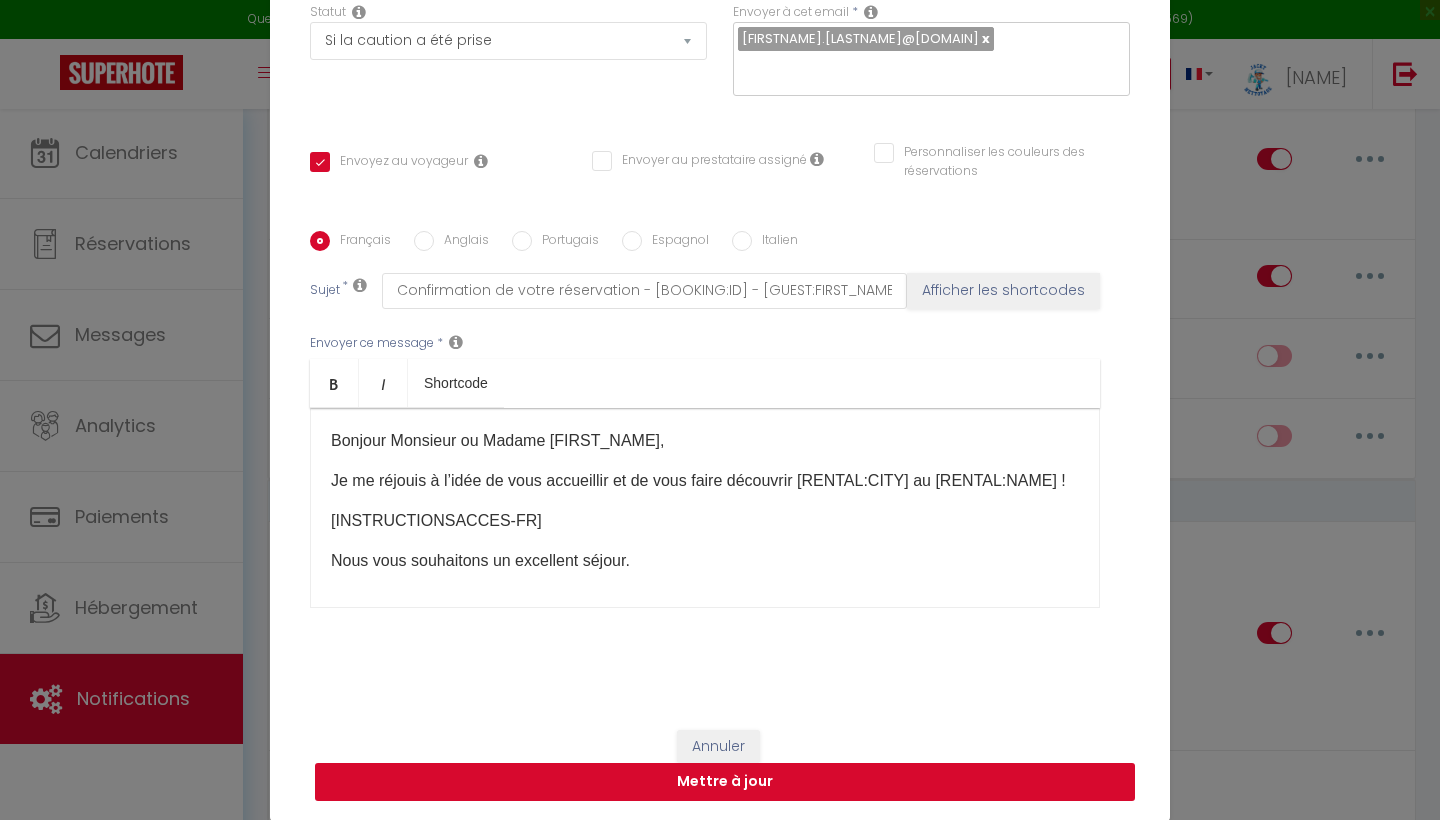 click on "Mettre à jour" at bounding box center [725, 782] 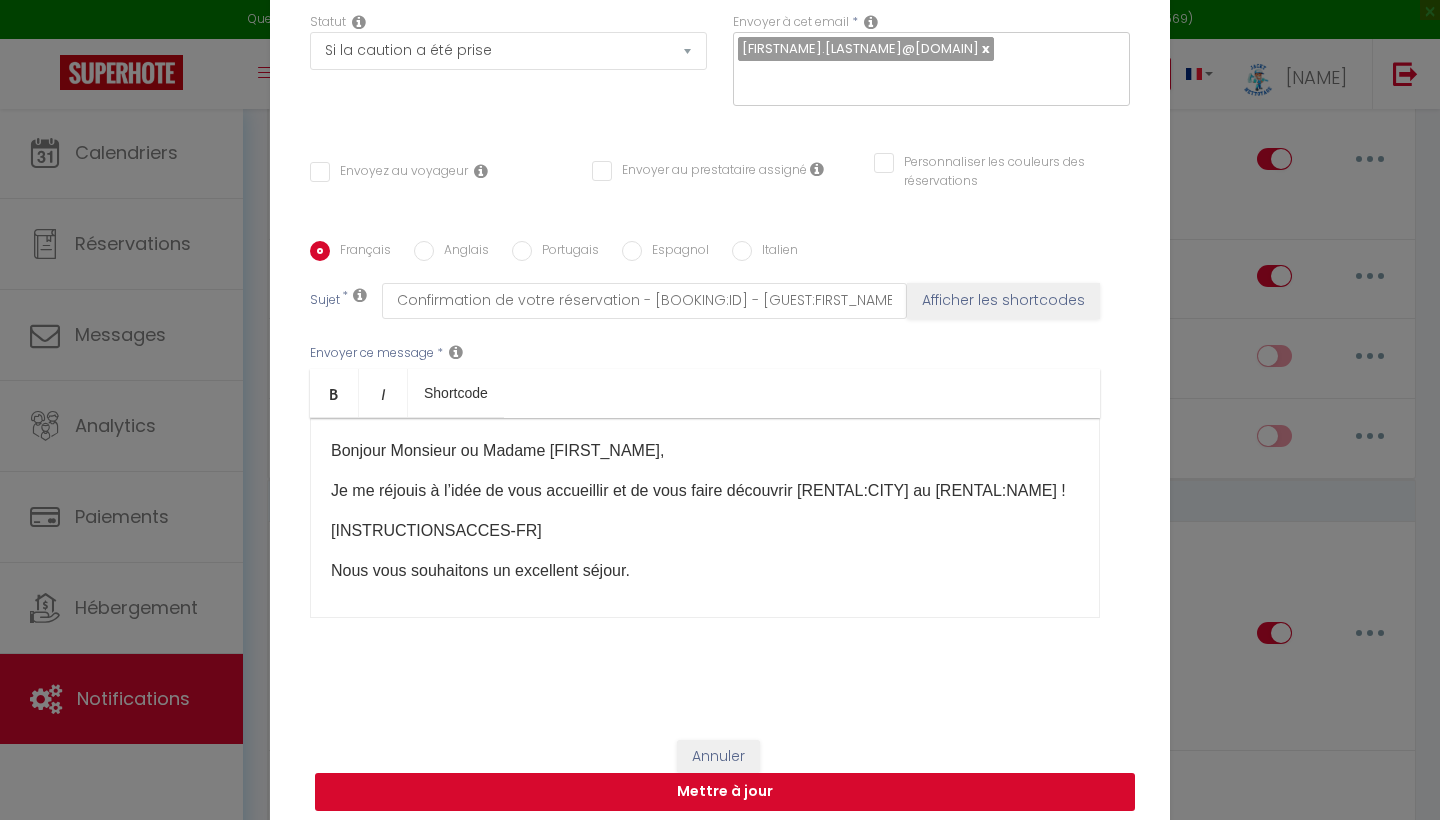 type 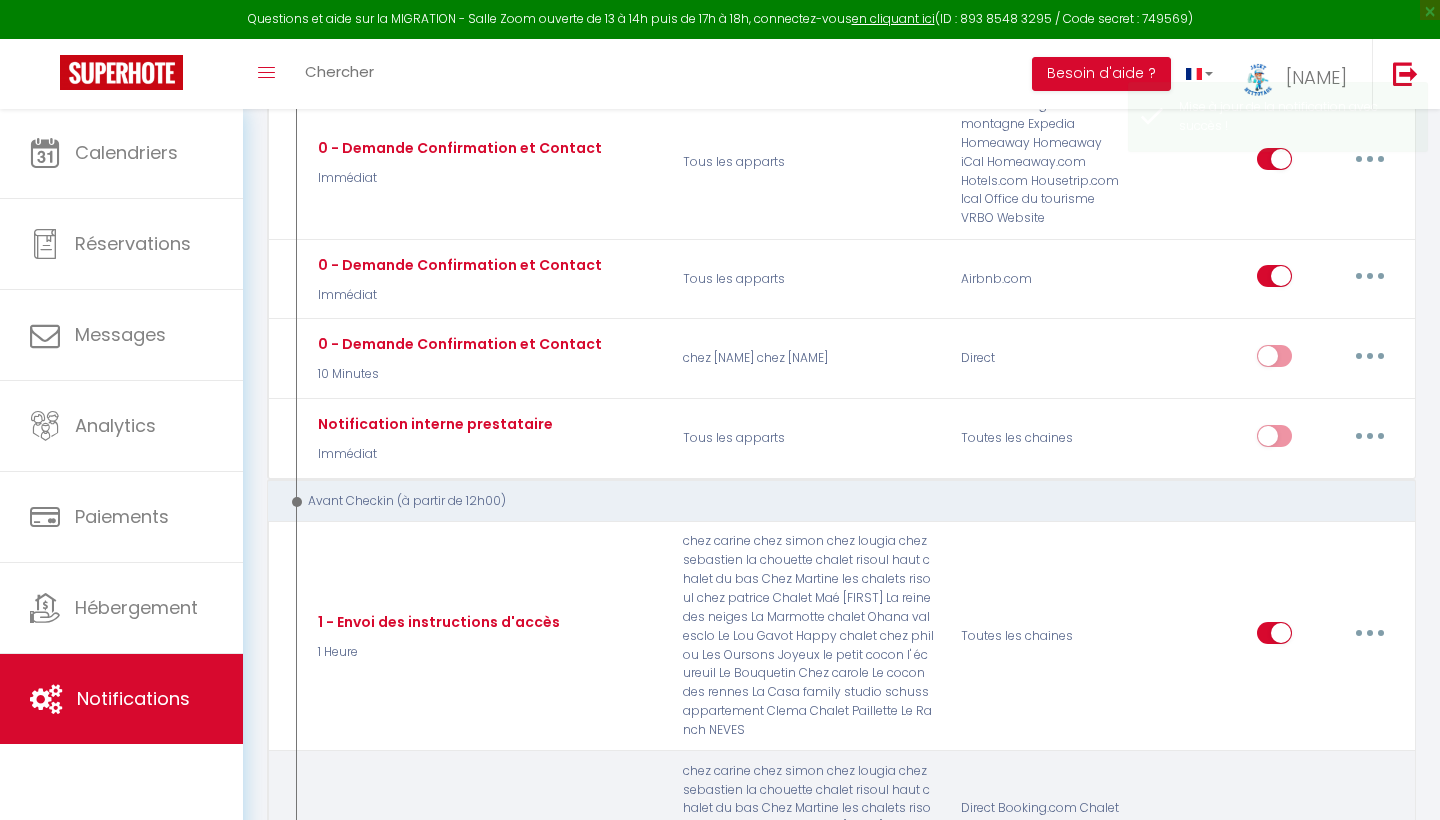 select 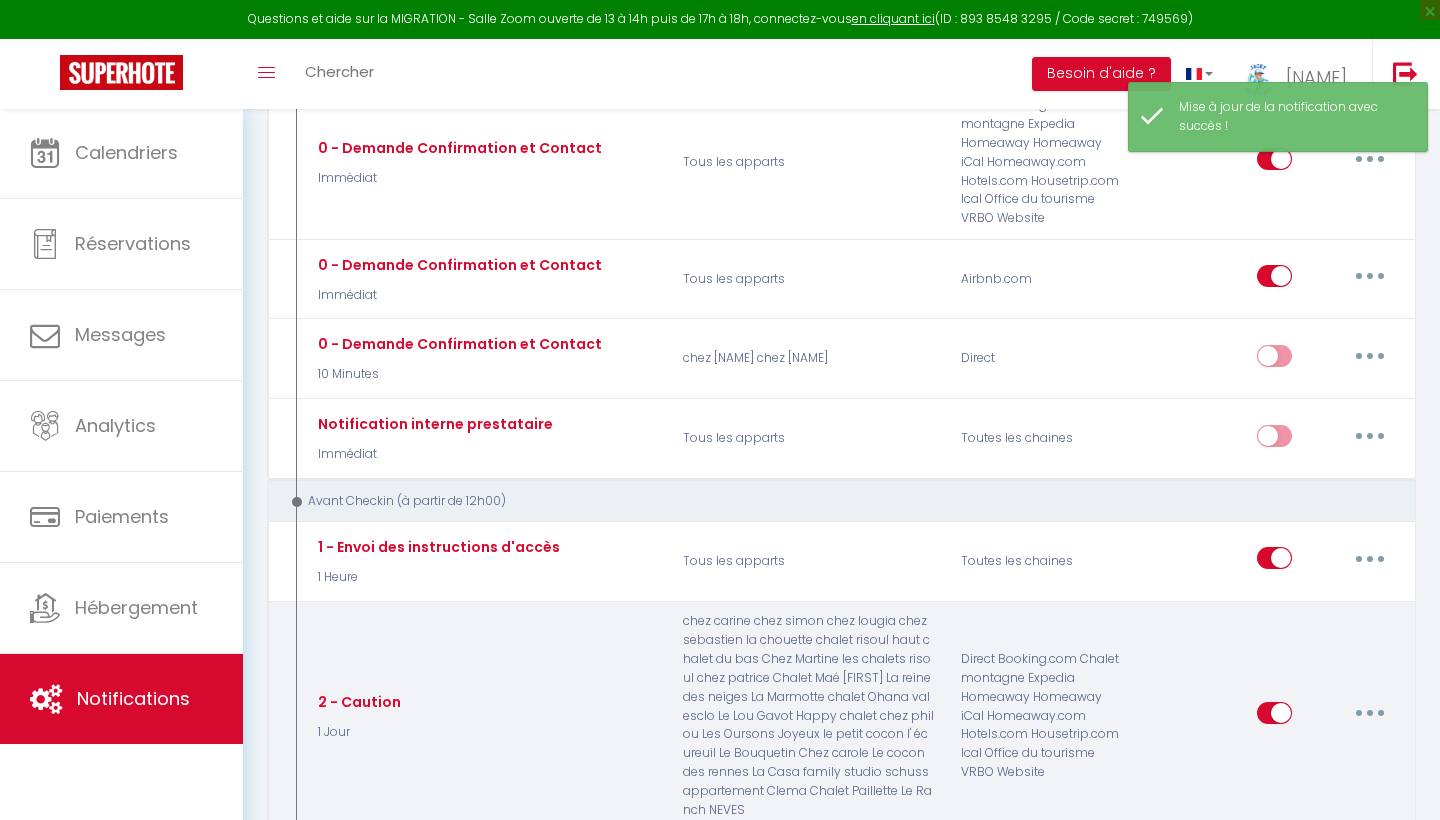 click at bounding box center [1370, 713] 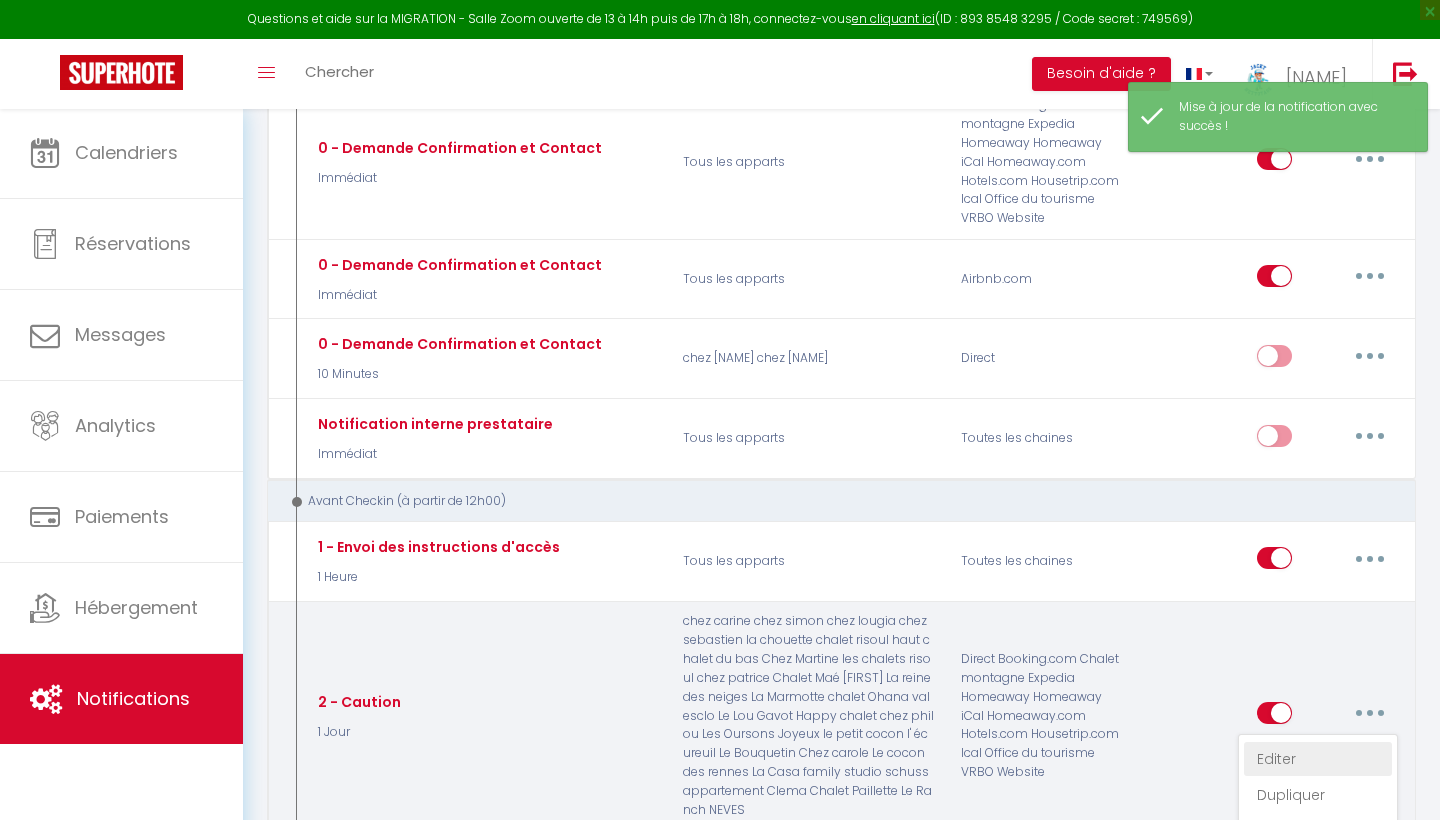 click on "Editer" at bounding box center [1318, 759] 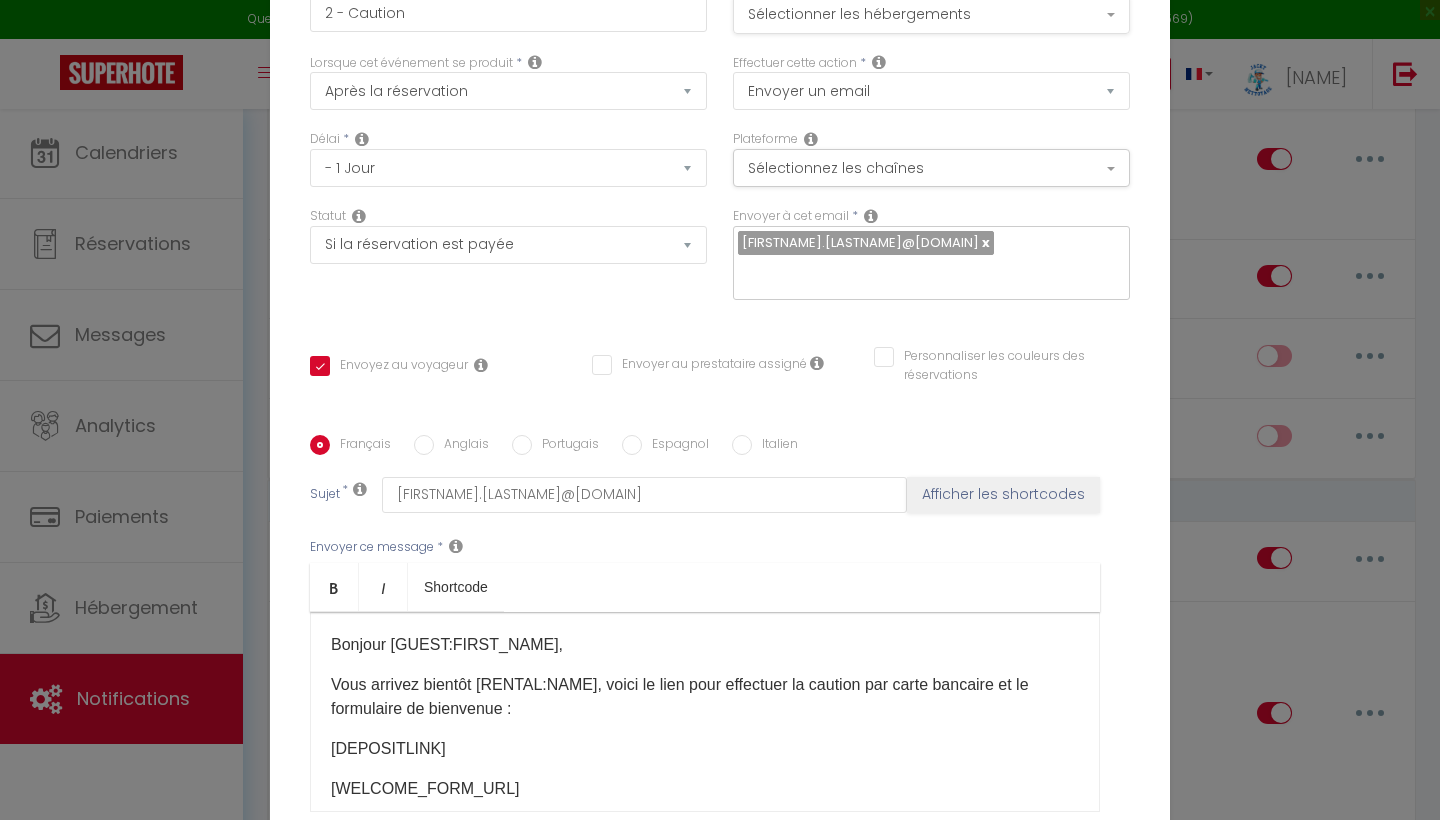 scroll, scrollTop: 0, scrollLeft: 0, axis: both 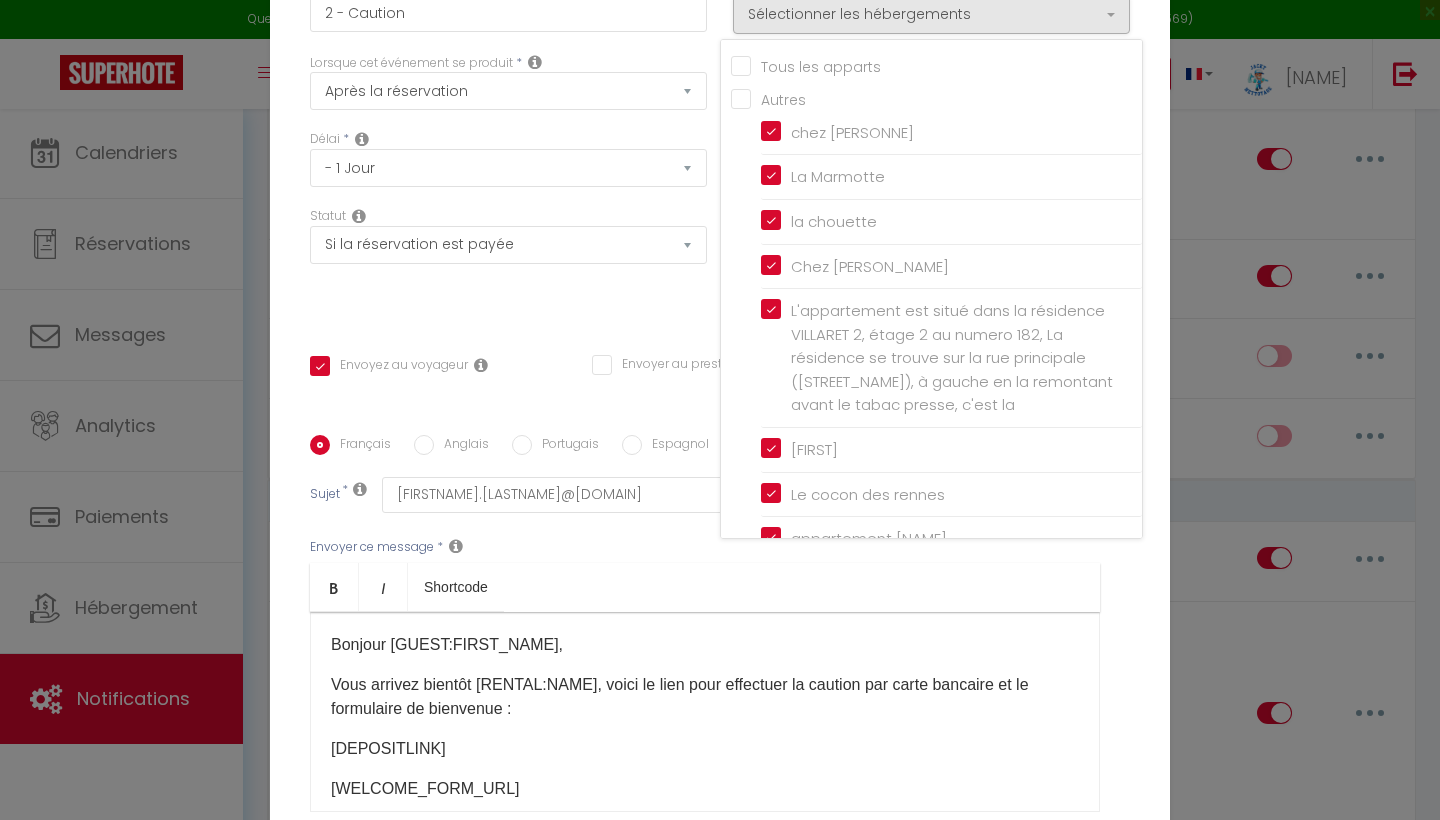 click on "Tous les apparts" at bounding box center (936, 65) 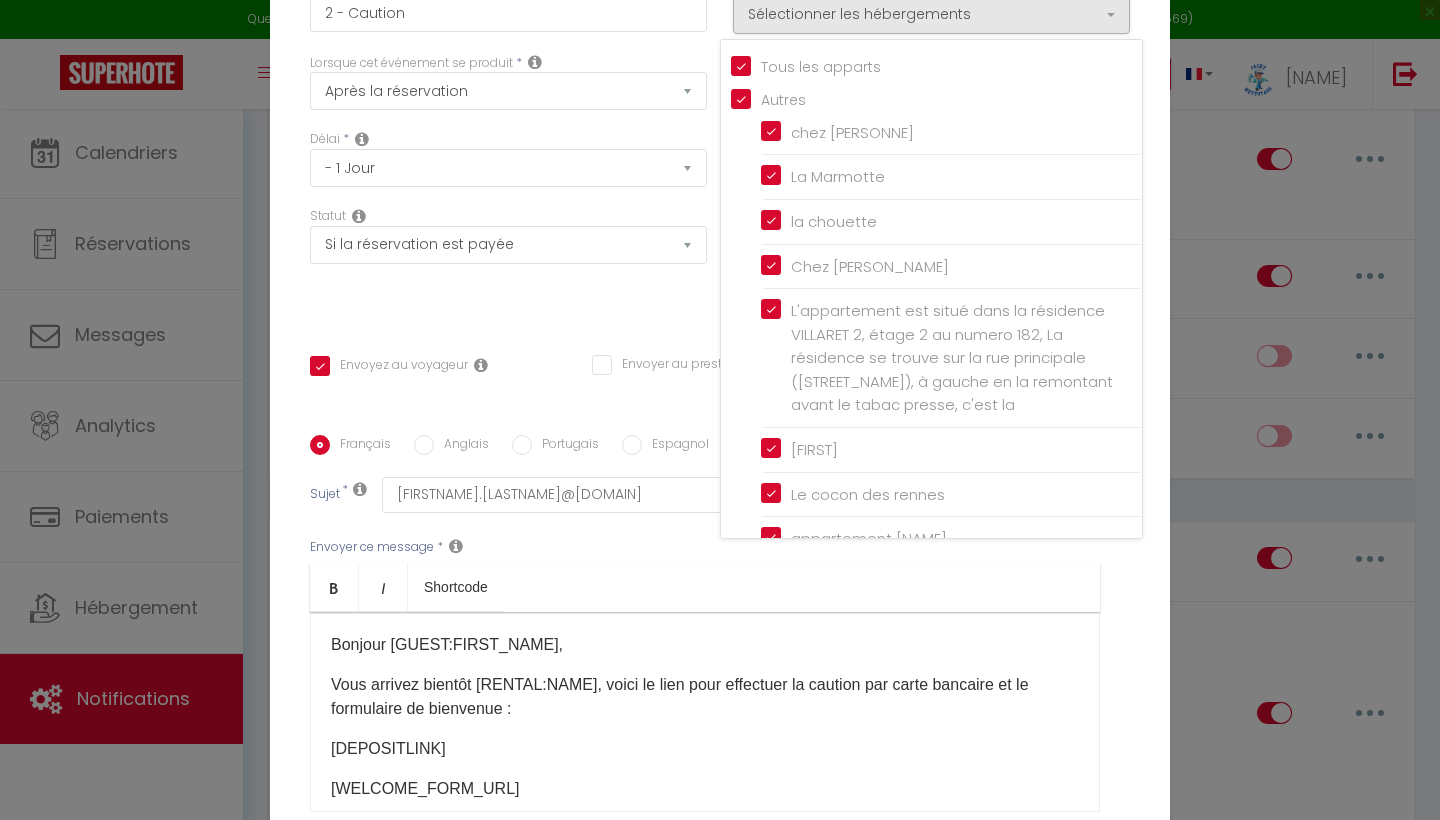 checkbox on "true" 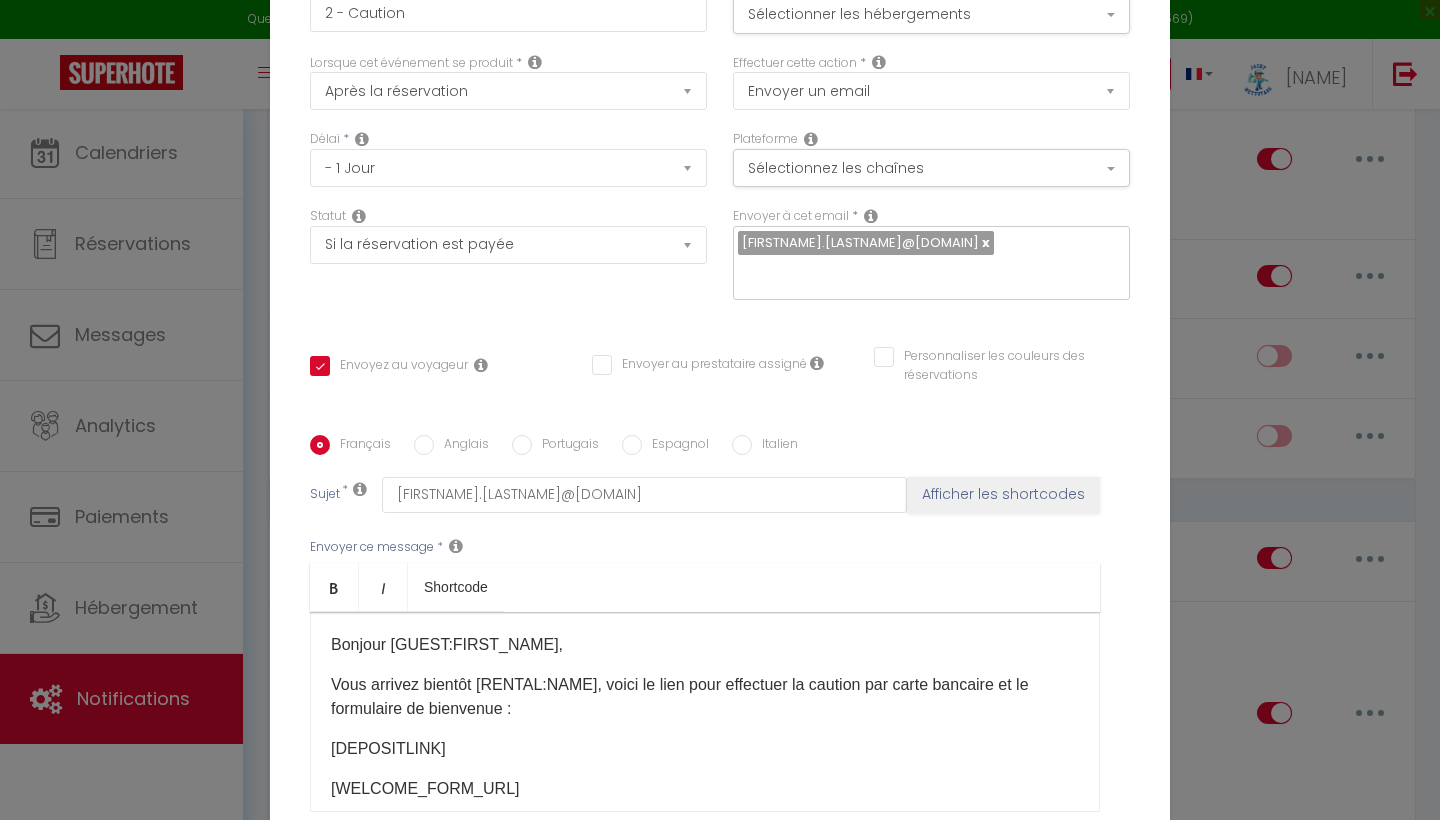 click on "Bonjour [GUEST:FIRST_NAME]​​​," at bounding box center [705, 645] 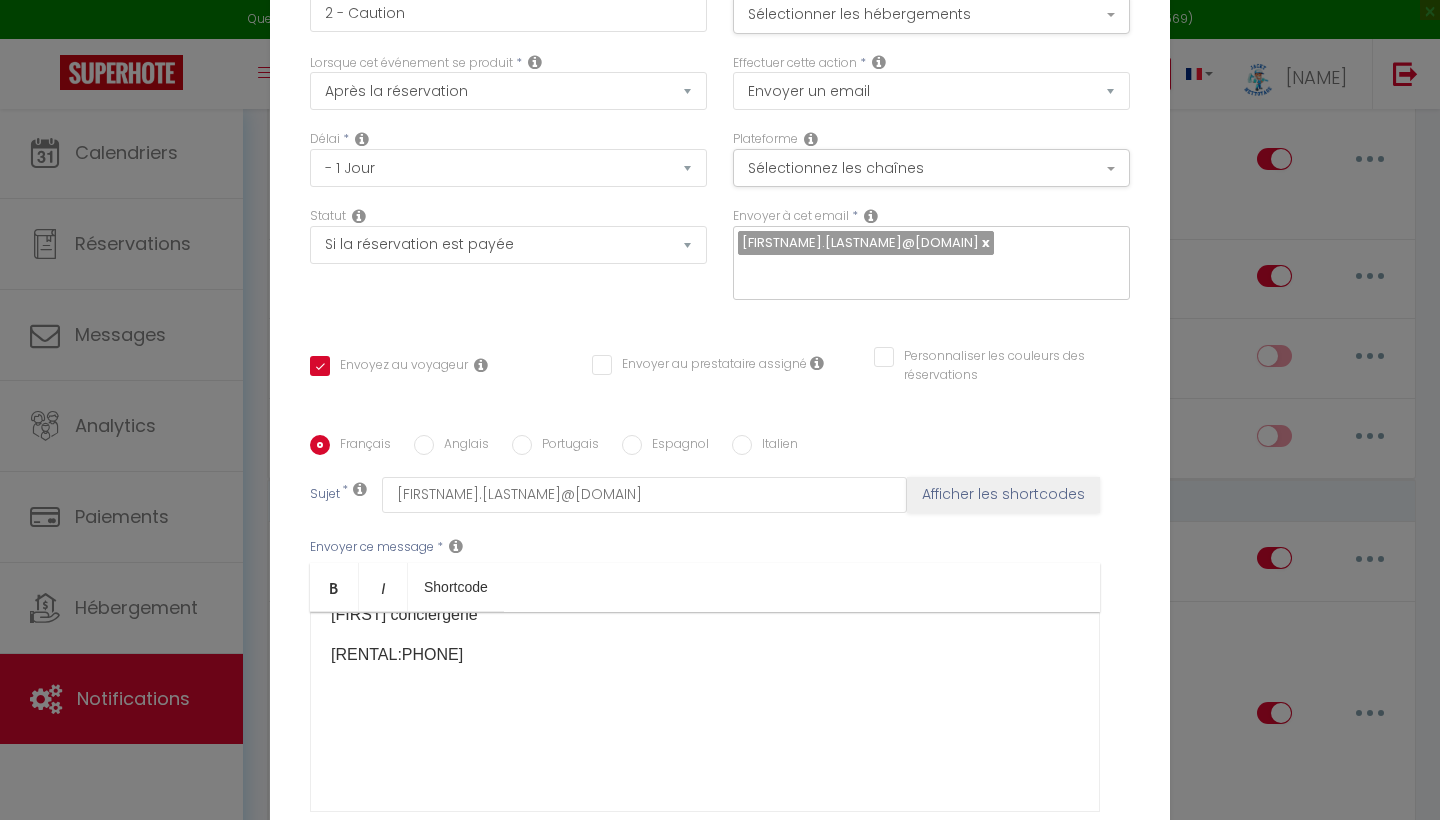 scroll, scrollTop: 294, scrollLeft: 0, axis: vertical 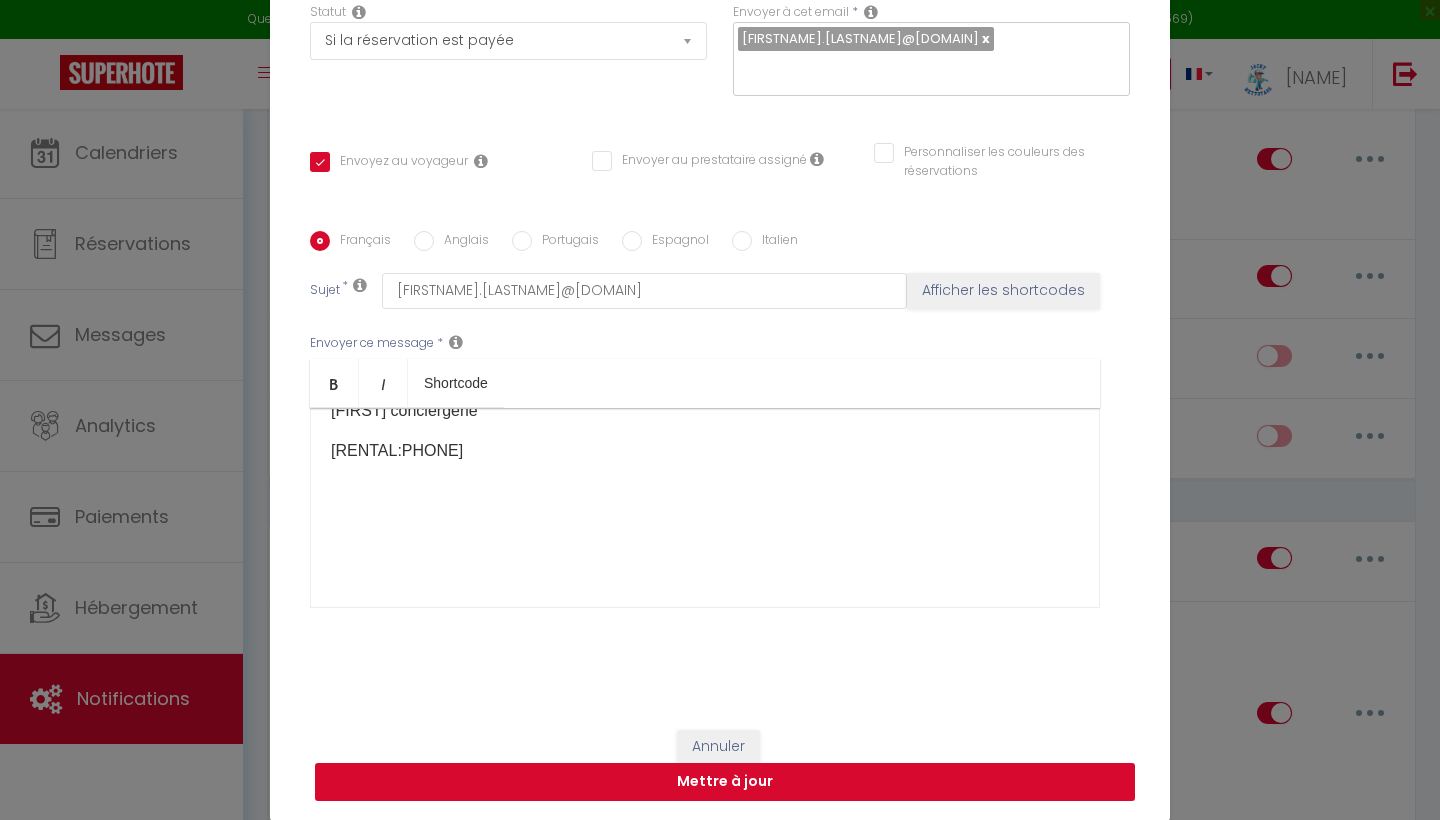 click on "Mettre à jour" at bounding box center [725, 782] 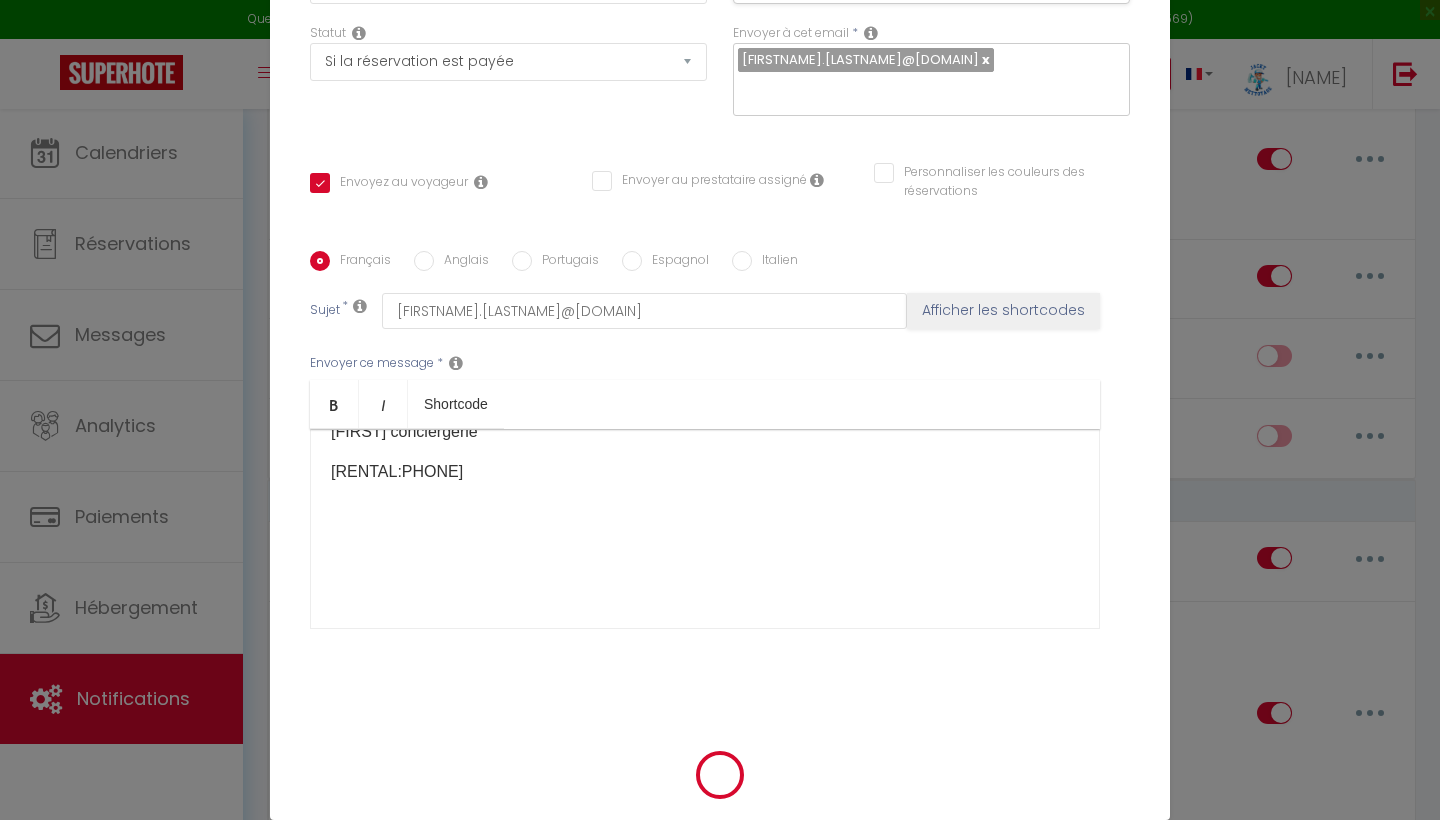 scroll, scrollTop: 194, scrollLeft: 0, axis: vertical 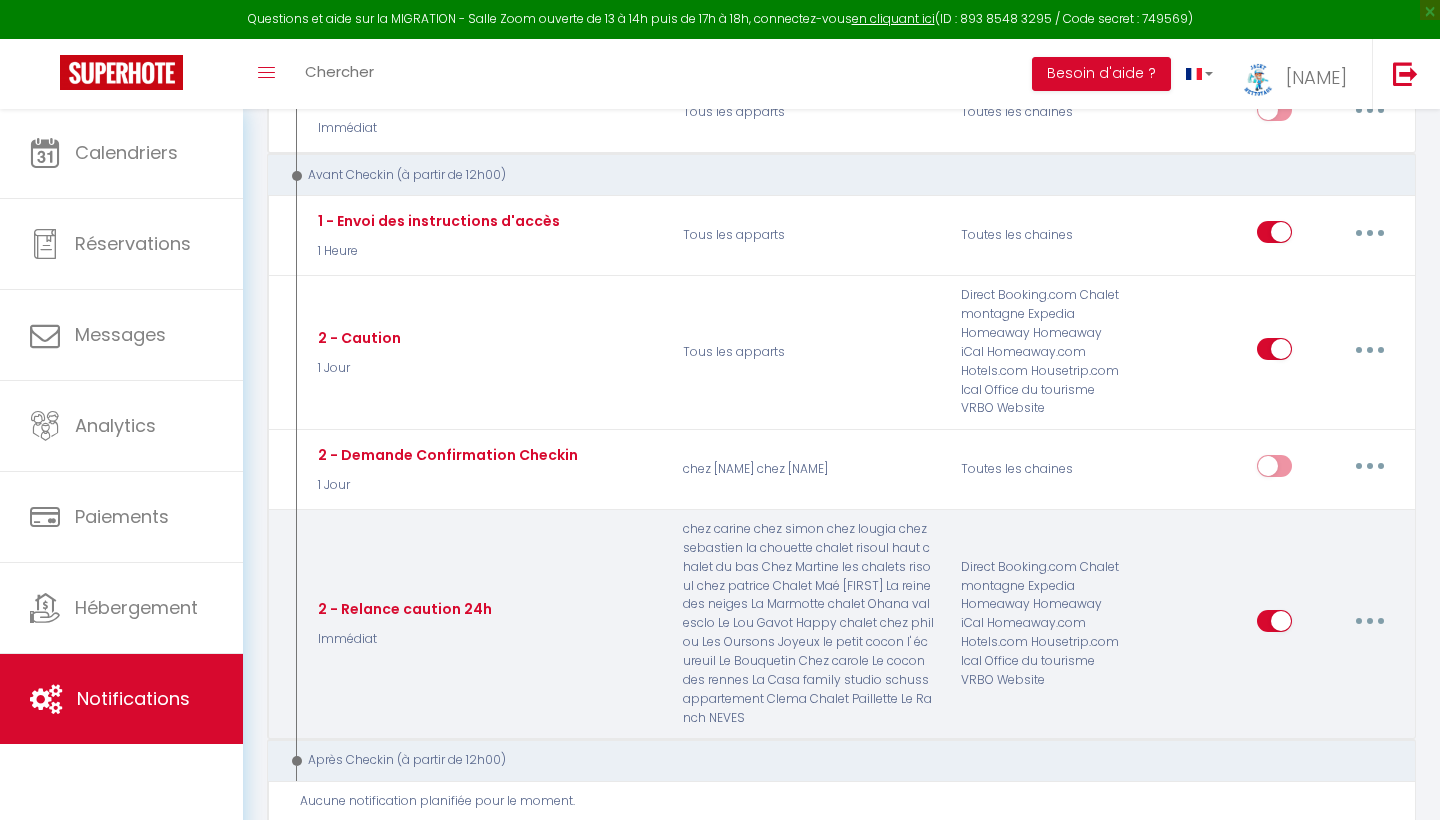 click at bounding box center [1370, 621] 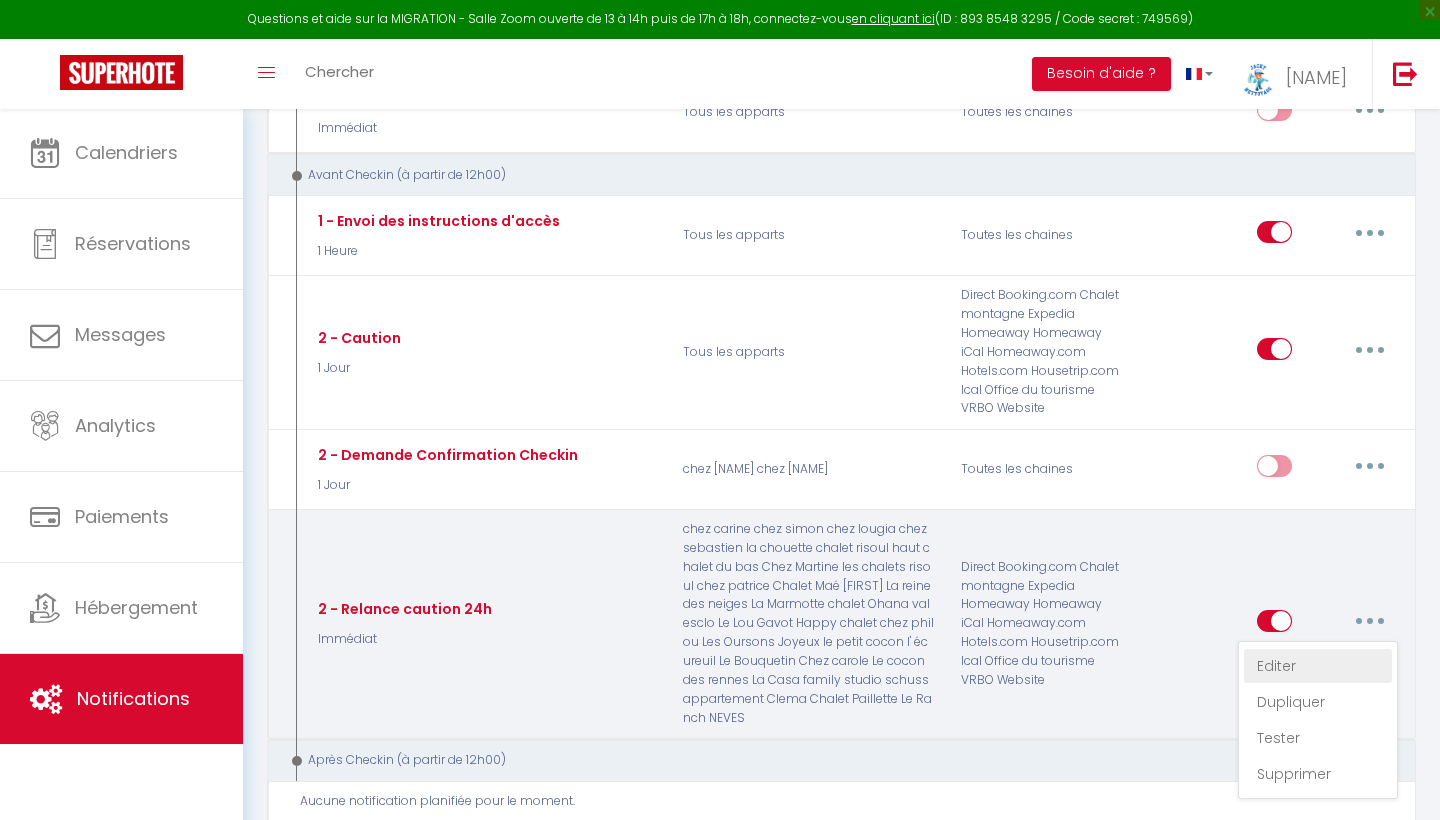 click on "Editer" at bounding box center (1318, 666) 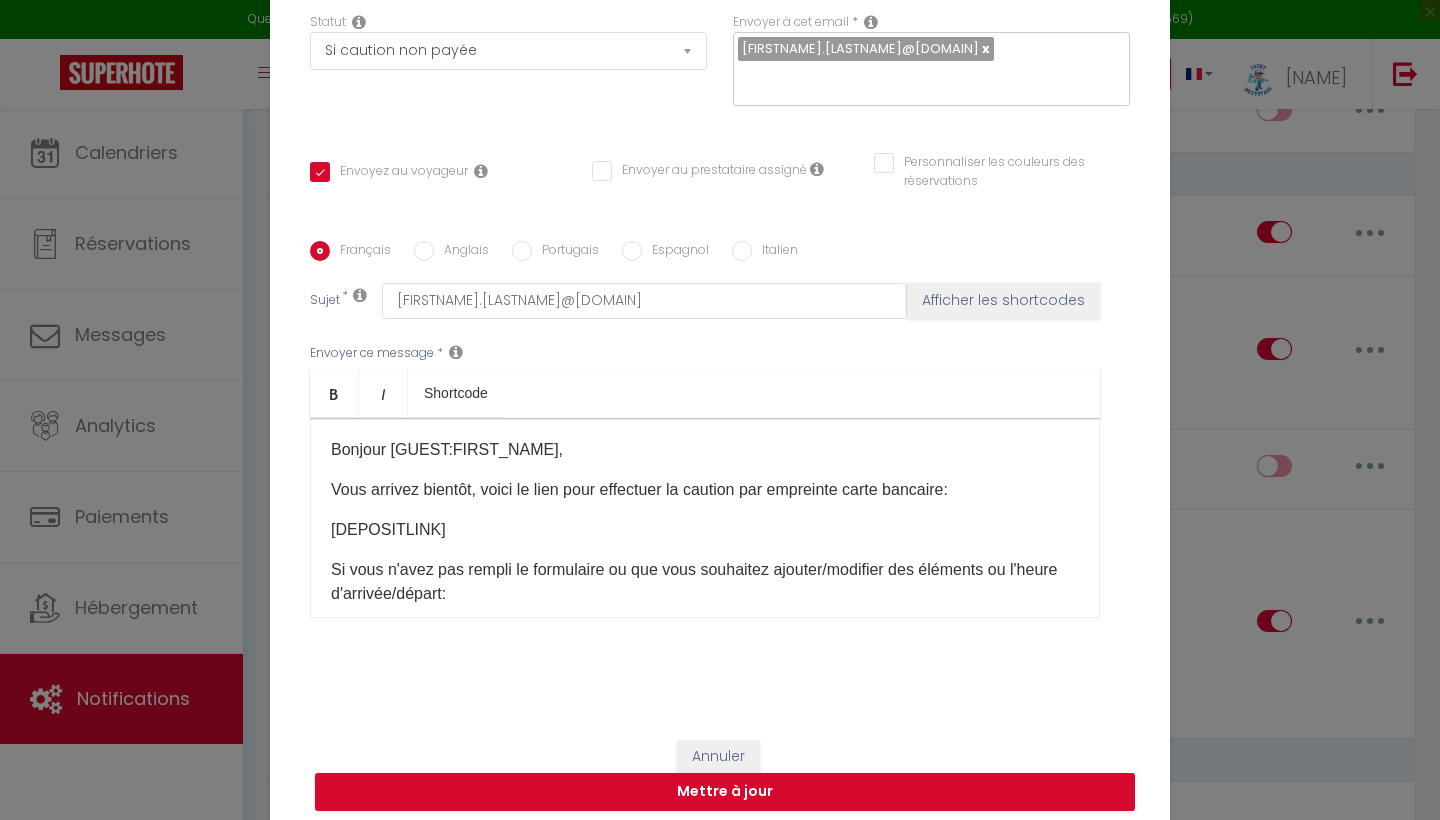 scroll, scrollTop: 0, scrollLeft: 0, axis: both 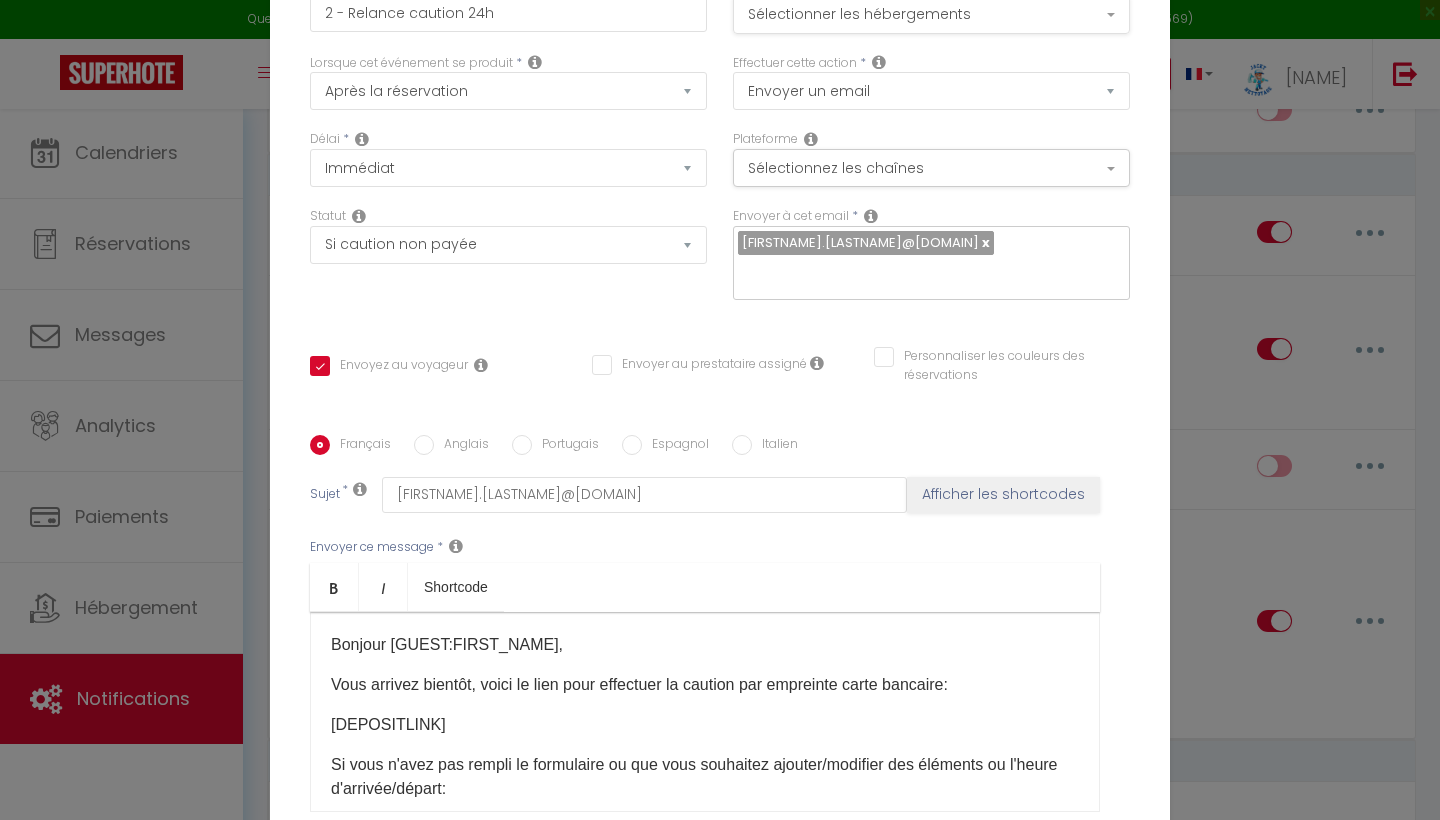 click on "Sélectionner les hébergements" at bounding box center (931, 15) 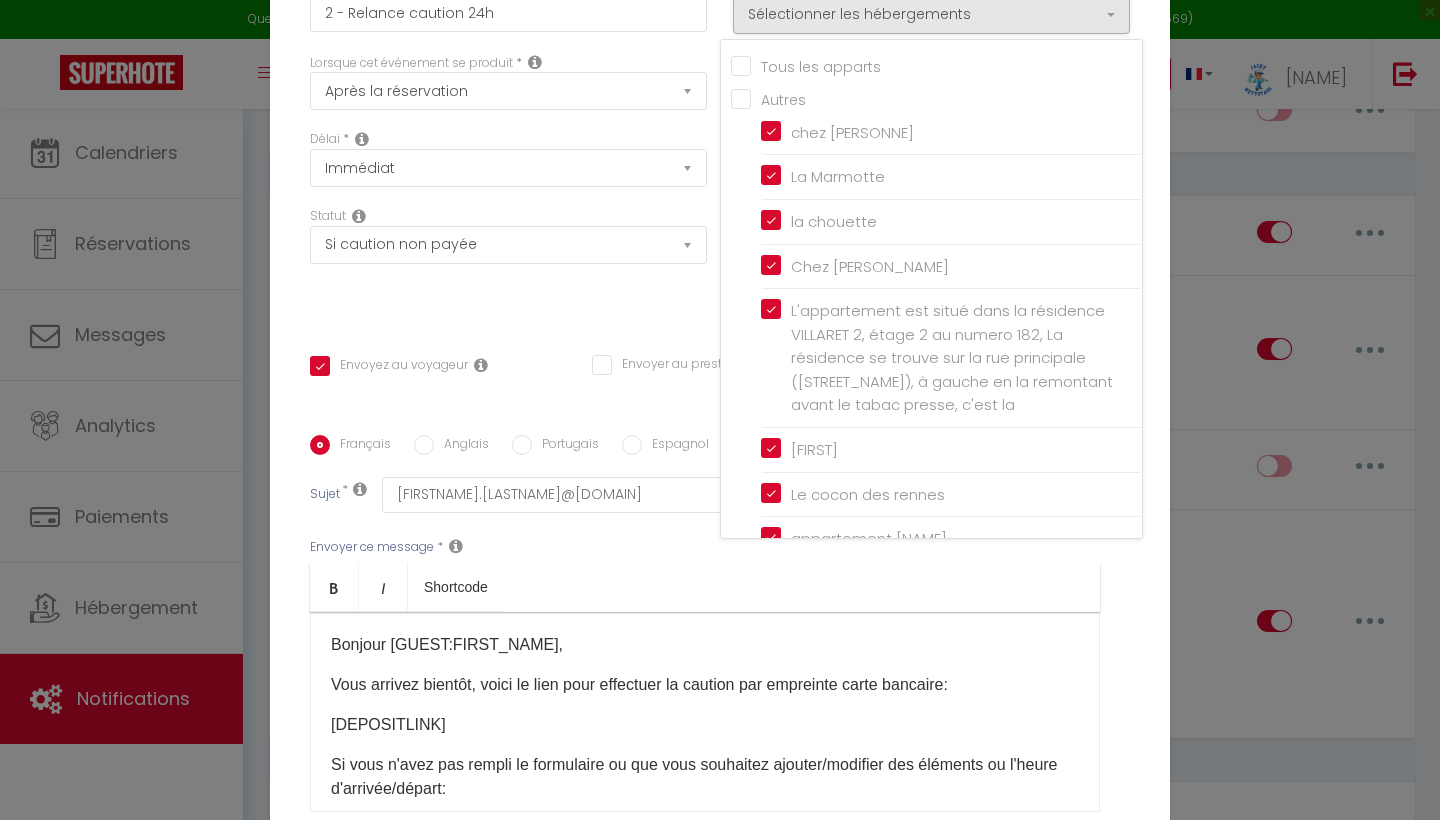 click on "Tous les apparts" at bounding box center [936, 65] 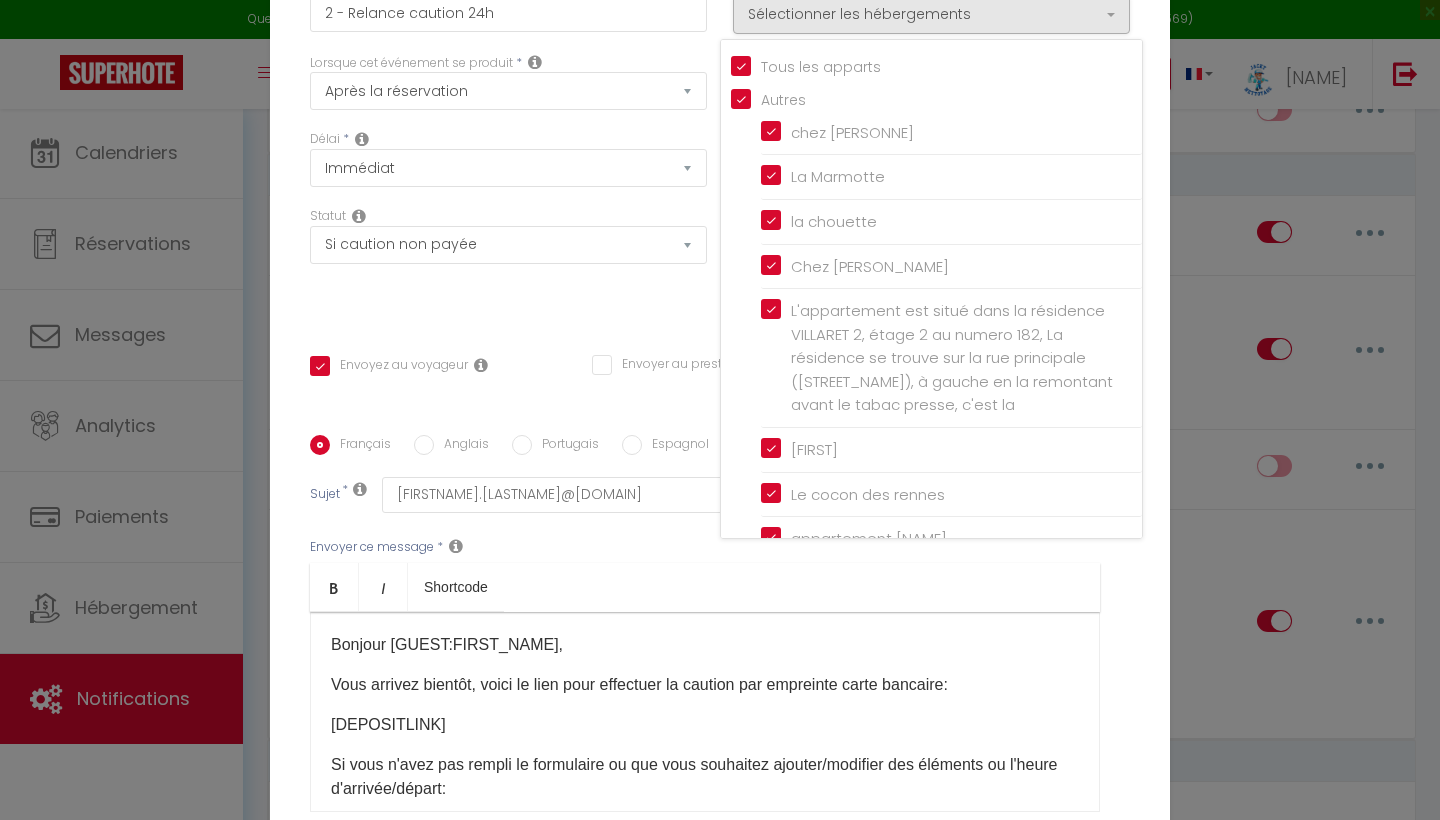 checkbox on "true" 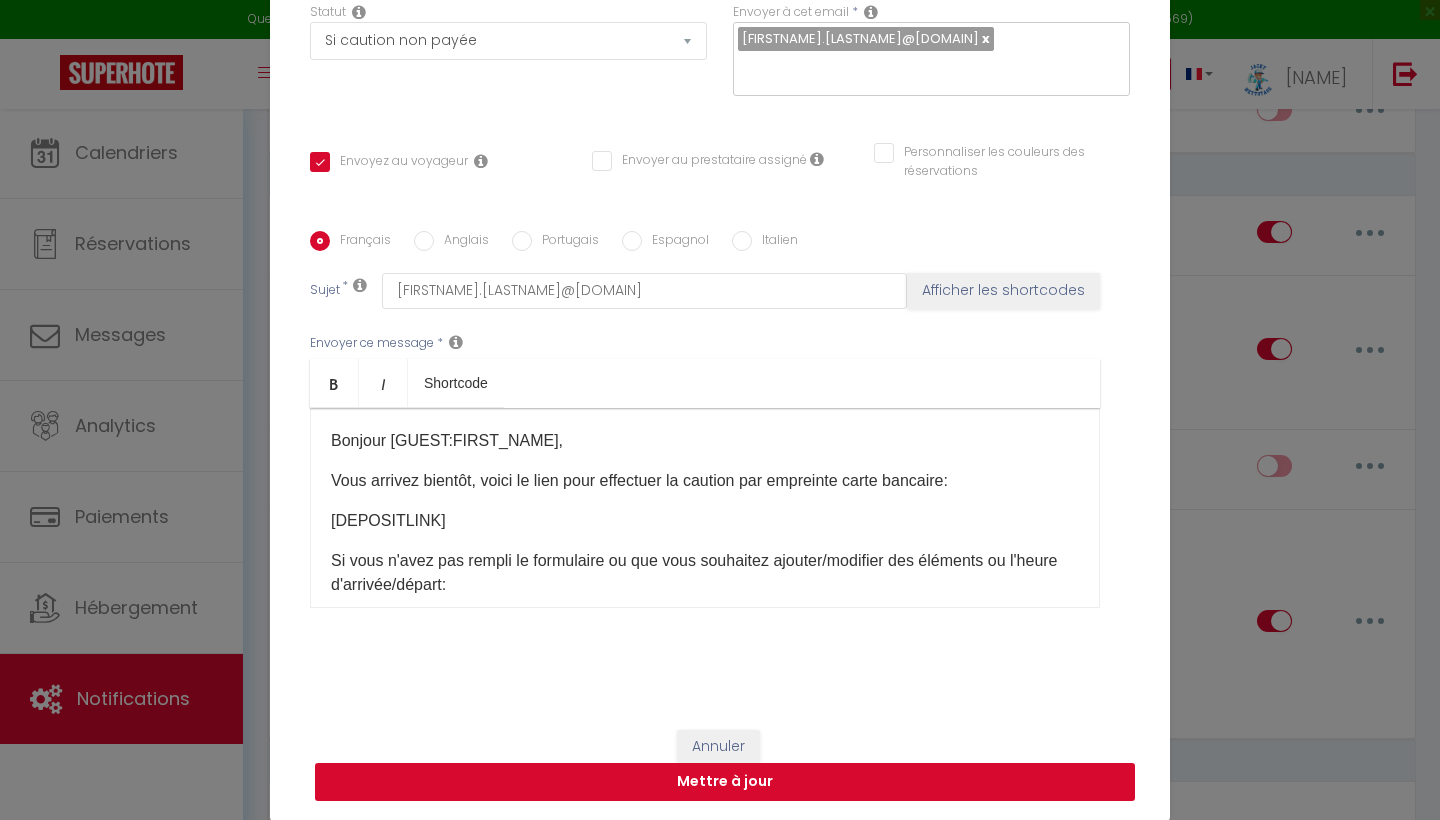 click on "Mettre à jour" at bounding box center [725, 782] 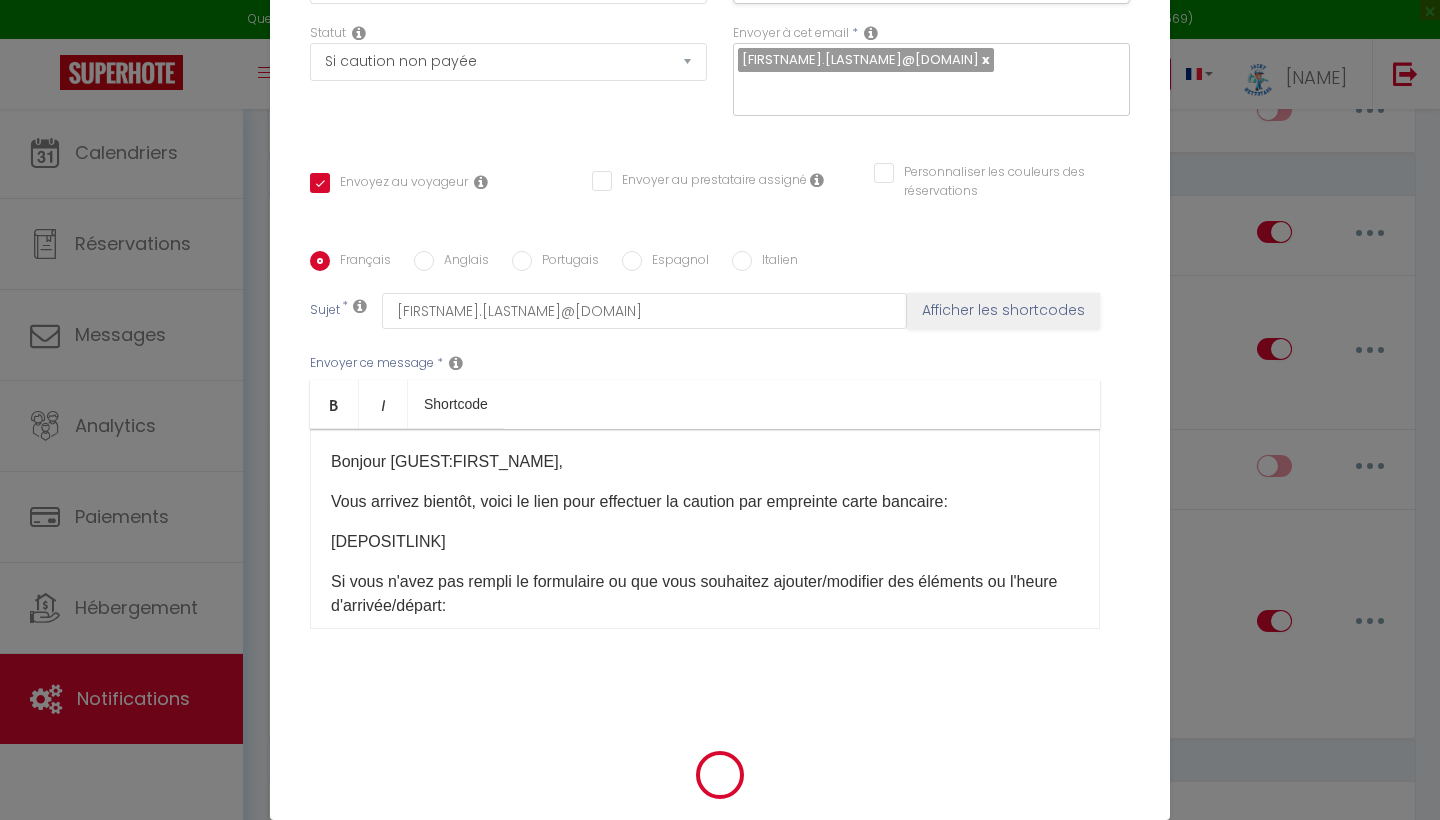 scroll, scrollTop: 194, scrollLeft: 0, axis: vertical 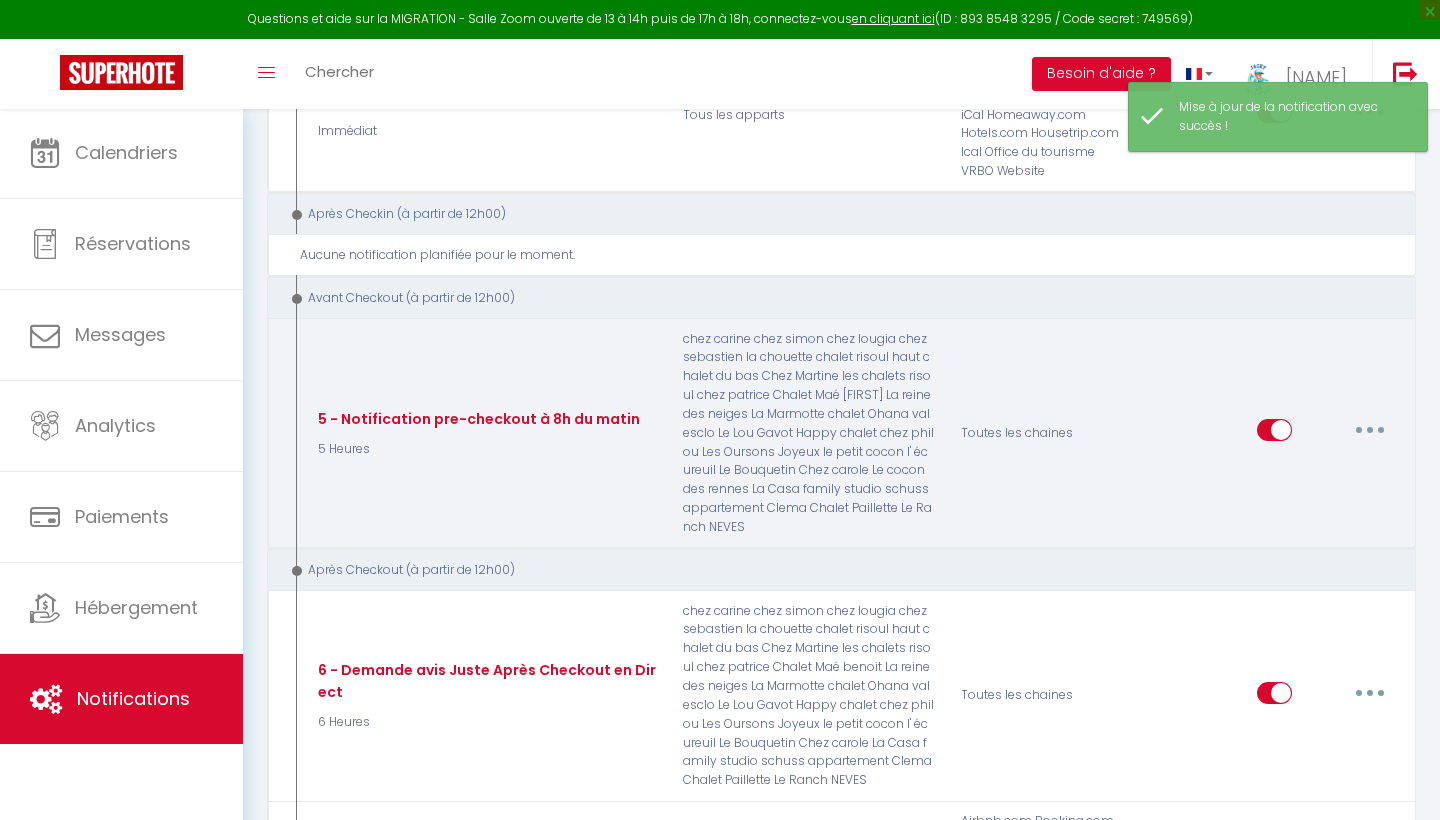 click at bounding box center (1370, 430) 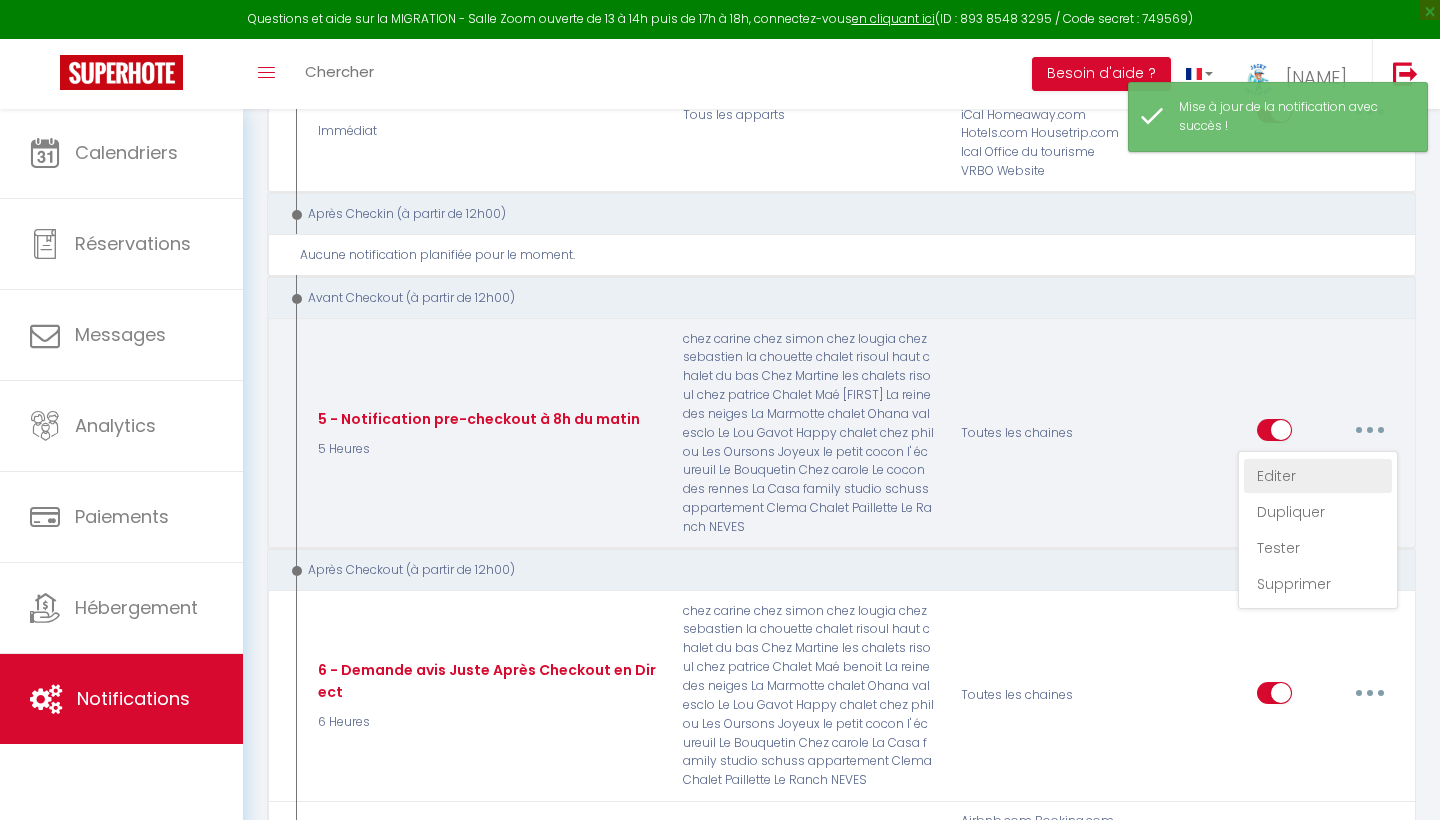 click on "Editer" at bounding box center (1318, 476) 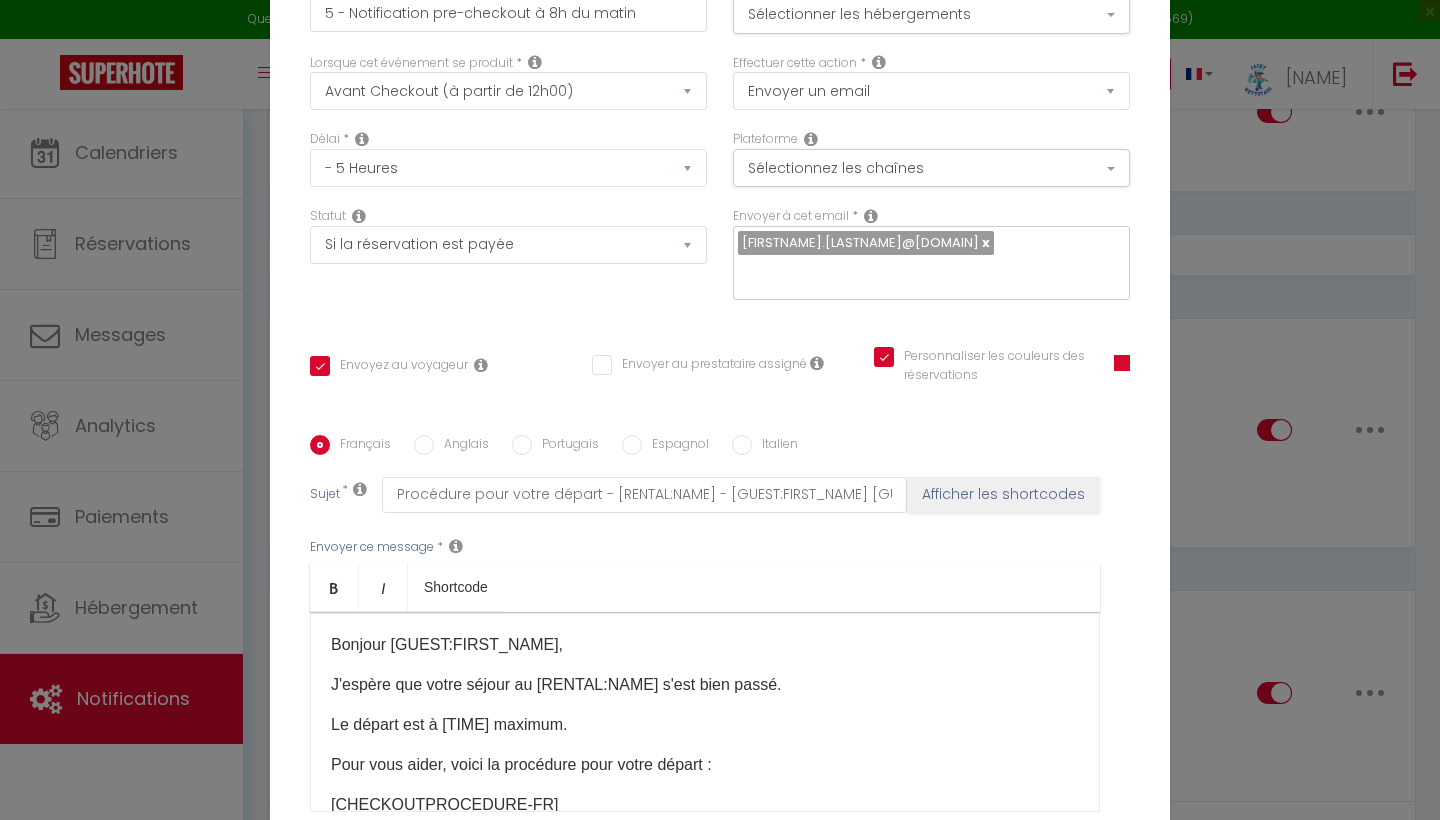 scroll, scrollTop: 0, scrollLeft: 0, axis: both 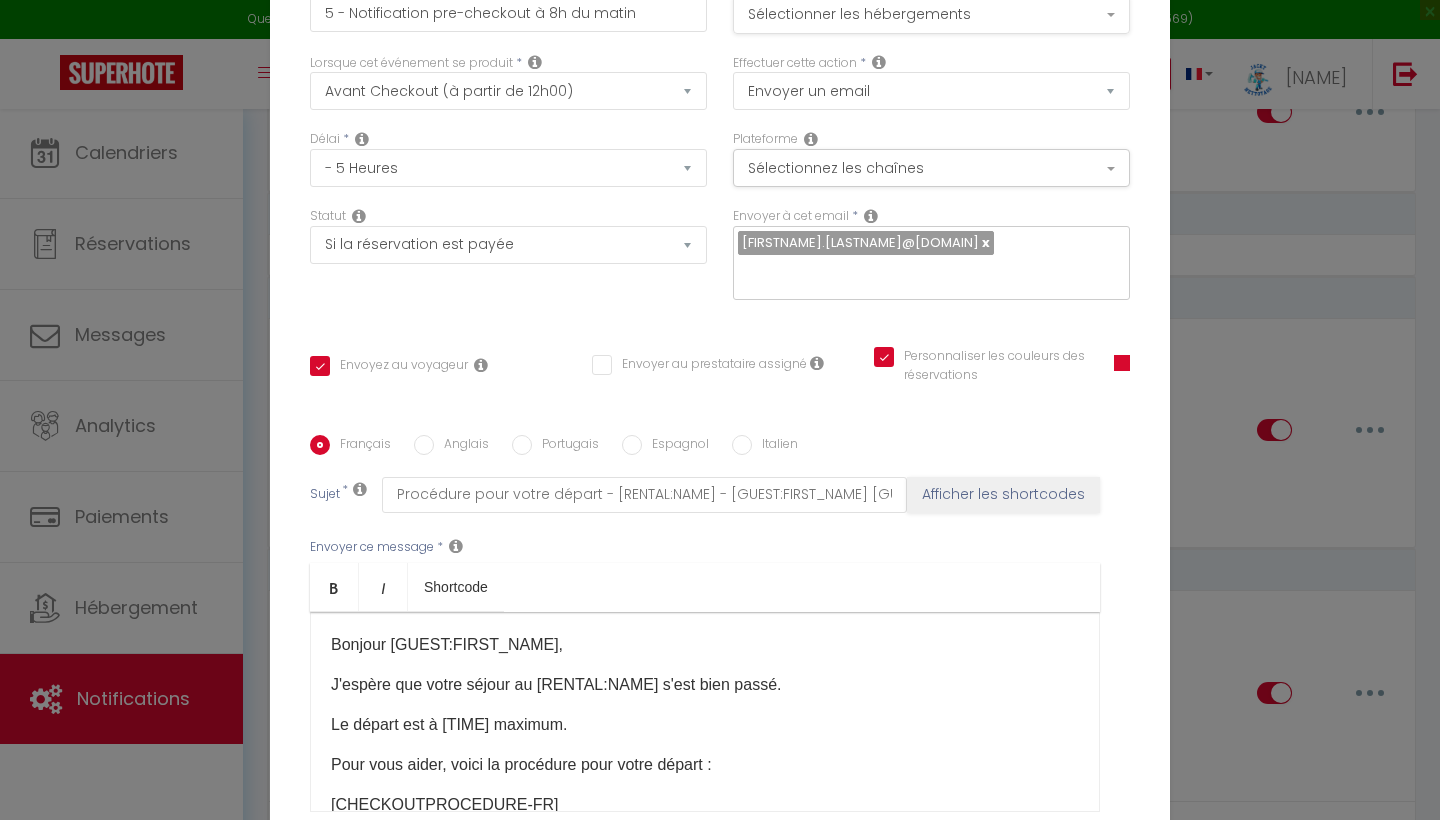 click on "Sélectionner les hébergements" at bounding box center [931, 15] 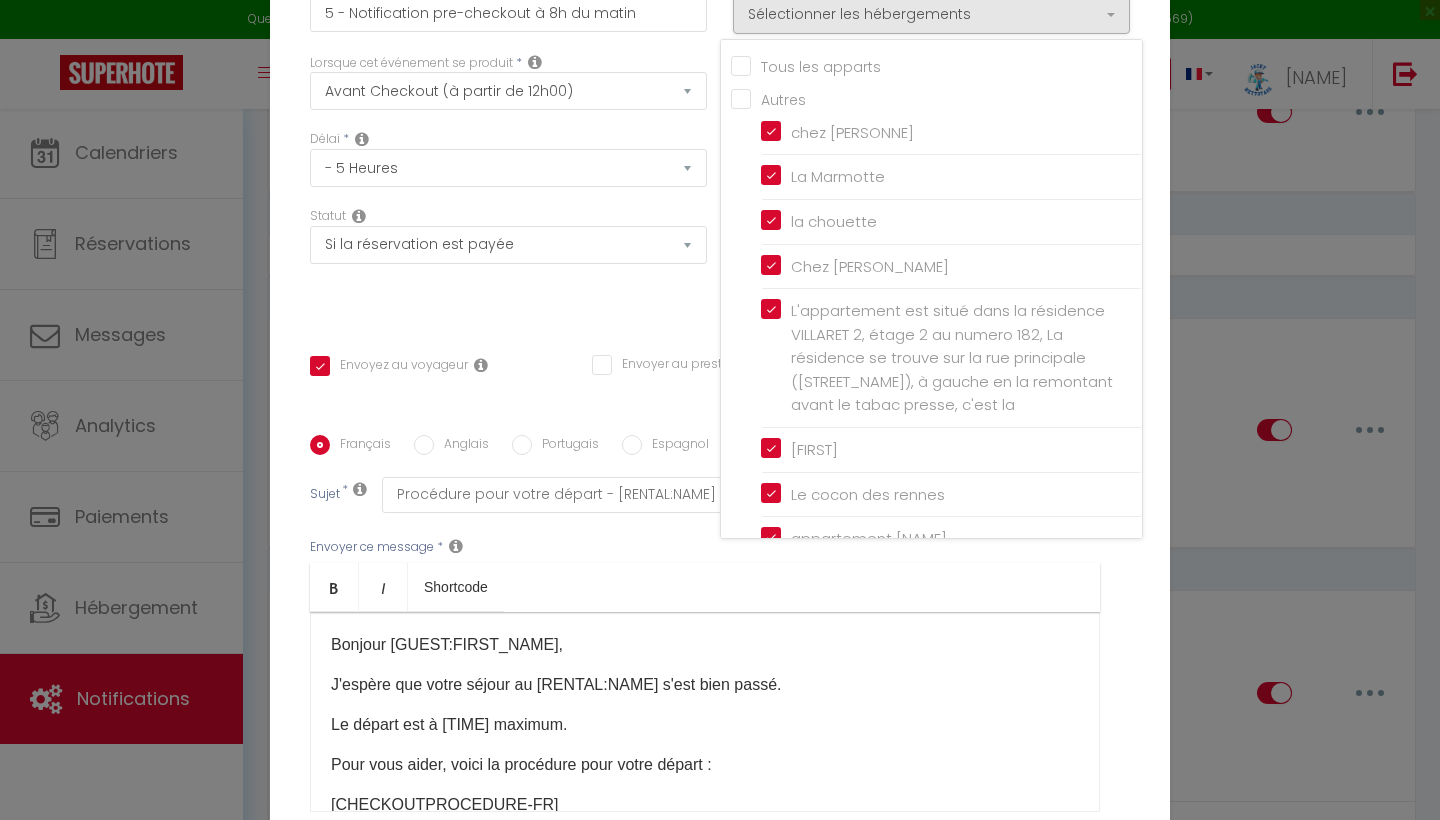 click on "Tous les apparts" at bounding box center (936, 65) 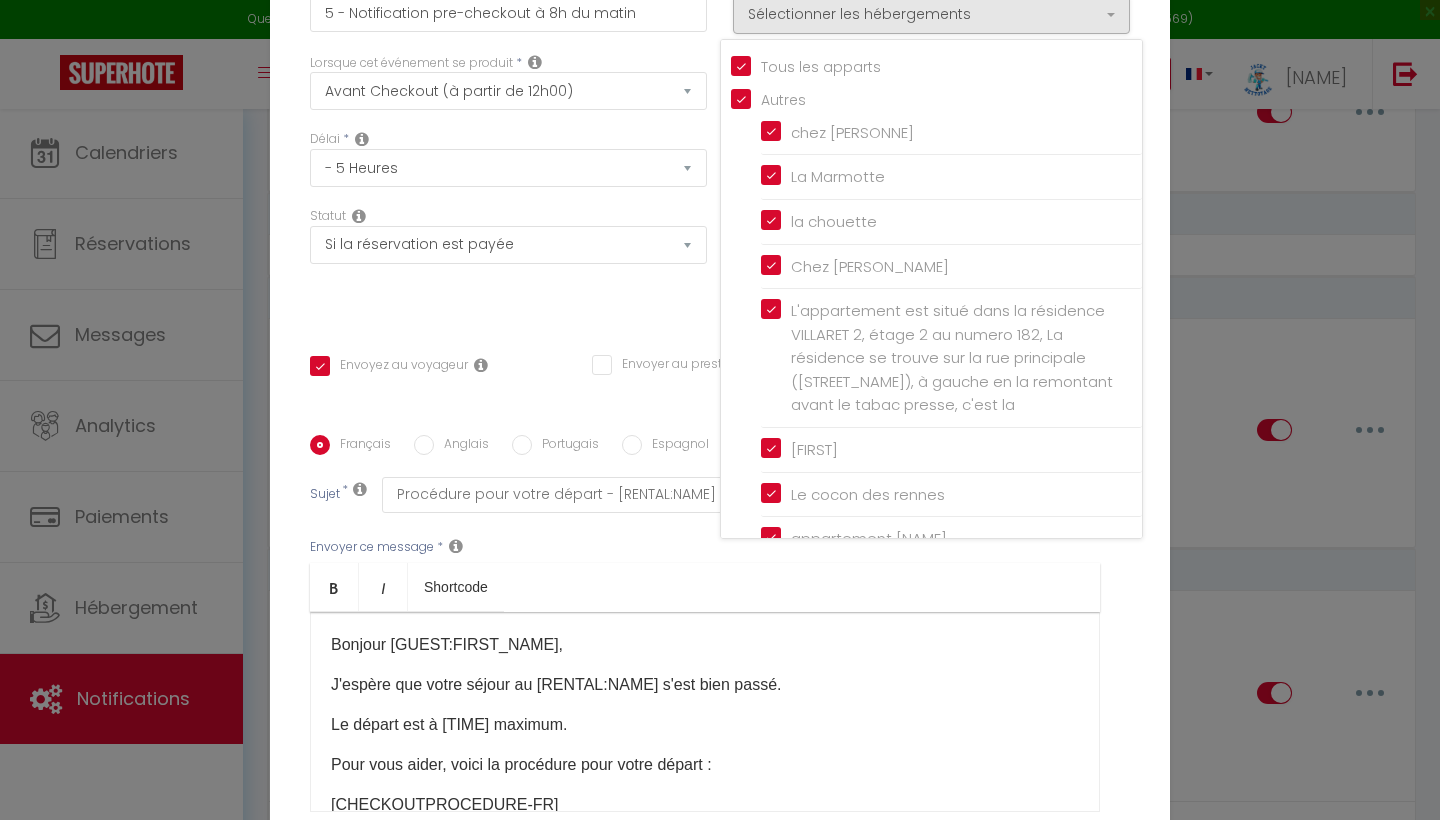 checkbox on "true" 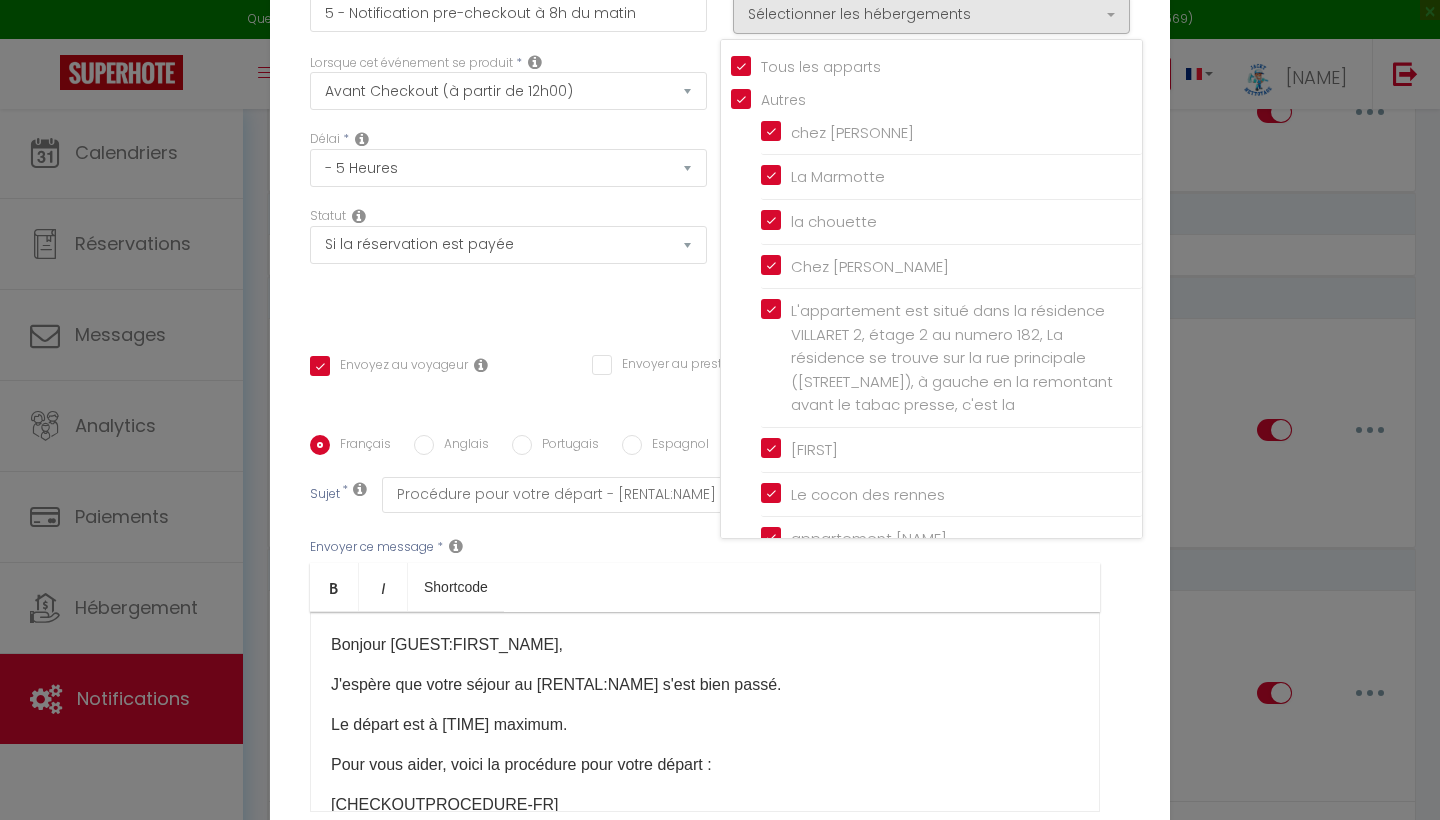 click on "Envoyer ce message   *     Bold Italic Shortcode Rich text editor Bonjour [GUEST:FIRST_NAME],
J'espère que votre séjour au [RENTAL:NAME] s'est bien passé.
Le départ est à 10H00 maximum.
Pour vous aider, voici la procédure pour votre départ :
[CHECKOUTPROCEDURE-FR]
N’hésitez pas à me contacter si vous avez la moindre question. Au plaisir de vous revoir bientôt.  [CONCIERGERIE:NAME] [PHONE]" at bounding box center (720, 675) 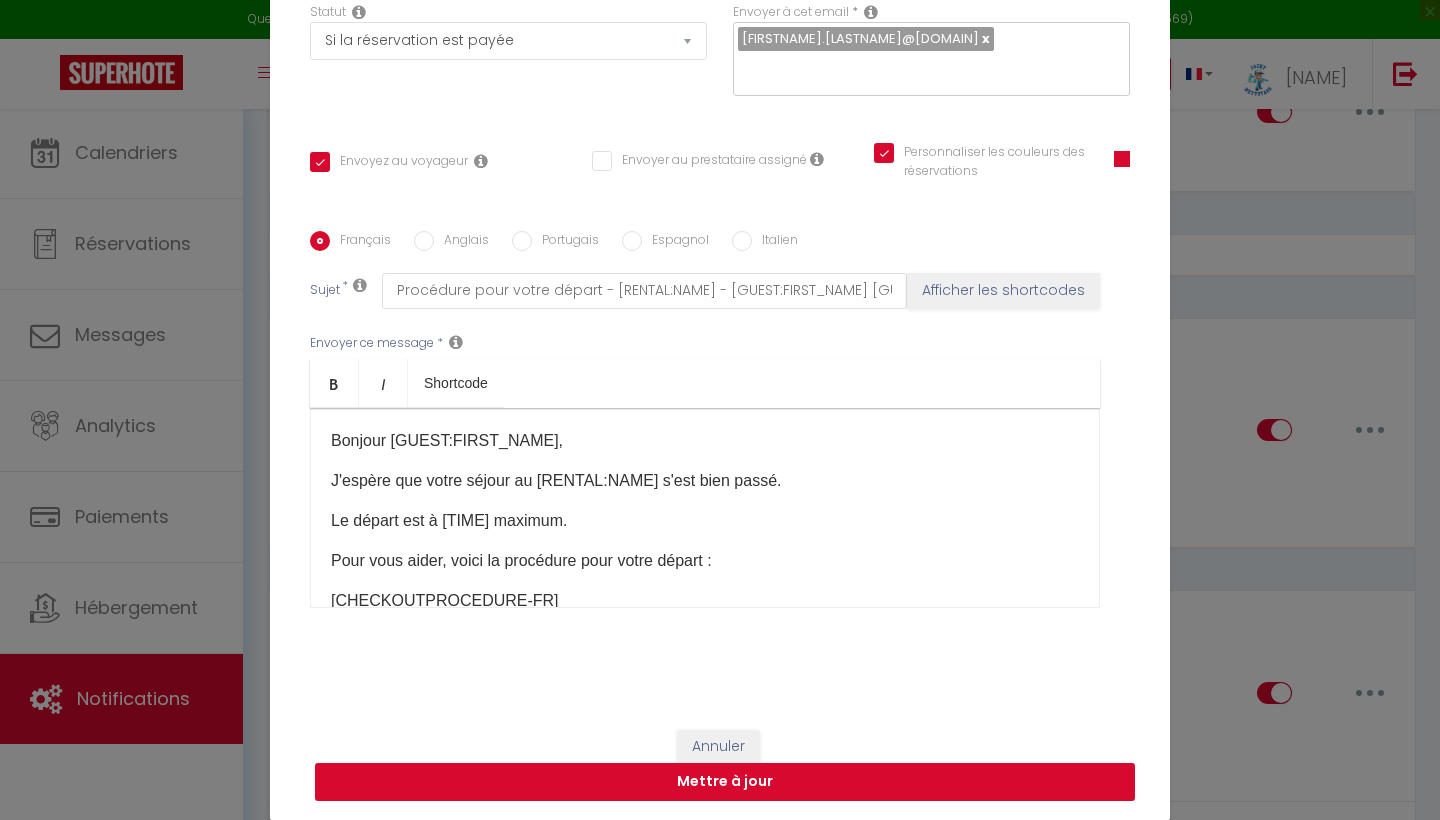 click on "Mettre à jour" at bounding box center (725, 782) 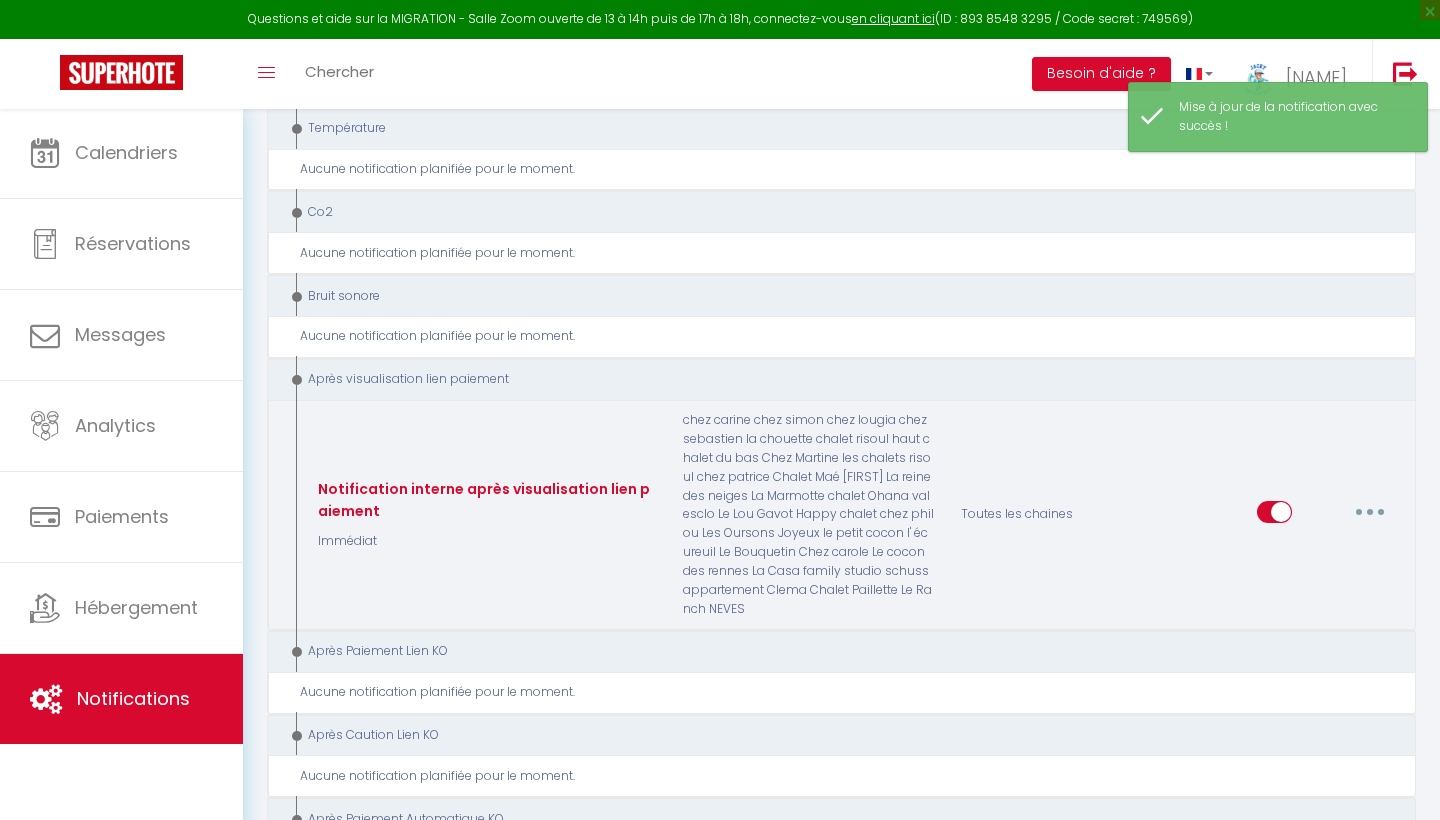 scroll, scrollTop: 1988, scrollLeft: 0, axis: vertical 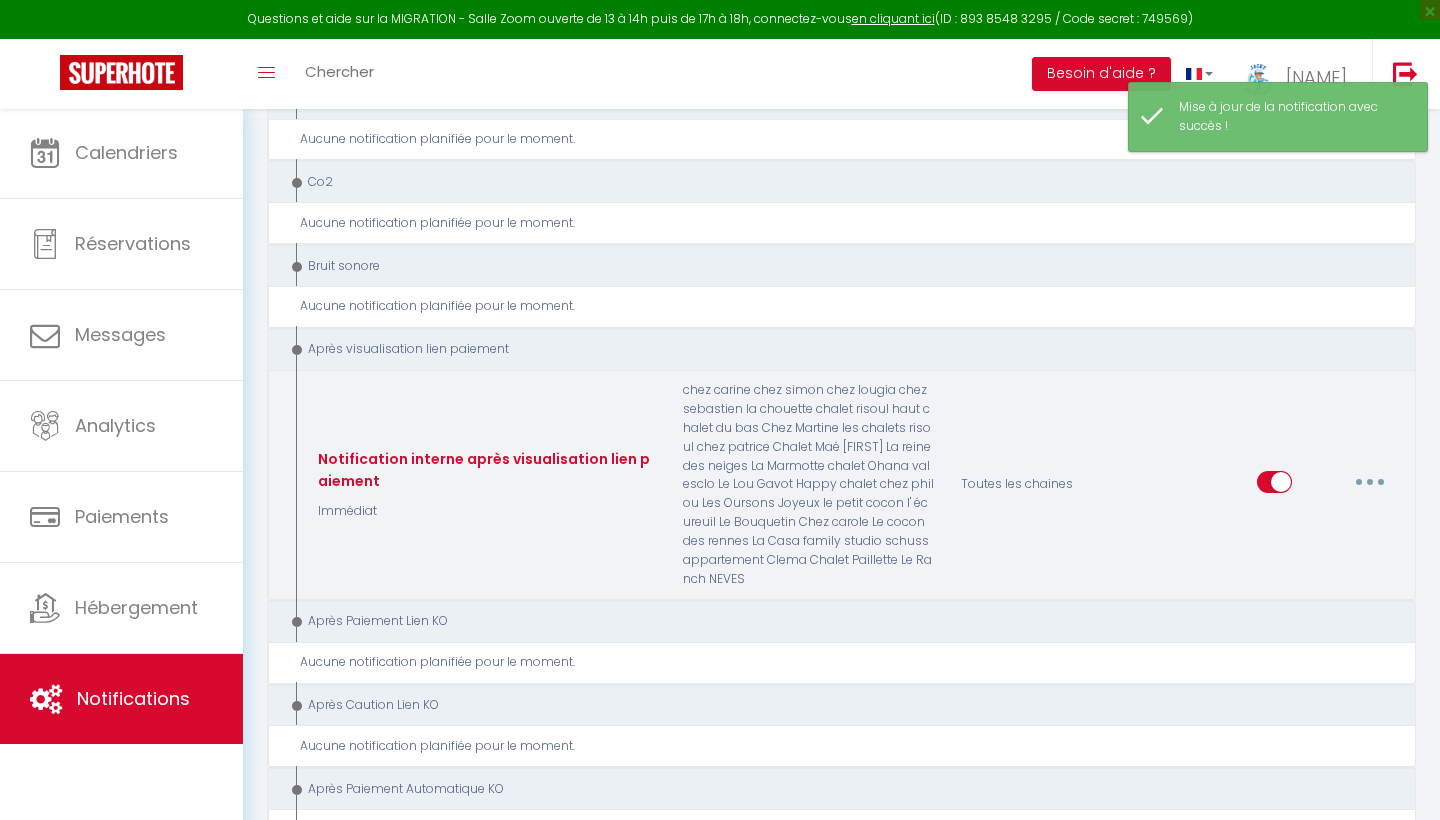 click at bounding box center (1370, 482) 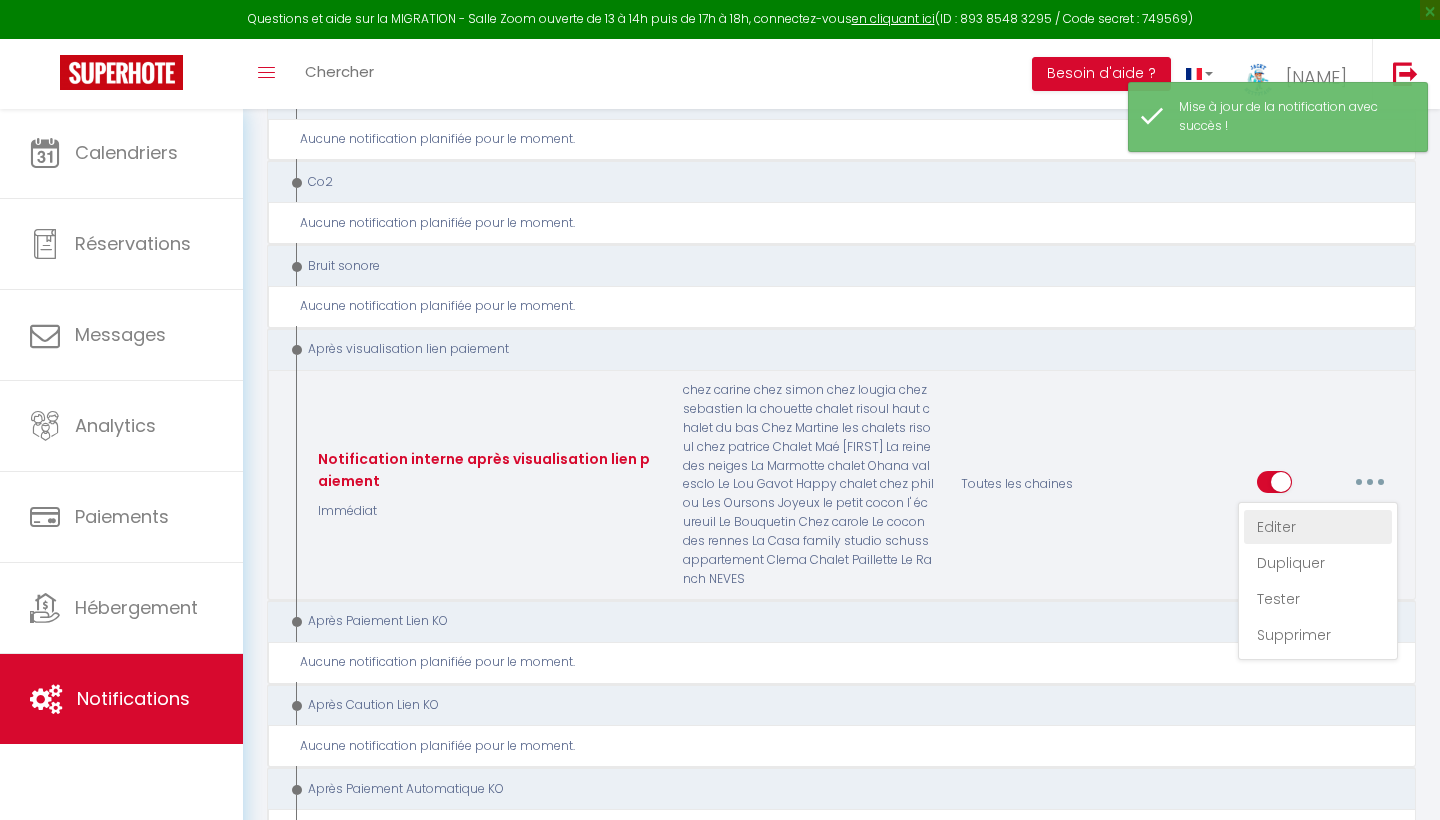 click on "Editer" at bounding box center [1318, 527] 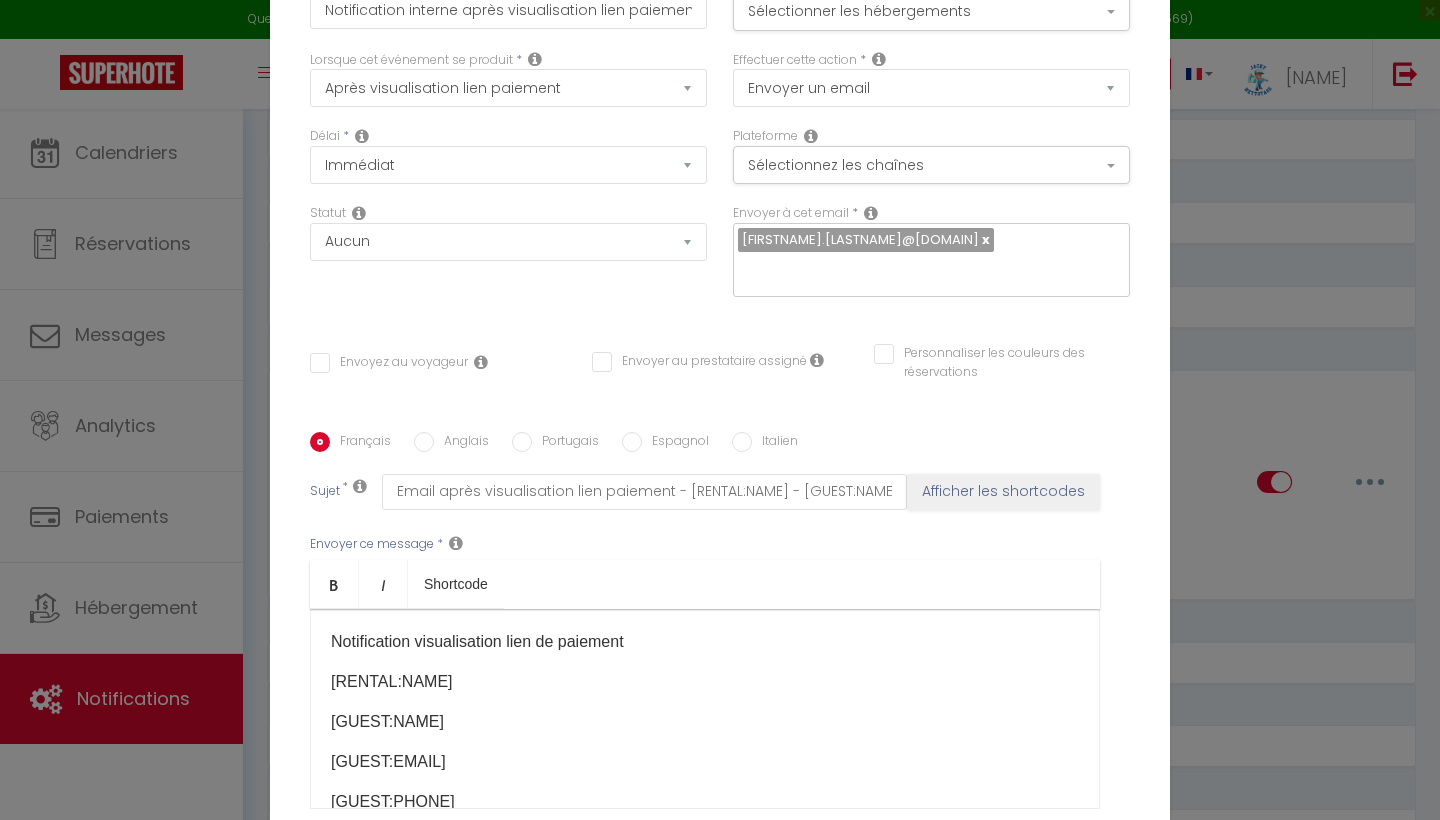 scroll, scrollTop: 2, scrollLeft: 0, axis: vertical 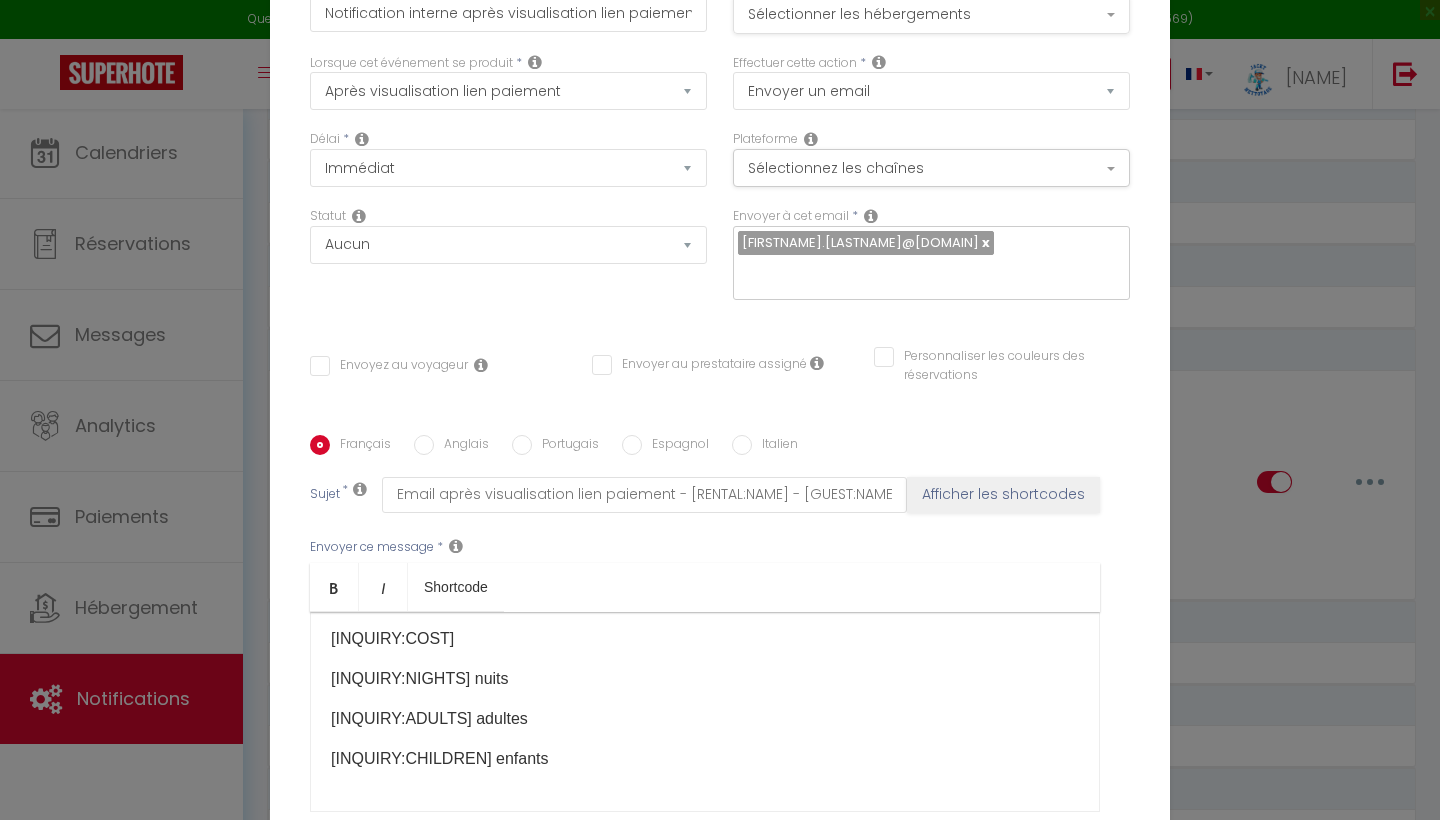 click on "Sélectionner les hébergements" at bounding box center (931, 15) 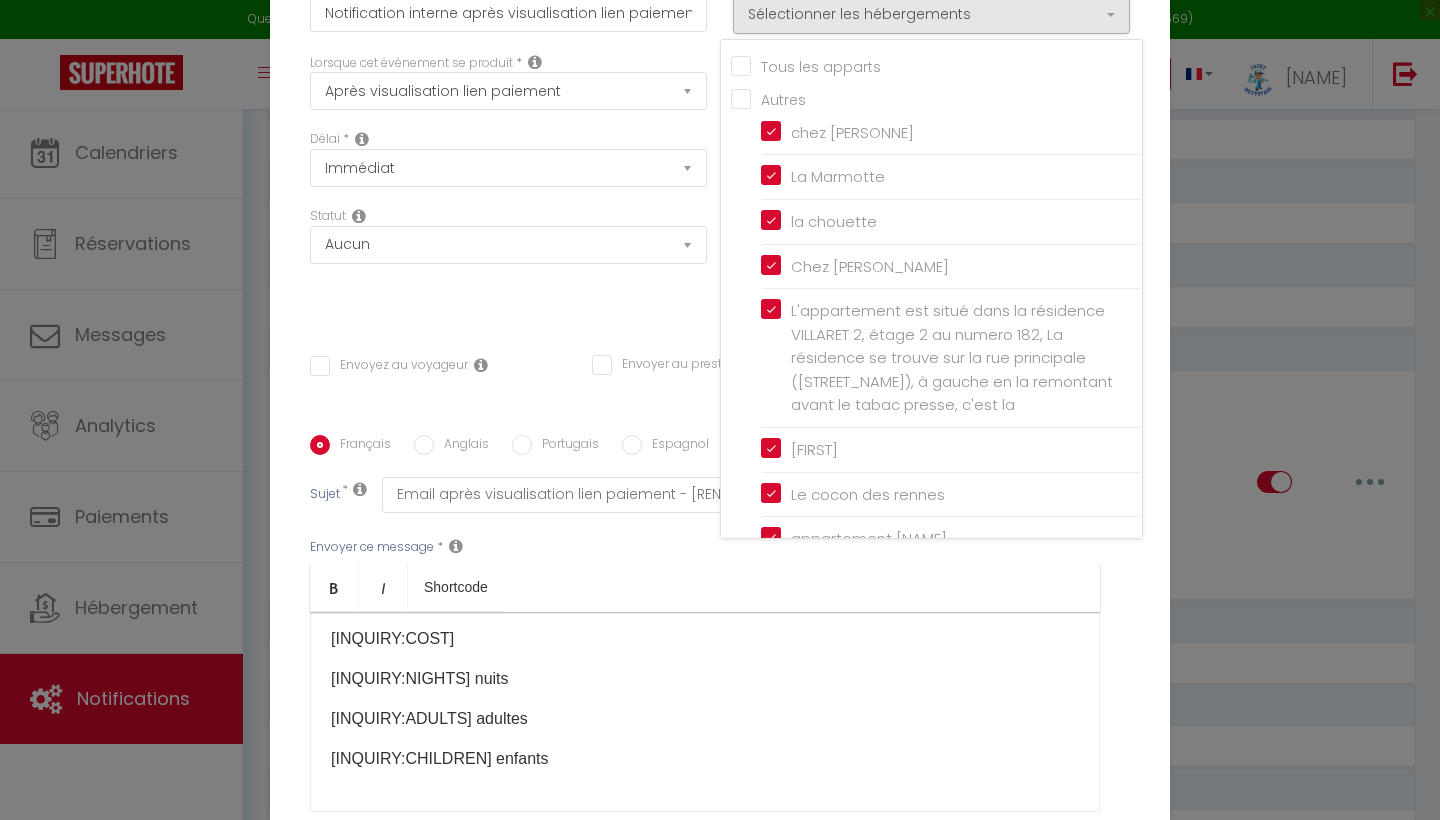 click on "Tous les apparts" at bounding box center [936, 65] 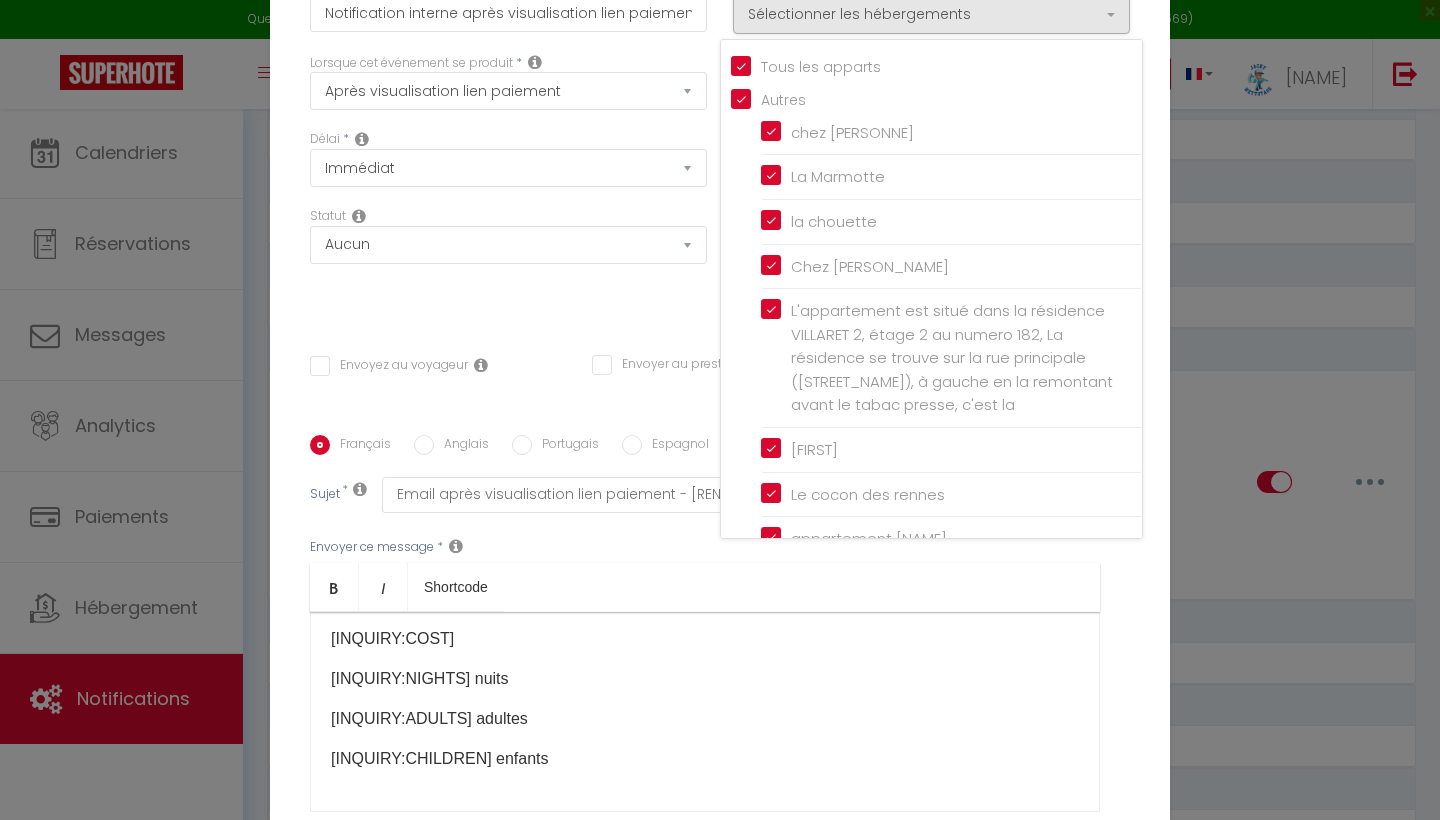 click on "Bold Italic Shortcode" at bounding box center [705, 587] 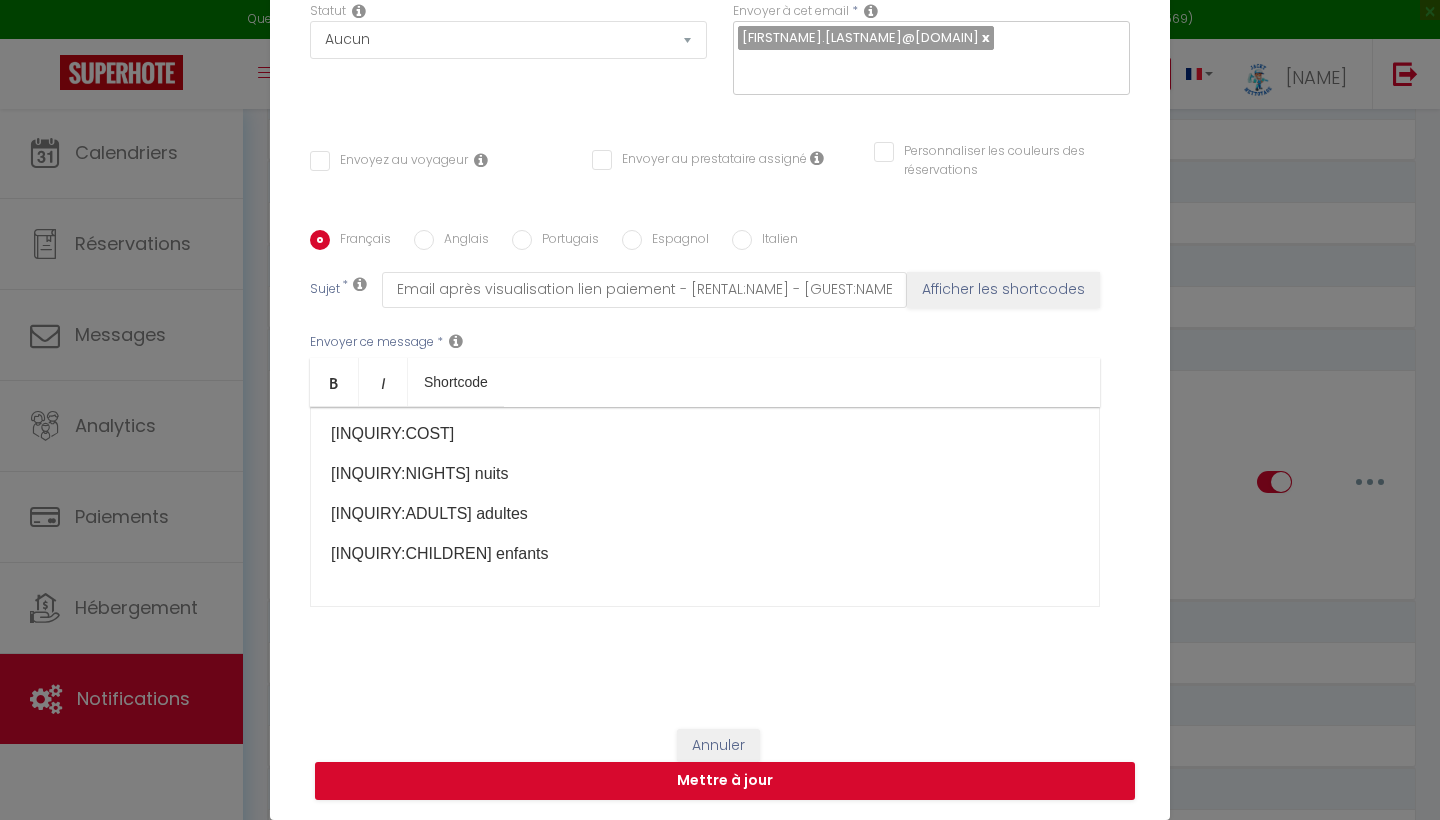 scroll, scrollTop: 204, scrollLeft: 0, axis: vertical 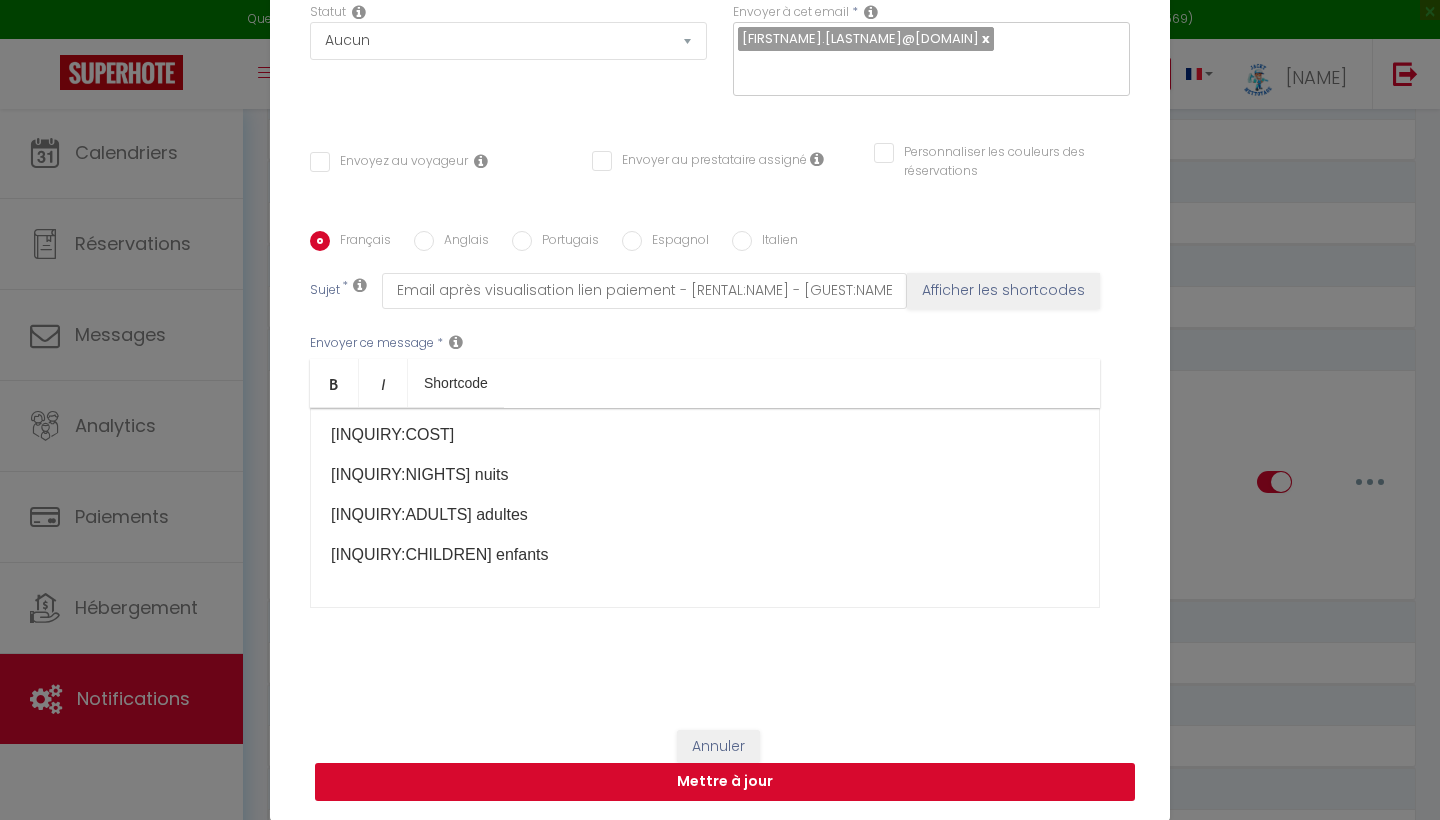 click on "Mettre à jour" at bounding box center (725, 782) 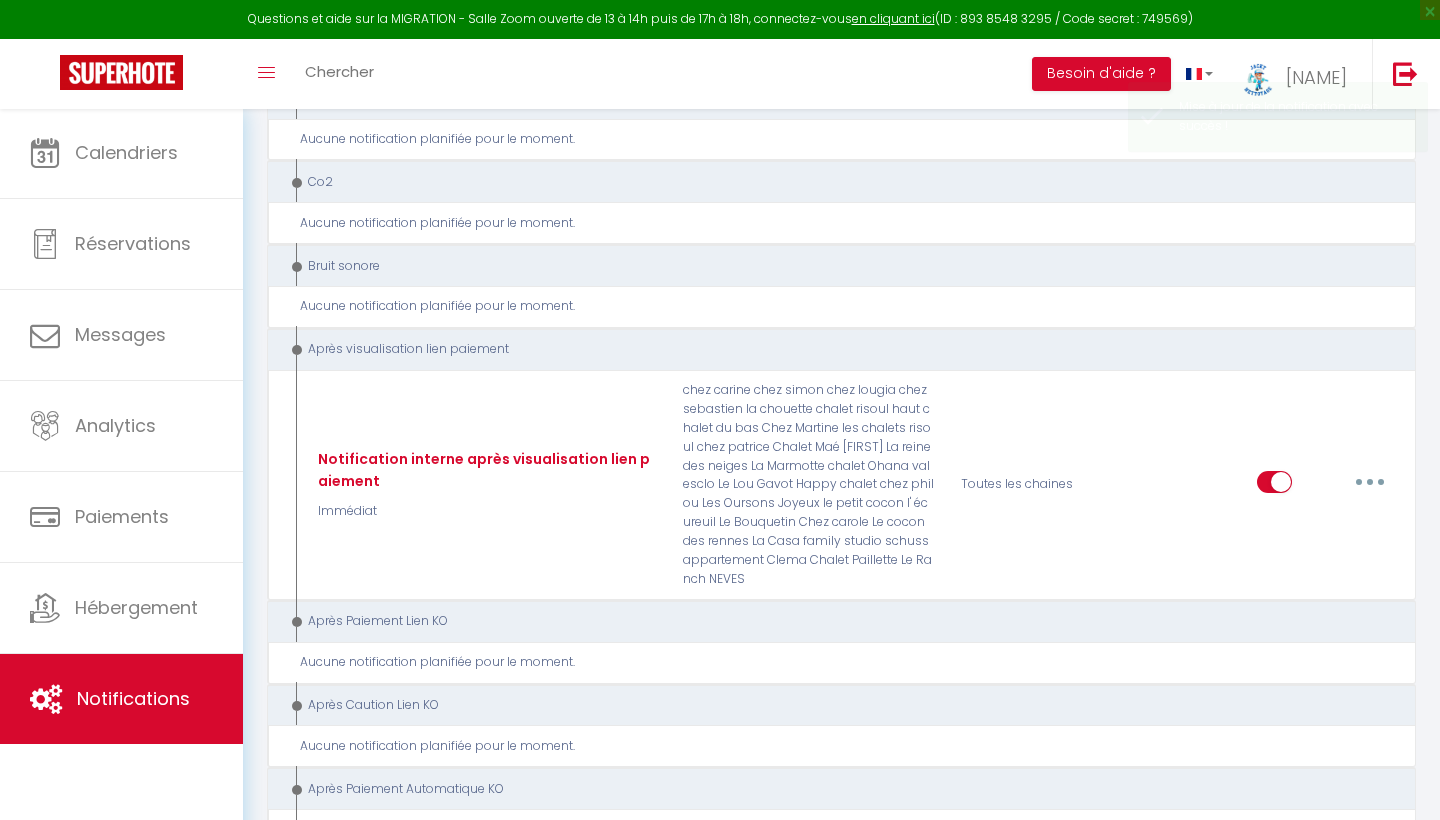 scroll, scrollTop: 0, scrollLeft: 0, axis: both 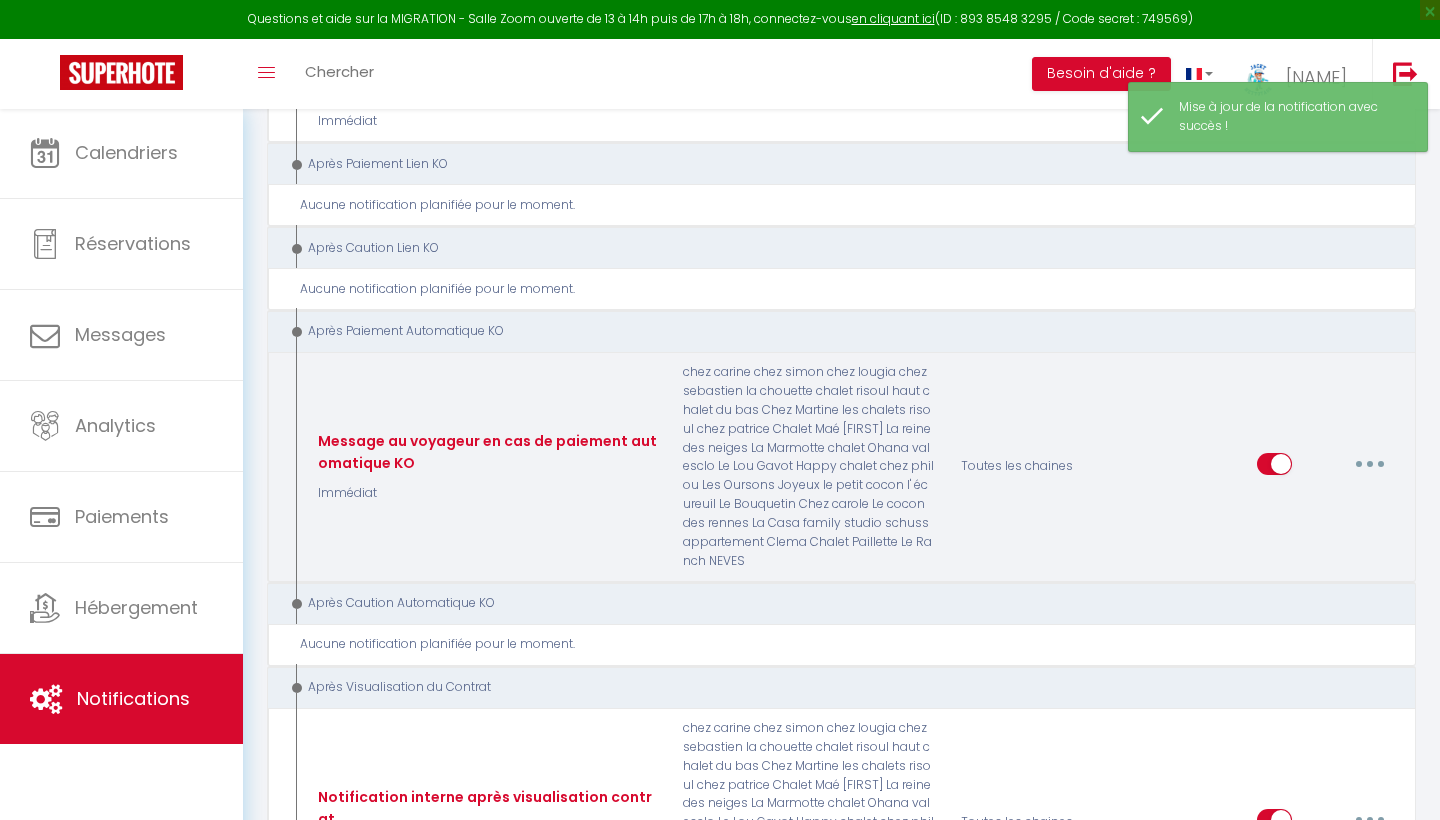 click at bounding box center [1370, 464] 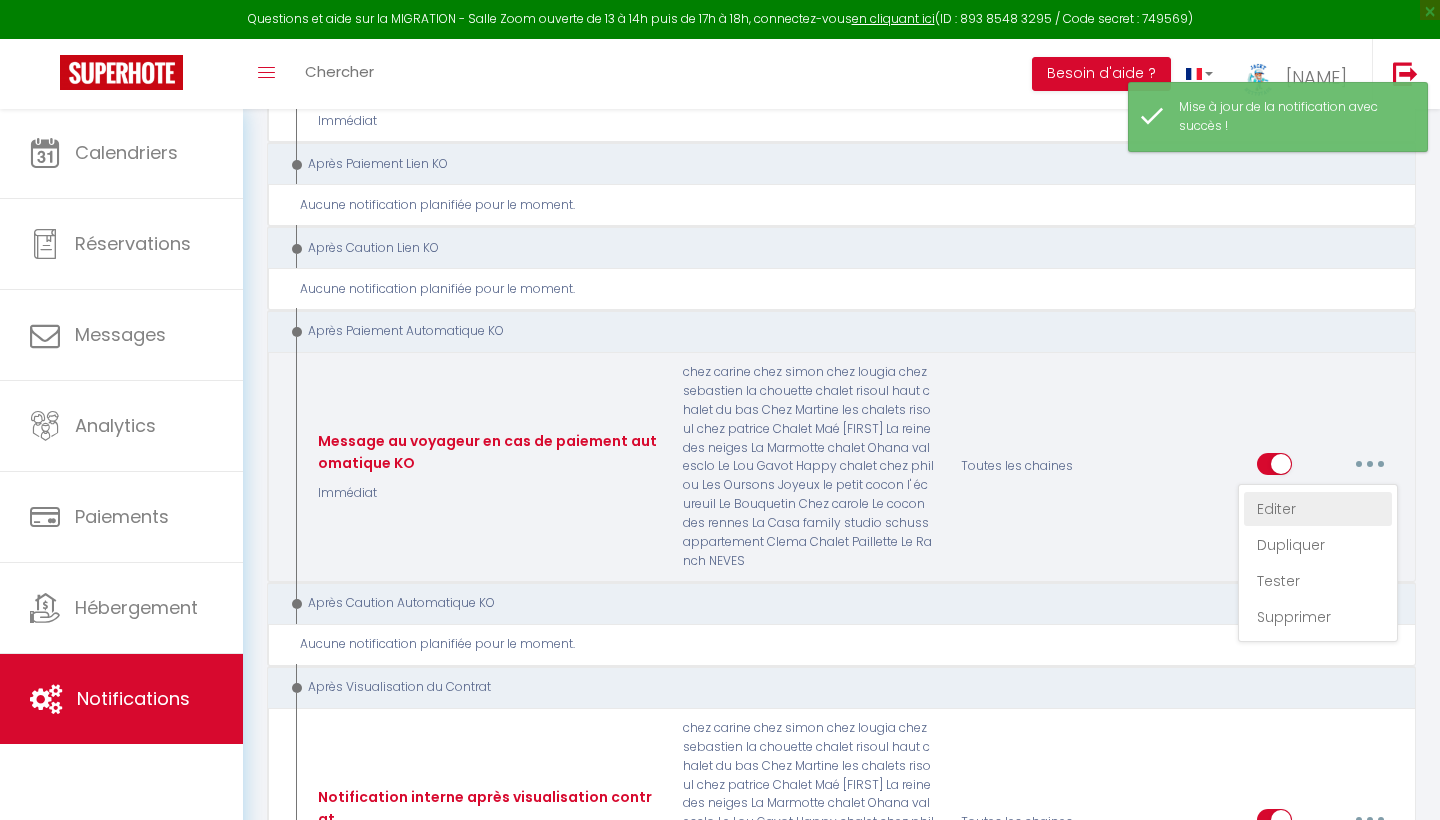 click on "Editer" at bounding box center [1318, 509] 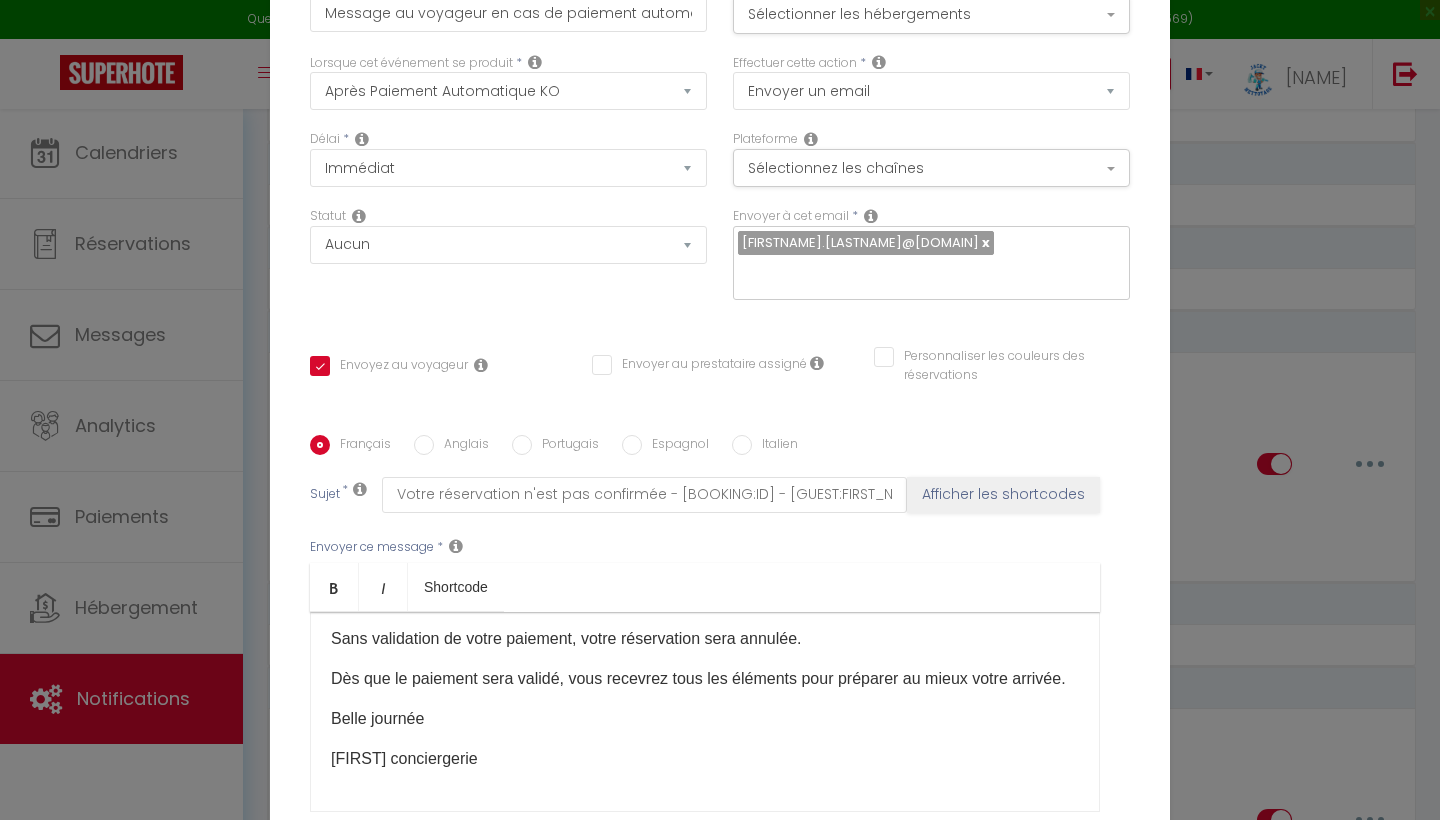 scroll, scrollTop: 0, scrollLeft: 0, axis: both 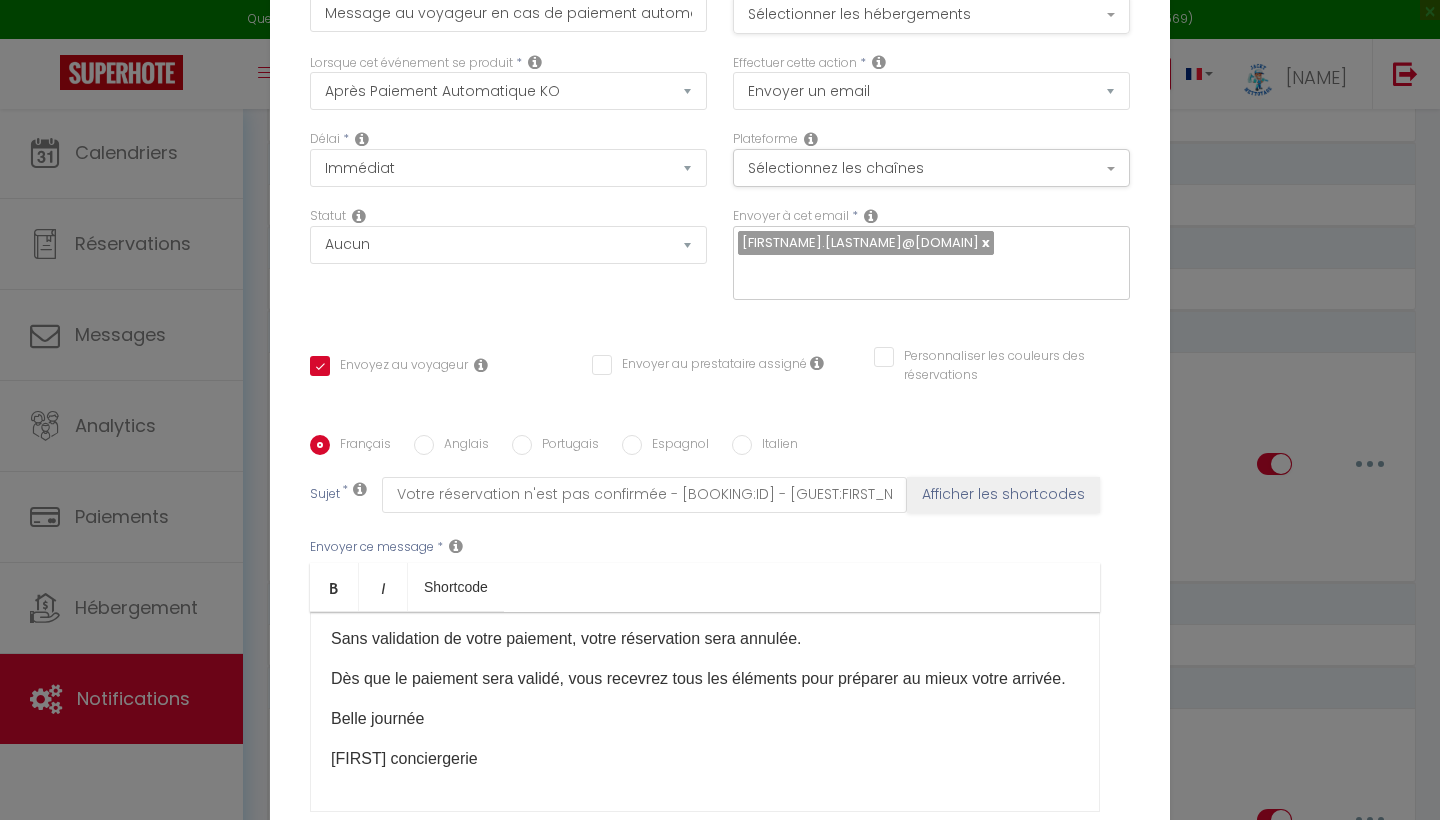 click on "Sélectionner les hébergements" at bounding box center [931, 15] 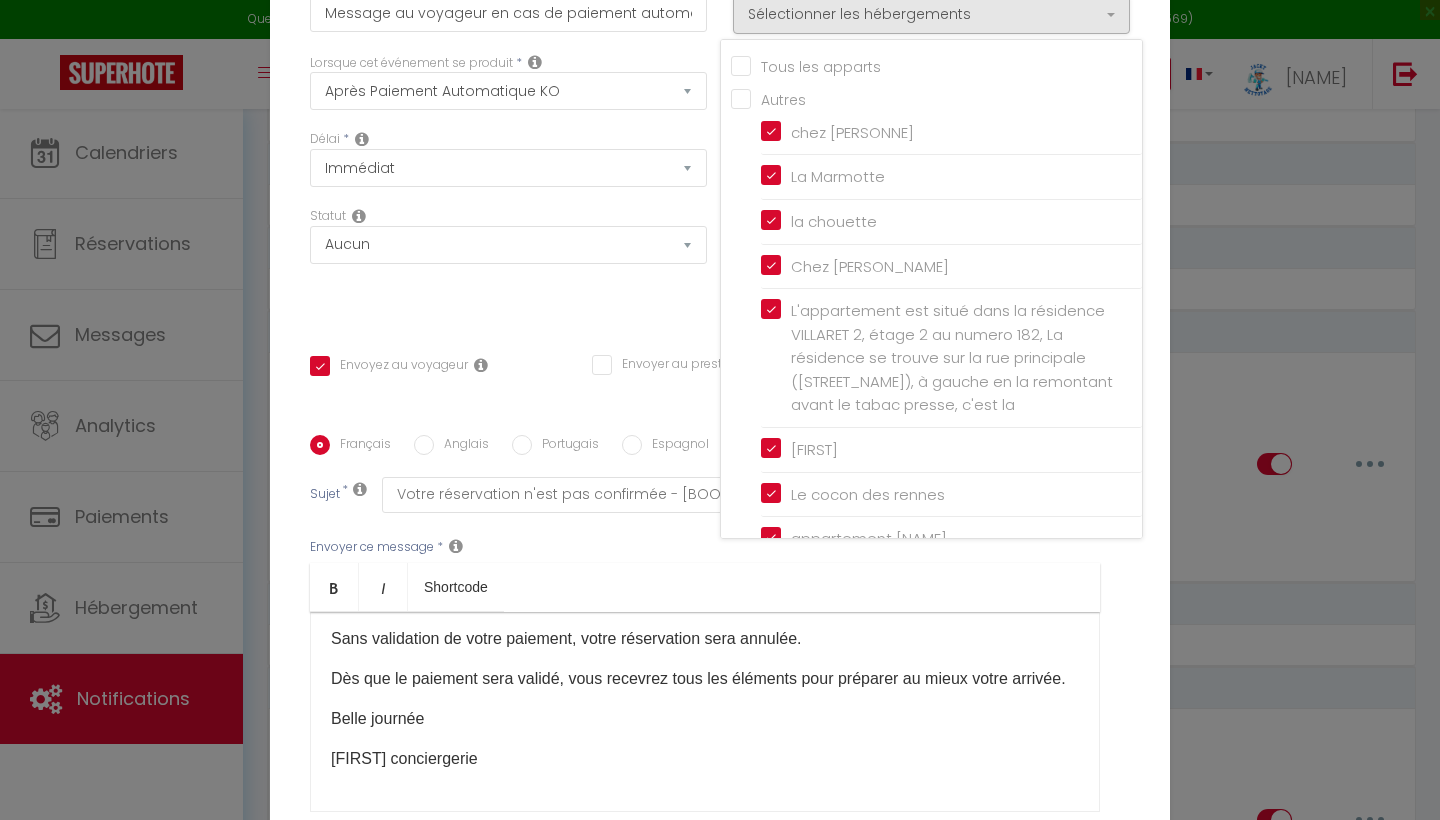 click on "Tous les apparts" at bounding box center [936, 65] 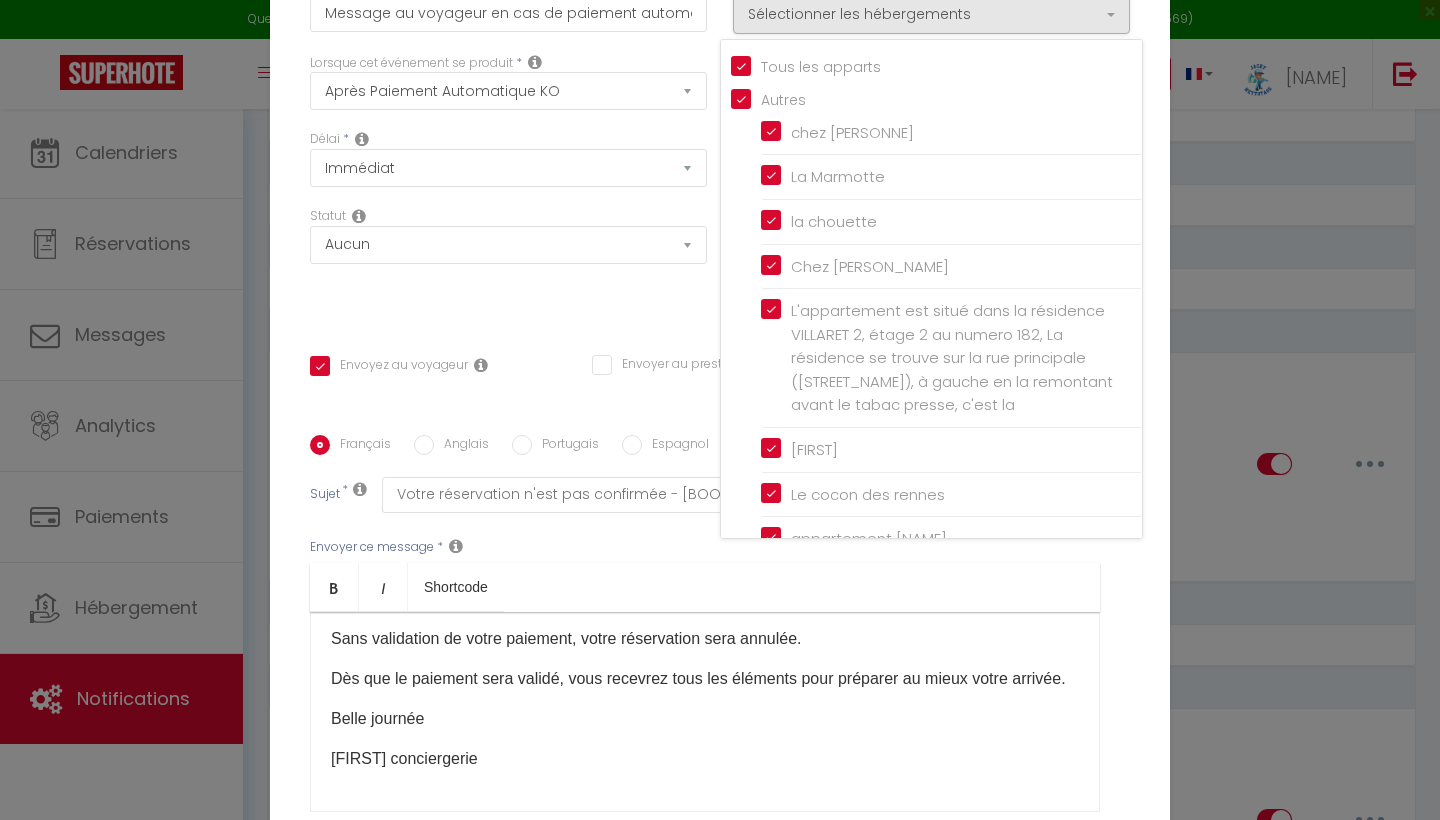 click on "Bold Italic Shortcode" at bounding box center [705, 587] 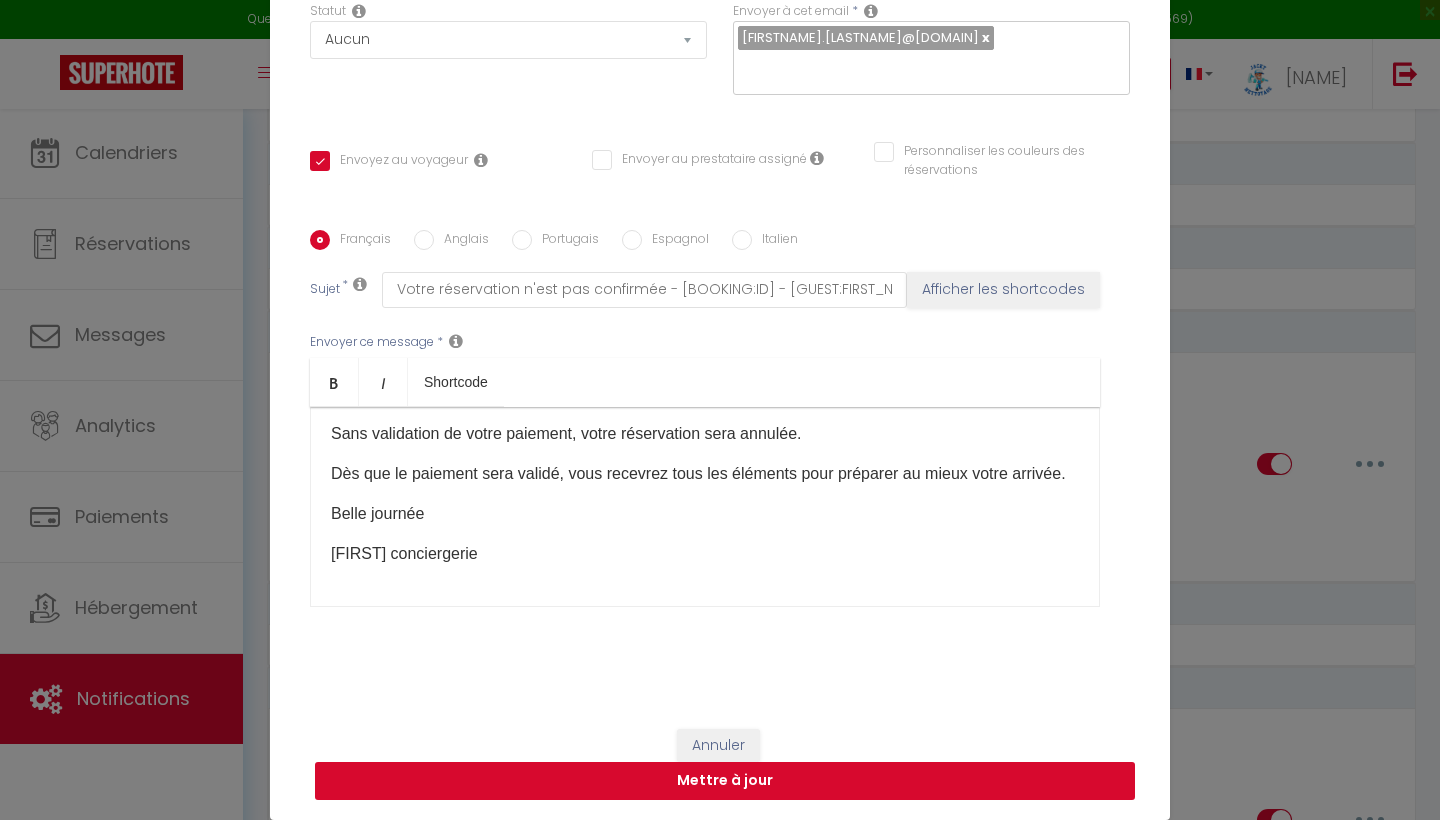 scroll, scrollTop: 204, scrollLeft: 0, axis: vertical 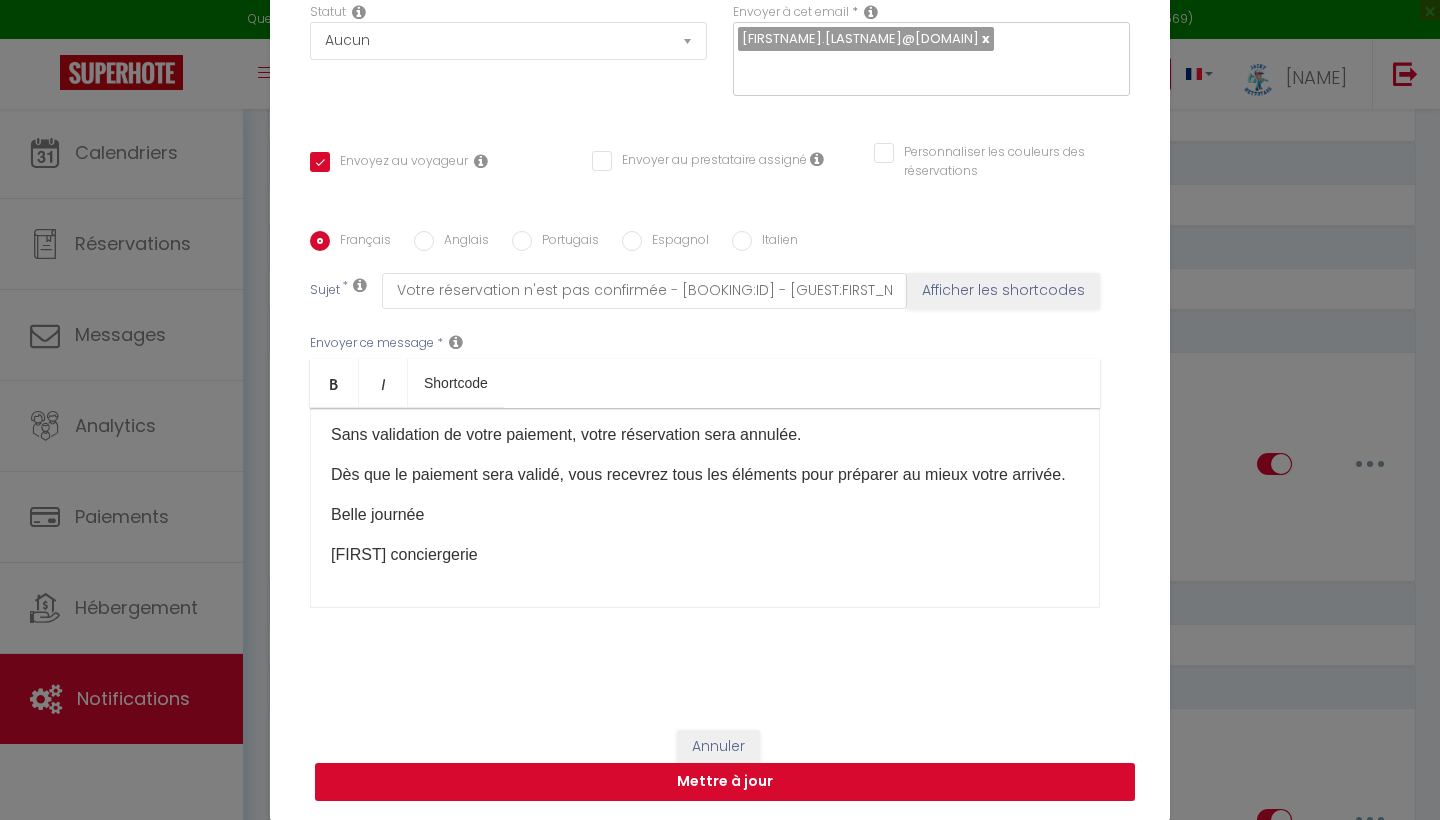 click on "Mettre à jour" at bounding box center (725, 782) 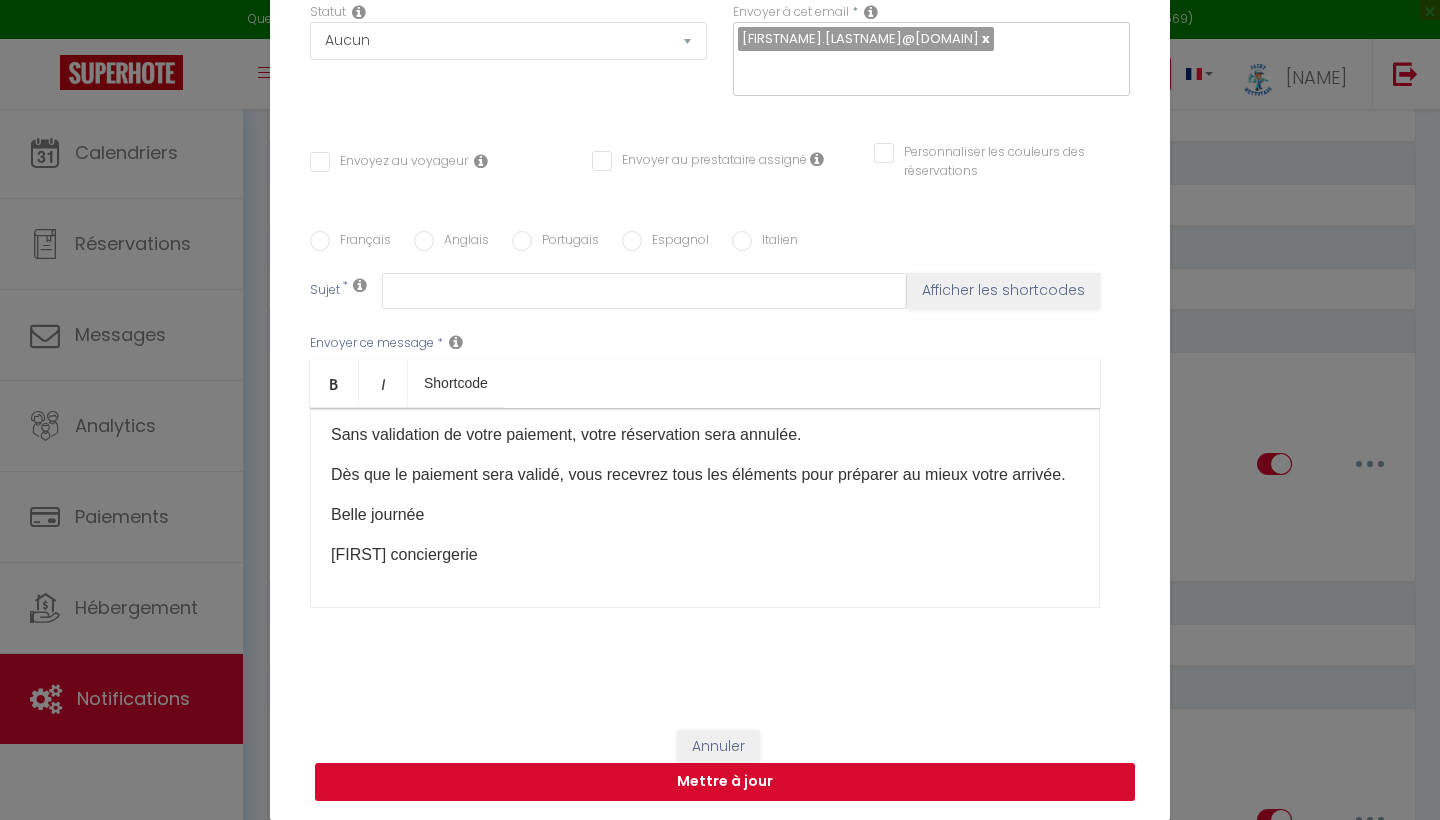 scroll, scrollTop: 0, scrollLeft: 0, axis: both 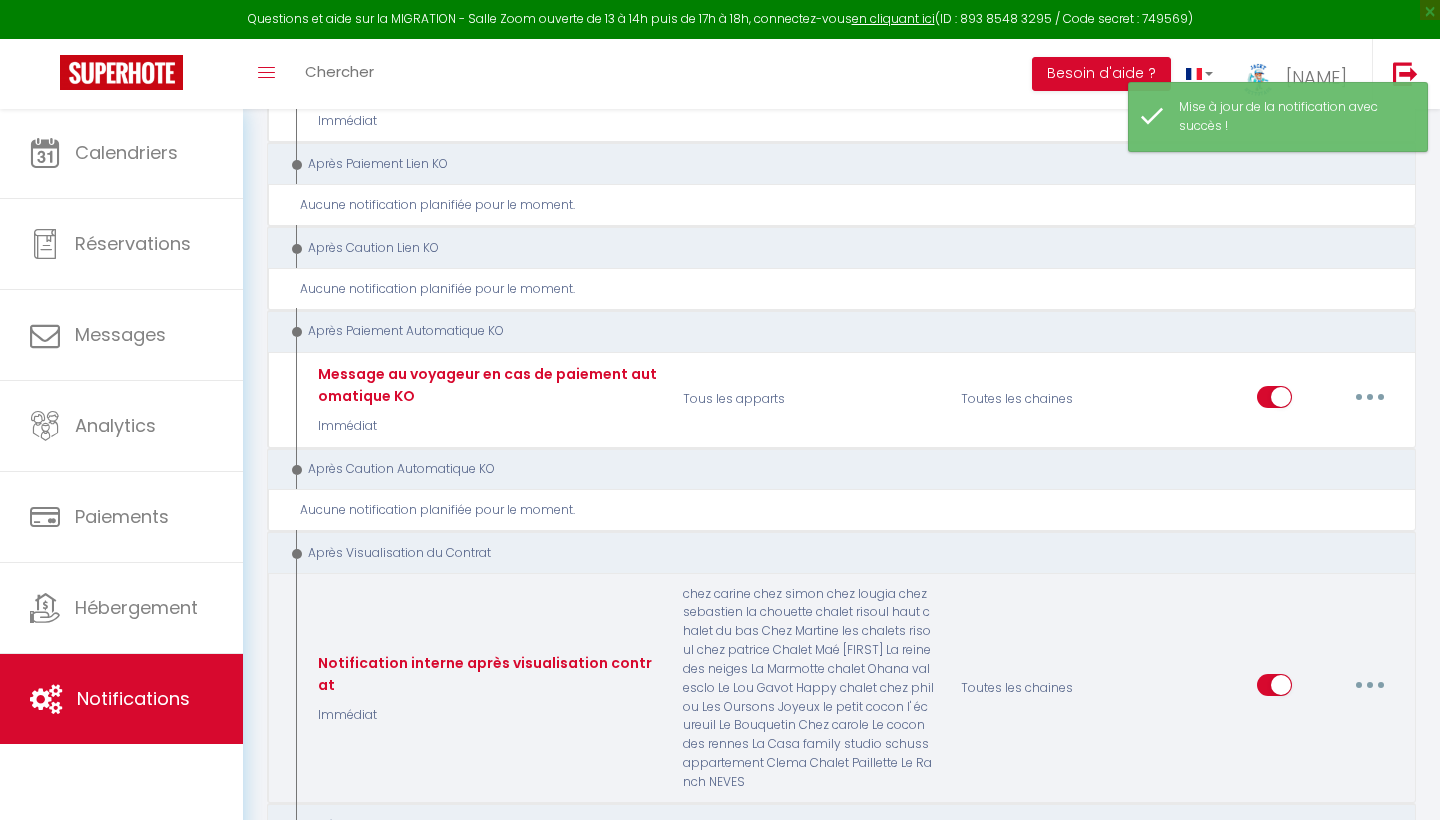 click at bounding box center (1370, 685) 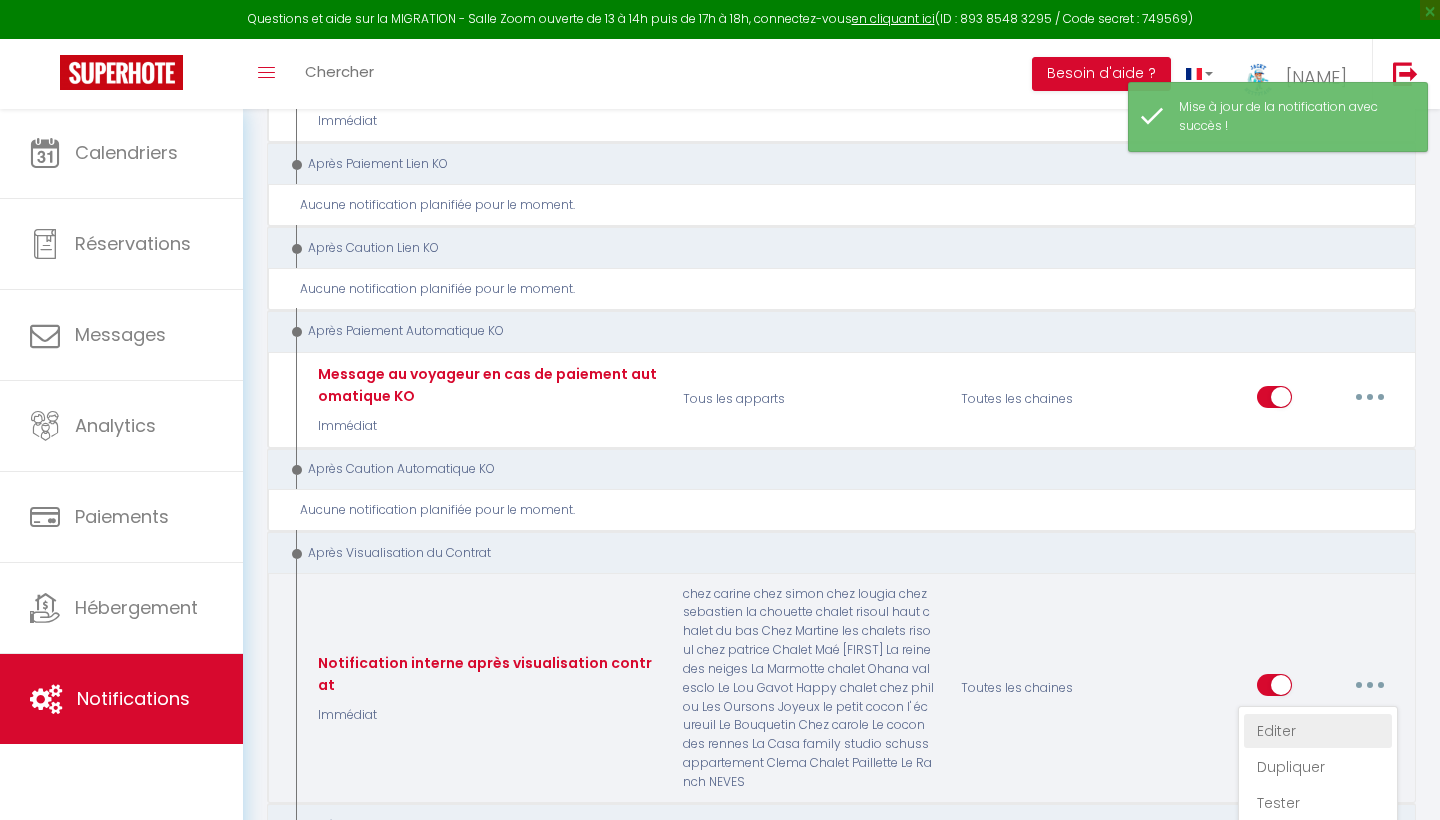 click on "Editer" at bounding box center [1318, 731] 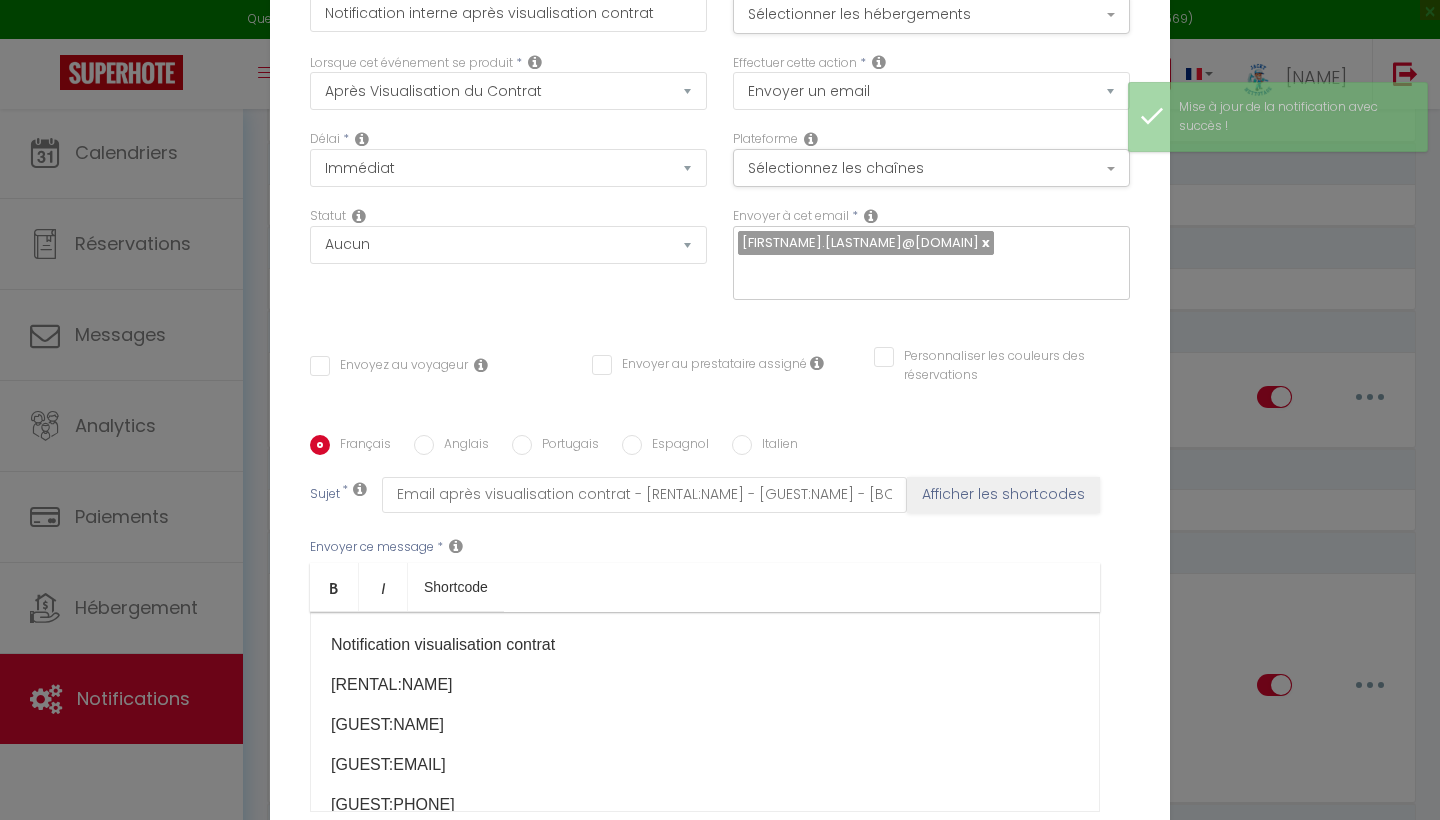 scroll, scrollTop: 0, scrollLeft: 0, axis: both 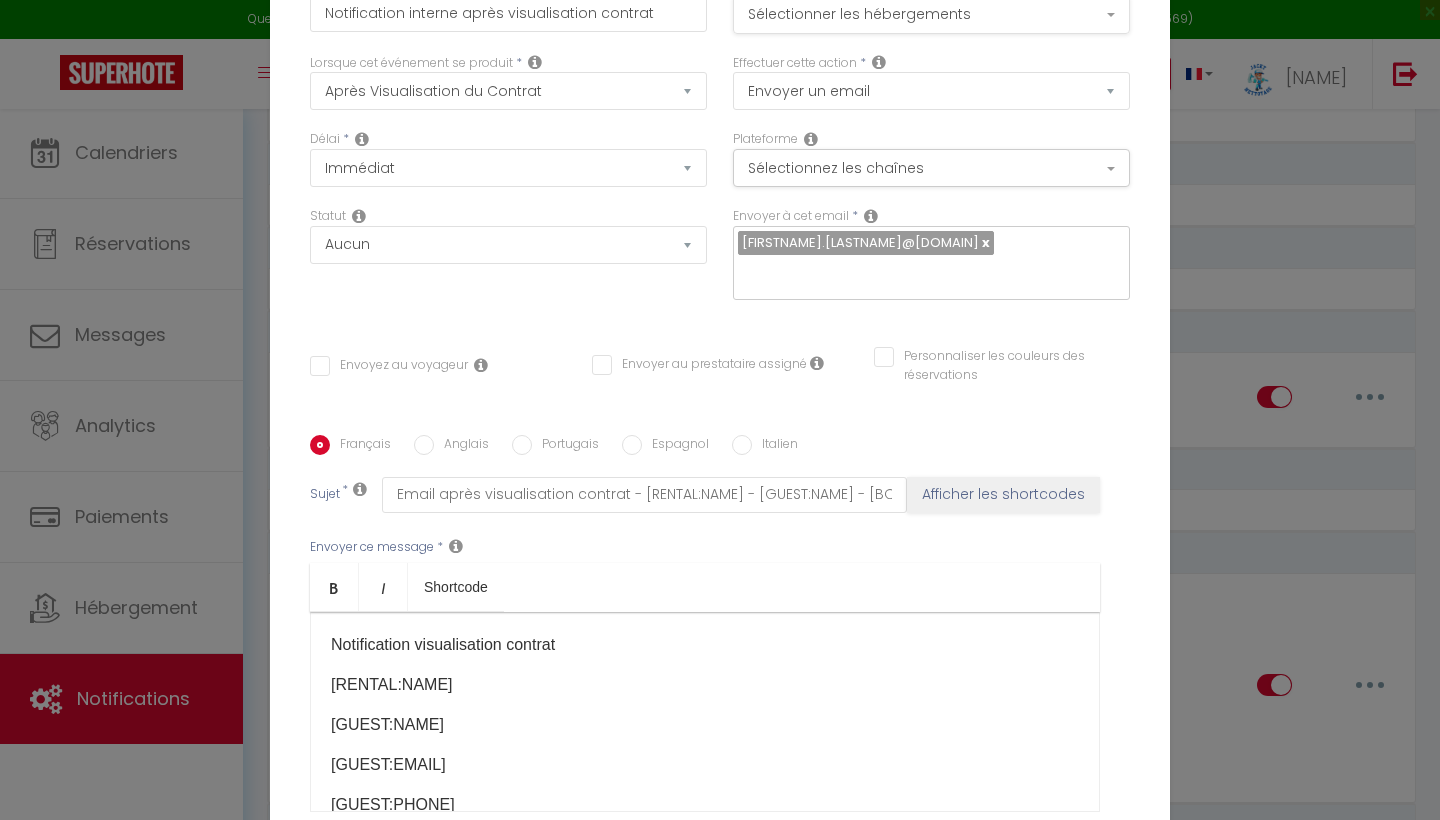 click on "Sélectionner les hébergements" at bounding box center [931, 15] 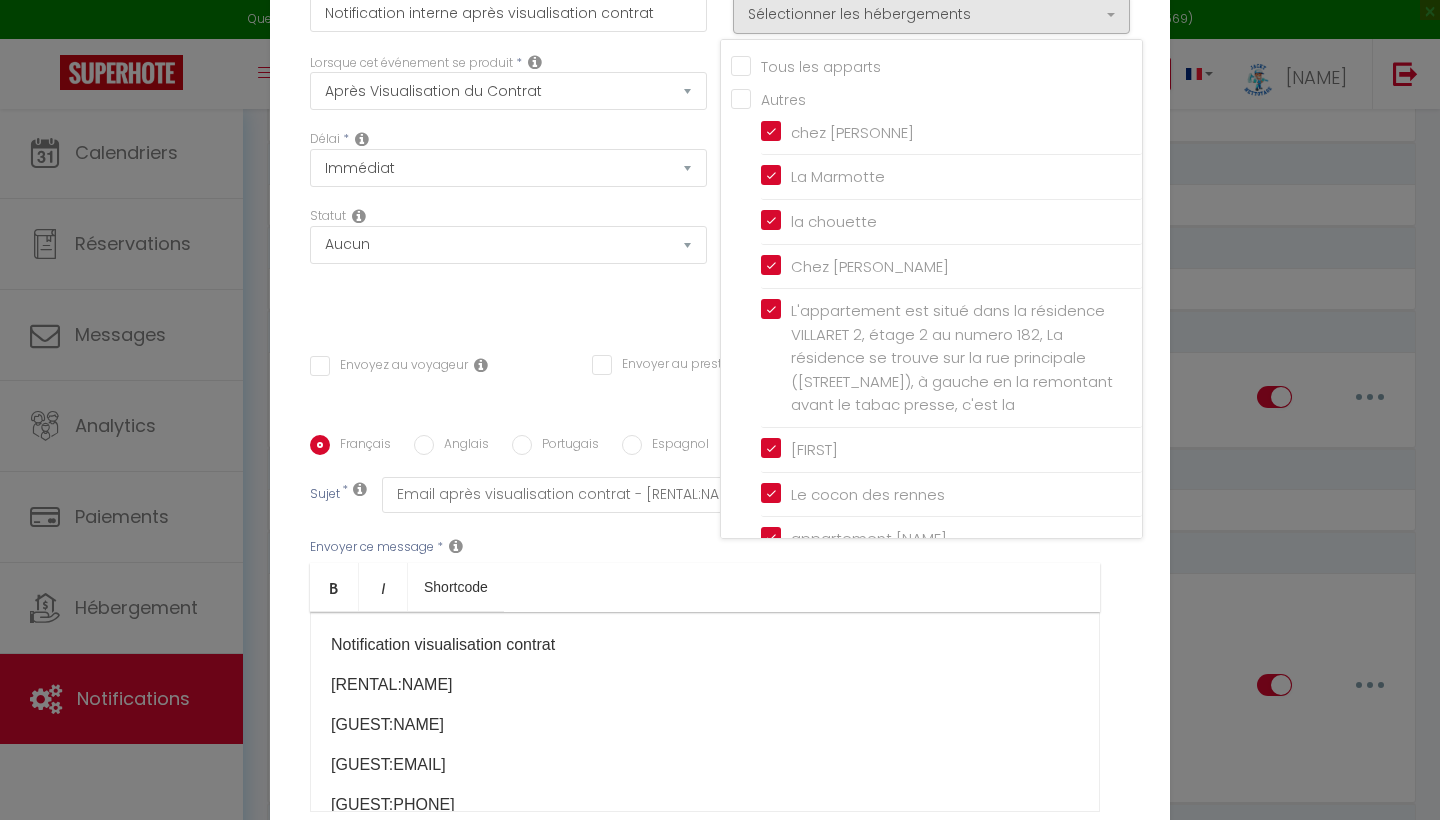 click on "Tous les apparts" at bounding box center [936, 65] 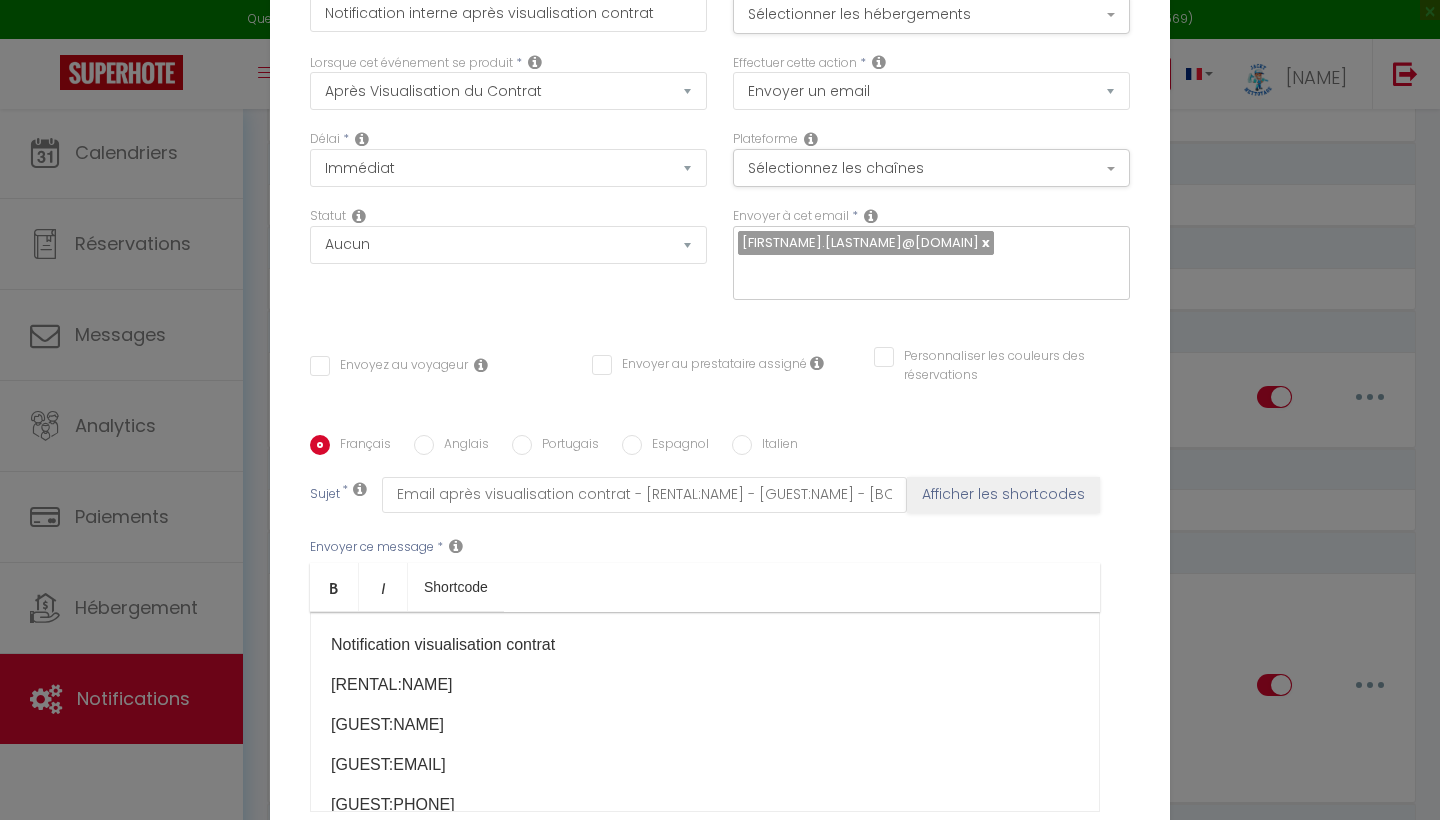click on "Notification visualisation contrat
[RENTAL:NAME]
[GUEST:NAME]
[GUEST:EMAIL]
[GUEST:PHONE]
[BOOKING:CHECKING] - checkin
[BOOKING:CHECKOUT] - checkout
[INQUIRY:BOOK_DATE] - Date réservation
[INQUIRY:COST]
[INQUIRY:NIGHTS] nuits
[INQUIRY:ADULTS] adultes
[INQUIRY:CHILDREN] enfants" at bounding box center [705, 712] 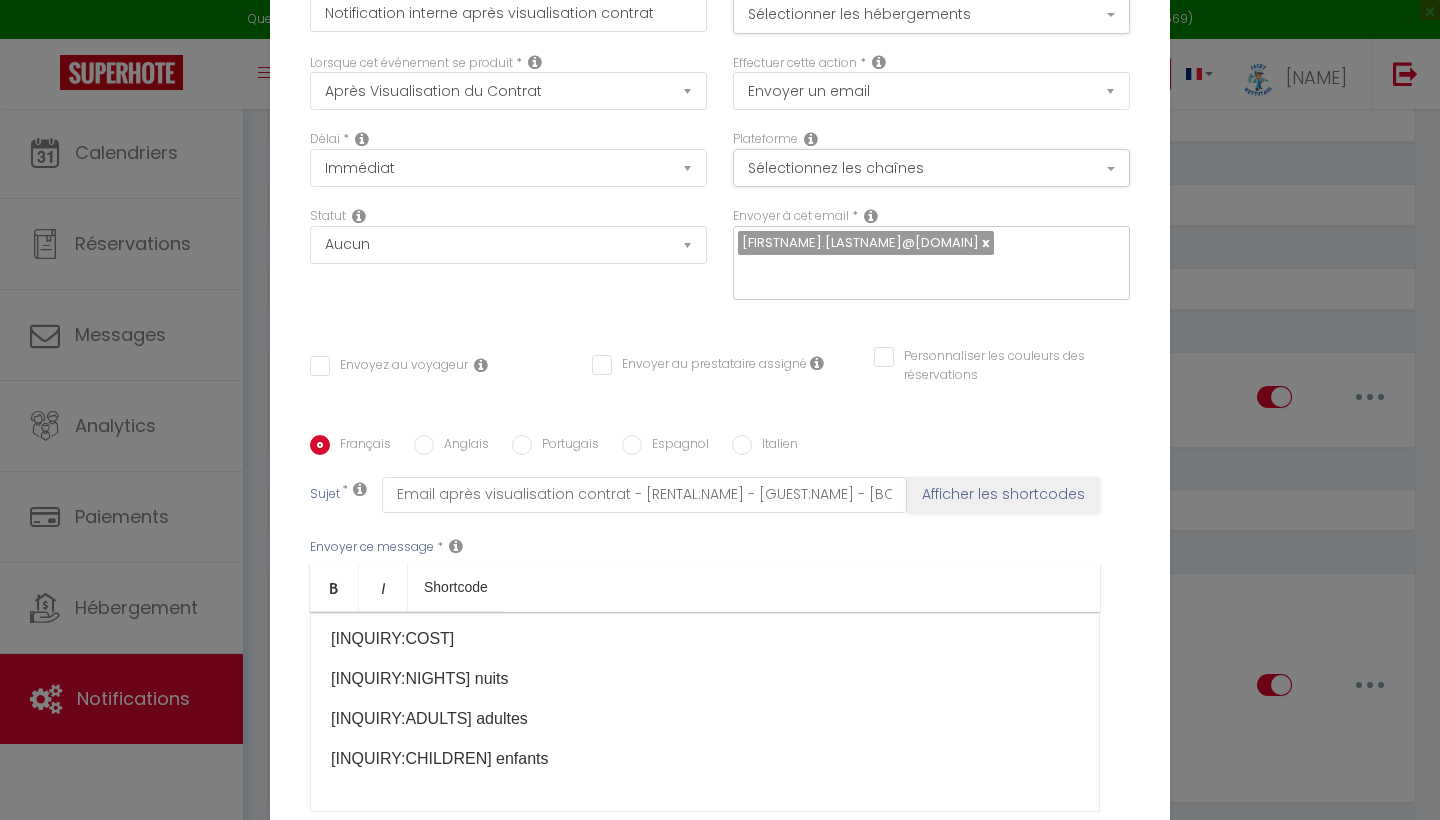 scroll, scrollTop: 326, scrollLeft: 0, axis: vertical 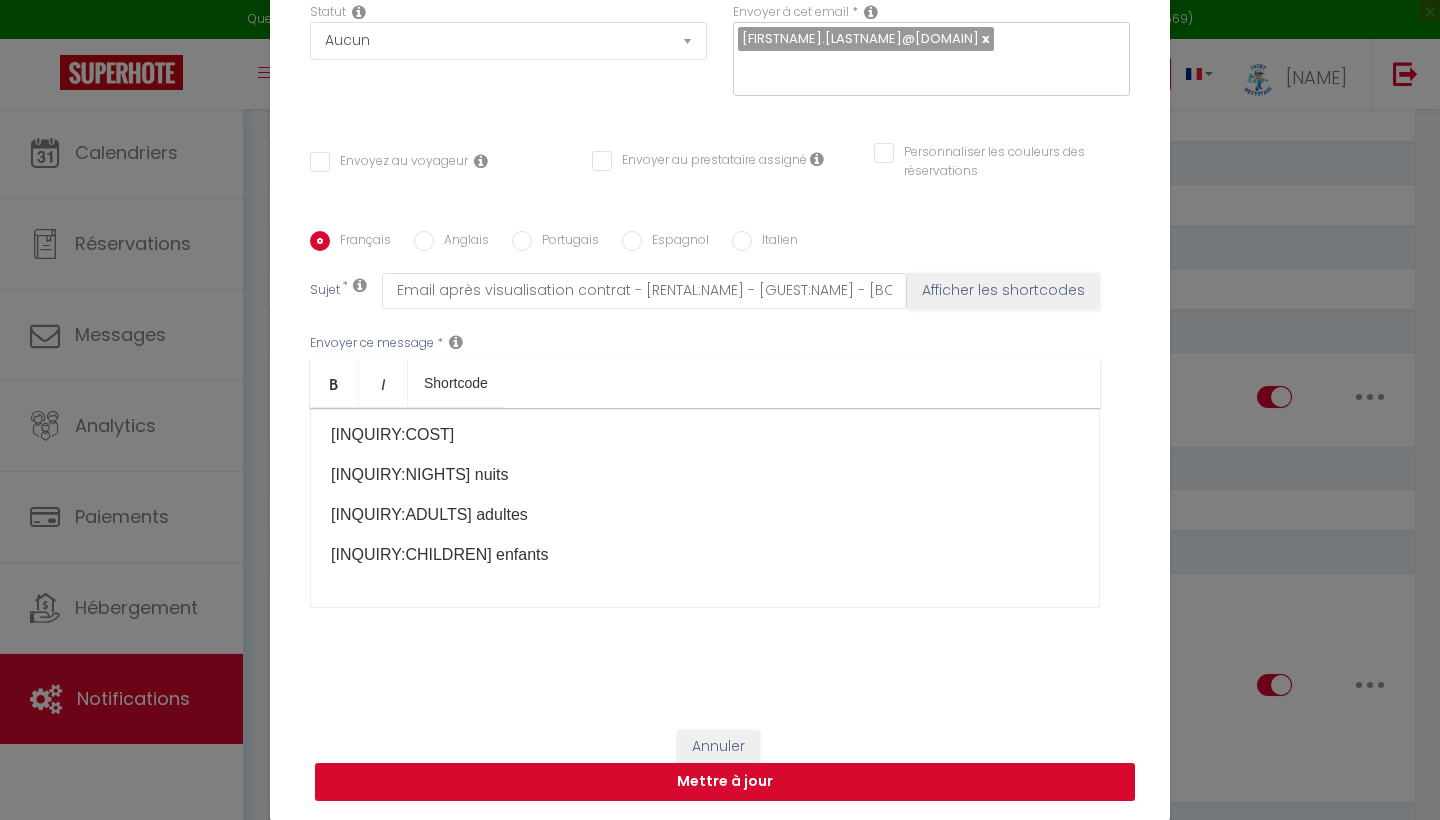 click on "Mettre à jour" at bounding box center [725, 782] 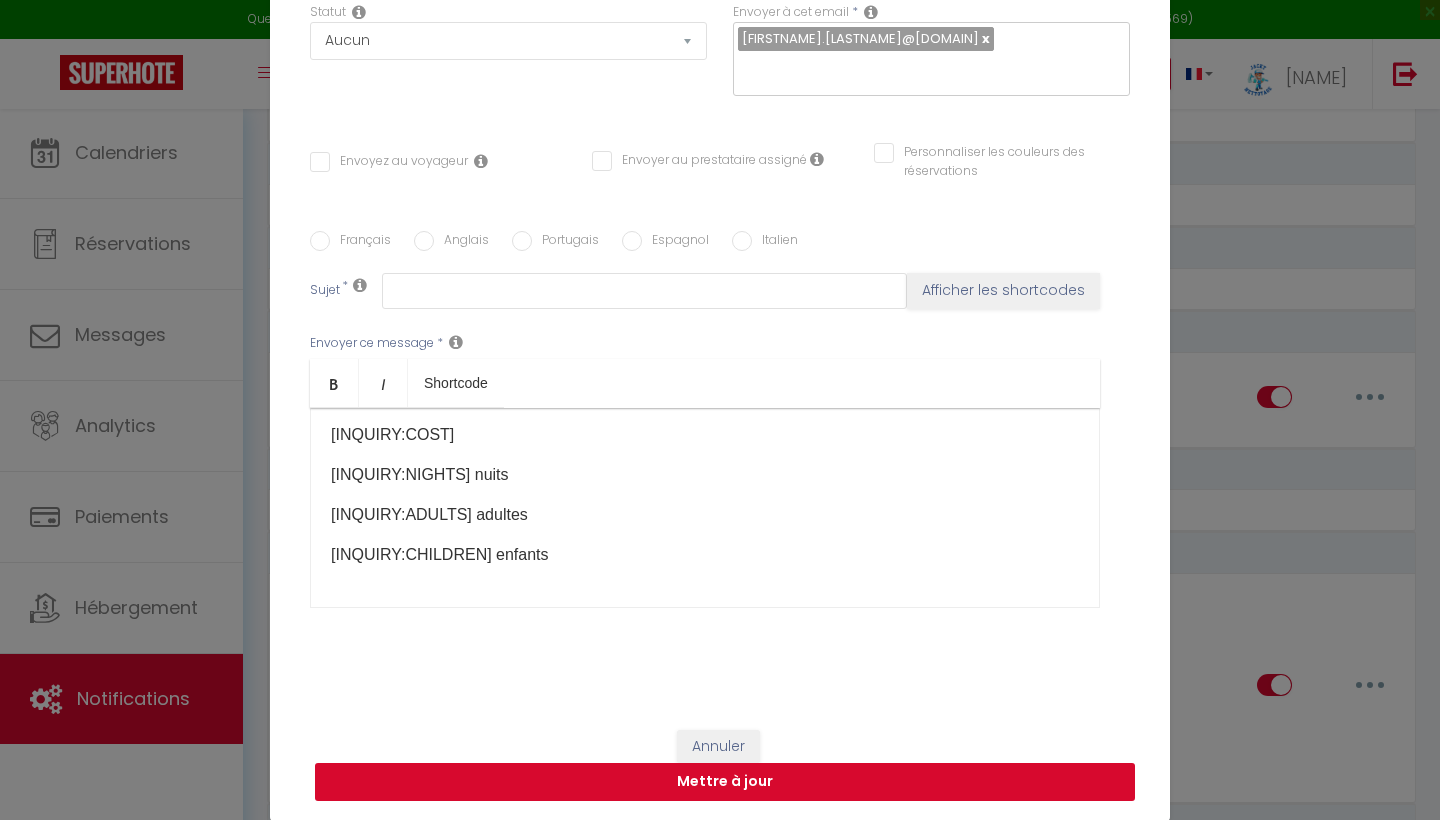 scroll, scrollTop: 0, scrollLeft: 0, axis: both 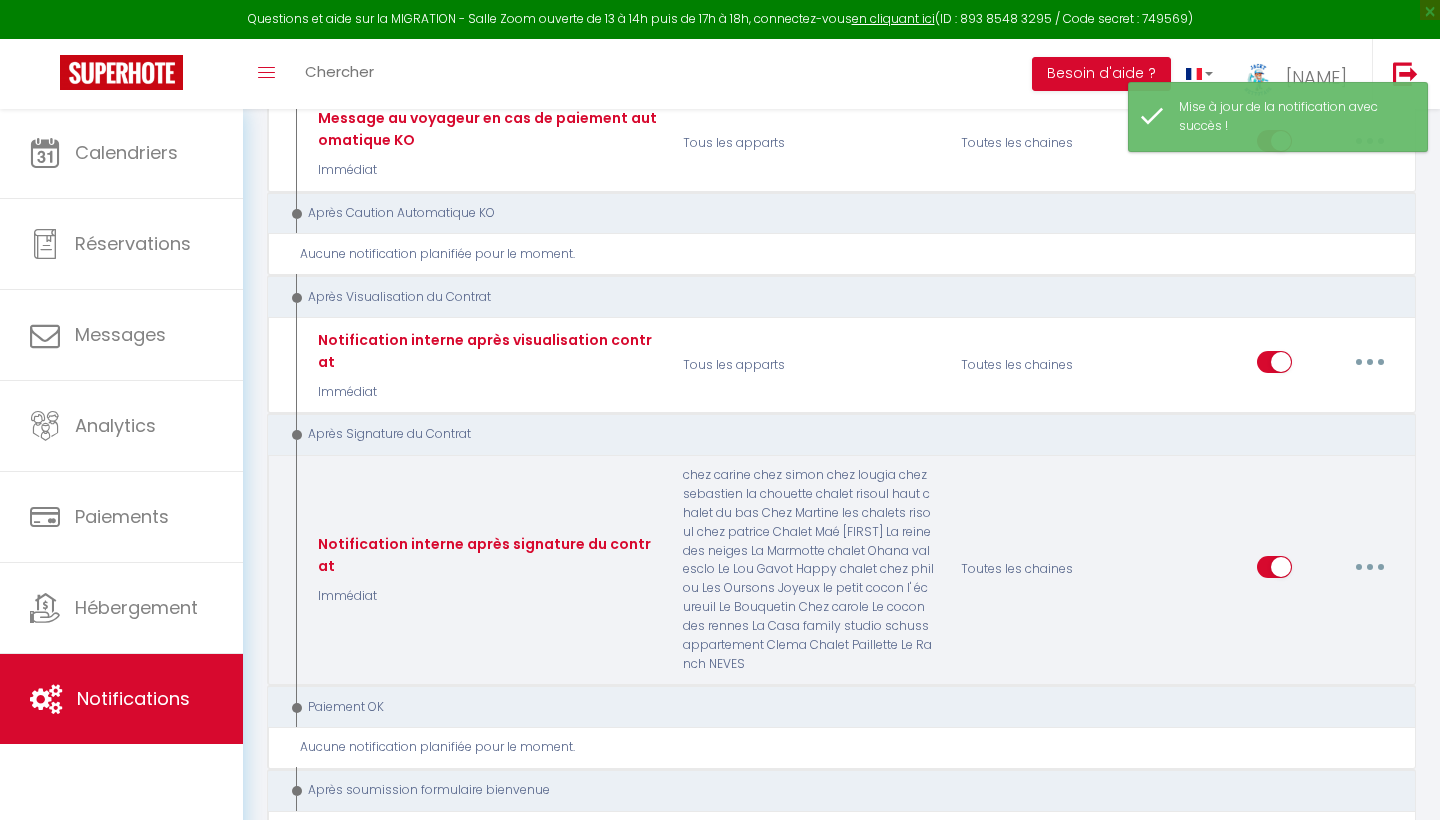 click at bounding box center (1370, 567) 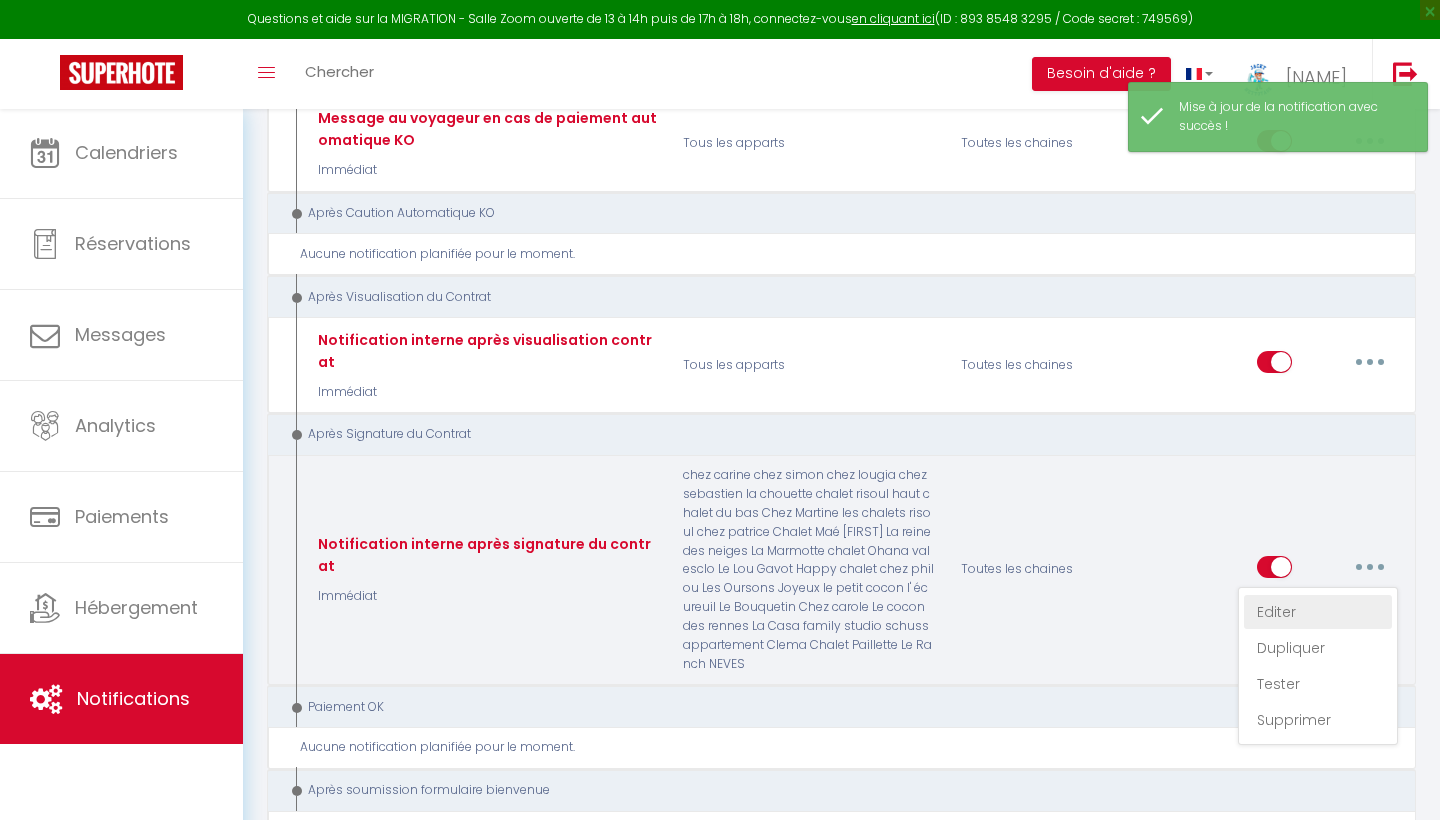 click on "Editer" at bounding box center [1318, 612] 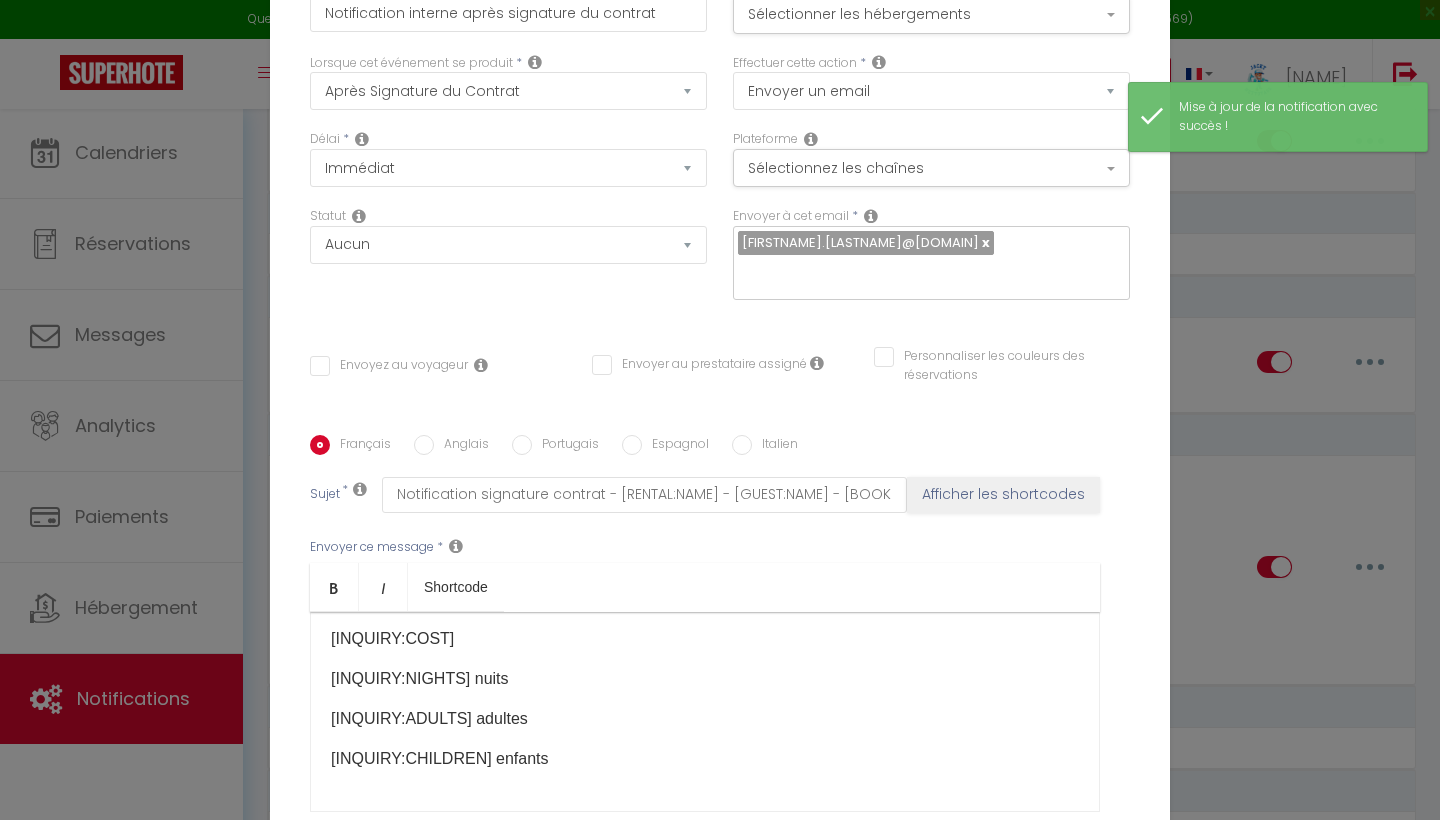 scroll, scrollTop: 0, scrollLeft: 0, axis: both 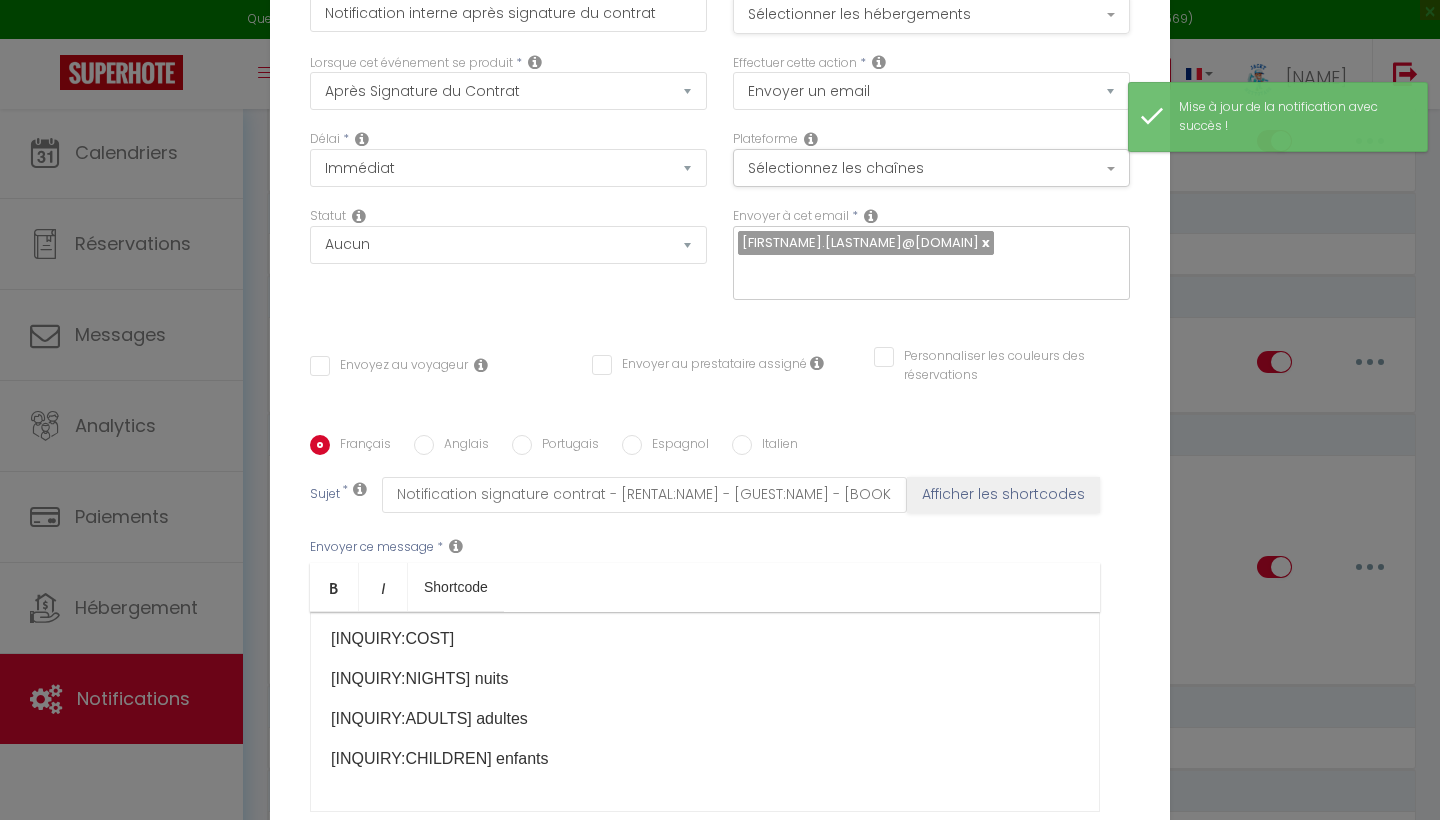 click on "Sélectionner les hébergements" at bounding box center [931, 15] 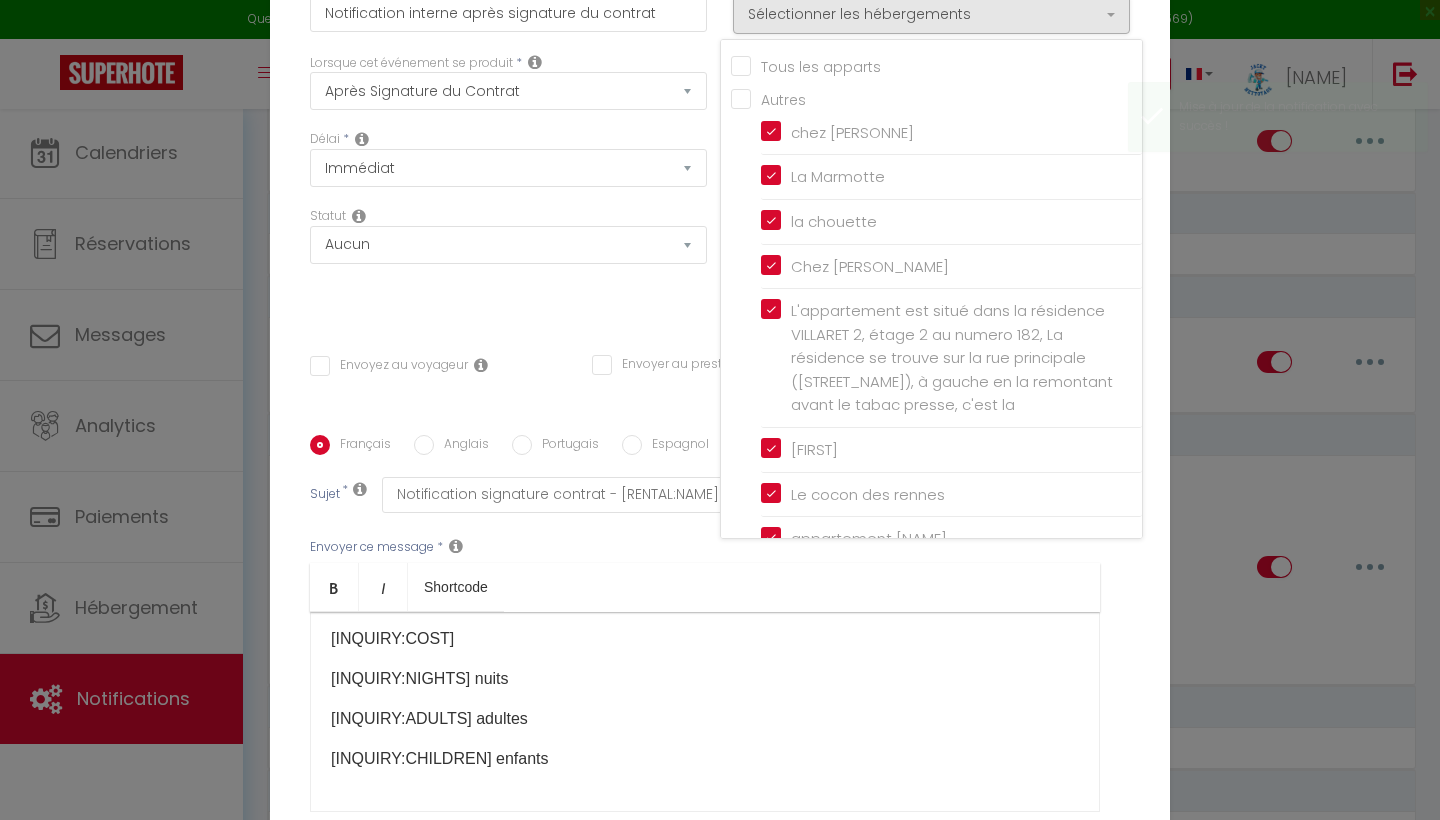 click on "Tous les apparts" at bounding box center [936, 65] 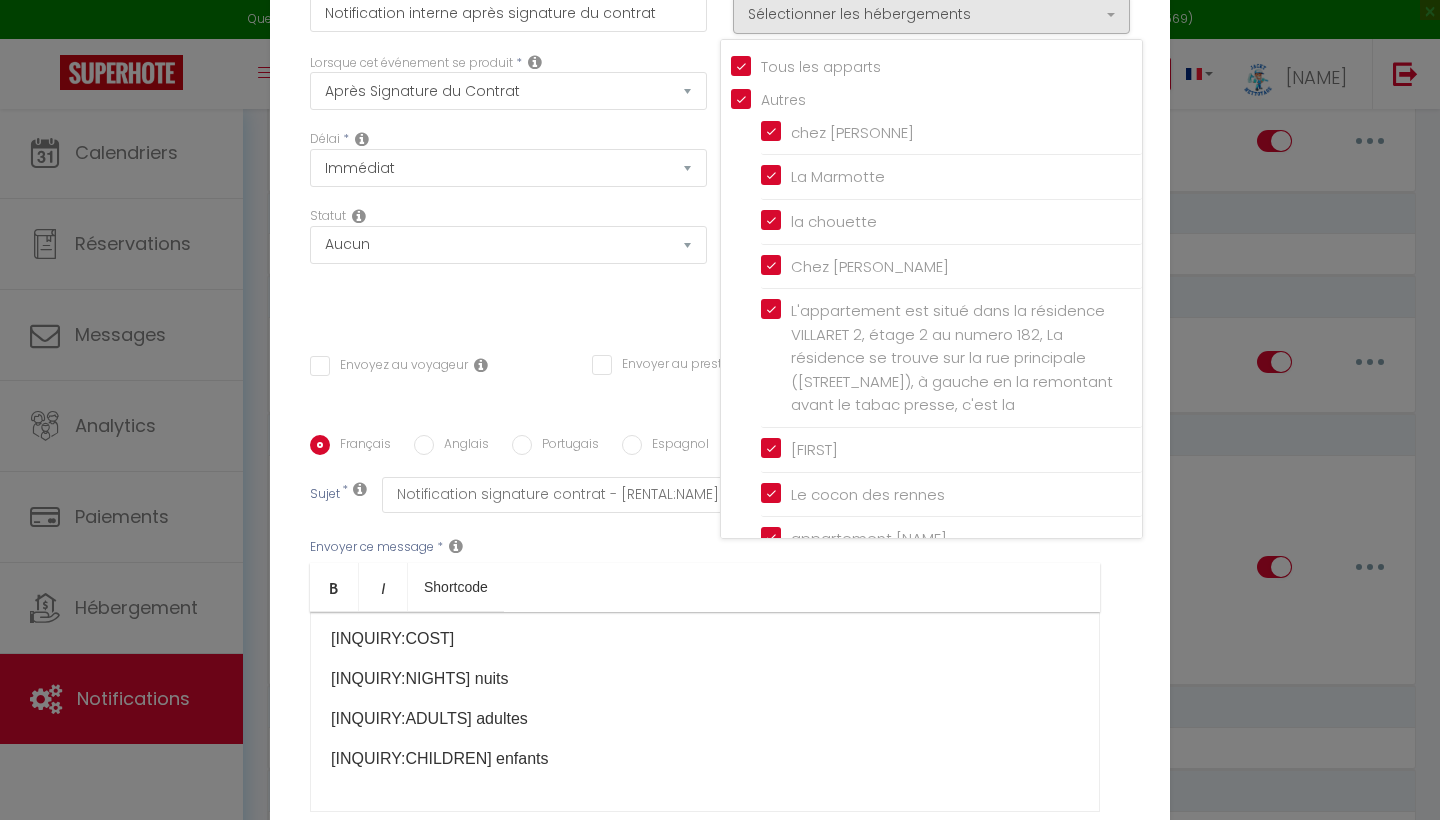 click on "Bold Italic Shortcode" at bounding box center [705, 587] 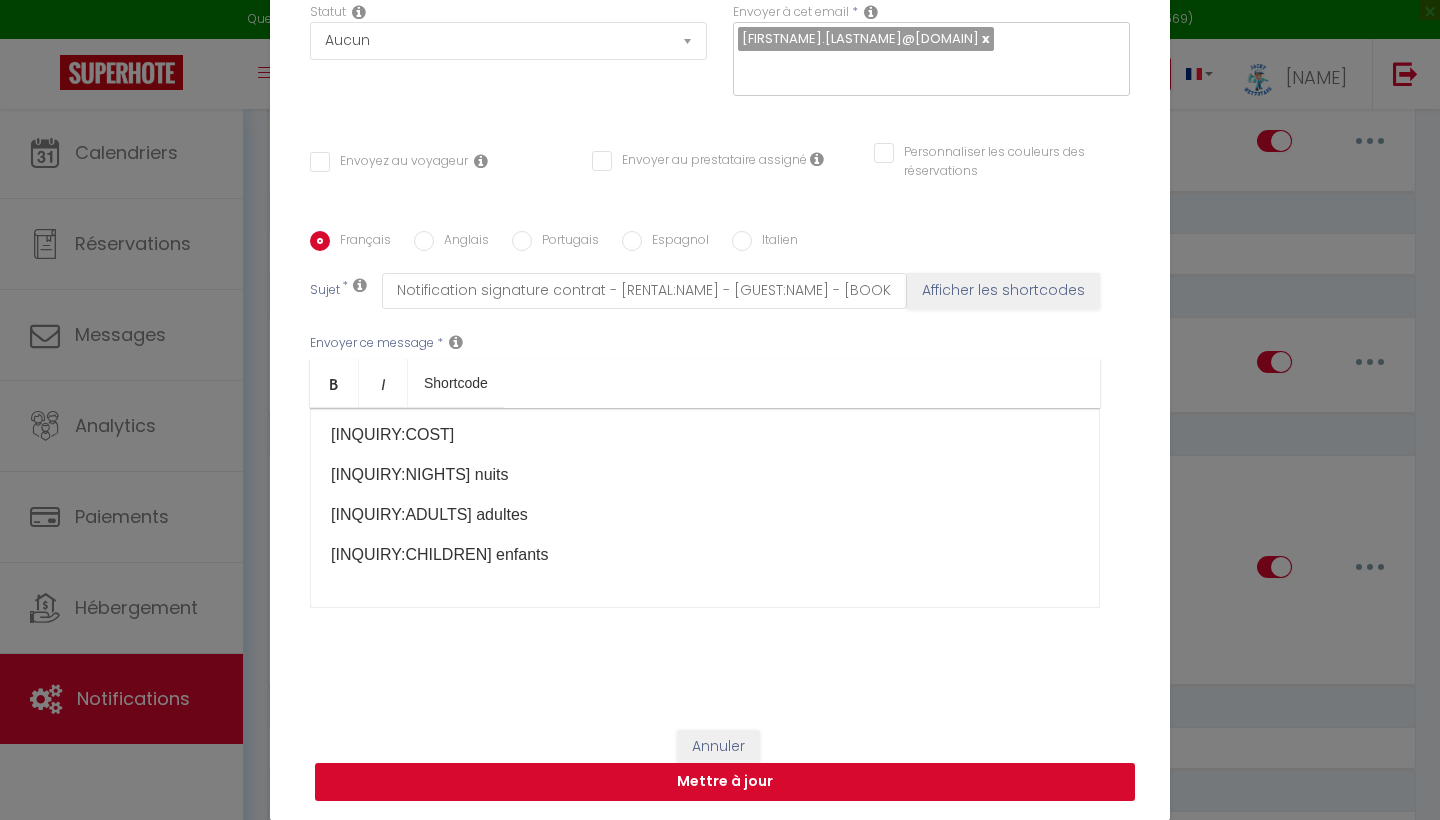 click on "Mettre à jour" at bounding box center [725, 782] 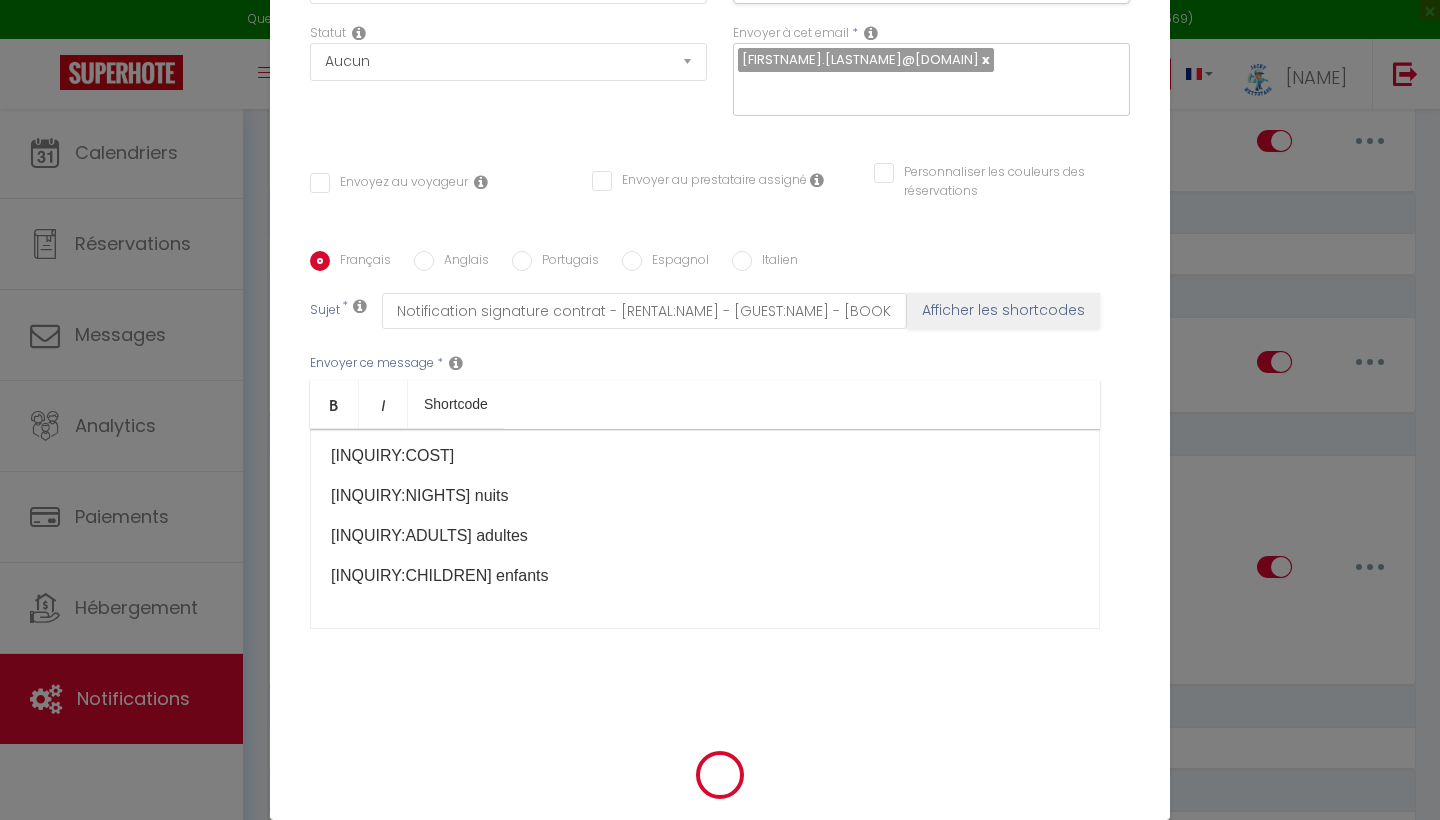 scroll, scrollTop: 194, scrollLeft: 0, axis: vertical 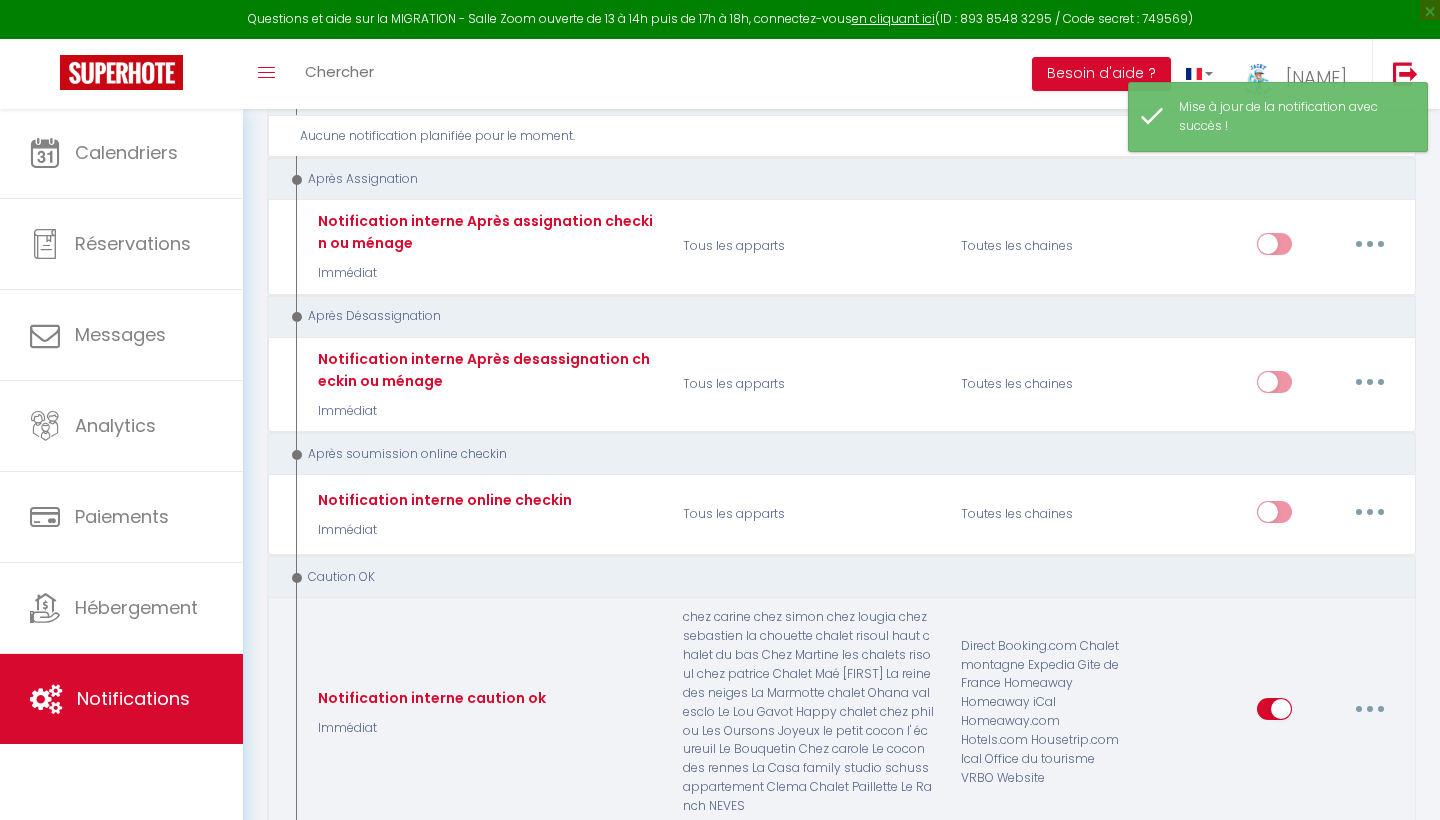 click at bounding box center (1370, 709) 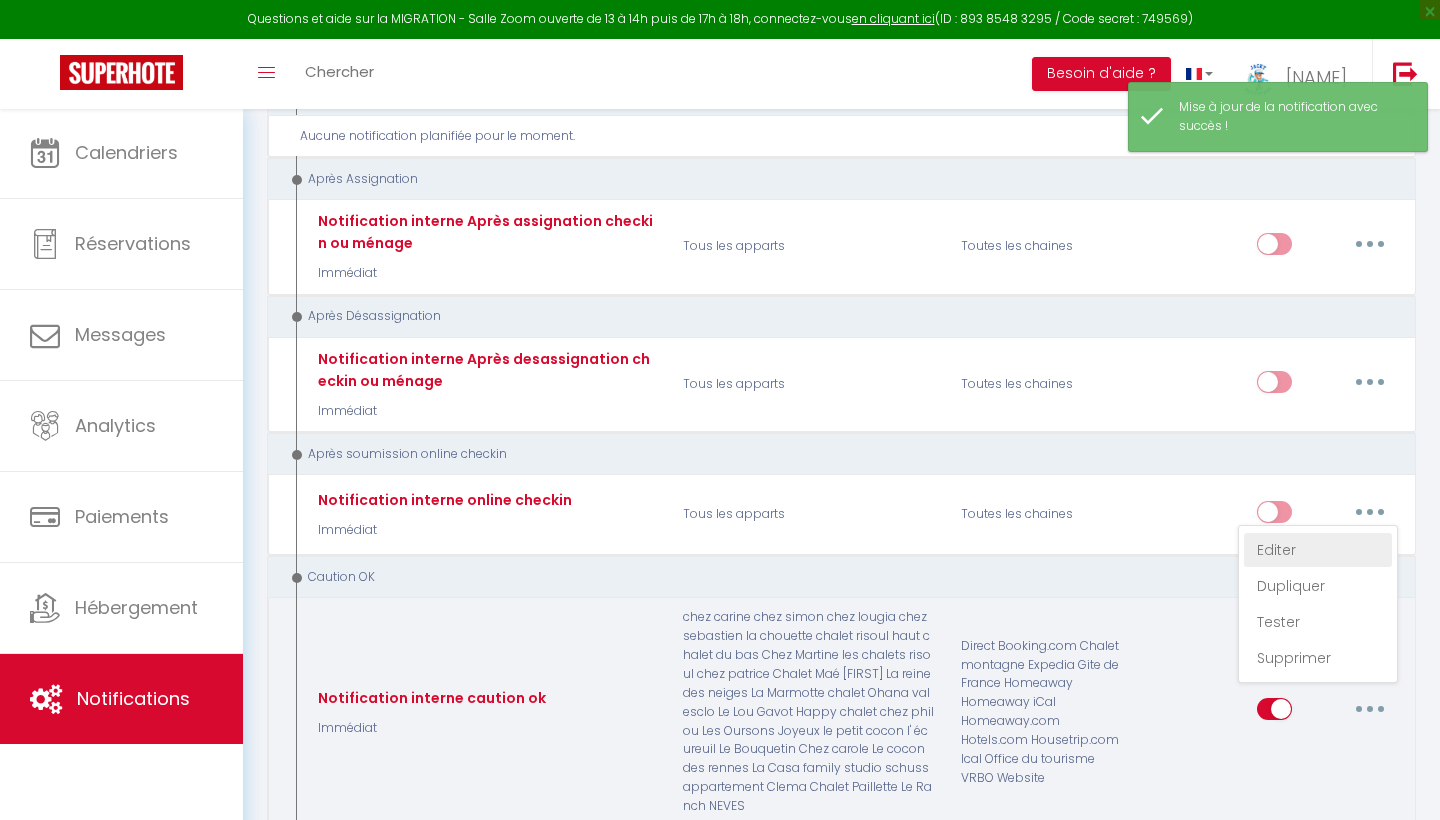click on "Editer" at bounding box center (1318, 550) 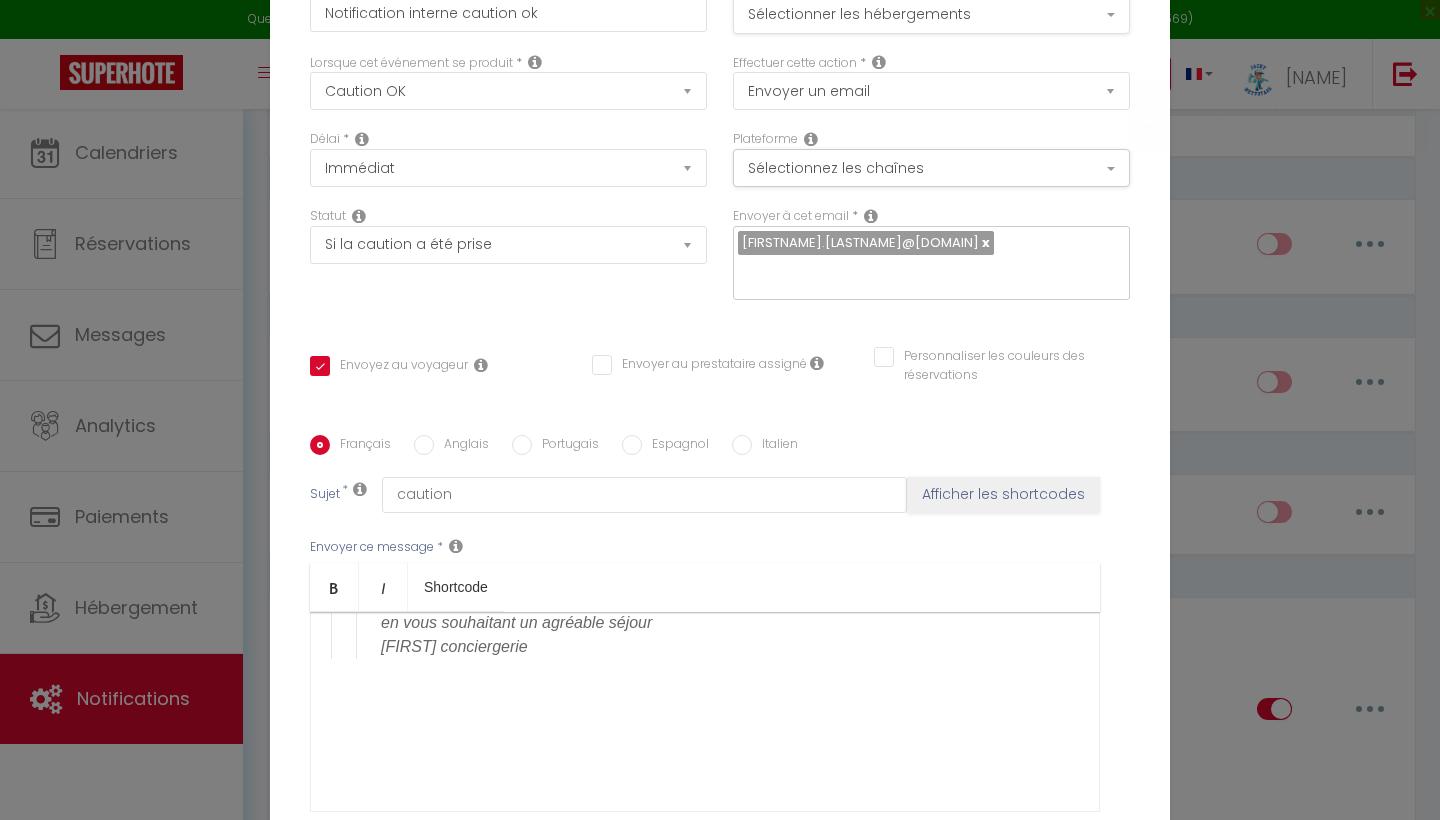 scroll, scrollTop: 0, scrollLeft: 0, axis: both 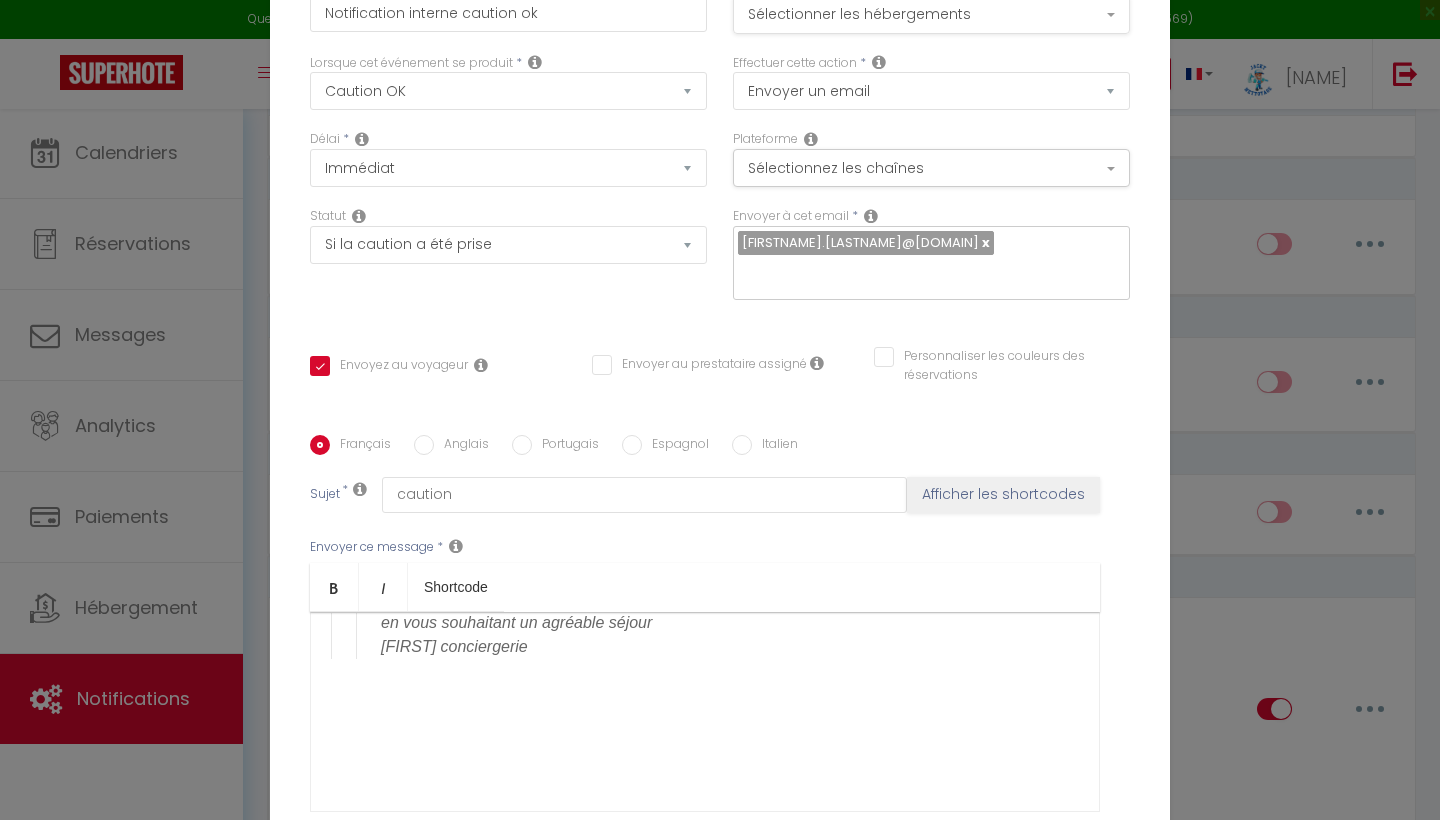 click on "Sélectionner les hébergements" at bounding box center (931, 15) 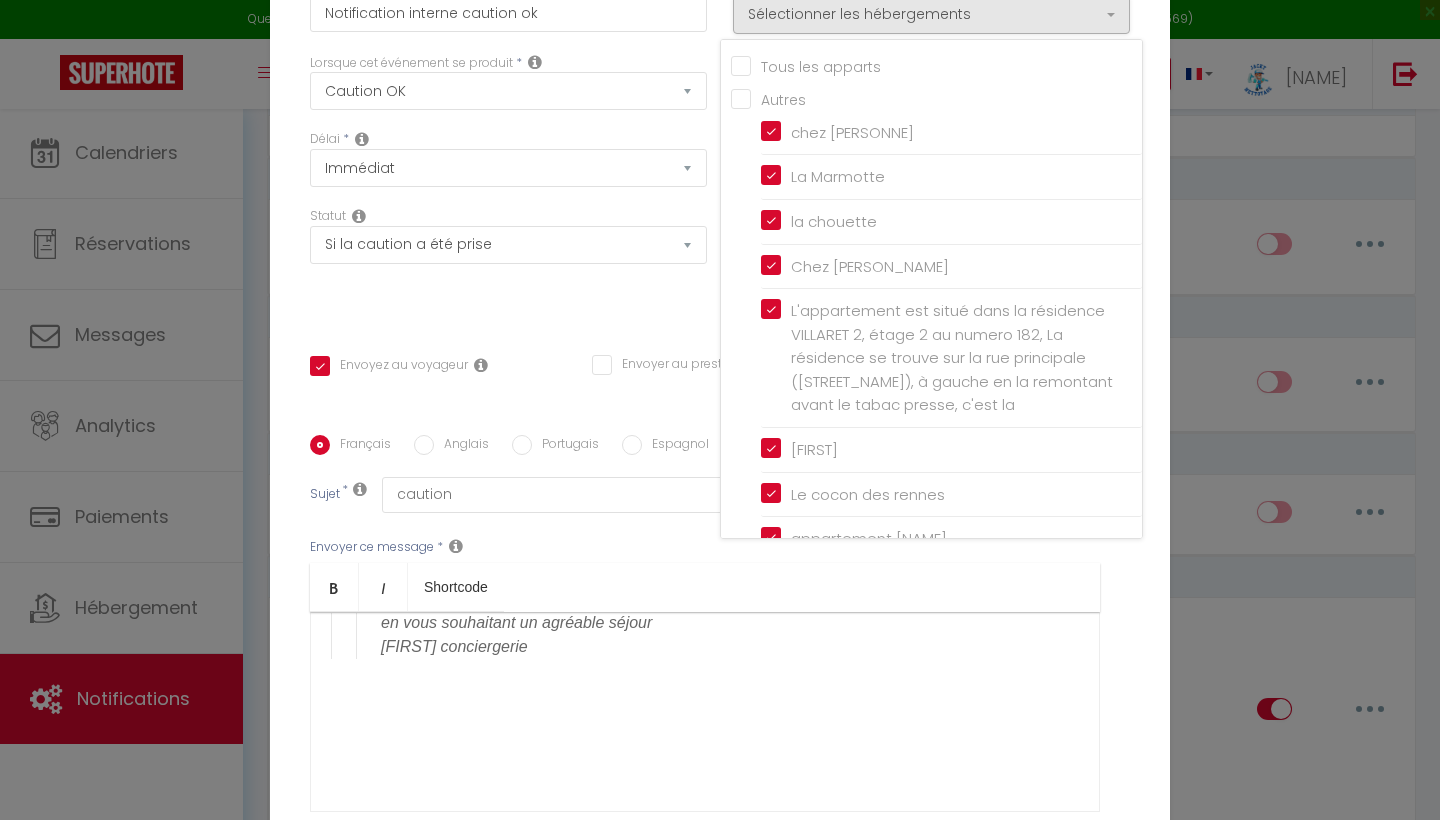 click on "Tous les apparts" at bounding box center (936, 65) 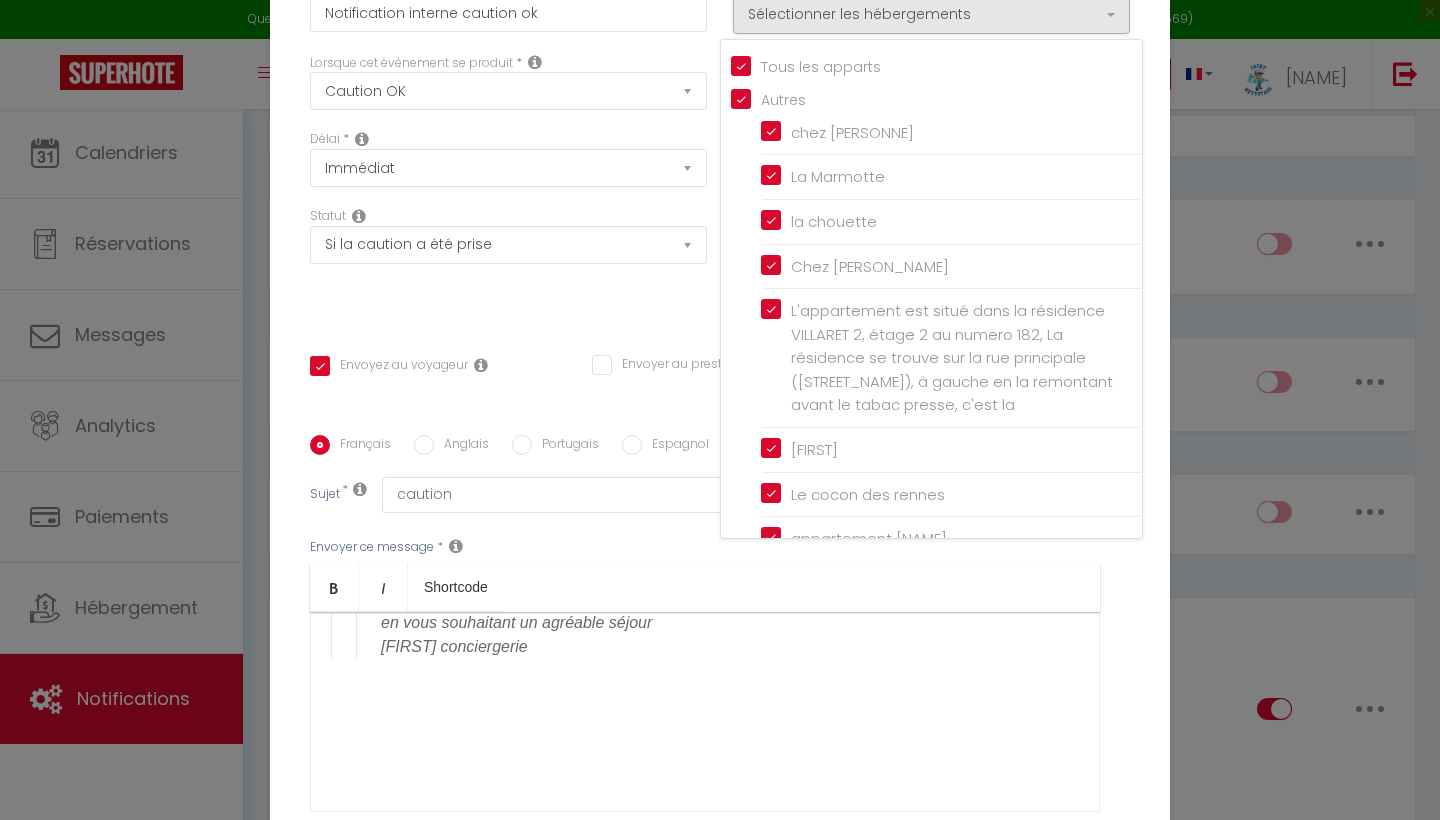 click on "votre caution a bien été prise en compte. Vous recevrez toutes les instructions d’accès au logement par mail le matin de votre arrivée.  La caution est systématiquement débitée pour les séjours de 4 nuits et plus. Pour les séjours de 1 à 3 nuits, la caution n’est pas débitée, sauf si la carte bancaire est avec autorisation(exemple : carte électron).
La caution vous sera restituée dans les 7 jours suivant votre départ, à condition qu’aucun dégât, détérioration ou supplément ménage n’aient été constatés. Dans le cas contraire, nous retiendrons le montant des dégâts et des frais de transaction bancaire, qui seront déduits de la restitution.   en vous souhaitant un agréable séjour
[CONCIERGERIE:NAME]" at bounding box center (717, 503) 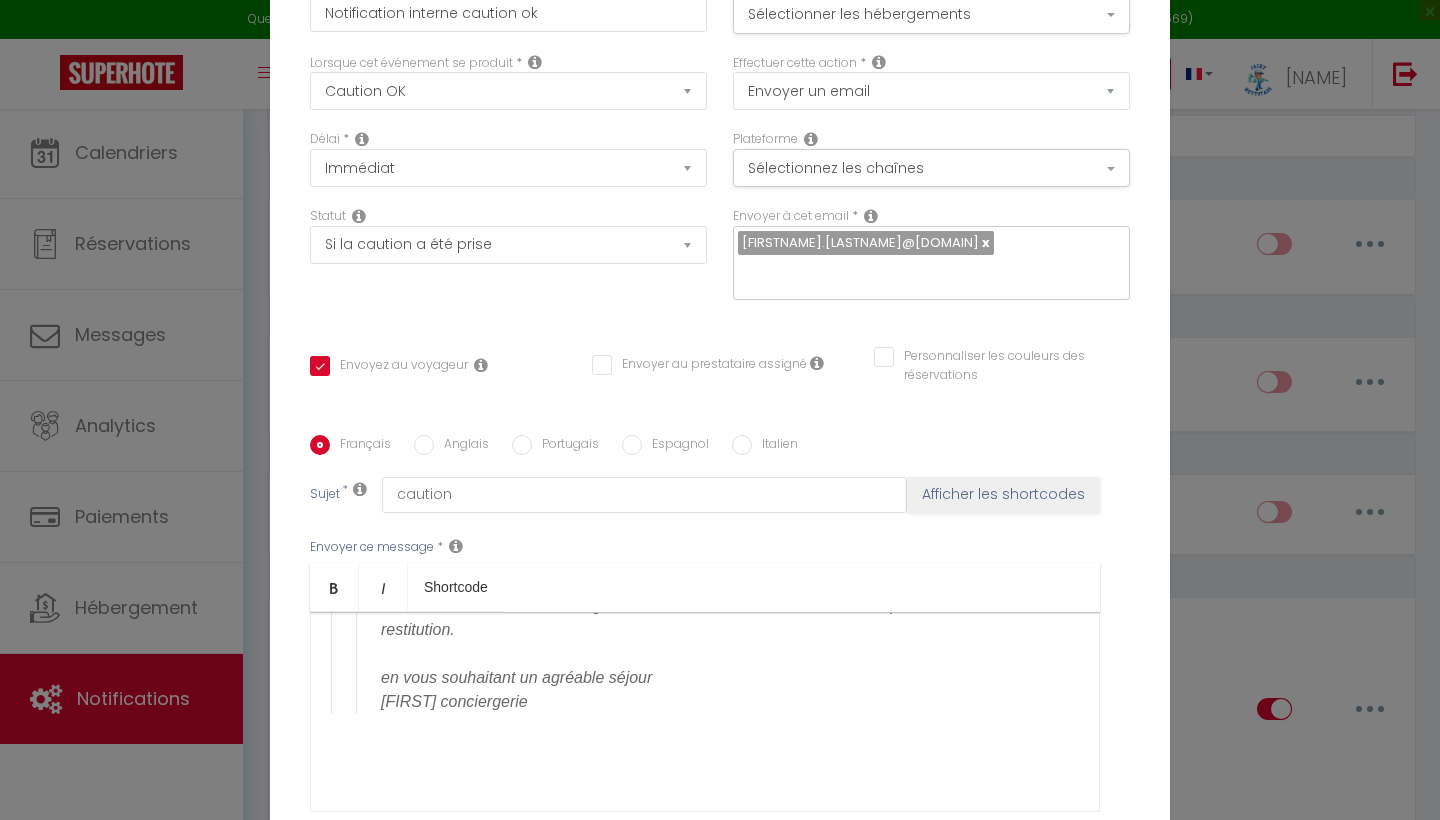scroll, scrollTop: 276, scrollLeft: 0, axis: vertical 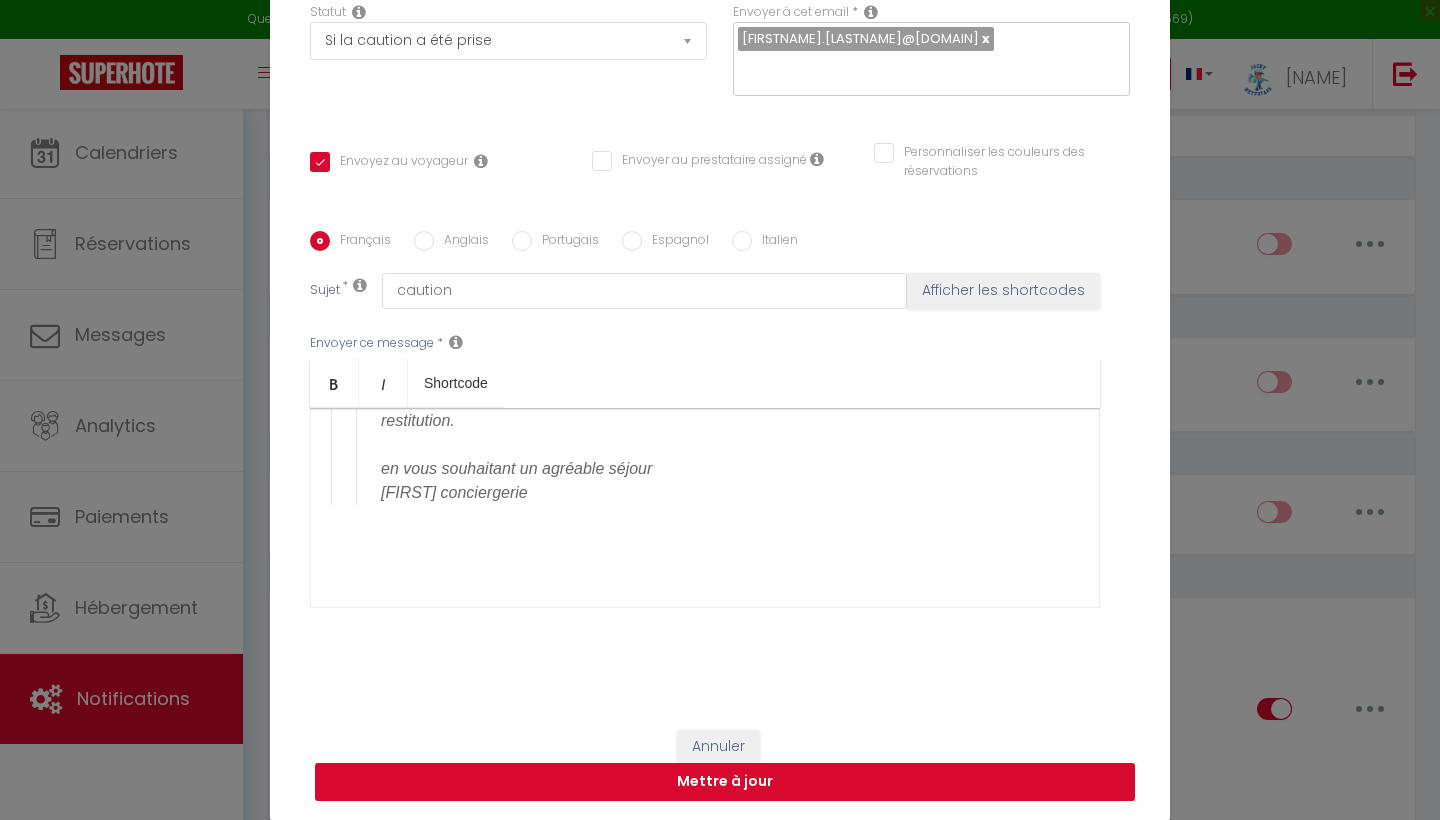 click on "Mettre à jour" at bounding box center (725, 782) 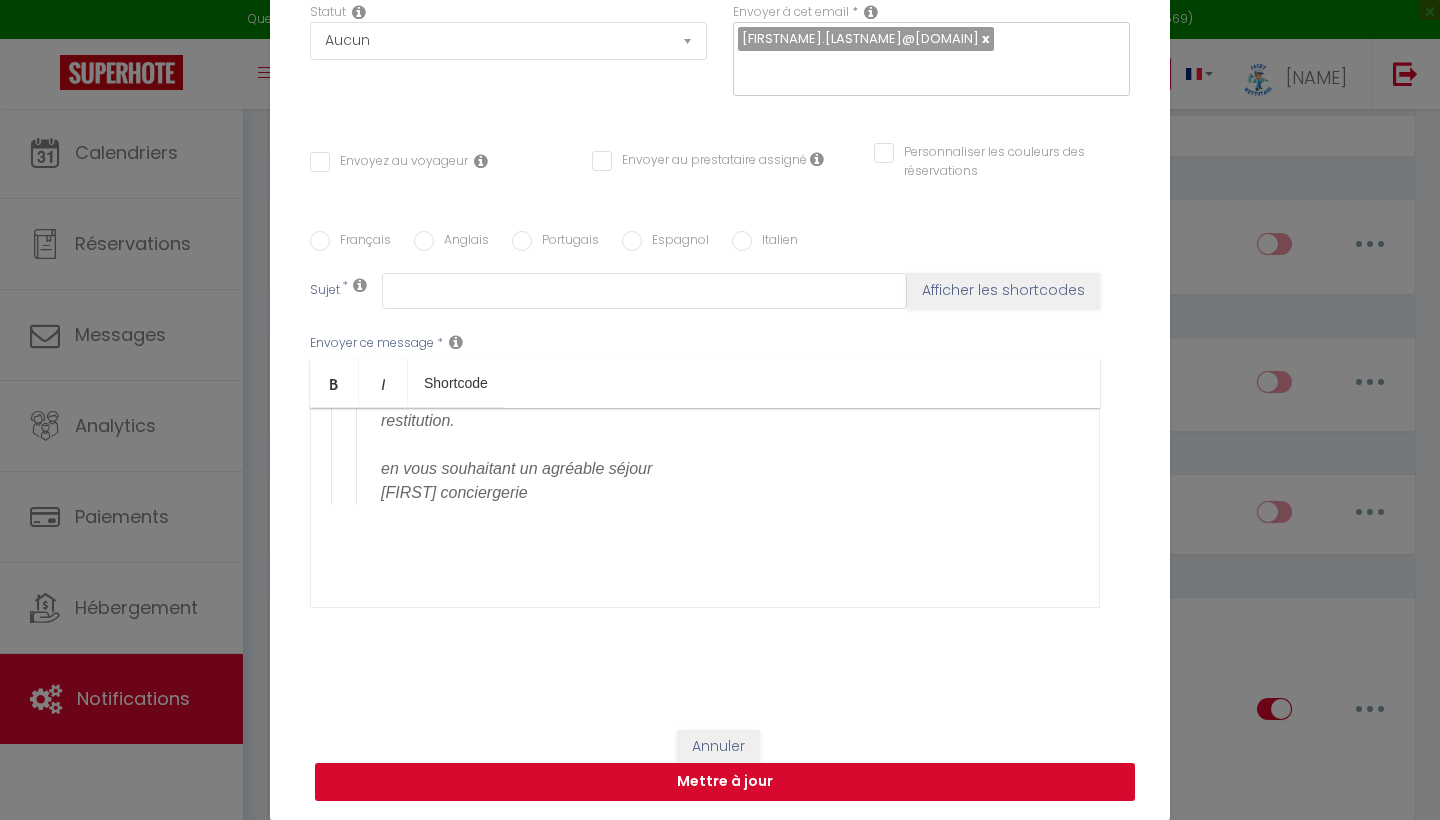 scroll, scrollTop: 0, scrollLeft: 0, axis: both 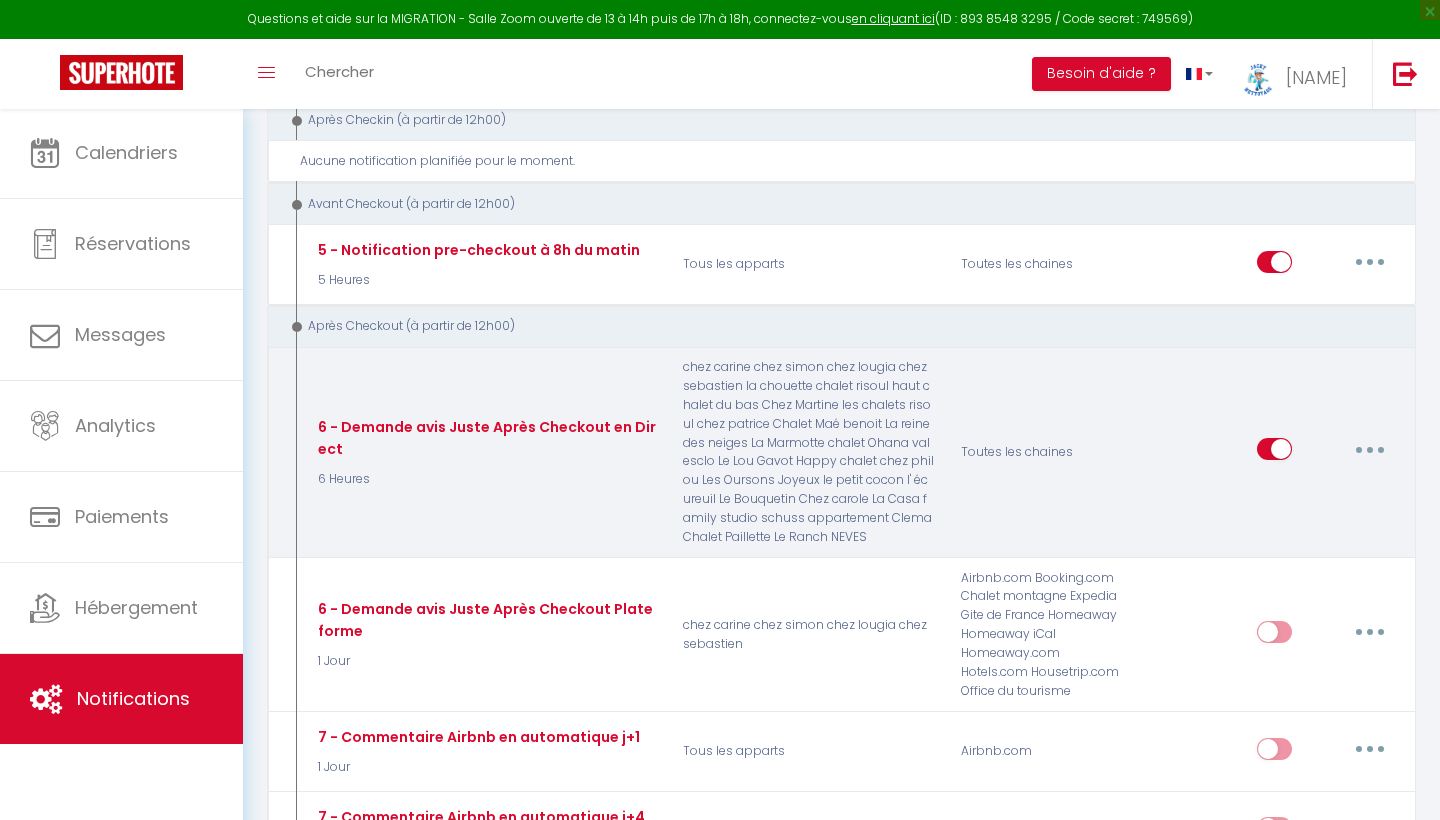 click at bounding box center [1370, 449] 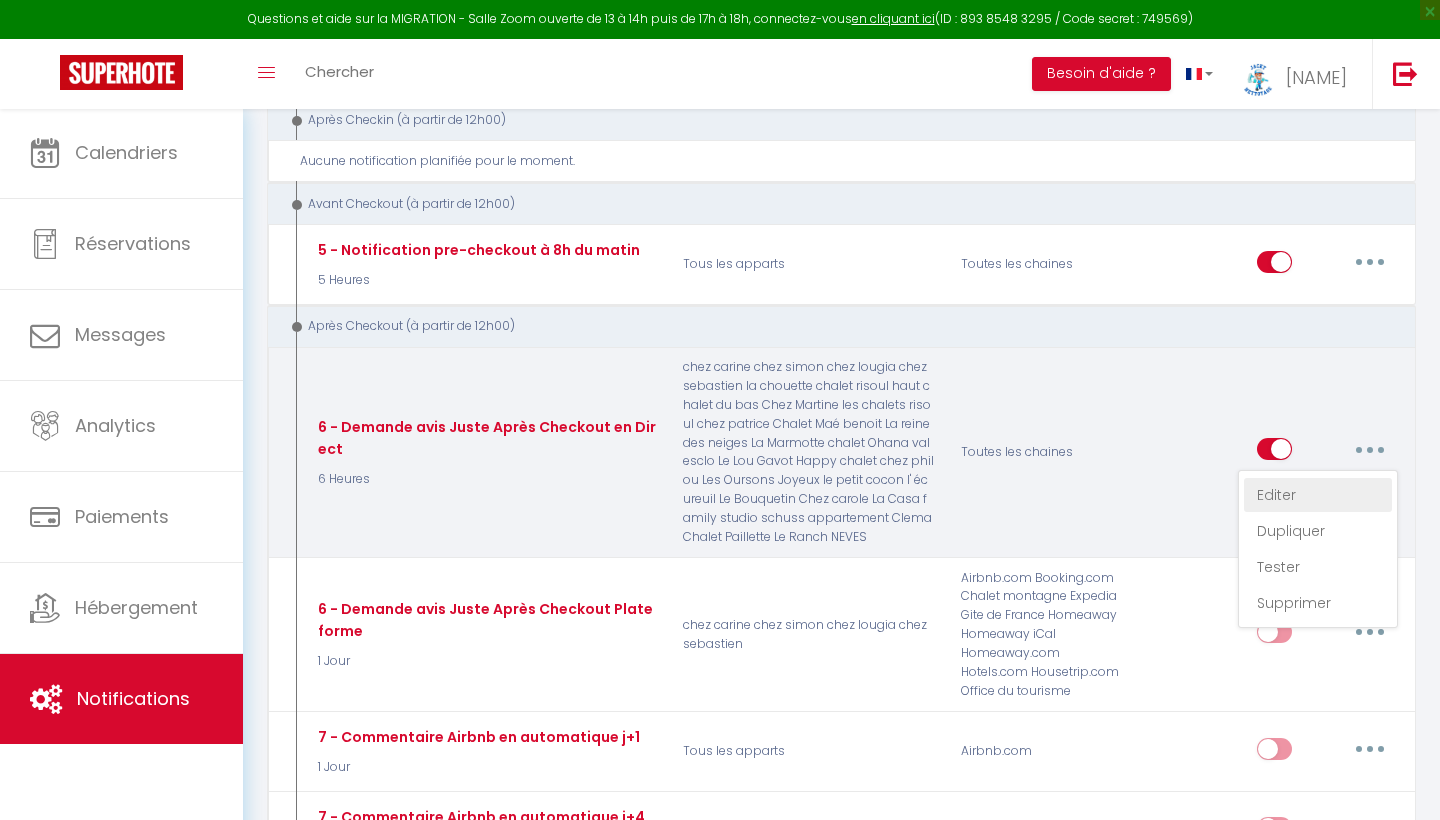 click on "Editer" at bounding box center [1318, 495] 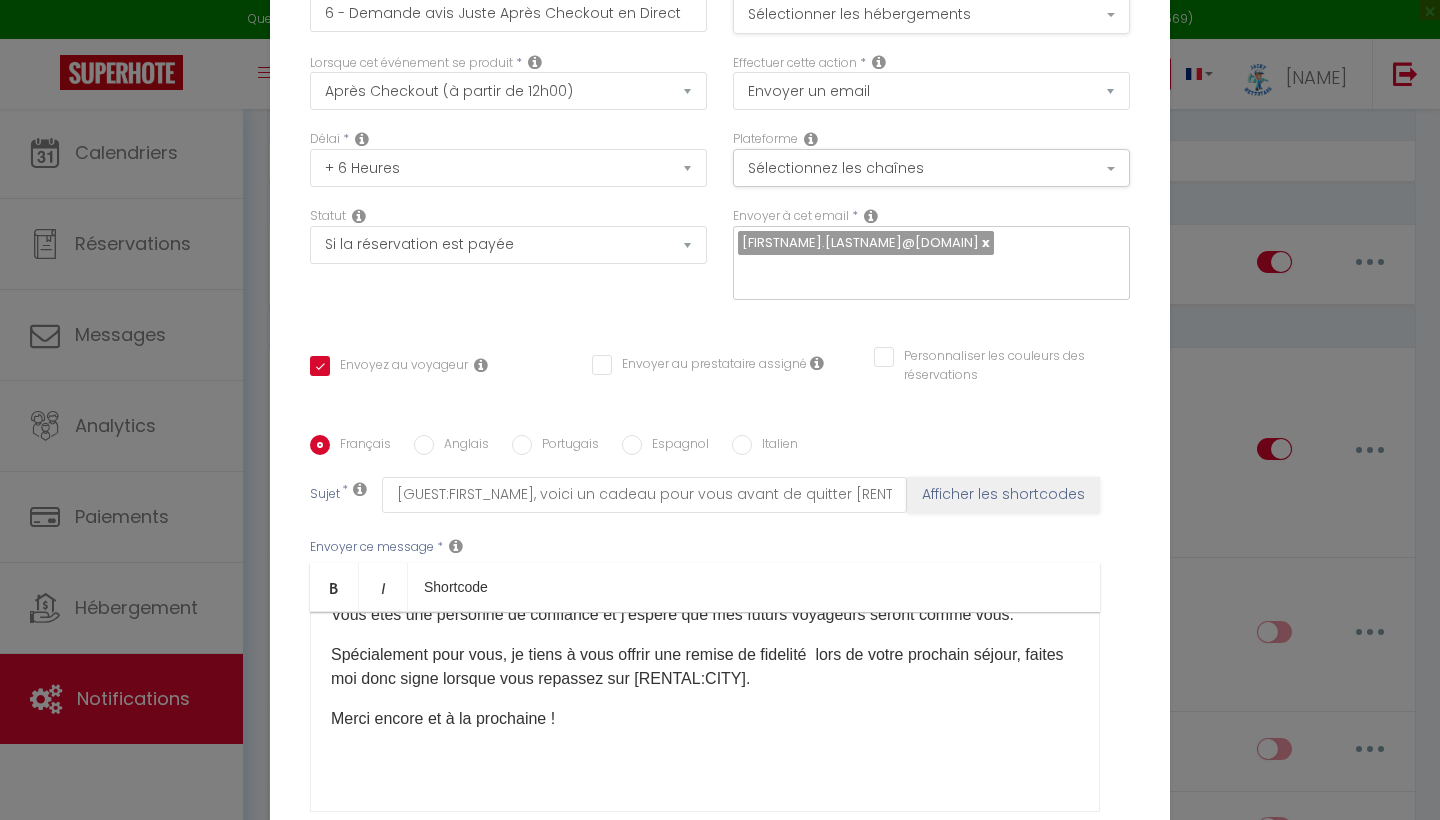 scroll, scrollTop: 0, scrollLeft: 0, axis: both 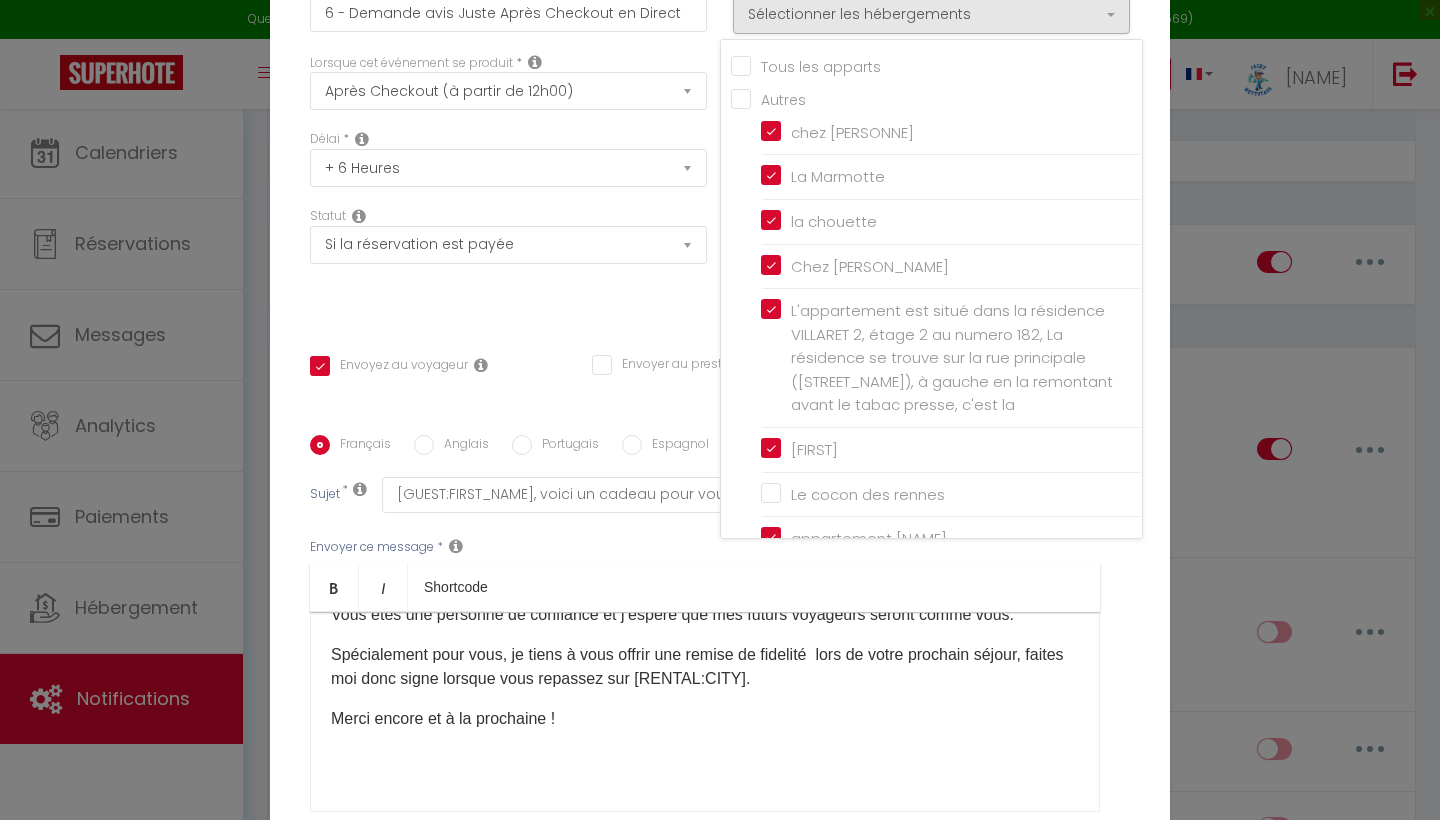 click on "Tous les apparts" at bounding box center (936, 65) 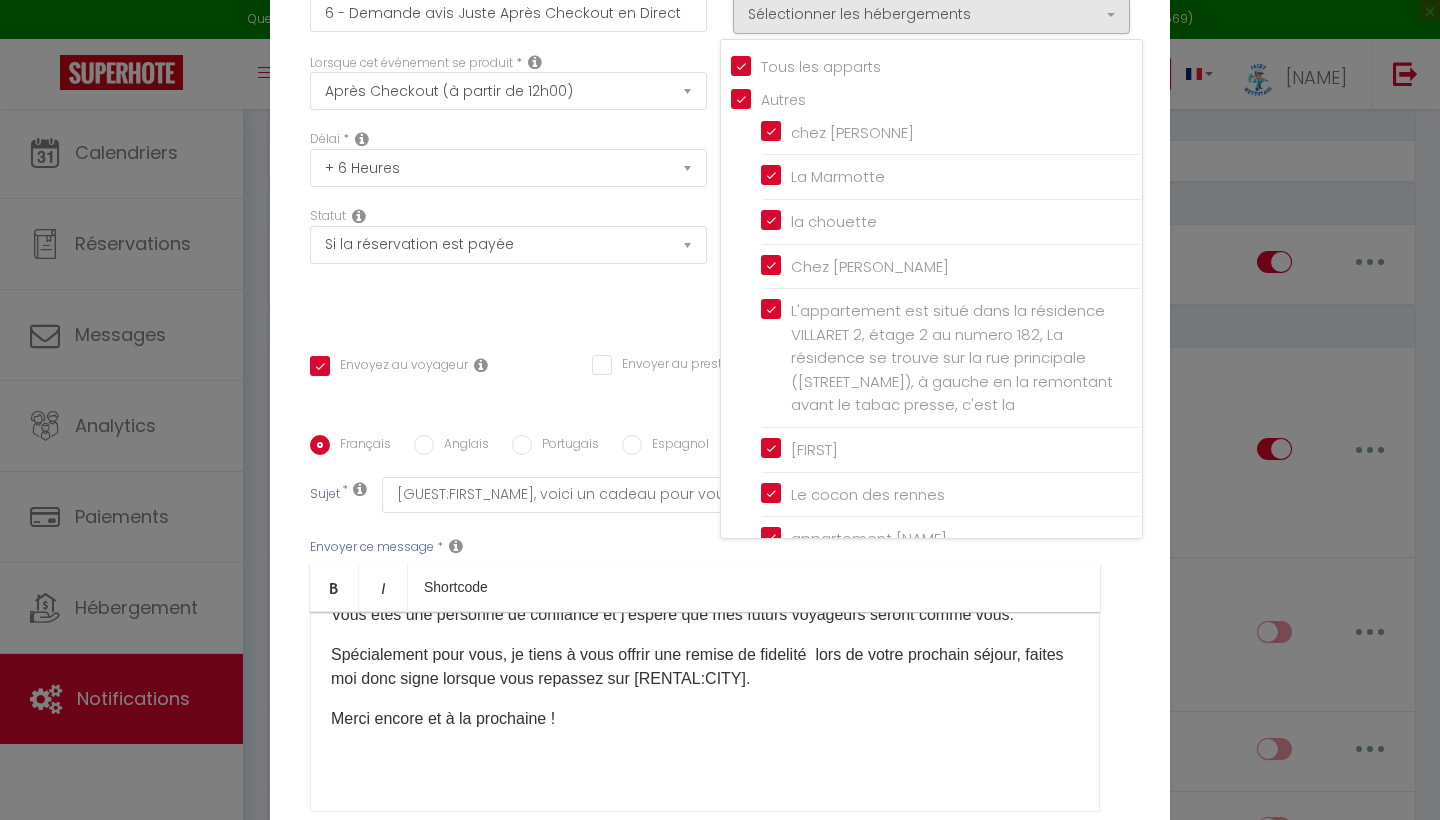 click on "Français     Anglais     Portugais     Espagnol     Italien   Sujet   *     [GUEST:FIRST_NAME], voici un cadeau pour vous avant de quitter [RENTAL:CITY]   Afficher les shortcodes   Envoyer ce message   *     Bold Italic Shortcode Rich text editor Bonjour [GUEST:FIRST_NAME],
J’espère que vous allez bien et que votre retour se passe bien !
Je tiens à vous remercier pour l’état impeccable de l’appartement en fin de séjour.
Vous êtes une personne de confiance et j’espère que mes futurs voyageurs seront comme vous.
Spécialement pour vous, je tiens à vous offrir une remise de fidelité  lors de votre prochain séjour, faites moi donc signe lorsque vous repassez sur [RENTAL:CITY].
Merci encore et à la prochaine !   Envoyer ce message   *     Afficher les shortcodes" at bounding box center (720, 636) 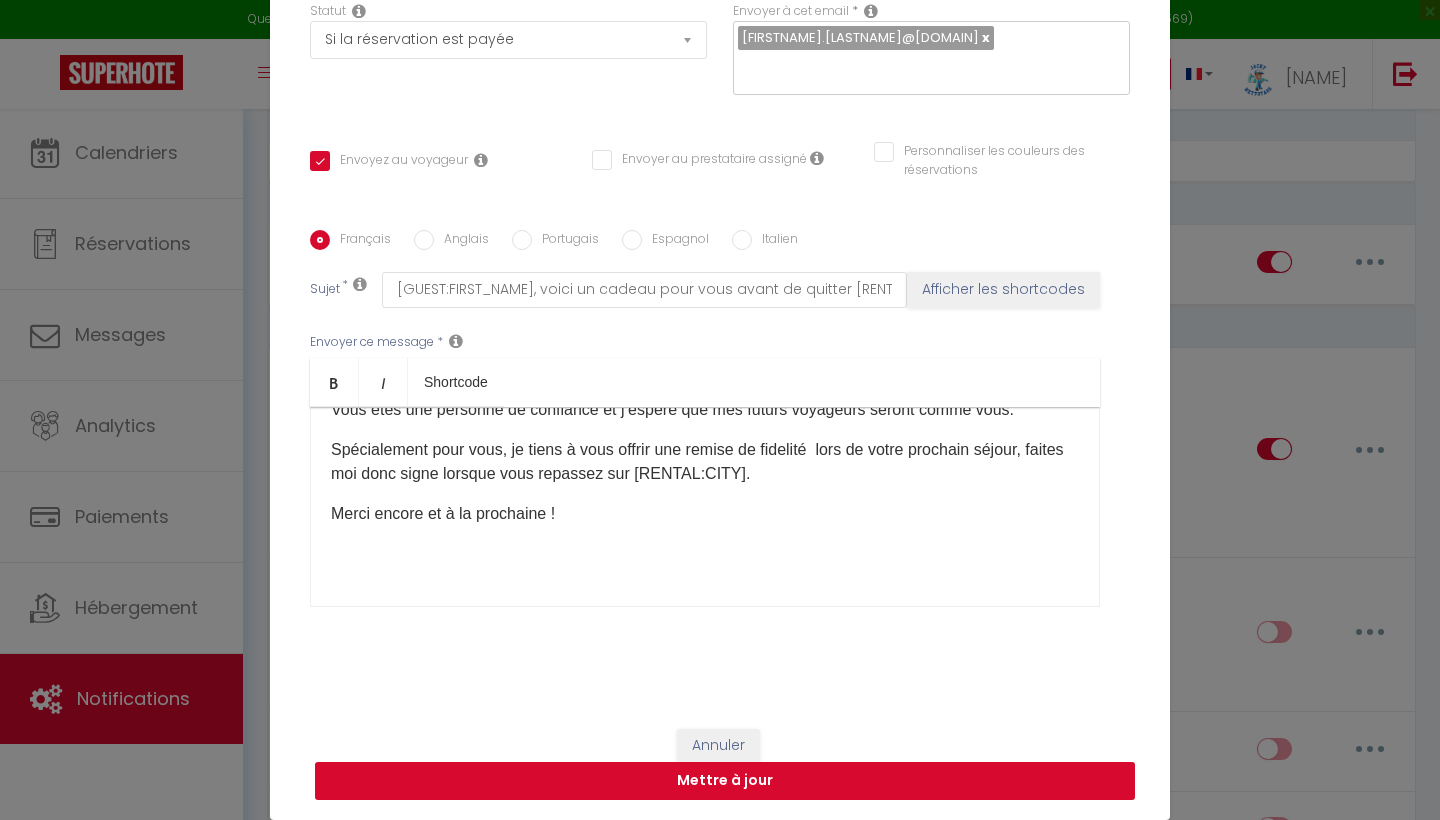 scroll, scrollTop: 204, scrollLeft: 0, axis: vertical 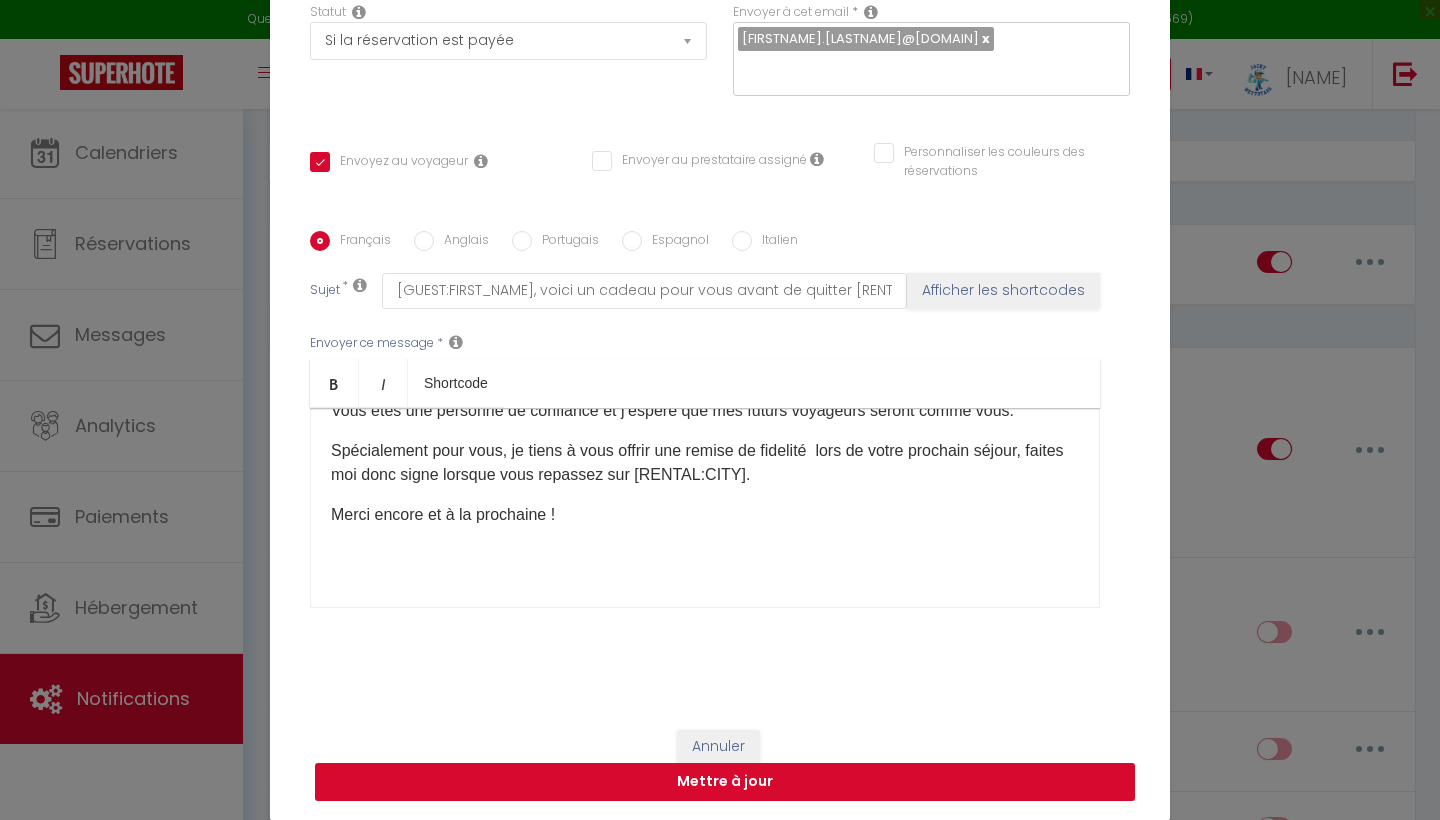 click on "Mettre à jour" at bounding box center (725, 782) 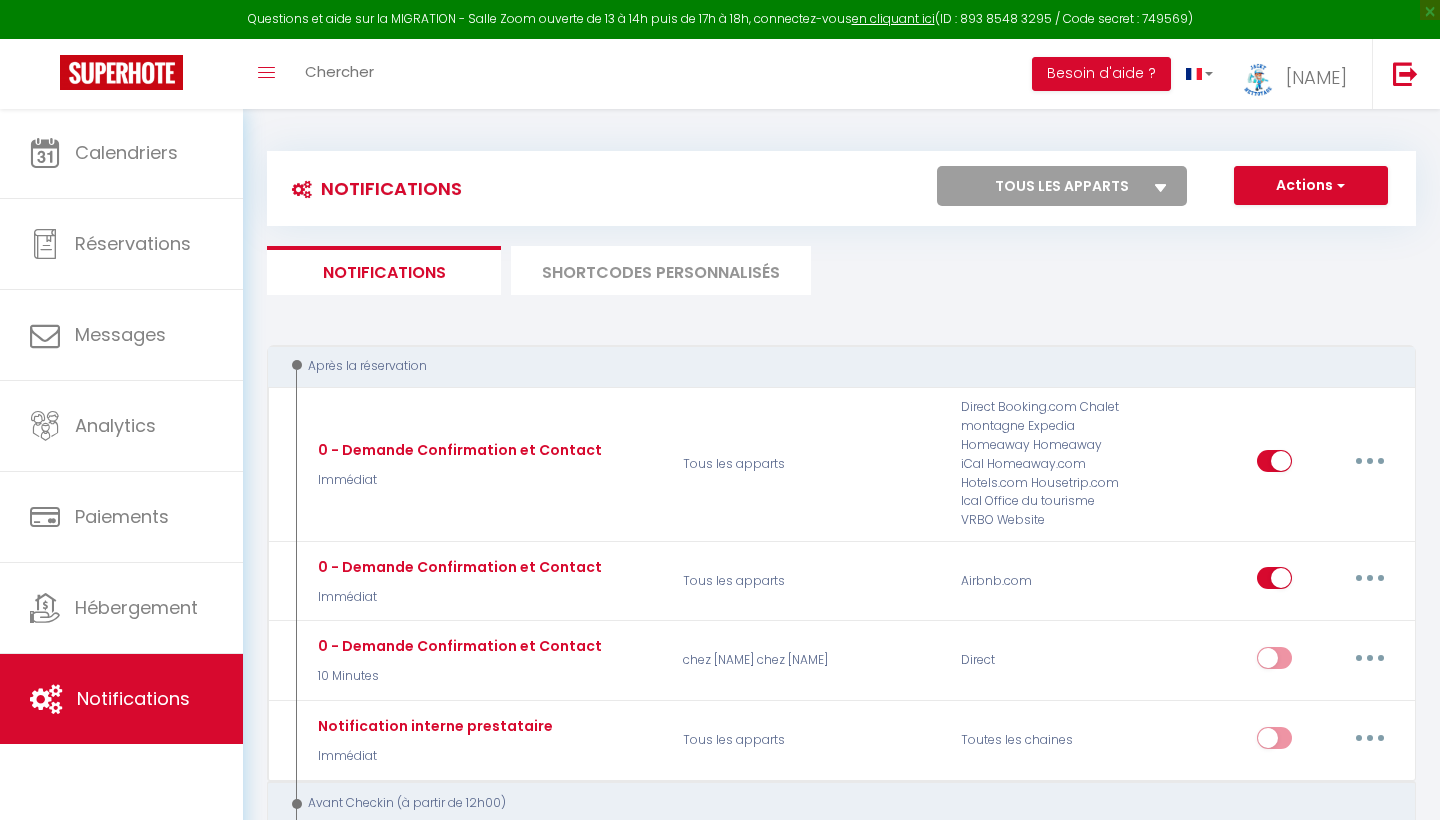 scroll, scrollTop: 0, scrollLeft: 0, axis: both 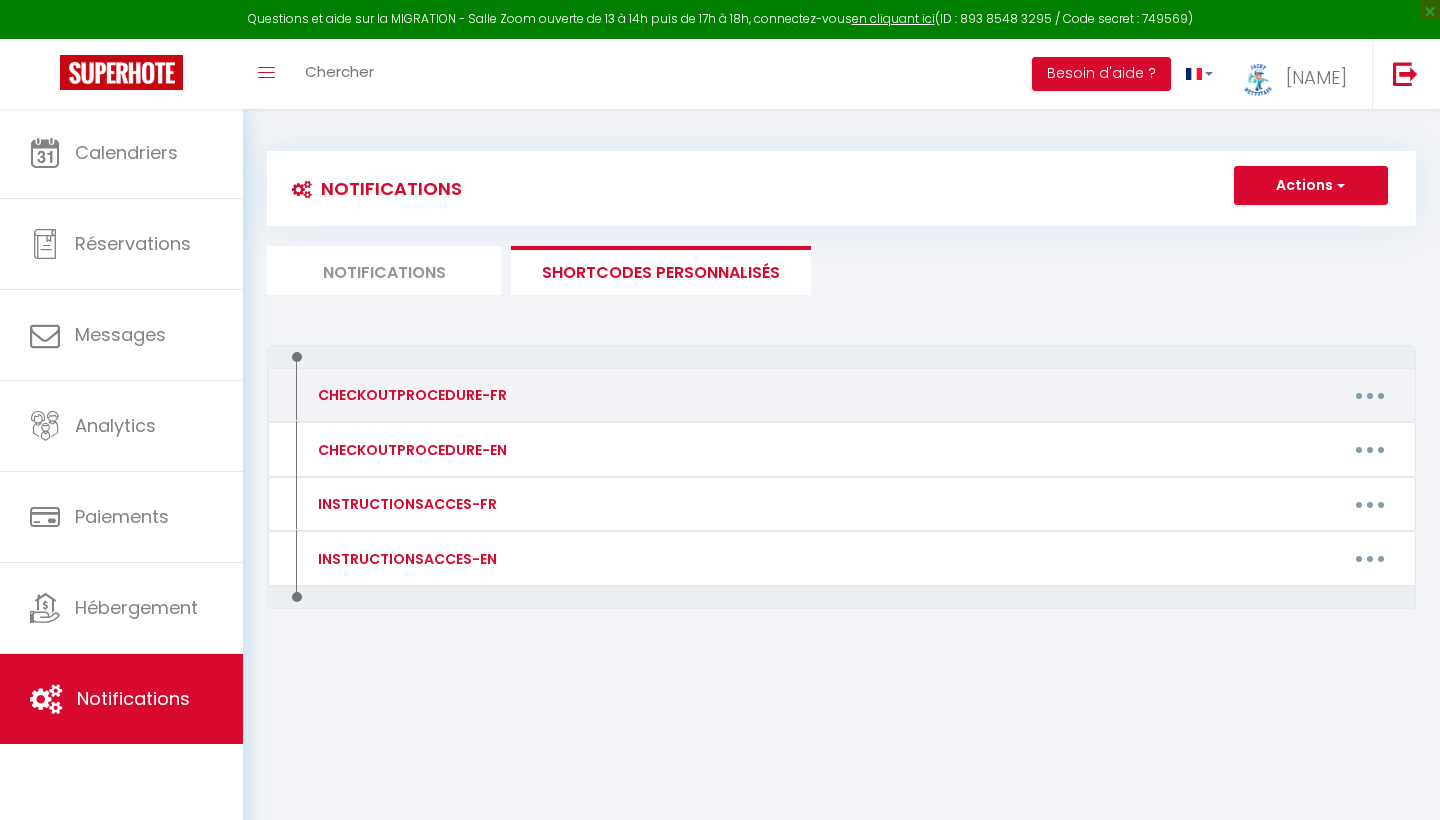 click at bounding box center (1370, 396) 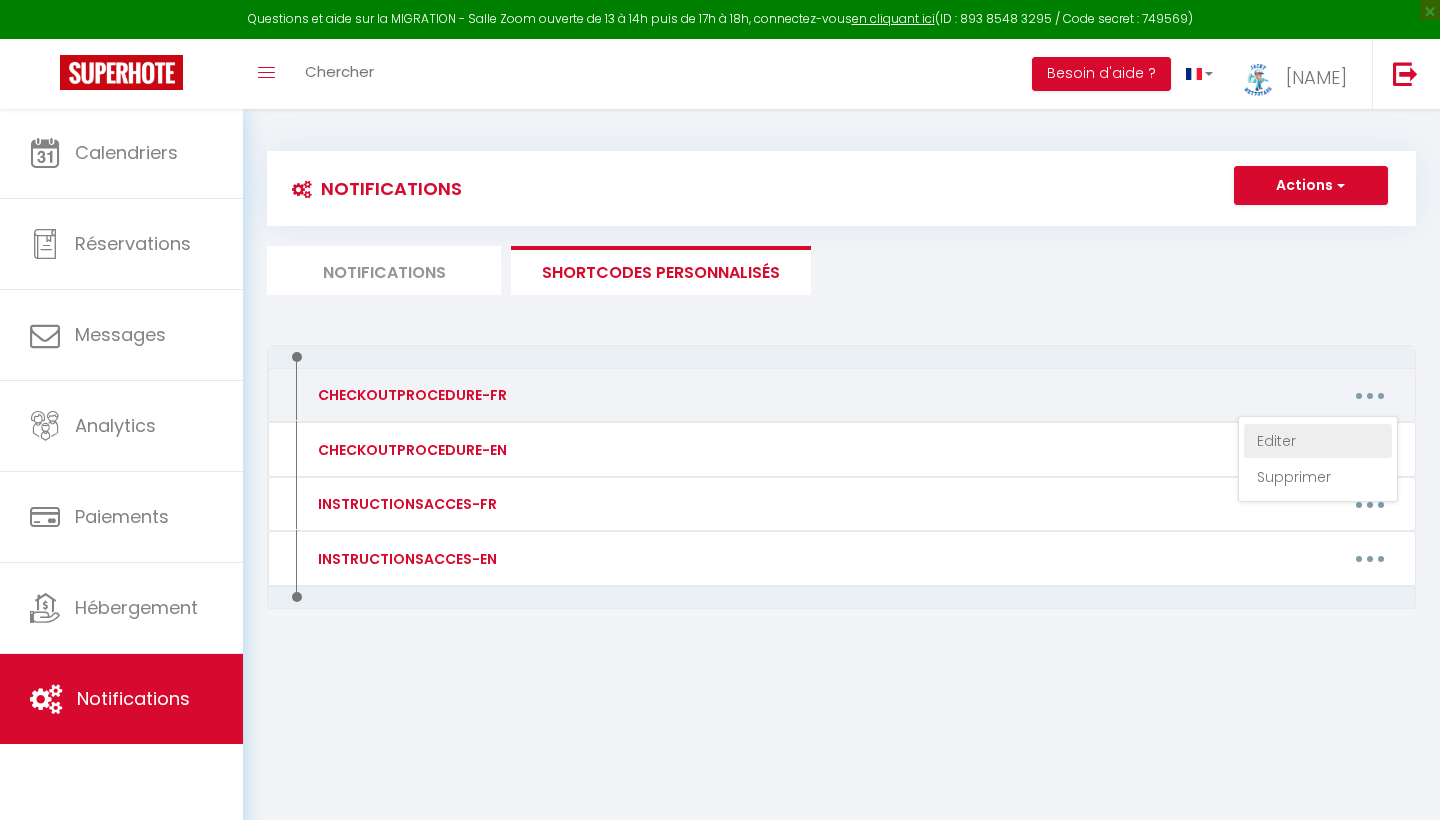 click on "Editer" at bounding box center (1318, 441) 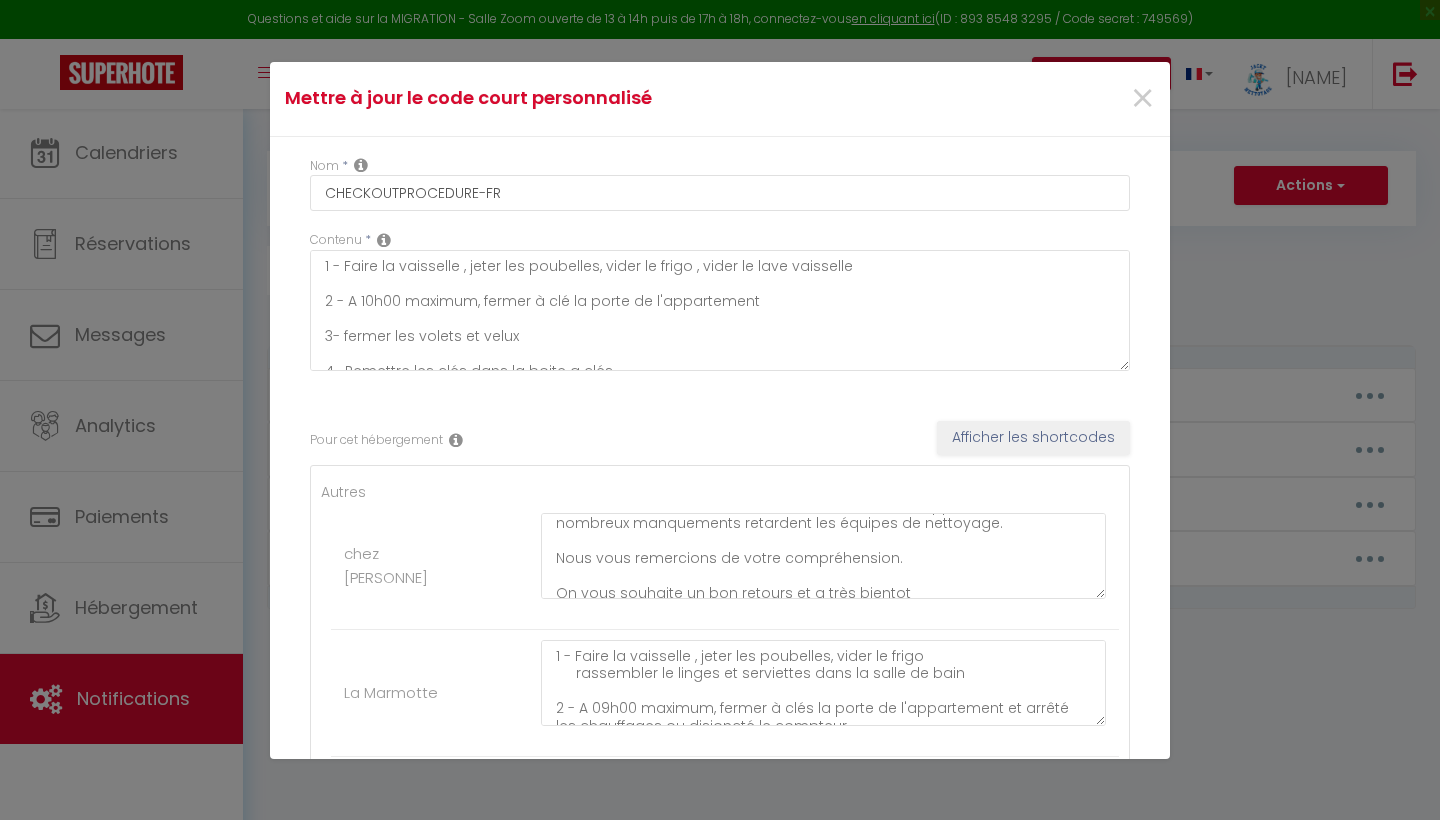 scroll, scrollTop: 372, scrollLeft: 0, axis: vertical 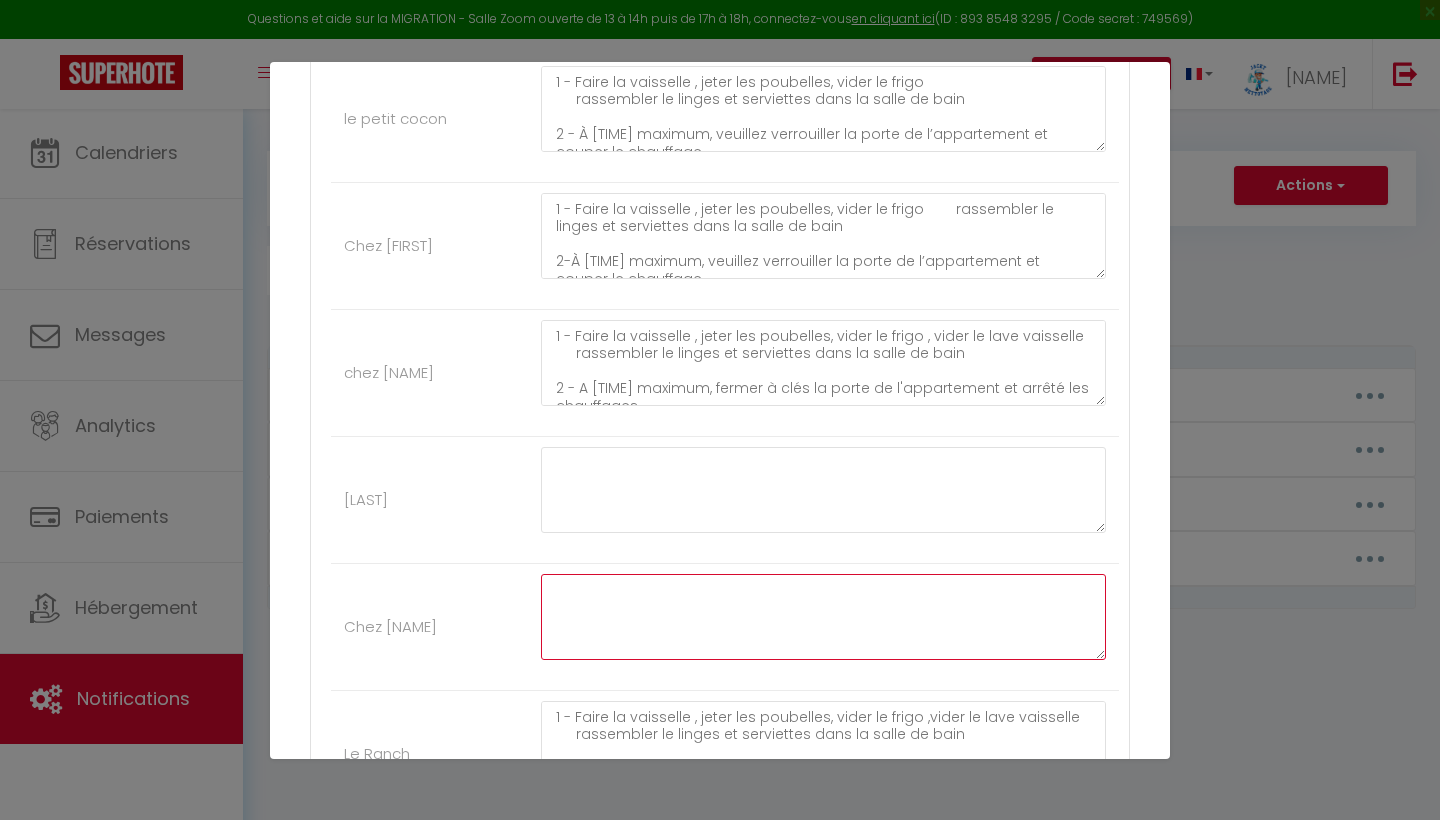 click at bounding box center [823, 617] 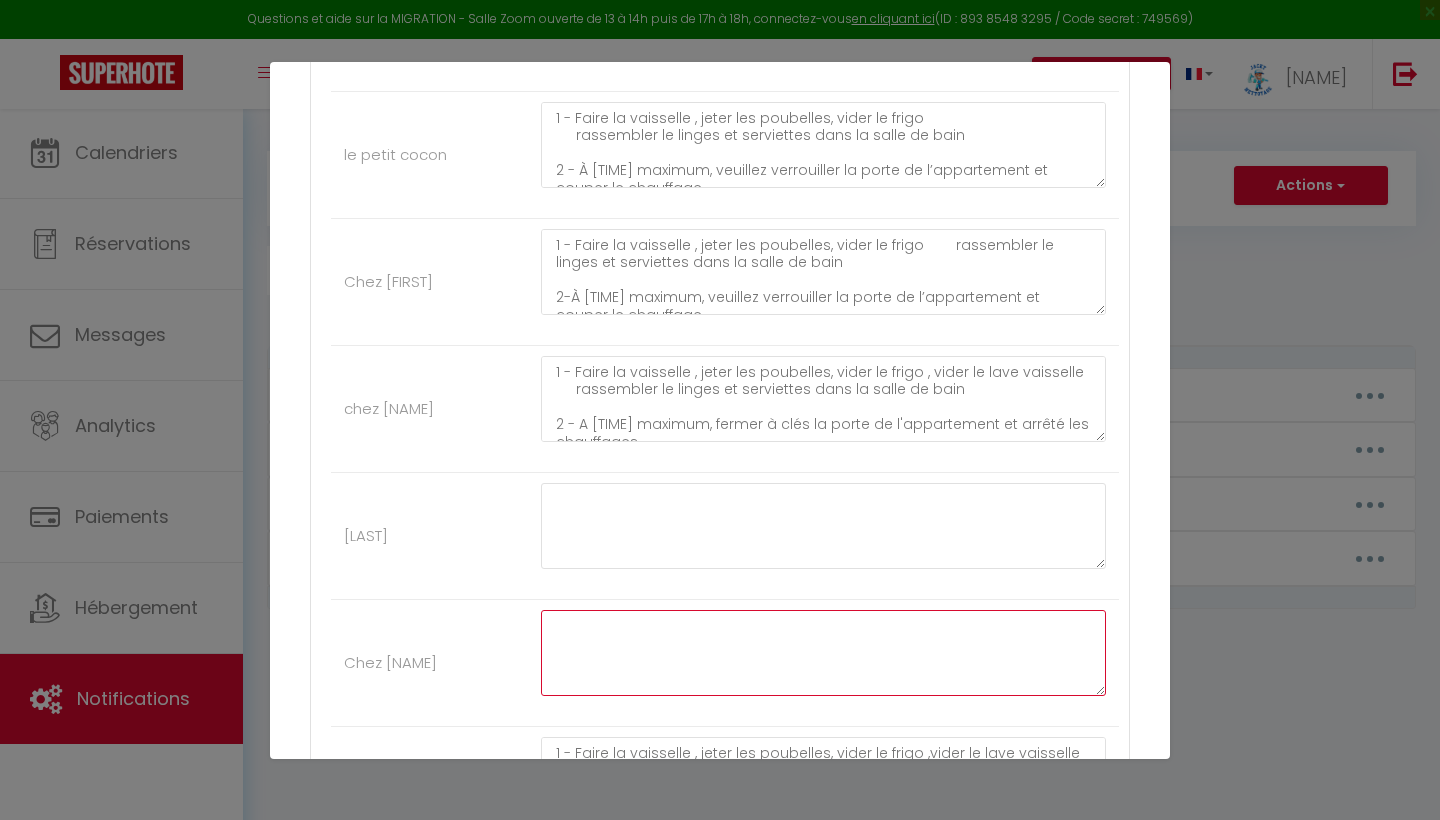 scroll, scrollTop: 3803, scrollLeft: 0, axis: vertical 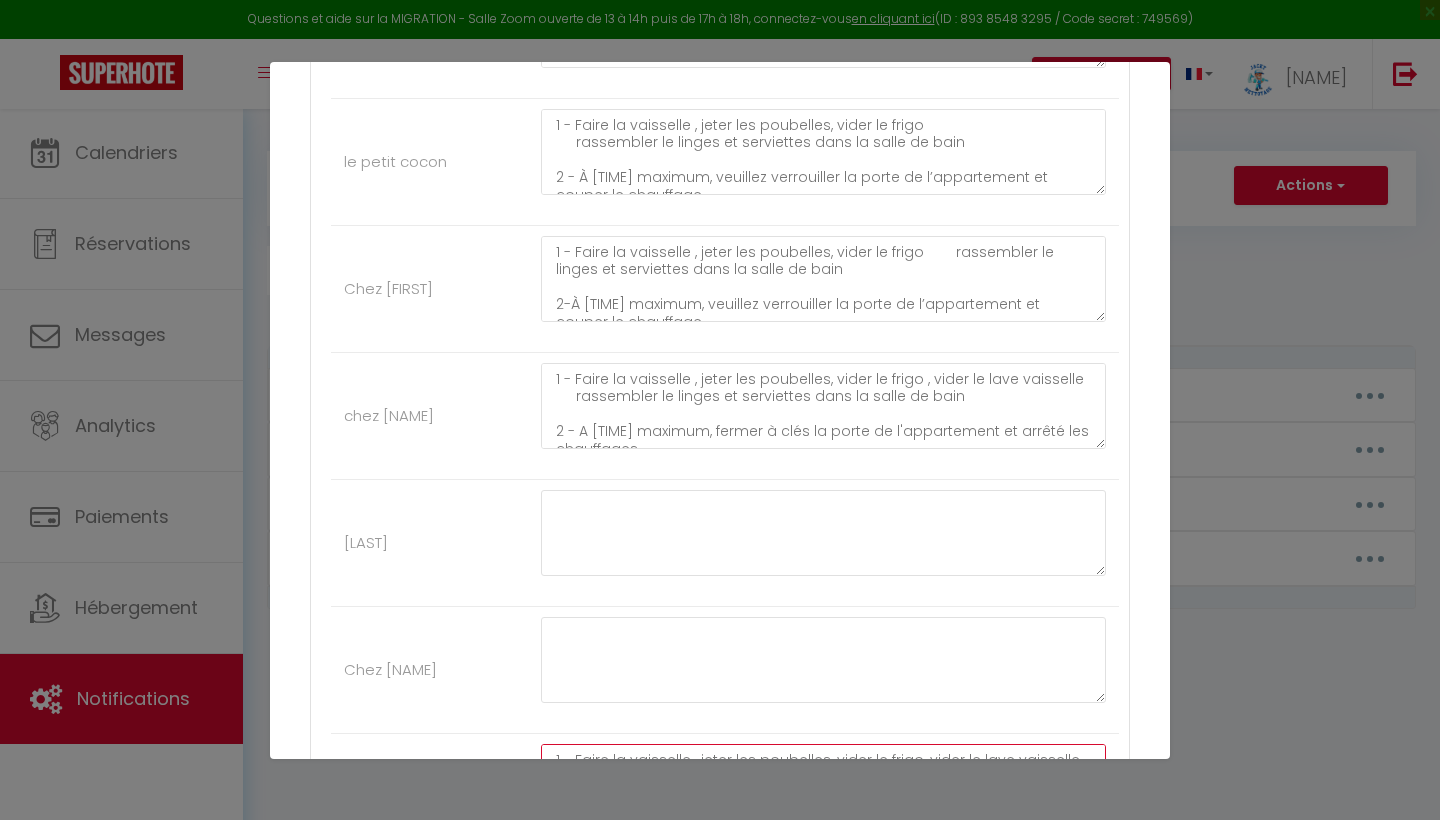 click on "1 - Faire la vaisselle , jeter les poubelles, vider le frigo ,vider le lave vaisselle
rassembler le linges et serviettes dans la salle de bain
2 - A 09h00 maximum, fermer à clés la porte de l'appartement
3- fermer les volets
4- Remettre les clés dans la boite a clés et arrêté les chauffages.
5-envoyer message de confirmation de depart
IL est demandé  à tous nos voyageurs de laisser le logement a leur depart propre  pour le respect de chacun.
Des frais de ménage supplémentaire seront demandés au cas contraire.
Les poubelles doivent être toutes jetées a votre départ, si nous constatons des poubelles laissées dans le logement ,
nous vous facturerons 10 euros par poubelle.
un lave vaisselle non vidé sera facturé 15 euros
Malheureusement, nous sommes obligés de le préciser, car trop de manquements retardent les équipes de nettoyage.
On vous souhaite un bon retours et a très bientot" at bounding box center (823, 787) 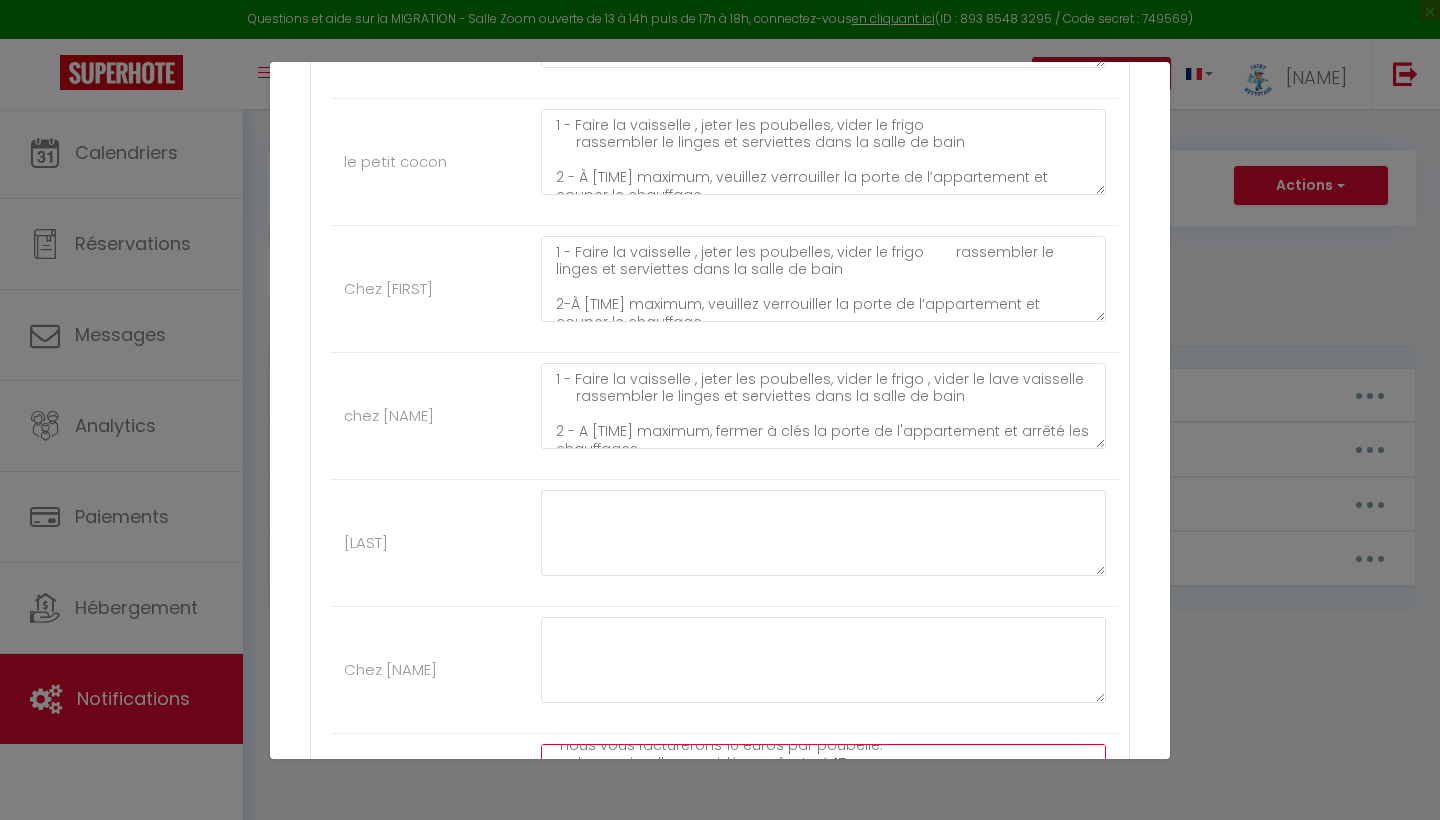 scroll, scrollTop: 338, scrollLeft: 0, axis: vertical 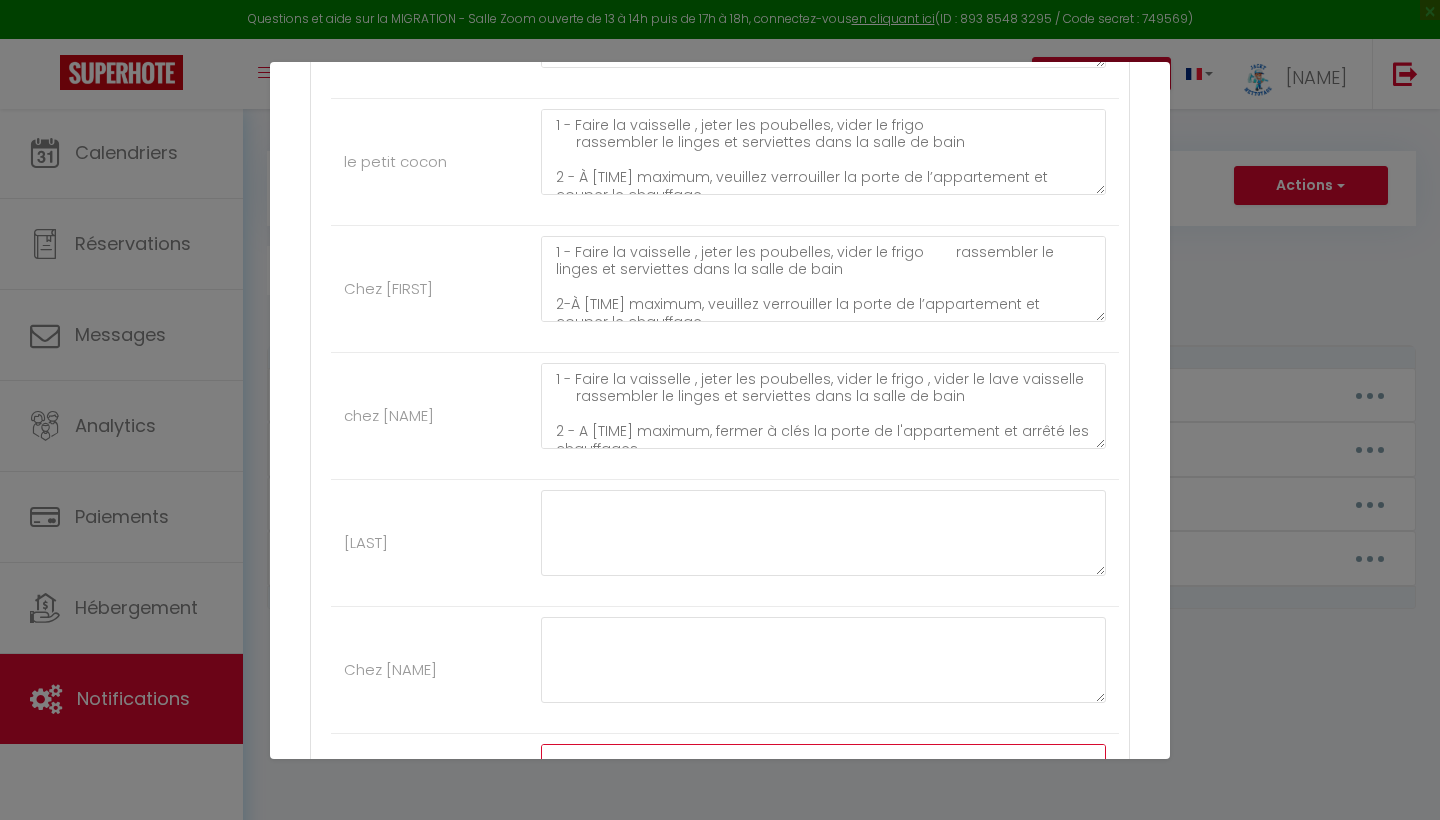 drag, startPoint x: 552, startPoint y: 536, endPoint x: 563, endPoint y: 619, distance: 83.725746 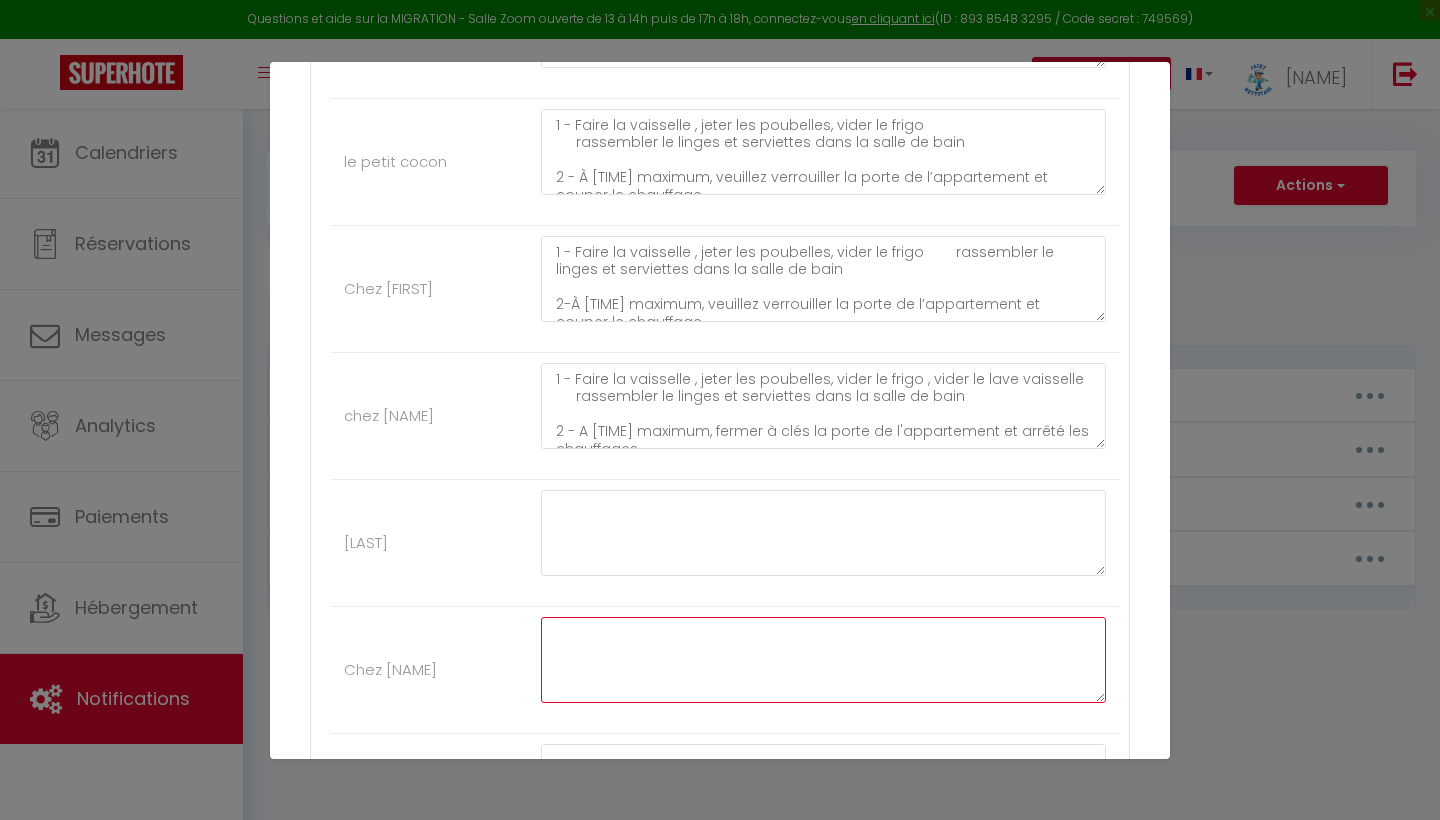 click at bounding box center (823, 660) 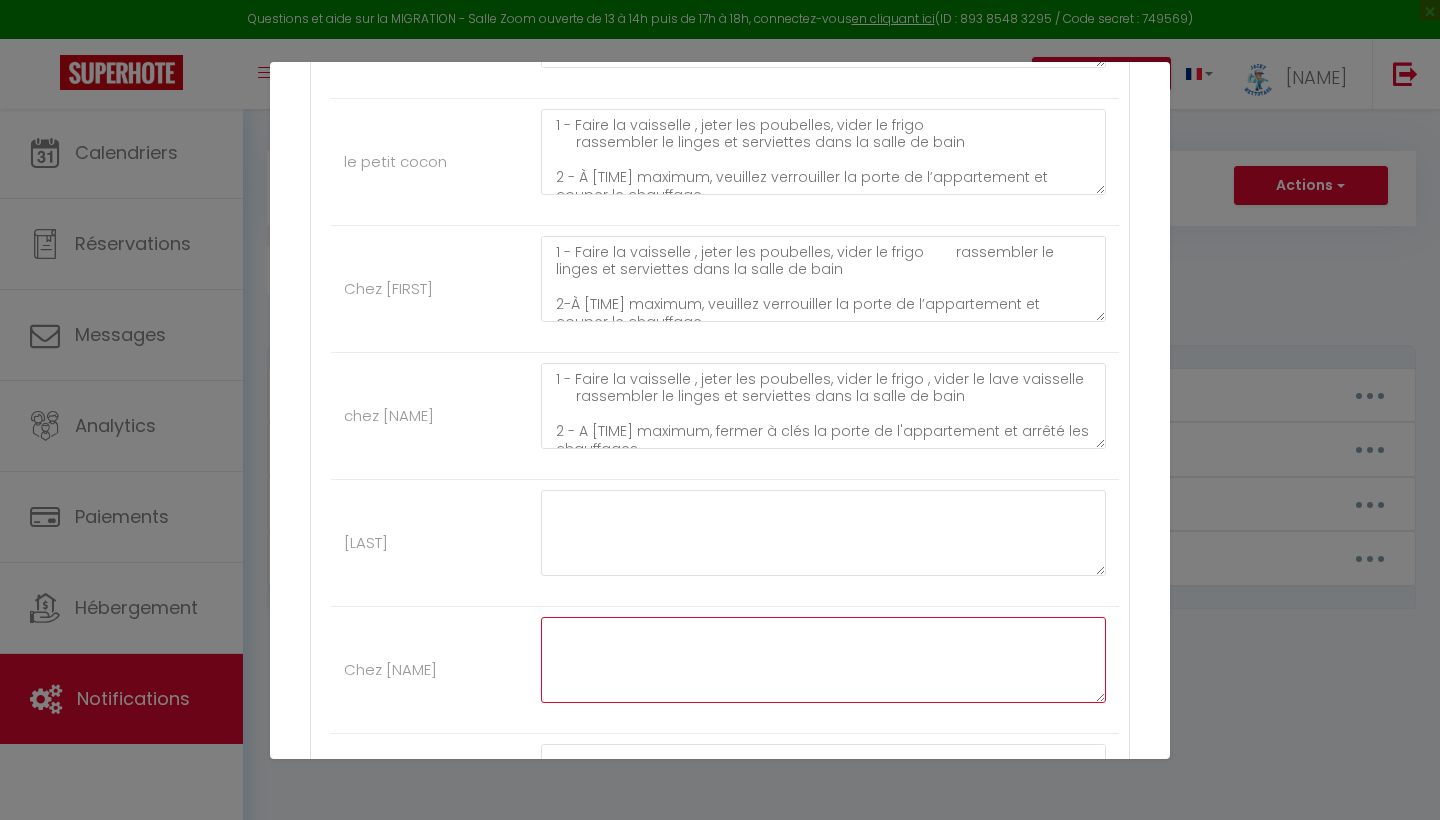 paste on "1 - Faire la vaisselle , jeter les poubelles, vider le frigo ,vider le lave vaisselle
rassembler le linges et serviettes dans la salle de bain
2 - A 09h00 maximum, fermer à clés la porte de l'appartement
3- fermer les volets
4- Remettre les clés dans la boite a clés et arrêté les chauffages.
5-envoyer message de confirmation de depart
IL est demandé  à tous nos voyageurs de laisser le logement a leur depart propre  pour le respect de chacun.
Des frais de ménage supplémentaire seront demandés au cas contraire.
Les poubelles doivent être toutes jetées a votre départ, si nous constatons des poubelles laissées dans le logement ,
nous vous facturerons 10 euros par poubelle.
un lave vaisselle non vidé sera facturé 15 euros
Malheureusement, nous sommes obligés de le préciser, car trop de manquements retardent les équipes de nettoyage.
On vous souhaite un bon retours et a très bientot" 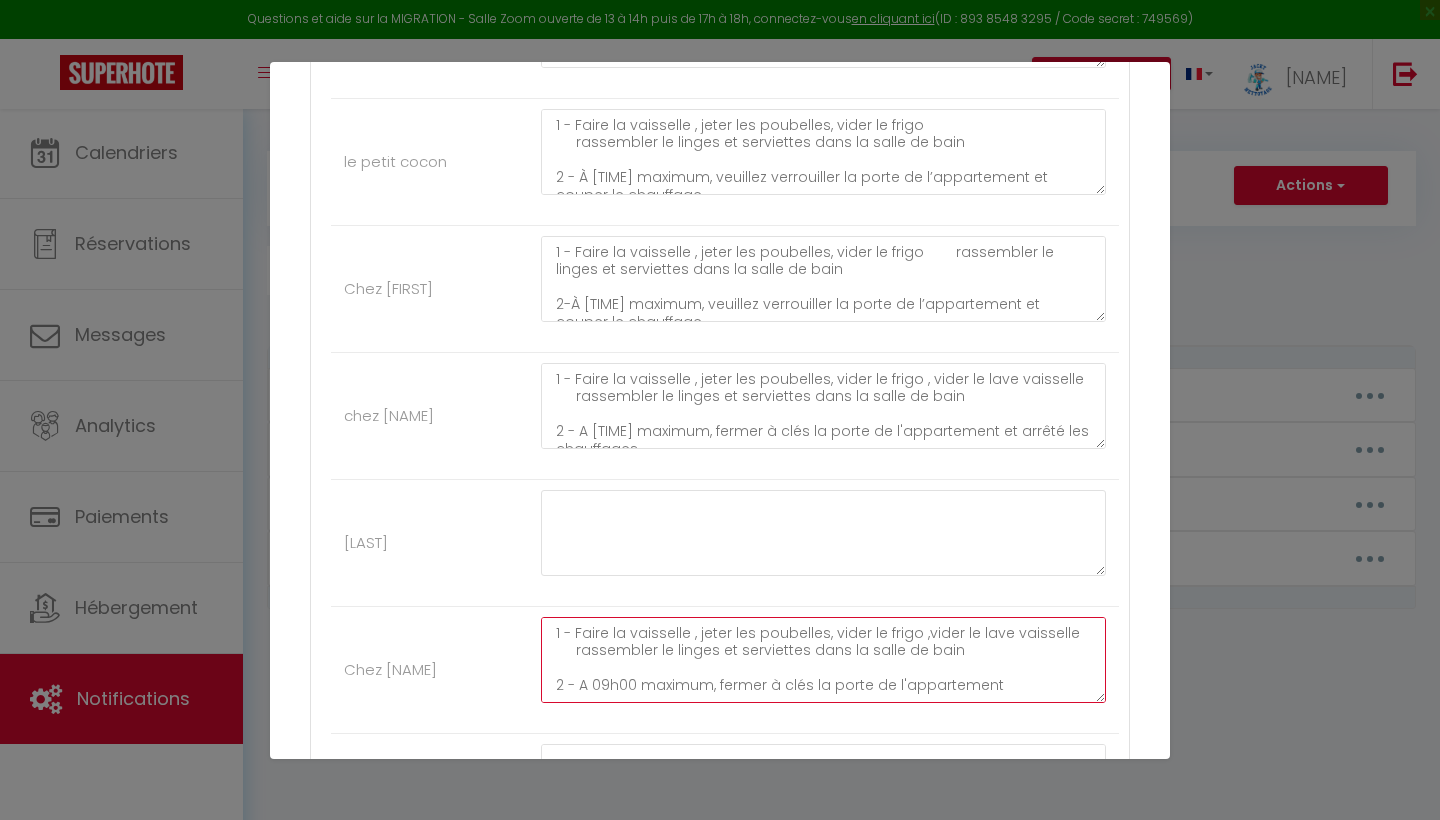 scroll, scrollTop: 0, scrollLeft: 0, axis: both 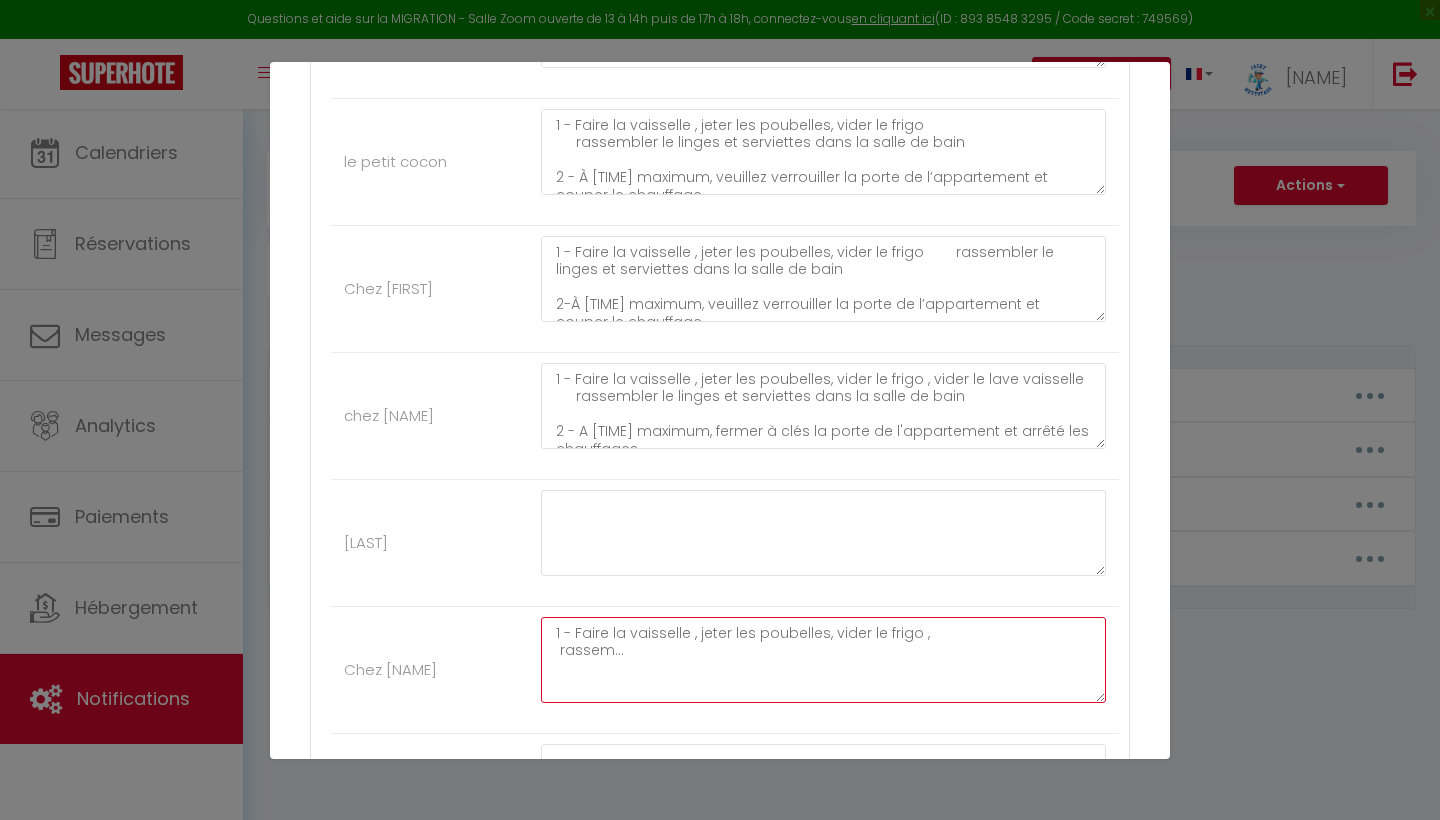 click on "1 - Faire la vaisselle , jeter les poubelles, vider le frigo ,
rassem..." at bounding box center [823, 660] 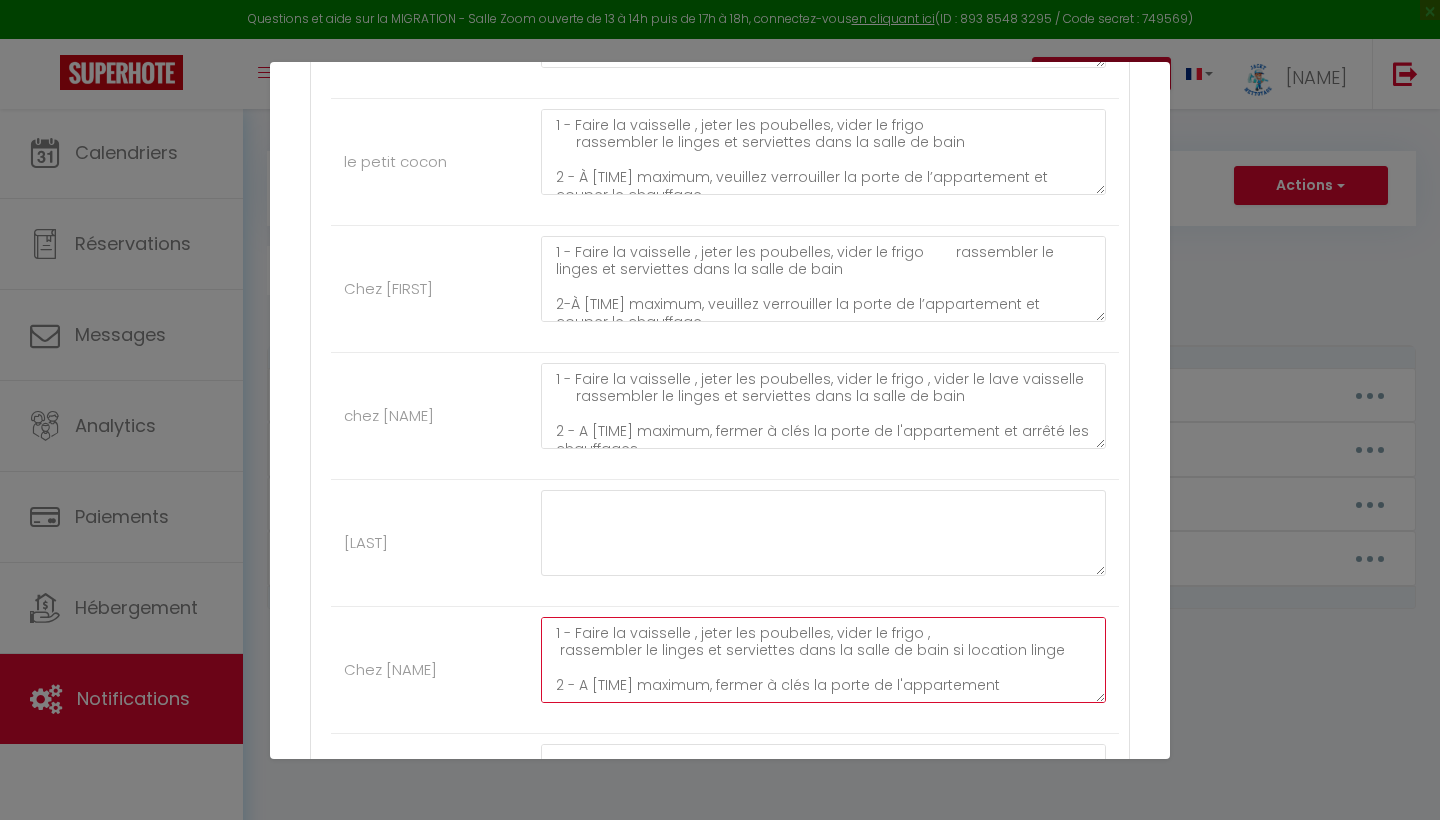 click on "1 - Faire la vaisselle , jeter les poubelles, vider le frigo ,
rassembler le linges et serviettes dans la salle de bain si location linge
2 - A [TIME] maximum, fermer à clés la porte de l'appartement
3- fermer les volets
4- Remettre les clés dans la boite a clés et arrêté les chauffages.
5-envoyer message de confirmation de depart
IL est demandé  à tous nos voyageurs de laisser le logement a leur depart propre  pour le respect de chacun.
Des frais de ménage supplémentaire seront demandés au cas contraire.
Les poubelles doivent être toutes jetées a votre départ, si nous constatons des poubelles laissées dans le logement ,
nous vous facturerons 10 euros par poubelle.
un lave vaisselle non vidé sera facturé 15 euros
Malheureusement, nous sommes obligés de le préciser, car trop de manquements retardent les équipes de nettoyage.
On vous souhaite un bon retours et a très bientot" at bounding box center (823, 660) 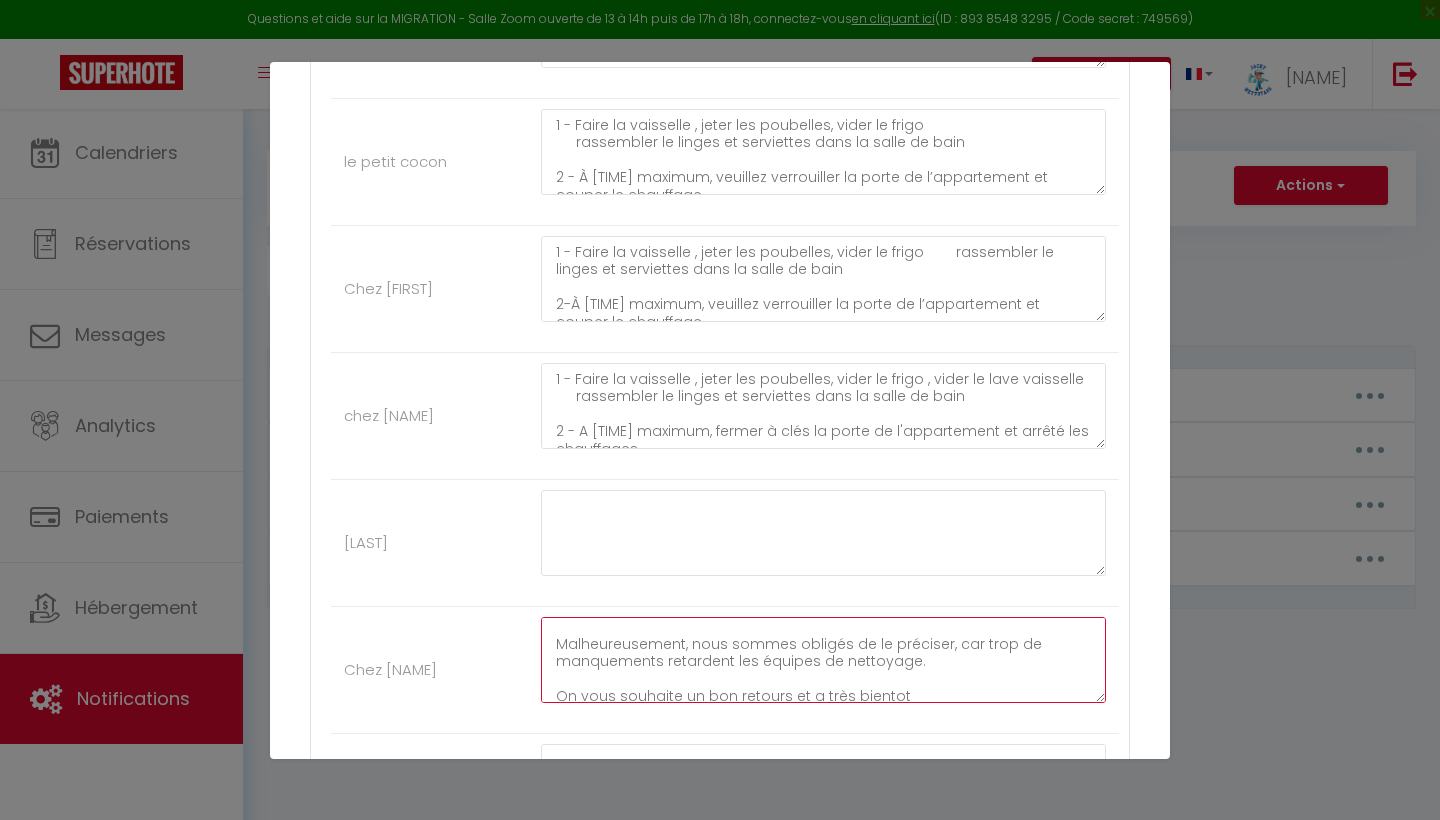scroll, scrollTop: 338, scrollLeft: 0, axis: vertical 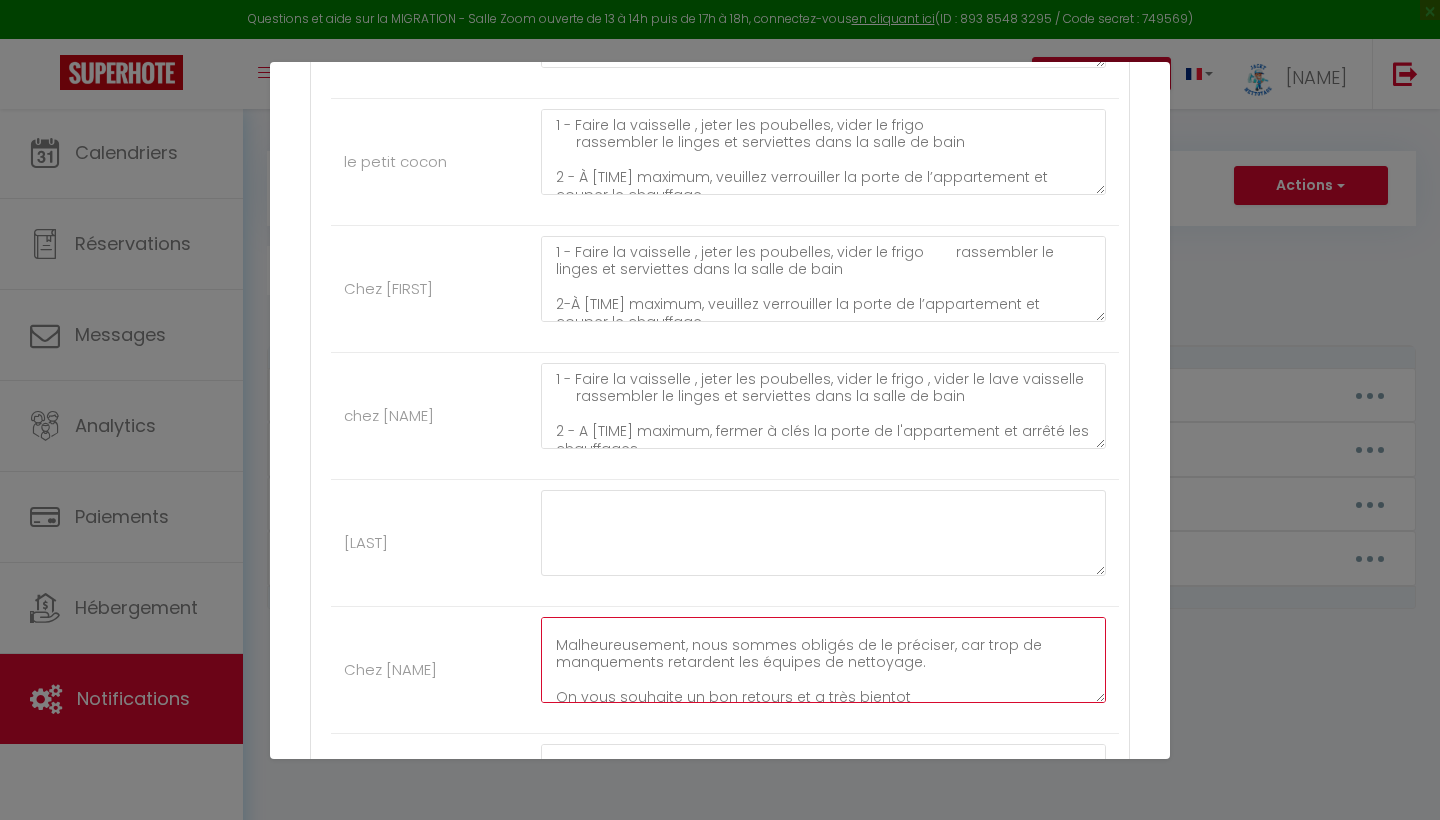 click on "1 - Faire la vaisselle , jeter les poubelles, vider le frigo ,
rassembler le linges et serviettes dans la salle de bain si location linge
2 - A [TIME] maximum, fermer à clés la porte de l'appartement
3- fermer les volets
4- Remettre les clés dans la boite a clés et arrêté les chauffages.
5-envoyer message de confirmation de depart
IL est demandé  à tous nos voyageurs de laisser le logement a leur depart propre  pour le respect de chacun.
Des frais de ménage supplémentaire seront demandés au cas contraire.
Les poubelles doivent être toutes jetées a votre départ, si nous constatons des poubelles laissées dans le logement ,
nous vous facturerons 10 euros par poubelle.
un lave vaisselle non vidé sera facturé 15 euros
Malheureusement, nous sommes obligés de le préciser, car trop de manquements retardent les équipes de nettoyage.
On vous souhaite un bon retours et a très bientot" at bounding box center (823, 660) 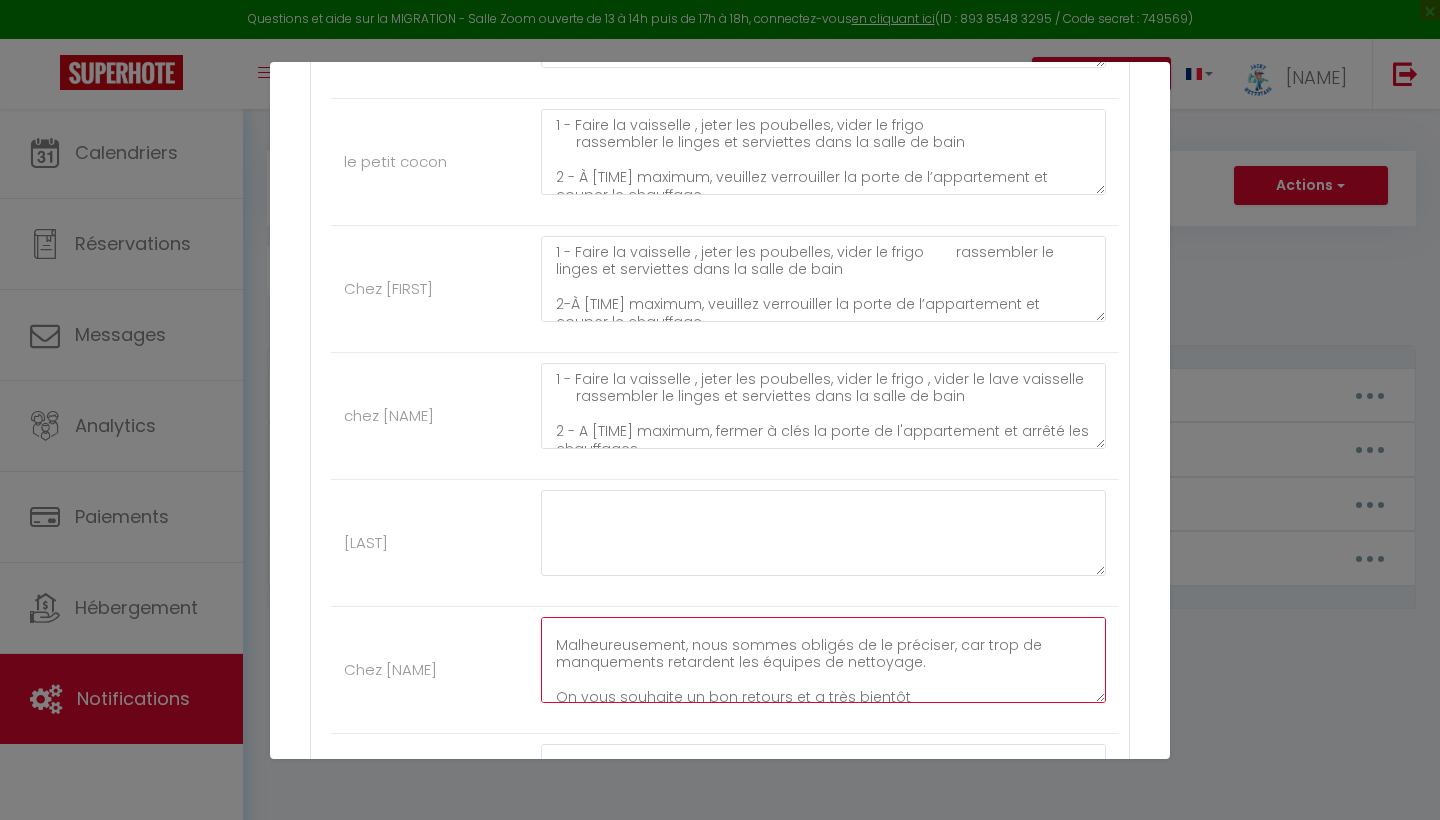 click on "1 - Faire la vaisselle , jeter les poubelles, vider le frigo ,
rassembler le linges et serviettes dans la salle de bain si location linge
2 - A 10h00 maximum, fermer à clés la porte de l'appartement
3- fermer les volets
4- Remettre les clés dans la boite a clés et arrêté les chauffages.
5-envoyer message de confirmation de depart
IL est demandé  à tous nos voyageurs de laisser le logement a leur depart propre  pour le respect de chacun.
Des frais de ménage supplémentaire seront demandés au cas contraire.
Les poubelles doivent être toutes jetées a votre départ, si nous constatons des poubelles laissées dans le logement ,
nous vous facturerons 10 euros par poubelle.
un lave vaisselle non vidé sera facturé 15 euros
Malheureusement, nous sommes obligés de le préciser, car trop de manquements retardent les équipes de nettoyage.
On vous souhaite un bon retours et a très bientôt" at bounding box center [823, 660] 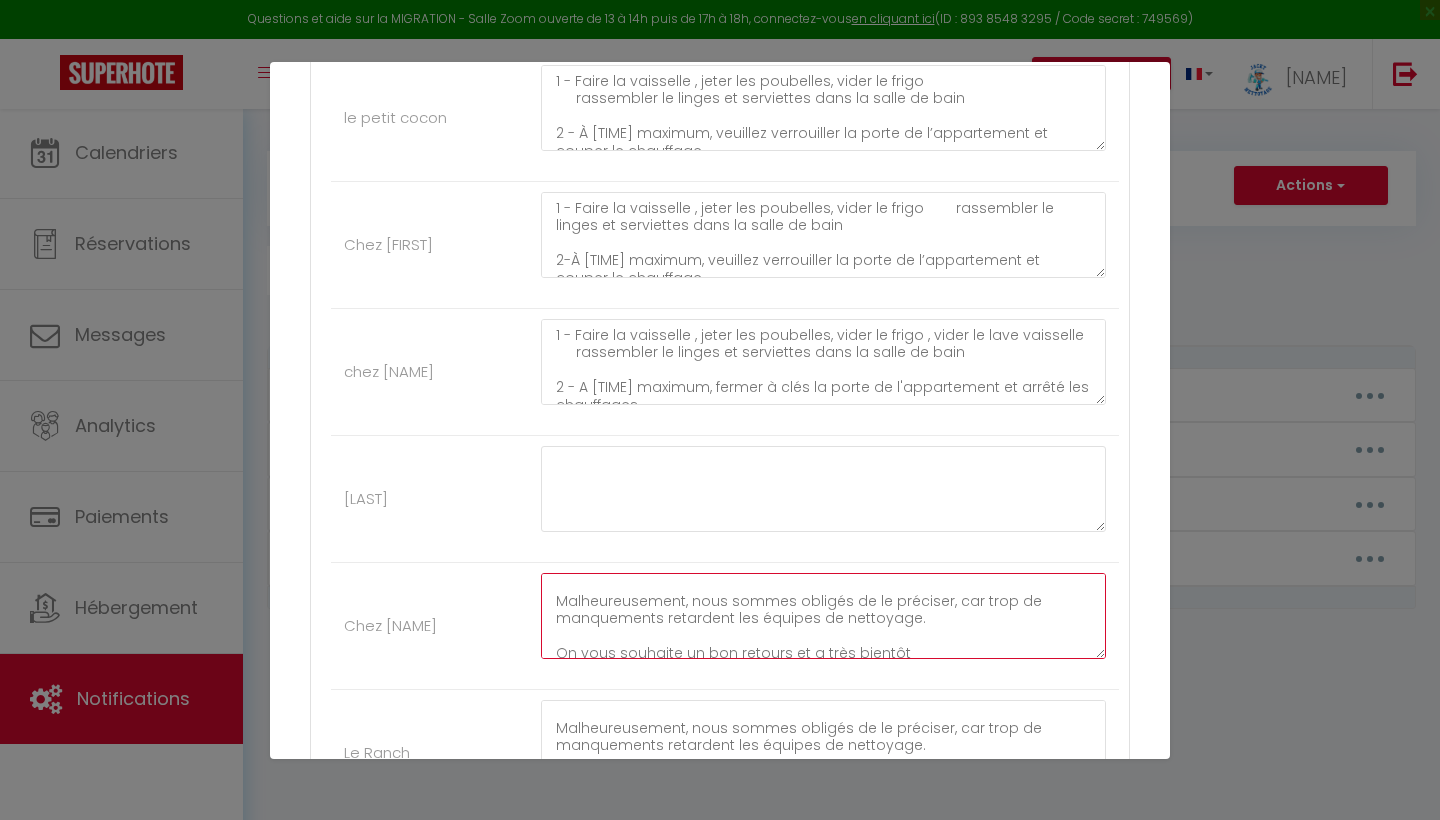 scroll, scrollTop: 3846, scrollLeft: 0, axis: vertical 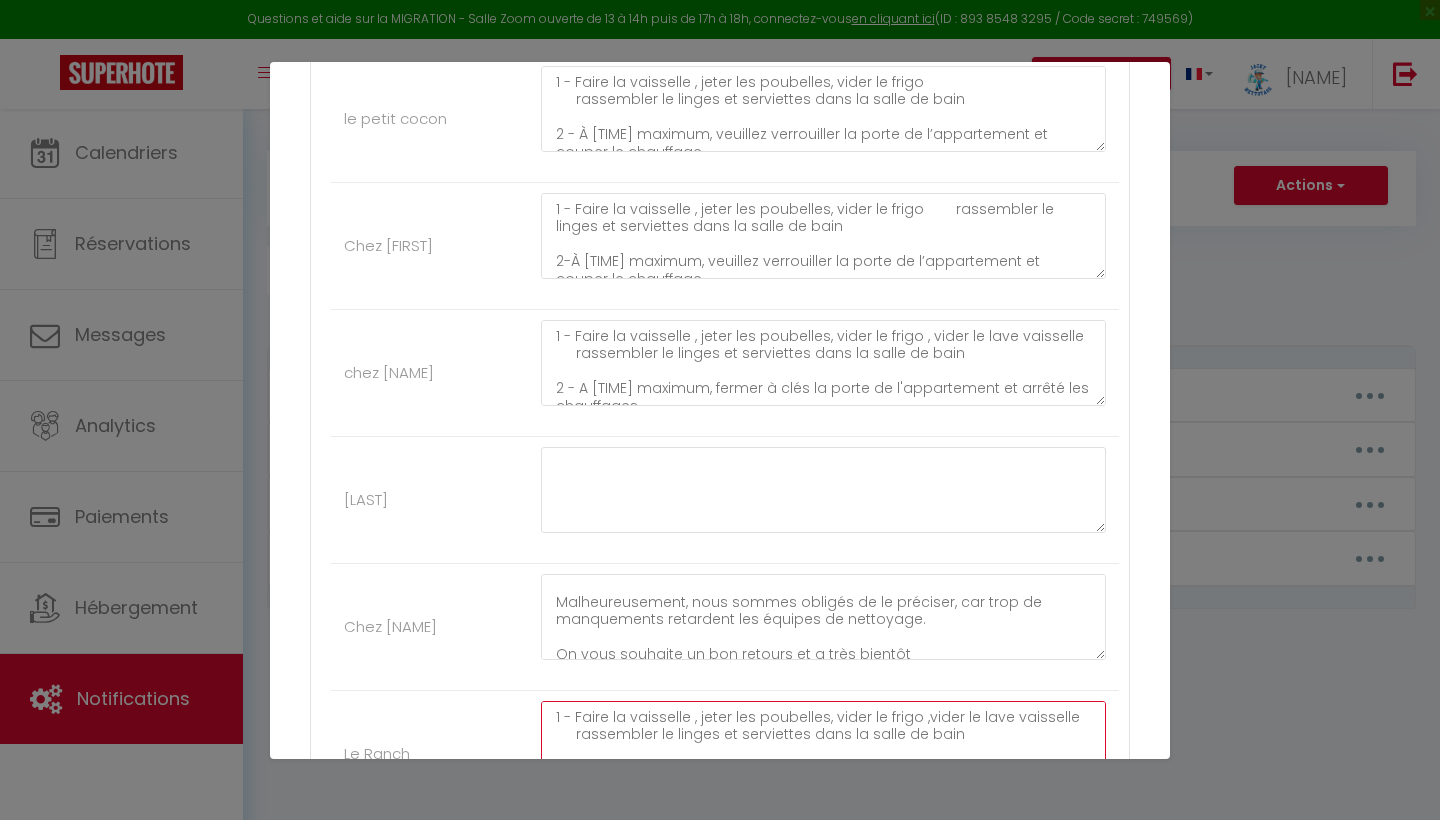 click on "1 - Faire la vaisselle , jeter les poubelles, vider le frigo ,vider le lave vaisselle
rassembler le linges et serviettes dans la salle de bain
2 - A 09h00 maximum, fermer à clés la porte de l'appartement
3- fermer les volets
4- Remettre les clés dans la boite a clés et arrêté les chauffages.
5-envoyer message de confirmation de depart
IL est demandé  à tous nos voyageurs de laisser le logement a leur depart propre  pour le respect de chacun.
Des frais de ménage supplémentaire seront demandés au cas contraire.
Les poubelles doivent être toutes jetées a votre départ, si nous constatons des poubelles laissées dans le logement ,
nous vous facturerons 10 euros par poubelle.
un lave vaisselle non vidé sera facturé 15 euros
Malheureusement, nous sommes obligés de le préciser, car trop de manquements retardent les équipes de nettoyage.
On vous souhaite un bon retours et a très bientot" at bounding box center [823, 744] 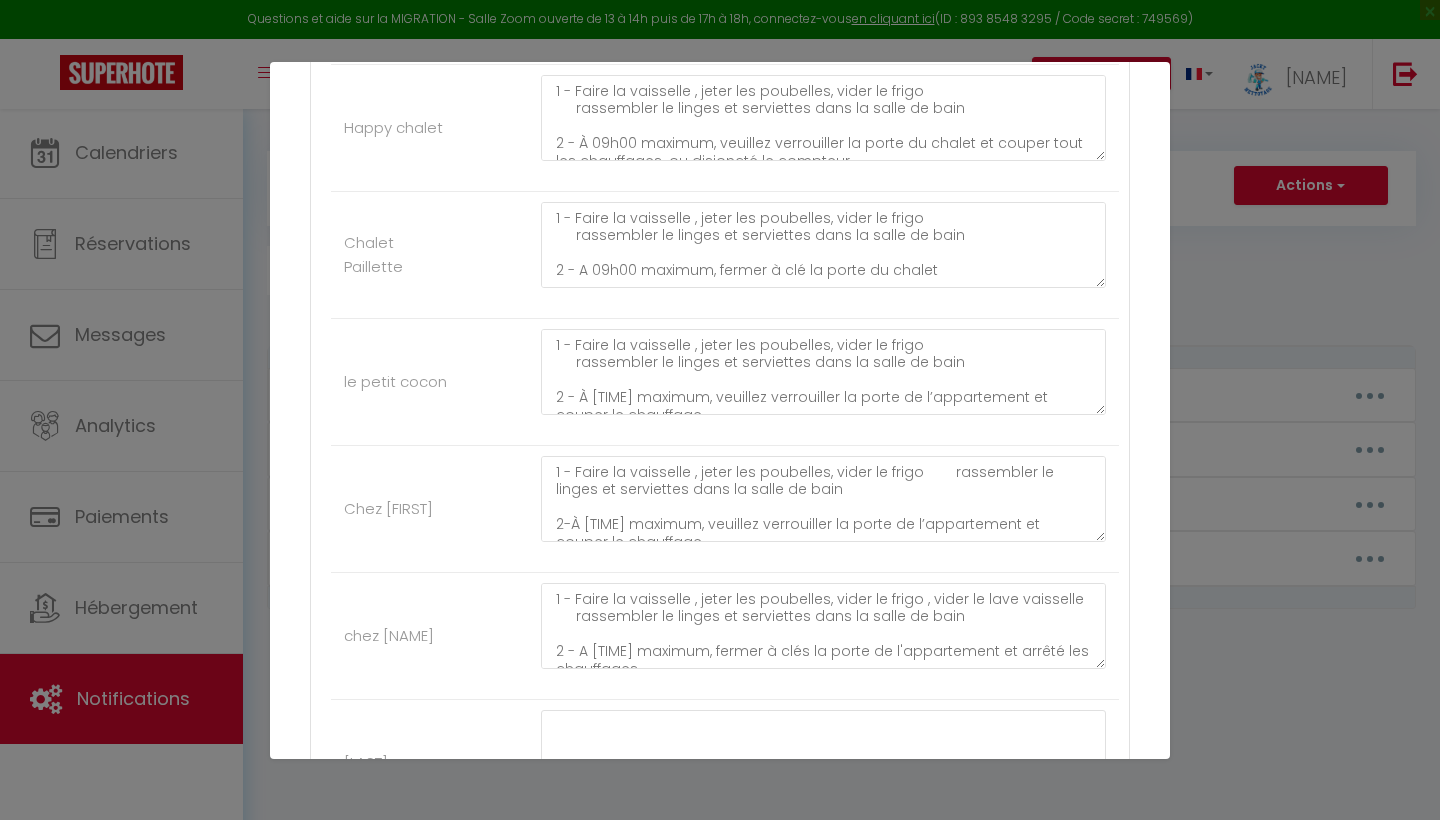 scroll, scrollTop: 3566, scrollLeft: 0, axis: vertical 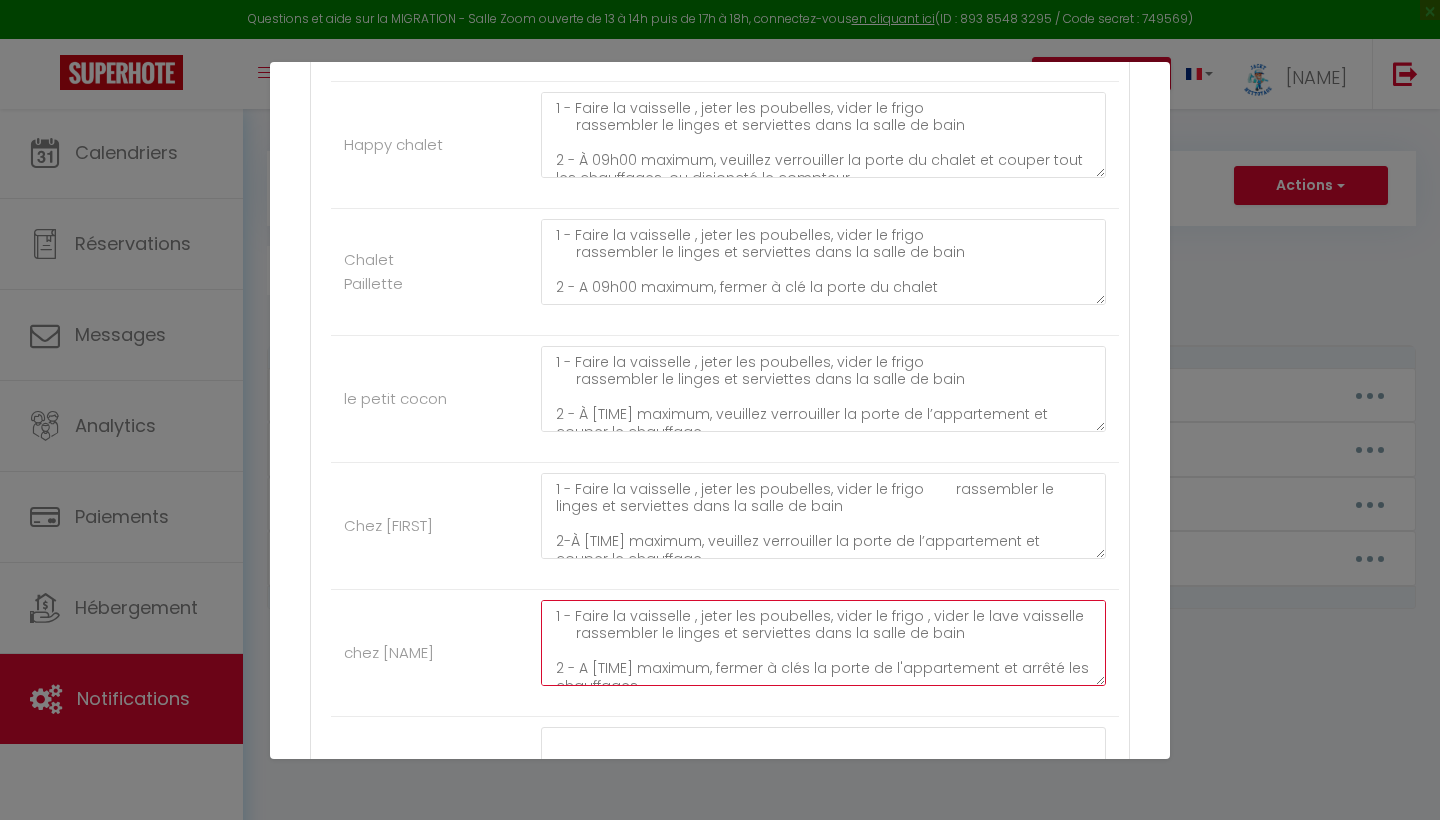 click on "1 - Faire la vaisselle , jeter les poubelles, vider le frigo , vider le lave vaisselle
rassembler le linges et serviettes dans la salle de bain
2 - A [TIME] maximum, fermer à clés la porte de l'appartement et arrêté les chauffages.
3- fermer le volet
4- Remettre les clés dans la boite a clés
5-envoyer message de confirmation de depart
IL est demandé  à tous nos voyageurs de laisser le logement a leur depart propre  pour le respect de chacun.
Des frais de ménage supplémentaire seront demandés au cas contraire.
Les poubelles doivent être toutes jetées a votre départ, si nous constatons des poubelles laissées dans le logement , nous vous facturerons 10 euros par poubelle.
un lave vaisselle non vidé sera facturé 15 euros.
Malheureusement, nous sommes obligés de le préciser, car trop de manquements retardent les équipes de nettoyage.
Nous vous remercions pour votre compréhension.
On vous souhaite un bon retours et a très bientot" at bounding box center [823, 643] 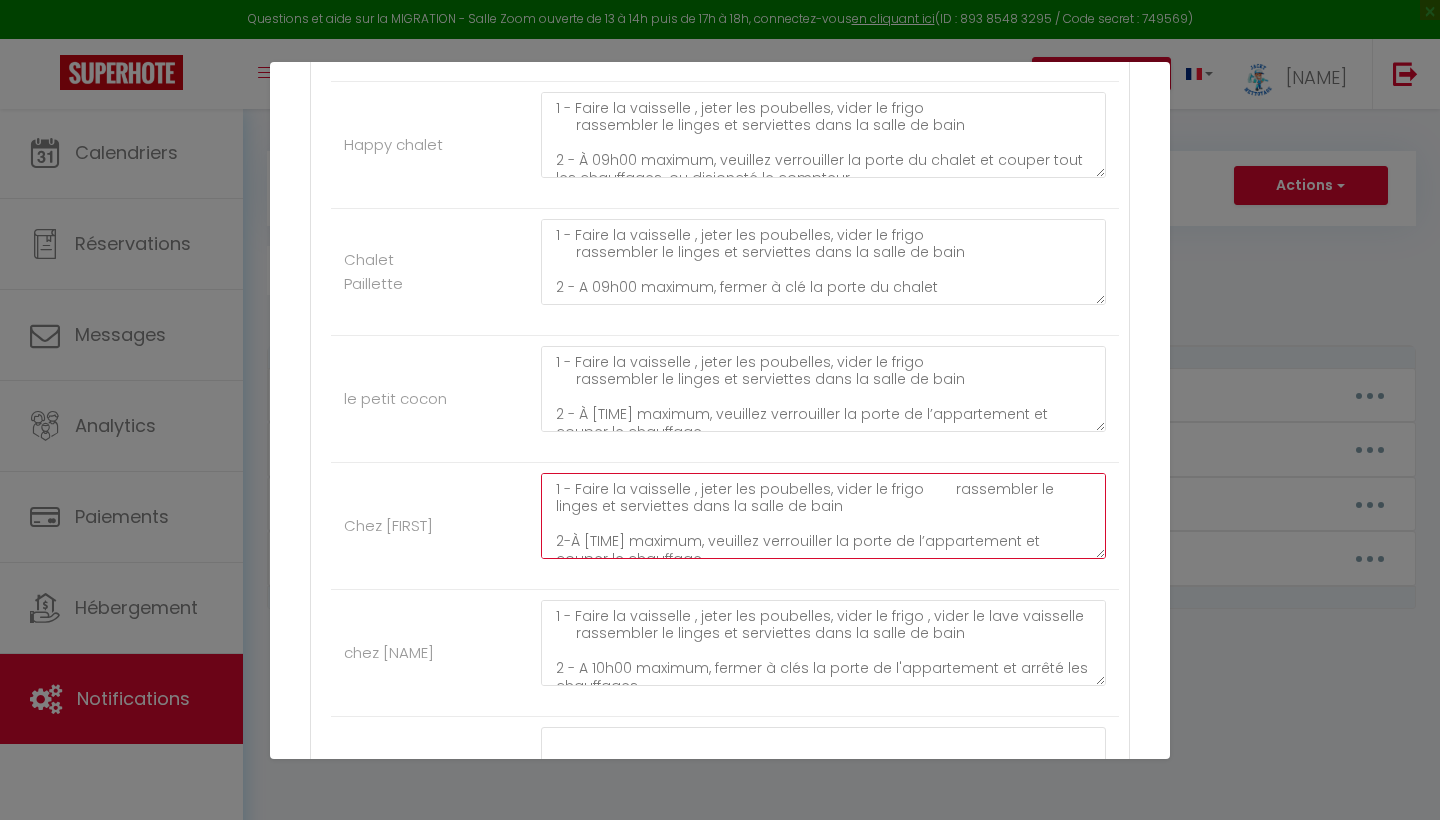 click on "1 - Faire la vaisselle , jeter les poubelles, vider le frigo        rassembler le linges et serviettes dans la salle de bain
2-À [TIME] maximum, veuillez verrouiller la porte de l’appartement et couper le chauffage.
3- fermer les volets
4- Remettre les clés
5-envoyer message de confirmation de depart
IL est demandé  à tous nos voyageurs de laisser le logement a leur depart propre  pour le respect de chacun.
Des frais de ménage supplémentaire seront demandés au cas contraire.
Veuillez vous assurer que toutes les poubelles sont jetées avant votre départ. Si nous trouvons des poubelles dans le logement, nous vous facturerons 10 euros par poubelle.
Malheureusement, nous sommes obligés de le préciser, car trop de manquements retardent les équipes de nettoyage.
Nous vous remercions pour votre compréhension.
On vous souhaite un bon retours et a très bientot" at bounding box center (823, 516) 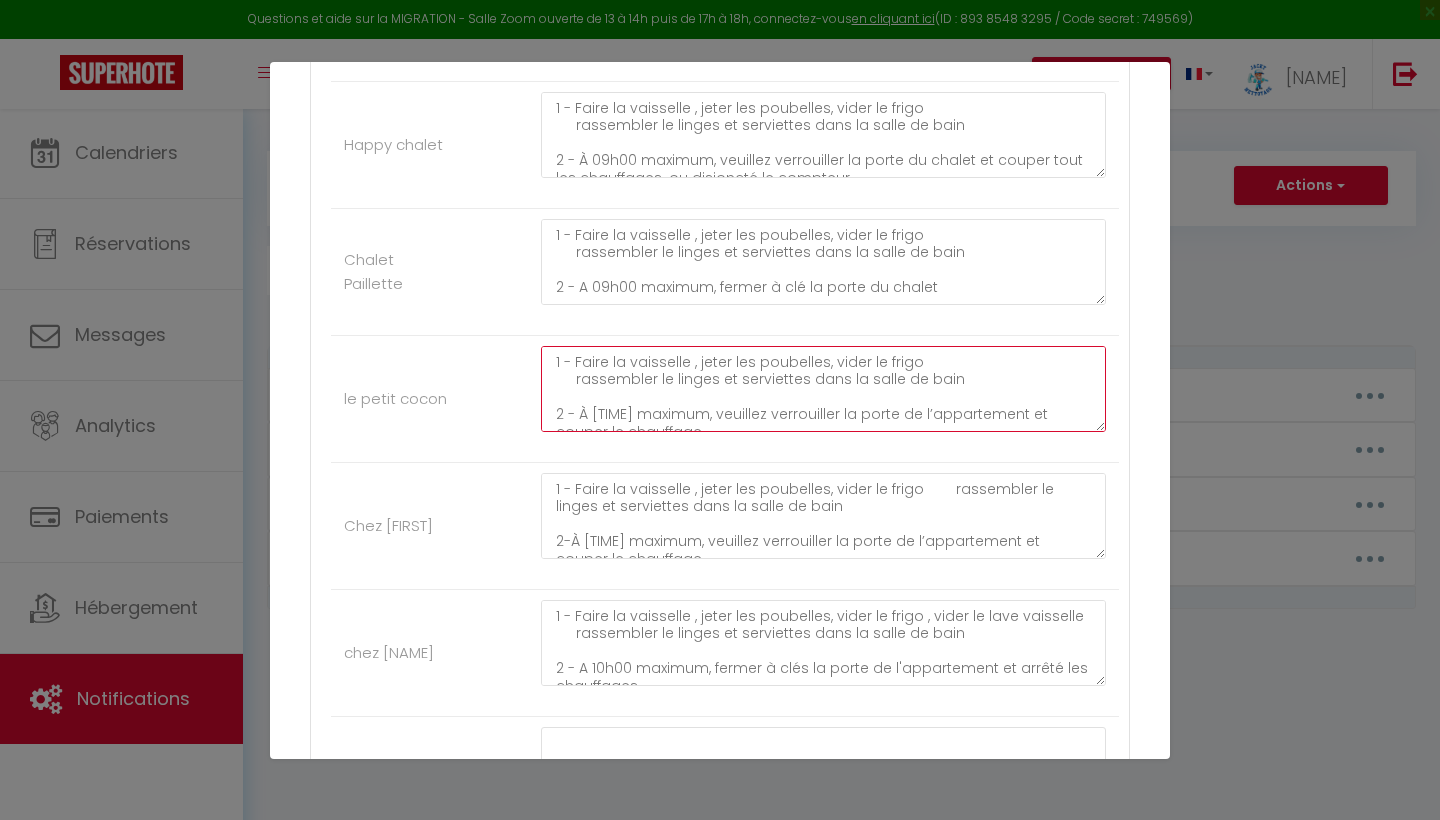 click on "1 - Faire la vaisselle , jeter les poubelles, vider le frigo
rassembler le linges et serviettes dans la salle de bain
2 - À [TIME] maximum, veuillez verrouiller la porte de l’appartement et couper le chauffage.
3- fermer les volets
4- Remettre les clés dans la boite a clés et la clés de la résidence dans la boite a clés extérieure
5-envoyer message de confirmation de depart
IL est demandé  à tous nos voyageurs de laisser le logement a leur depart propre  pour le respect de chacun.
Des frais de ménage supplémentaire seront demandés au cas contraire.
Les poubelles doivent être toutes jetées a votre départ, si nous constatons des poubelles laissées dans le logement , nous vous facturerons 10 euros par poubelle.
Malheureusement, nous sommes obligés de le préciser, car trop de manquements retardent les équipes de nettoyage.
Nous vous remercions pour votre compréhension.
On vous souhaite un bon retours et a très bientot" at bounding box center [823, 389] 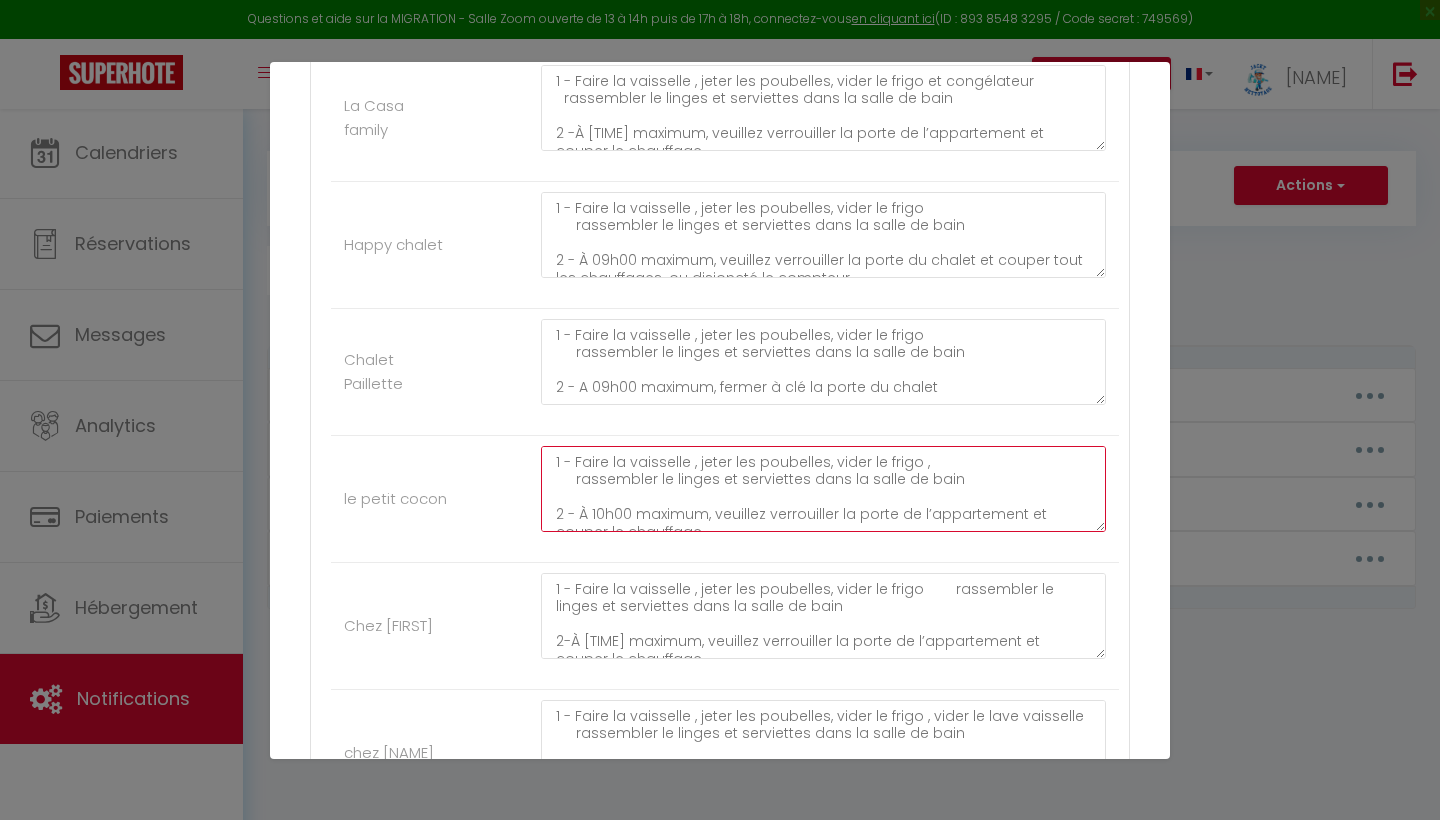 scroll, scrollTop: 3418, scrollLeft: 0, axis: vertical 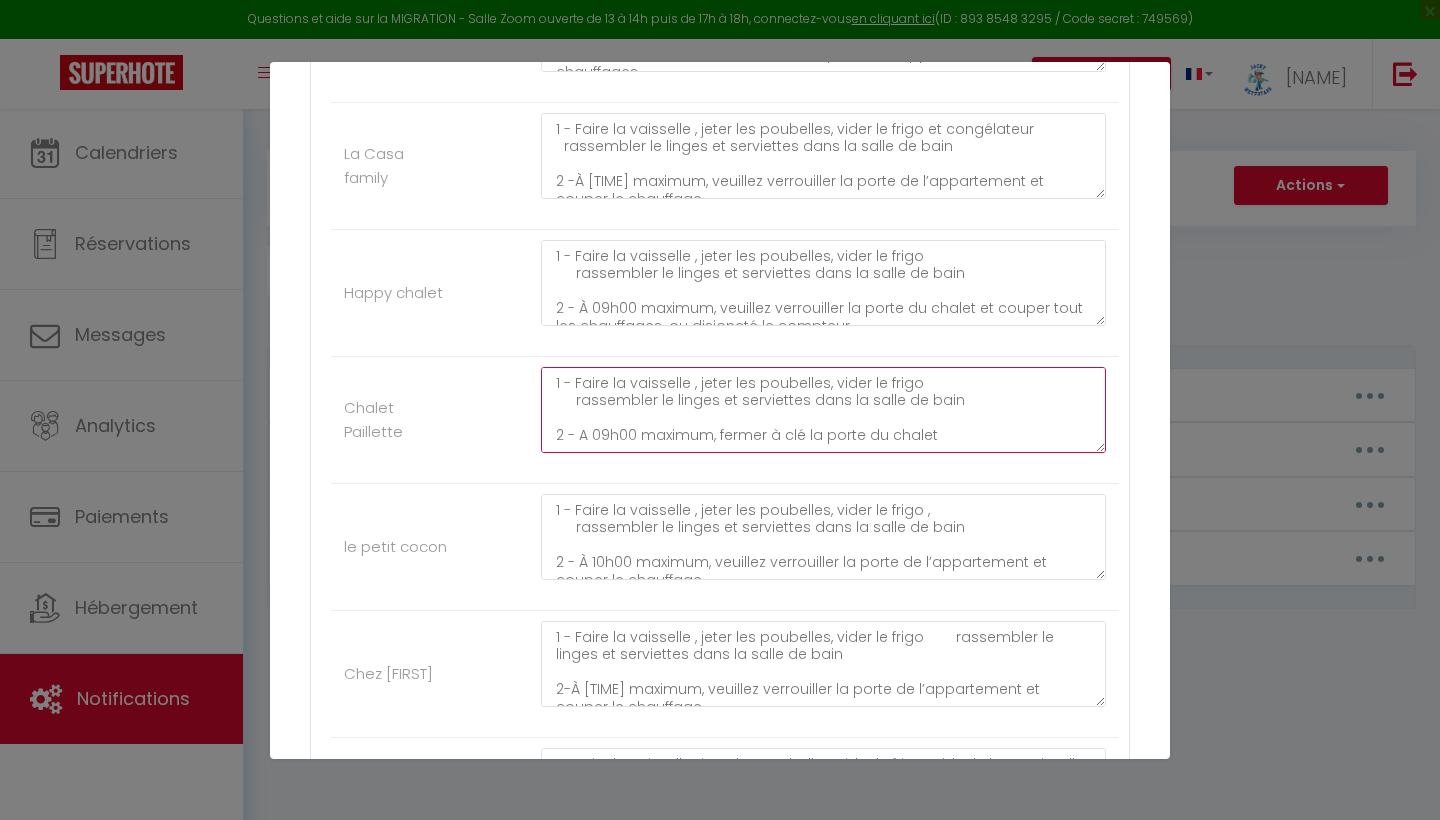 click on "1 - Faire la vaisselle , jeter les poubelles, vider le frigo
rassembler le linges et serviettes dans la salle de bain
2 - A 09h00 maximum, fermer à clé la porte du chalet
3-Fermer les volets et remettre les cadenas au mobilier extérieur.
4- Remettre les clés dans la boite a clés extérieur.
5-envoyer message de confirmation de depart
IL est demandé  à tous nos voyageurs de laisser le logement a leur depart propre  pour le respect de chacun.
Des frais de ménage supplémentaire seront demandés au cas contraire.
Les poubelles doivent être toutes jetées a votre départ, si nous constatons des poubelles laissées dans le logement , nous vous facturerons 10 euros par poubelle.
un lave vaisselle non vidé sera facturé 15 euros.
Malheureusement, nous sommes contraints de le rappeler, car de nombreux manquements retardent les équipes de nettoyage. Nous vous remercions de votre compréhension.
On vous souhaite un bon retours et a très bientot" at bounding box center (823, 410) 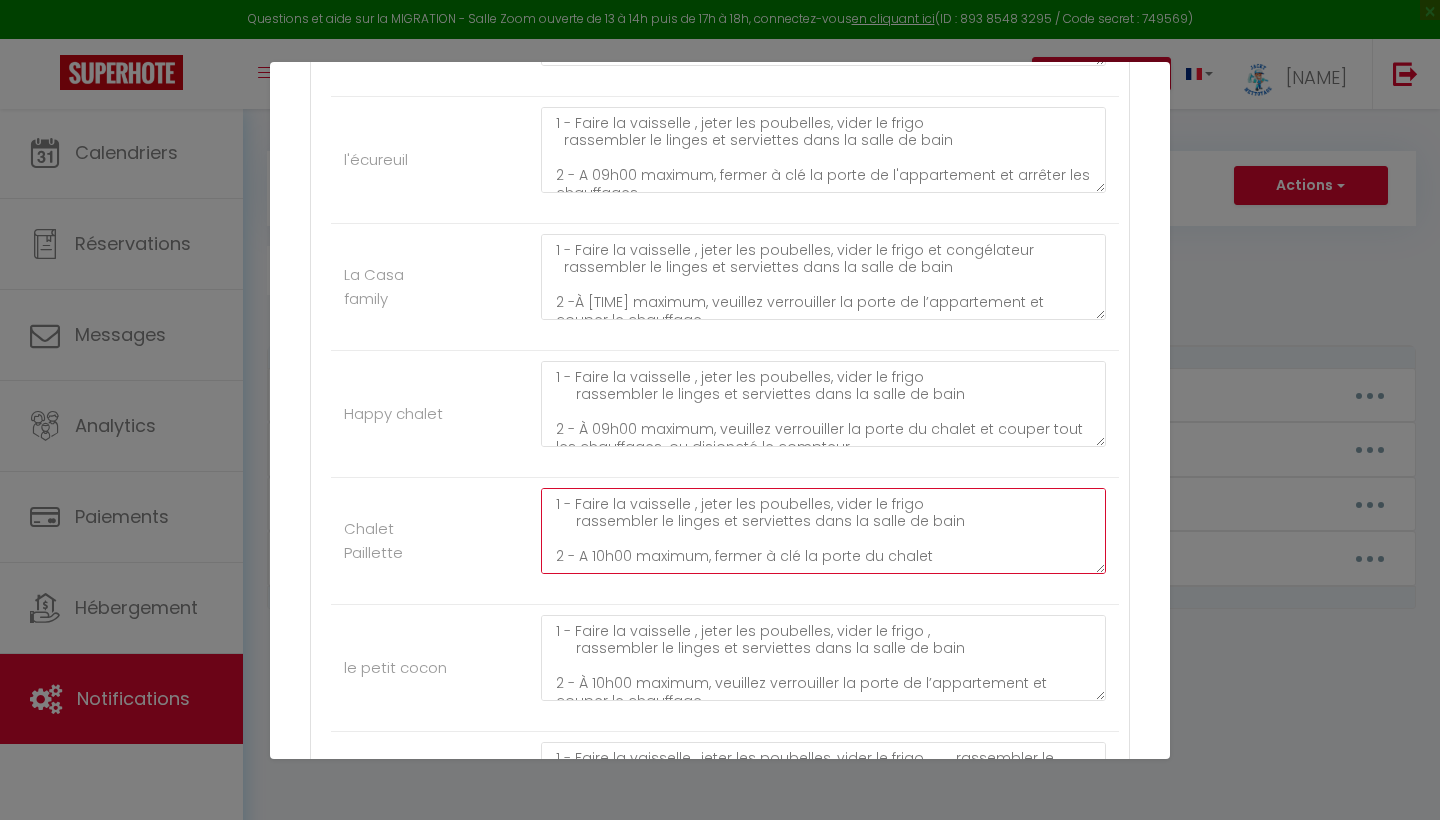 scroll, scrollTop: 3283, scrollLeft: 0, axis: vertical 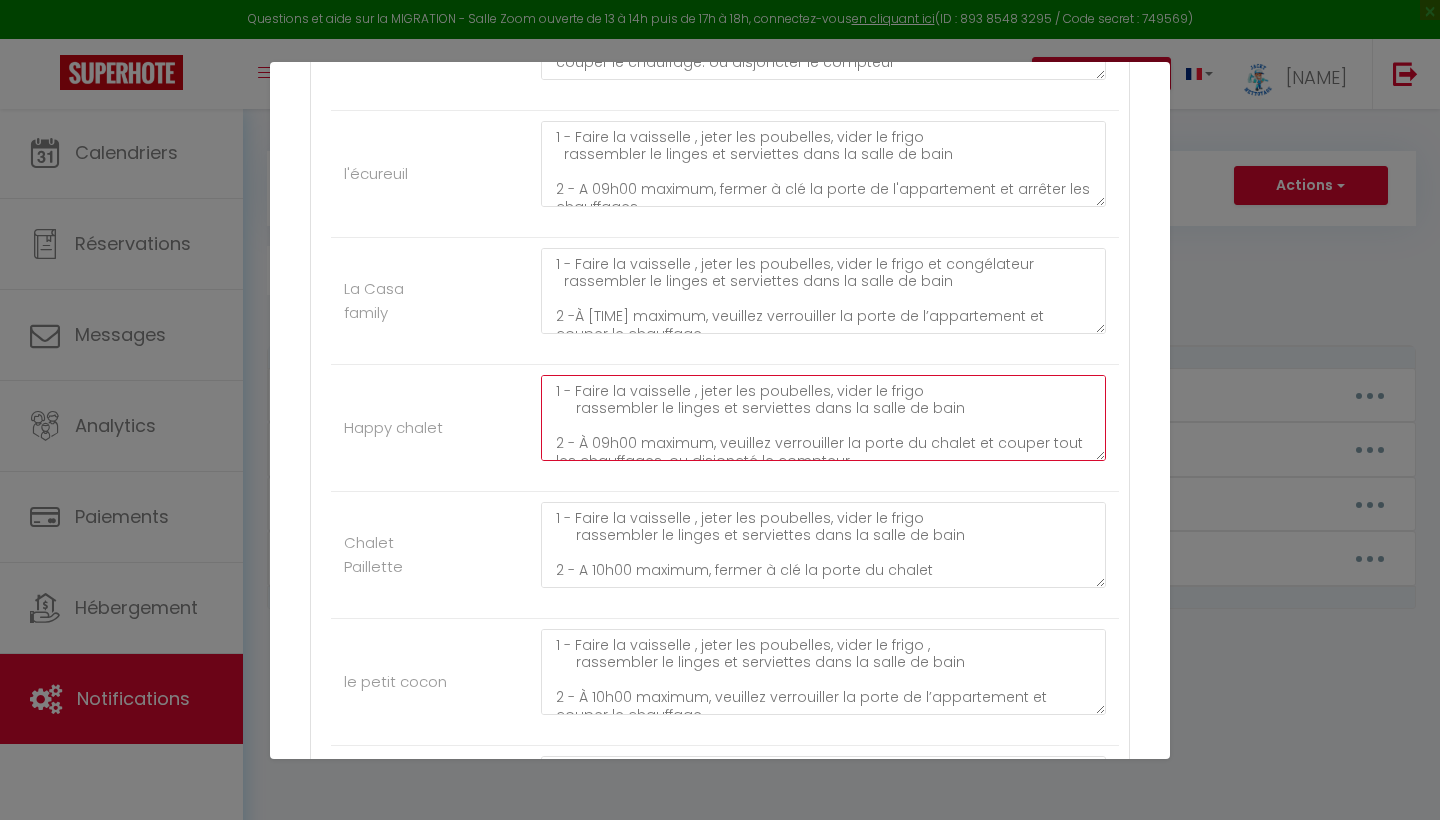 click on "1 - Faire la vaisselle , jeter les poubelles, vider le frigo
rassembler le linges et serviettes dans la salle de bain
2 - À 09h00 maximum, veuillez verrouiller la porte du chalet et couper tout les chauffages. ou disjoncté le compteur
3- fermer les volets
4- Remettre les clés dans la boite a clés
5-envoyer message de confirmation de depart
IL est demandé  à tous nos voyageurs de laisser le logement a leur depart propre  pour le respect de chacun.
Des frais de ménage supplémentaire seront demandés au cas contraire.
Les poubelles doivent être toutes jetées a votre départ, si nous constatons des poubelles laissées dans le logement , nous vous facturerons 10 euros par poubelle.
un lave vaisselle non vidé sera facturé 15 euros.
Malheureusement, nous sommes obligés de le préciser, car trop de manquements retardent les équipes de nettoyage.
Nous vous remercions pour votre compréhension.
On vous souhaite un bon retours et a très bientot" at bounding box center [823, 418] 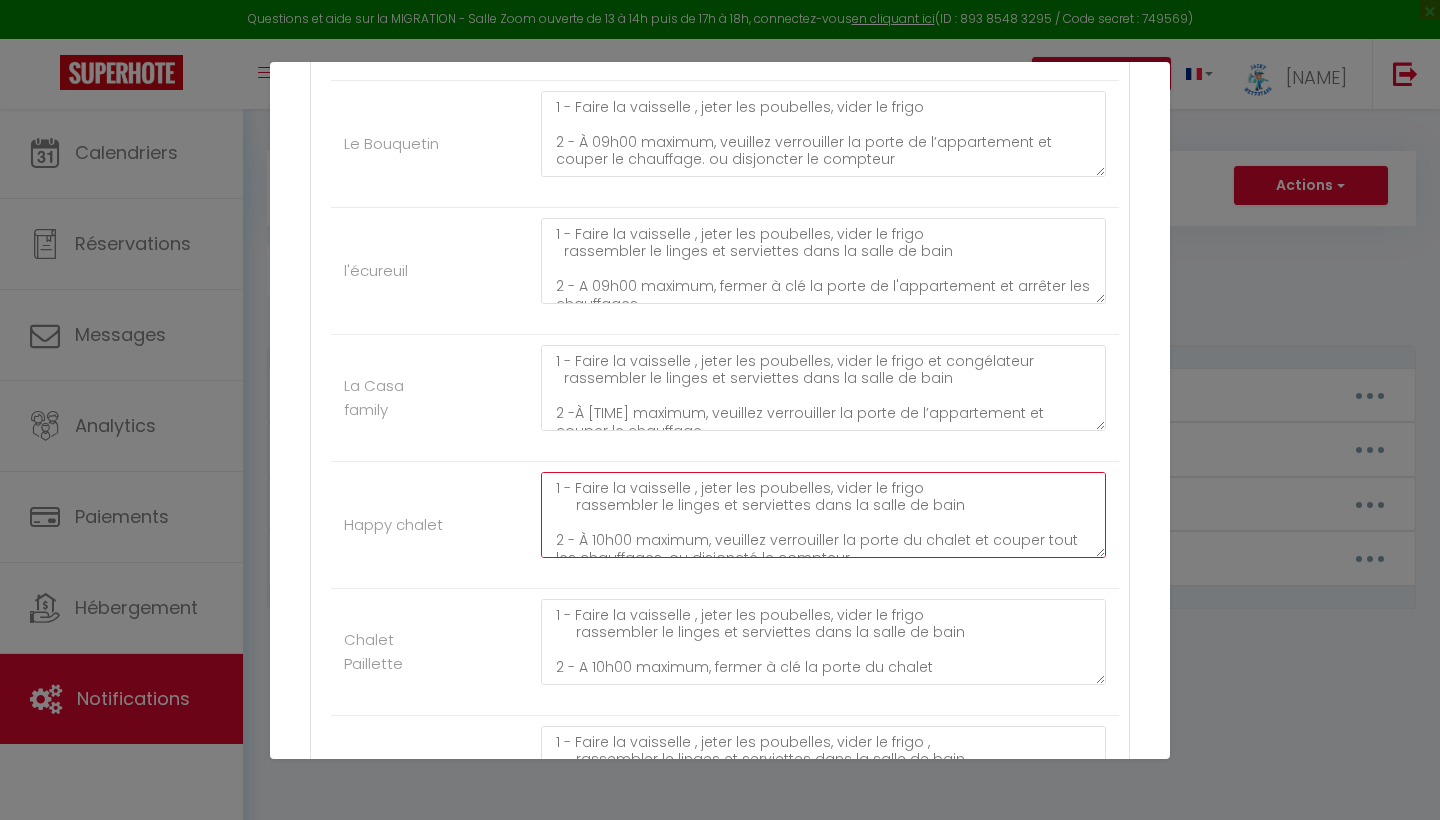 scroll, scrollTop: 3173, scrollLeft: 0, axis: vertical 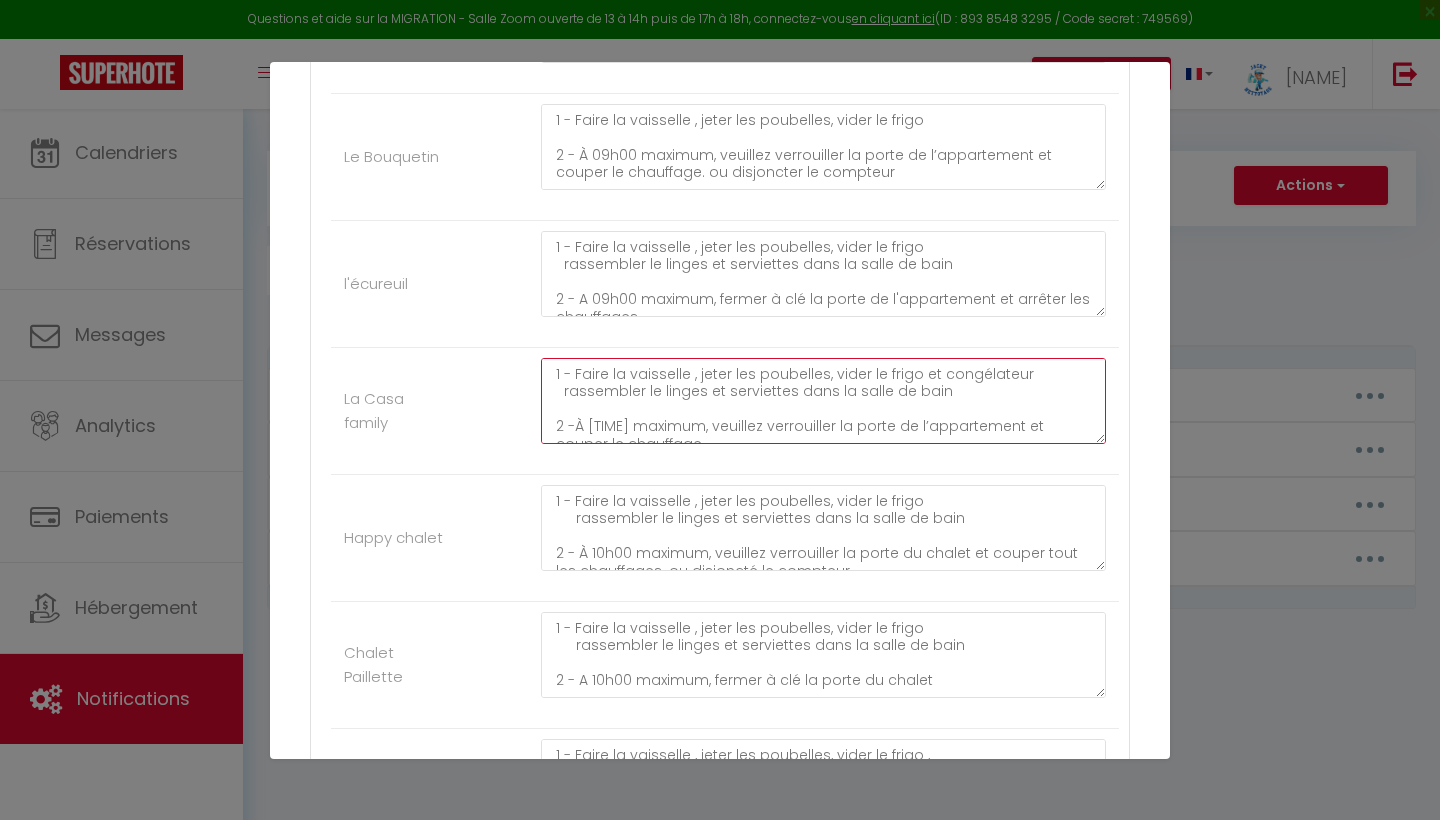 click on "1 - Faire la vaisselle , jeter les poubelles, vider le frigo et congélateur
rassembler le linges et serviettes dans la salle de bain
2 -À [TIME] maximum, veuillez verrouiller la porte de l’appartement et couper le chauffage.
3- fermer les volets
4- Remettre les clés dans la boite a clés et la clés de la résidence dans la boite a clés extérieure
5-envoyer message de confirmation de depart
IL est demandé  à tous nos voyageurs de laisser le logement a leur depart propre  pour le respect de chacun.
Des frais de ménage supplémentaire seront demandés au cas contraire.Les poubelles doivent être toutes jetées a votre départ, si nous constatons des poubelles laissées dans le logement , nous vous facturerons 10 euros par poubelle.
Malheureusement, nous sommes obligés de le préciser, car trop de manquements retardent les équipes de nettoyage.
Nous vous remercions pour votre compréhension.
On vous souhaite un bon retours et a très bientot" at bounding box center [823, 401] 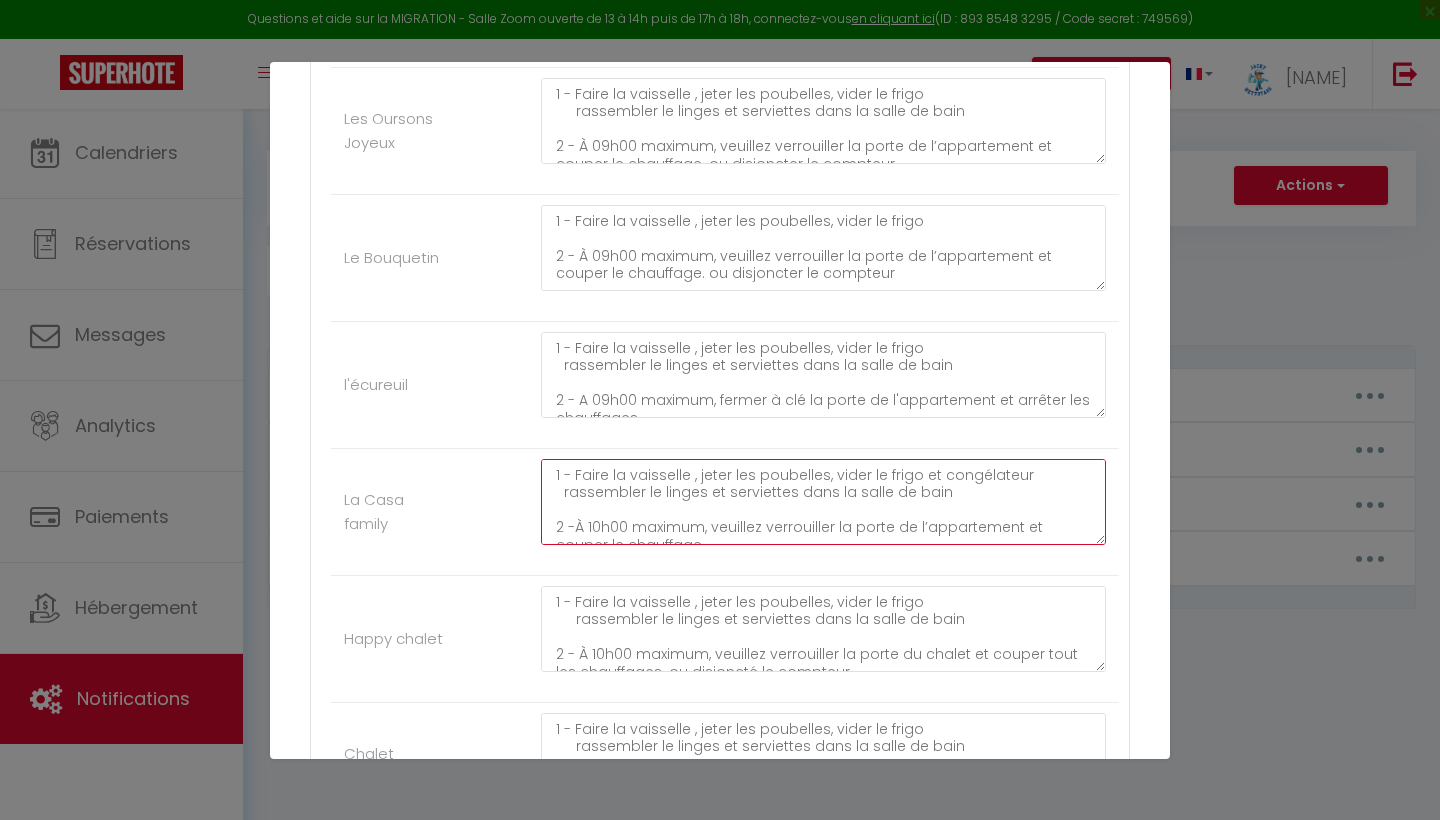 scroll, scrollTop: 3053, scrollLeft: 0, axis: vertical 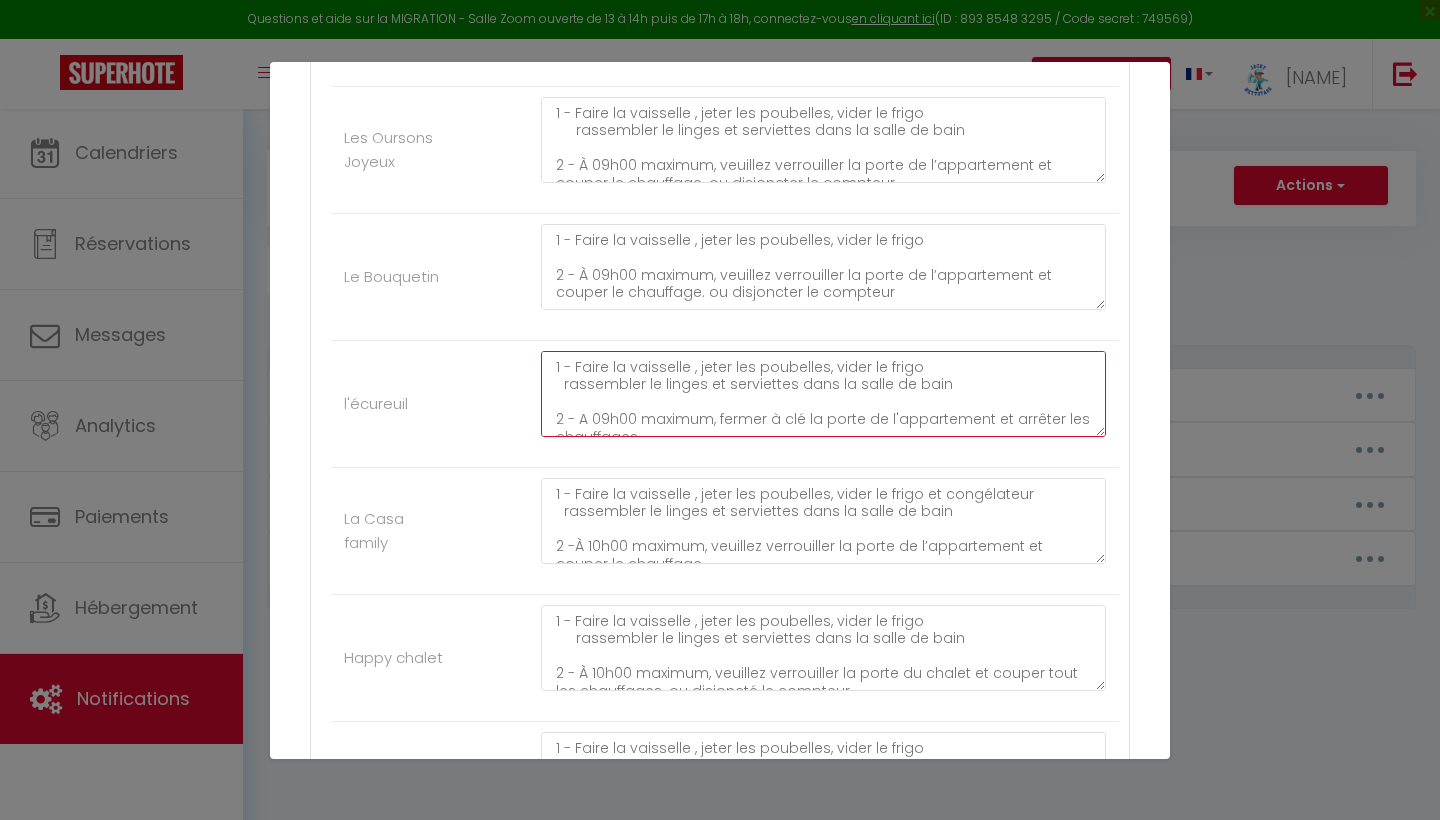 click on "1 - Faire la vaisselle , jeter les poubelles, vider le frigo
rassembler le linges et serviettes dans la salle de bain
2 - A 09h00 maximum, fermer à clé la porte de l'appartement et arrêter les chauffages.
3- fermer les volets
4- Remettre les clés dans la boite a clés et la clés de la résidence dans la boite a clés extérieure
5-envoyer message de confirmation de depart
IL est demandé  à tous nos voyageurs de laisser le logement a leur depart propre  pour le respect de chacun.
Des frais de ménage supplémentaire seront demandés au cas contraire.
Les poubelles doivent être toutes jetées a votre départ, si nous constatons des poubelles laissées dans le logement , nous vous facturerons 10 euros par poubelle.
Malheureusement, nous sommes obligés de le préciser, car trop de manquements retardent les équipes de nettoyage.
Nous vous remercions pour votre compréhension.
On vous souhaite un bon retours et a très bientot" at bounding box center (823, 394) 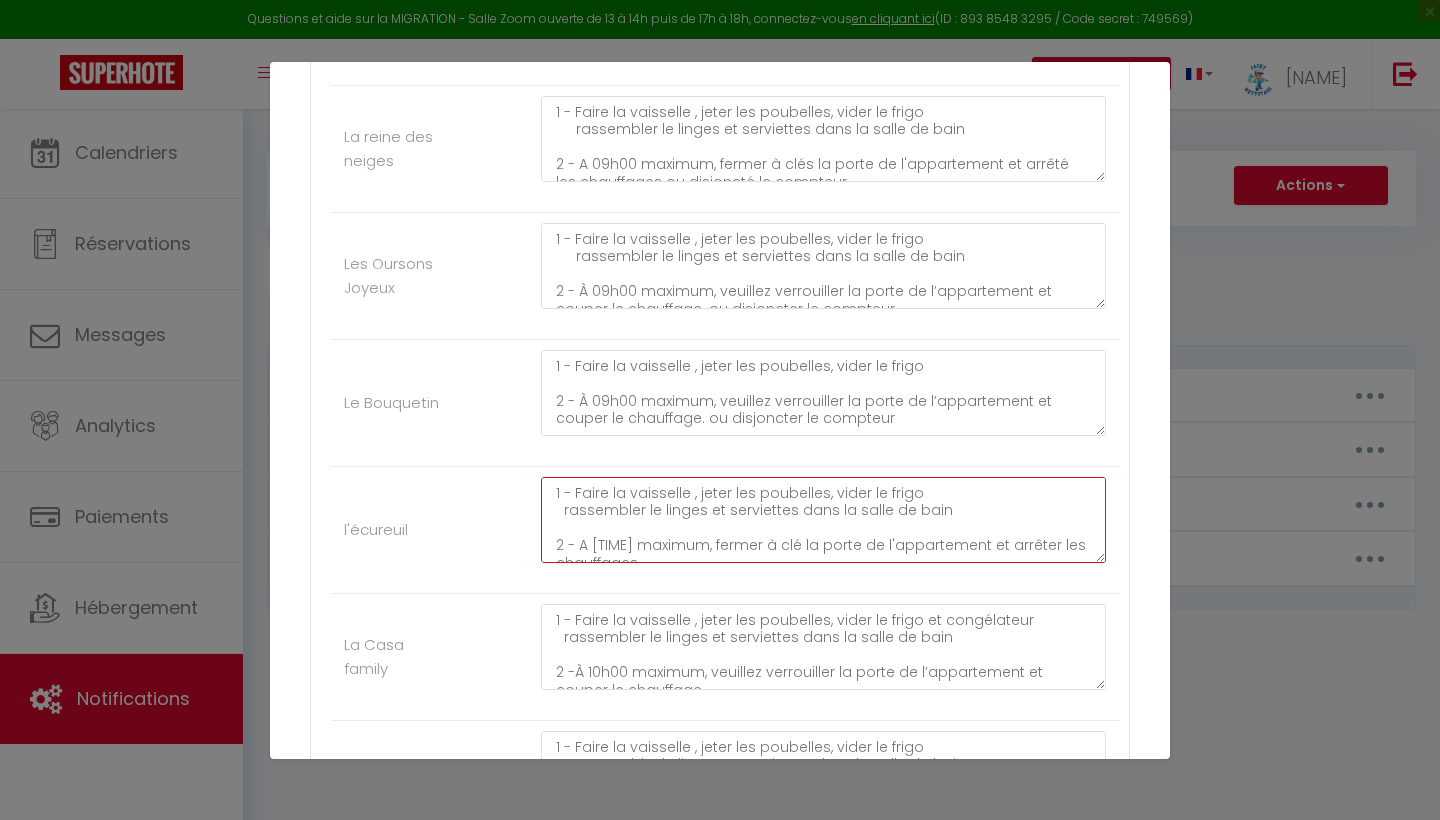 scroll, scrollTop: 2881, scrollLeft: 0, axis: vertical 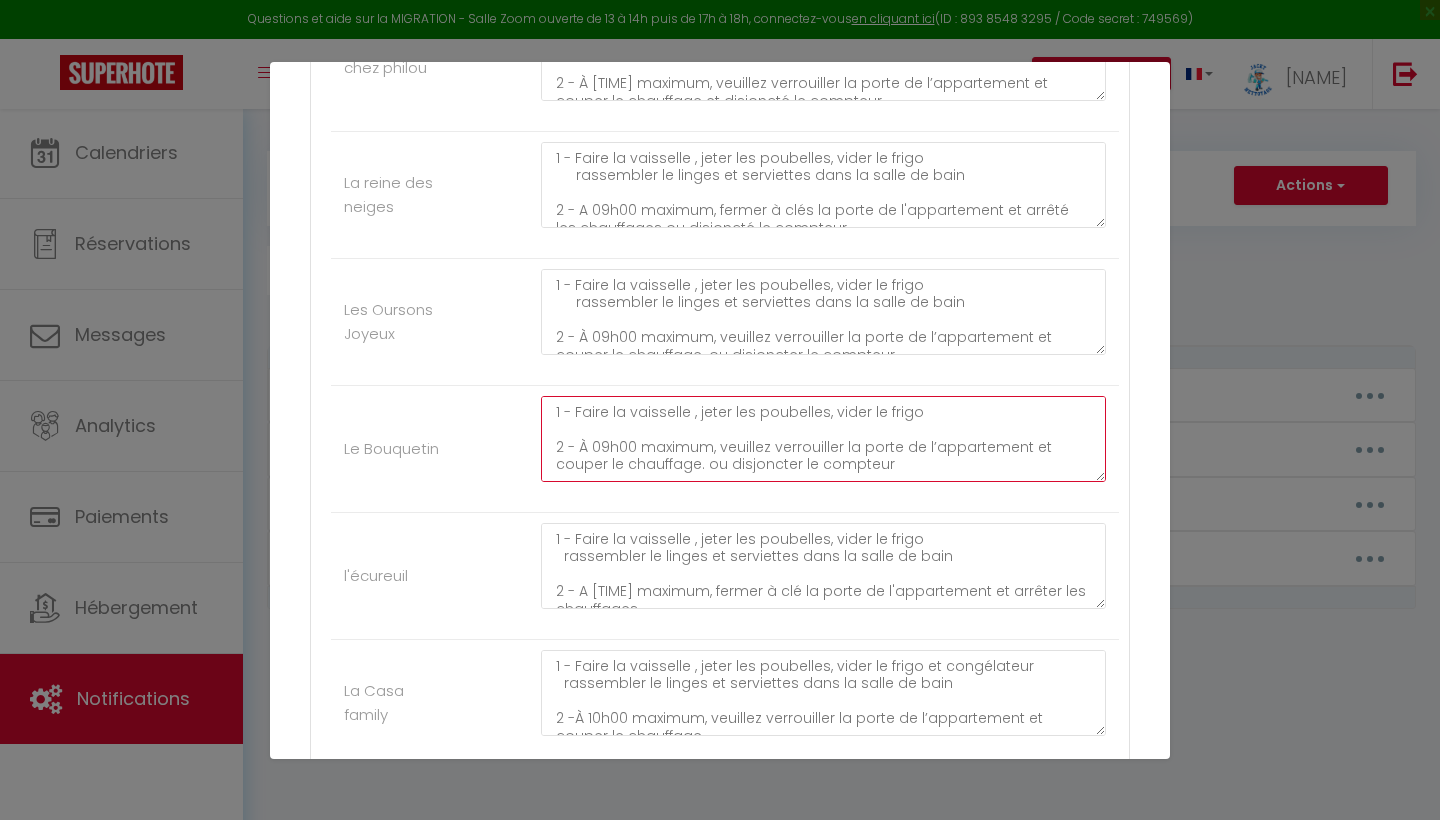 click on "1 - Faire la vaisselle , jeter les poubelles, vider le frigo
2 - À 09h00 maximum, veuillez verrouiller la porte de l’appartement et couper le chauffage. ou disjoncter le compteur
3- fermer les volets
4- Remettre les clés dans la boite a clés et arrêté les chauffages.
5-envoyer message de confirmation de depart
IL est demandé à tous nos voyageurs de laisser le logement a leur depart propre pour le respect de chacun.
Des frais de ménage supplémentaire seront demandés au cas contraire.
Les poubelles doivent être toutes jetées a votre départ, si nous constatons des poubelles laissées dans le logement , nous vous facturerons 10 euros par poubelle.
un lave vaisselle non vidé sera facturé 15 euros.
Malheureusement, nous sommes obligés de le préciser, car trop de manquements retardent les équipes de nettoyage.
Nous vous remercions pour votre compréhension.
On vous souhaite un bon retours et a très bientot" at bounding box center (823, 439) 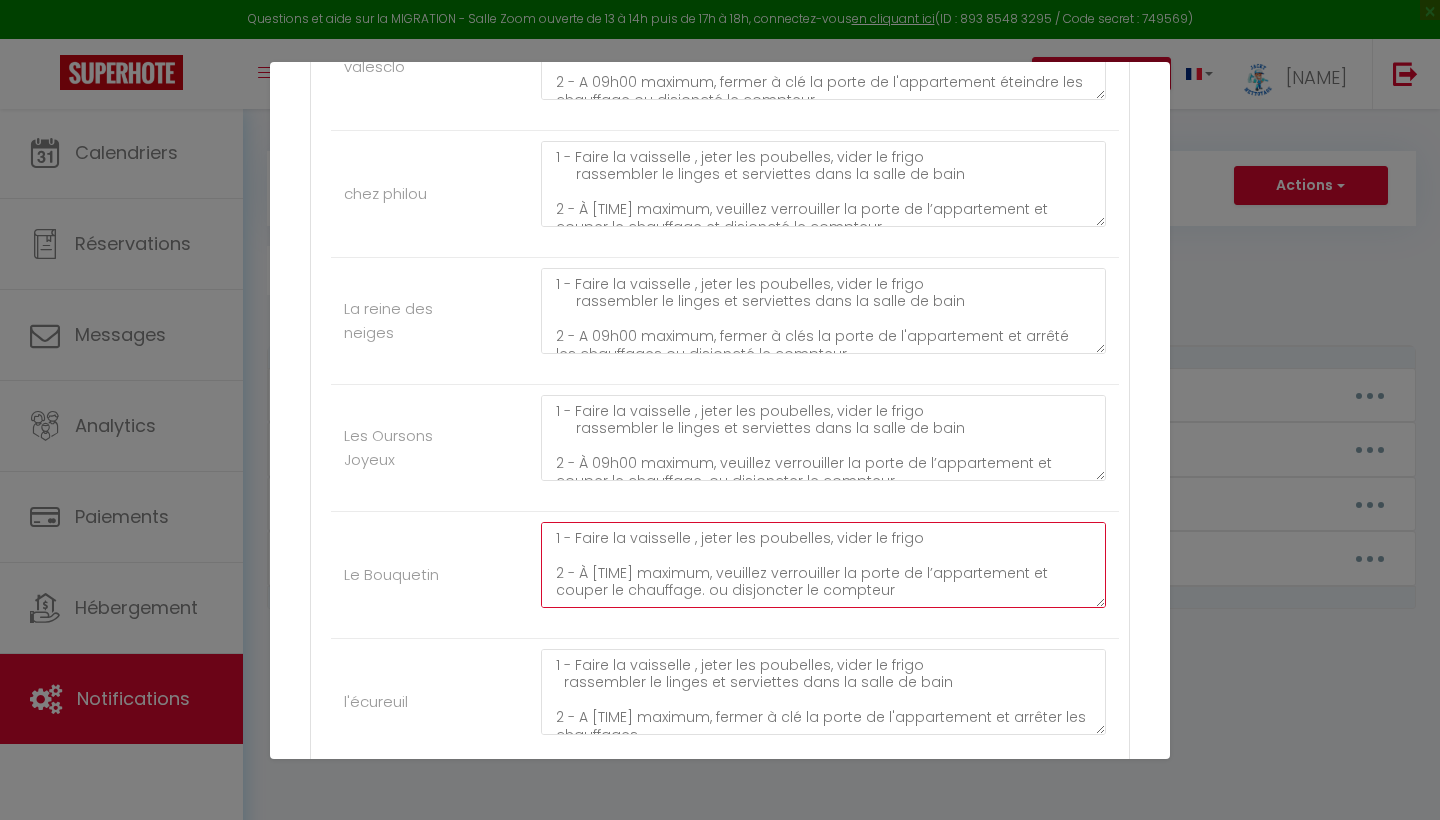 scroll, scrollTop: 2747, scrollLeft: 0, axis: vertical 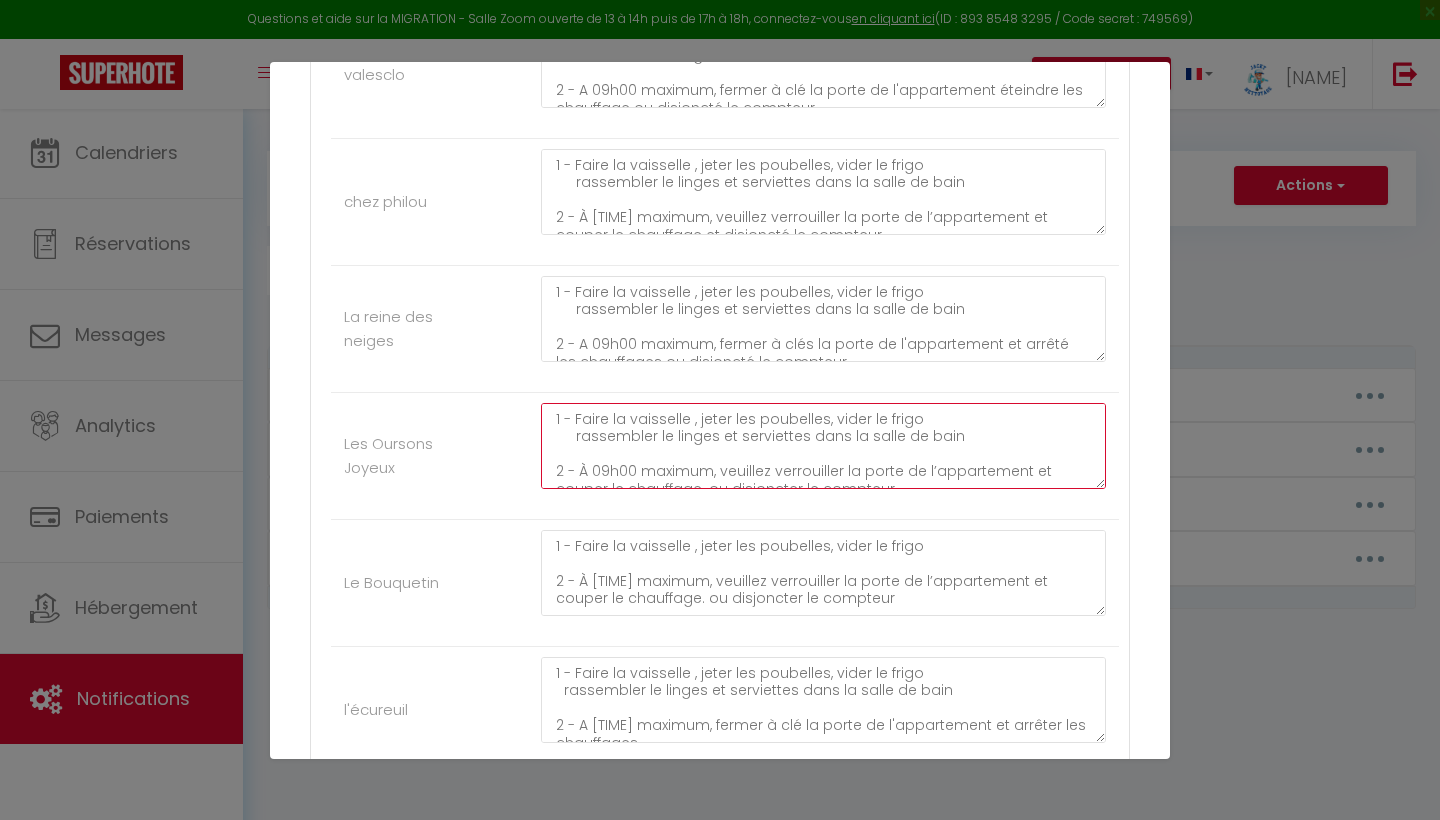 click on "1 - Faire la vaisselle , jeter les poubelles, vider le frigo
rassembler le linges et serviettes dans la salle de bain
2 - À 09h00 maximum, veuillez verrouiller la porte de l’appartement et couper le chauffage. ou disjoncter le compteur
3- fermer les volets
4- Remettre les clés dans la boite a clés et arrêté les chauffages.
5-envoyer message de confirmation de depart
IL est demandé  à tous nos voyageurs de laisser le logement a leur depart propre  pour le respect de chacun.
Des frais de ménage supplémentaire seront demandés au cas contraire.
Les poubelles doivent être toutes jetées a votre départ, si nous constatons des poubelles laissées dans le logement , nous vous facturerons 10 euros par poubelle.
un lave vaisselle non vidé sera facturé 15 euros.
Malheureusement, nous sommes obligés de le préciser, car trop de manquements retardent les équipes de nettoyage.
Nous vous remercions pour votre compréhension.
On vous souhaite un bon retours et a très bientot" at bounding box center (823, 446) 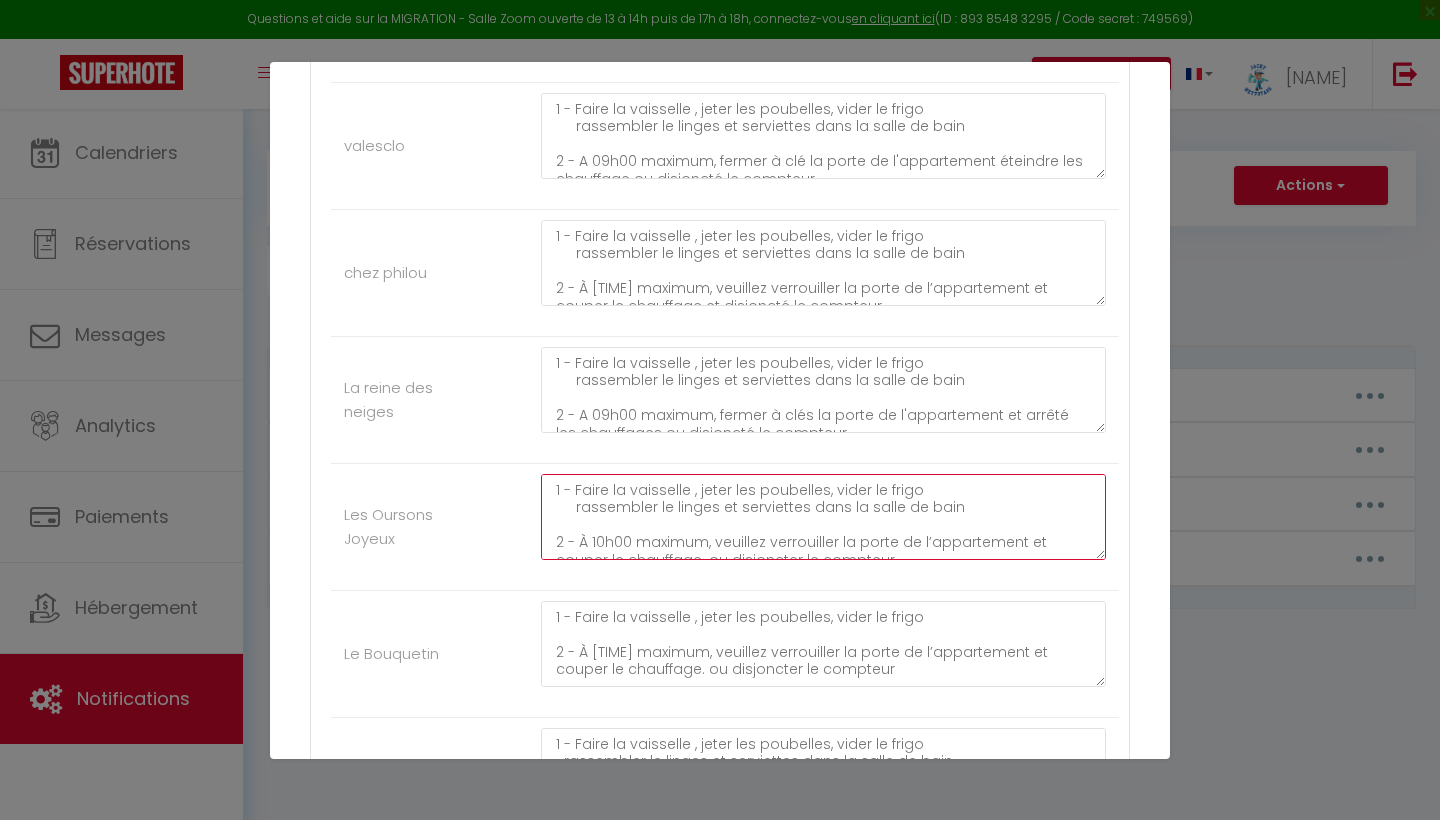 scroll, scrollTop: 2657, scrollLeft: 0, axis: vertical 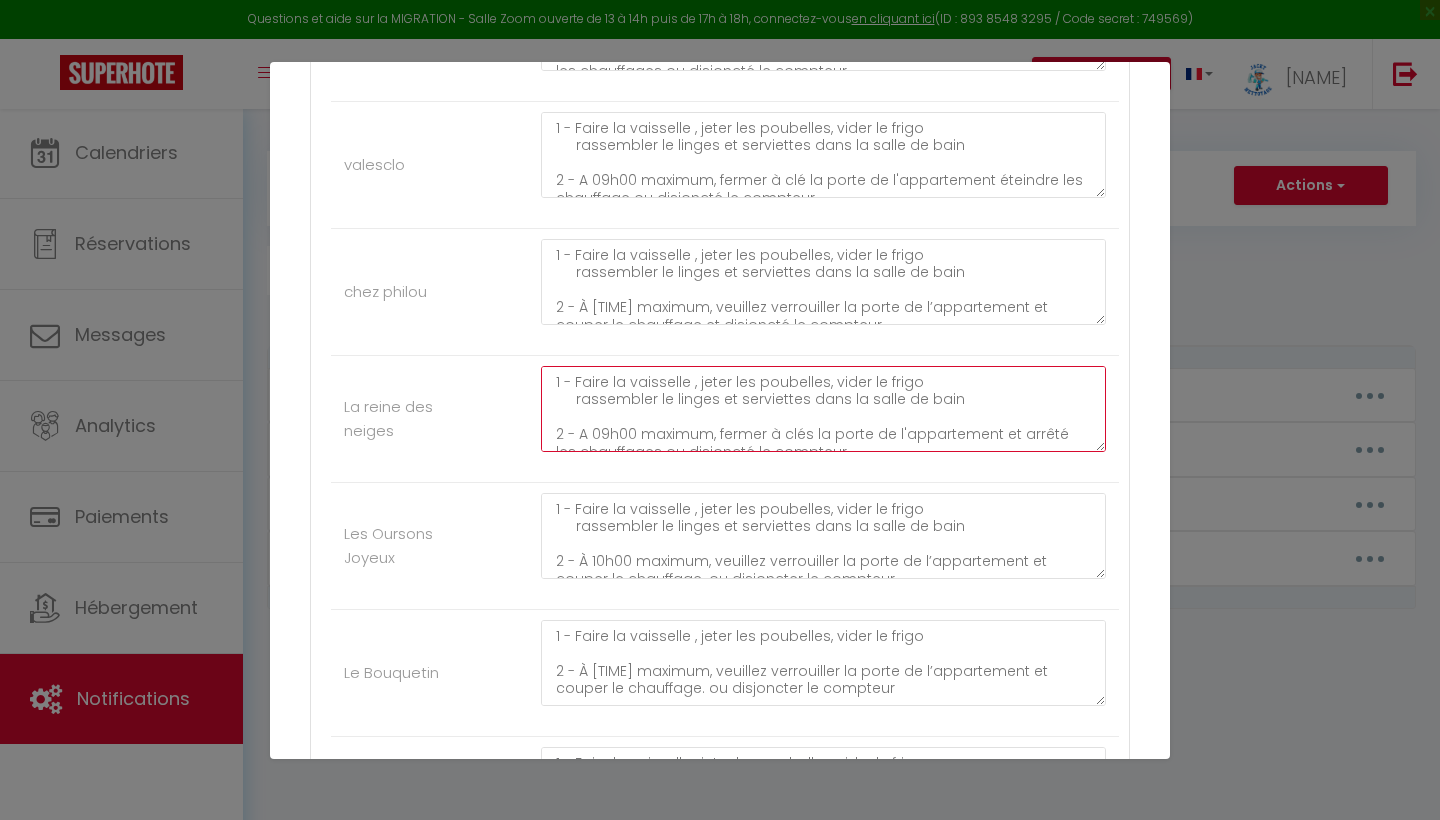 click on "1 - Faire la vaisselle , jeter les poubelles, vider le frigo
rassembler le linges et serviettes dans la salle de bain
2 - A 09h00 maximum, fermer à clés la porte de l'appartement et arrêté les chauffages ou disjoncté le compteur
3- fermer les volets
4- Remettre les clés dans la boite a clés
5-envoyer message de confirmation de depart
IL est demandé  à tous nos voyageurs de laisser le logement a leur depart propre  pour le respect de chacun.
Des frais de ménage supplémentaire seront demandés au cas contraire.
Les poubelles doivent être toutes jetées a votre départ, si nous constatons des poubelles laissées dans le logement , nous vous facturerons 10 euros par poubelle.
un lave vaisselle non vidé sera facturé 15 euros.
Malheureusement, nous devons insister sur ce point, car de nombreux manquements retardent les équipes de nettoyage.
Nous vous remercions pour votre compréhension.
On vous souhaite un bon retours et a très bientot" at bounding box center (823, 409) 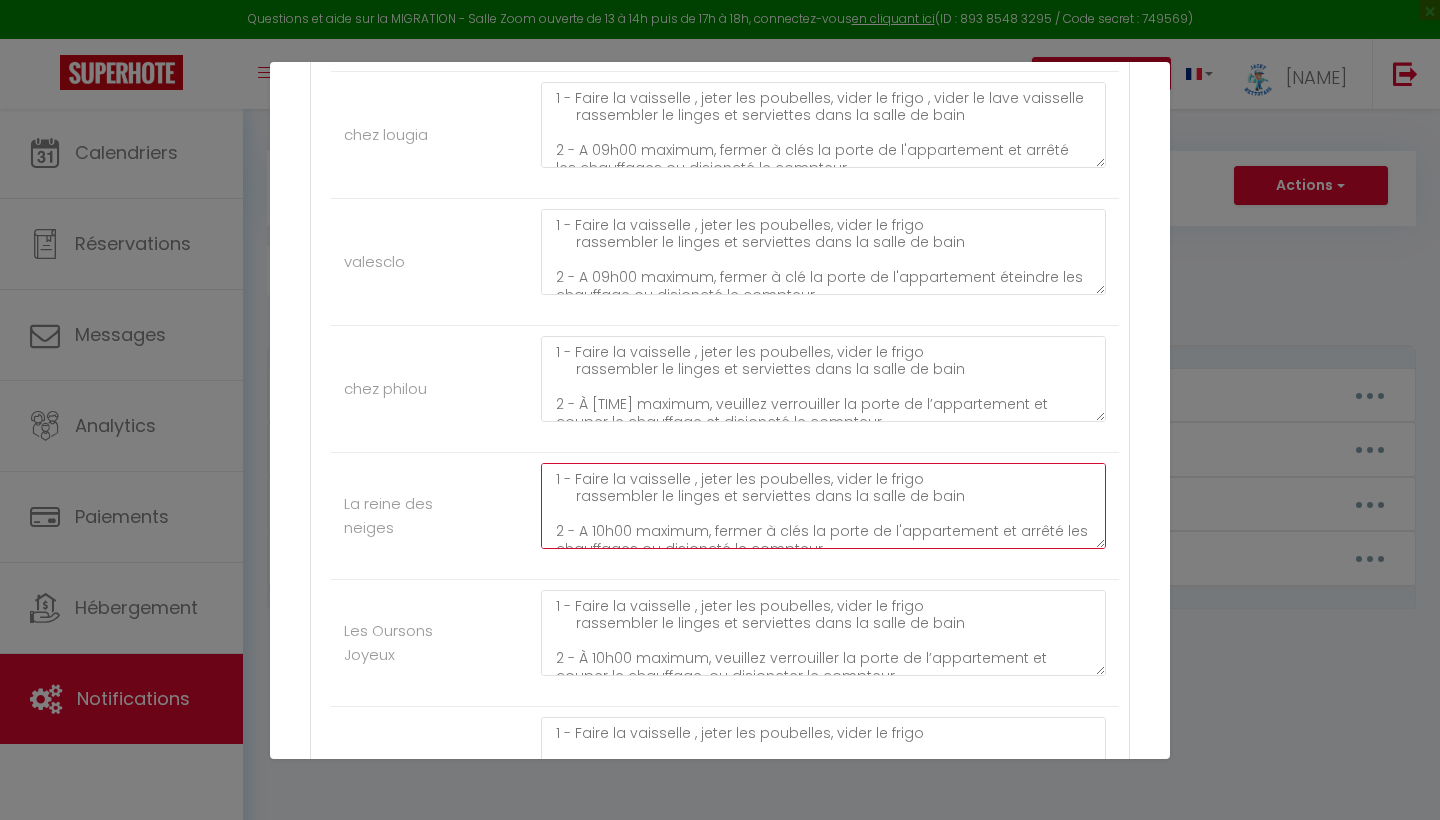 scroll, scrollTop: 2551, scrollLeft: 0, axis: vertical 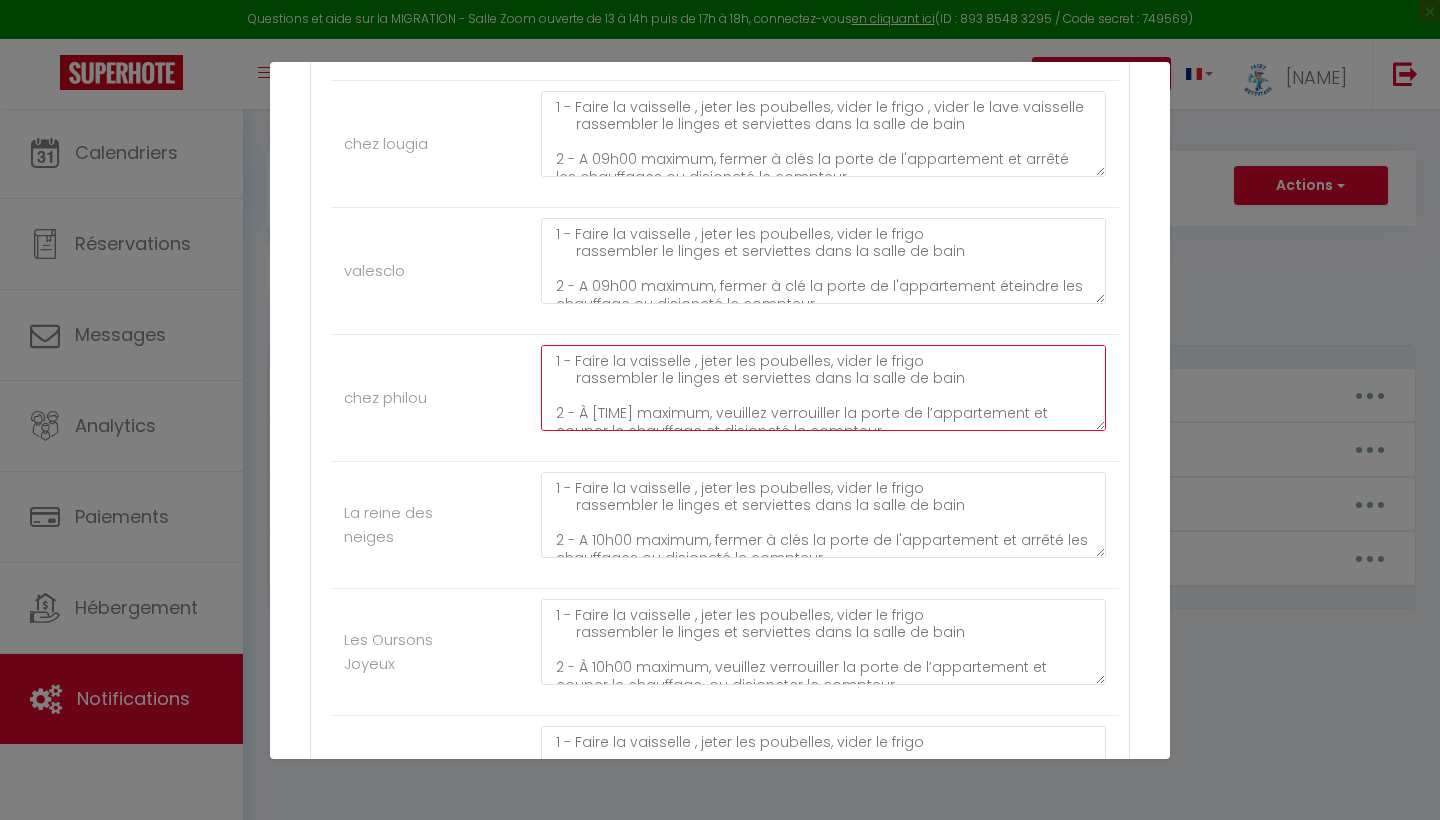 click on "1 - Faire la vaisselle , jeter les poubelles, vider le frigo
rassembler le linges et serviettes dans la salle de bain
2 - À [TIME] maximum, veuillez verrouiller la porte de l’appartement et couper le chauffage et disjoncté le compteur
3- fermer les volets
4- Remettre les clés dans la boite a clés et arrêté les chauffages.
5-envoyer message de confirmation de depart
IL est demandé  à tous nos voyageurs de laisser le logement a leur depart propre  pour le respect de chacun.
Des frais de ménage supplémentaire seront demandés au cas contraire.
Les poubelles doivent être toutes jetées a votre départ, si nous constatons des poubelles laissées dans le logement , nous vous facturerons 10 euros par poubelle.
un lave vaisselle non vidé sera facturé 15 euros.
Malheureusement, nous sommes obligés de le préciser, car trop de manquements retardent les équipes de nettoyage.
Nous vous remercions pour votre compréhension.
On vous souhaite un bon retours et a très bientot" at bounding box center (823, 388) 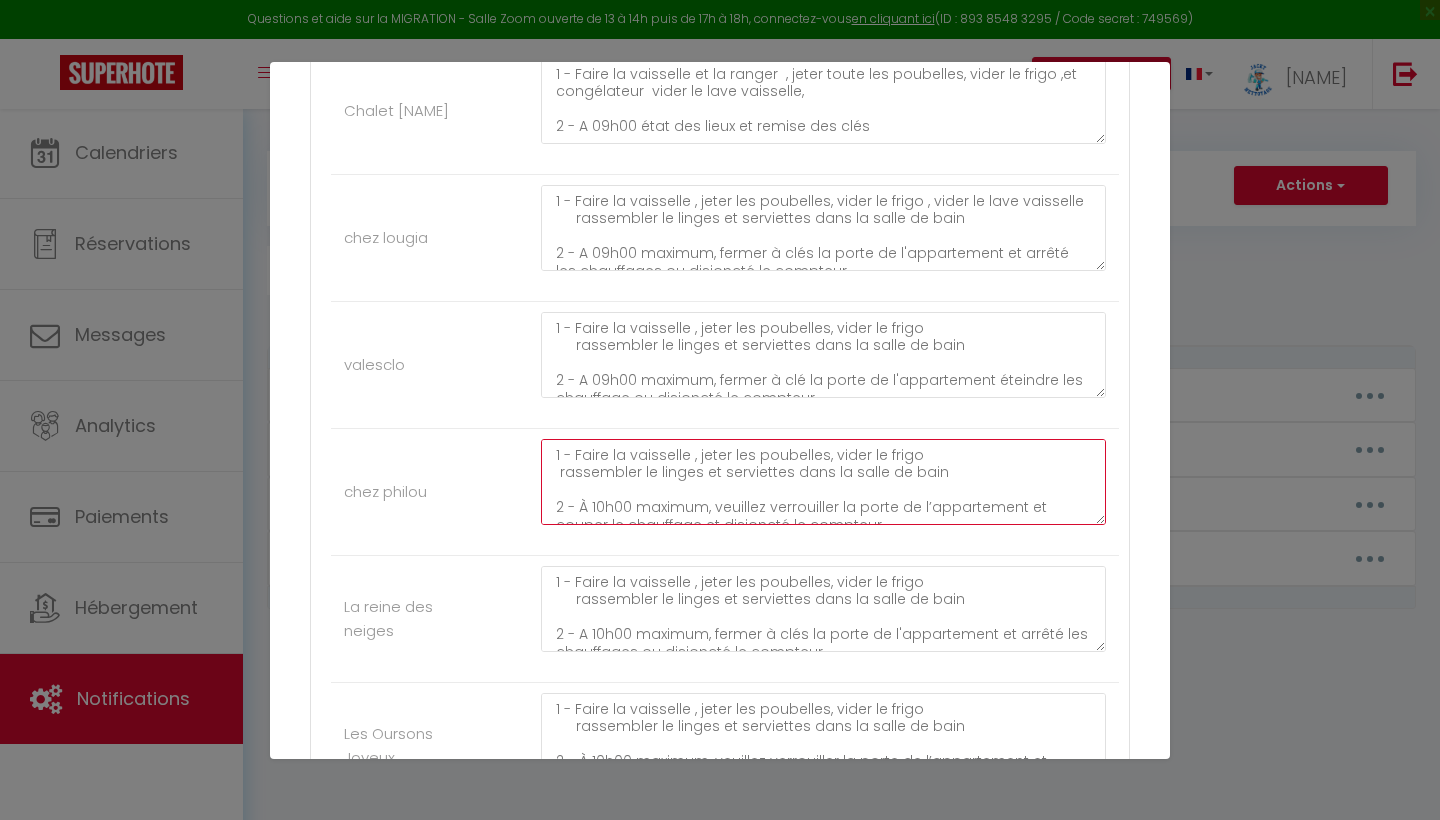 scroll, scrollTop: 2444, scrollLeft: 0, axis: vertical 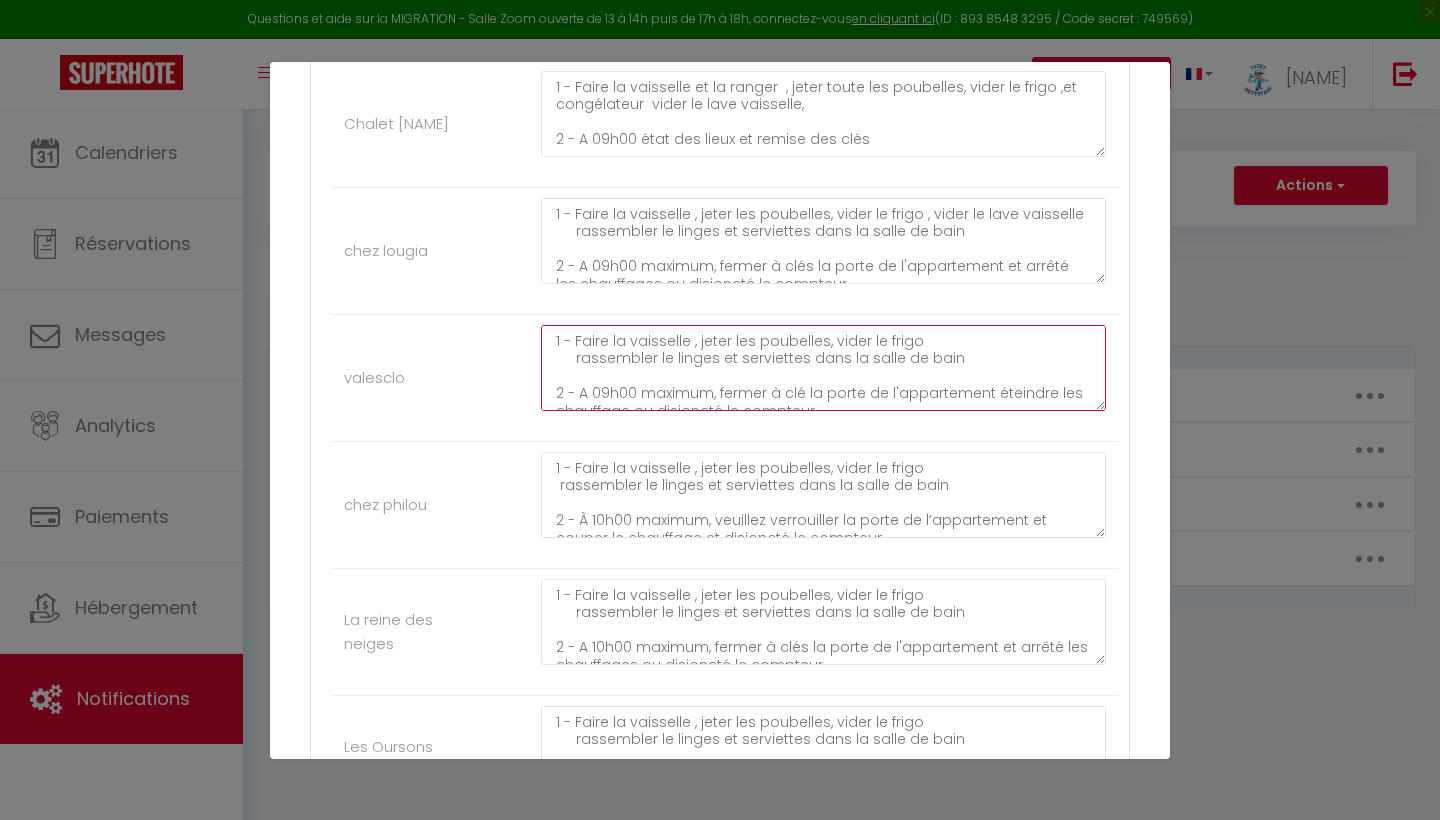 click on "1 - Faire la vaisselle , jeter les poubelles, vider le frigo
rassembler le linges et serviettes dans la salle de bain
2 - A 09h00 maximum, fermer à clé la porte de l'appartement éteindre les chauffage ou disjoncté le compteur
3- fermer les volets
4- Remettre les clés dans la boite a clés en brouillant le code
5-envoyer message de confirmation de depart
IL est demandé  à tous nos voyageurs de laisser le logement a leur depart propre  pour le respect de chacun.
Des frais de ménage supplémentaire seront demandés au cas contraire.
Les poubelles doivent être toutes jetées a votre départ, si nous constatons des poubelles laissées dans le logement , nous vous facturerons 10 euros par poubelle.
un lave vaisselle non vidé sera facturé 15 euros.
Malheureusement, nous devons insister sur ce point, car de nombreux manquements retardent les équipes de nettoyage.
Nous vous remercions pour votre compréhension.
On vous souhaite un bon retours et a très bientot" at bounding box center [823, 368] 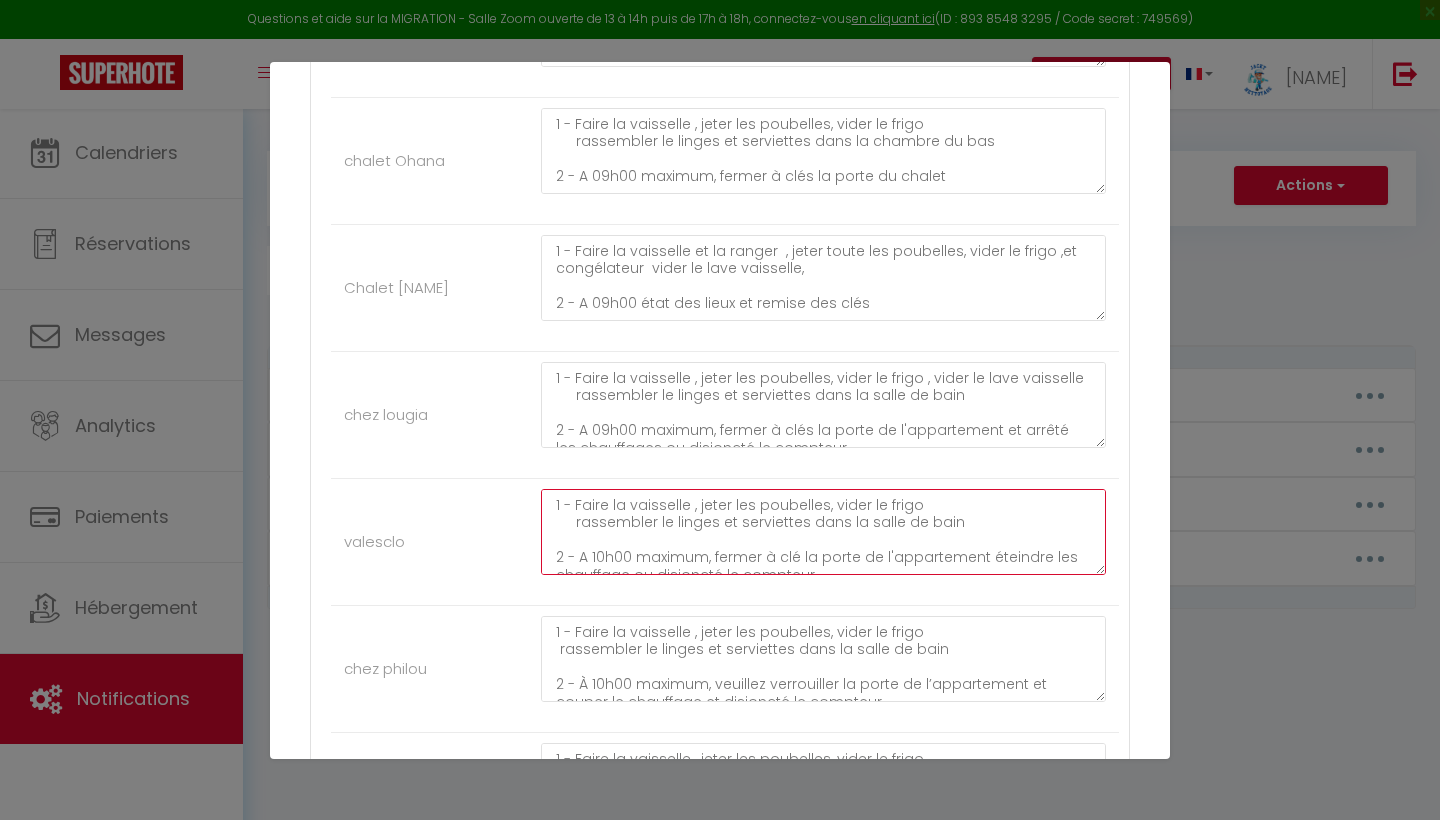 scroll, scrollTop: 2277, scrollLeft: 0, axis: vertical 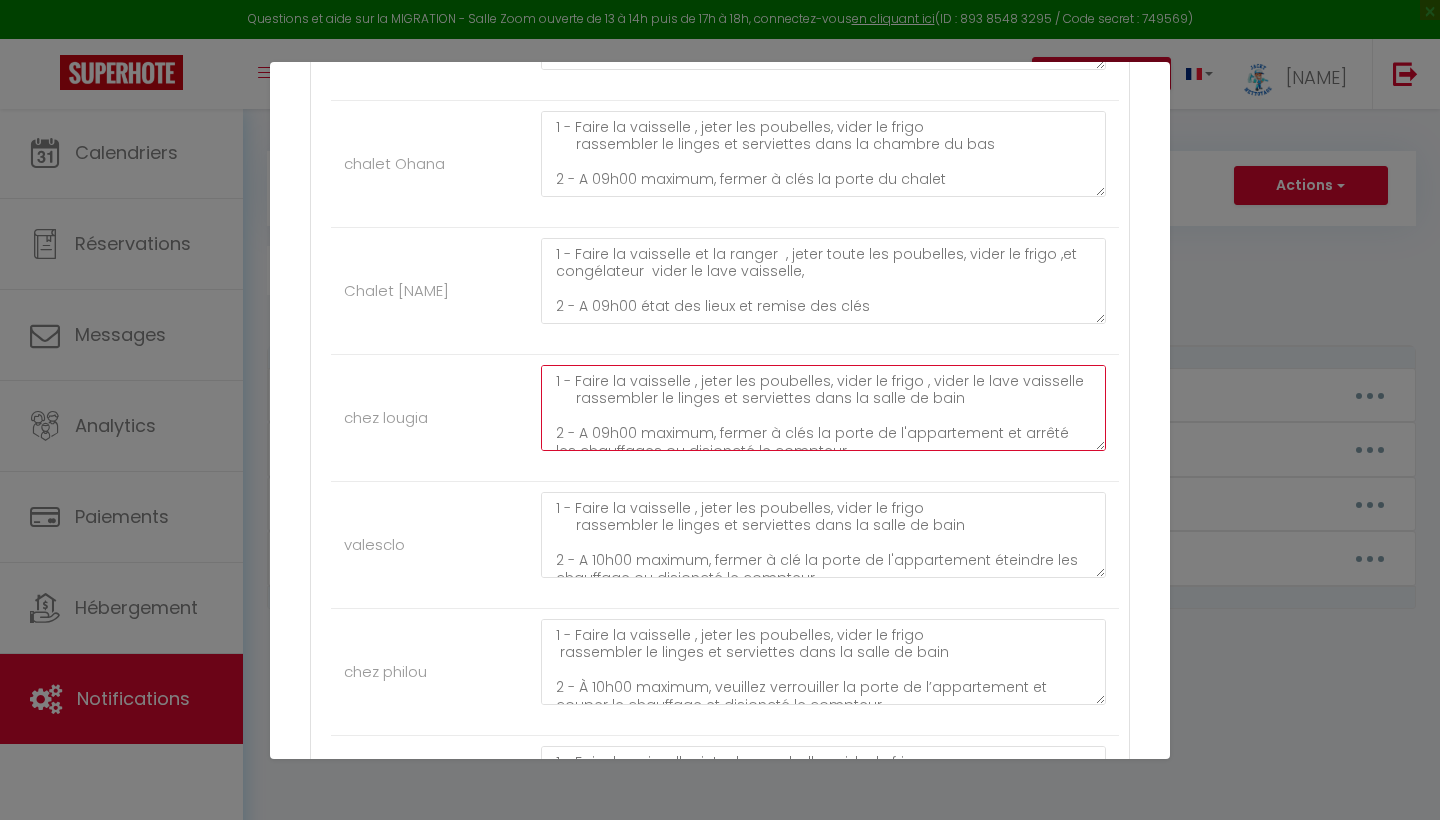click on "1 - Faire la vaisselle , jeter les poubelles, vider le frigo , vider le lave vaisselle
rassembler le linges et serviettes dans la salle de bain
2 - A 09h00 maximum, fermer à clés la porte de l'appartement et arrêté les chauffages ou disjoncté le compteur
3- fermer les volets
IL est demandé  à tous nos voyageurs de laisser le logement a leur depart propre  pour le respect de chacun.
Des frais de ménage supplémentaire seront demandés au cas contraire.
Les poubelles doivent être toutes jetées a votre départ, si nous constatons des poubelles laissées dans le logement , nous vous facturerons 10 euros par poubelle.
un lave vaisselle non vidé sera facturé 15 euros.
Malheureusement, nous sommes contraints de le rappeler, car de nombreux manquements retardent les équipes de nettoyage.
Nous vous remercions de votre compréhension.
On vous souhaite un bon retours et a très bientot" at bounding box center [823, 408] 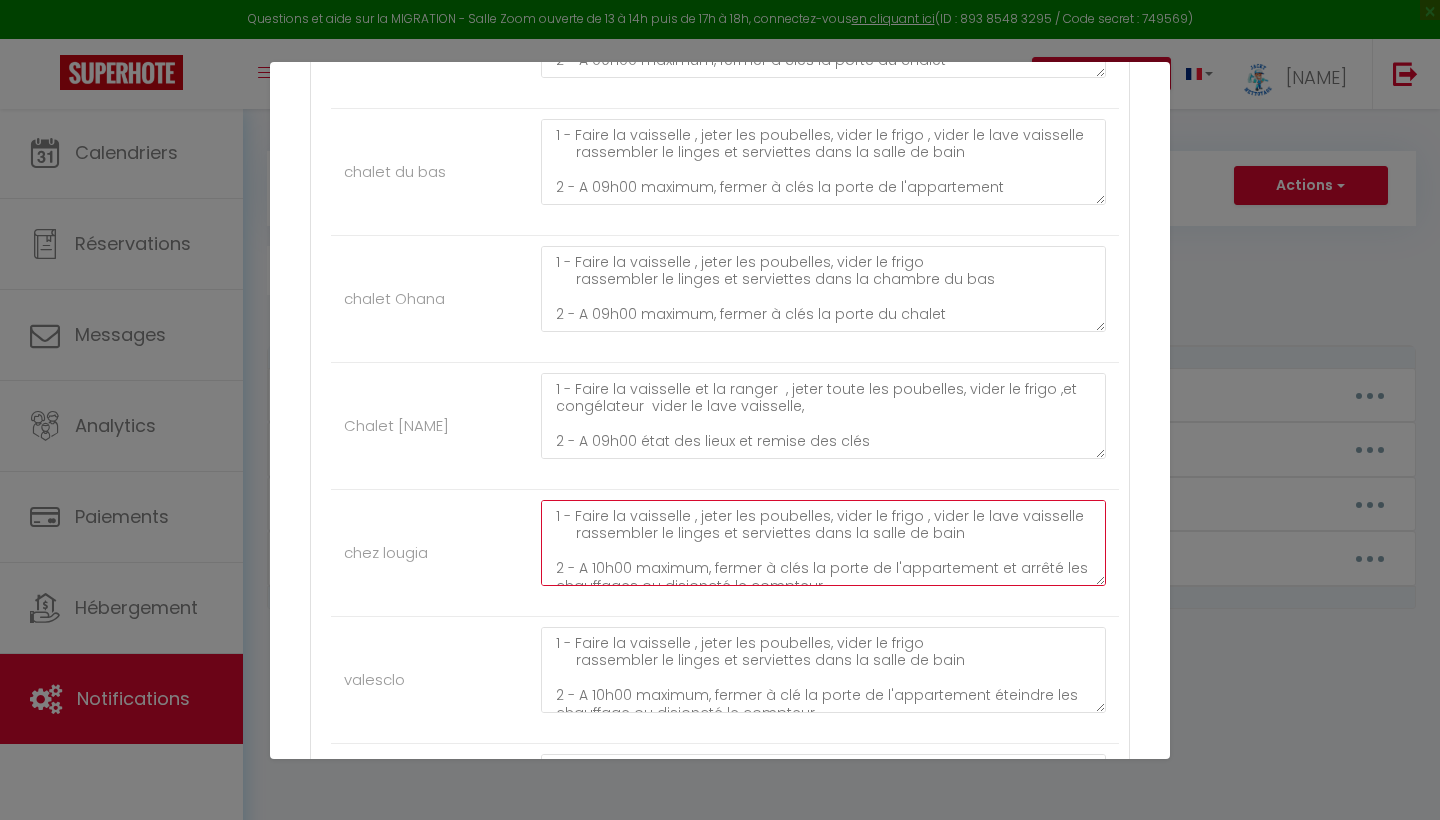 scroll, scrollTop: 2119, scrollLeft: 0, axis: vertical 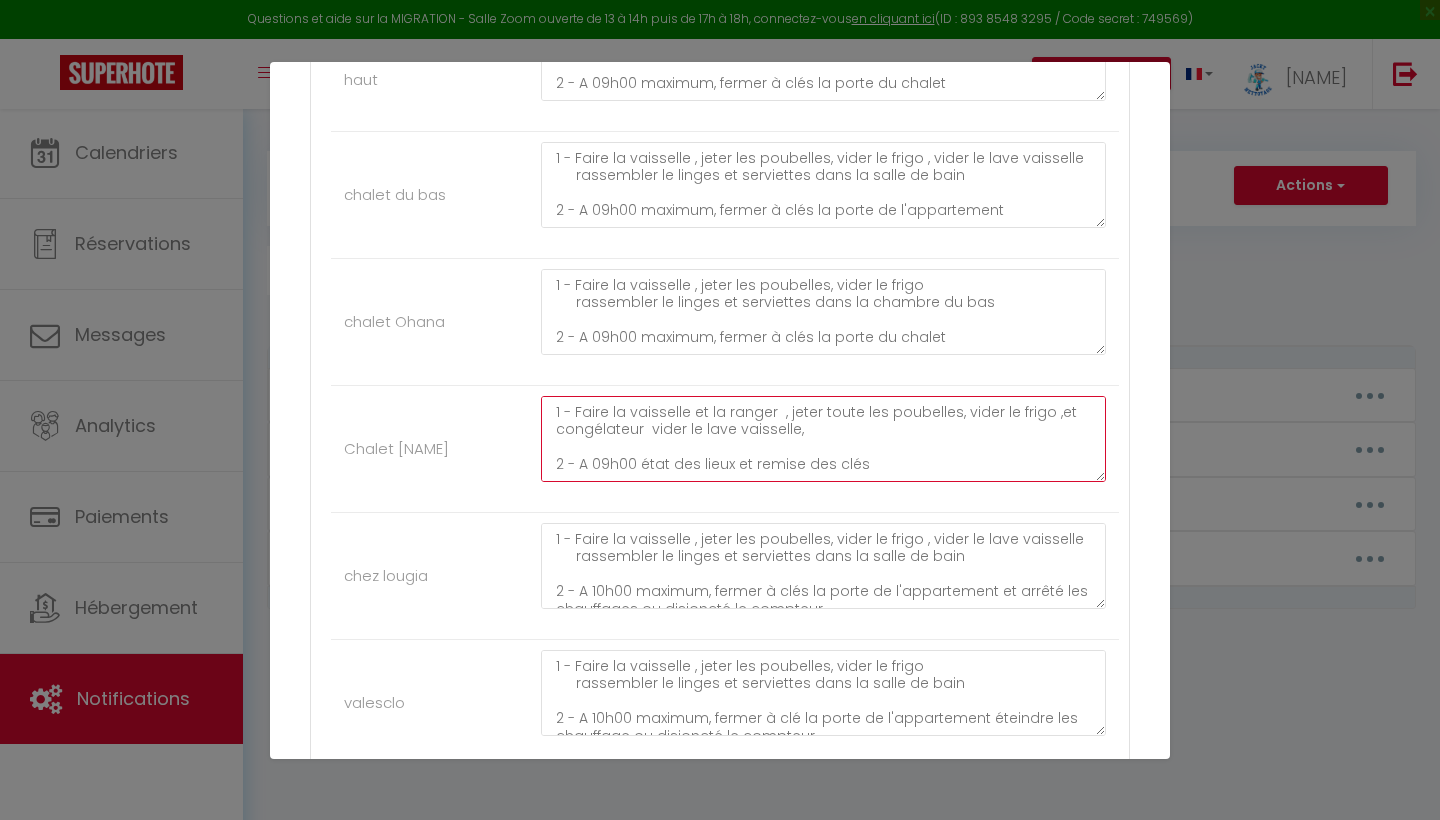click on "1 - Faire la vaisselle et la ranger  , jeter toute les poubelles, vider le frigo ,et congélateur  vider le lave vaisselle,
2 - A 09h00 état des lieux et remise des clés
IL est demandé  à tous nos voyageurs de laisser le logement a leur depart propre  pour le respect de chacun.
Des frais de ménage supplémentaire seront demandés au cas contraire.
Les poubelles doivent être toutes jetées (cuisine et toilette)à votre départ, si nous constatons des poubelles laissées dans le logement , nous vous facturerons 10 euros par poubelle.
un lave vaisselle non vidé sera facturé 15 euros.
Malheureusement, nous sommes contraints de le rappeler, car de nombreux manquements retardent les équipes de nettoyage.
Nous vous remercions de votre compréhension.
On vous souhaite un bon retours et a très bientot" at bounding box center (823, 439) 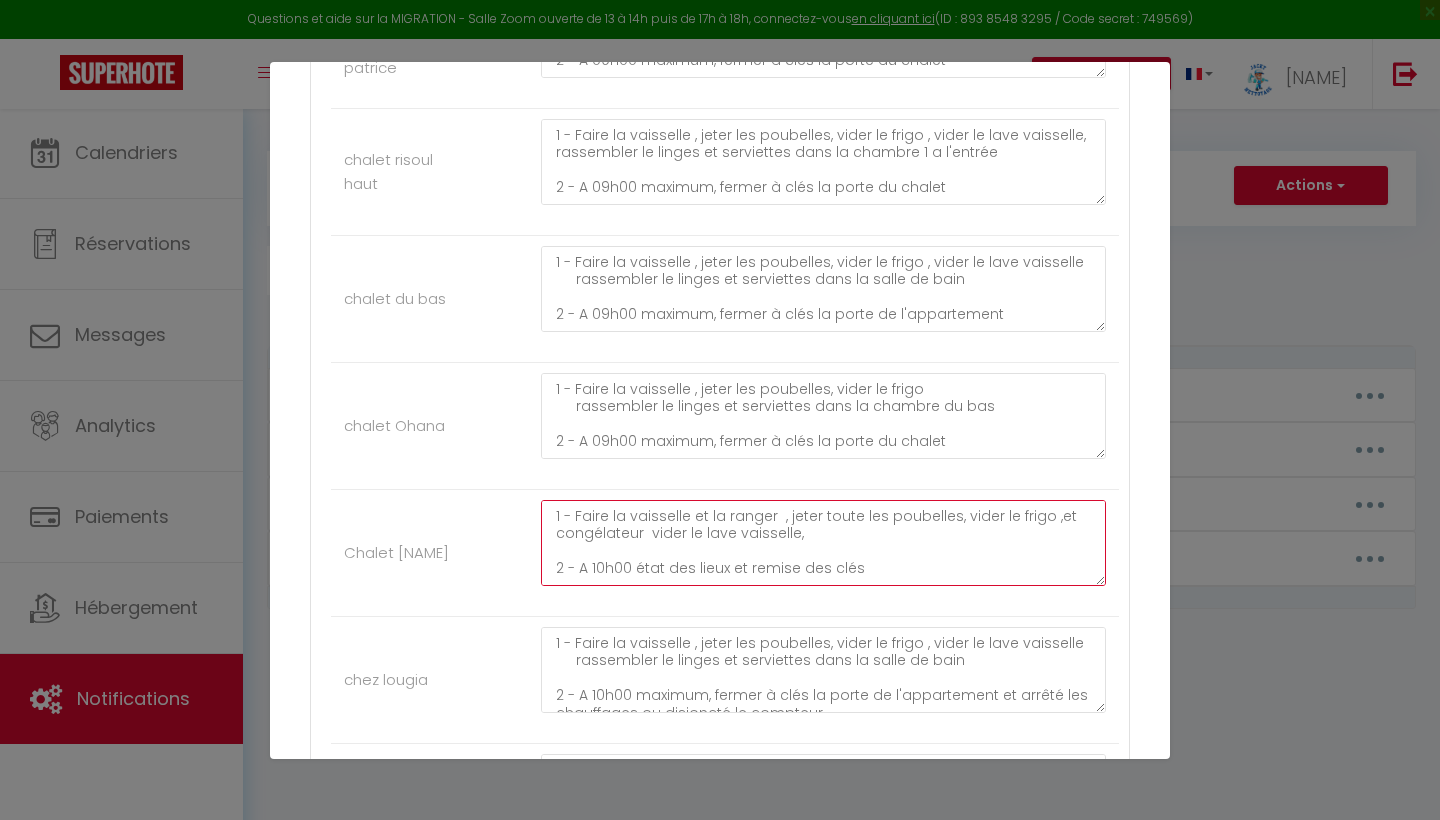 scroll, scrollTop: 2011, scrollLeft: 0, axis: vertical 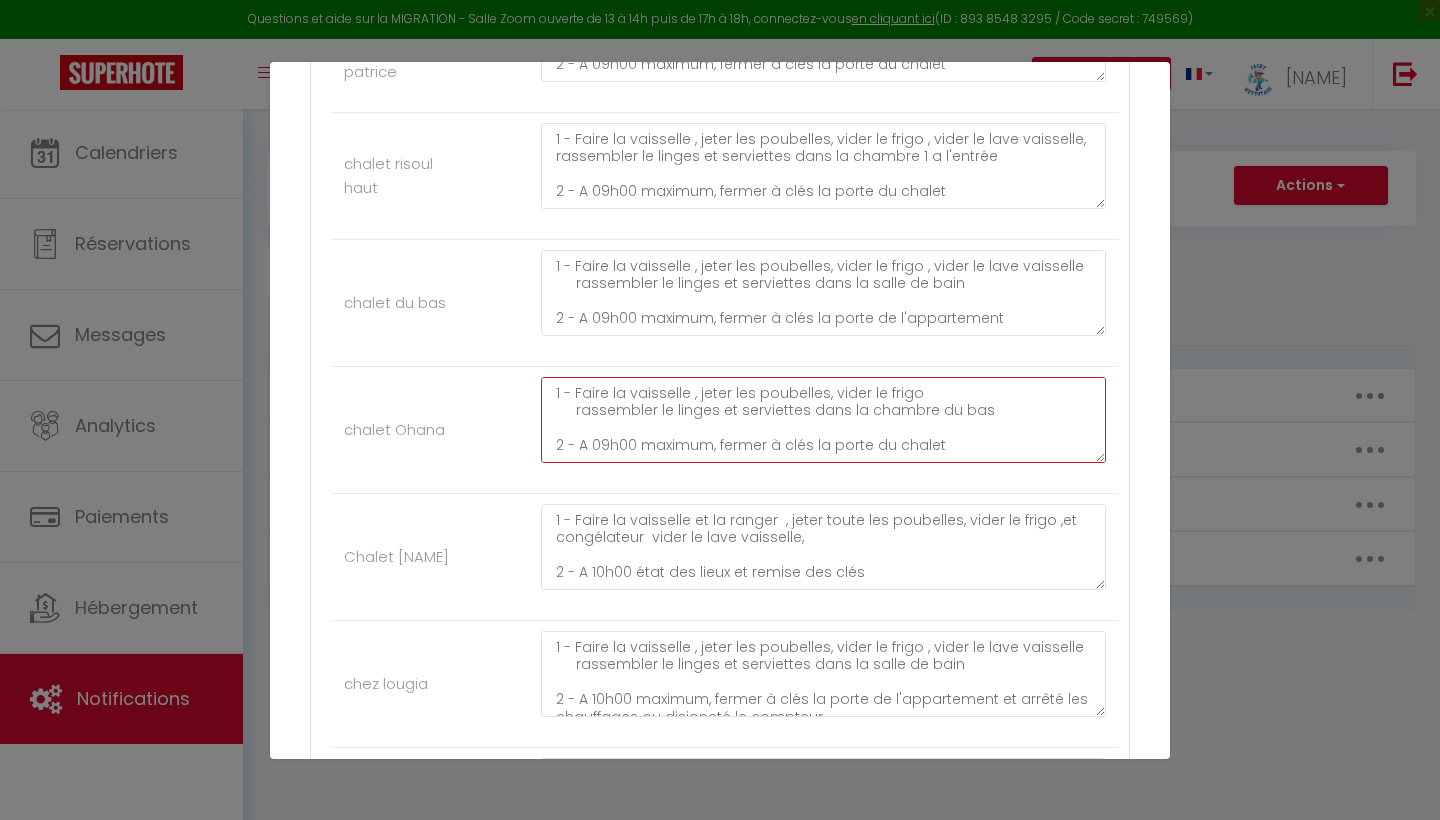 click on "1 - Faire la vaisselle , jeter les poubelles, vider le frigo
rassembler le linges et serviettes dans la chambre du bas
2 - A 09h00 maximum, fermer à clés la porte du chalet
3- fermer les volets
4- Remettre les clés dans la boite a clés
5-envoyer message de confirmation de depart
IL est demandé  à tous nos voyageurs de laisser le logement a leur depart propre  pour le respect de chacun.
Des frais de ménage supplémentaire seront demandés au cas contraire.
Les poubelles doivent être toutes jetées a votre départ, si nous constatons des poubelles laissées dans le logement , nous vous facturerons 10 euros par poubelle.
un lave vaisselle non vidé sera facturé 15 euros.
Malheureusement, nous sommes contraints de le rappeler, car de nombreux manquements retardent les équipes de nettoyage.
Nous vous remercions de votre compréhension.
On vous souhaite un bon retours et a très bientot" at bounding box center (823, 420) 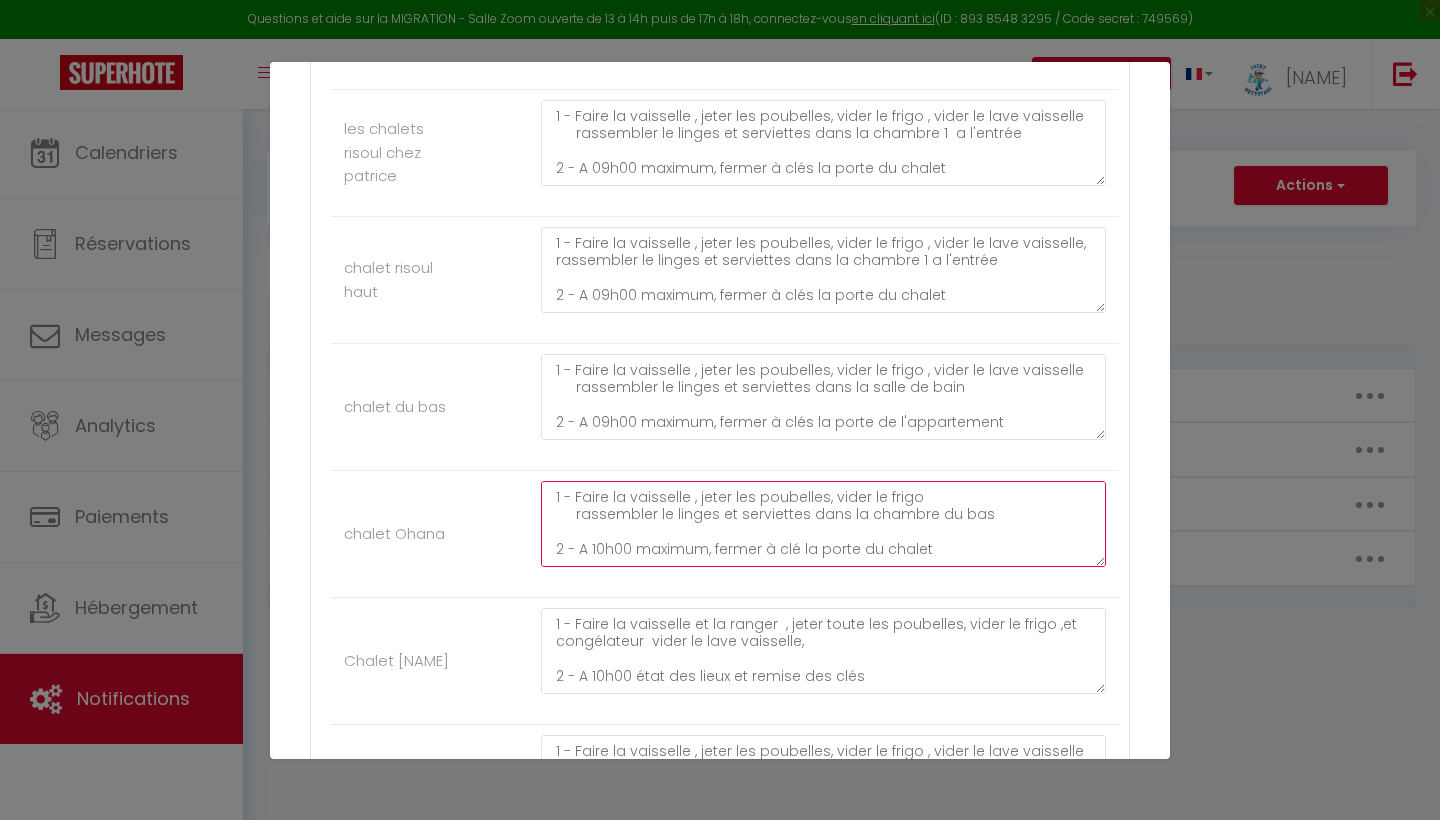 scroll, scrollTop: 1895, scrollLeft: 0, axis: vertical 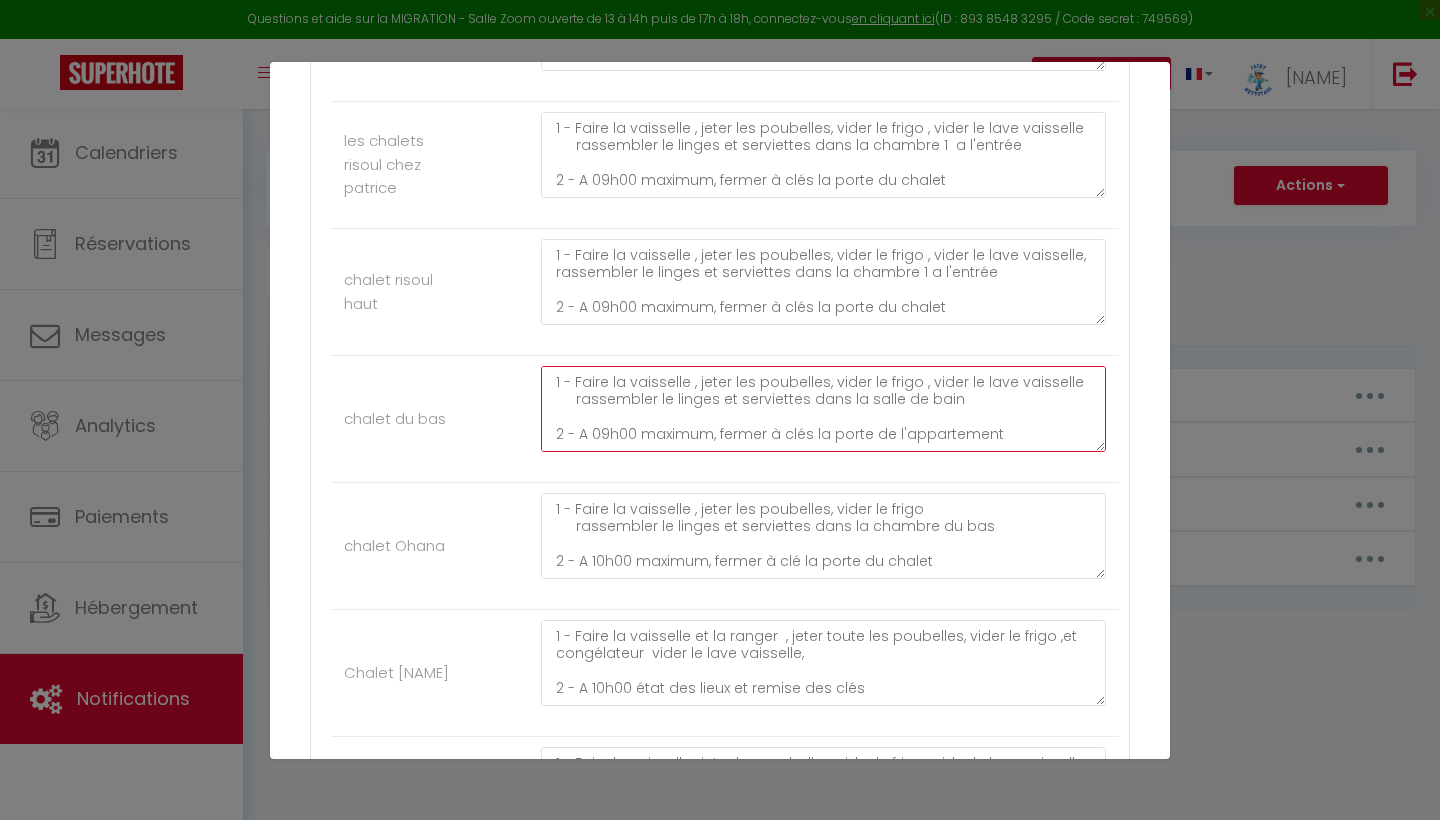 click on "1 - Faire la vaisselle , jeter les poubelles, vider le frigo , vider le lave vaisselle
rassembler le linges et serviettes dans la salle de bain
2 - A 09h00 maximum, fermer à clés la porte de l'appartement
3- fermer les volets
4- Remettre les clés dans la boite a clés
5-envoyer message de confirmation de depart
IL est demandé  à tous nos voyageurs de laisser le logement a leur depart propre  pour le respect de chacun.
Des frais de ménage supplémentaire seront demandés au cas contraire.
Les poubelles doivent être toutes jetées a votre départ, si nous constatons des poubelles laissées dans le logement ,
nous vous facturerons 10 euros par poubelle.
un lave vaisselle non vidé sera facturé 15 euros.
Malheureusement, nous devons insister sur ce point, car de nombreux manquements retardent les équipes de nettoyage.
On vous souhaite un bon retours et a très bientot" at bounding box center (823, 409) 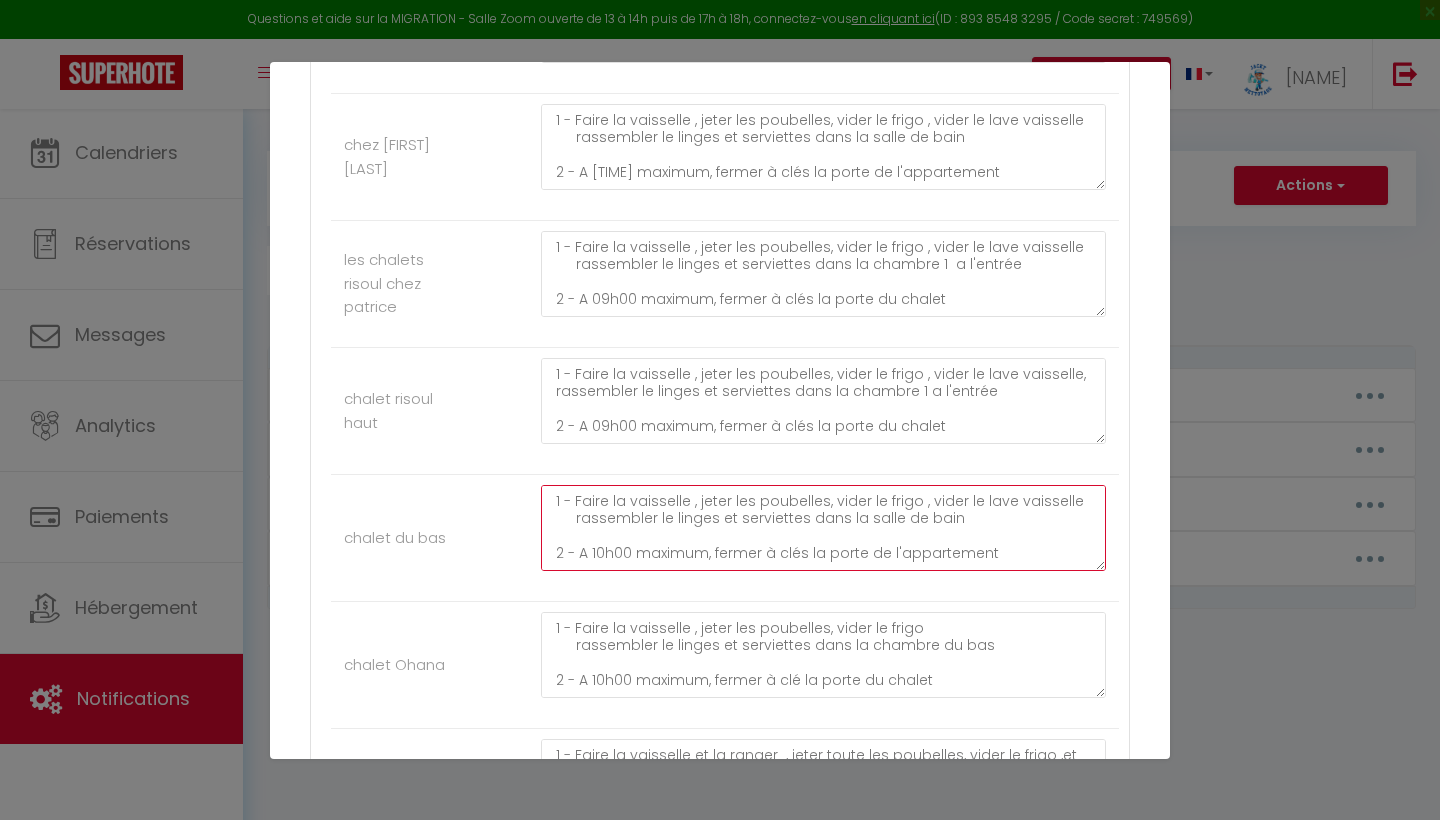 scroll, scrollTop: 1774, scrollLeft: 0, axis: vertical 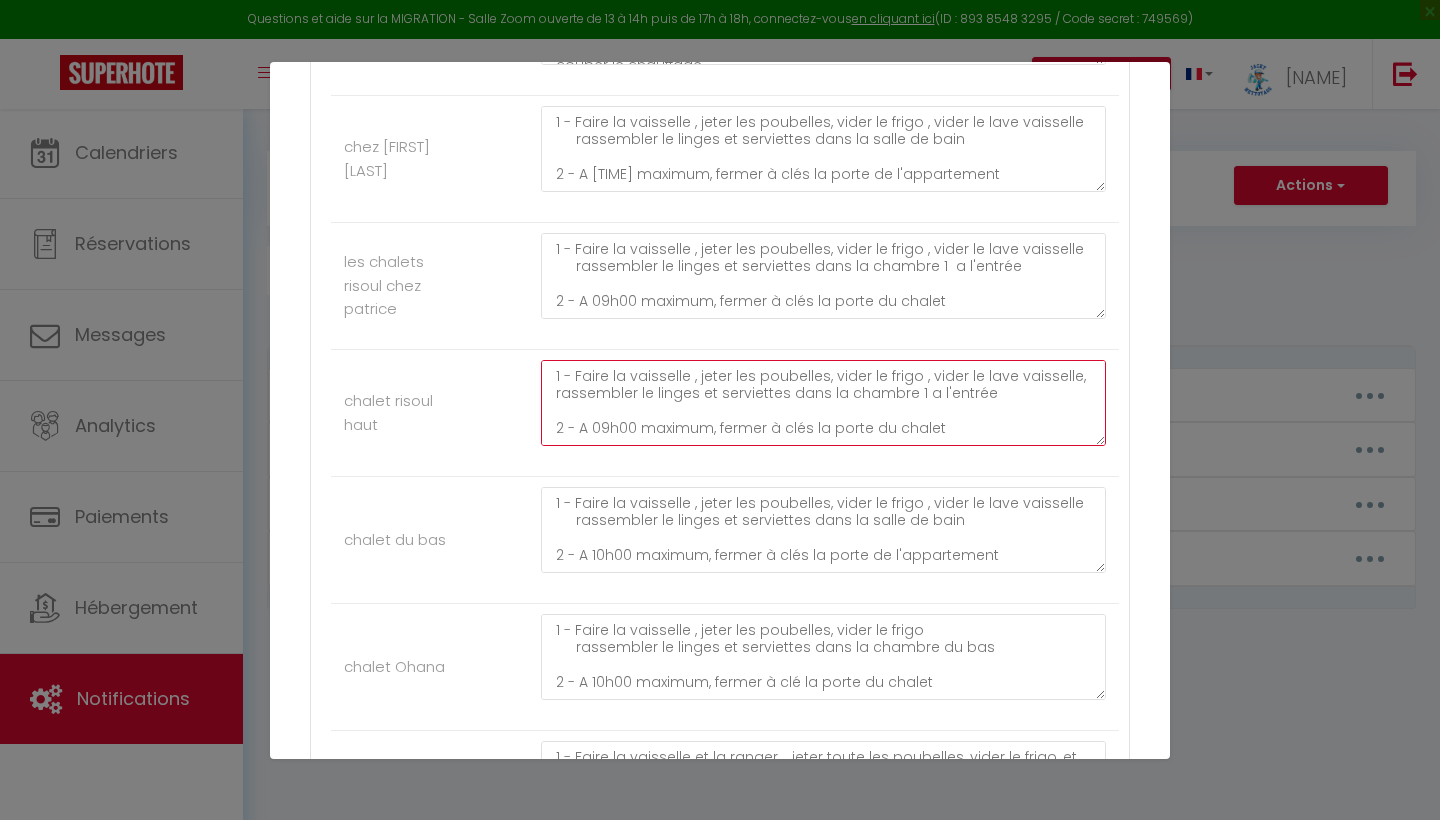 click on "1 - Faire la vaisselle , jeter les poubelles, vider le frigo , vider le lave vaisselle,      rassembler le linges et serviettes dans la chambre 1 a l'entrée
2 - A 09h00 maximum, fermer à clés la porte du chalet
3- fermer les volets
4- Remettre les clés dans la boite a clés
5-envoyer message de confirmation de depart
IL est demandé  à tous nos voyageurs de laisser le logement a leur depart propre  pour le respect de chacun.
Des frais de ménage supplémentaire seront demandés au cas contraire.
Les poubelles doivent être toutes jetées a votre départ, si nous constatons des poubelles laissées dans le logement , nous vous facturerons 10 euros par poubelle.
un lave vaisselle non vidé sera facturé 15 euros.
Malheureusement, nous devons insister sur ce point, car de nombreux manquements retardent les équipes de nettoyage.
Nous vous remercions pour votre compréhension.
On vous souhaite un bon retours et a très bientot" at bounding box center (823, 403) 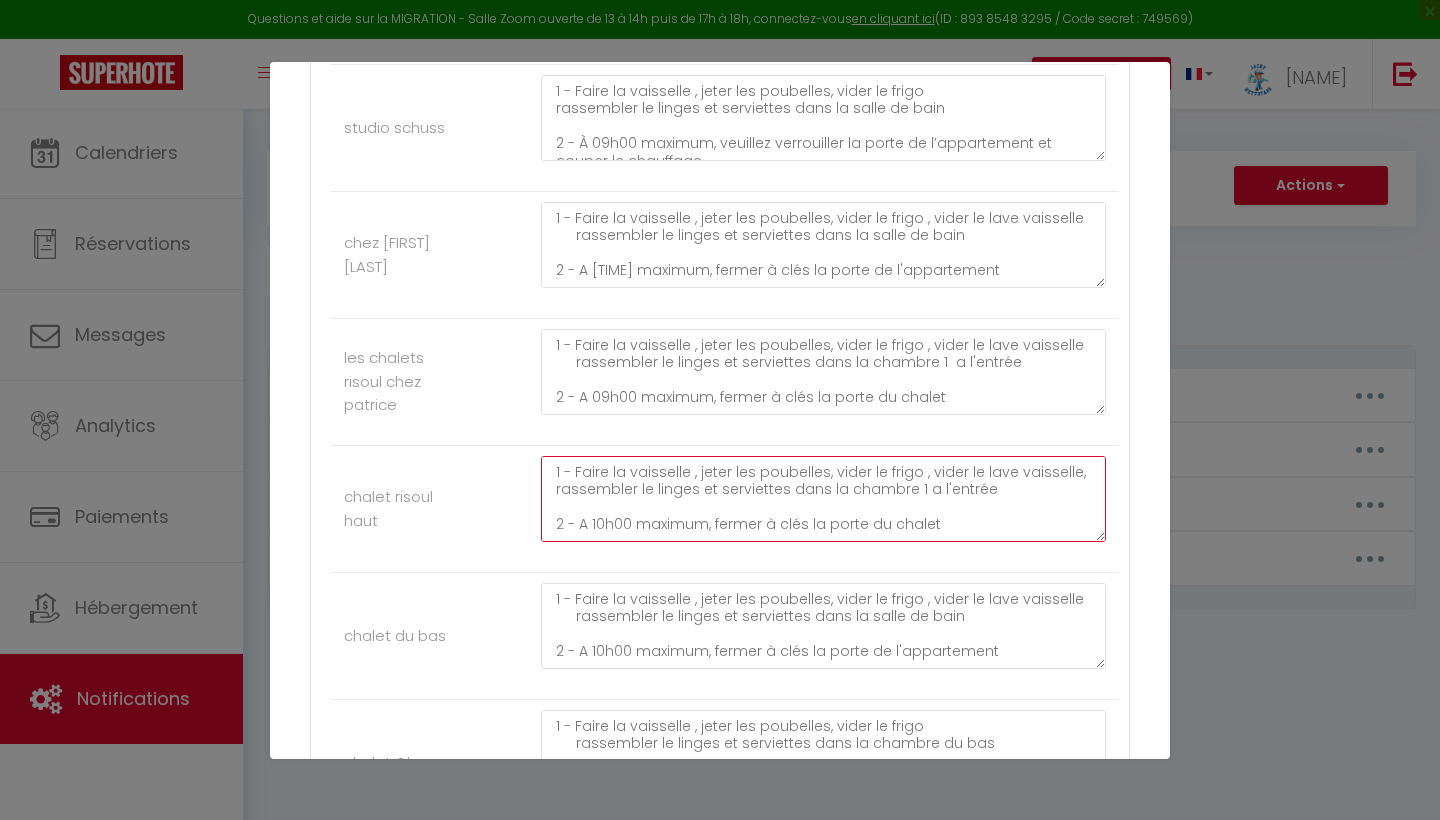 scroll, scrollTop: 1665, scrollLeft: 0, axis: vertical 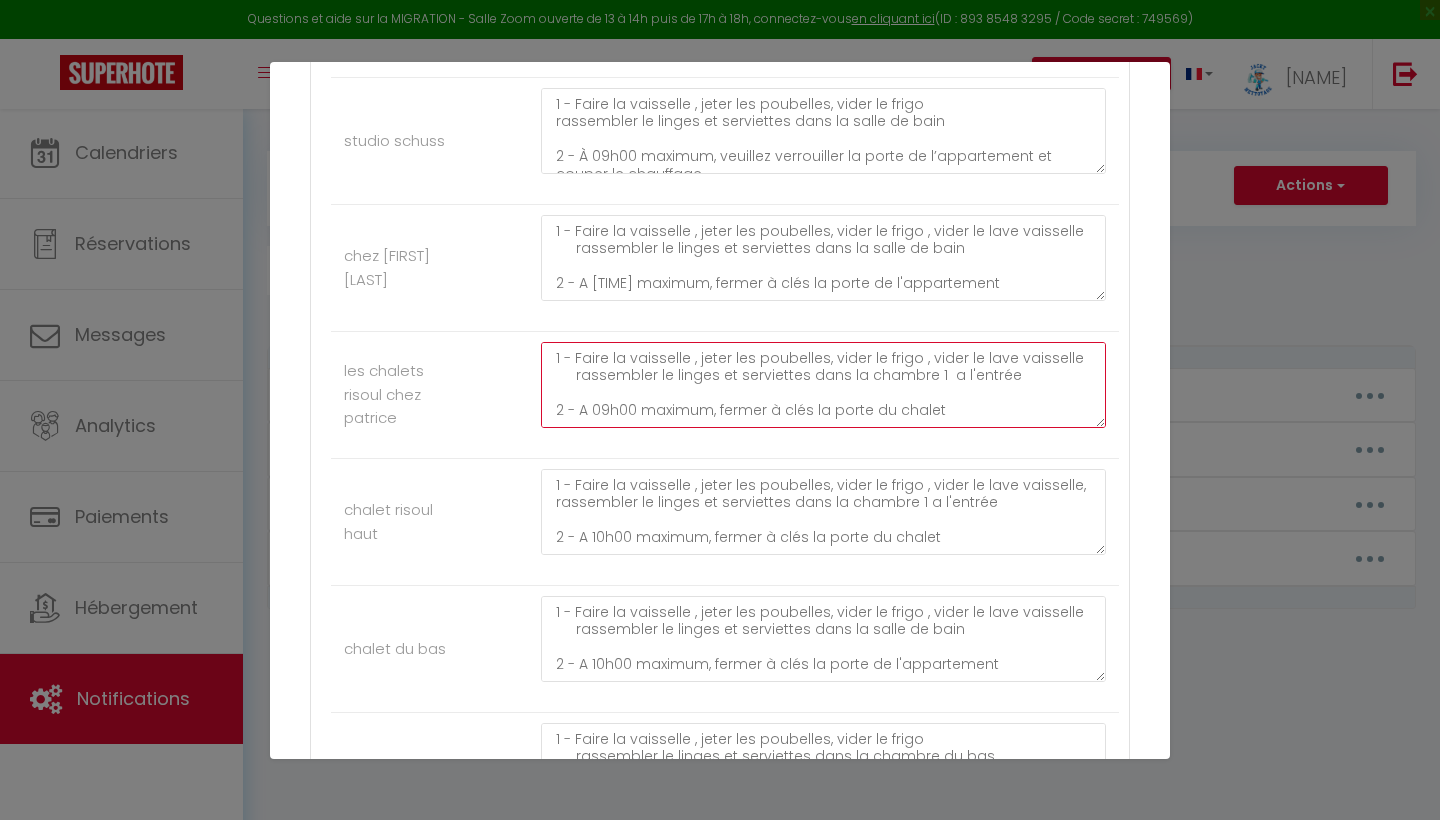 click on "1 - Faire la vaisselle , jeter les poubelles, vider le frigo , vider le lave vaisselle
rassembler le linges et serviettes dans la chambre 1  a l'entrée
2 - A 09h00 maximum, fermer à clés la porte du chalet
3- fermer les volets
4- Remettre les clés dans la boite a clés
5-envoyer message de confirmation de depart
IL est demandé  à tous nos voyageurs de laisser le logement a leur depart propre  pour le respect de chacun.
Des frais de ménage supplémentaire seront demandés au cas contraire.
Les poubelles doivent être toutes jetées a votre départ, si nous constatons des poubelles laissées dans le logement ,
nous vous facturerons 10 euros par poubelle.
un lave vaisselle non vidé sera facturé 15 euros.
Malheureusement, nous devons insister sur ce point, car de nombreux manquements retardent les équipes de nettoyage.
Nous vous remercions pour votre compréhension.
On vous souhaite un bon retours et a très bientot" at bounding box center [823, 385] 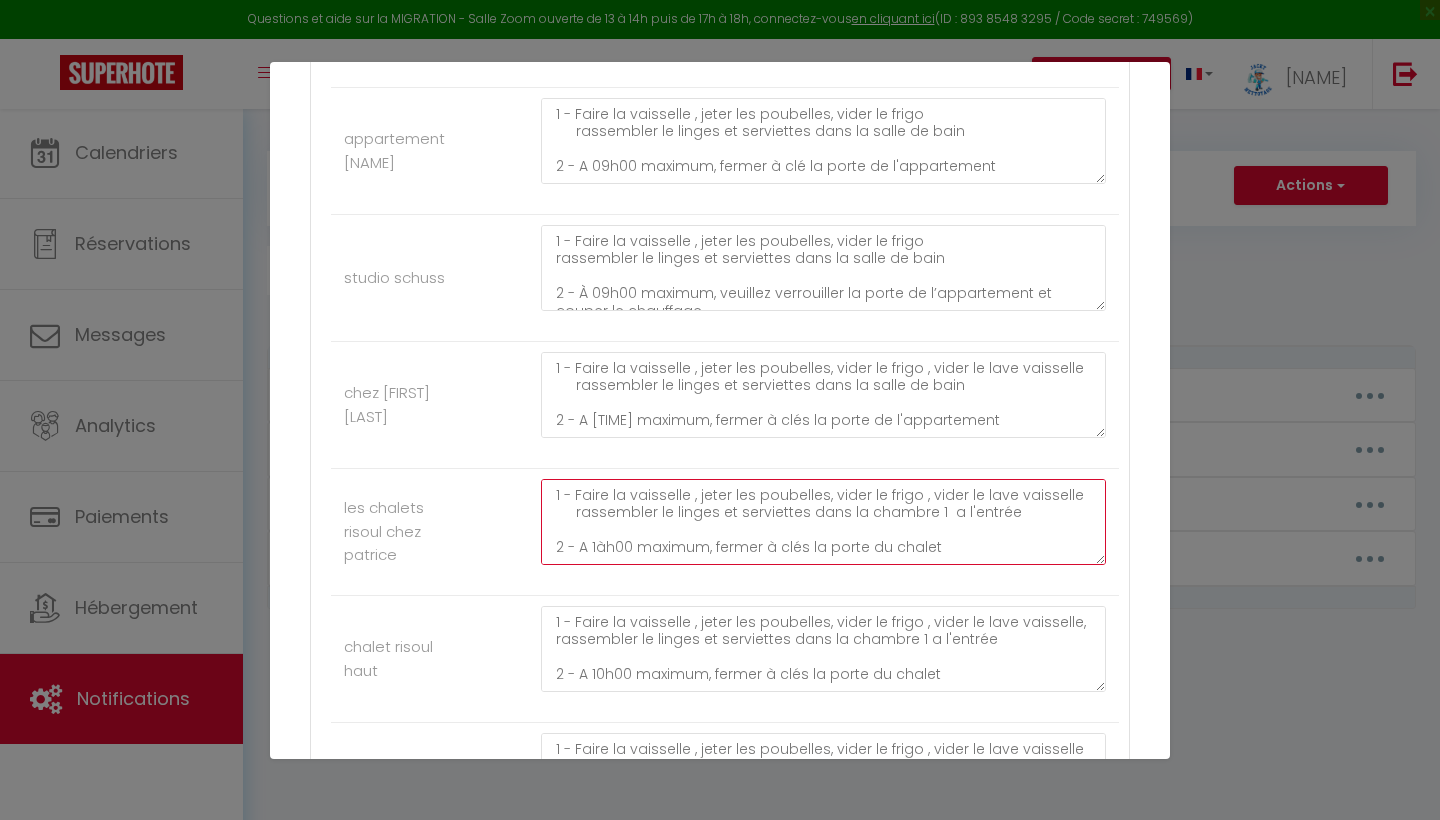 scroll, scrollTop: 1526, scrollLeft: 0, axis: vertical 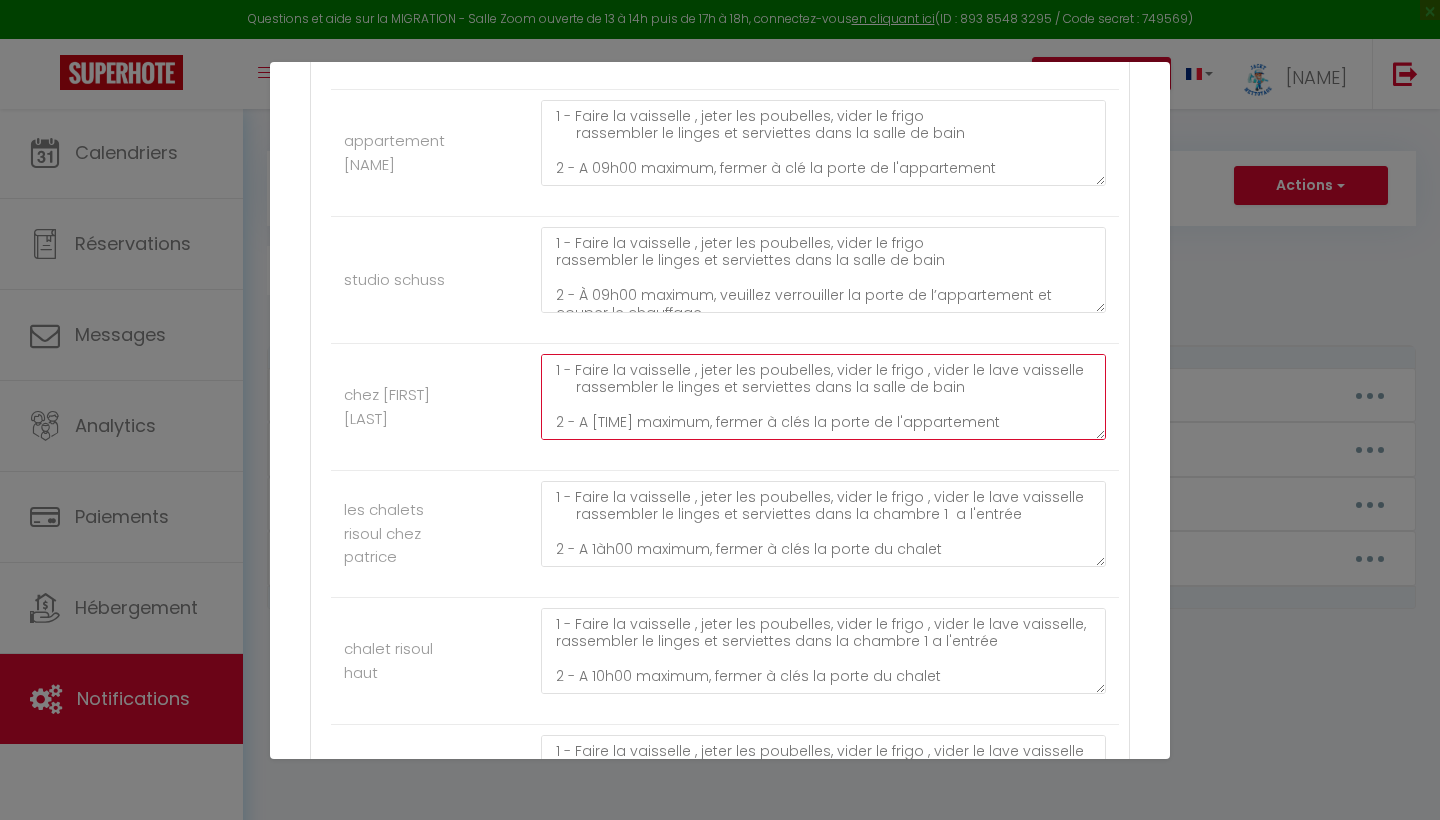 click on "1 - Faire la vaisselle , jeter les poubelles, vider le frigo , vider le lave vaisselle
rassembler le linges et serviettes dans la salle de bain
2 - A [TIME] maximum, fermer à clés la porte de l'appartement
3- fermer les volets
4- Remettre les clés dans la boite a clés et arrêté les chauffages ou disjoncté le compteur
5-envoyer message de confirmation de depart
IL est demandé  à tous nos voyageurs de laisser le logement a leur depart propre  pour le respect de chacun.
Des frais de ménage supplémentaire seront demandés au cas contraire.
Les poubelles doivent être toutes jetées a votre départ,
si nous constatons des poubelles laissées dans le logement , nous vous facturerons 10 euros par poubelle.
un lave vaisselle non vidé sera facturé 15 euros.
Malheureusement, nous devons insister sur ce point, car de nombreux manquements retardent les équipes de nettoyage.
Nous vous remercions pour votre compréhension.
On vous souhaite un bon retours et a très bientot" at bounding box center (823, 397) 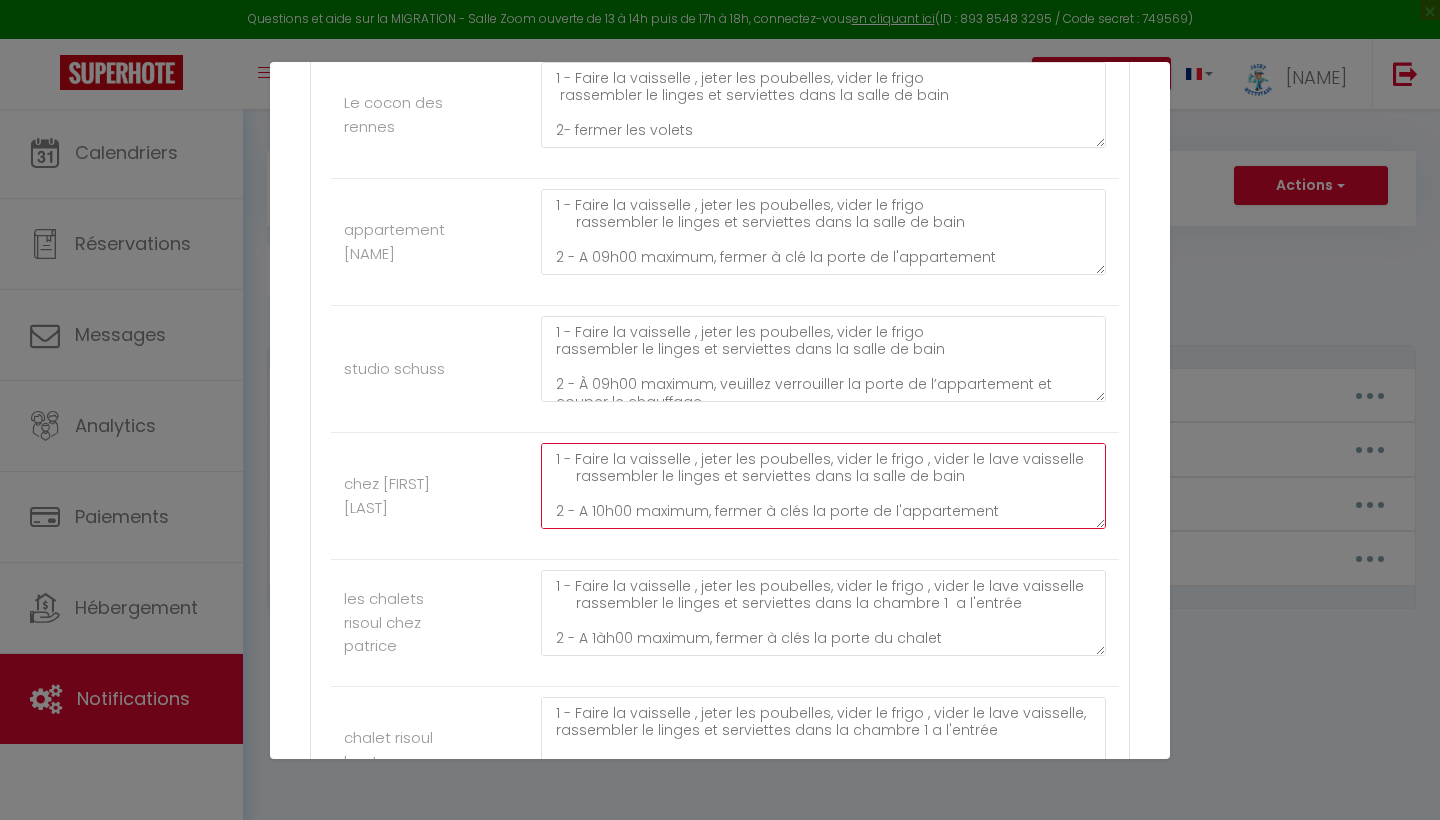 scroll, scrollTop: 1431, scrollLeft: 0, axis: vertical 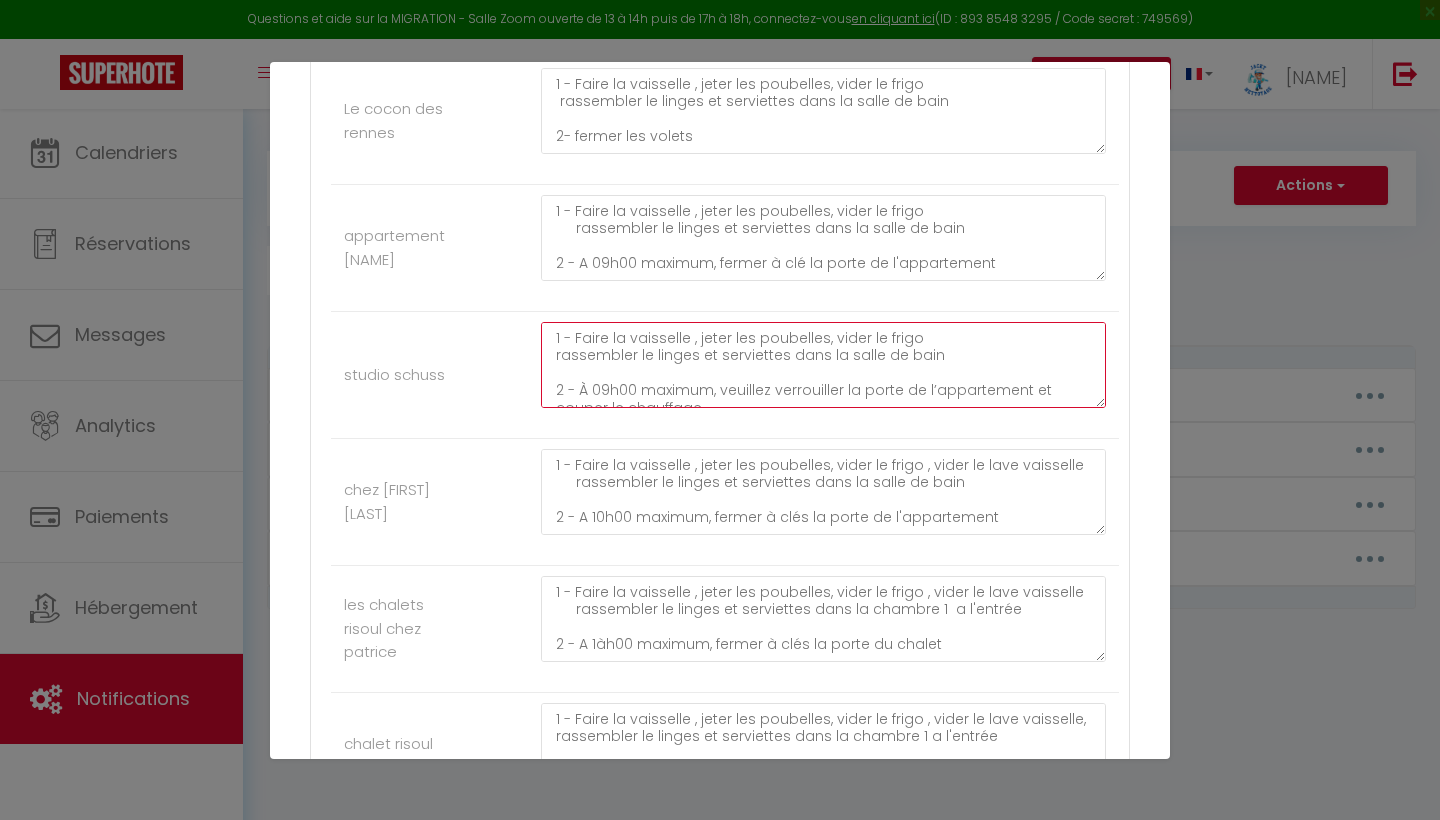 click on "1 - Faire la vaisselle , jeter les poubelles, vider le frigo
rassembler le linges et serviettes dans la salle de bain
2 - À 09h00 maximum, veuillez verrouiller la porte de l’appartement et couper le chauffage.
3- fermer les volets
4- Remettre les clés dans la boite a clés
5-envoyer message de confirmation de depart
IL est demandé  à tous nos voyageurs de laisser le logement a leur depart propre  pour le respect de chacun.
Des frais de ménage supplémentaire seront demandés au cas contraire.
Les poubelles doivent être toutes jetées a votre départ, si nous constatons des poubelles laissées dans le logement , nous vous facturerons 10 euros par poubelle.
un lave vaisselle non vidé sera facturé 15 euros.
Malheureusement, nous devons insister sur ce point, car de nombreux manquements retardent les équipes de nettoyage.
Nous vous remercions pour votre compréhension.
On vous souhaite un bon retours et a très bientot" at bounding box center (823, 365) 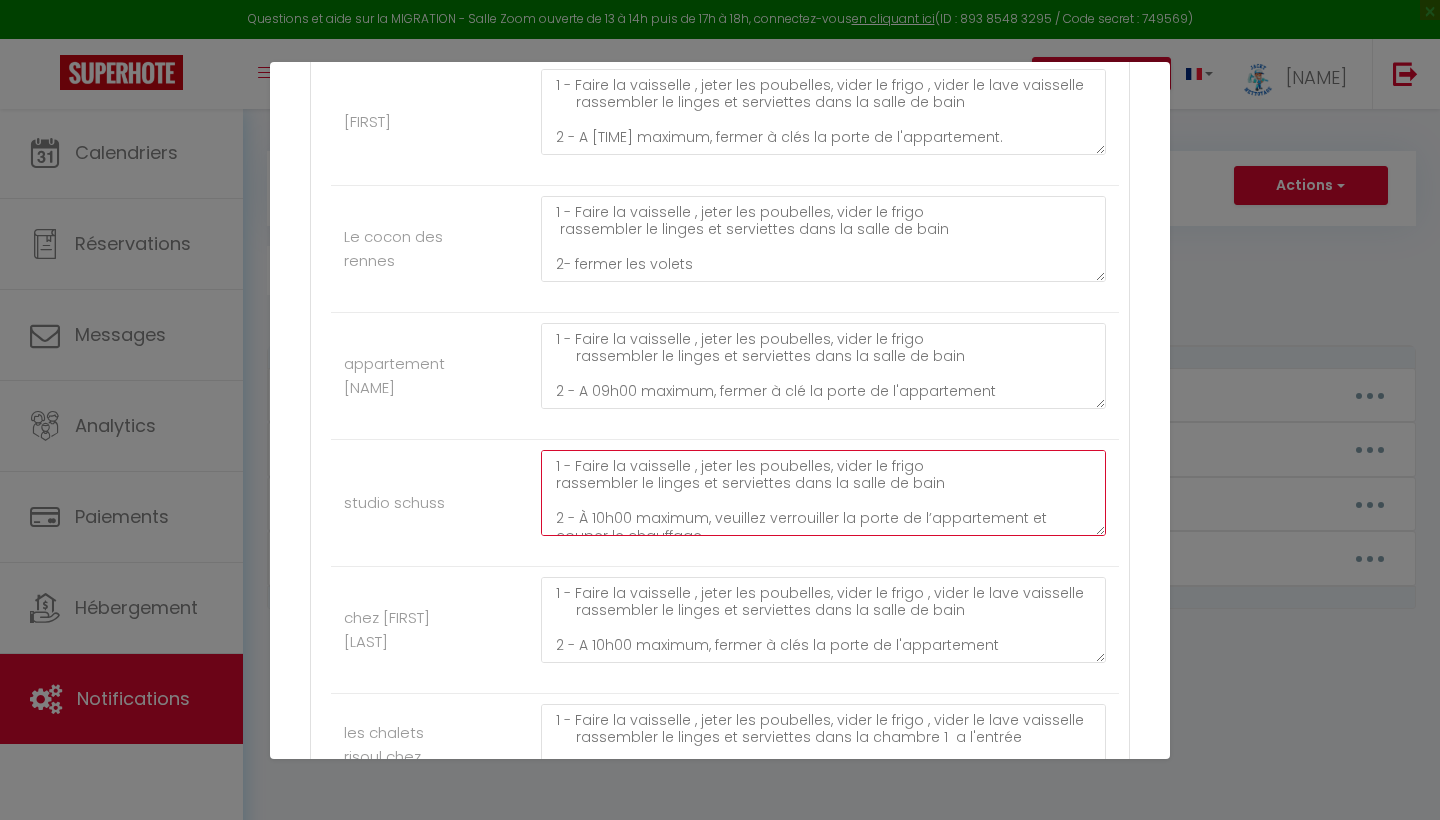 scroll, scrollTop: 1277, scrollLeft: 0, axis: vertical 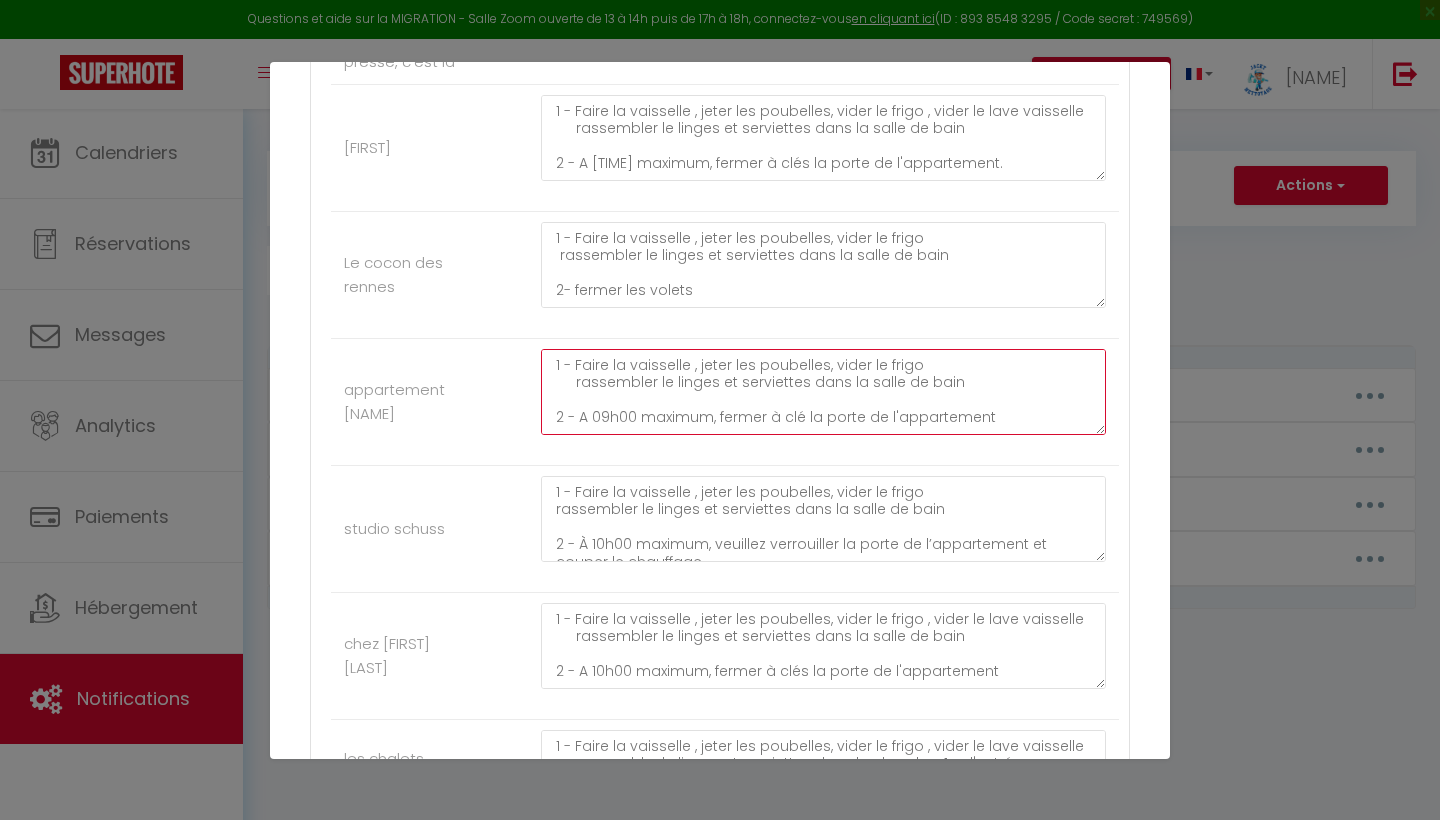 click on "1 - Faire la vaisselle , jeter les poubelles, vider le frigo
rassembler le linges et serviettes dans la salle de bain
2 - A 09h00 maximum, fermer à clé la porte de l'appartement
3- fermer les volets
4- Remettre les clés dans la boite a clés extérieur.
5-envoyer message de confirmation de depart
IL est demandé  à tous nos voyageurs de laisser le logement a leur depart propre  pour le respect de chacun.
Des frais de ménage supplémentaire seront demandés au cas contraire.
Les poubelles doivent être toutes jetées a votre départ, si nous constatons des poubelles laissées dans le logement , nous vous facturerons 10 euros par poubelle.
un lave vaisselle non vidé sera facturé 15 euros.
Malheureusement, nous sommes obligés de le préciser, car trop de manquements retardent les équipes de nettoyage.
Nous vous remercions pour votre compréhension.
On vous souhaite un bon retours et a très bientot" at bounding box center [823, 392] 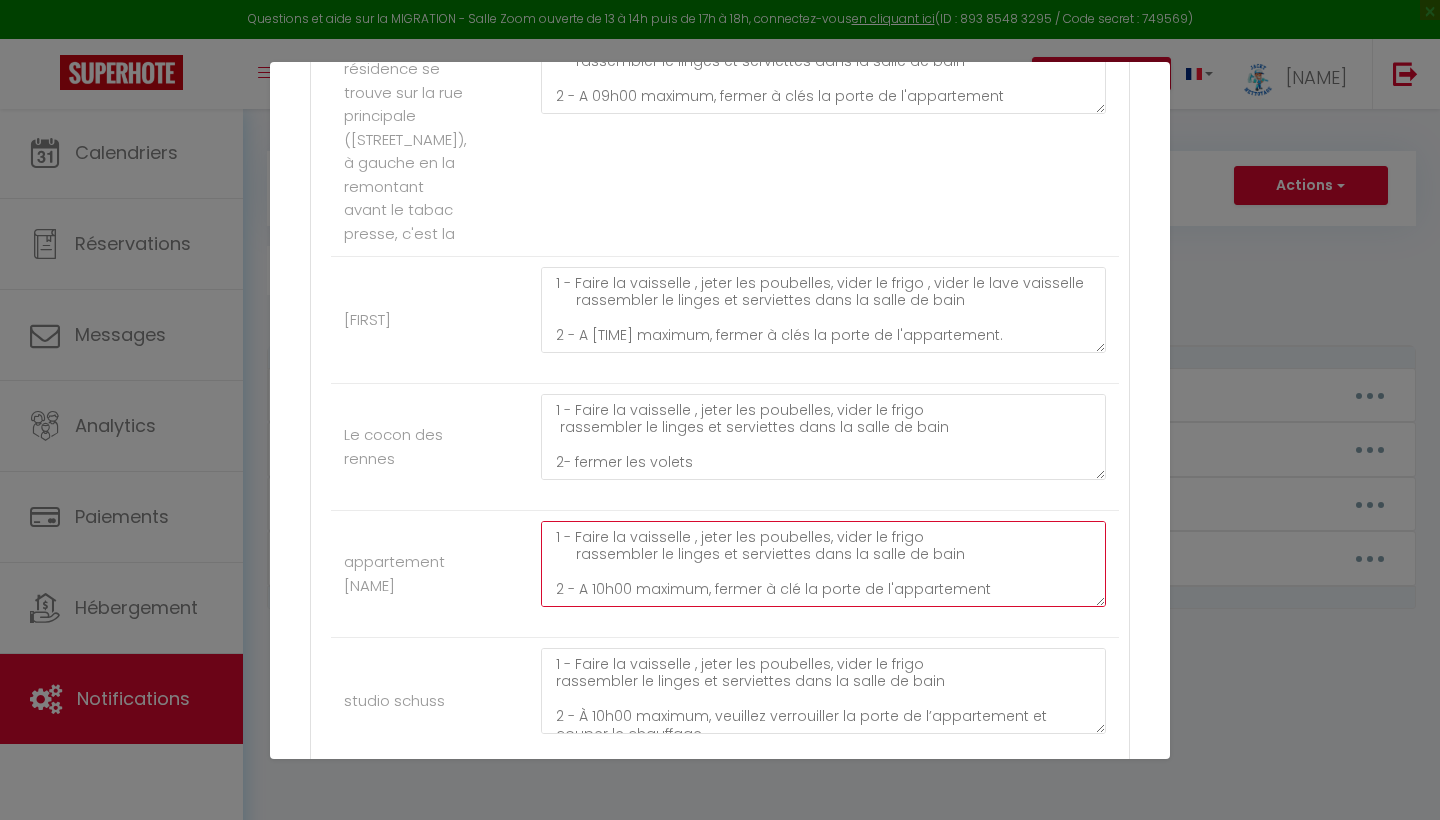 scroll, scrollTop: 1100, scrollLeft: 0, axis: vertical 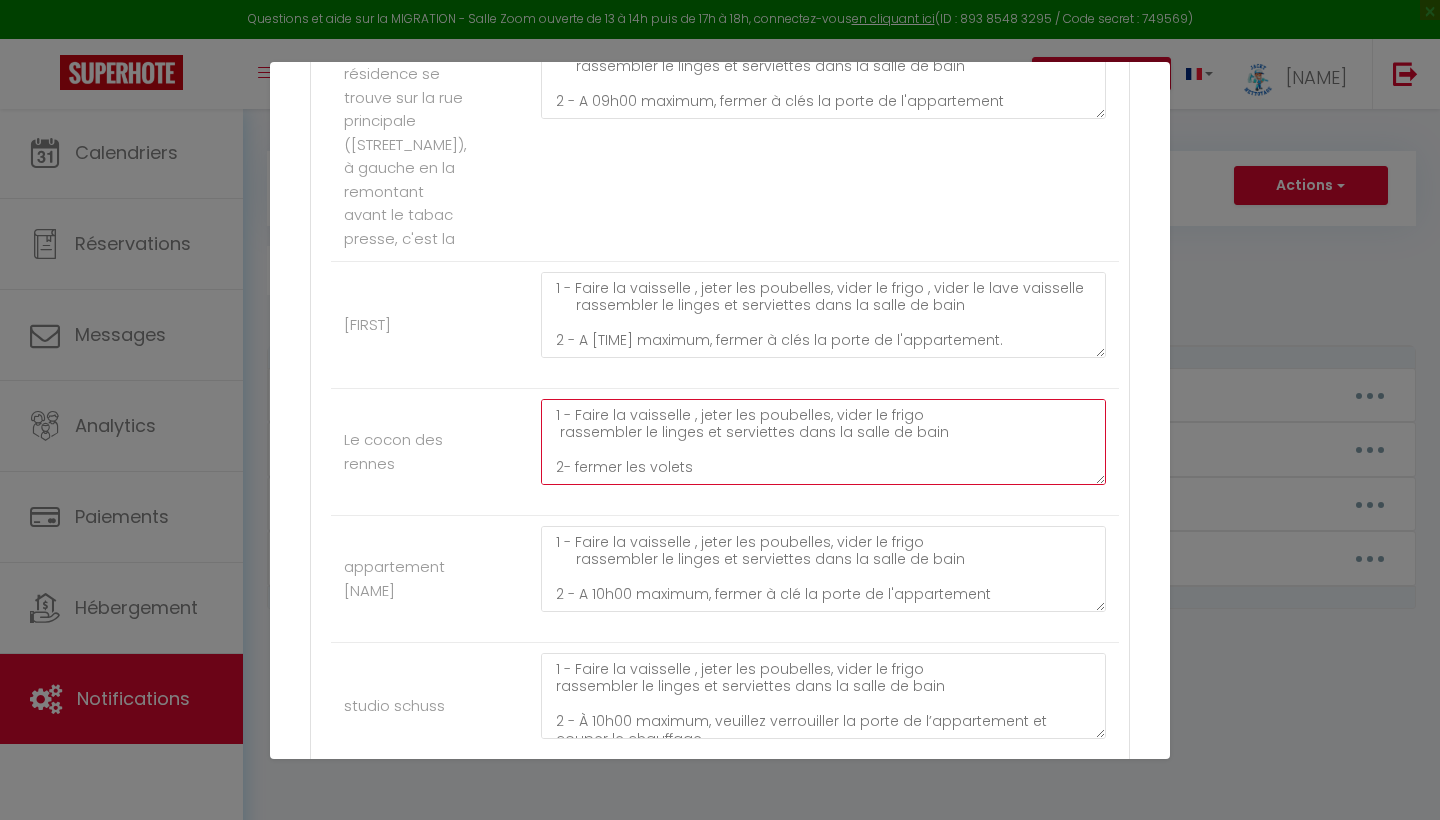 click on "1 - Faire la vaisselle , jeter les poubelles, vider le frigo
rassembler le linges et serviettes dans la salle de bain
2- fermer les volets
3- À 09h00 maximum, veuillez verrouiller la porte de l’appartement et couper le chauffage. ou disjoncter le compteur
4-envoyer message de confirmation de depart
IL est demandé  à tous nos voyageurs de laisser le logement a leur depart propre  pour le respect de chacun.
Des frais de ménage supplémentaire seront demandés au cas contraire.
Les poubelles doivent être toutes jetées a votre départ, si nous constatons des poubelles laissées dans le logement , nous vous facturerons 10 euros par poubelle.
un lave vaisselle non vidé sera facturé 15 euros.
Malheureusement, nous sommes contraints de le rappeler, car de nombreux manquements retardent les équipes de nettoyage.
Nous vous remercions de votre compréhension.
On vous souhaite un bon retours et a très bientot" at bounding box center [823, 442] 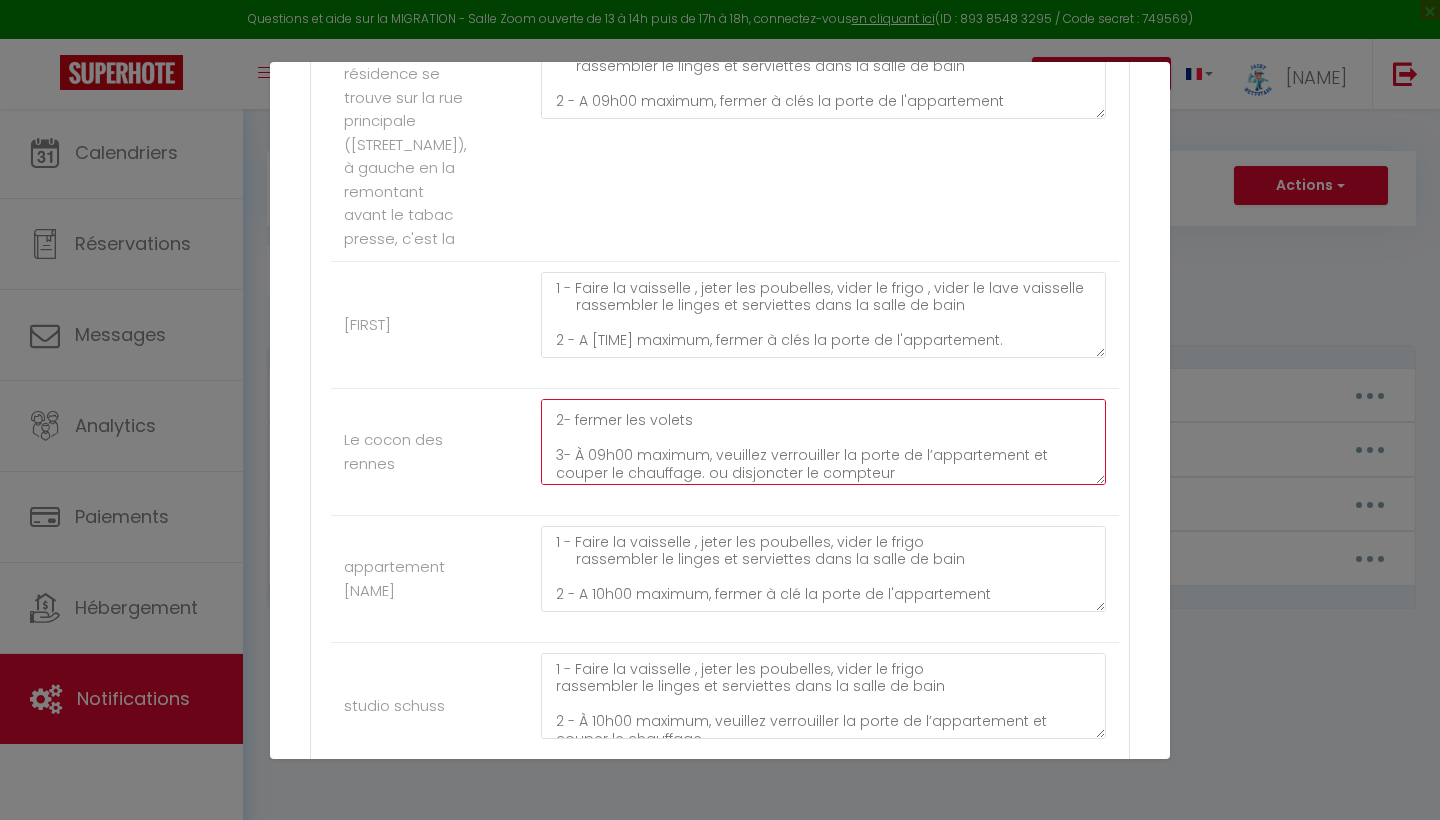 scroll, scrollTop: 52, scrollLeft: 0, axis: vertical 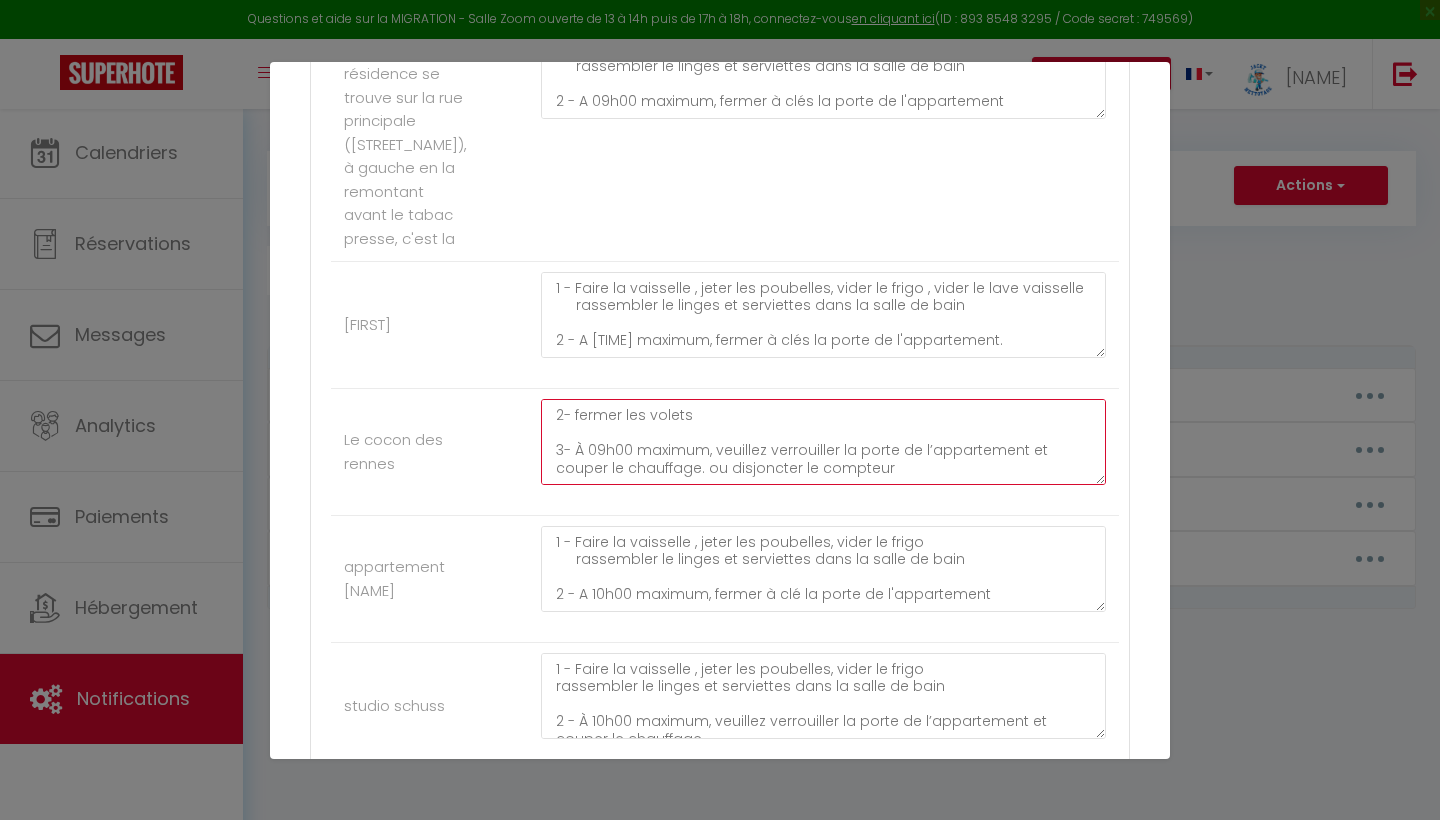 click on "1 - Faire la vaisselle , jeter les poubelles, vider le frigo
rassembler le linges et serviettes dans la salle de bain
2- fermer les volets
3- À 09h00 maximum, veuillez verrouiller la porte de l’appartement et couper le chauffage. ou disjoncter le compteur
4-envoyer message de confirmation de depart
IL est demandé  à tous nos voyageurs de laisser le logement a leur depart propre  pour le respect de chacun.
Des frais de ménage supplémentaire seront demandés au cas contraire.
Les poubelles doivent être toutes jetées a votre départ, si nous constatons des poubelles laissées dans le logement , nous vous facturerons 10 euros par poubelle.
un lave vaisselle non vidé sera facturé 15 euros.
Malheureusement, nous sommes contraints de le rappeler, car de nombreux manquements retardent les équipes de nettoyage.
Nous vous remercions de votre compréhension.
On vous souhaite un bon retours et a très bientot" at bounding box center (823, 442) 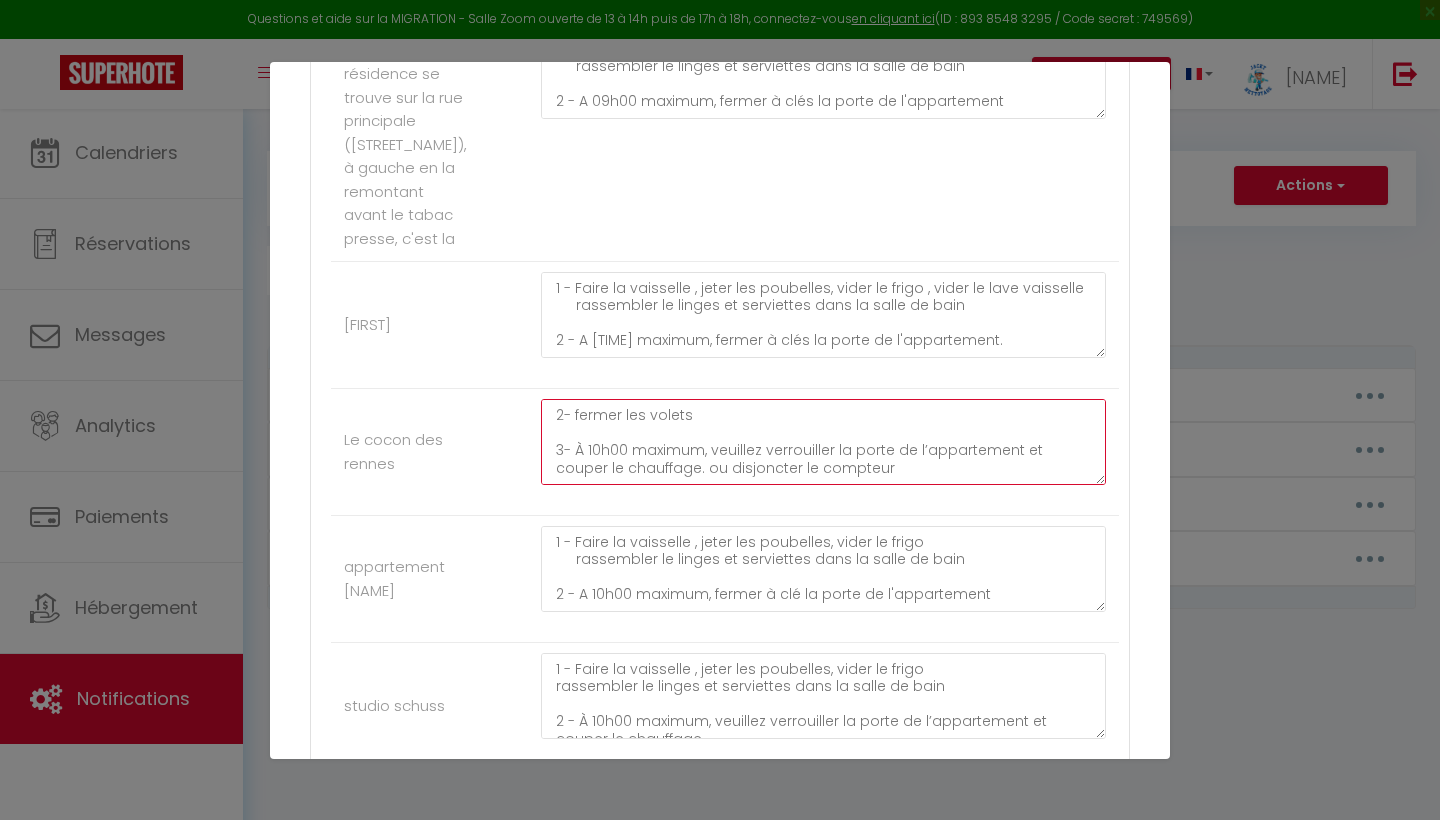 scroll, scrollTop: 0, scrollLeft: 0, axis: both 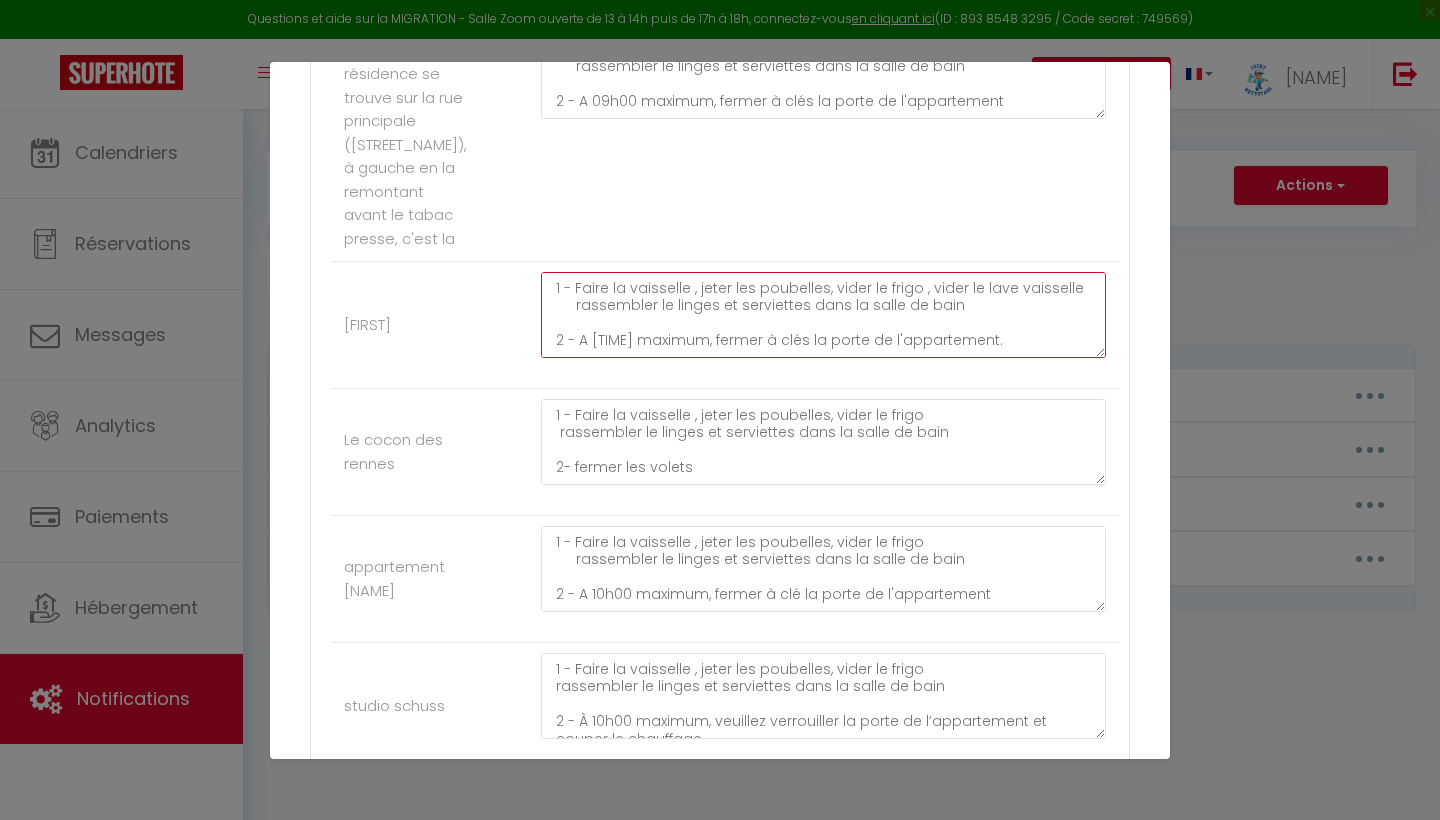 click on "1 - Faire la vaisselle , jeter les poubelles, vider le frigo , vider le lave vaisselle
rassembler le linges et serviettes dans la salle de bain
2 - A [TIME] maximum, fermer à clés la porte de l'appartement.
3- fermer les volets
4- Remettre les clés dans la boite a clés
5-envoyer message de confirmation de depart
IL est demandé  à tous nos voyageurs de laisser le logement a leur depart propre  pour le respect de chacun.
Des frais de ménage supplémentaire seront demandés au cas contraire.
Les poubelles doivent être toutes jetées a votre départ,
si nous constatons des poubelles laissées dans le logement , nous vous facturerons 10 euros par poubelle.
un lave vaisselle non vidé sera facturé 15 euros.
Malheureusement, nous sommes obligés de le préciser, car trop de manquements retardent les équipes de nettoyage.
Nous vous remercions pour votre compréhension.
On vous souhaite un bon retours et a très bientot" at bounding box center [823, 315] 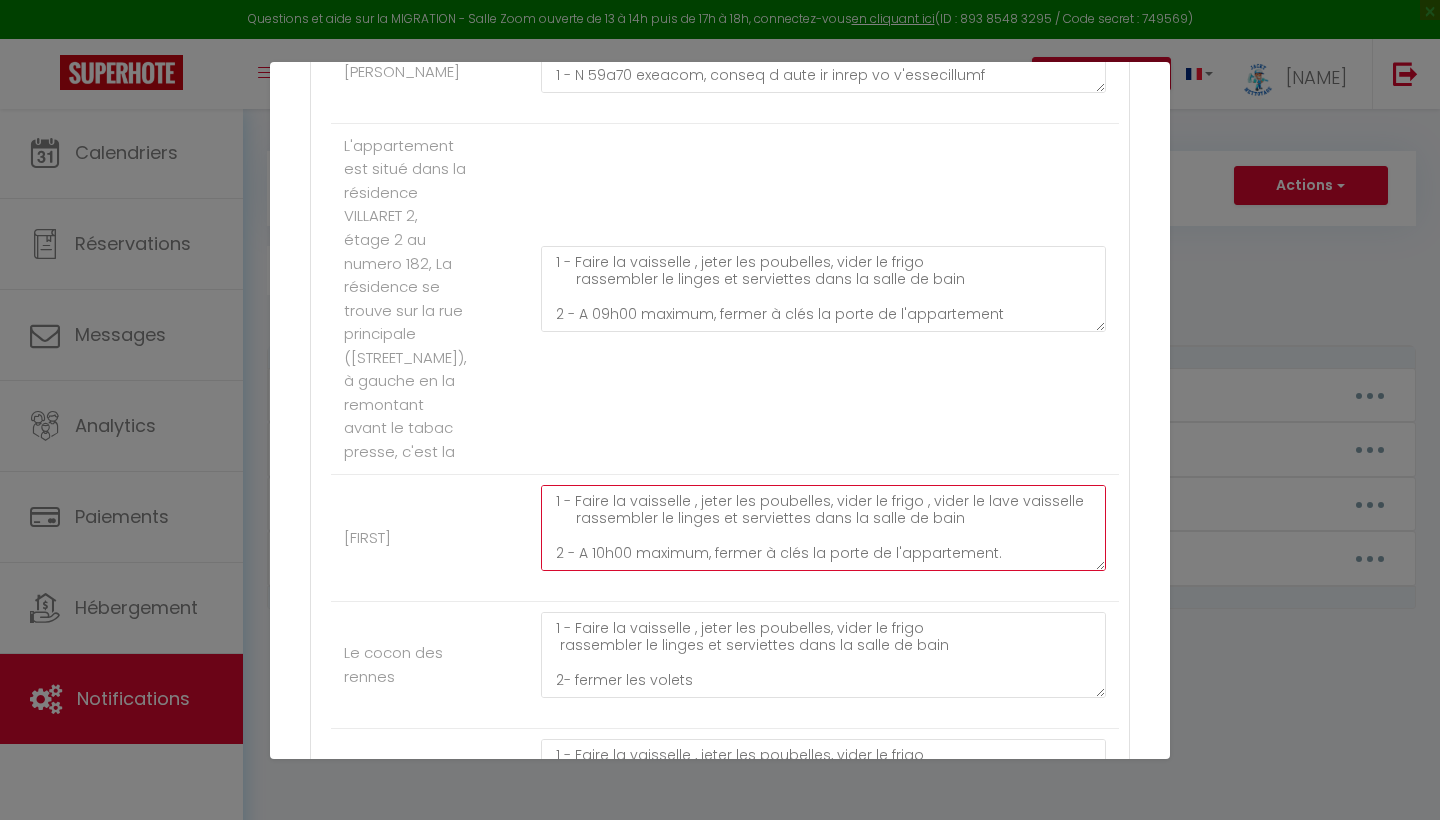scroll, scrollTop: 885, scrollLeft: 0, axis: vertical 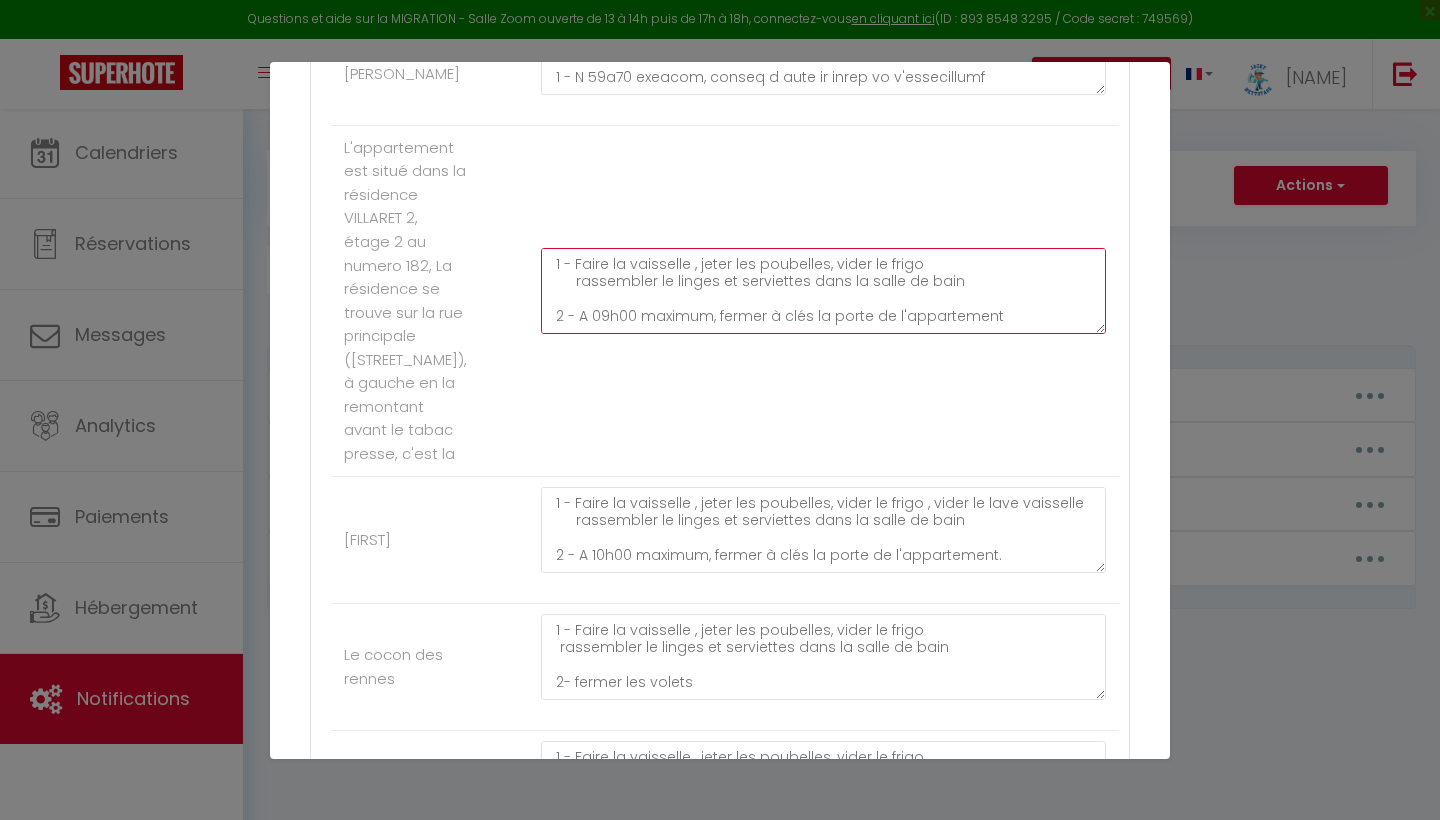 click on "1 - Faire la vaisselle , jeter les poubelles, vider le frigo
rassembler le linges et serviettes dans la salle de bain
2 - A 09h00 maximum, fermer à clés la porte de l'appartement
3- fermer les volets
4- Remettre les clés dans la boite a clés et arrêté les chauffages ou disjoncté le compteur
5-envoyer message de confirmation de depart
IL est demandé  à tous nos voyageurs de laisser le logement a leur depart propre  pour le respect de chacun.
Les poubelles doivent être toutes jetées a votre départ, si nous constatons des poubelles laissées dans le logement , nous vous facturerons 10 euros par poubelle.
un lave vaisselle non vidé sera facturé 15 euros.
Malheureusement, nous devons insister sur ce point, car de nombreux manquements retardent les équipes de nettoyage.
Nous vous remercions pour votre compréhension.
On vous souhaite un bon retours et a très bientot" at bounding box center (823, 291) 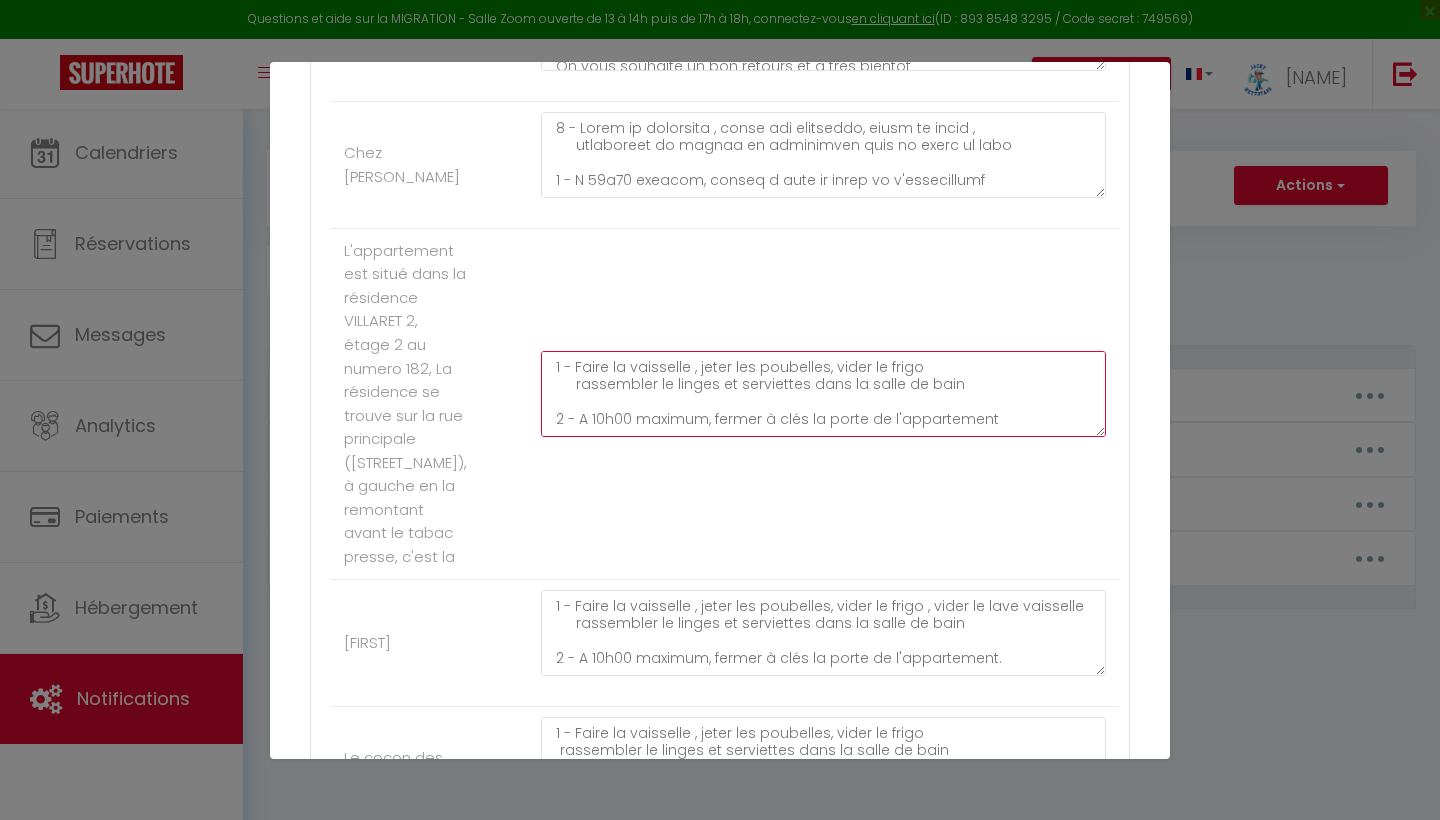 scroll, scrollTop: 762, scrollLeft: 0, axis: vertical 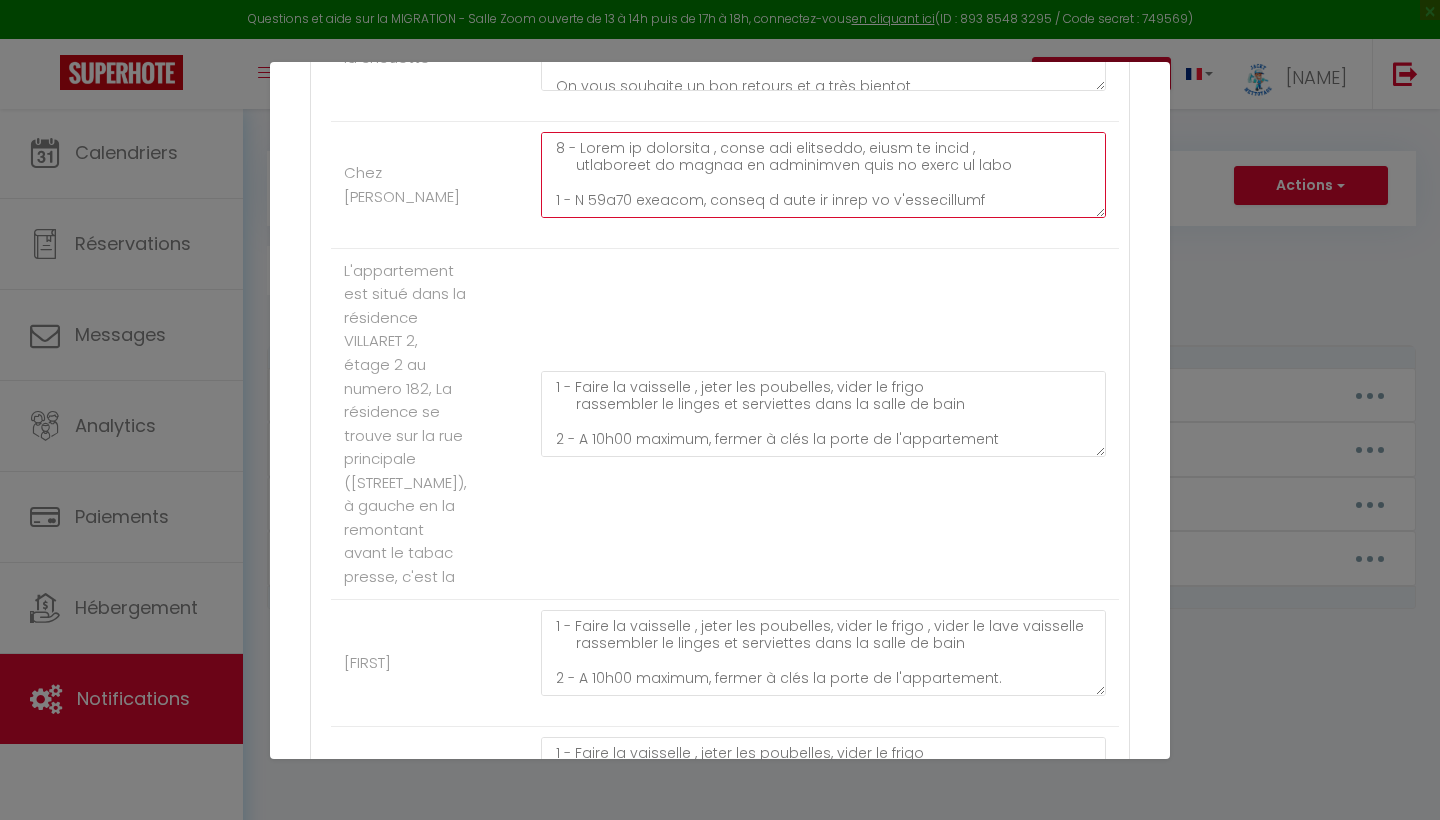 click at bounding box center (823, 175) 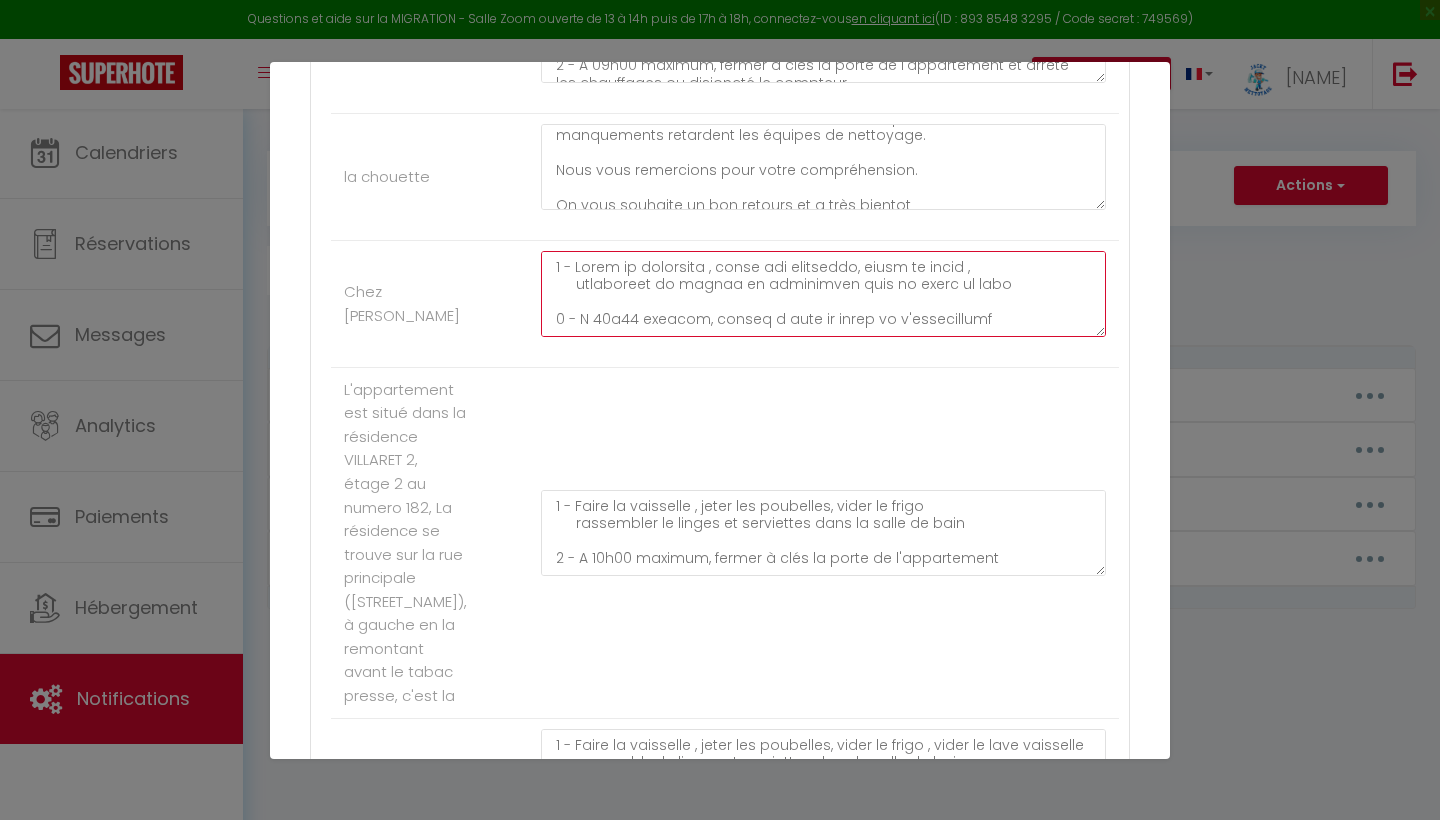 scroll, scrollTop: 625, scrollLeft: 0, axis: vertical 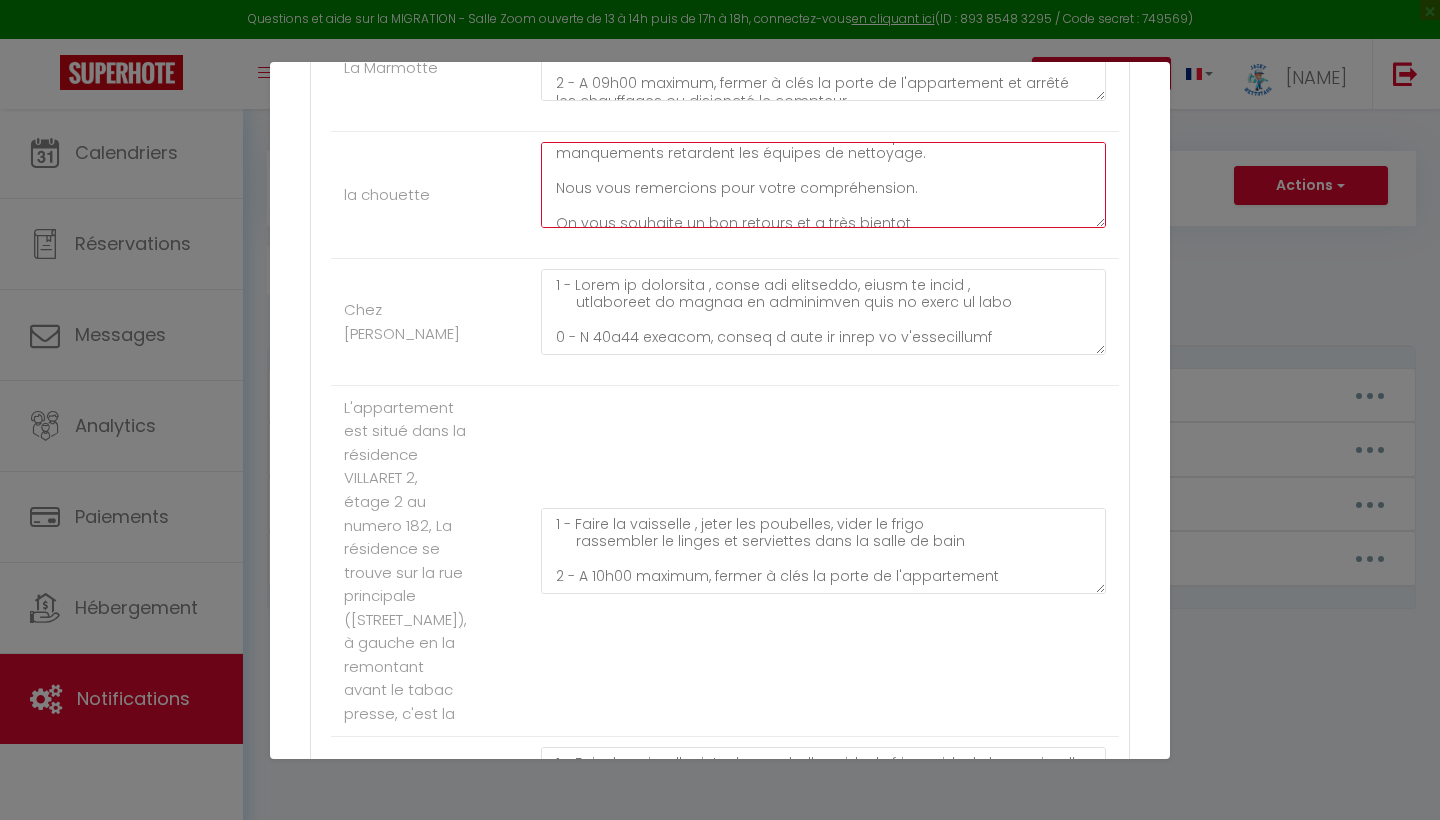 click on "1 - Faire la vaisselle , jeter les poubelles, vider le frigo , vider le lave vaisselle
rassembler le linges et serviettes dans la salle de bain
2 - A 09h00 maximum, fermer à clés la porte de l'appartement et arrêté les chauffages ou disjoncté le compteur
3- fermer le volet
4- Remettre les clés dans la boite a clés
5-envoyer message de confirmation de depart
IL est demandé  à tous nos voyageurs de laisser le logement a leur depart propre  pour le respect de chacun.
Des frais de ménage supplémentaire seront demandés au cas contraire.
Les poubelles doivent être toutes jetées a votre départ,
si nous constatons des poubelles laissées dans le logement , nous vous facturerons 10 euros par poubelle.
un lave vaisselle non vidé sera facturé 15 euros.
Malheureusement, nous devons insister sur ce point, car de nombreux manquements retardent les équipes de nettoyage.
Nous vous remercions pour votre compréhension.
On vous souhaite un bon retours et a très bientot" at bounding box center (823, 185) 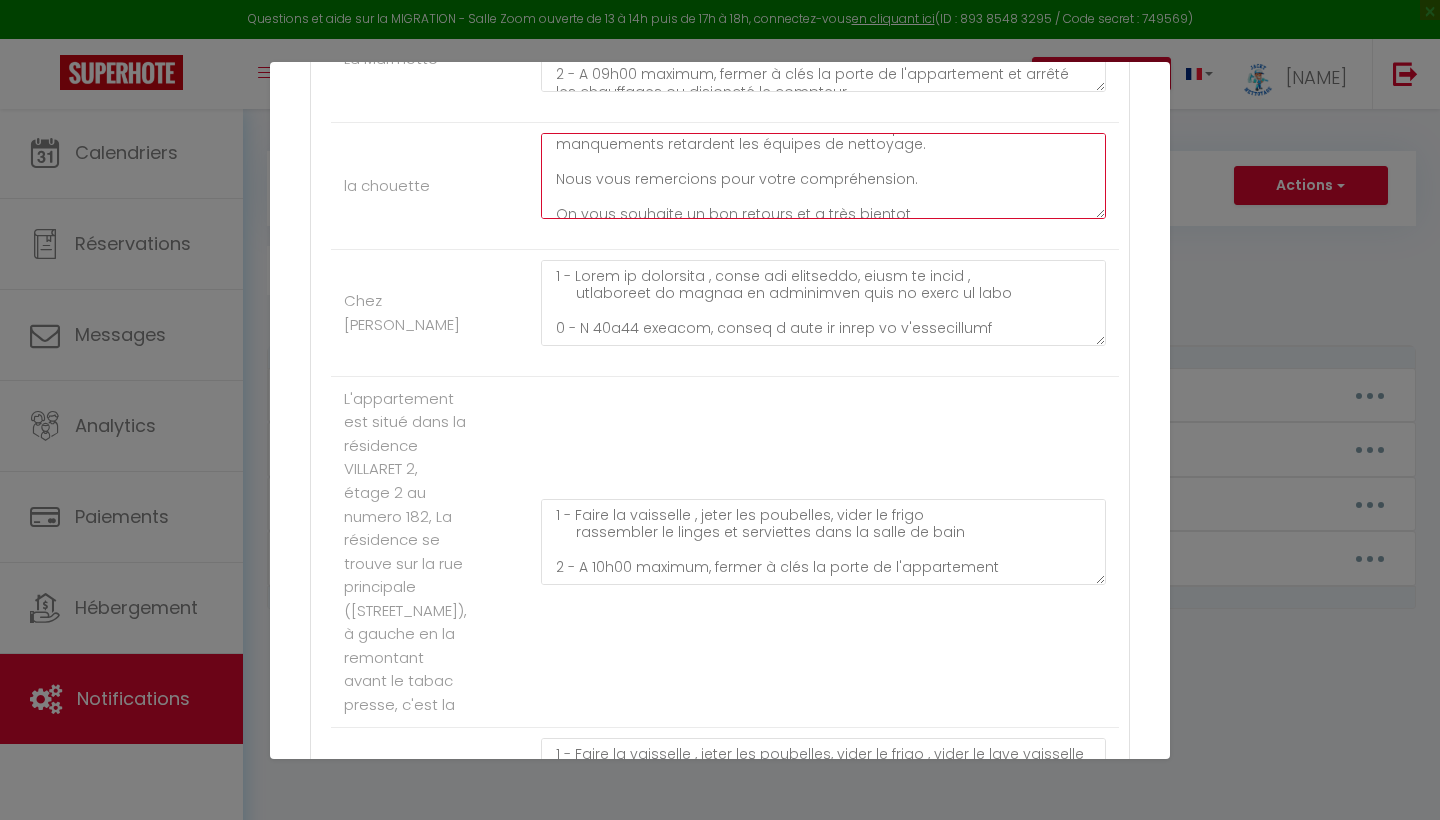 scroll, scrollTop: 608, scrollLeft: 0, axis: vertical 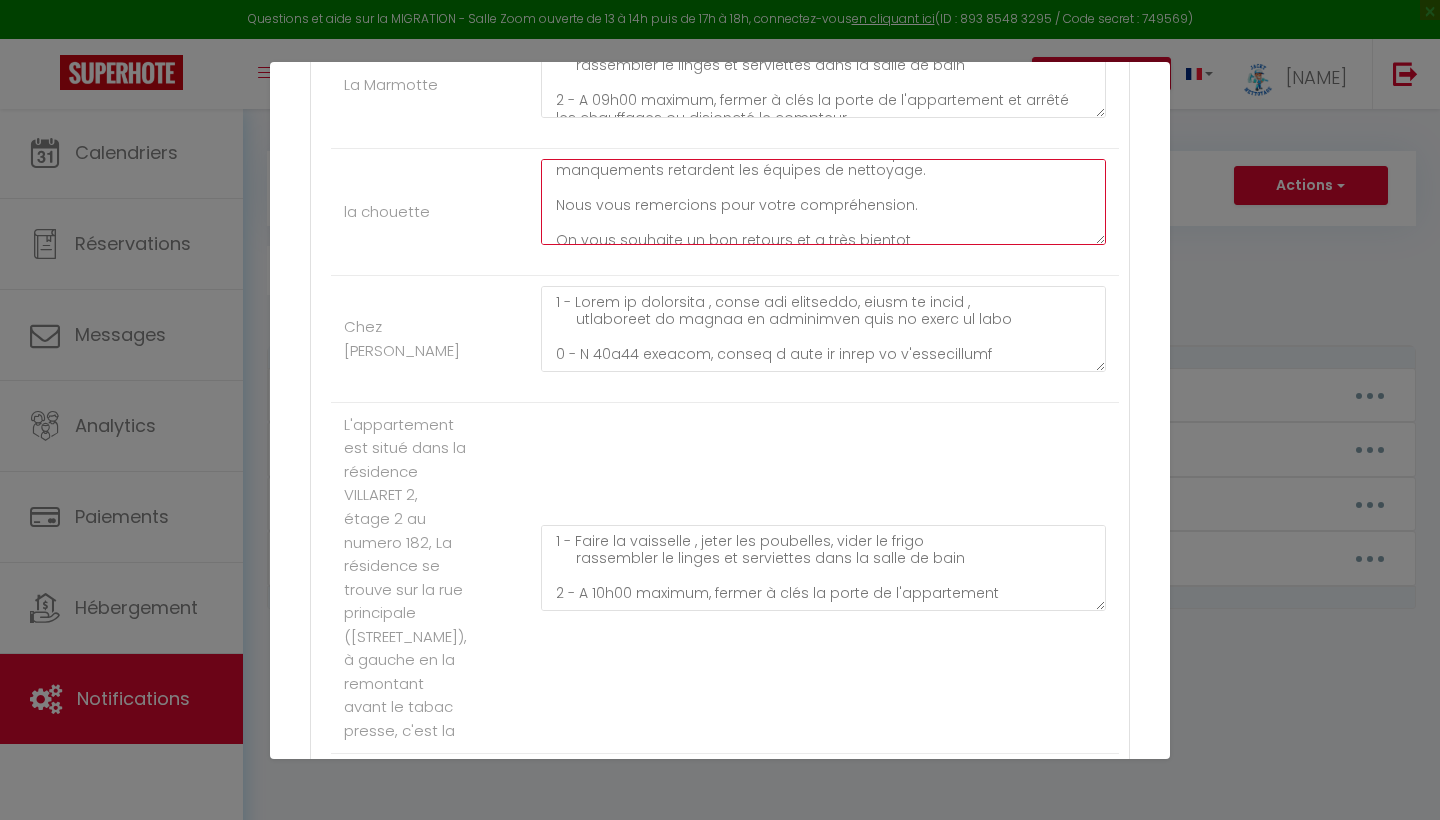 click on "1 - Faire la vaisselle , jeter les poubelles, vider le frigo , vider le lave vaisselle
rassembler le linges et serviettes dans la salle de bain
2 - A 09h00 maximum, fermer à clés la porte de l'appartement et arrêté les chauffages ou disjoncté le compteur
3- fermer le volet
4- Remettre les clés dans la boite a clés
5-envoyer message de confirmation de depart
IL est demandé  à tous nos voyageurs de laisser le logement a leur depart propre  pour le respect de chacun.
Des frais de ménage supplémentaire seront demandés au cas contraire.
Les poubelles doivent être toutes jetées a votre départ,
si nous constatons des poubelles laissées dans le logement , nous vous facturerons 10 euros par poubelle.
un lave vaisselle non vidé sera facturé 15 euros.
Malheureusement, nous devons insister sur ce point, car de nombreux manquements retardent les équipes de nettoyage.
Nous vous remercions pour votre compréhension.
On vous souhaite un bon retours et a très bientot" at bounding box center [823, 202] 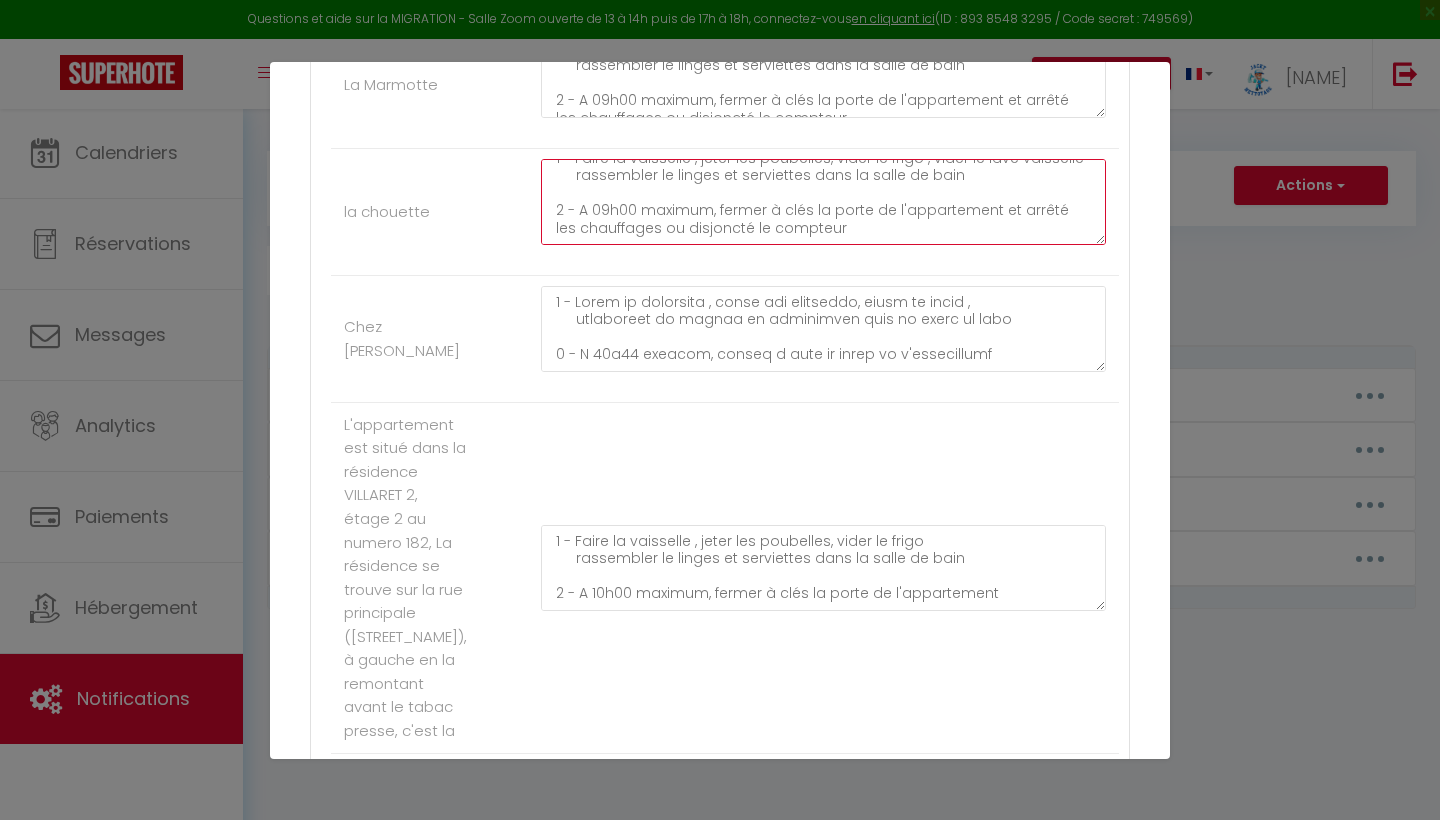scroll, scrollTop: 0, scrollLeft: 0, axis: both 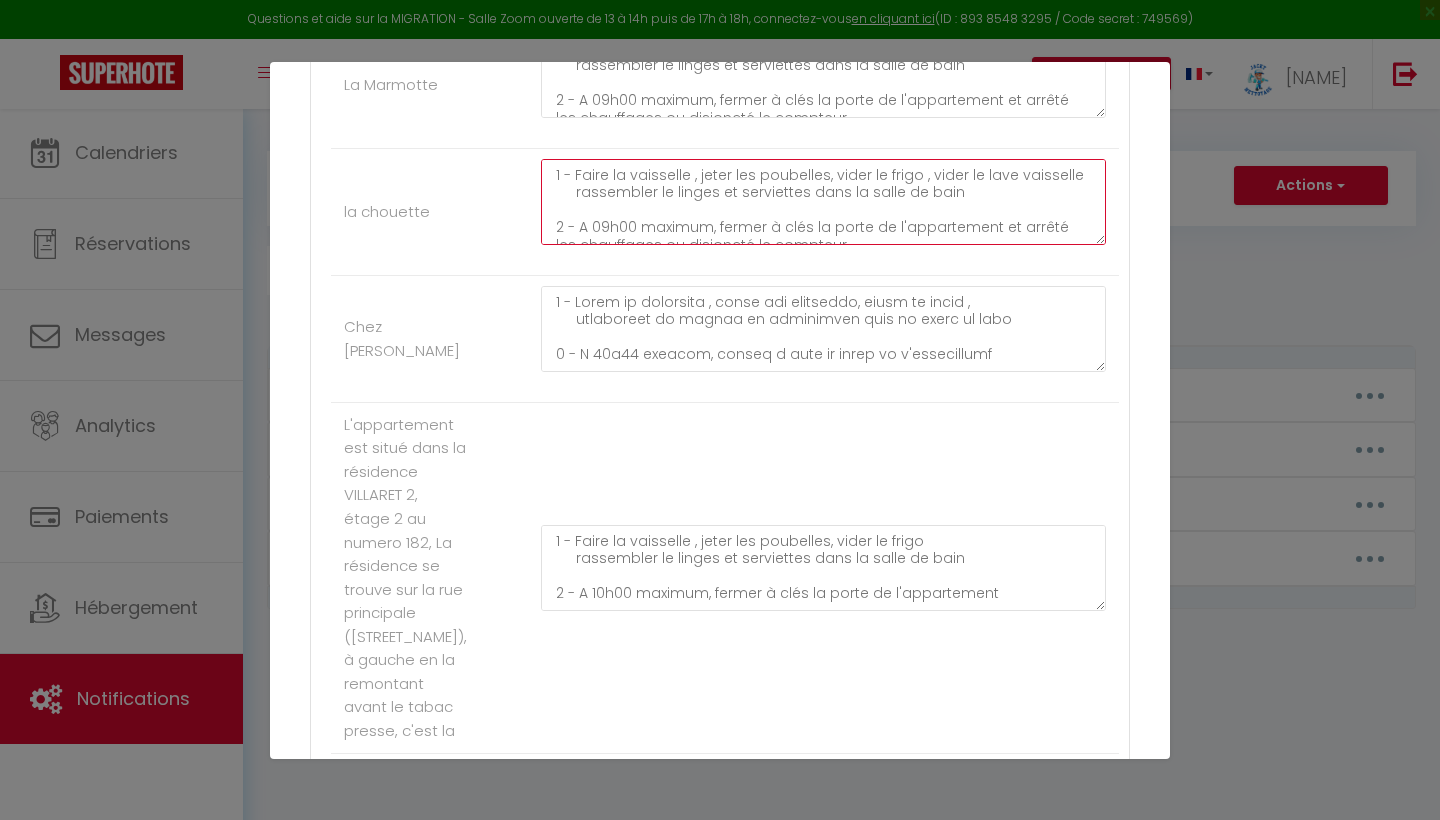 click on "1 - Faire la vaisselle , jeter les poubelles, vider le frigo , vider le lave vaisselle
rassembler le linges et serviettes dans la salle de bain
2 - A 09h00 maximum, fermer à clés la porte de l'appartement et arrêté les chauffages ou disjoncté le compteur
3- fermer le volet
4- Remettre les clés dans la boite a clés
5-envoyer message de confirmation de depart
IL est demandé  à tous nos voyageurs de laisser le logement a leur depart propre  pour le respect de chacun.
Des frais de ménage supplémentaire seront demandés au cas contraire.
Les poubelles doivent être toutes jetées a votre départ,
si nous constatons des poubelles laissées dans le logement , nous vous facturerons 10 euros par poubelle.
un lave vaisselle non vidé sera facturé 15 euros.
Malheureusement, nous devons insister sur ce point, car de nombreux manquements retardent les équipes de nettoyage.
Nous vous remercions pour votre compréhension.
On vous souhaite un bon retours et a très bientot" at bounding box center [823, 202] 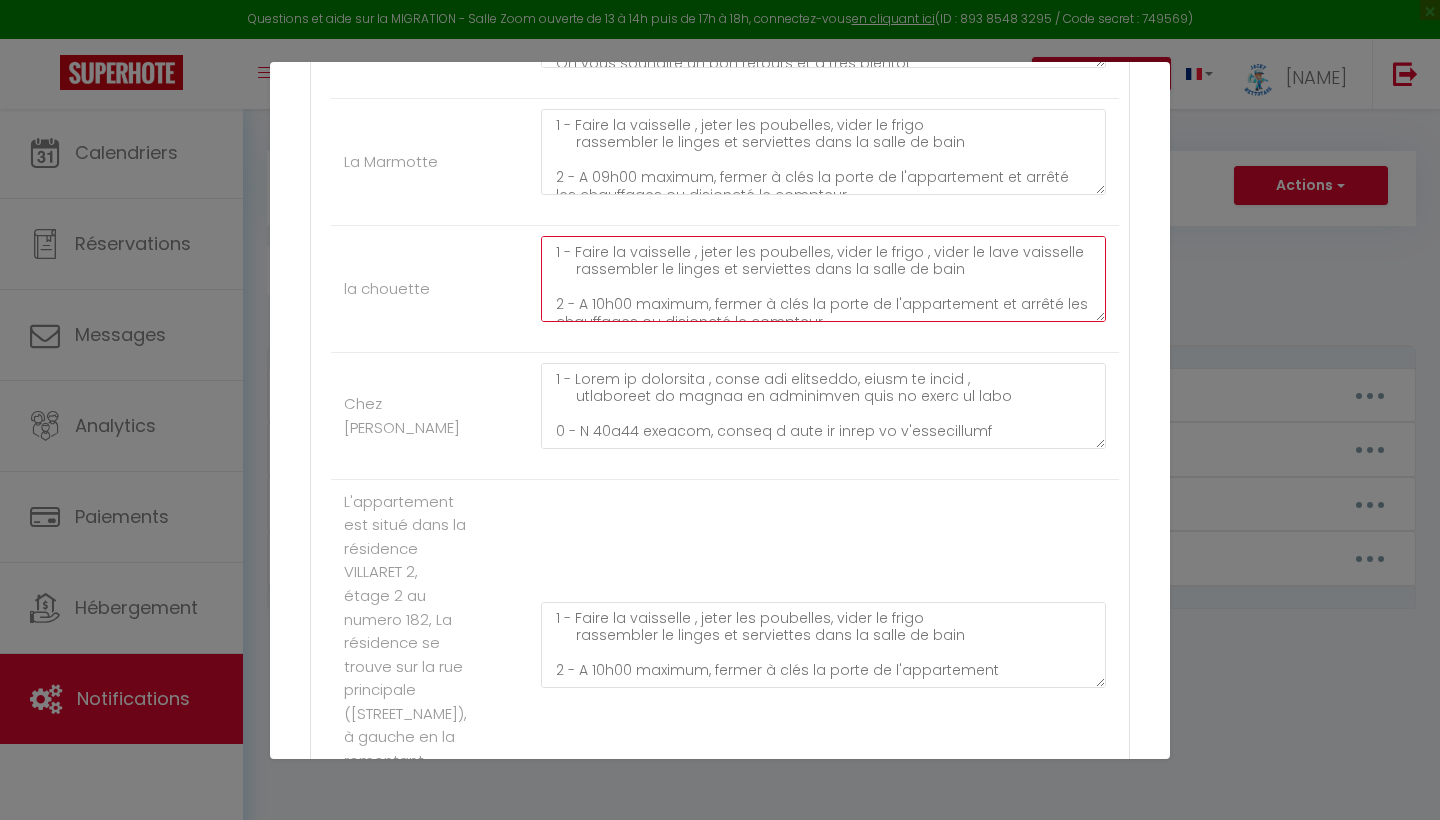 scroll, scrollTop: 525, scrollLeft: 0, axis: vertical 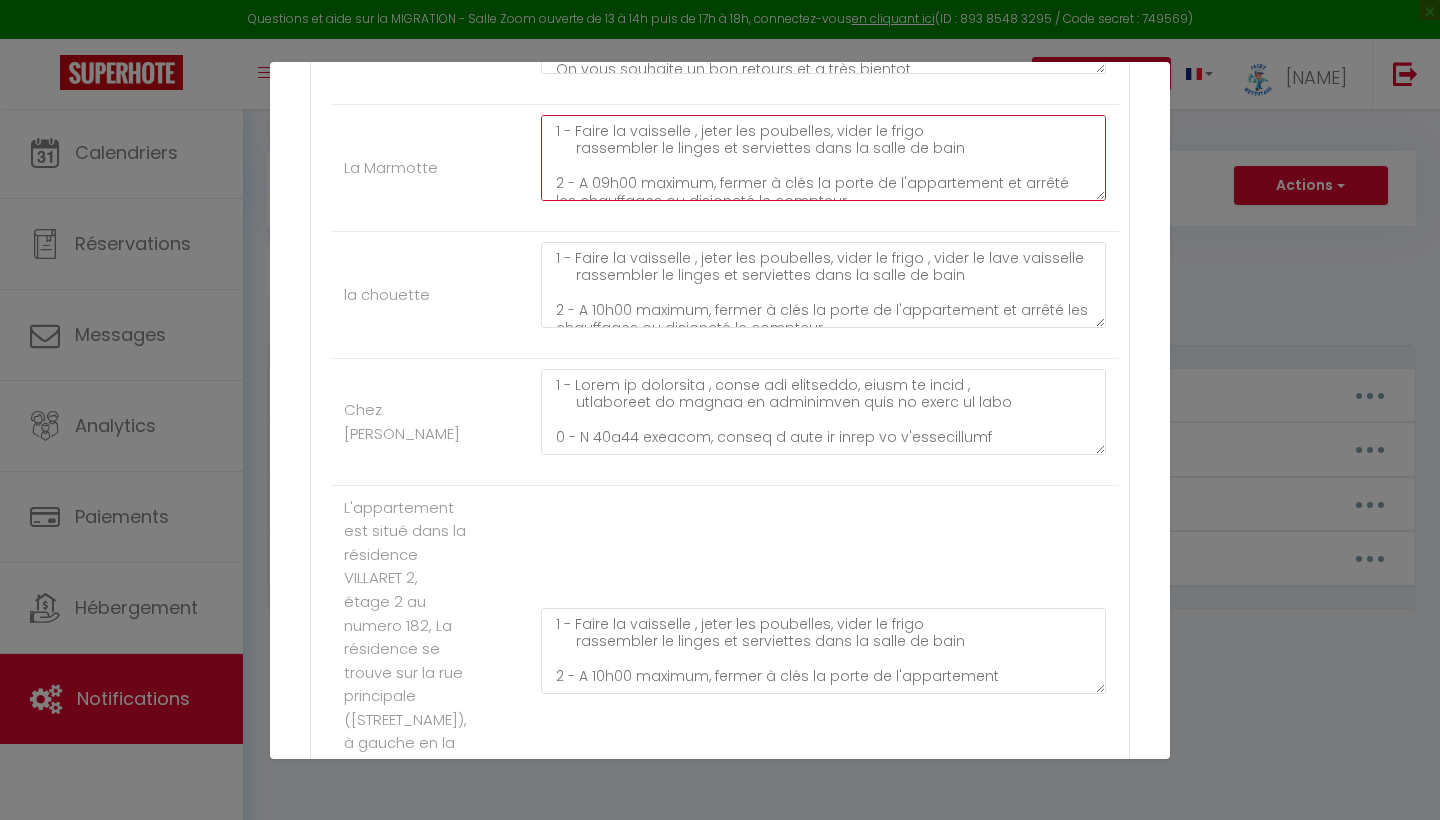 click on "1 - Faire la vaisselle , jeter les poubelles, vider le frigo
rassembler le linges et serviettes dans la salle de bain
2 - A 09h00 maximum, fermer à clés la porte de l'appartement et arrêté les chauffages ou disjoncté le compteur
3- fermer les volets
4- Remettre les clés dans la boite a clés
5-envoyer message de confirmation de depart
IL est demandé  à tous nos voyageurs de laisser le logement a leur depart propre  pour le respect de chacun.
Des frais de ménage supplémentaire seront demandés au cas contraire.
Les poubelles doivent être toutes jetées a votre départ, si nous constatons des poubelles laissées dans le logement , nous vous facturerons 10 euros par poubelle.
un lave vaisselle non vidé sera facturé 15 euros.
Malheureusement, nous sommes obligés de le préciser, car trop de manquements retardent les équipes de nettoyage.
Nous vous remercions pour votre compréhension.
On vous souhaite un bon retours et a très bientot" at bounding box center (823, 158) 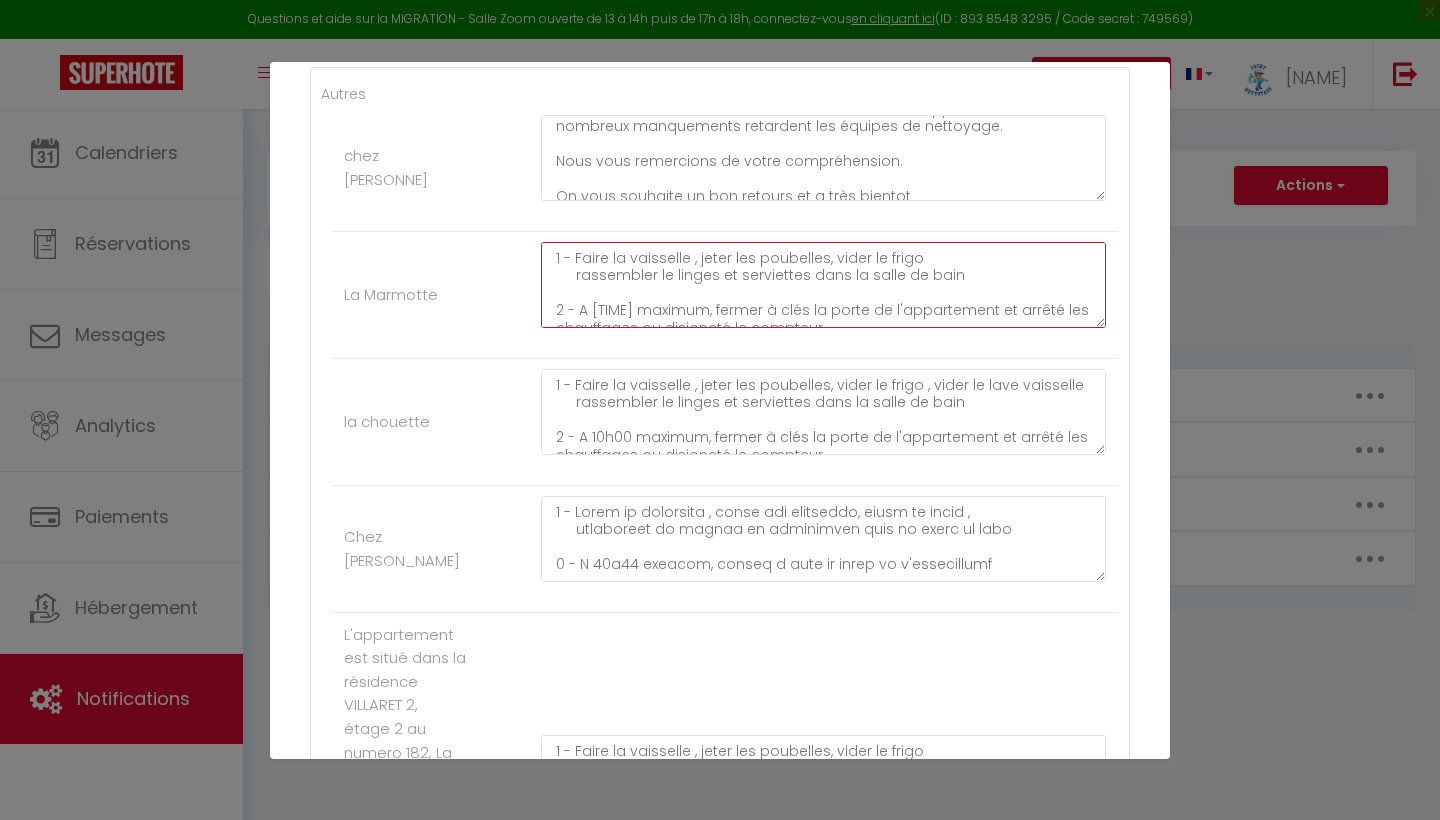 scroll, scrollTop: 397, scrollLeft: 0, axis: vertical 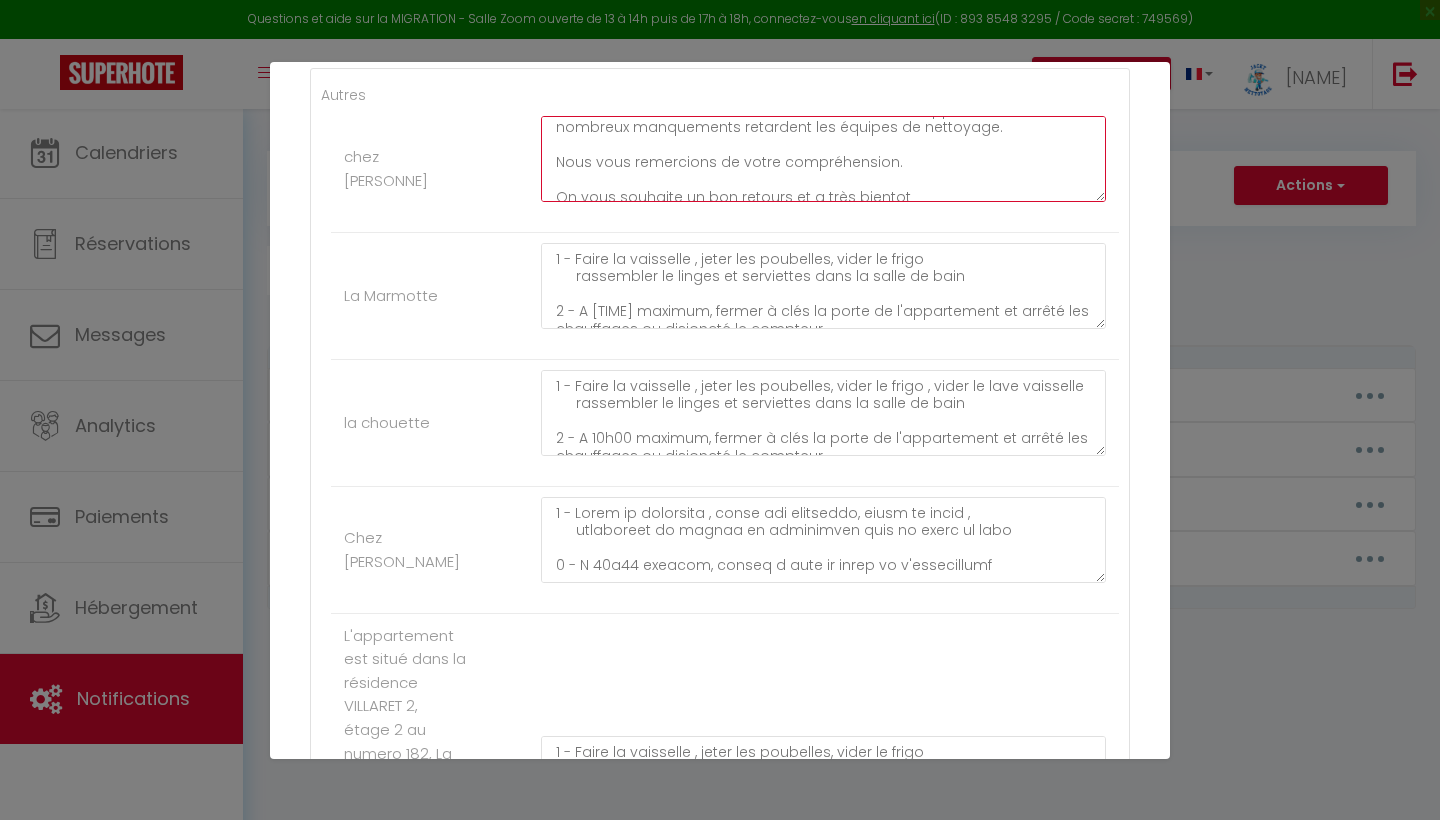 click on "1 - Faire la vaisselle , jeter les poubelles, vider le frigo
rassembler le linges et serviettes dans la salle de bain
2 - À 09h00 maximum, veuillez verrouiller la porte de l’appartement et couper le chauffage ou disjoncté le compteur.
3- Fermer le volet et les trois Velux.
4- Remettre les clés dans la boîte à clés.
5-envoyer message de confirmation de depart
Il est demandé à tous nos voyageurs de bien vouloir laisser le logement propre à leur départ, par respect pour les autres.
Des frais de ménage supplémentaire seront demandés au cas contraire.
Les poubelles doivent être toutes jetées a votre départ, si nous constatons des poubelles laissées dans le logement , nous vous facturerons 10 euros par poubelle.
un lave vaisselle non vidé sera facturé 15 euros.
Malheureusement, nous sommes contraints de le rappeler, car de nombreux manquements retardent les équipes de nettoyage.
Nous vous remercions de votre compréhension.
On vous souhaite un bon retours et a très bientot" at bounding box center (823, 159) 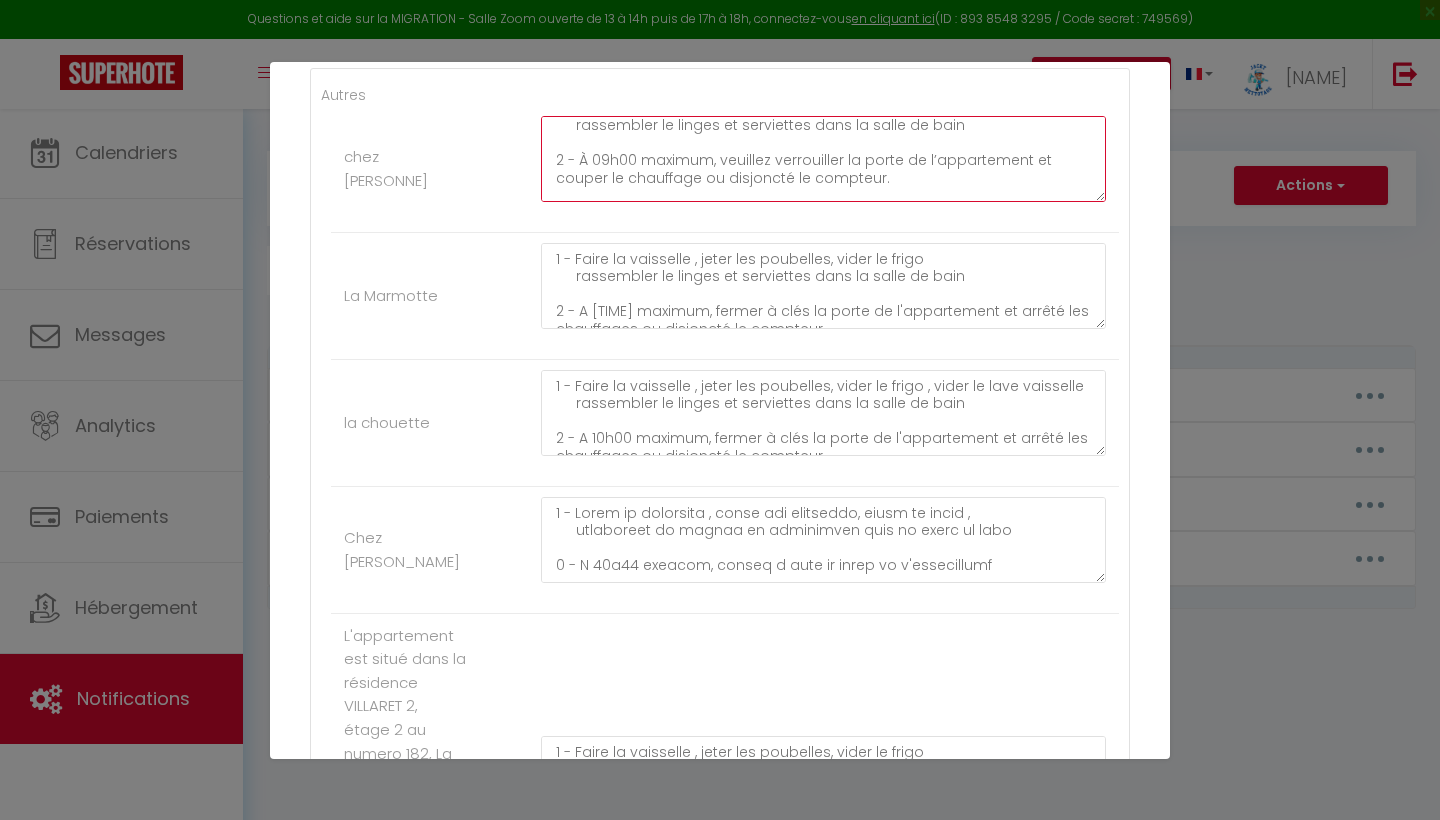 scroll, scrollTop: 18, scrollLeft: 0, axis: vertical 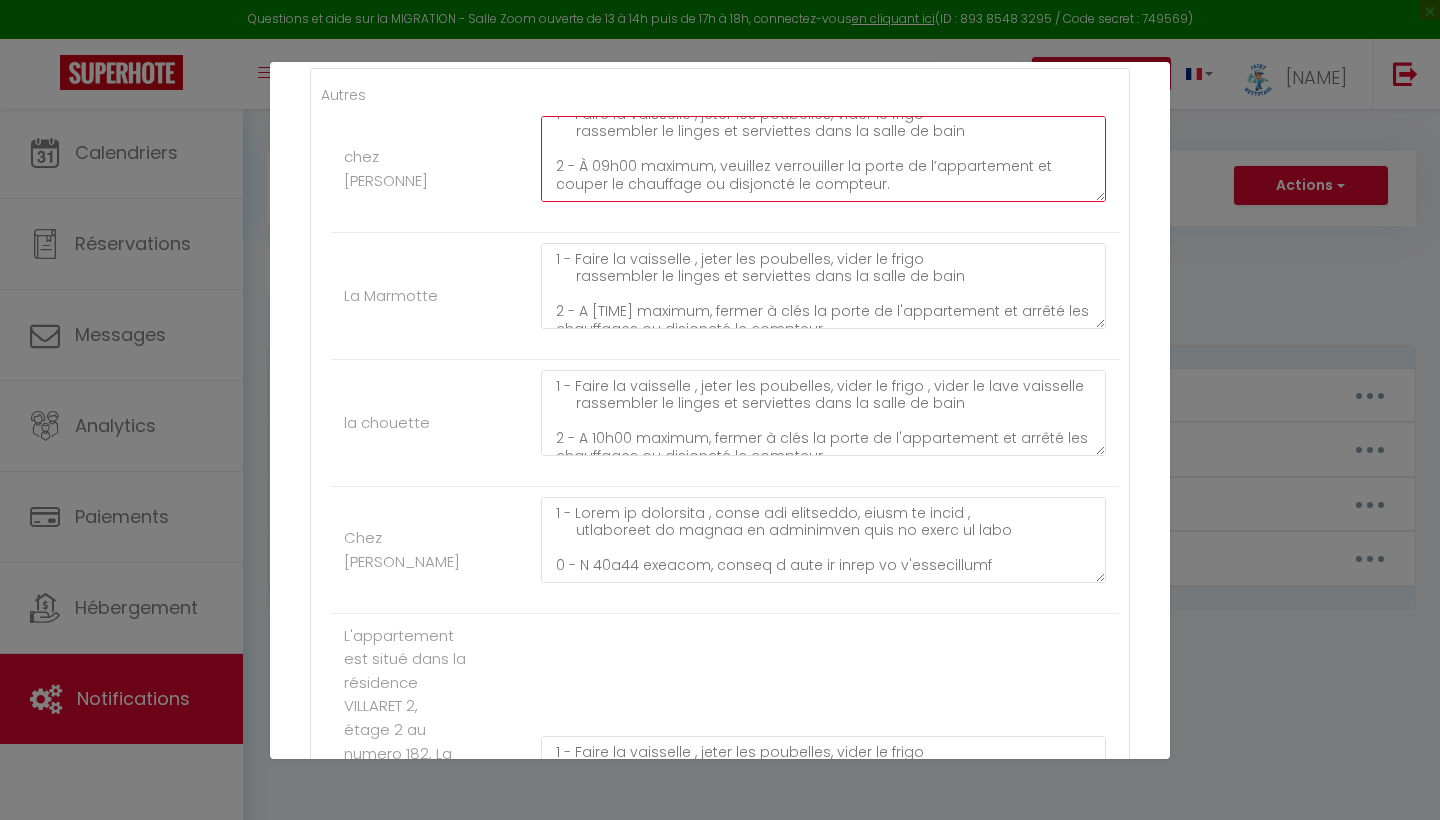 click on "1 - Faire la vaisselle , jeter les poubelles, vider le frigo
rassembler le linges et serviettes dans la salle de bain
2 - À 09h00 maximum, veuillez verrouiller la porte de l’appartement et couper le chauffage ou disjoncté le compteur.
3- Fermer le volet et les trois Velux.
4- Remettre les clés dans la boîte à clés.
5-envoyer message de confirmation de depart
Il est demandé à tous nos voyageurs de bien vouloir laisser le logement propre à leur départ, par respect pour les autres.
Des frais de ménage supplémentaire seront demandés au cas contraire.
Les poubelles doivent être toutes jetées a votre départ, si nous constatons des poubelles laissées dans le logement , nous vous facturerons 10 euros par poubelle.
un lave vaisselle non vidé sera facturé 15 euros.
Malheureusement, nous sommes contraints de le rappeler, car de nombreux manquements retardent les équipes de nettoyage.
Nous vous remercions de votre compréhension.
On vous souhaite un bon retours et a très bientot" at bounding box center [823, 159] 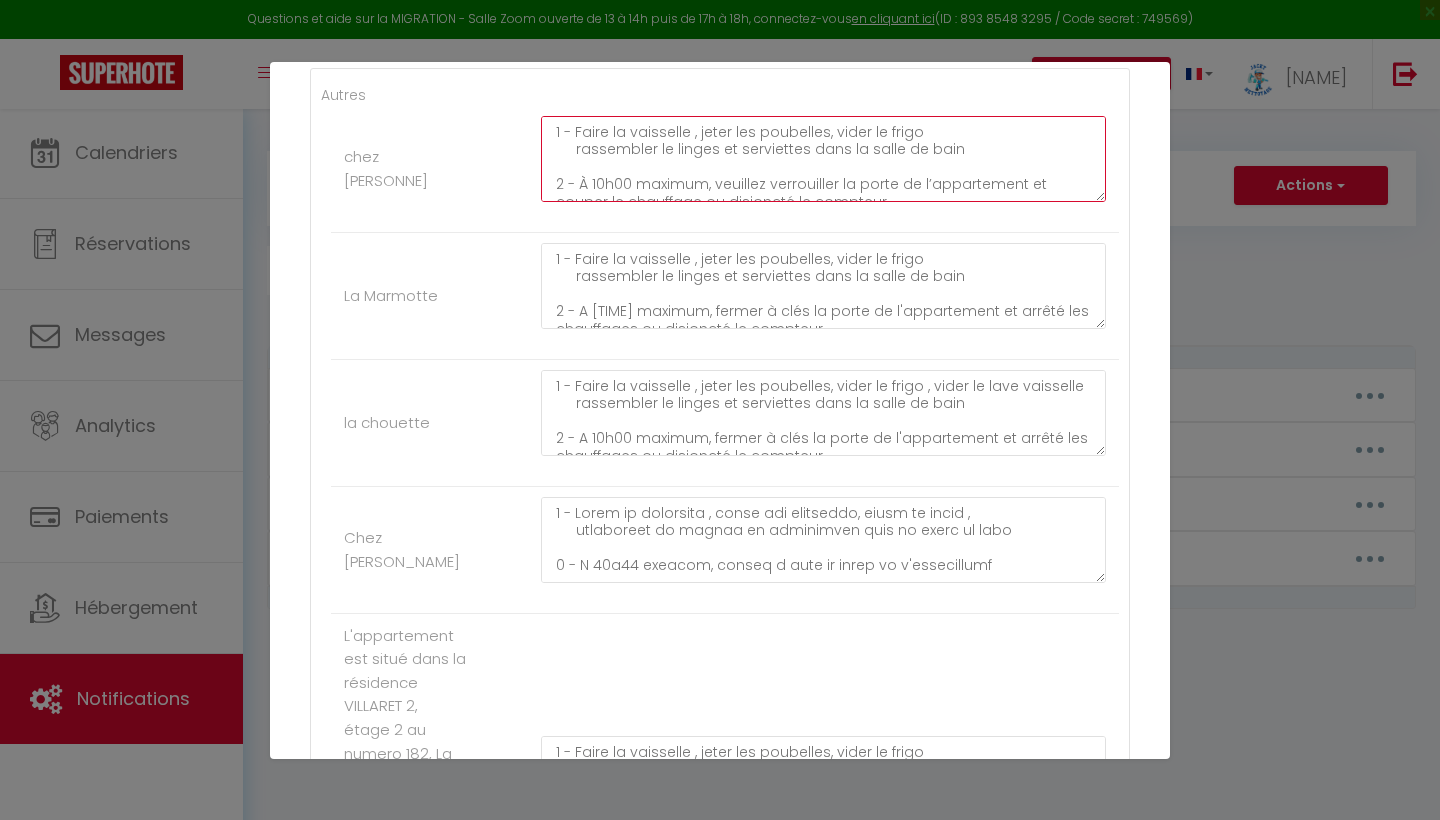 scroll, scrollTop: 0, scrollLeft: 0, axis: both 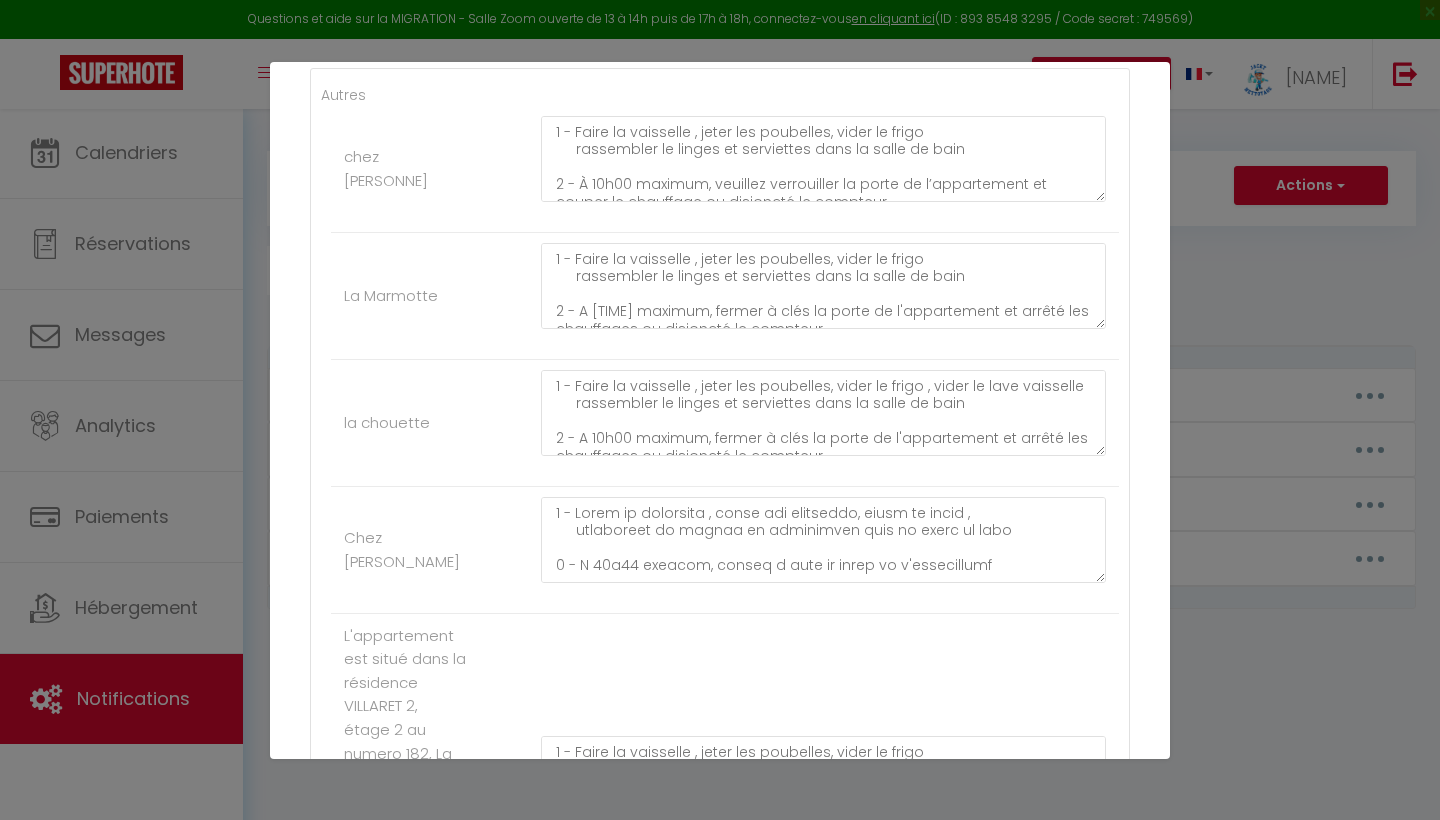 click on "chez [PERSONNE]" at bounding box center [725, 169] 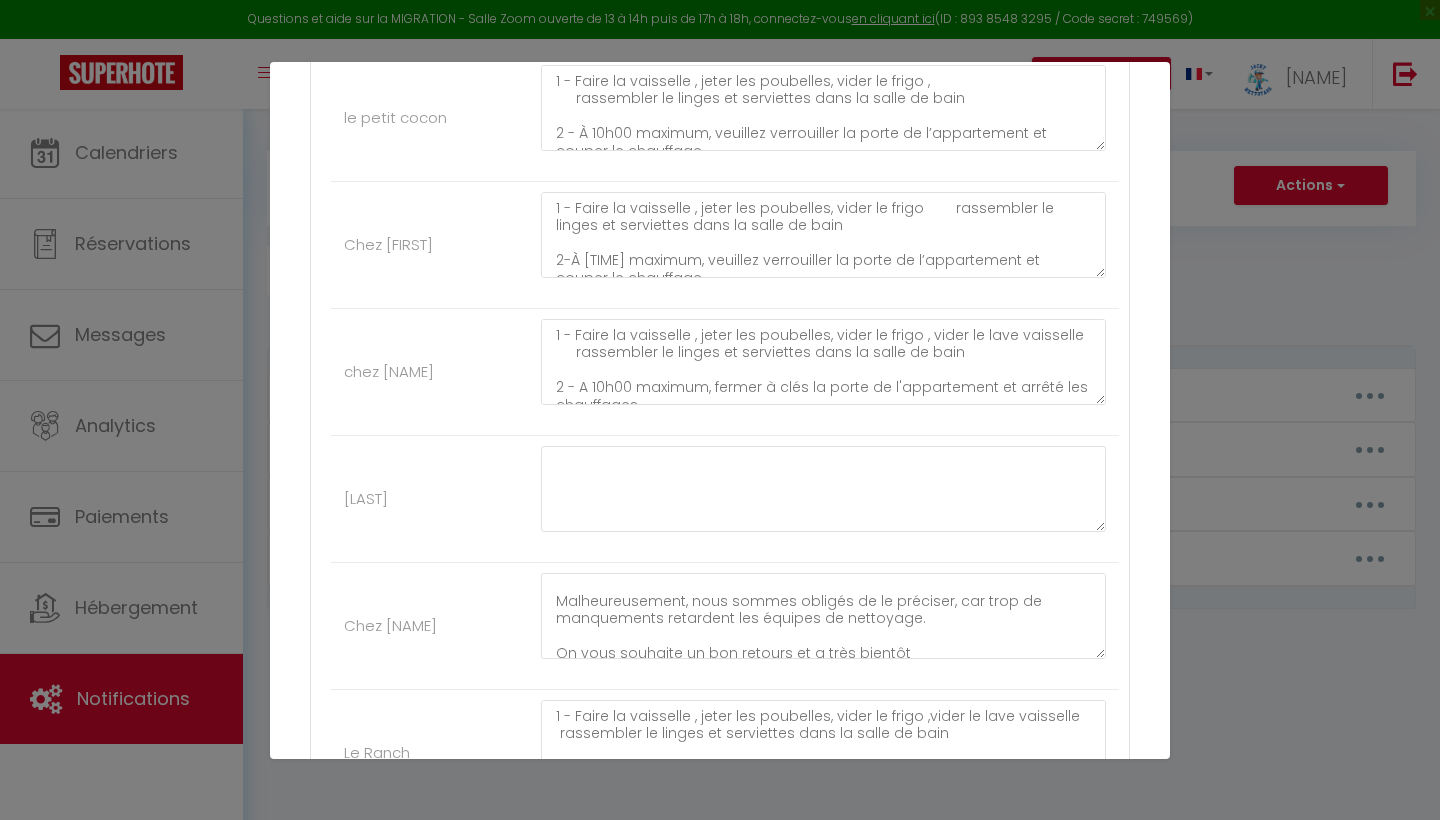 scroll, scrollTop: 3846, scrollLeft: 0, axis: vertical 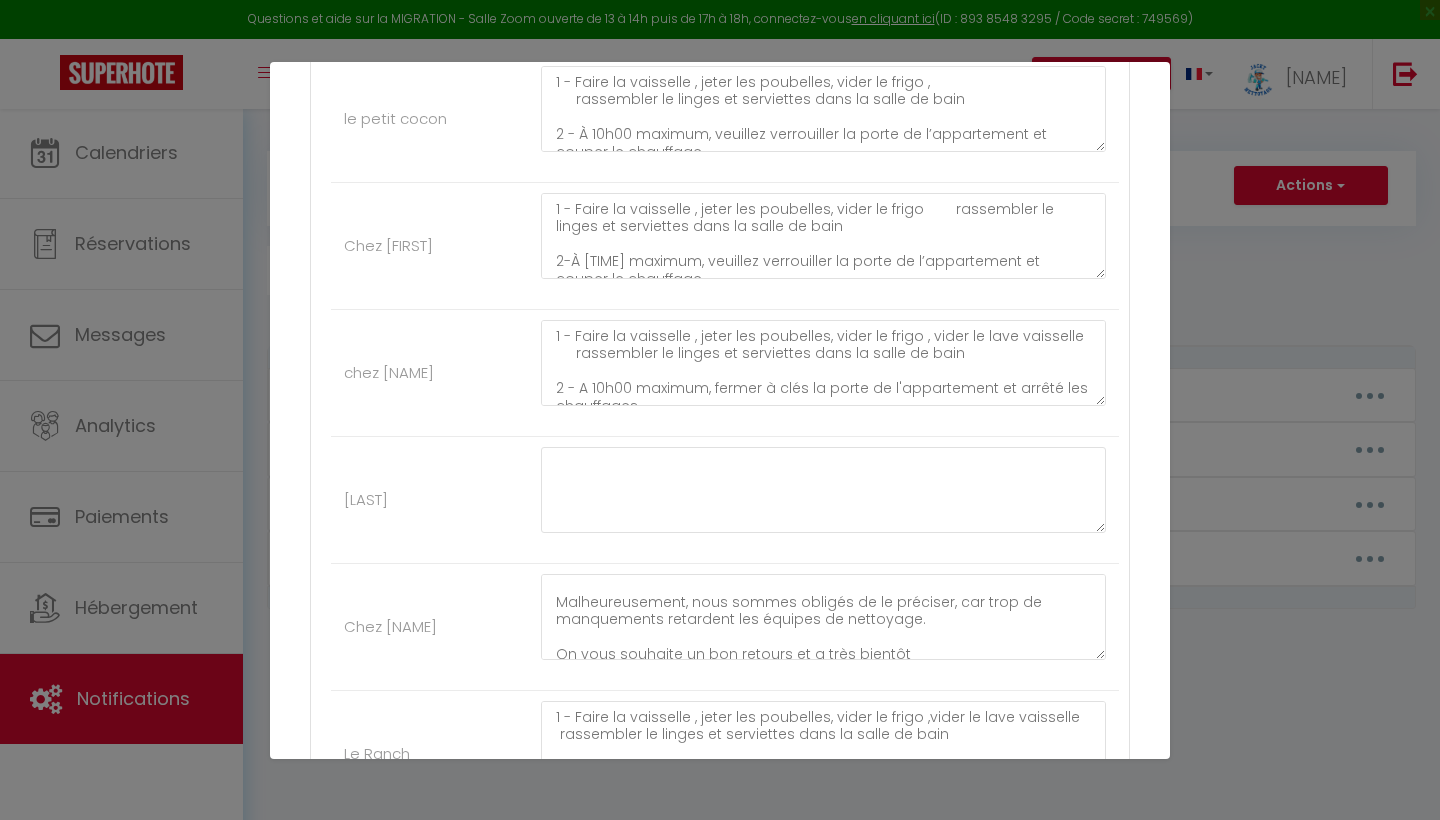 click on "Mettre à jour" at bounding box center (764, 947) 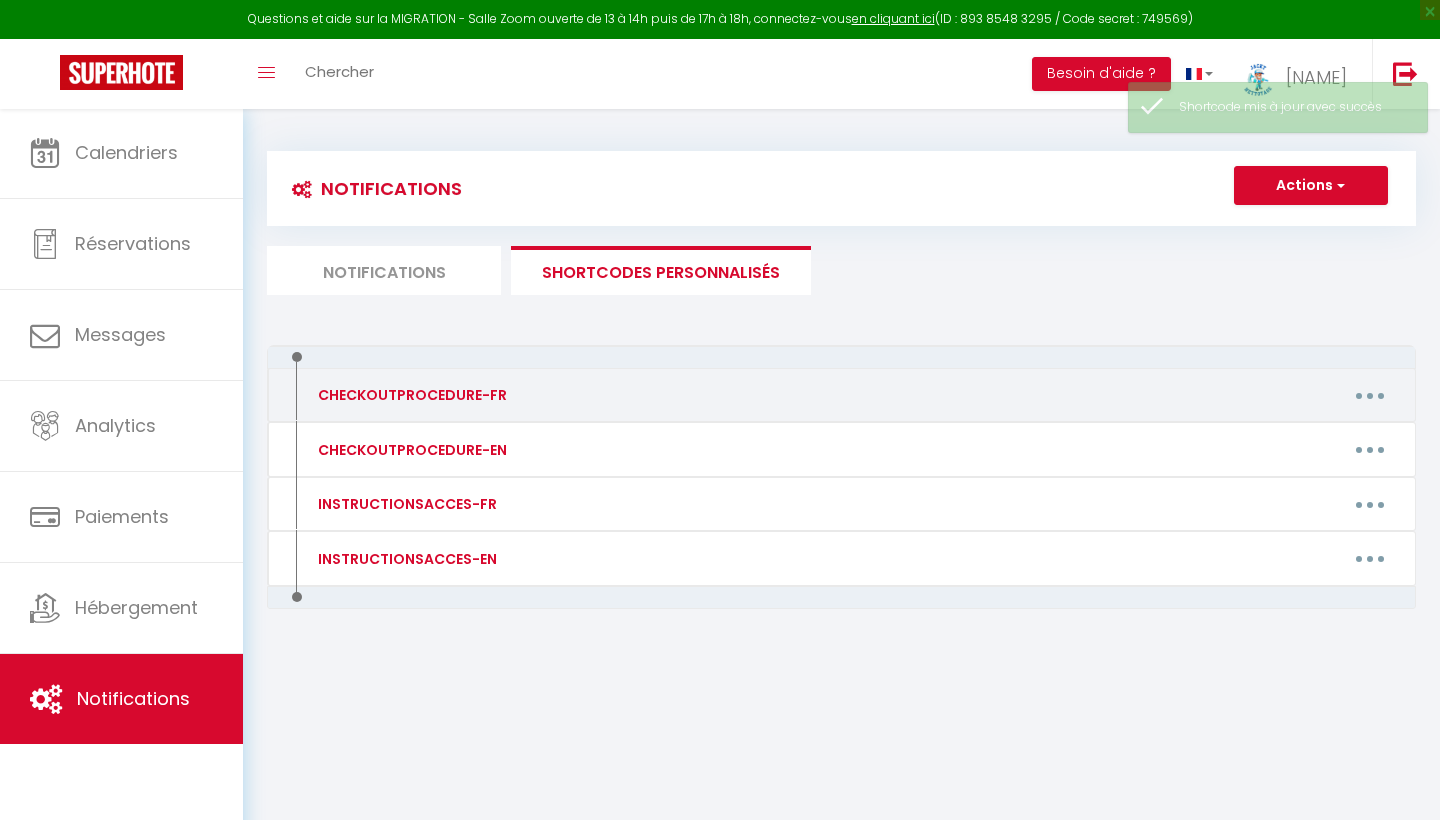 click at bounding box center (1370, 396) 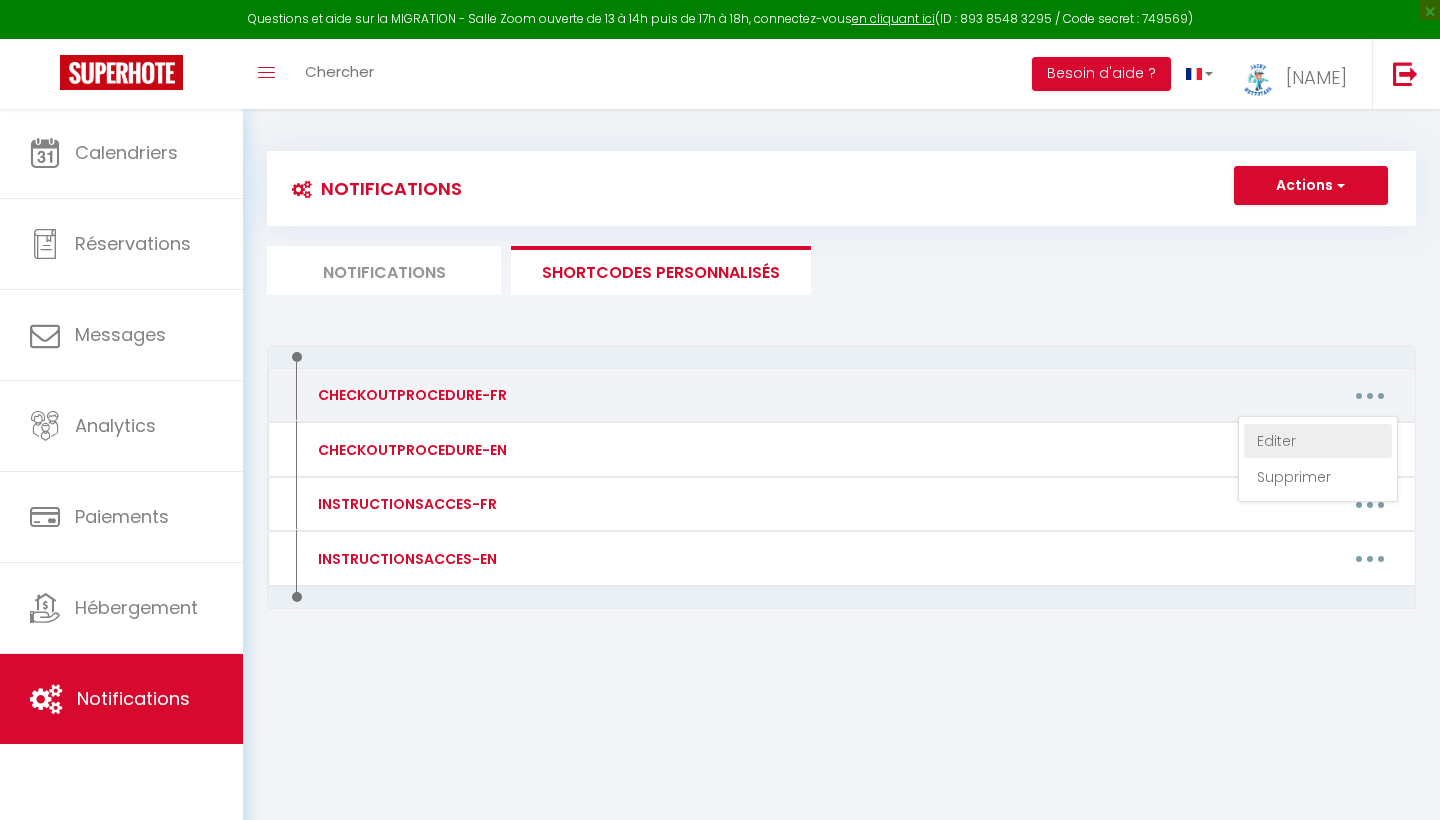 click on "Editer" at bounding box center (1318, 441) 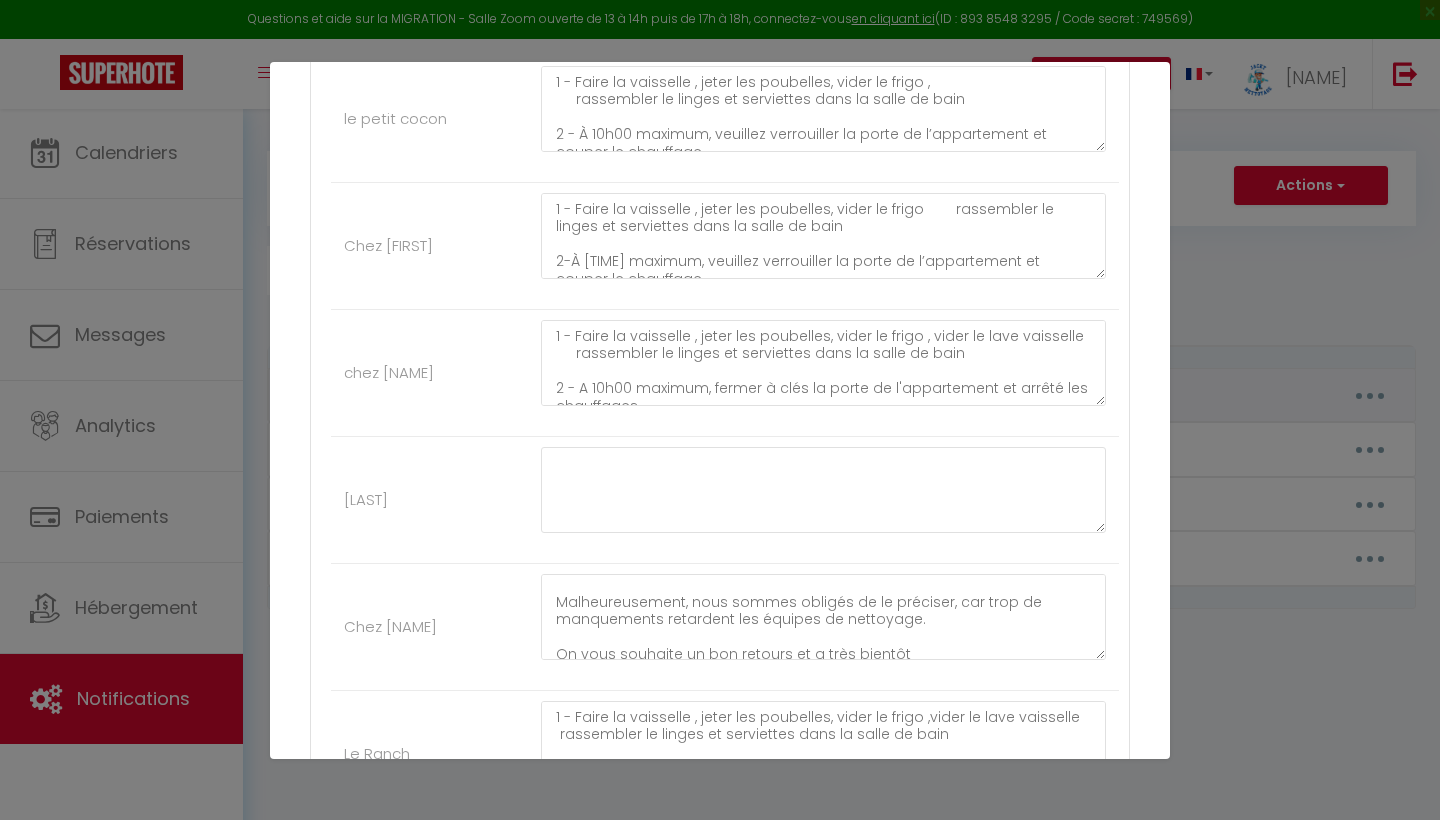 scroll, scrollTop: 0, scrollLeft: 0, axis: both 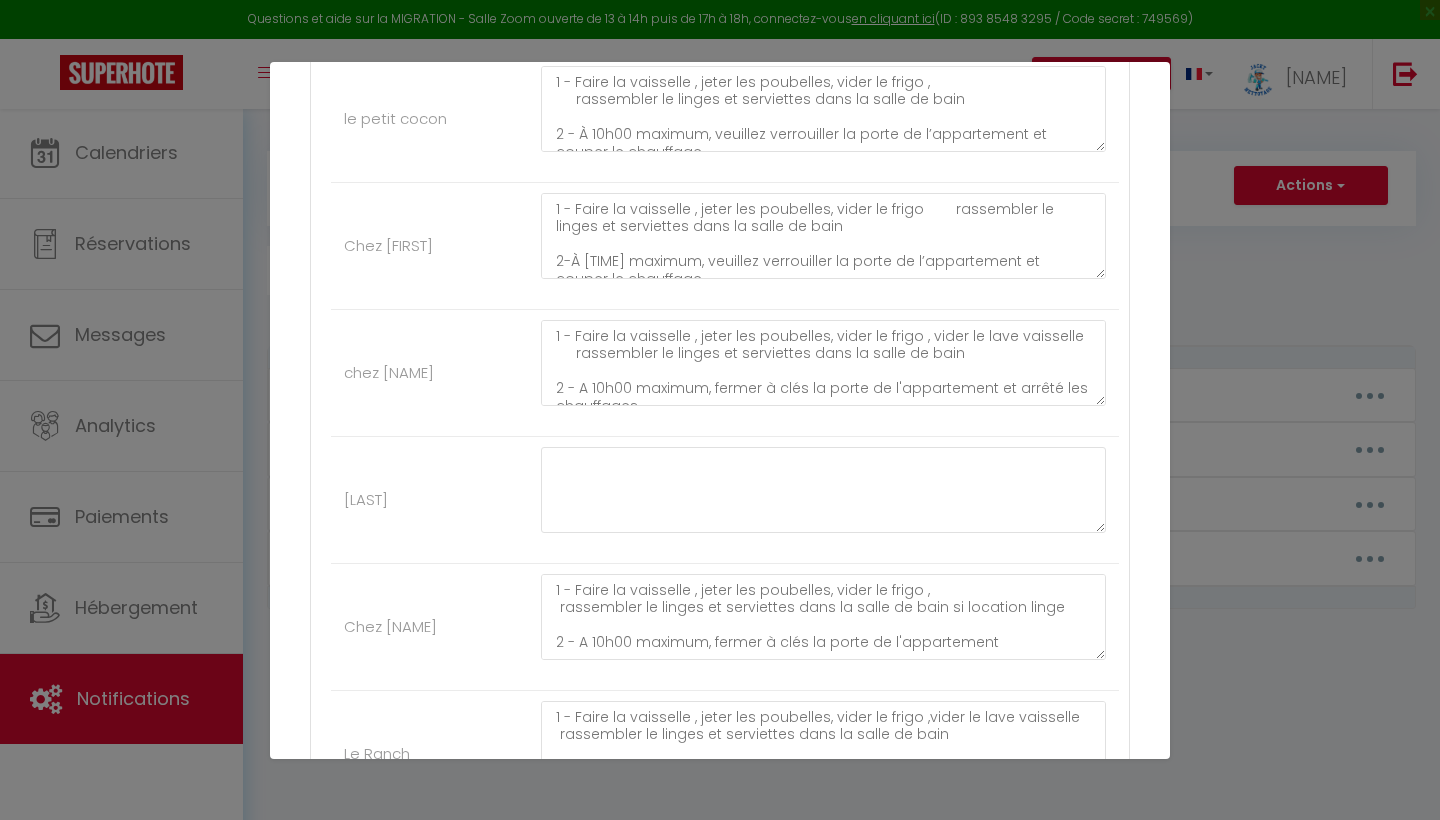 click on "Annuler" at bounding box center [654, 947] 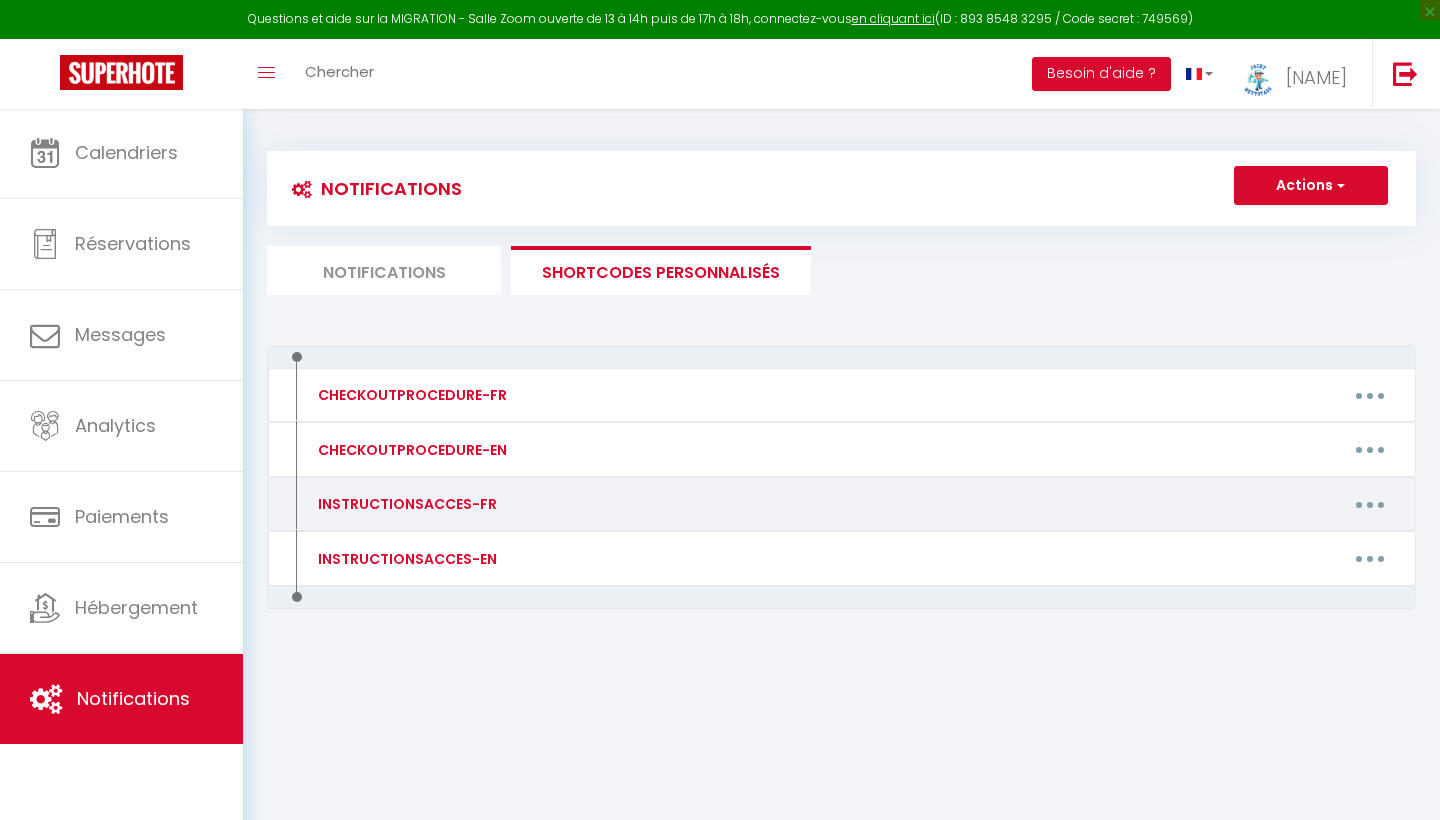 click at bounding box center (1370, 504) 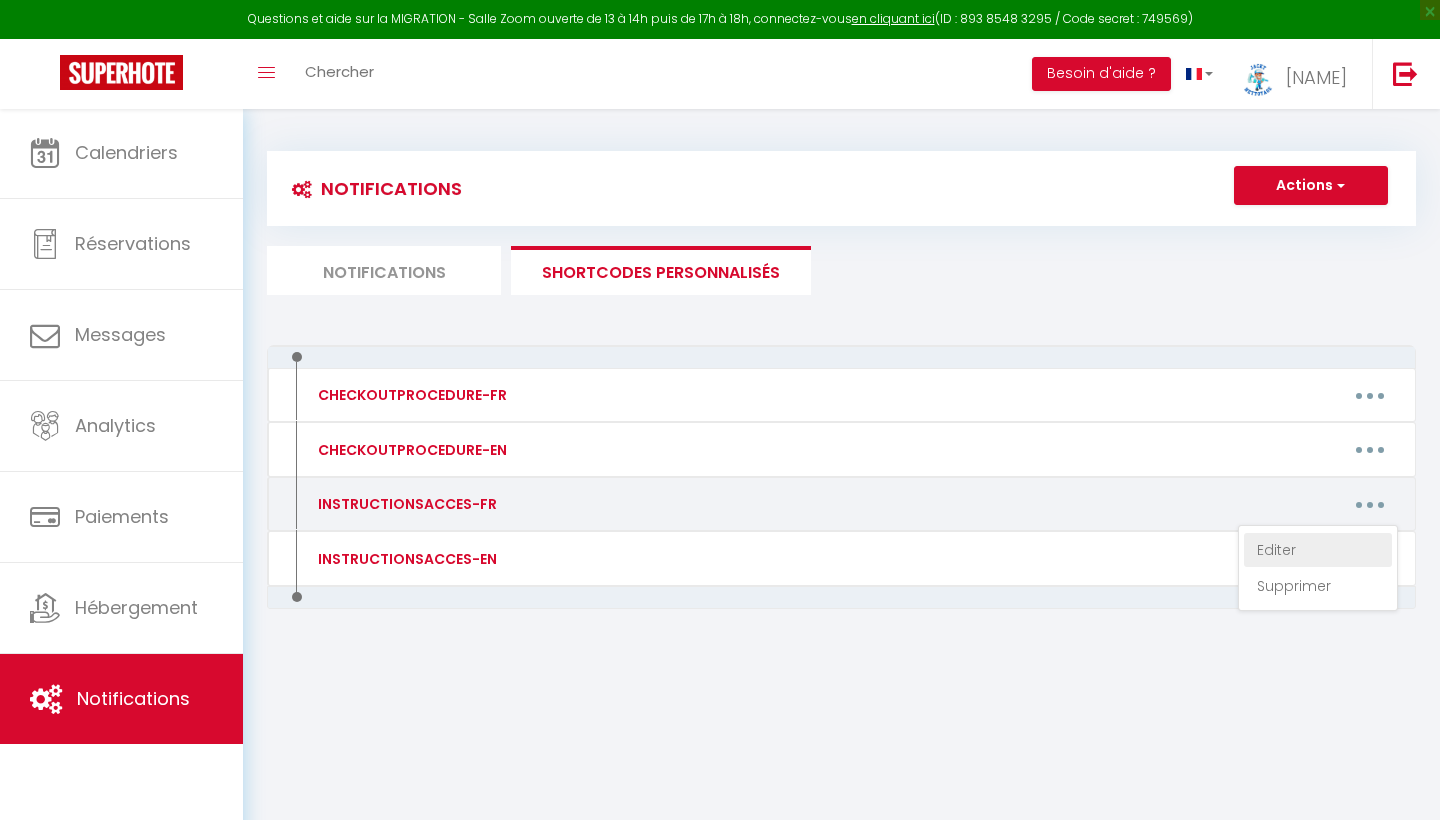 click on "Editer" at bounding box center [1318, 550] 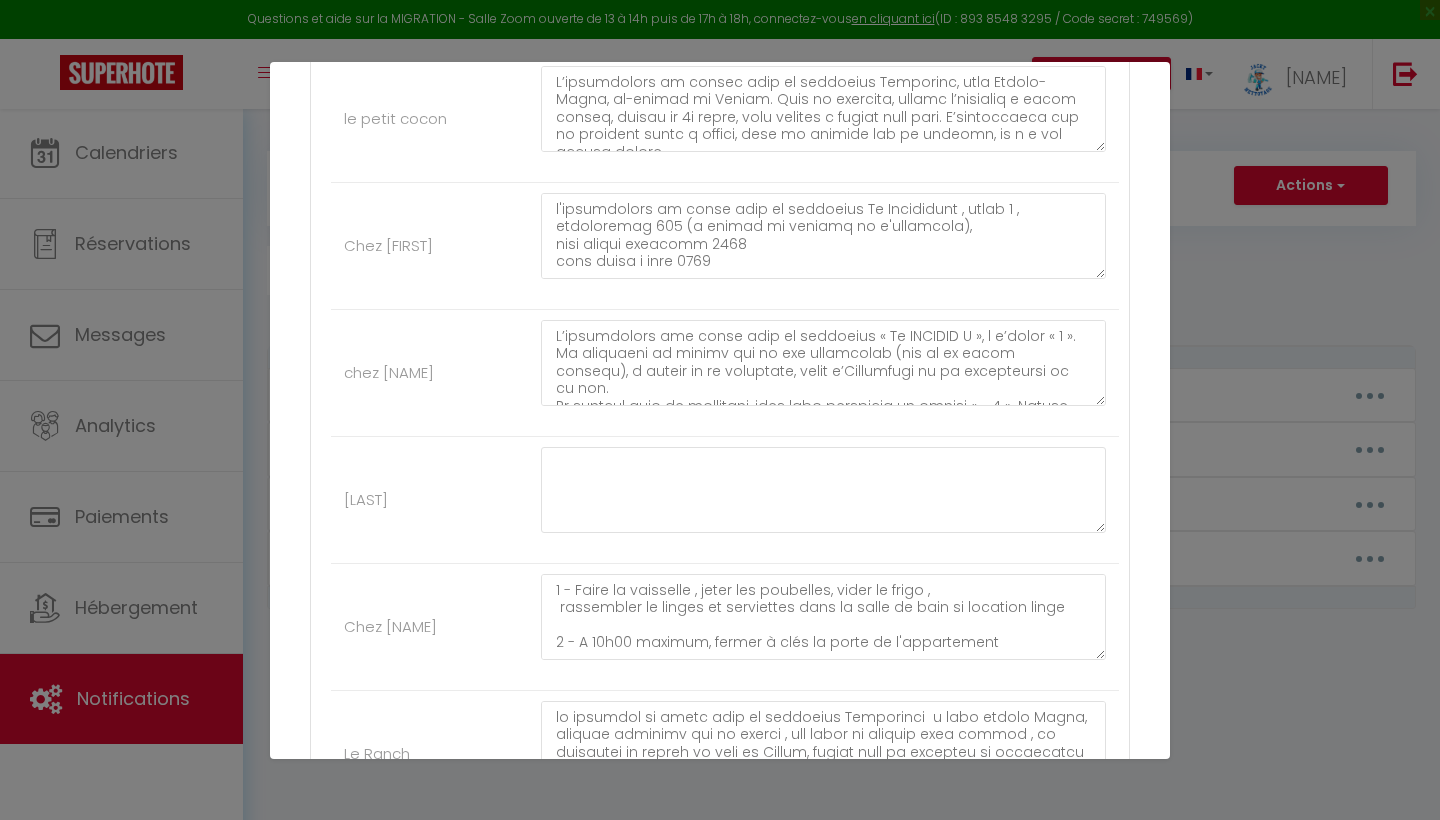 click on "Annuler" at bounding box center (654, 947) 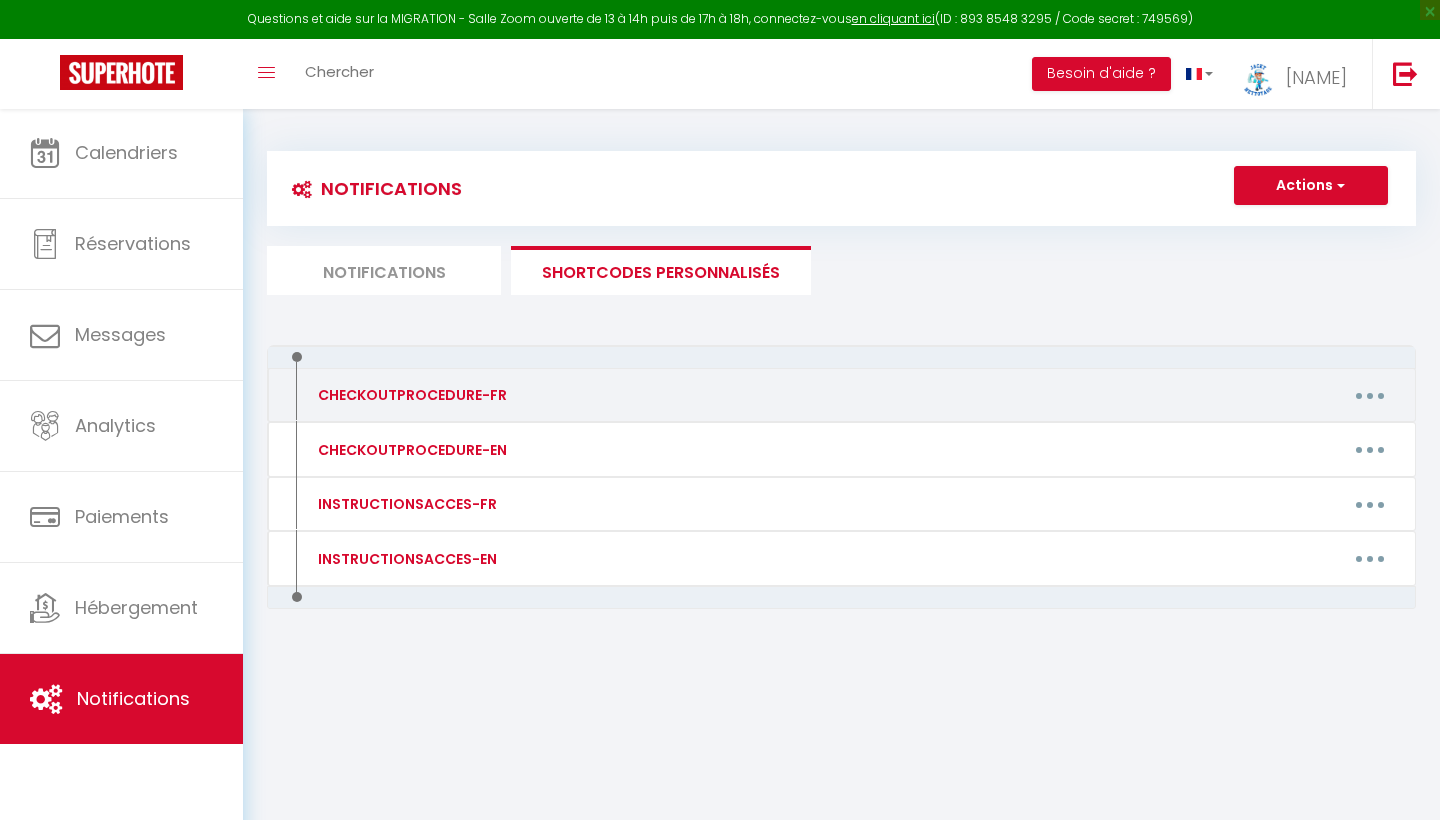 click at bounding box center (1370, 395) 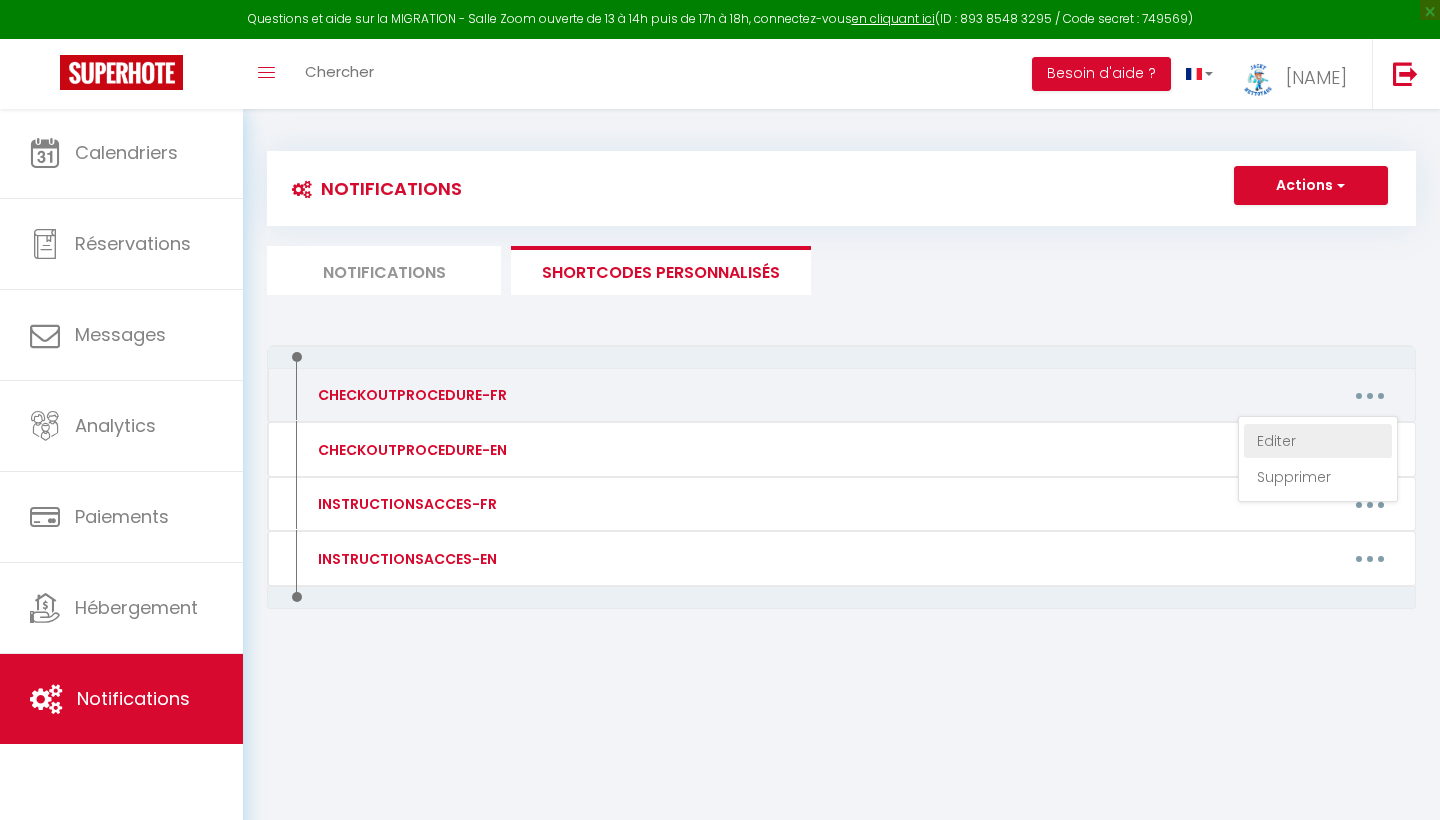 click on "Editer" at bounding box center [1318, 441] 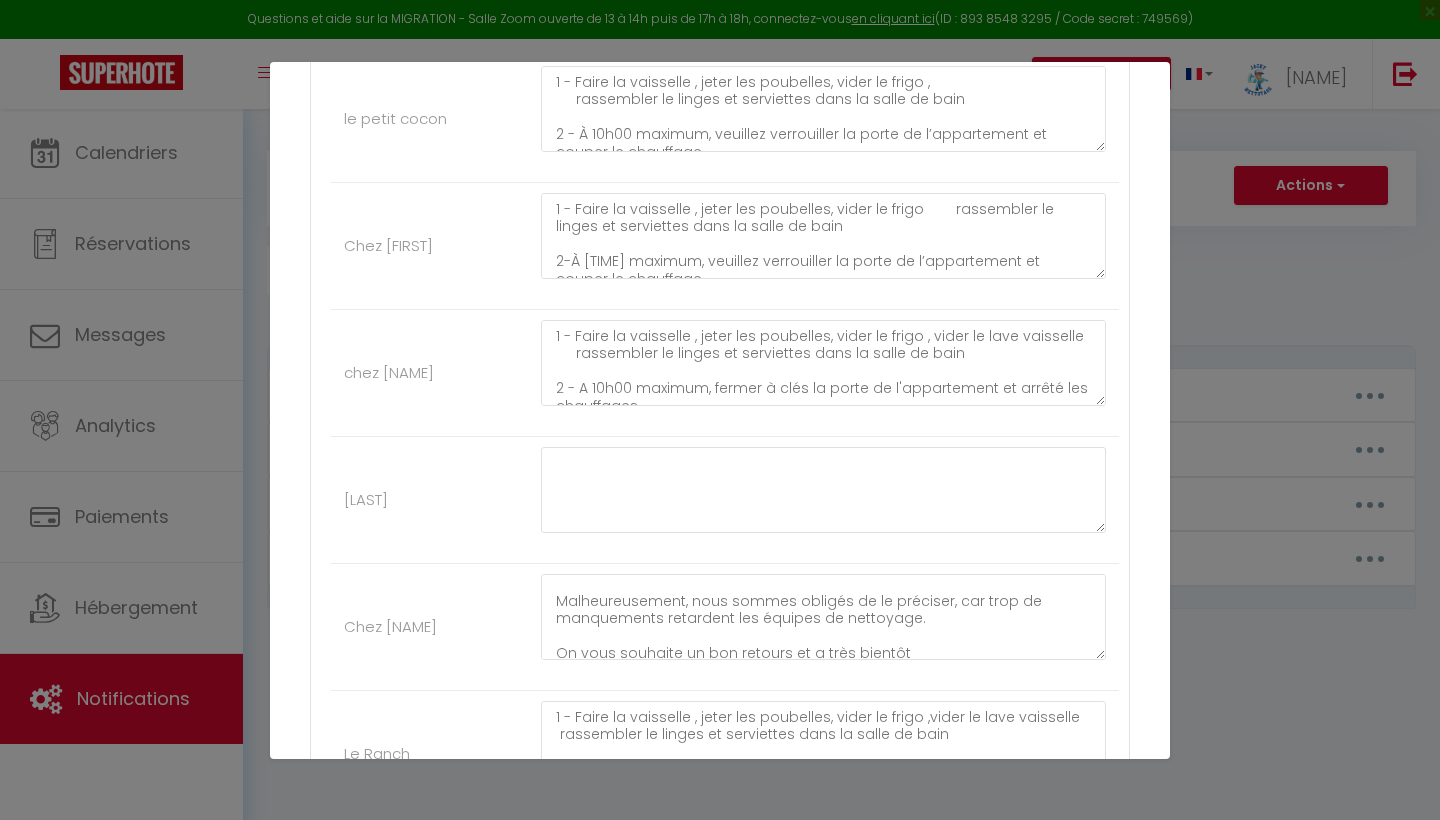 scroll, scrollTop: 338, scrollLeft: 0, axis: vertical 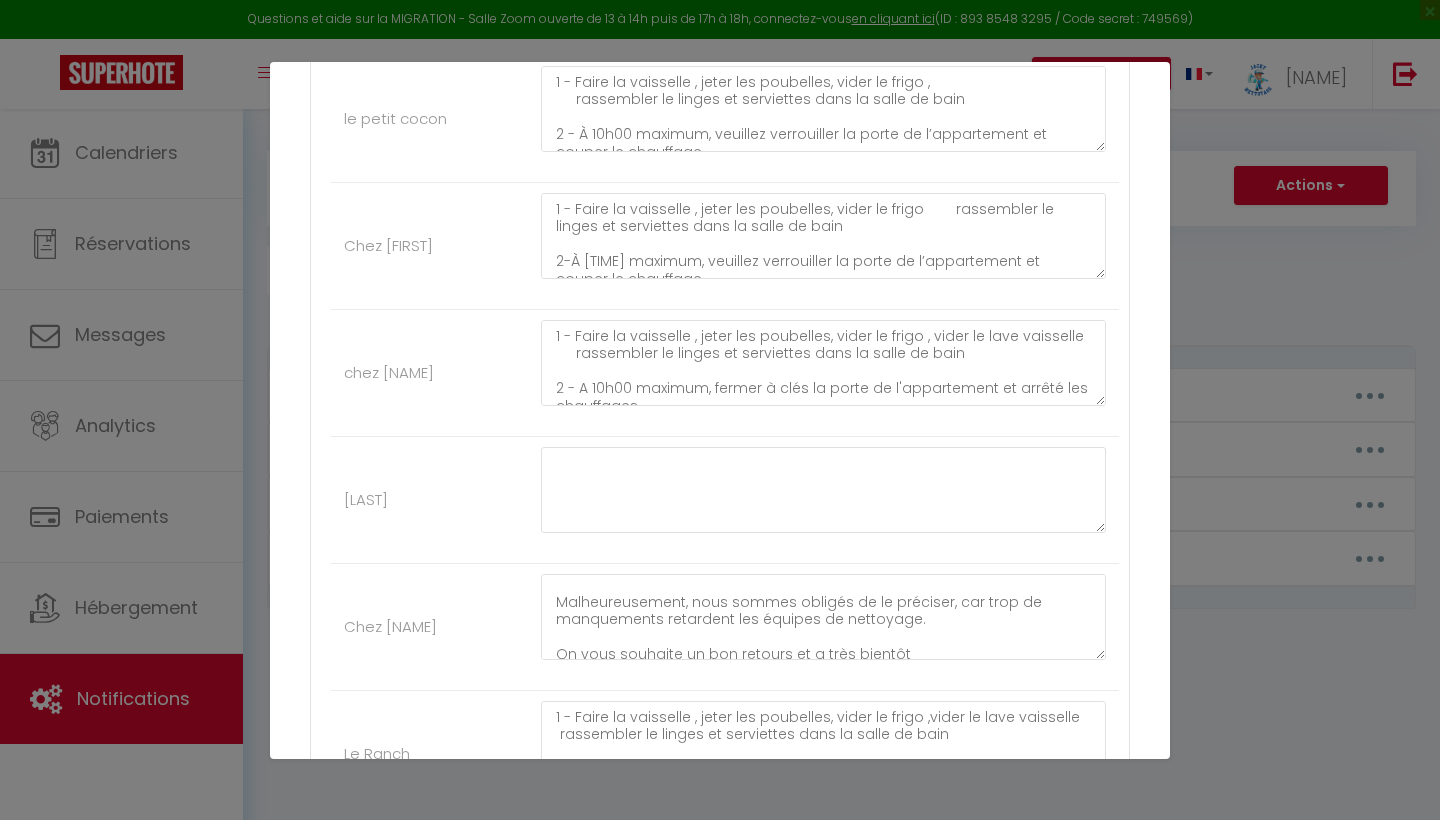 click on "Annuler" at bounding box center (654, 947) 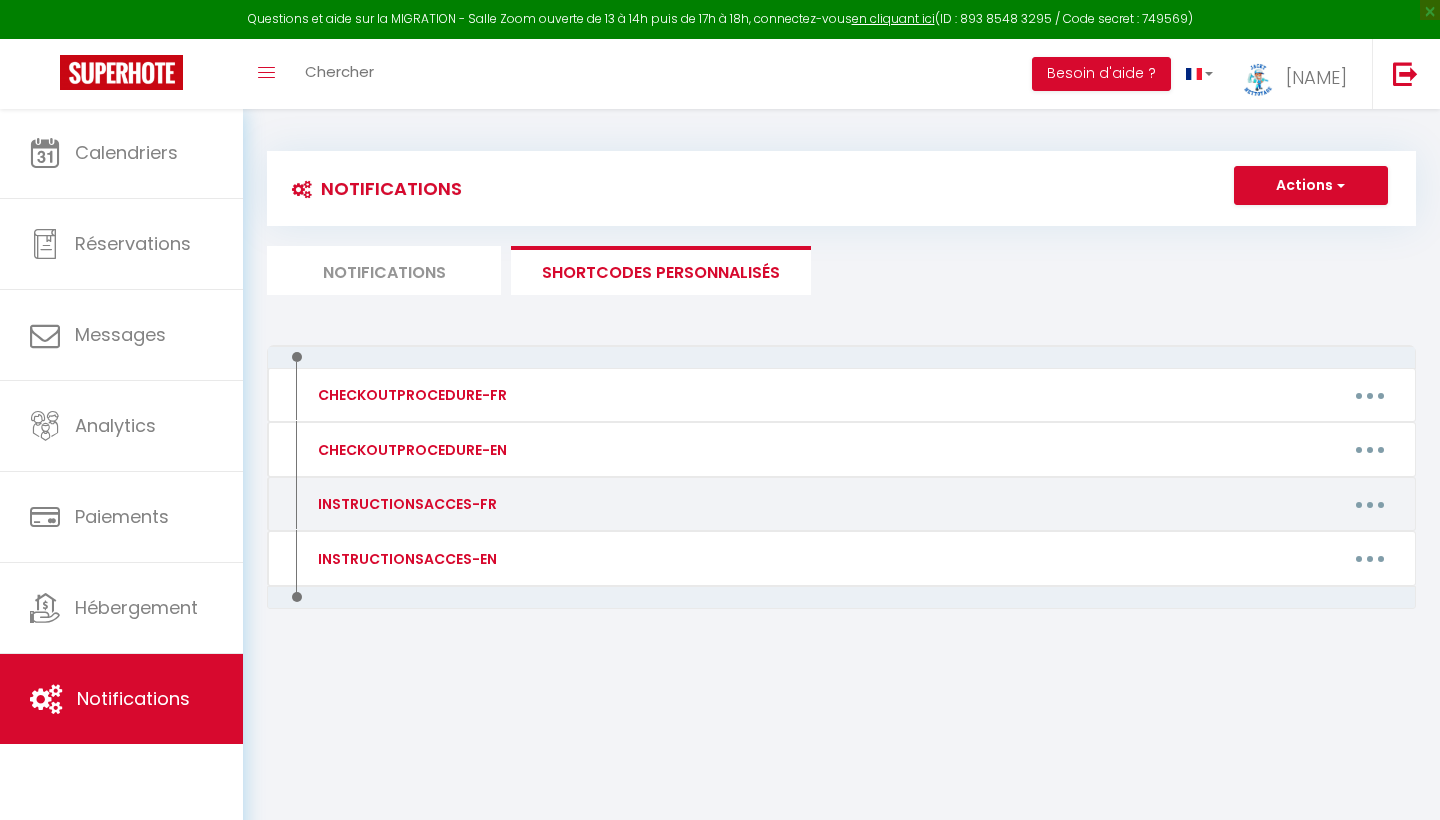 click at bounding box center (1370, 504) 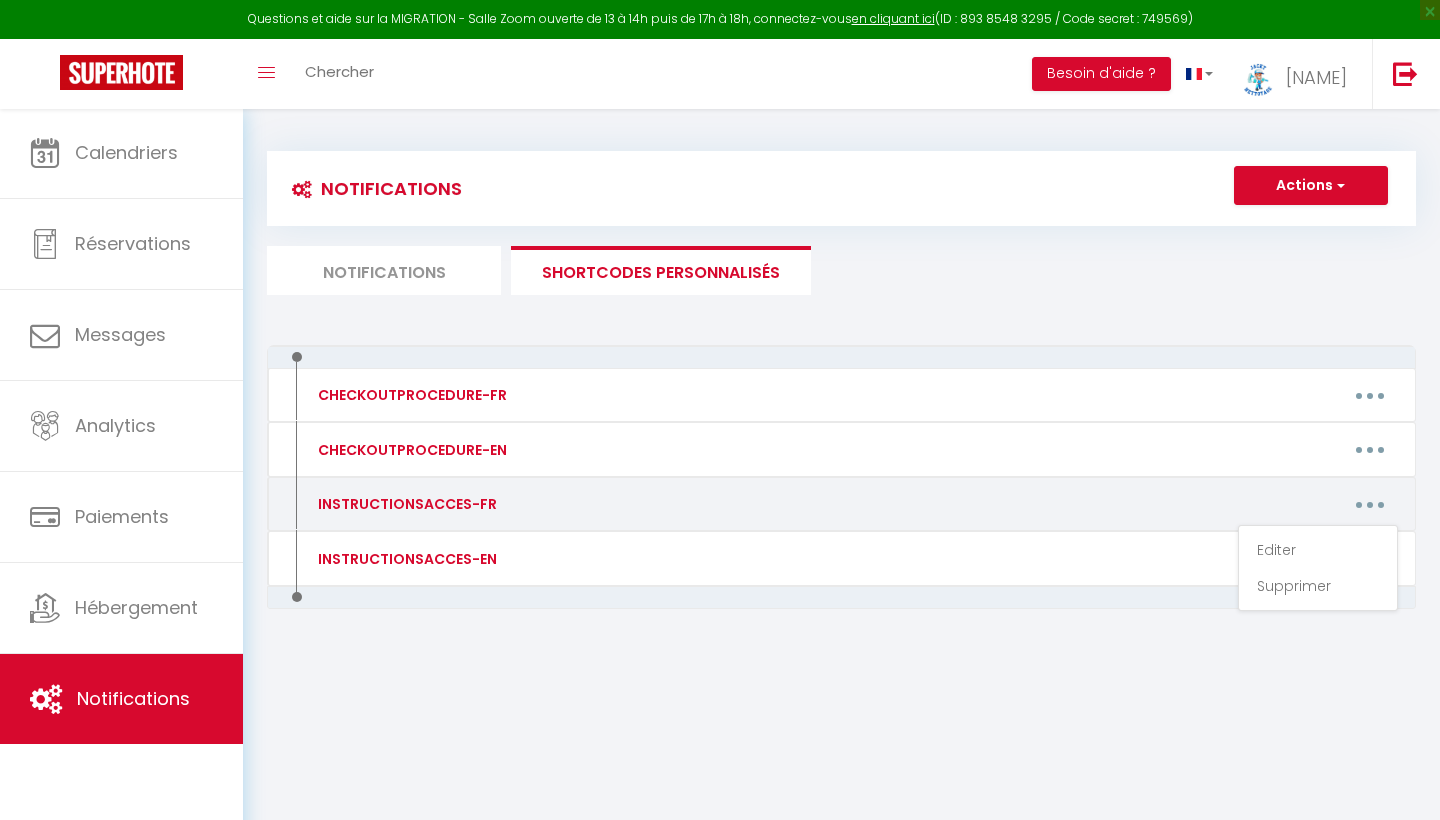 click on "Editer   Supprimer" at bounding box center [1318, 568] 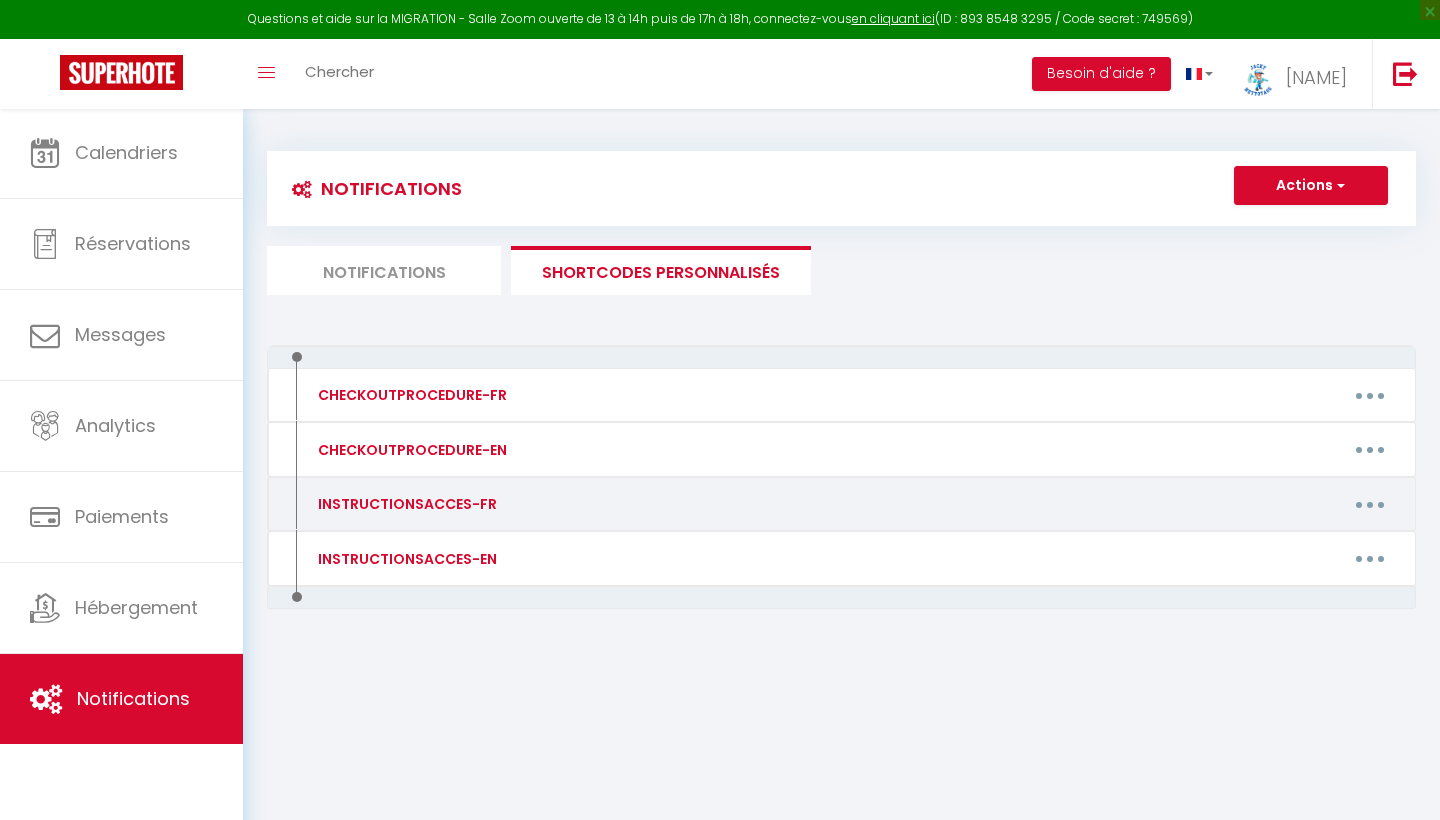click at bounding box center [1370, 504] 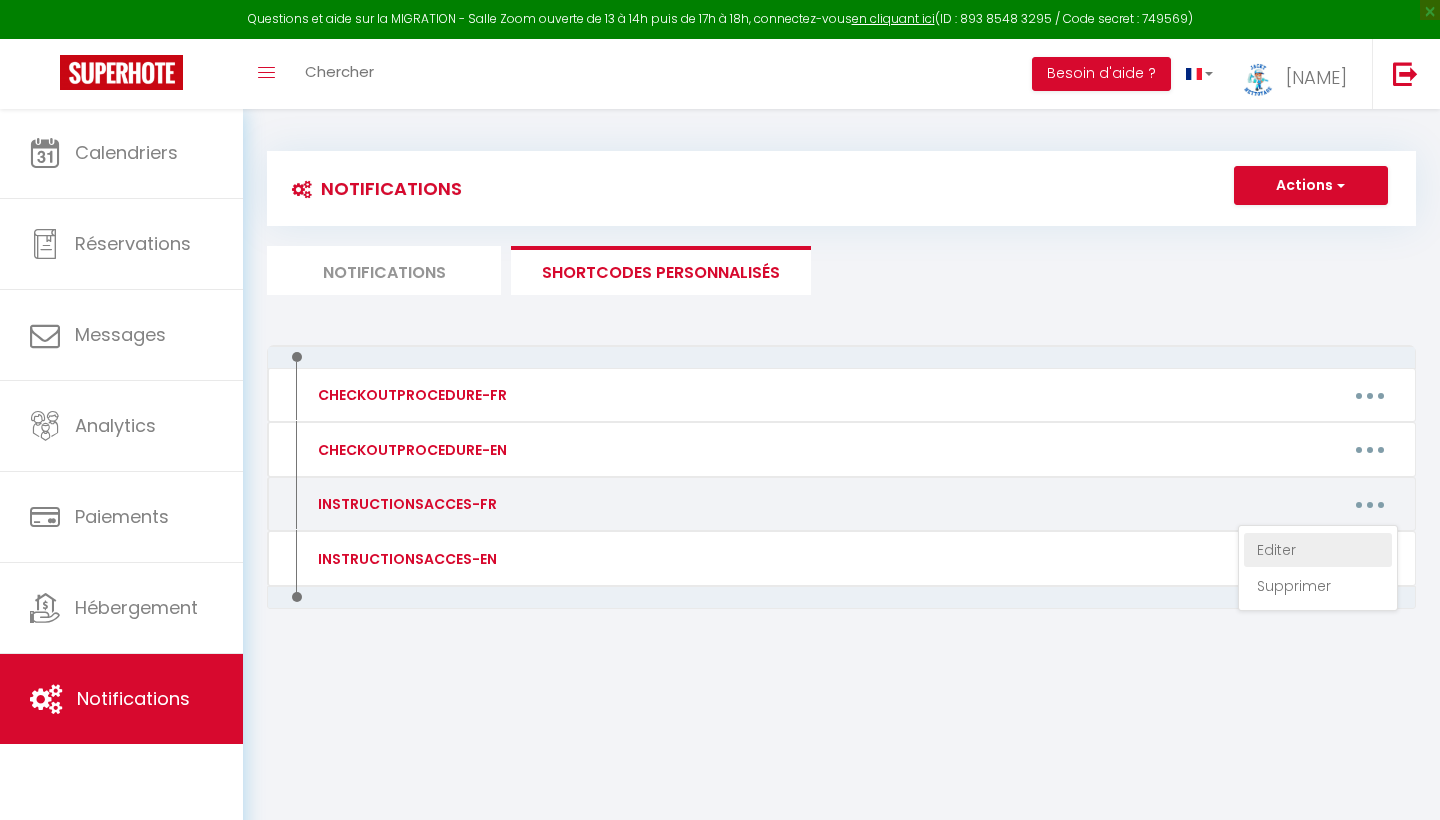 click on "Editer" at bounding box center [1318, 550] 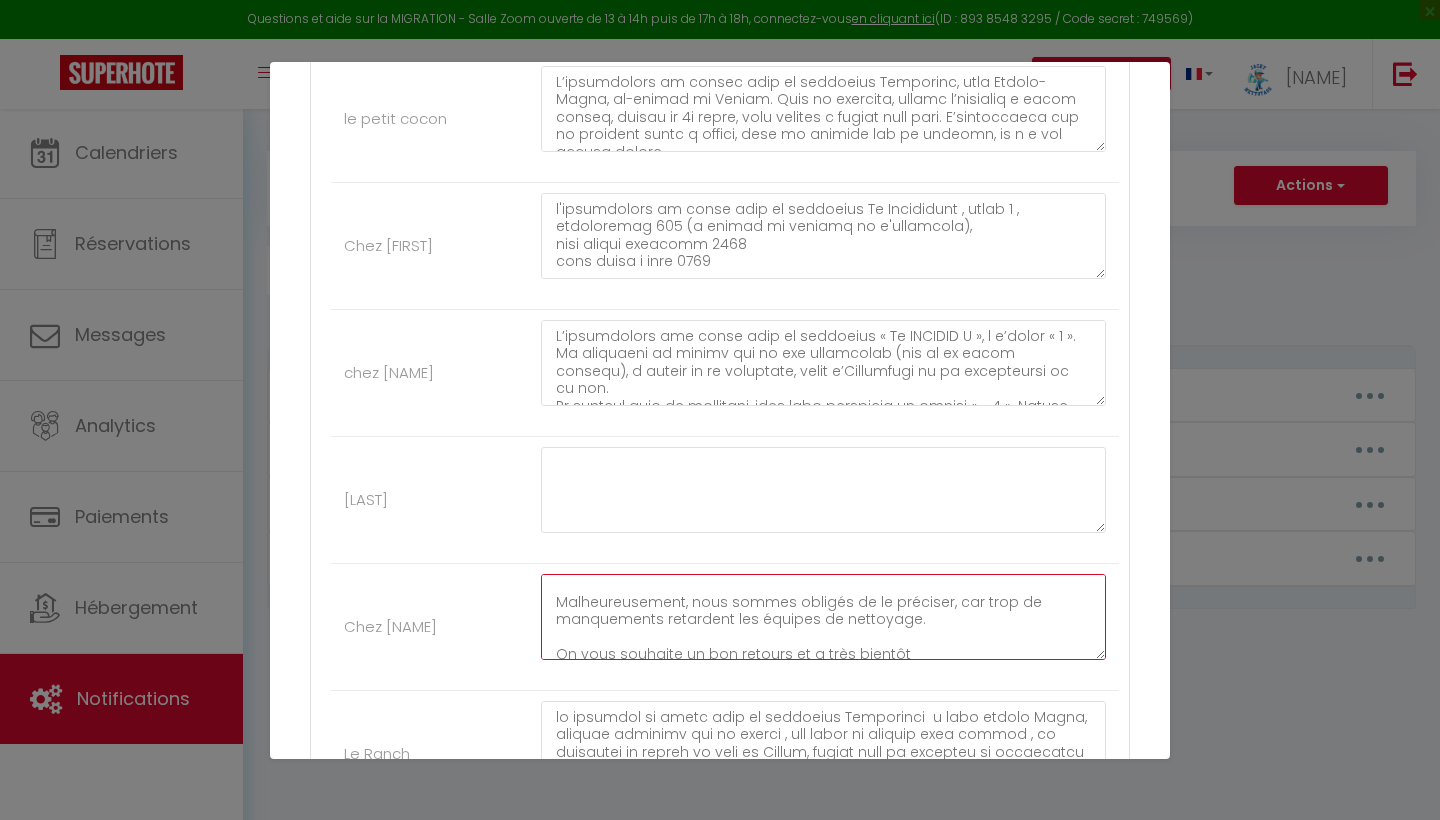 click on "1 - Faire la vaisselle , jeter les poubelles, vider le frigo ,
rassembler le linges et serviettes dans la salle de bain si location linge
2 - A 10h00 maximum, fermer à clés la porte de l'appartement
3- fermer les volets
4- Remettre les clés dans la boite a clés et arrêté les chauffages.
5-envoyer message de confirmation de depart
IL est demandé  à tous nos voyageurs de laisser le logement a leur depart propre  pour le respect de chacun.
Des frais de ménage supplémentaire seront demandés au cas contraire.
Les poubelles doivent être toutes jetées a votre départ, si nous constatons des poubelles laissées dans le logement ,
nous vous facturerons 10 euros par poubelle.
un lave vaisselle non vidé sera facturé 15 euros
Malheureusement, nous sommes obligés de le préciser, car trop de manquements retardent les équipes de nettoyage.
On vous souhaite un bon retours et a très bientôt" at bounding box center [823, 617] 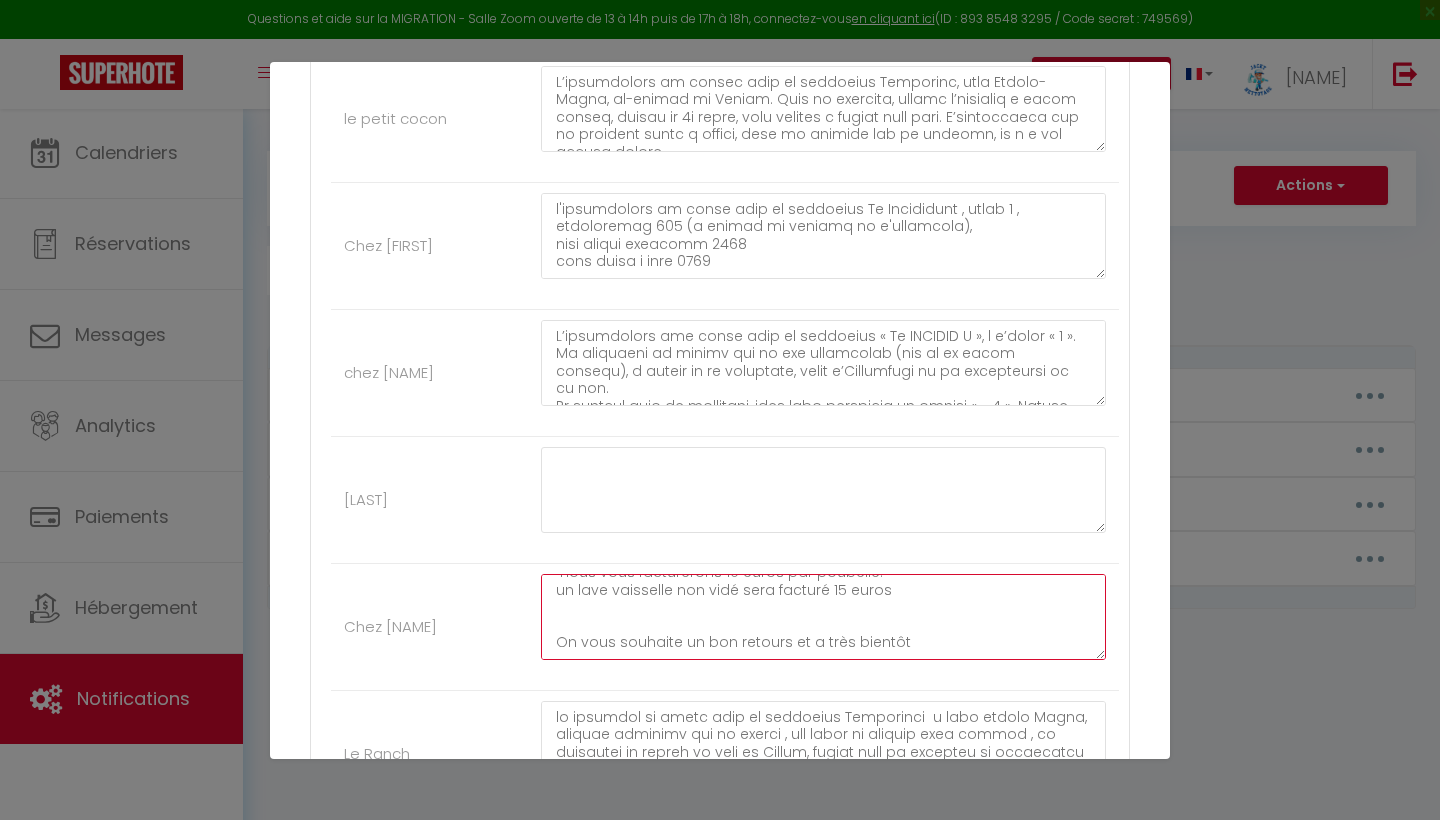 scroll, scrollTop: 304, scrollLeft: 0, axis: vertical 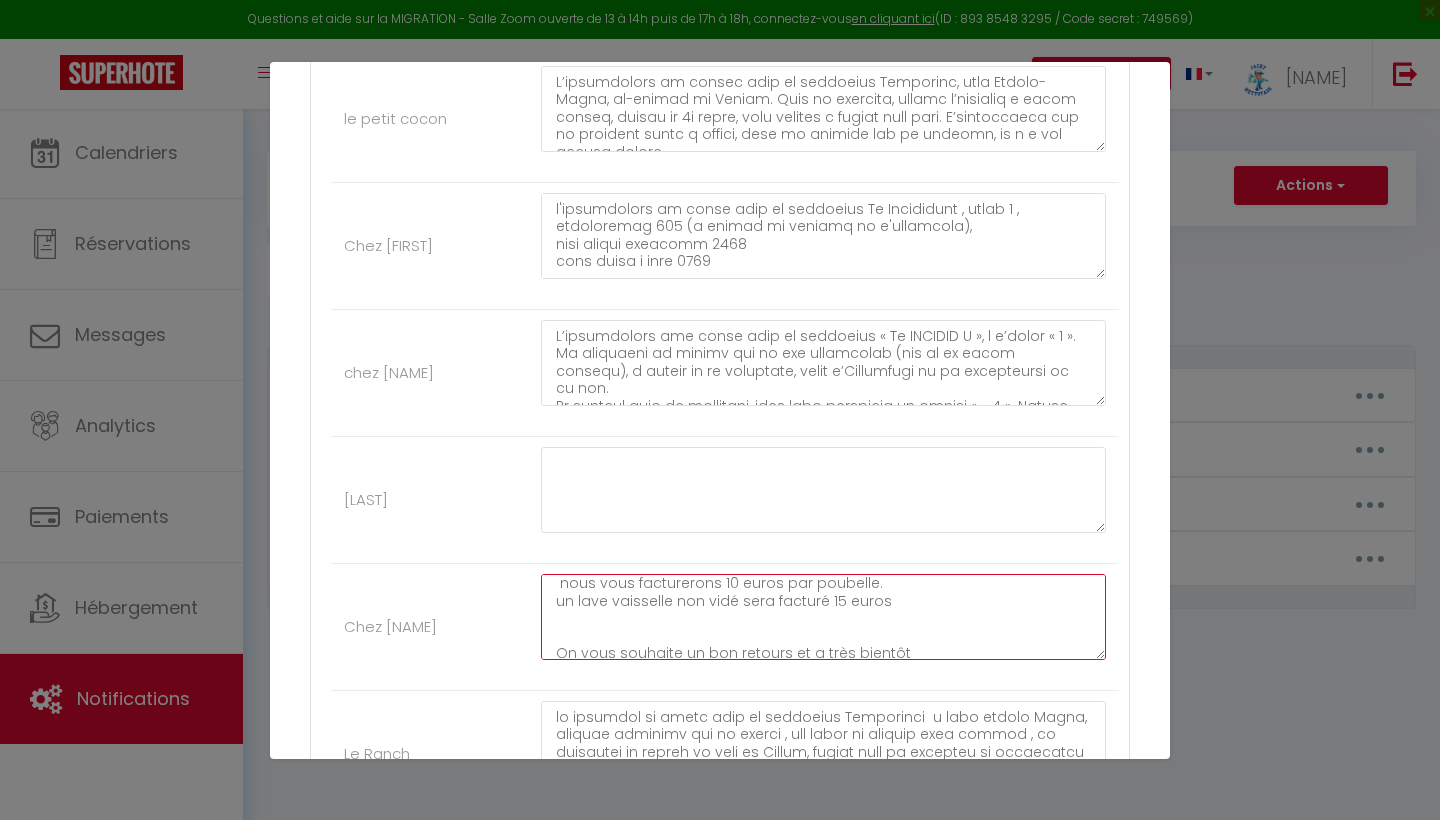 click on "1 - Faire la vaisselle , jeter les poubelles, vider le frigo ,
rassembler le linges et serviettes dans la salle de bain si location linge
2 - A 10h00 maximum, fermer à clés la porte de l'appartement
3- fermer les volets
4- Remettre les clés dans la boite a clés et arrêté les chauffages.
5-envoyer message de confirmation de depart
IL est demandé  à tous nos voyageurs de laisser le logement a leur depart propre  pour le respect de chacun.
Des frais de ménage supplémentaire seront demandés au cas contraire.
Les poubelles doivent être toutes jetées a votre départ, si nous constatons des poubelles laissées dans le logement ,
nous vous facturerons 10 euros par poubelle.
un lave vaisselle non vidé sera facturé 15 euros
On vous souhaite un bon retours et a très bientôt" at bounding box center [823, 617] 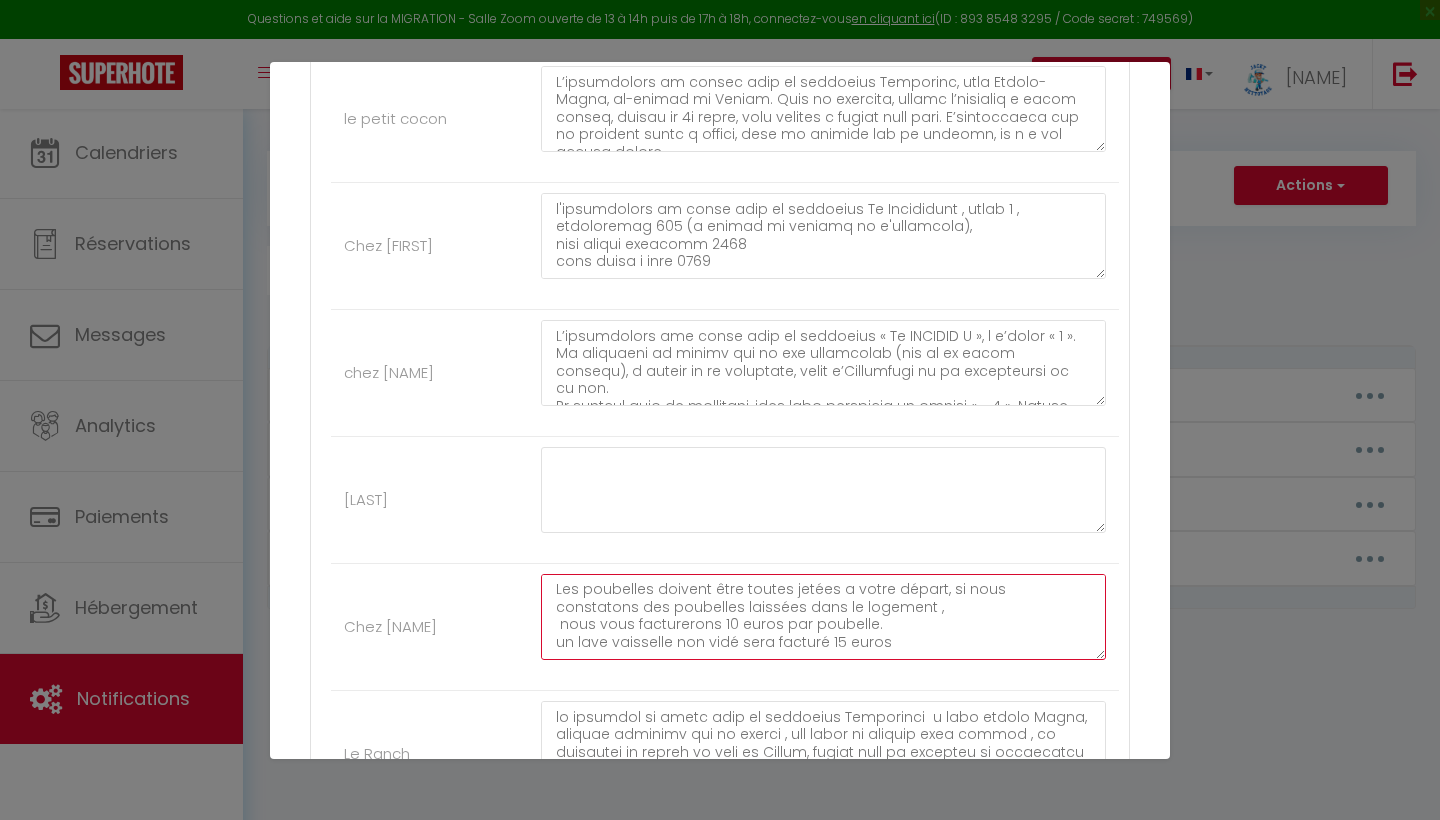 scroll, scrollTop: 298, scrollLeft: 0, axis: vertical 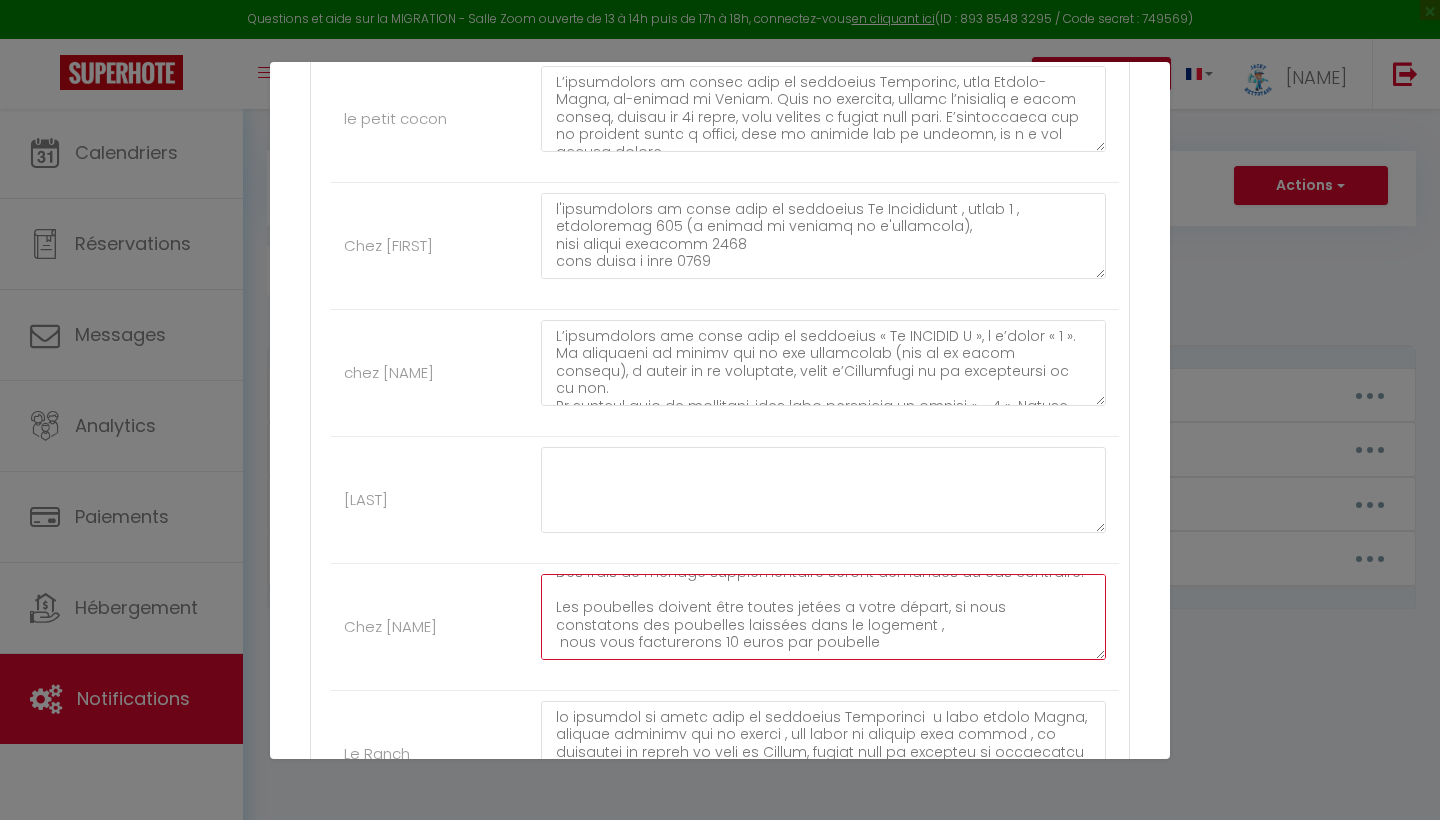click on "1 - Faire la vaisselle , jeter les poubelles, vider le frigo ,
rassembler le linges et serviettes dans la salle de bain si location linge
2 - A 10h00 maximum, fermer à clés la porte de l'appartement
3- fermer les volets
4- Remettre les clés dans la boite a clés et arrêté les chauffages.
5-envoyer message de confirmation de depart
IL est demandé  à tous nos voyageurs de laisser le logement a leur depart propre  pour le respect de chacun.
Des frais de ménage supplémentaire seront demandés au cas contraire.
Les poubelles doivent être toutes jetées a votre départ, si nous constatons des poubelles laissées dans le logement ,
nous vous facturerons 10 euros par poubelle" at bounding box center (823, 617) 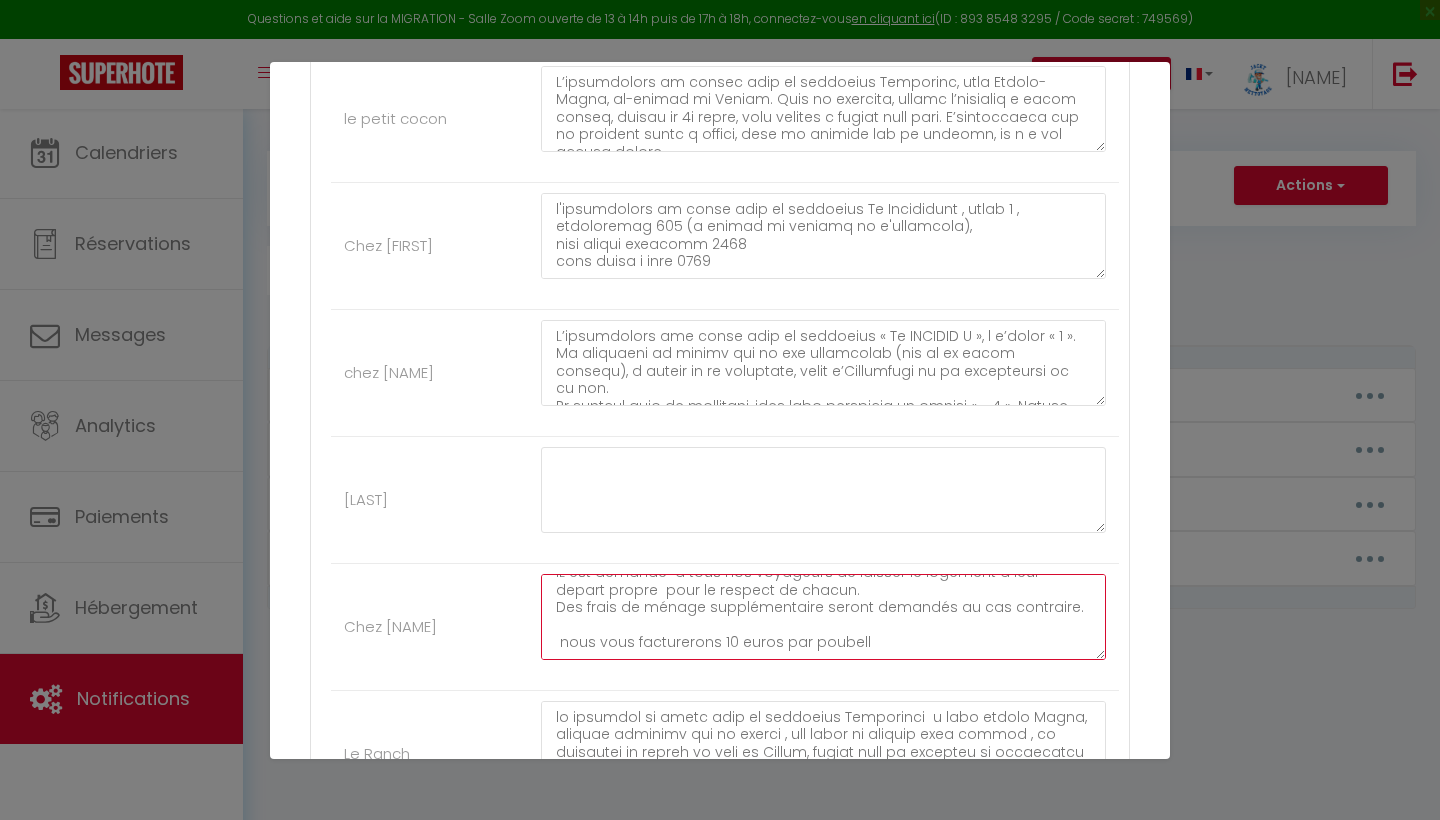 scroll, scrollTop: 236, scrollLeft: 0, axis: vertical 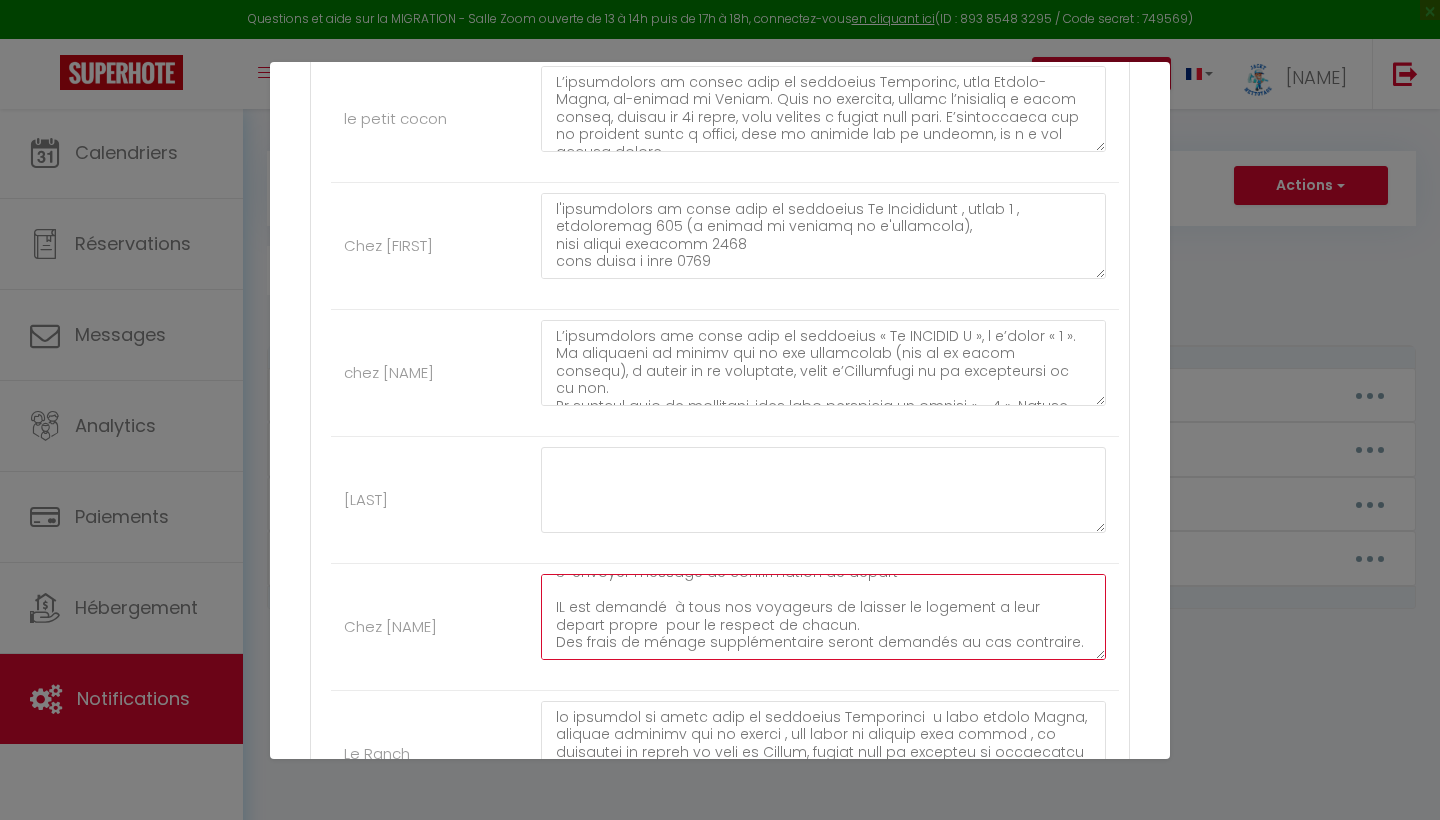 click on "1 - Faire la vaisselle , jeter les poubelles, vider le frigo ,
rassembler le linges et serviettes dans la salle de bain si location linge
2 - A 10h00 maximum, fermer à clés la porte de l'appartement
3- fermer les volets
4- Remettre les clés dans la boite a clés et arrêté les chauffages.
5-envoyer message de confirmation de depart
IL est demandé  à tous nos voyageurs de laisser le logement a leur depart propre  pour le respect de chacun.
Des frais de ménage supplémentaire seront demandés au cas contraire." at bounding box center (823, 617) 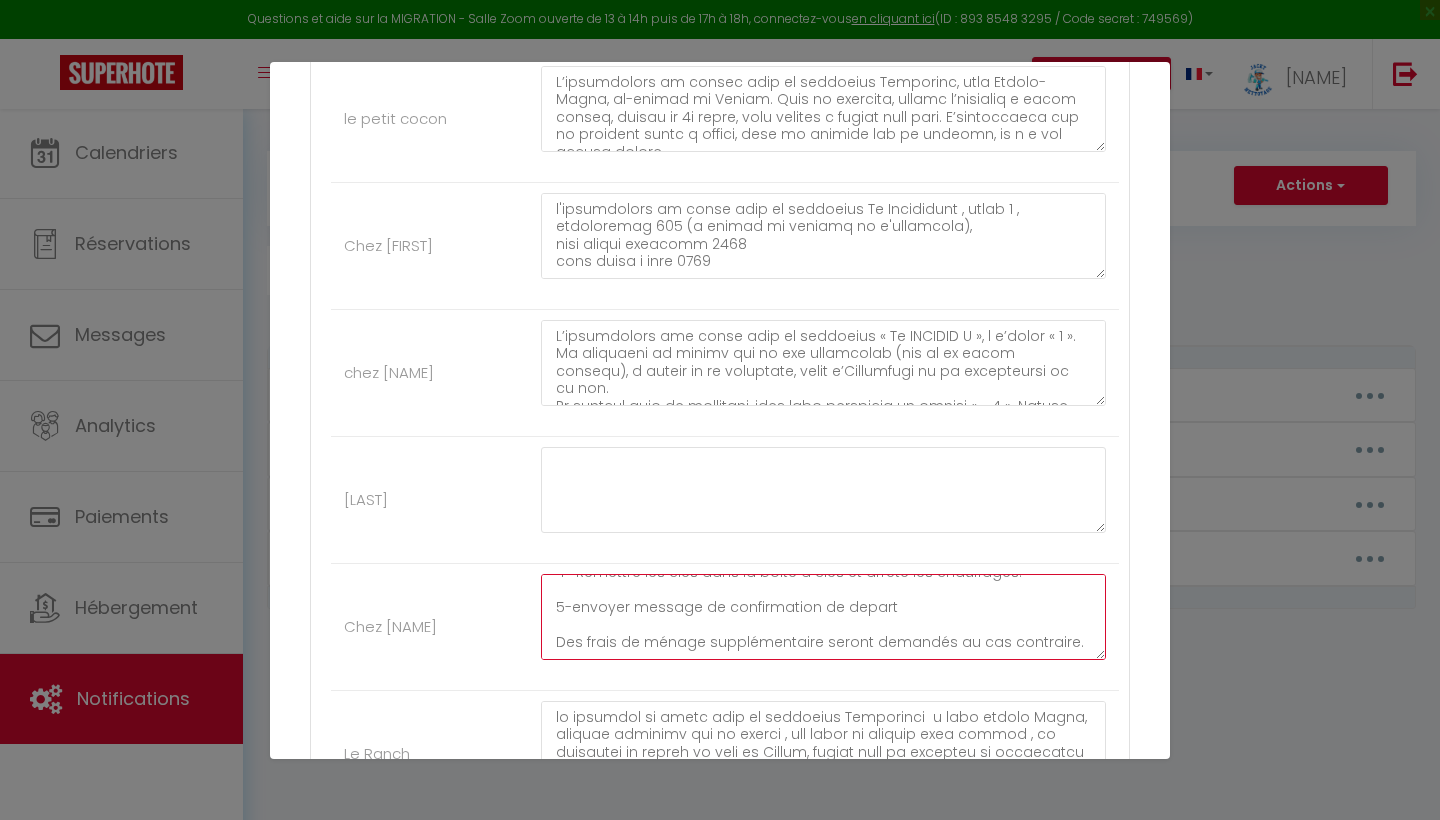 scroll, scrollTop: 168, scrollLeft: 0, axis: vertical 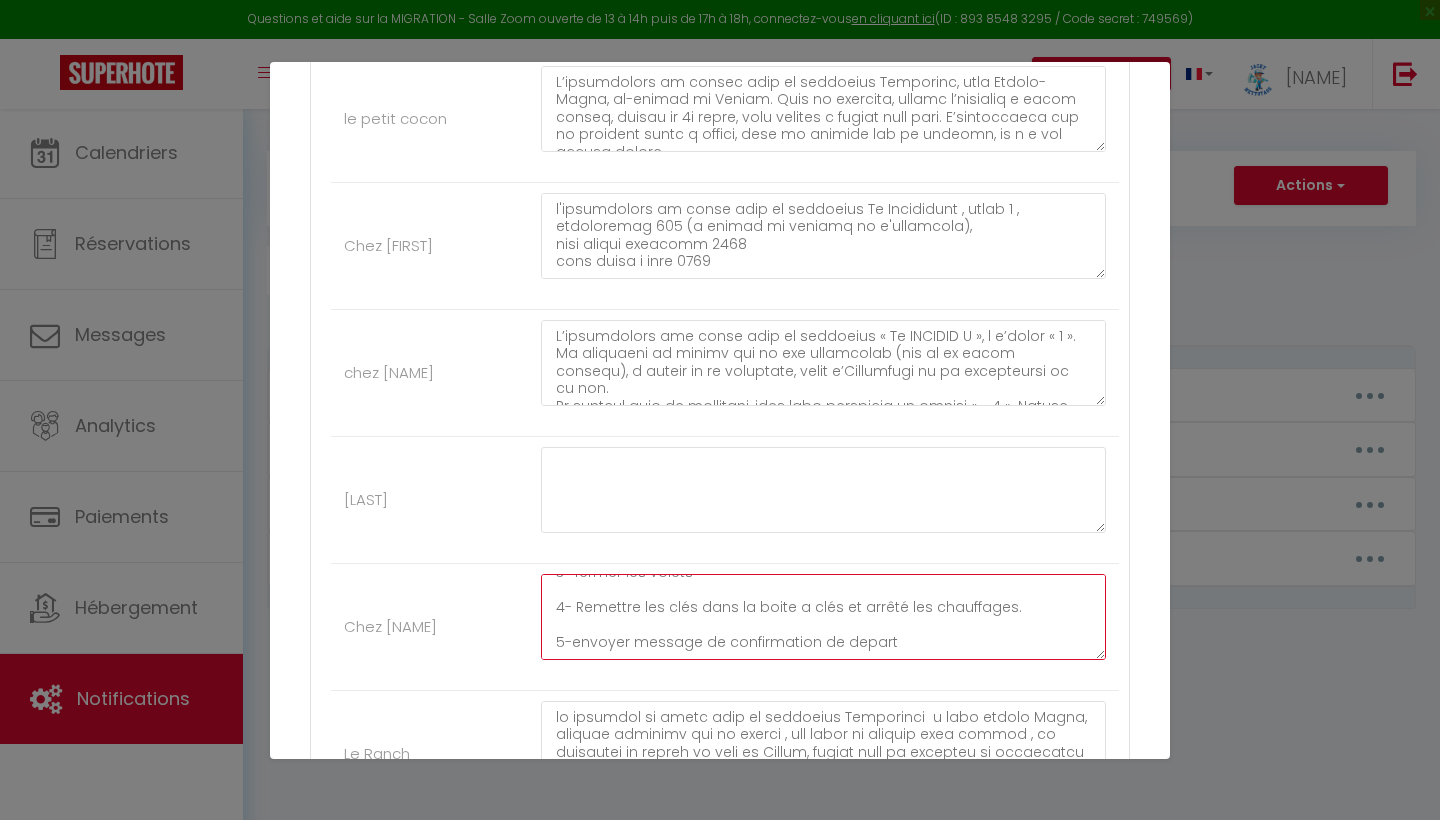 click on "1 - Faire la vaisselle , jeter les poubelles, vider le frigo ,
rassembler le linges et serviettes dans la salle de bain si location linge
2 - A 10h00 maximum, fermer à clés la porte de l'appartement
3- fermer les volets
4- Remettre les clés dans la boite a clés et arrêté les chauffages.
5-envoyer message de confirmation de depart" at bounding box center (823, 617) 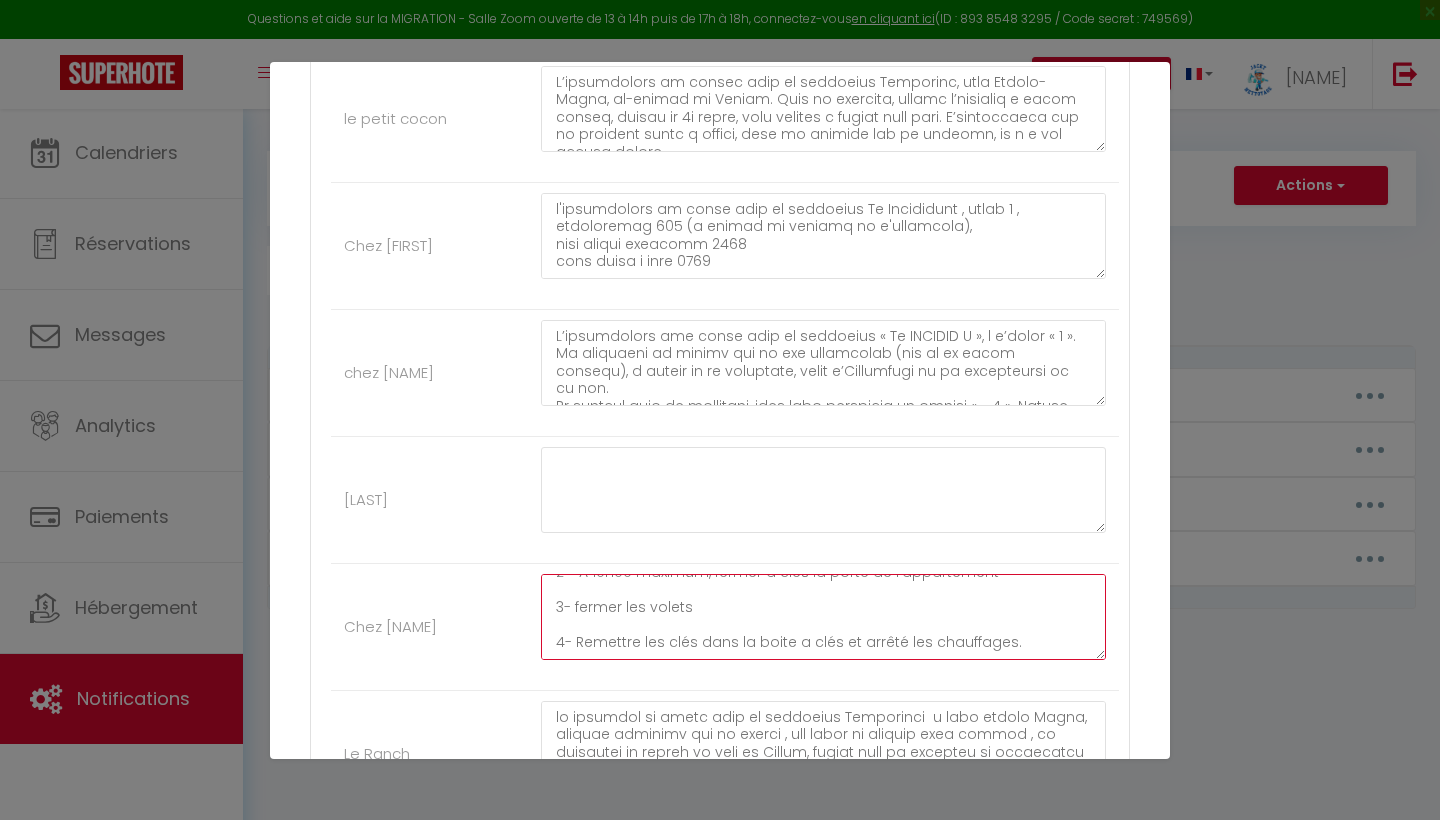 click on "1 - Faire la vaisselle , jeter les poubelles, vider le frigo ,
rassembler le linges et serviettes dans la salle de bain si location linge
2 - A 10h00 maximum, fermer à clés la porte de l'appartement
3- fermer les volets
4- Remettre les clés dans la boite a clés et arrêté les chauffages." at bounding box center [823, 617] 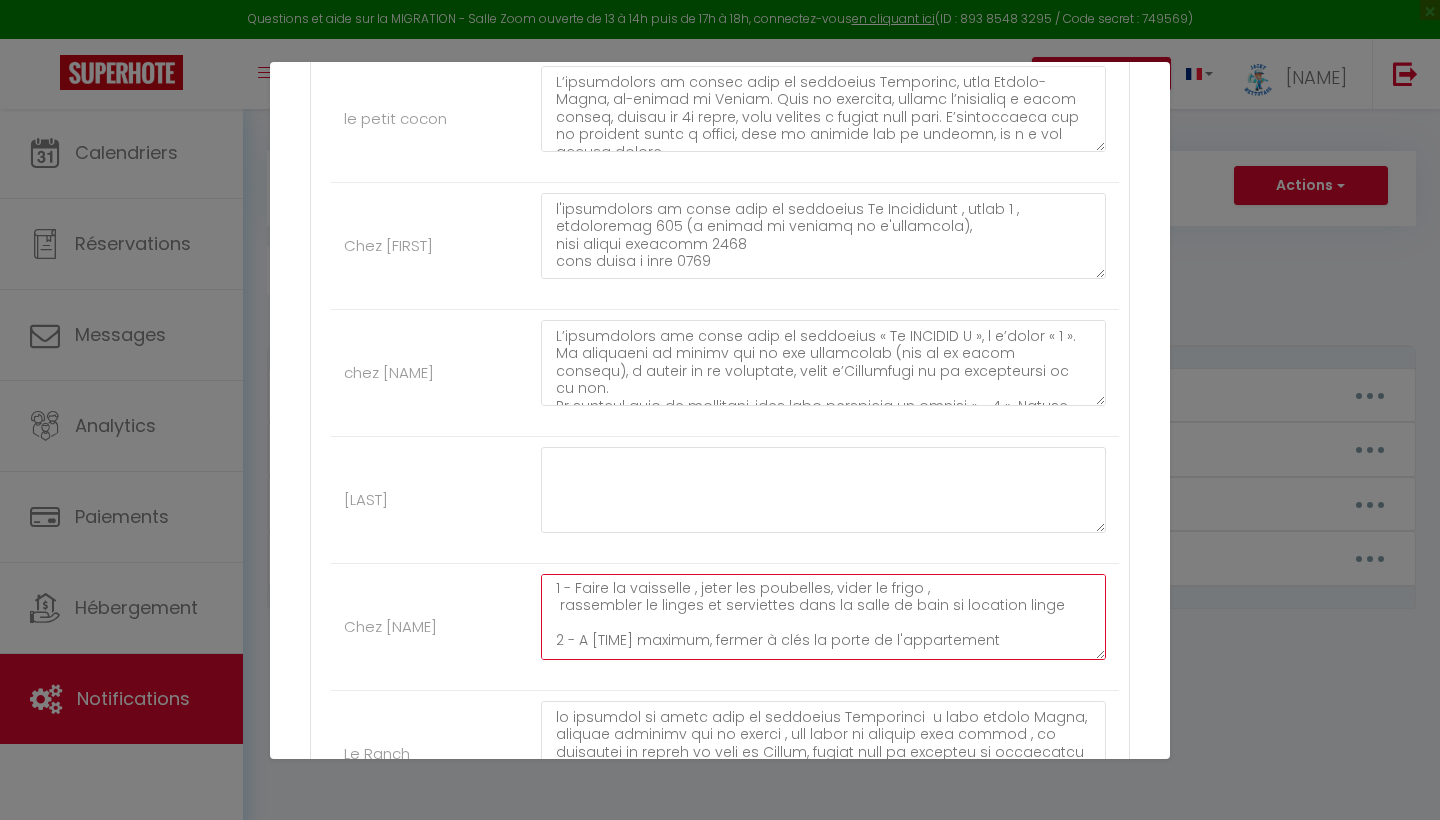 scroll, scrollTop: 0, scrollLeft: 0, axis: both 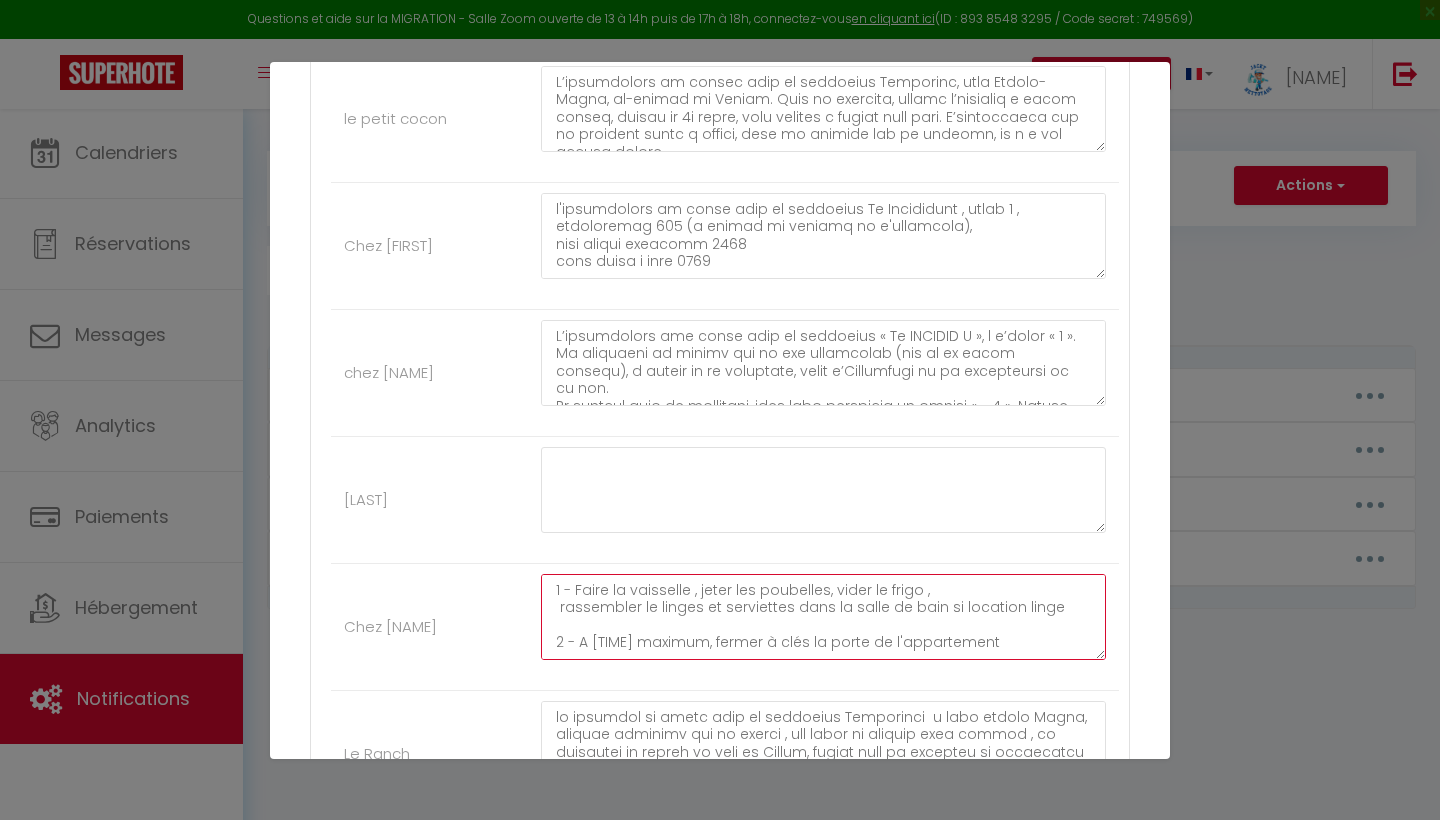 drag, startPoint x: 554, startPoint y: 422, endPoint x: 553, endPoint y: 347, distance: 75.00667 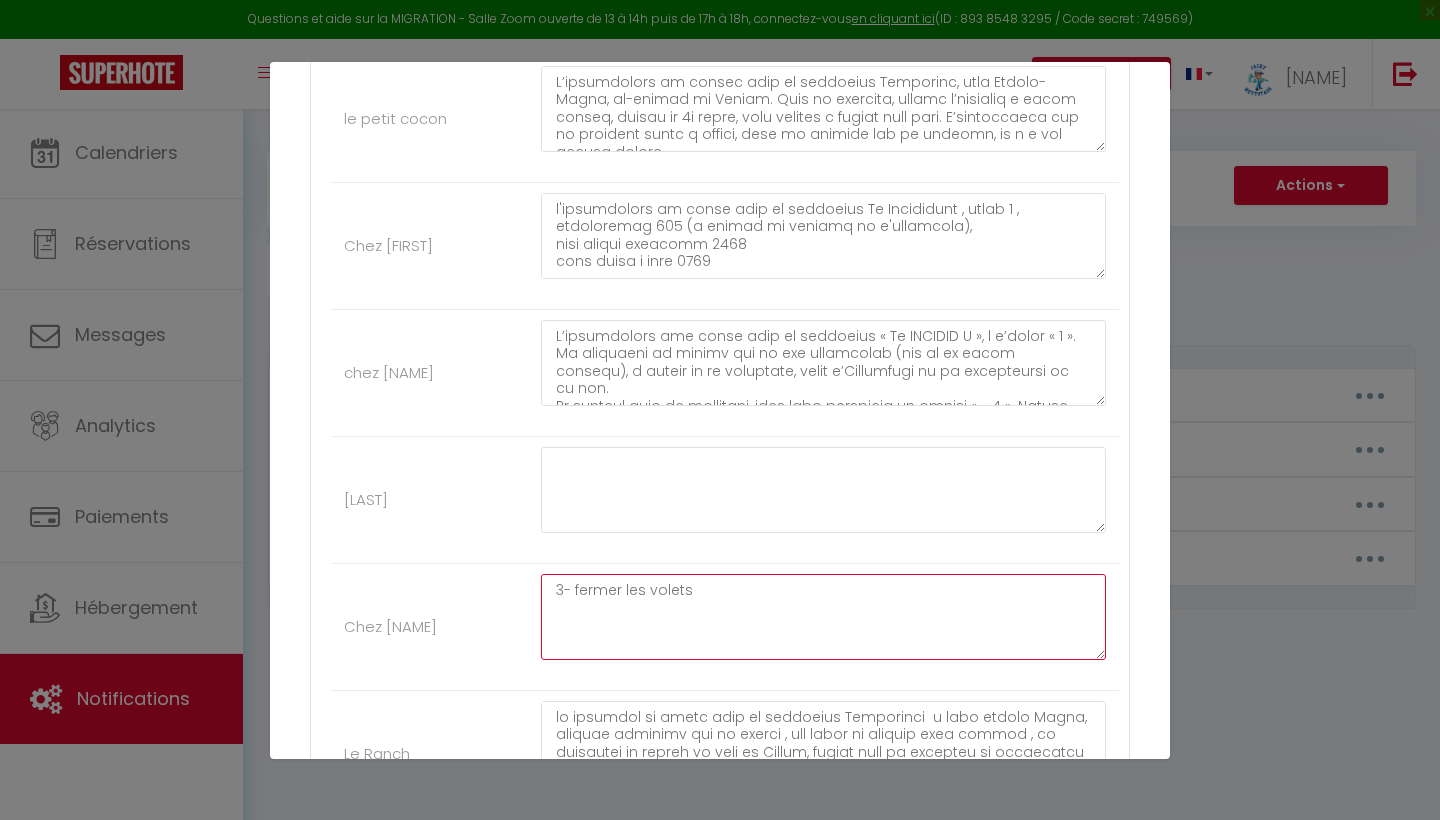 click on "3- fermer les volets" at bounding box center [823, 617] 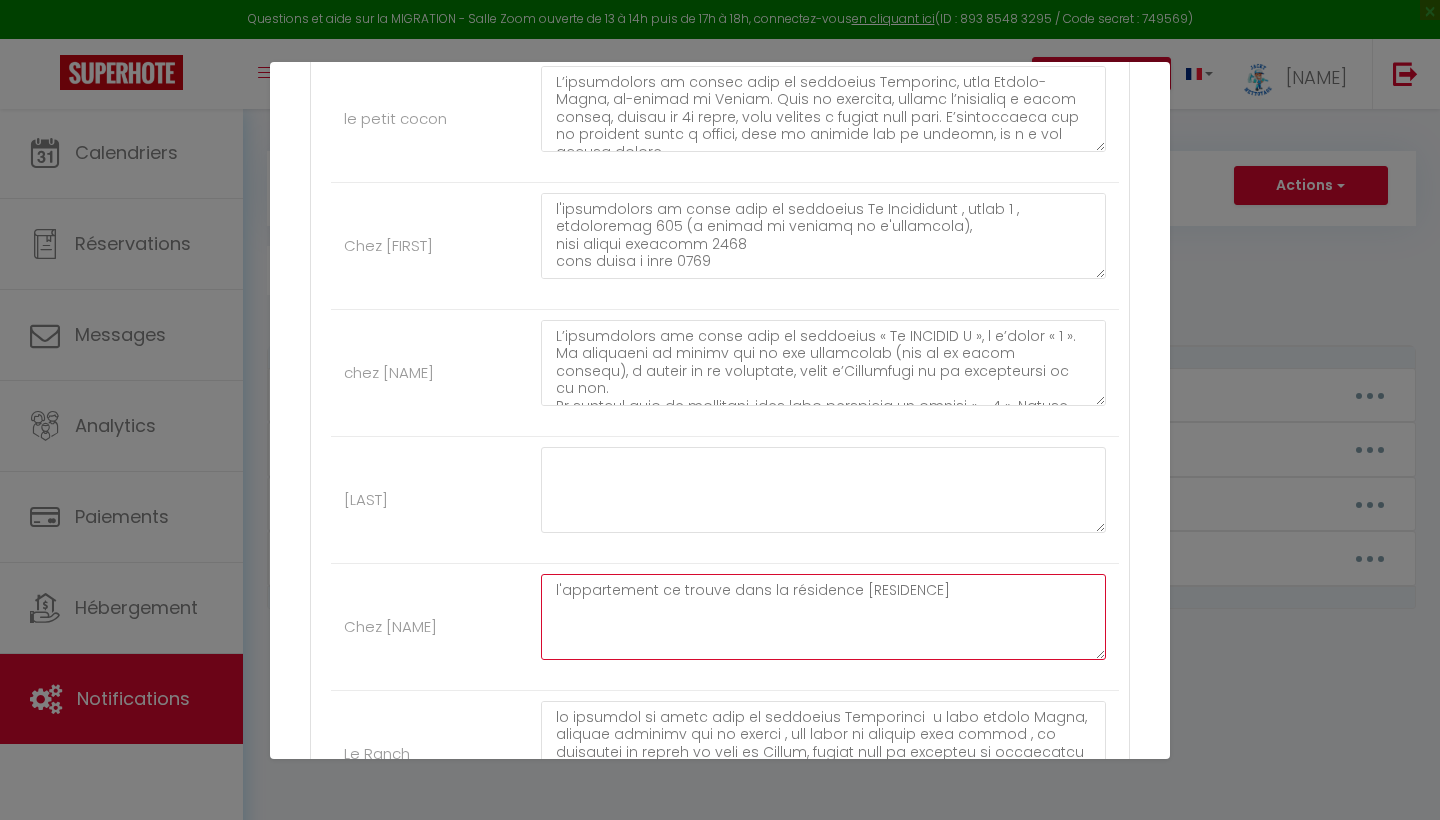 click on "l'appartement ce trouve dans la résidence [RESIDENCE]" at bounding box center [823, 617] 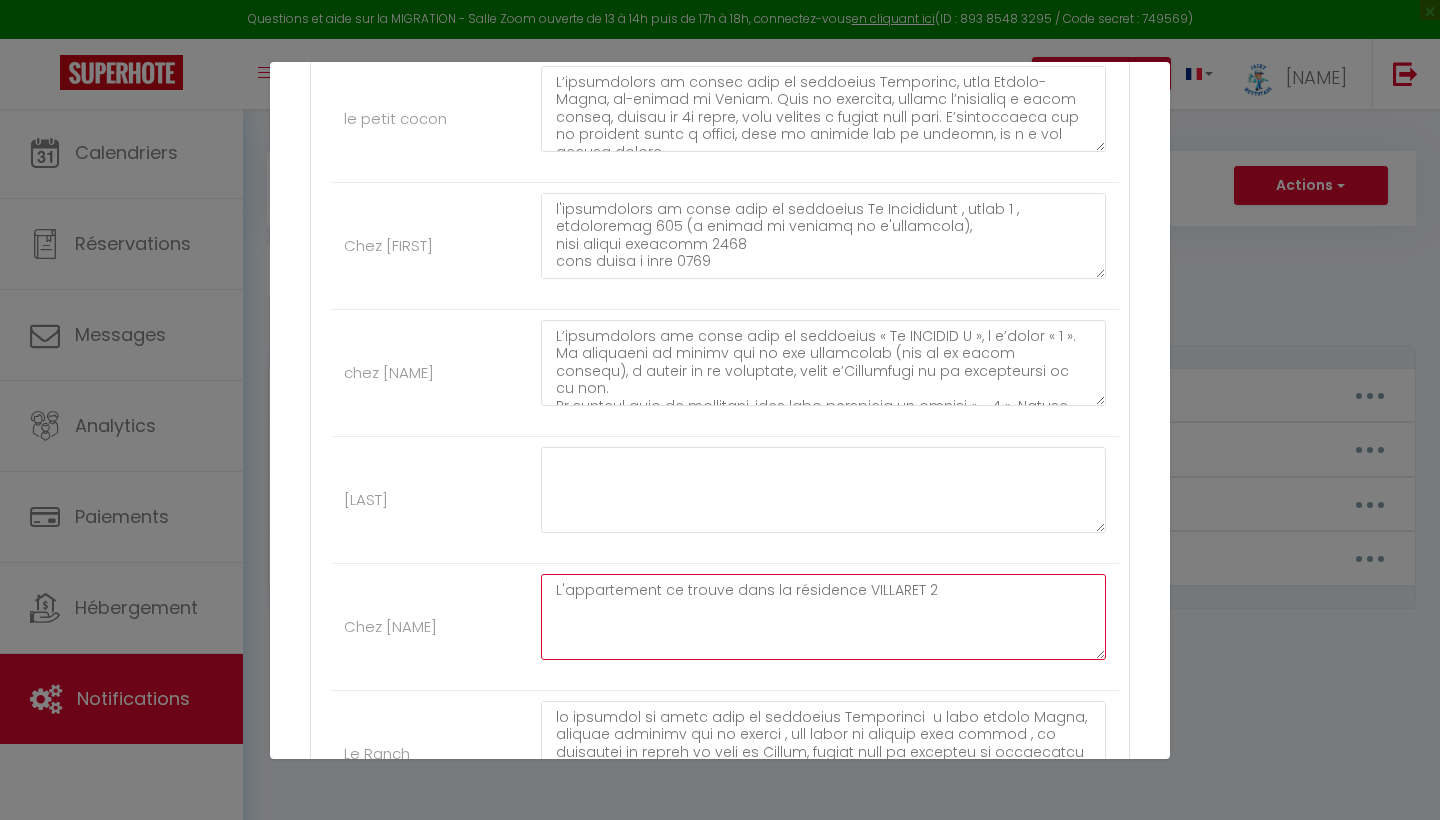 click on "L'appartement ce trouve dans la résidence VILLARET 2" at bounding box center [823, 617] 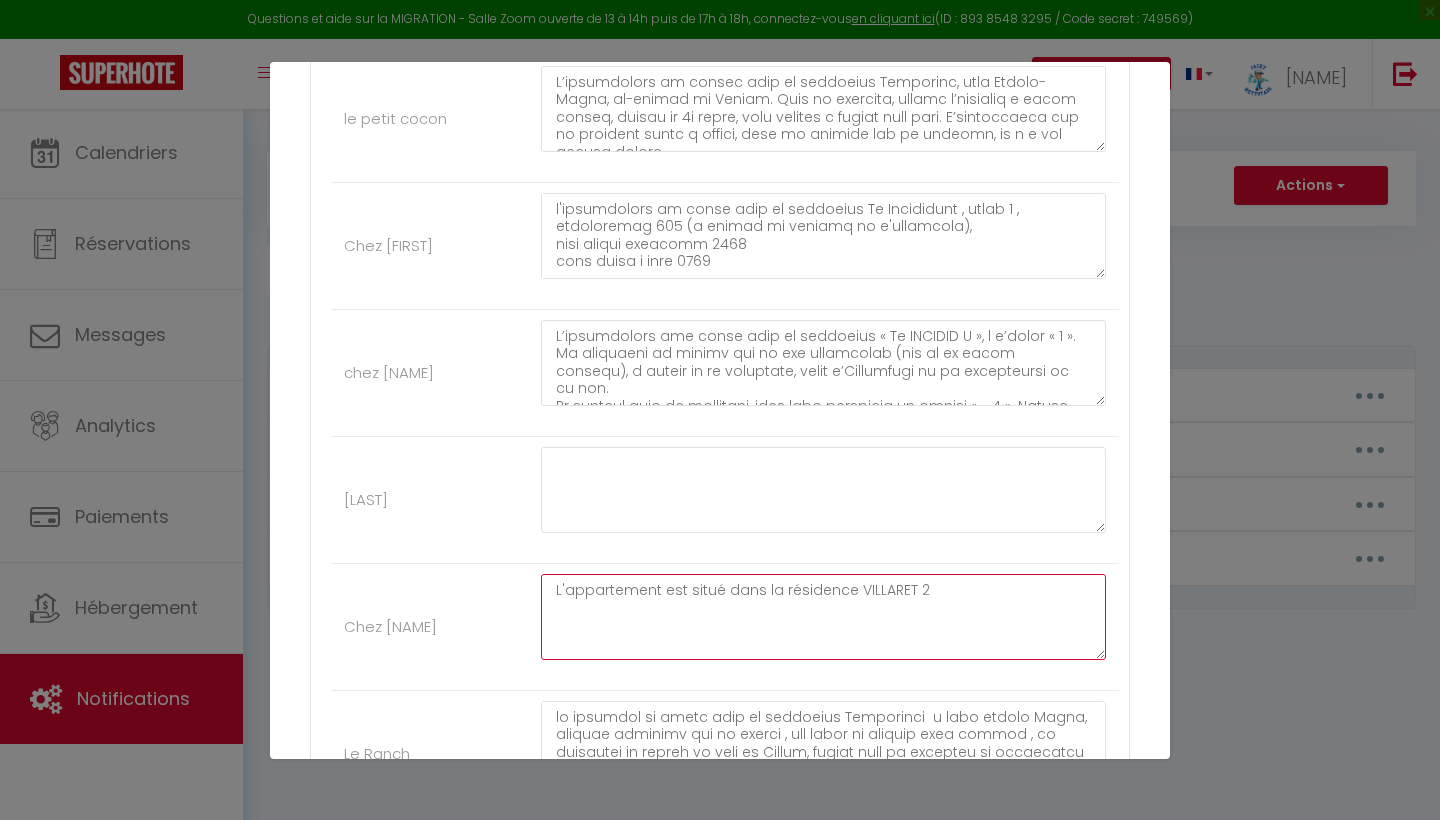 click on "L'appartement est situé dans la résidence VILLARET 2" at bounding box center [823, 617] 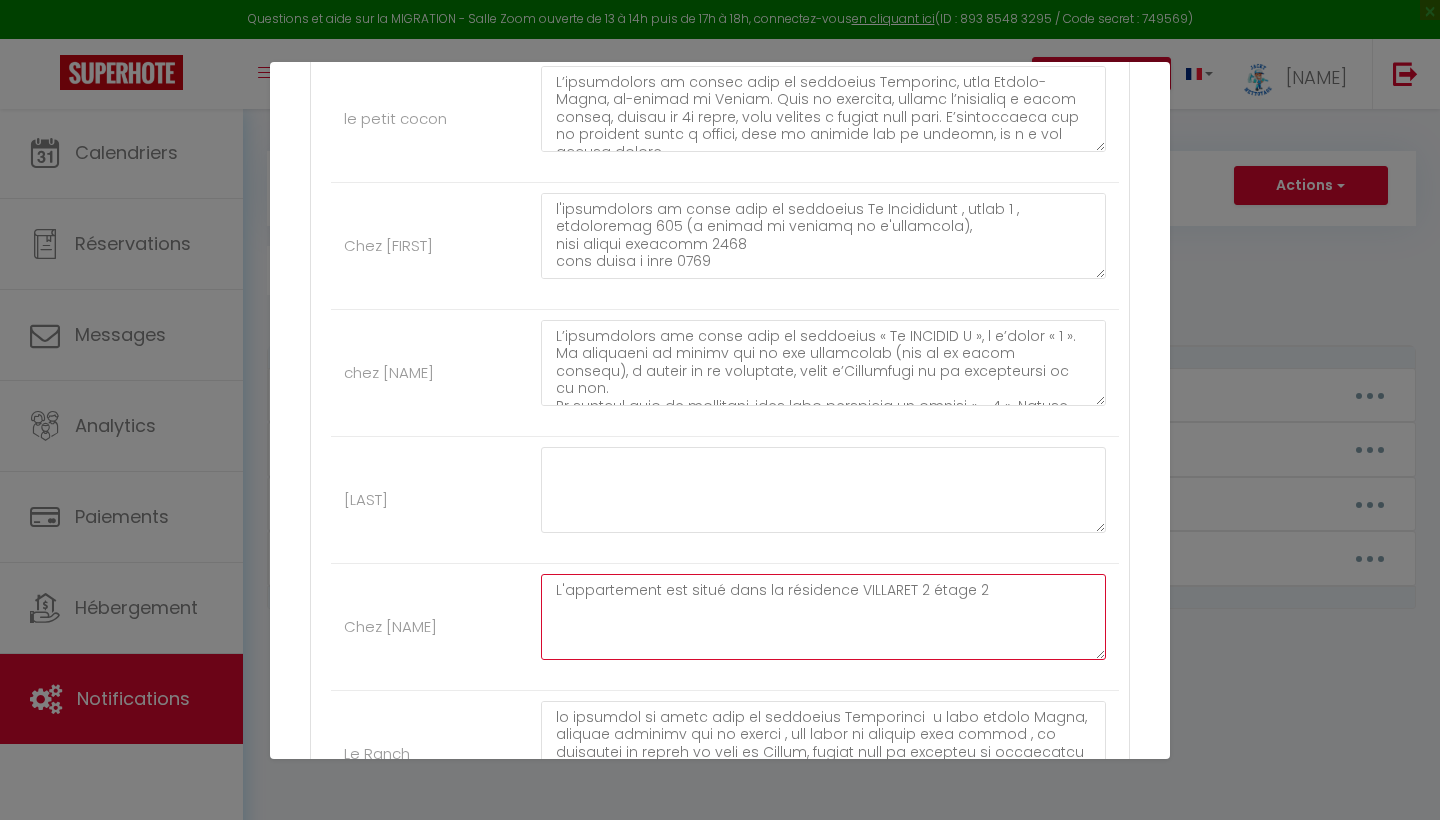 click on "L'appartement est situé dans la résidence VILLARET 2 étage 2" at bounding box center [823, 617] 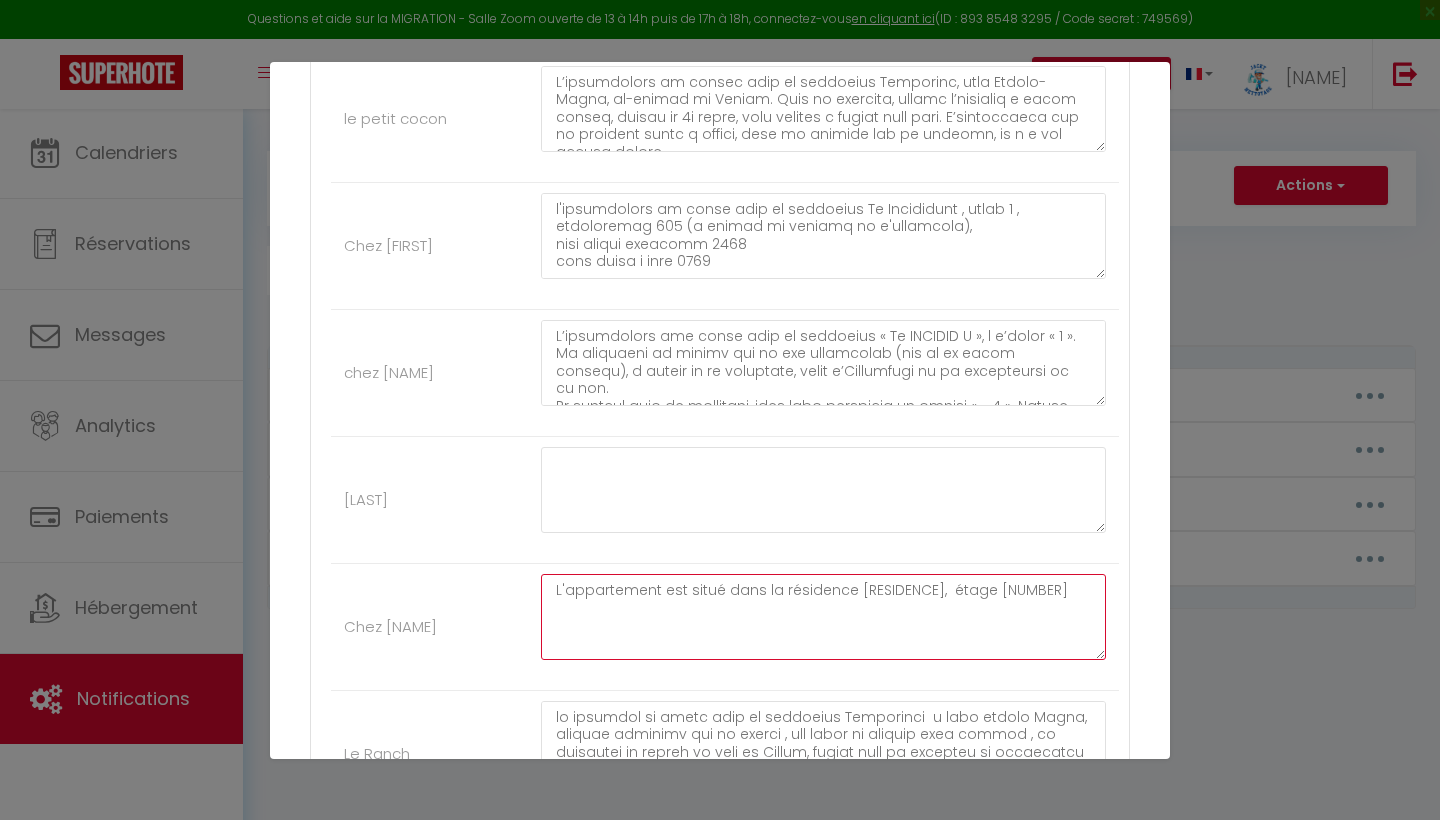 click on "L'appartement est situé dans la résidence [RESIDENCE],  étage [NUMBER]" at bounding box center [823, 617] 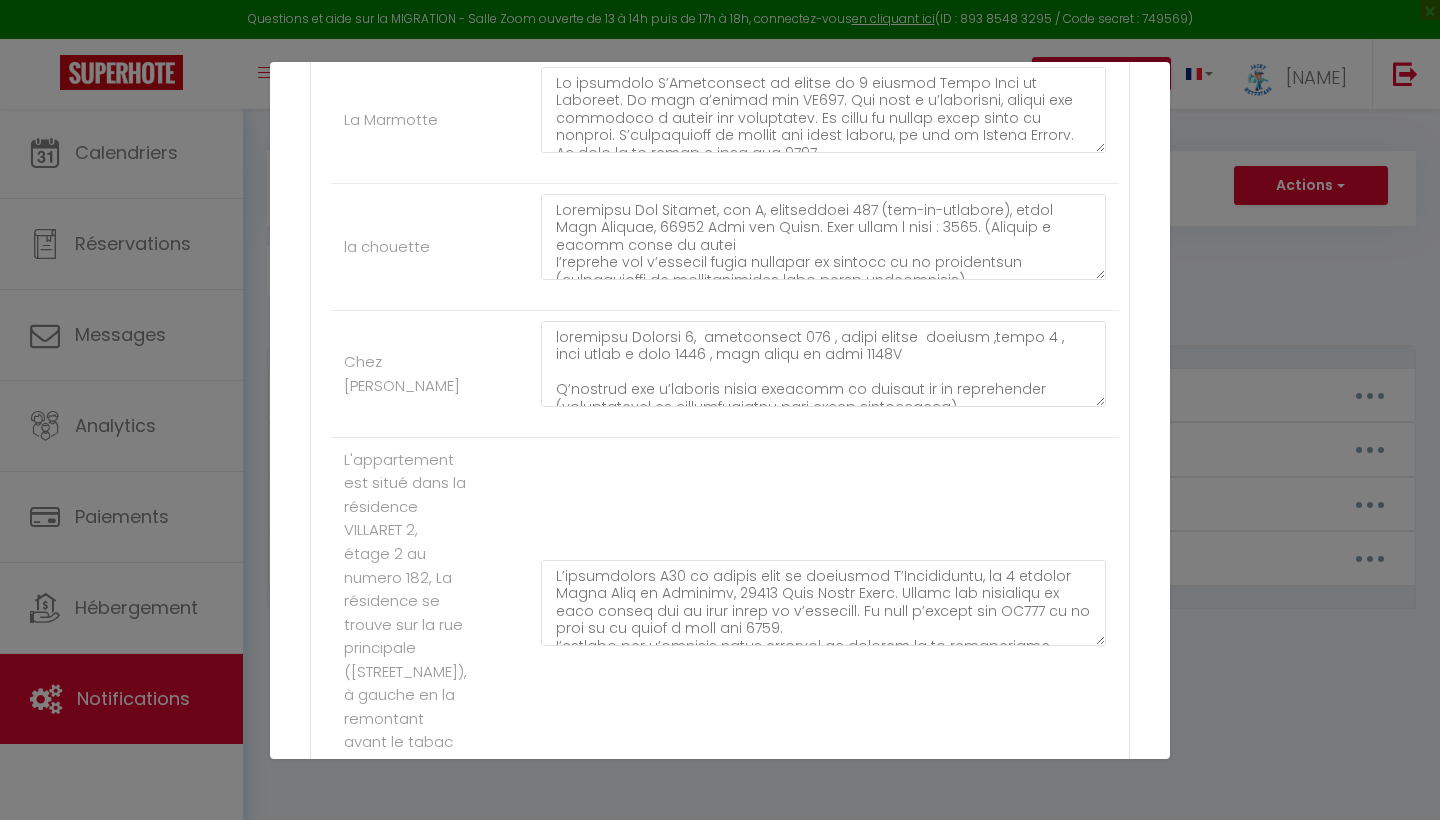 scroll, scrollTop: 583, scrollLeft: 0, axis: vertical 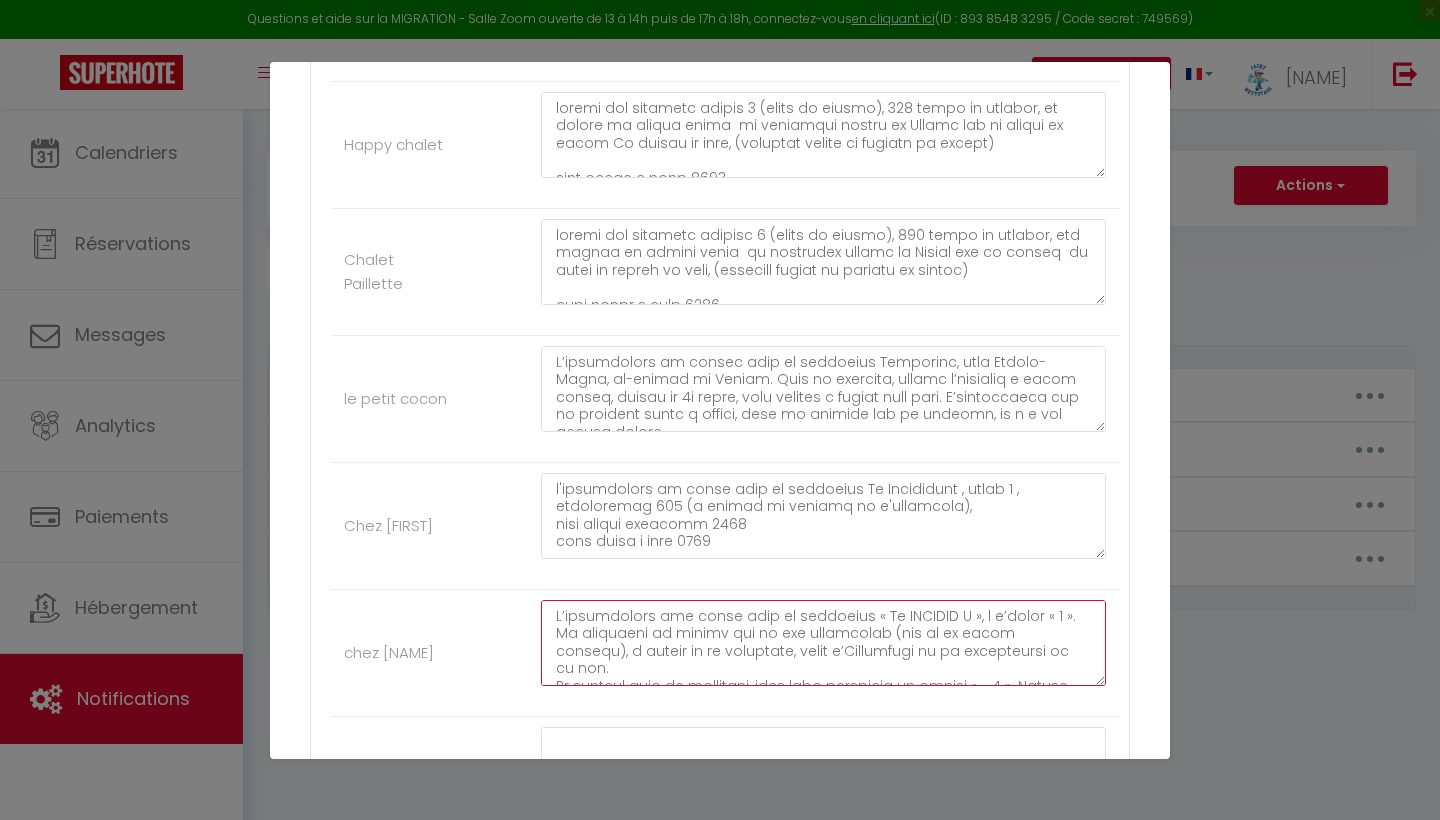 drag, startPoint x: 556, startPoint y: 406, endPoint x: 1044, endPoint y: 427, distance: 488.45163 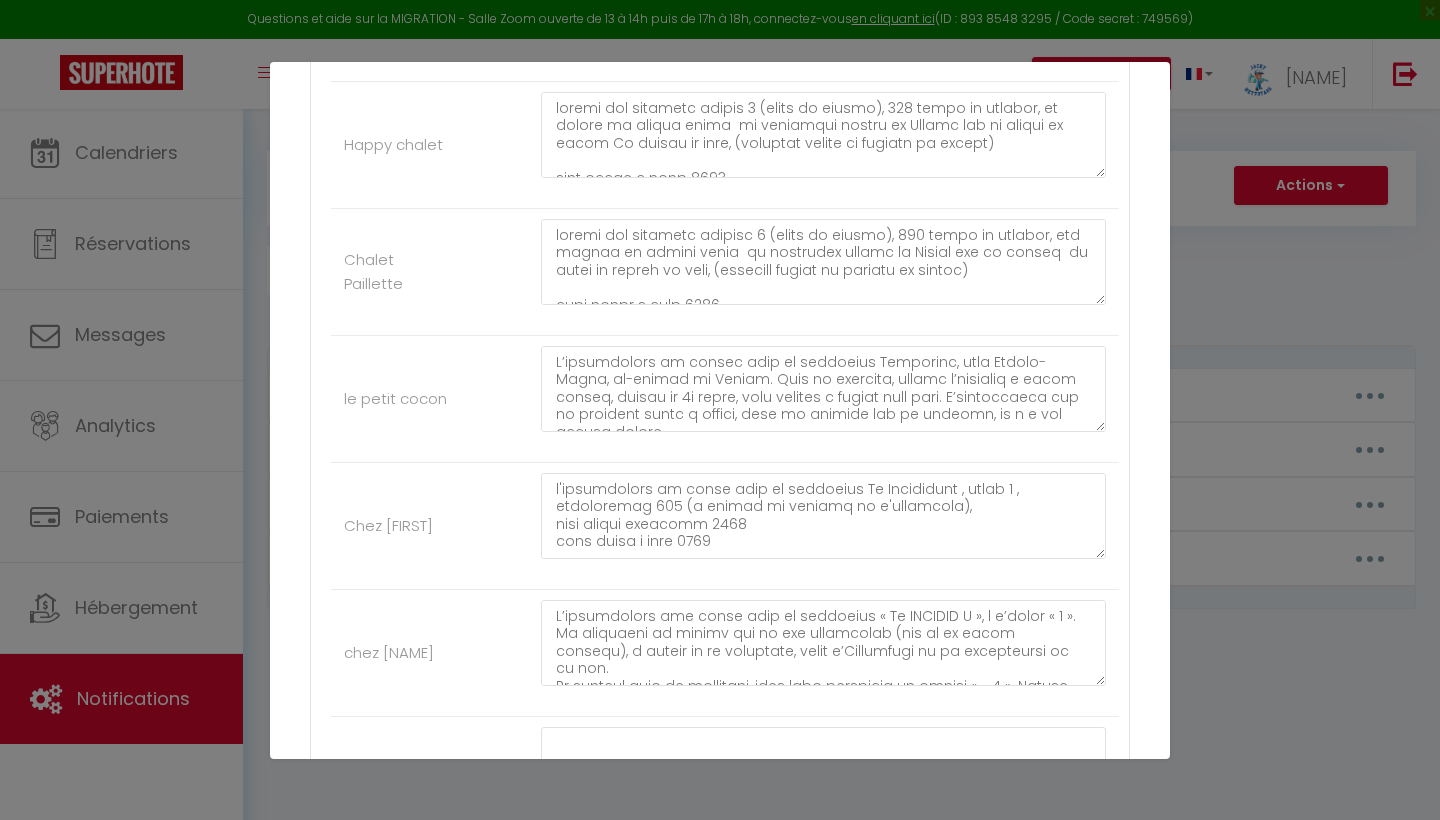 click on "L'appartement est situé dans la résidence VILLARET 2,  étage 2 au numero 182," at bounding box center (823, 897) 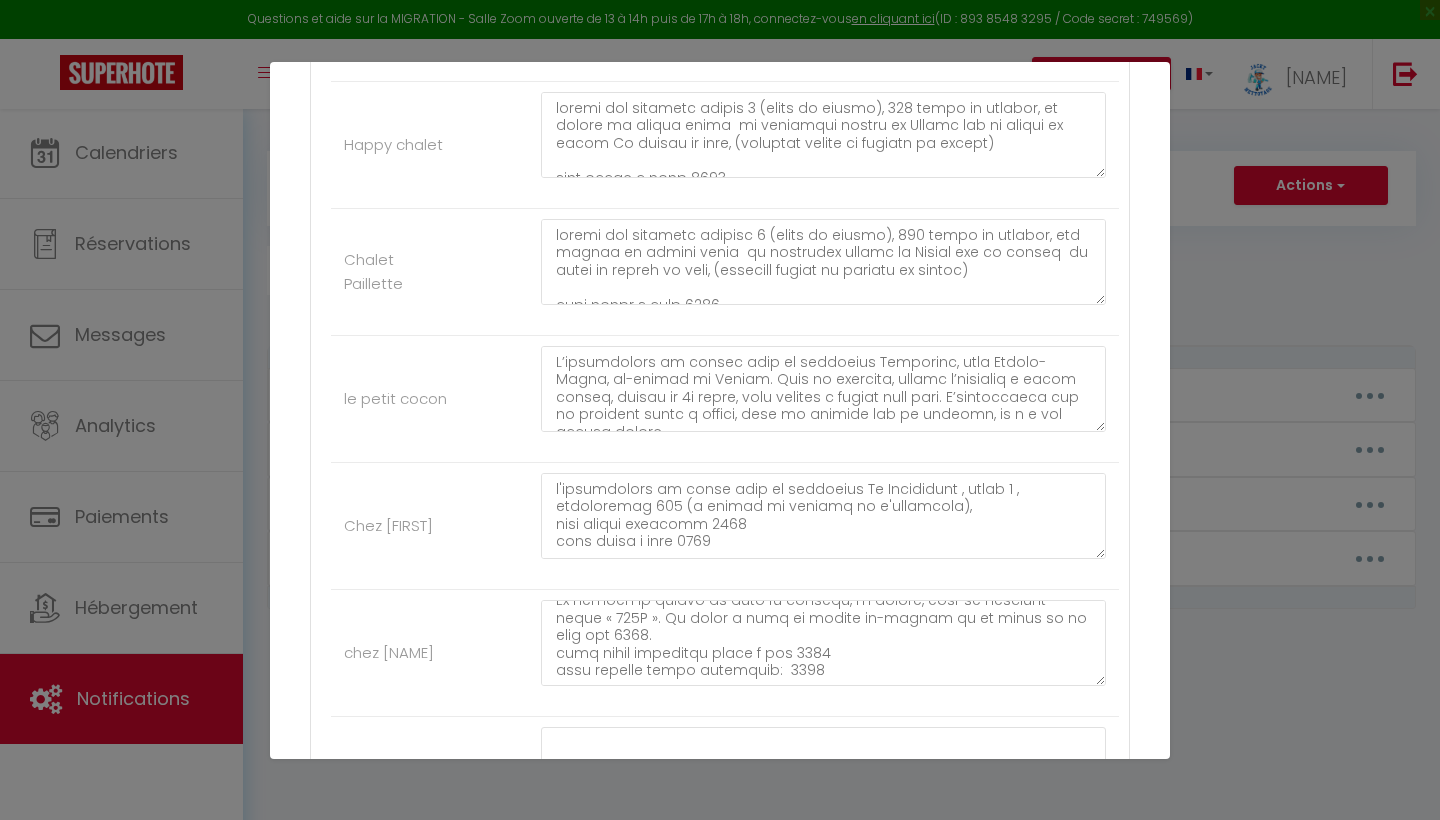 scroll, scrollTop: 147, scrollLeft: 0, axis: vertical 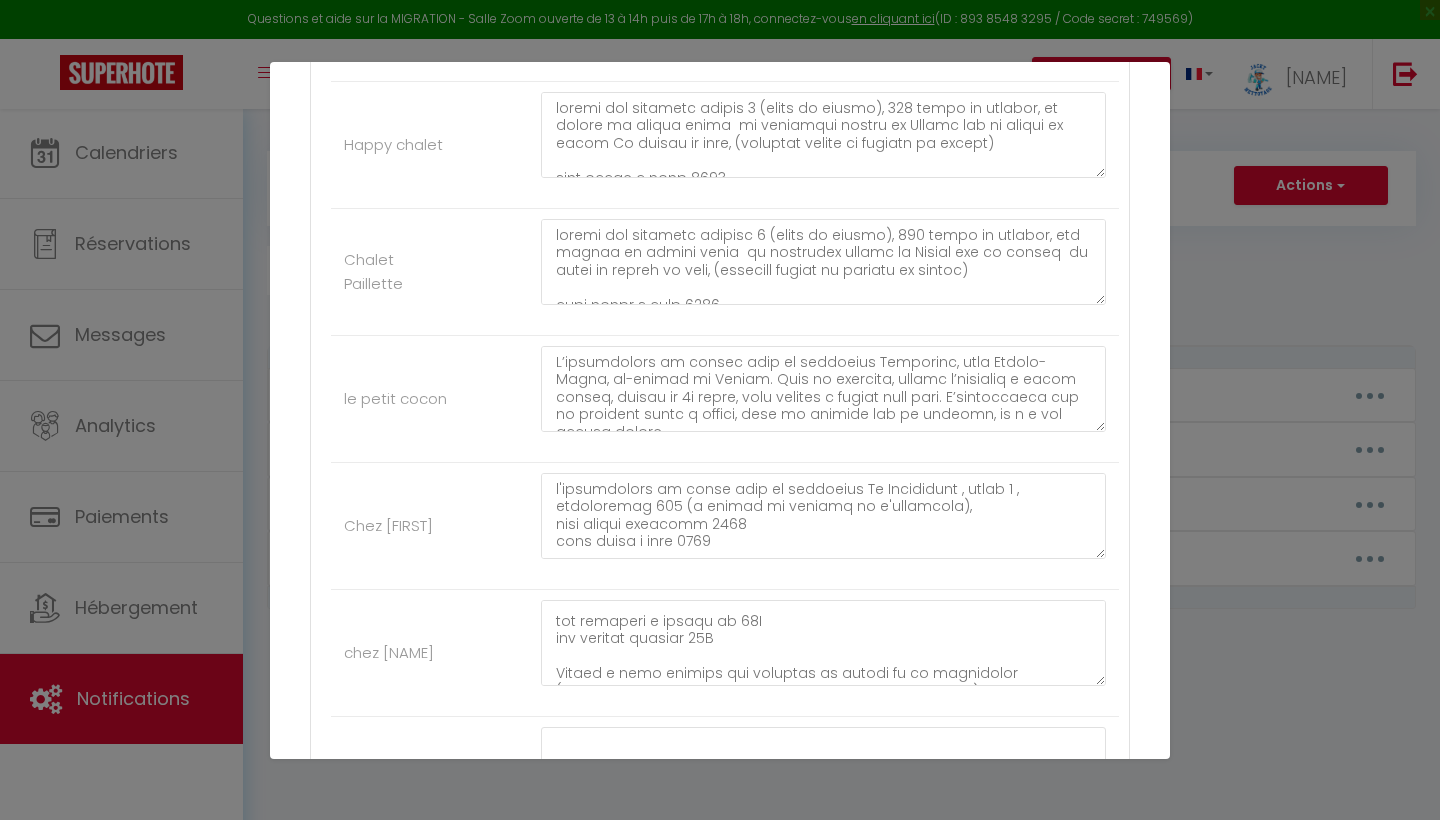 click on "L'appartement est situé dans la résidence VILLARET 2, étage 2 au numero 182,
La résidence se trouve sur la rue principale (rue de la forêt blanche), à gauche en la remontant avant le tabac presse, le code d'accès wifi est affiché dans le hall d'entrée entre les deux porte sur une affiche de la résidence, le local a ski est accessible par la porte a coté de l'ascenseur ou par l'exterieur" at bounding box center (823, 897) 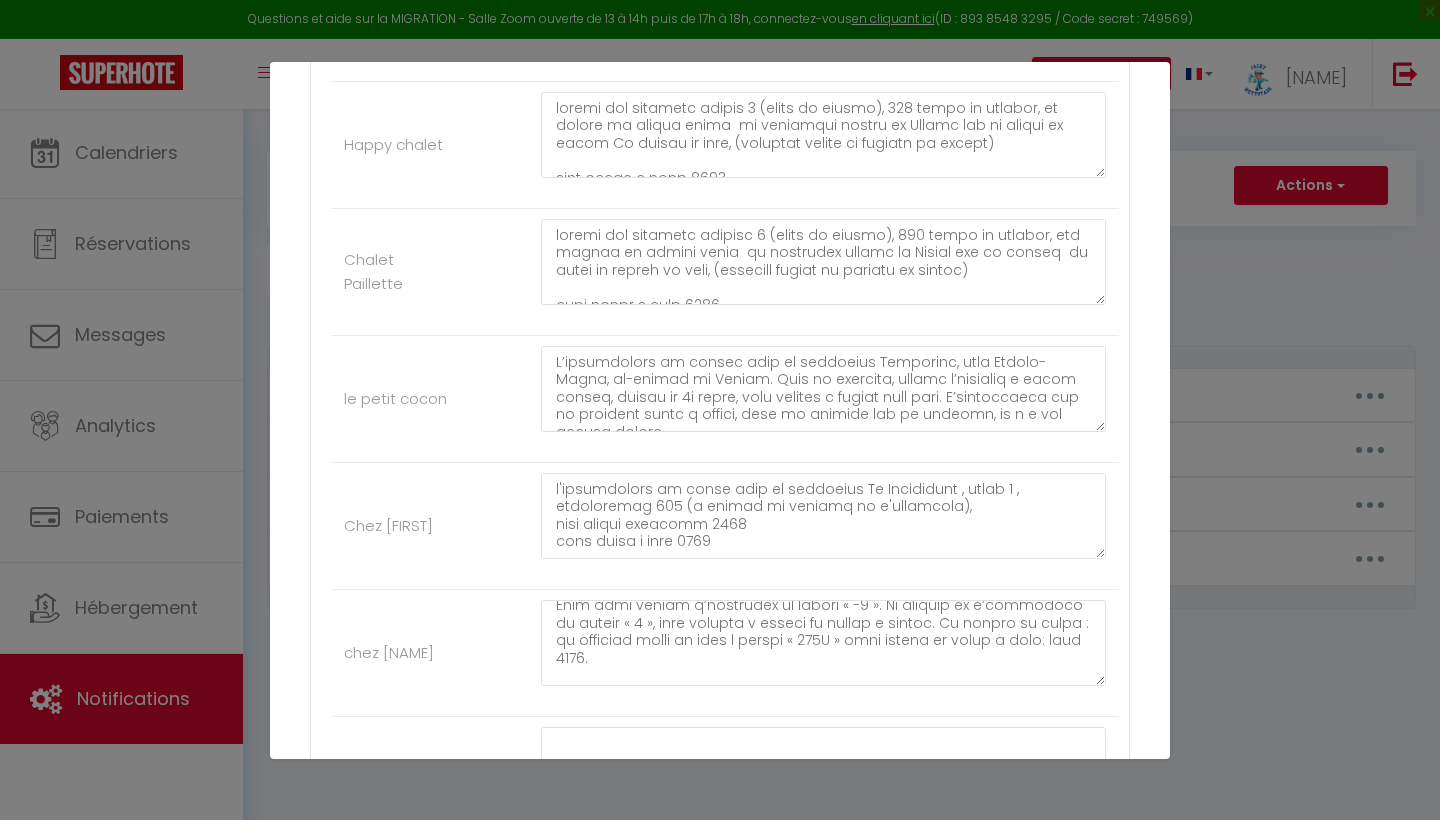 scroll, scrollTop: 346, scrollLeft: 0, axis: vertical 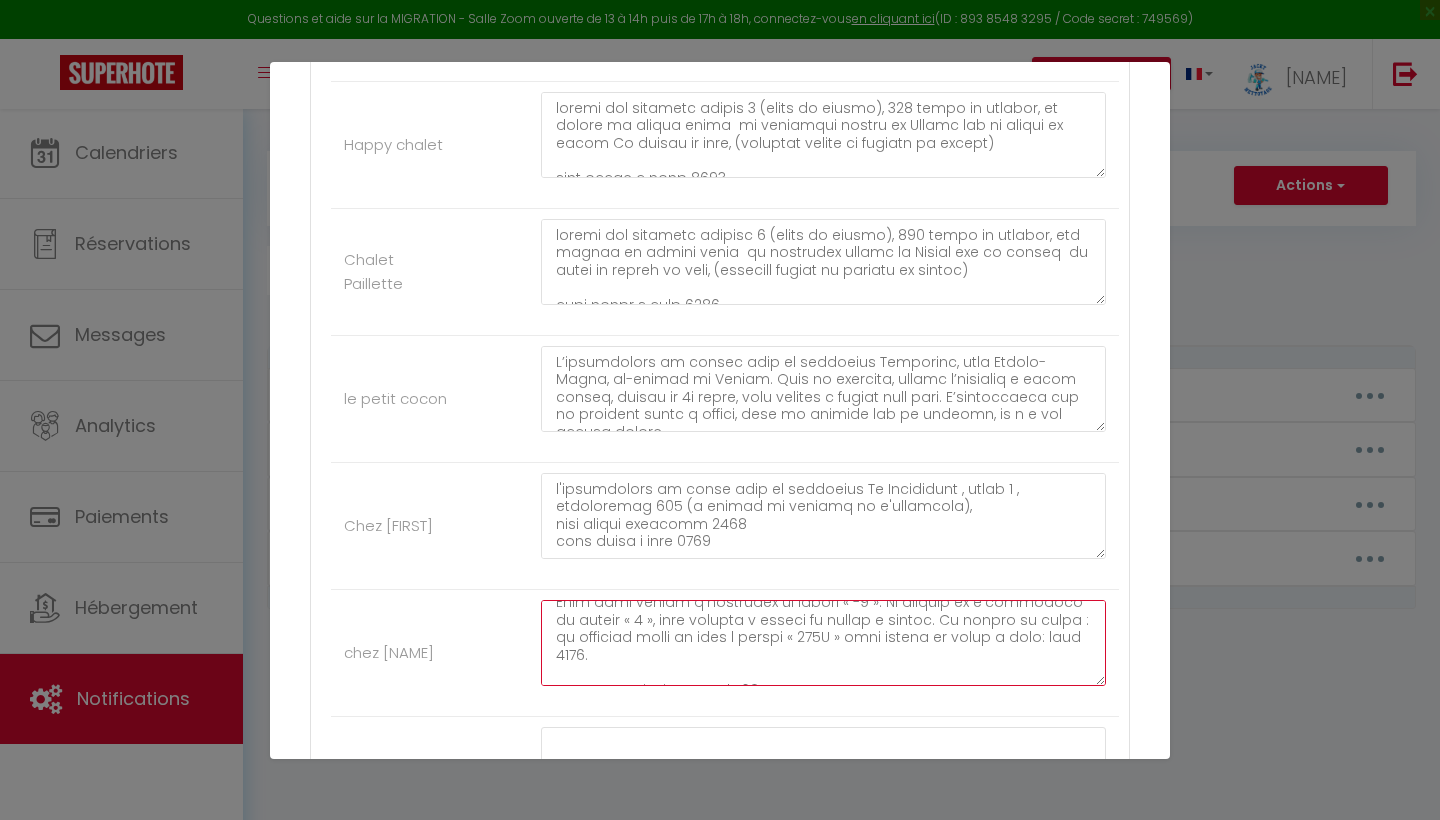 click at bounding box center [823, 643] 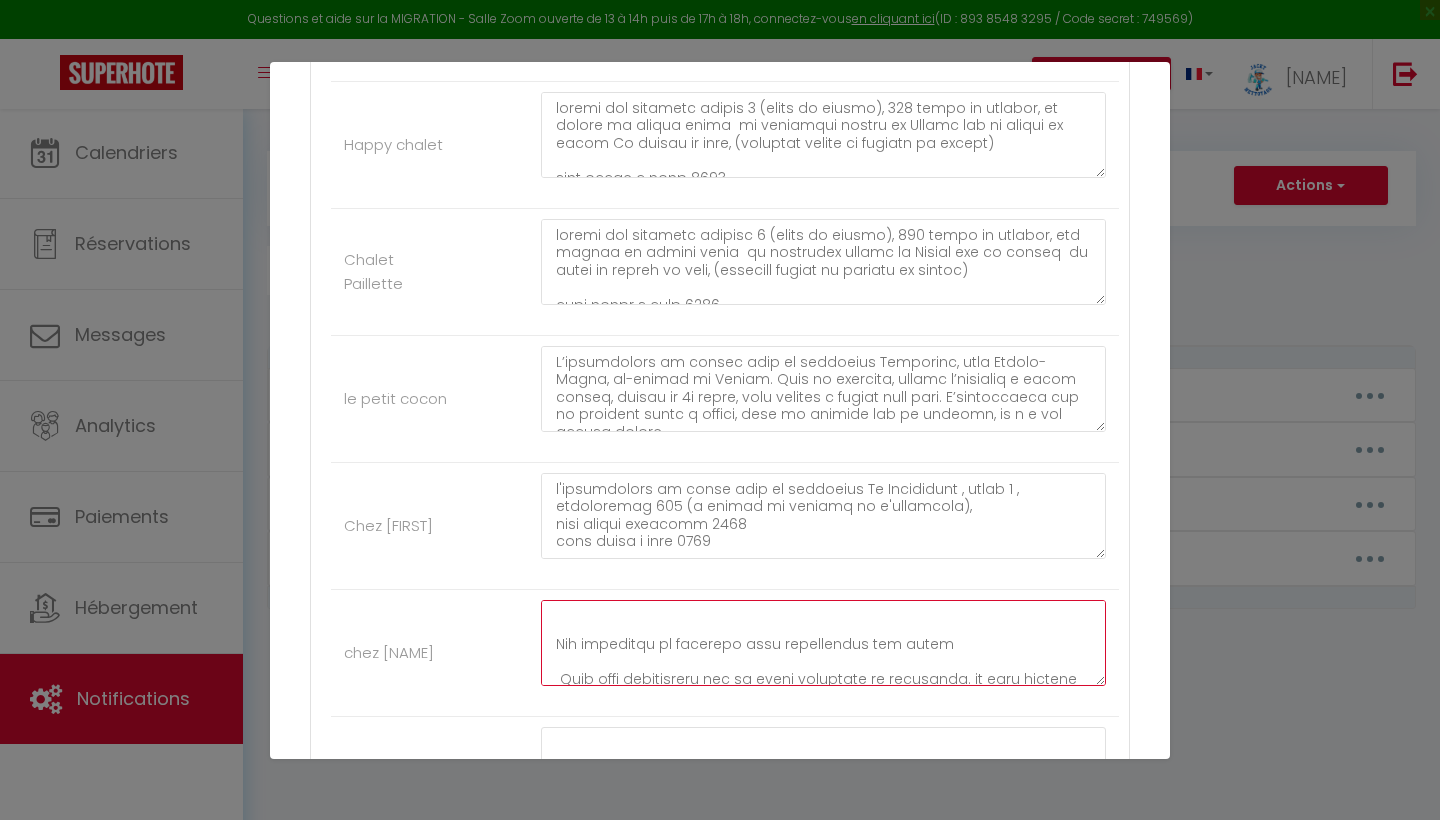 scroll, scrollTop: 1205, scrollLeft: 0, axis: vertical 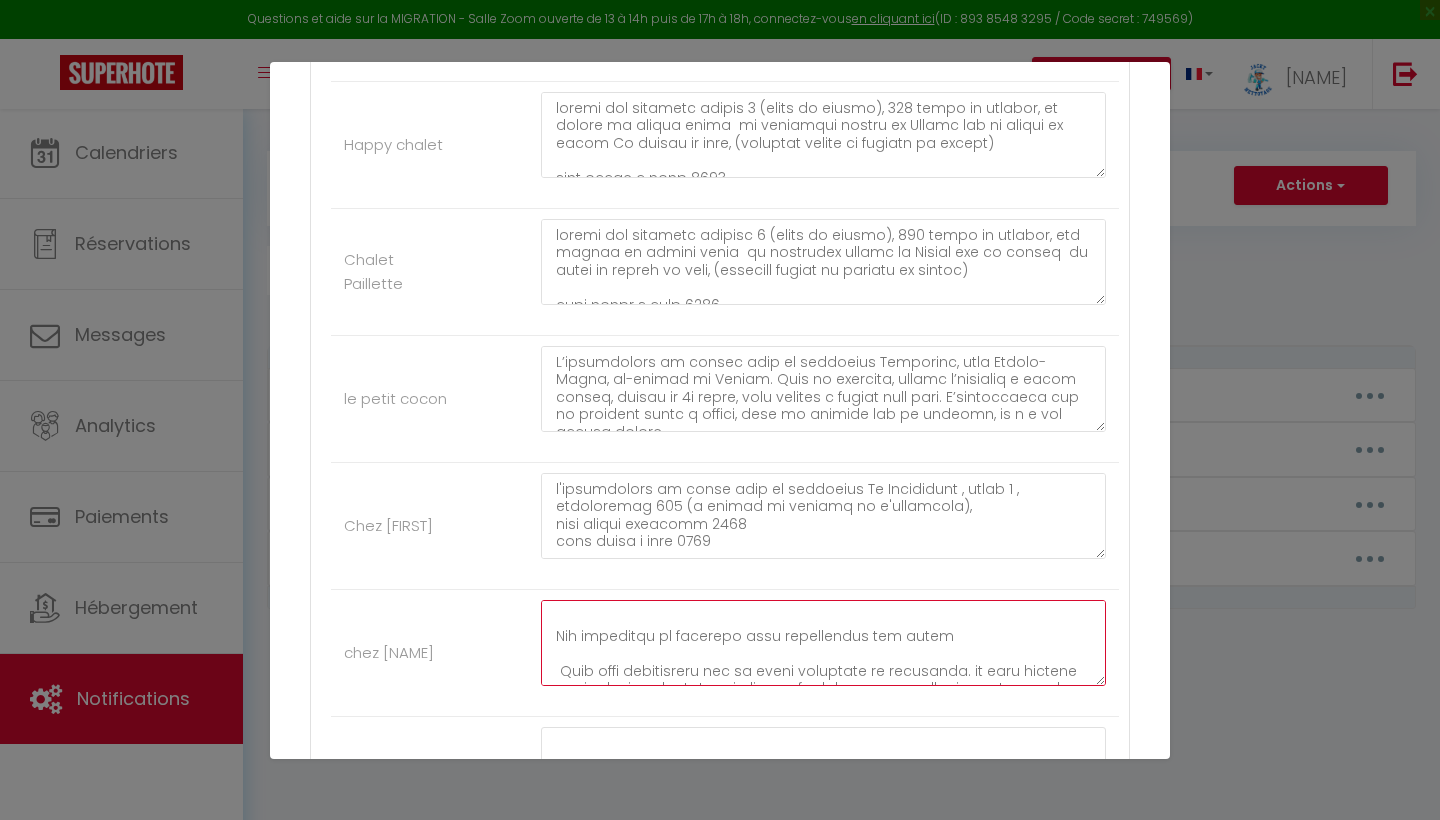 drag, startPoint x: 553, startPoint y: 402, endPoint x: 682, endPoint y: 471, distance: 146.29422 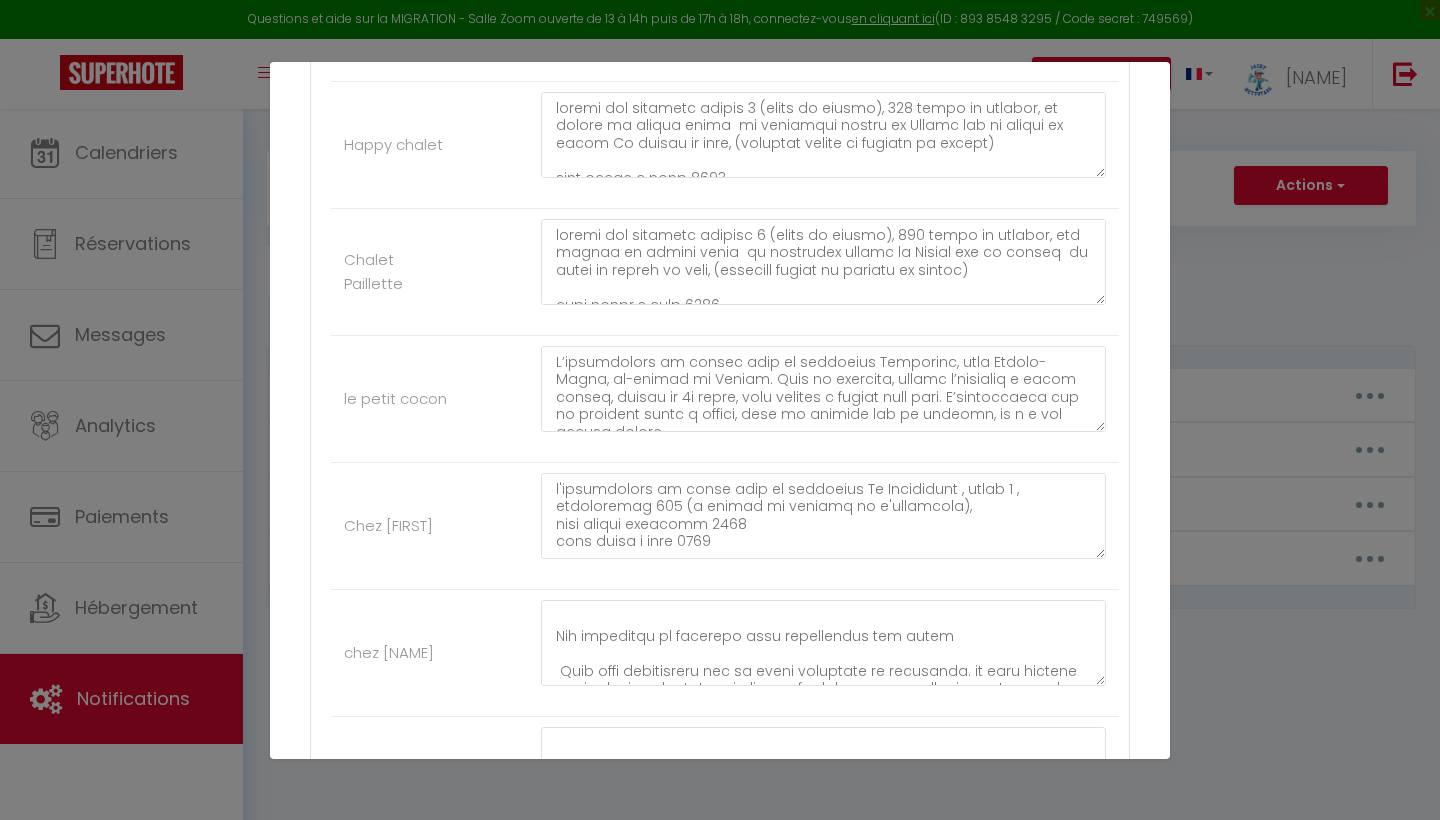 click on "L'appartement est situé dans la résidence VILLARET 2,  étage 2 au numero 182,
La résidence se trouve sur la rue principale (rue de la forêt blanche), à gauche en la remontant avant le tabac presse, le code d'accès wifi est affiché dans le hall d'entrée entre les deux porte sur une affiche de la résidence, le local a ski est accessible par la porte a coté de l'ascenseur ou par l'extérieur, pour les arrivées Lou départ e week end la barrière est ouverte pour charger ou décharger les bagages, des parking sont a votre disposition tout autour sur la station." at bounding box center [823, 897] 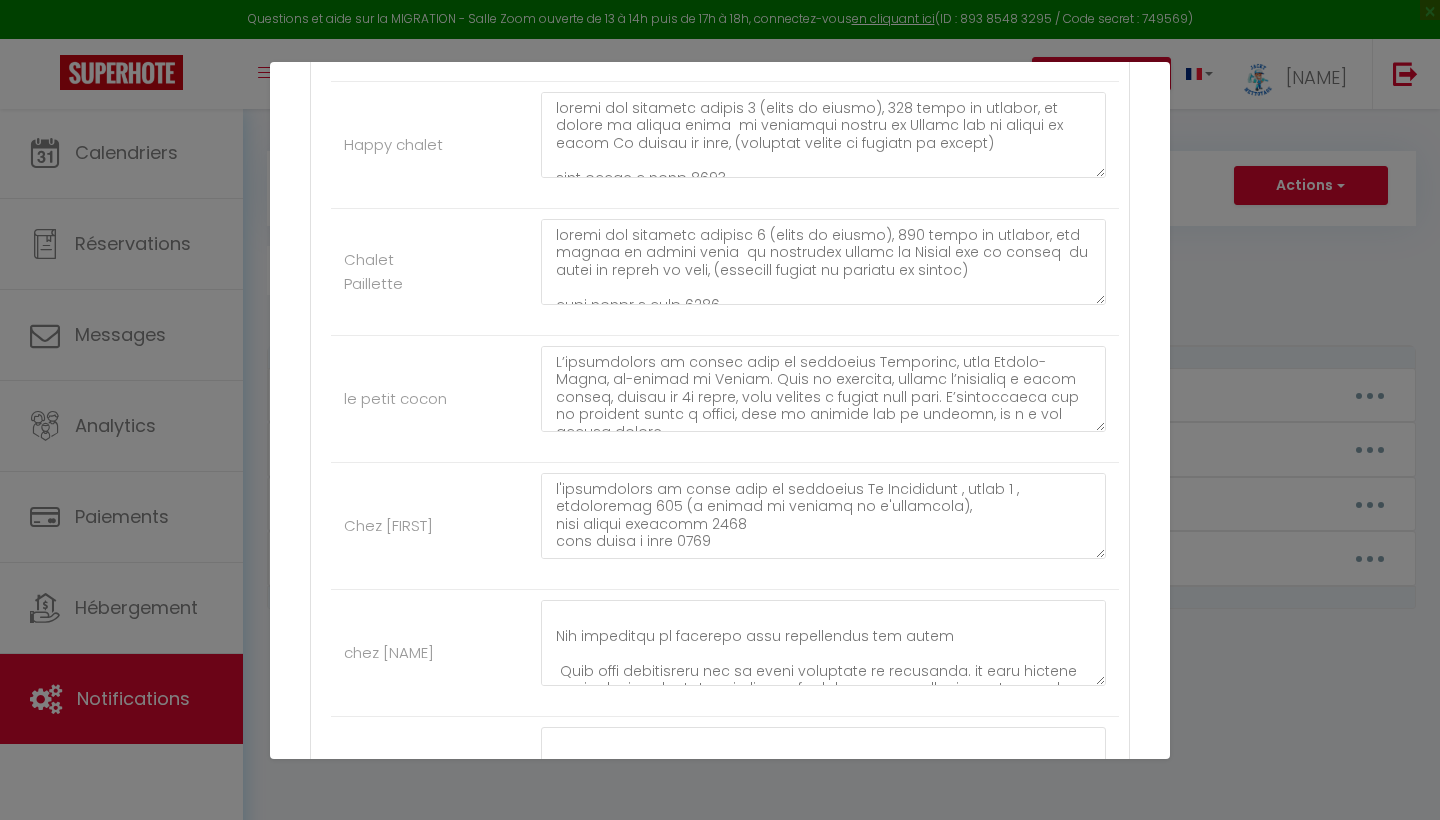 scroll, scrollTop: 94, scrollLeft: 0, axis: vertical 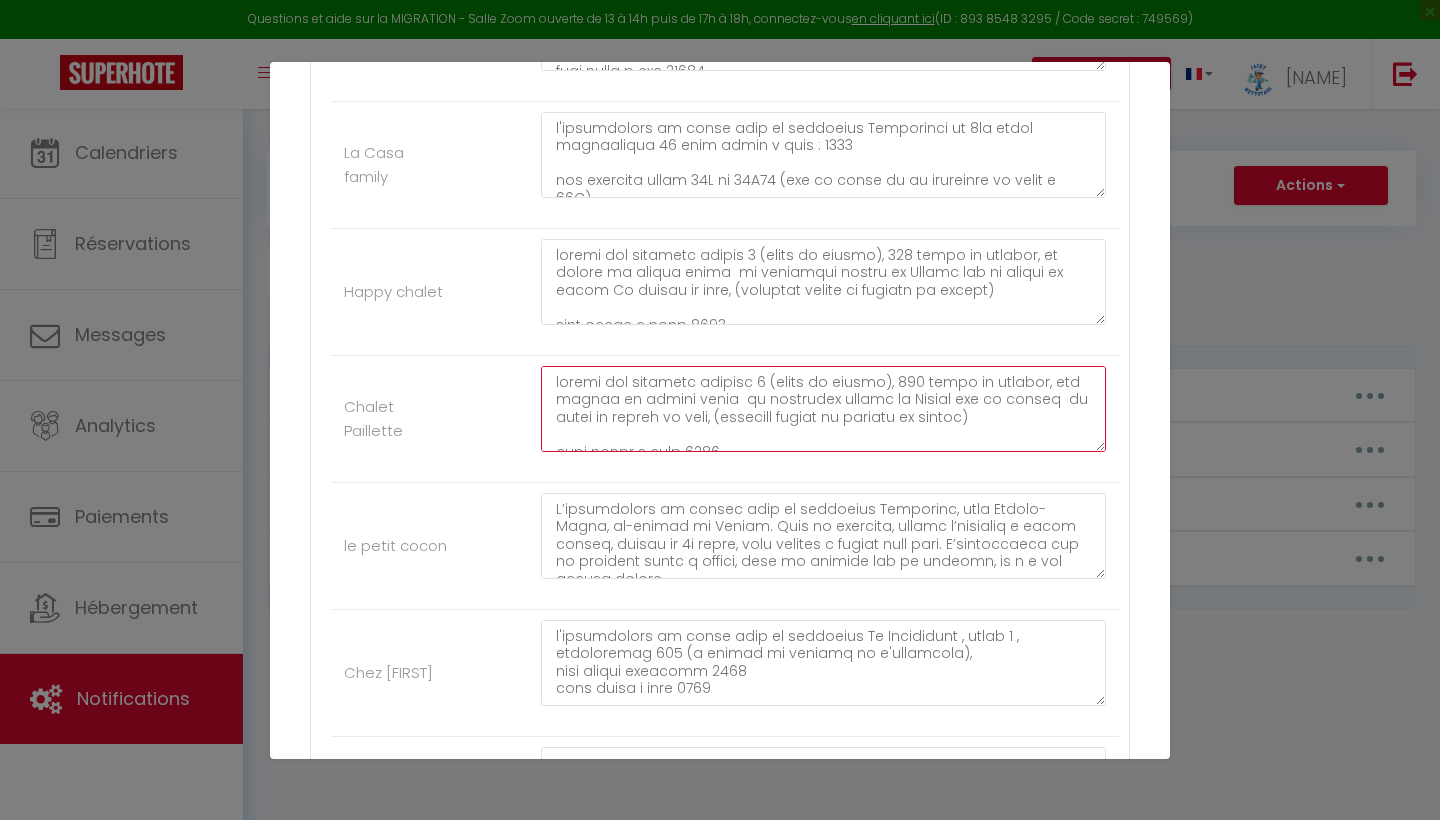 click at bounding box center (823, 409) 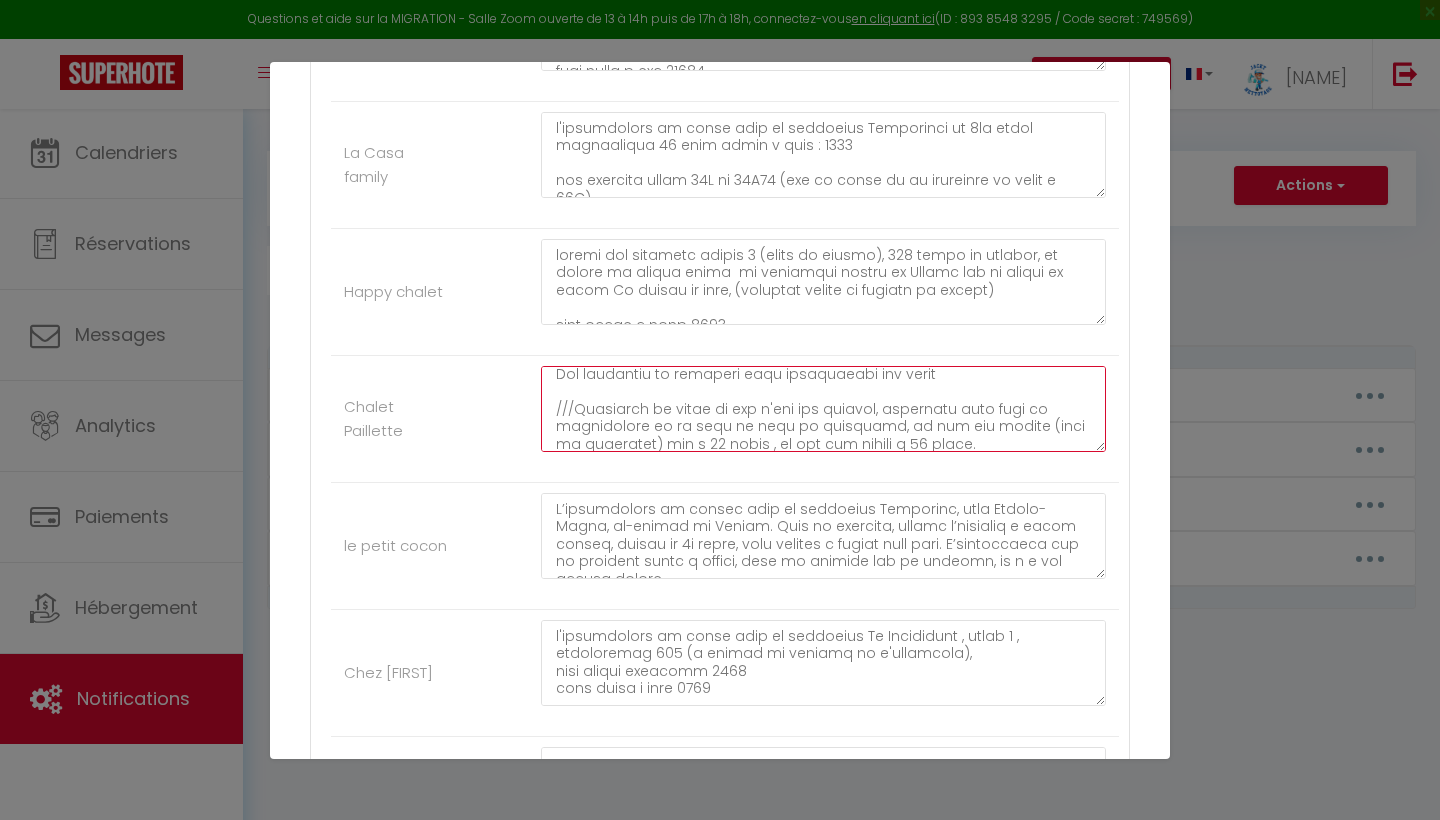 scroll, scrollTop: 595, scrollLeft: 0, axis: vertical 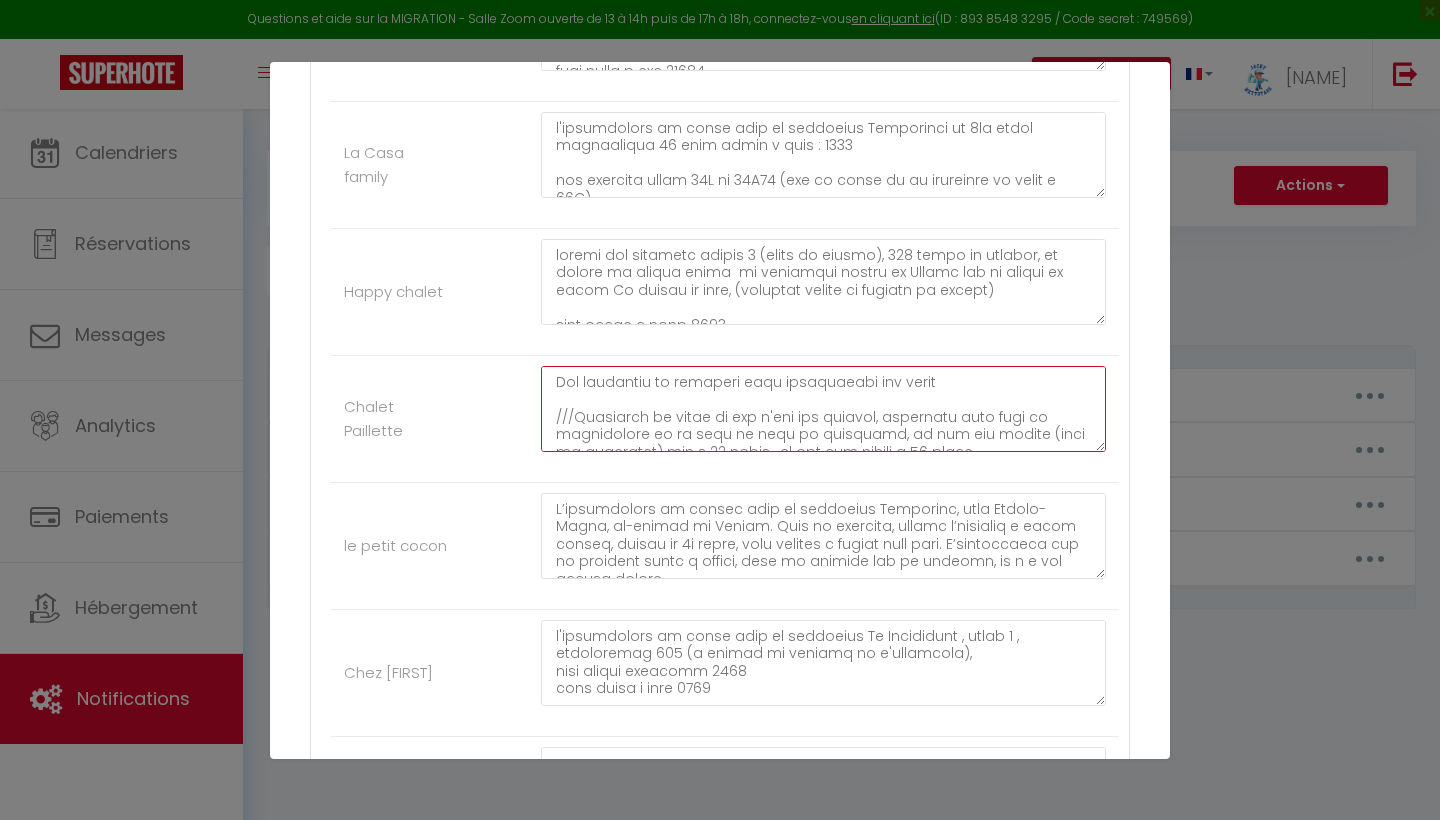 drag, startPoint x: 554, startPoint y: 154, endPoint x: 863, endPoint y: 196, distance: 311.8413 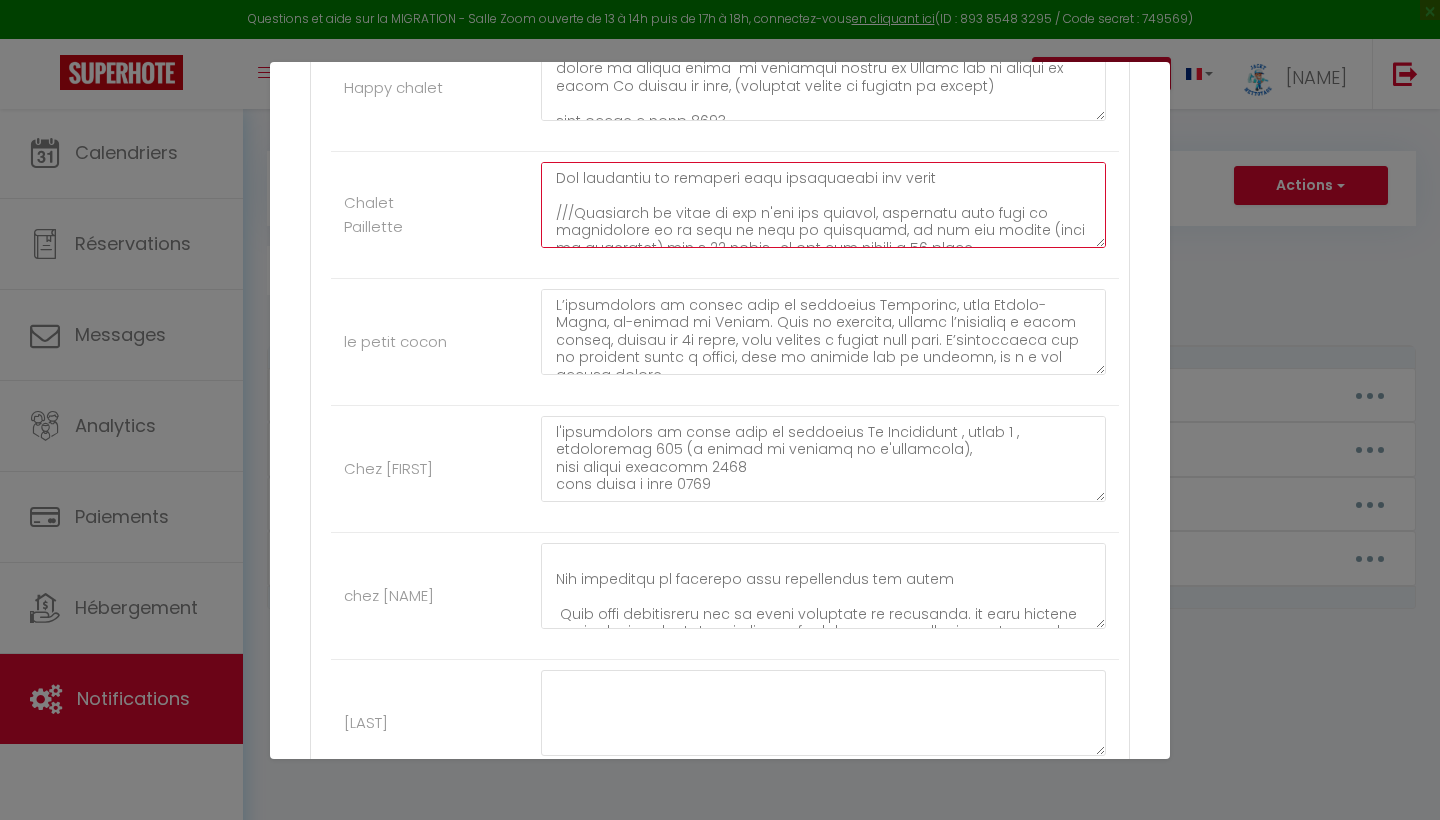 scroll, scrollTop: 3641, scrollLeft: 0, axis: vertical 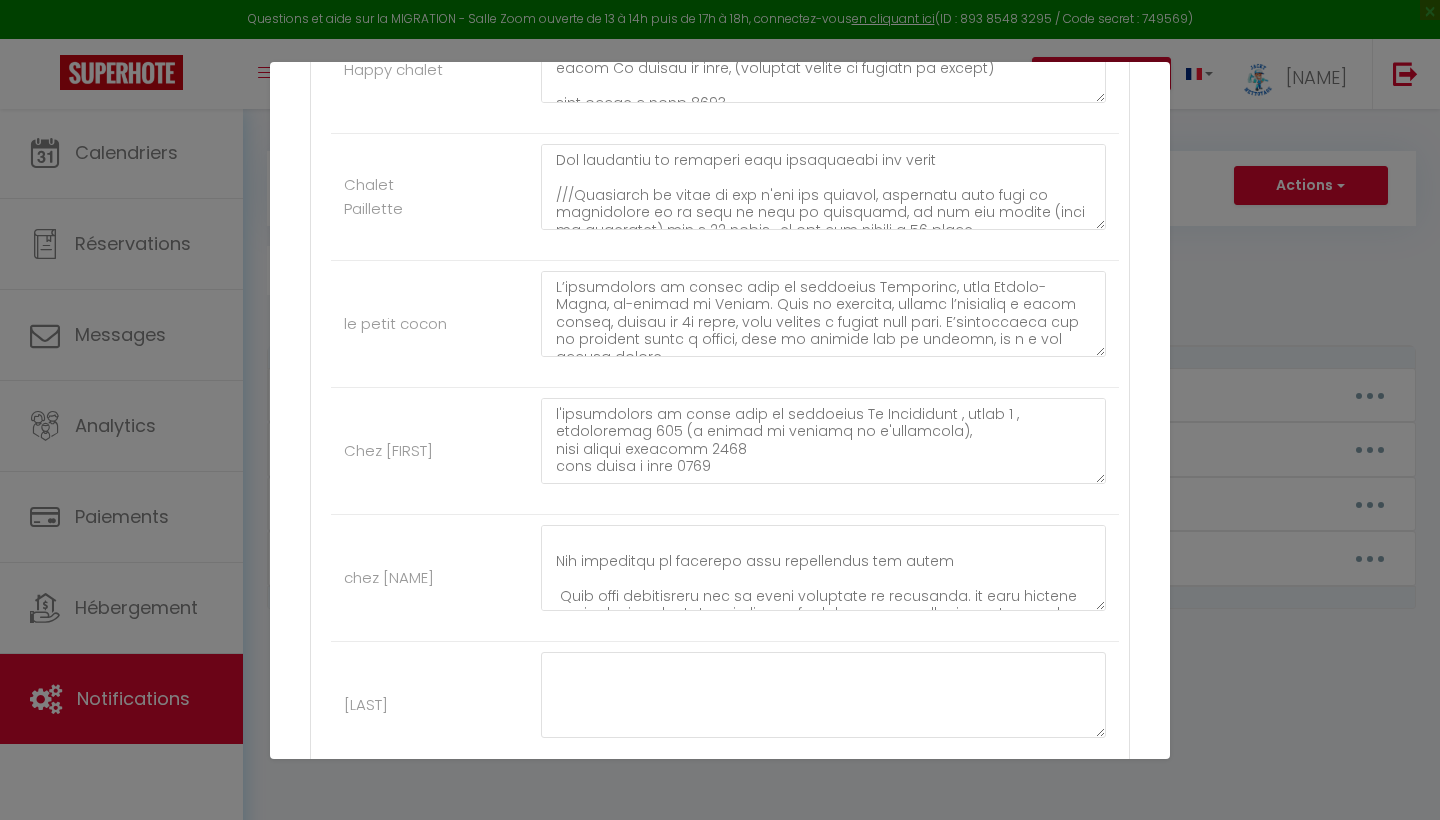 click at bounding box center [823, 822] 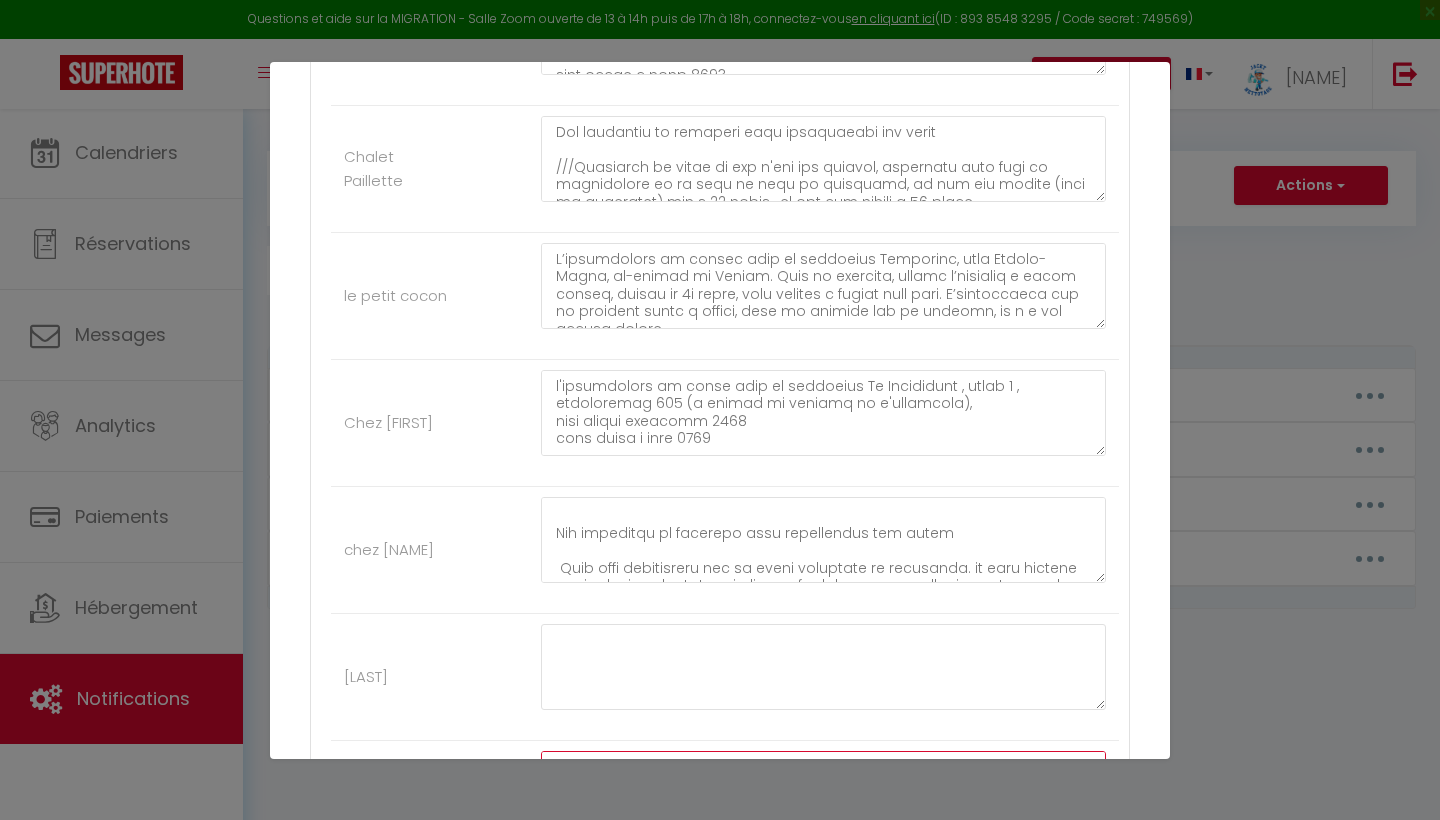 scroll, scrollTop: 3679, scrollLeft: 0, axis: vertical 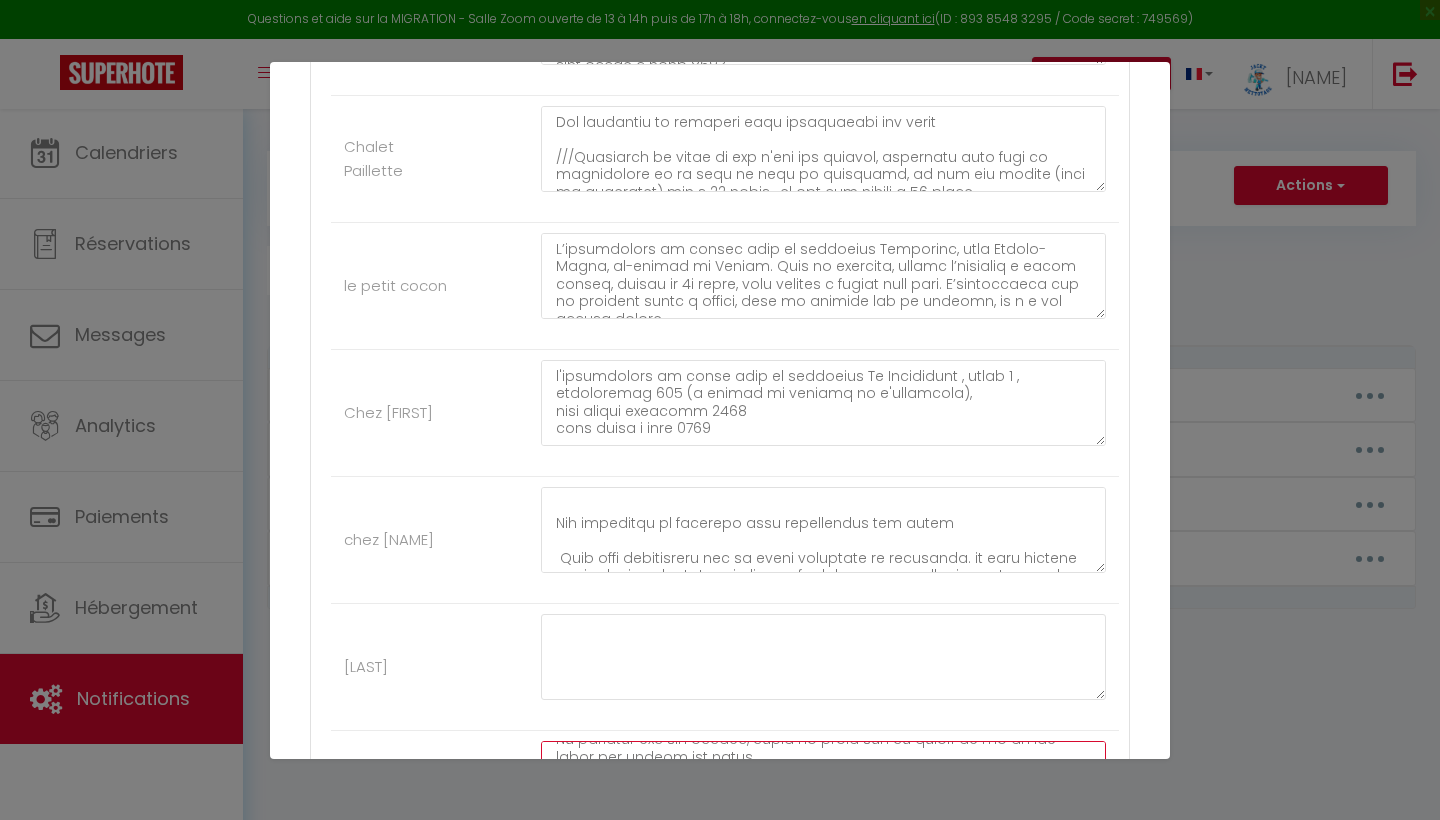 click at bounding box center [823, 784] 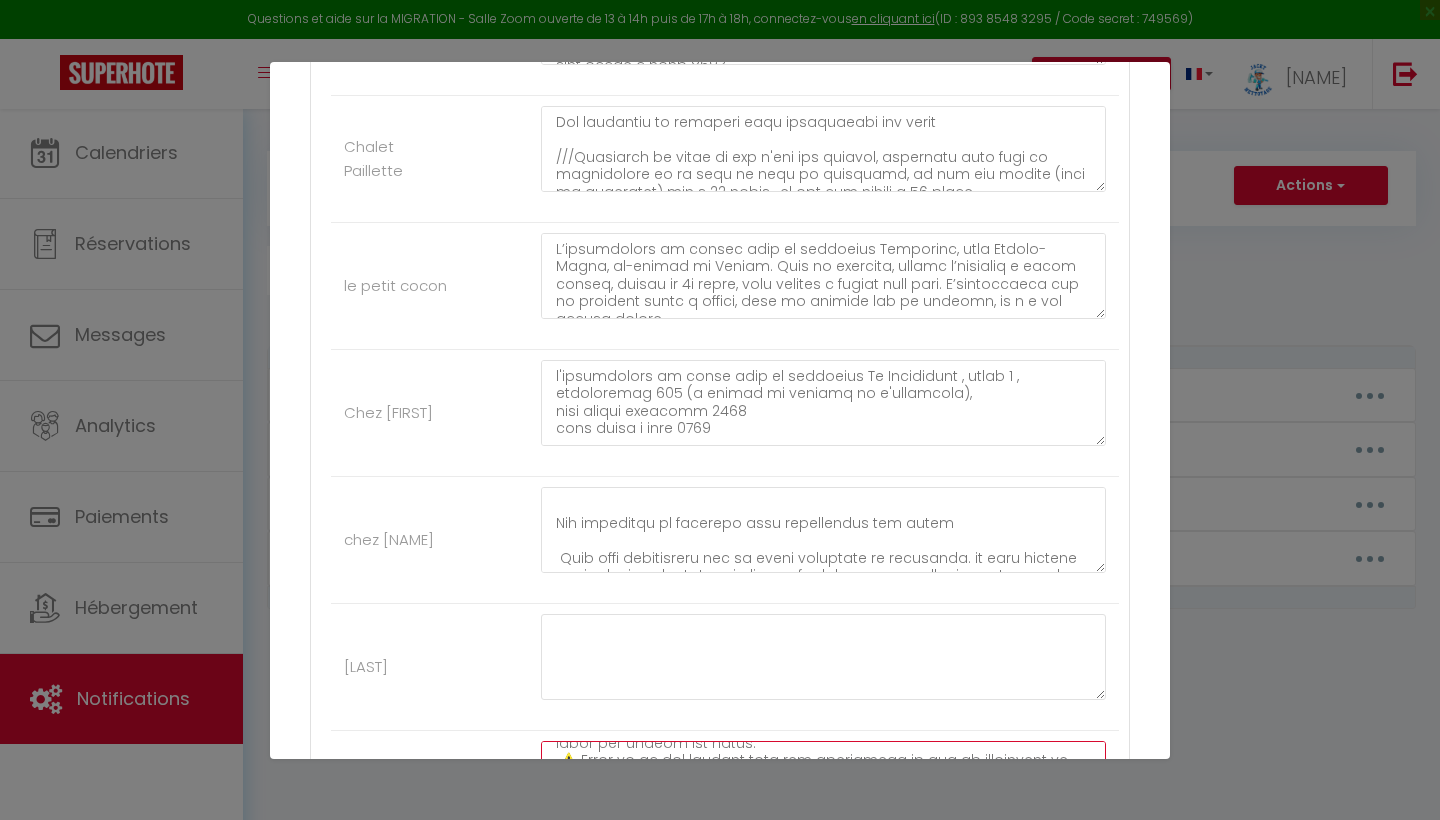 paste on "///Attention le linge de lit n'est pas fournie, néanmoins vous avez la possibilité de le loué en nous le signalant, le kit lit simple (drap et serviette) est a 15 euros , le kit lit double a 20 euros." 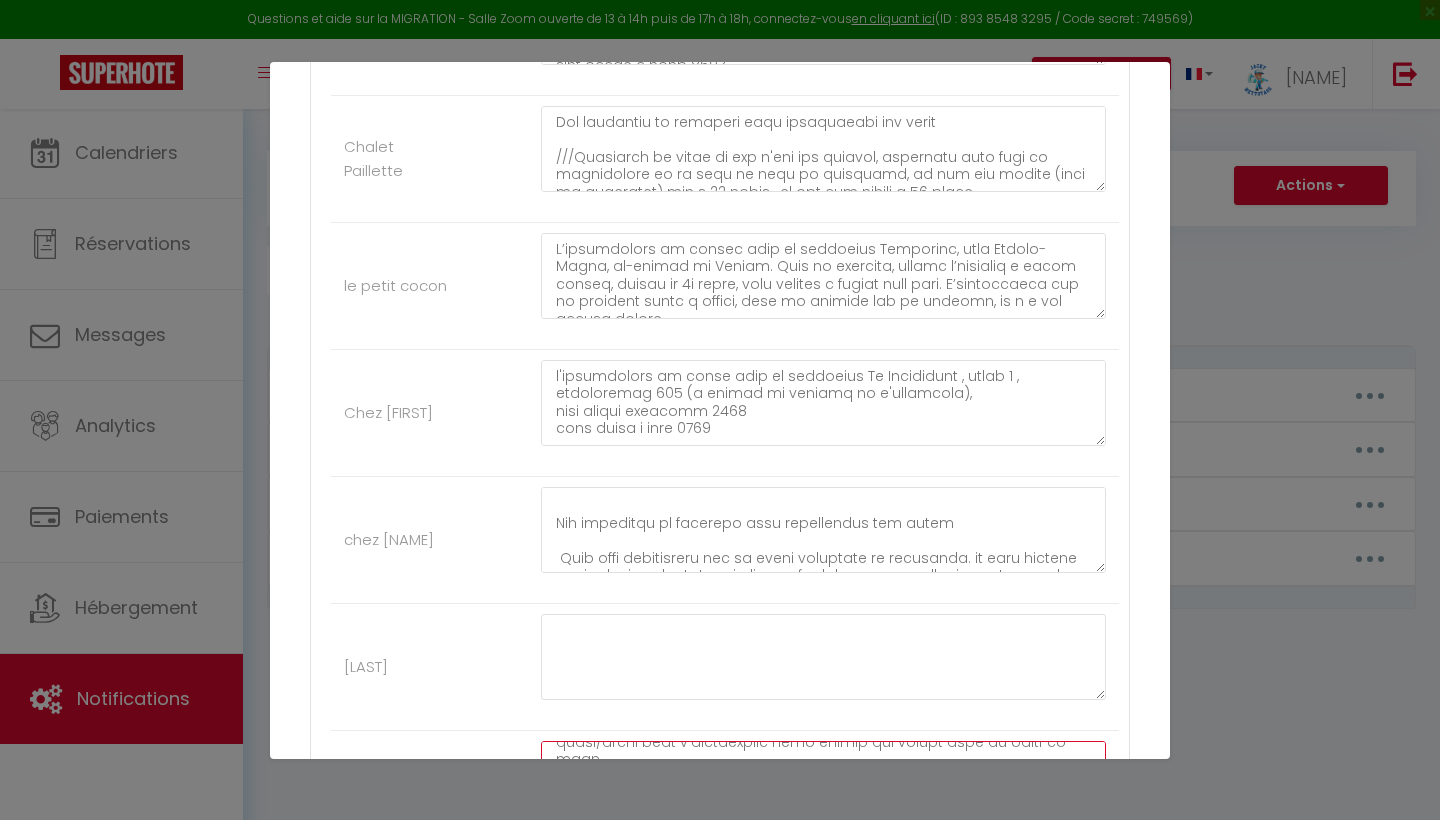 scroll, scrollTop: 474, scrollLeft: 0, axis: vertical 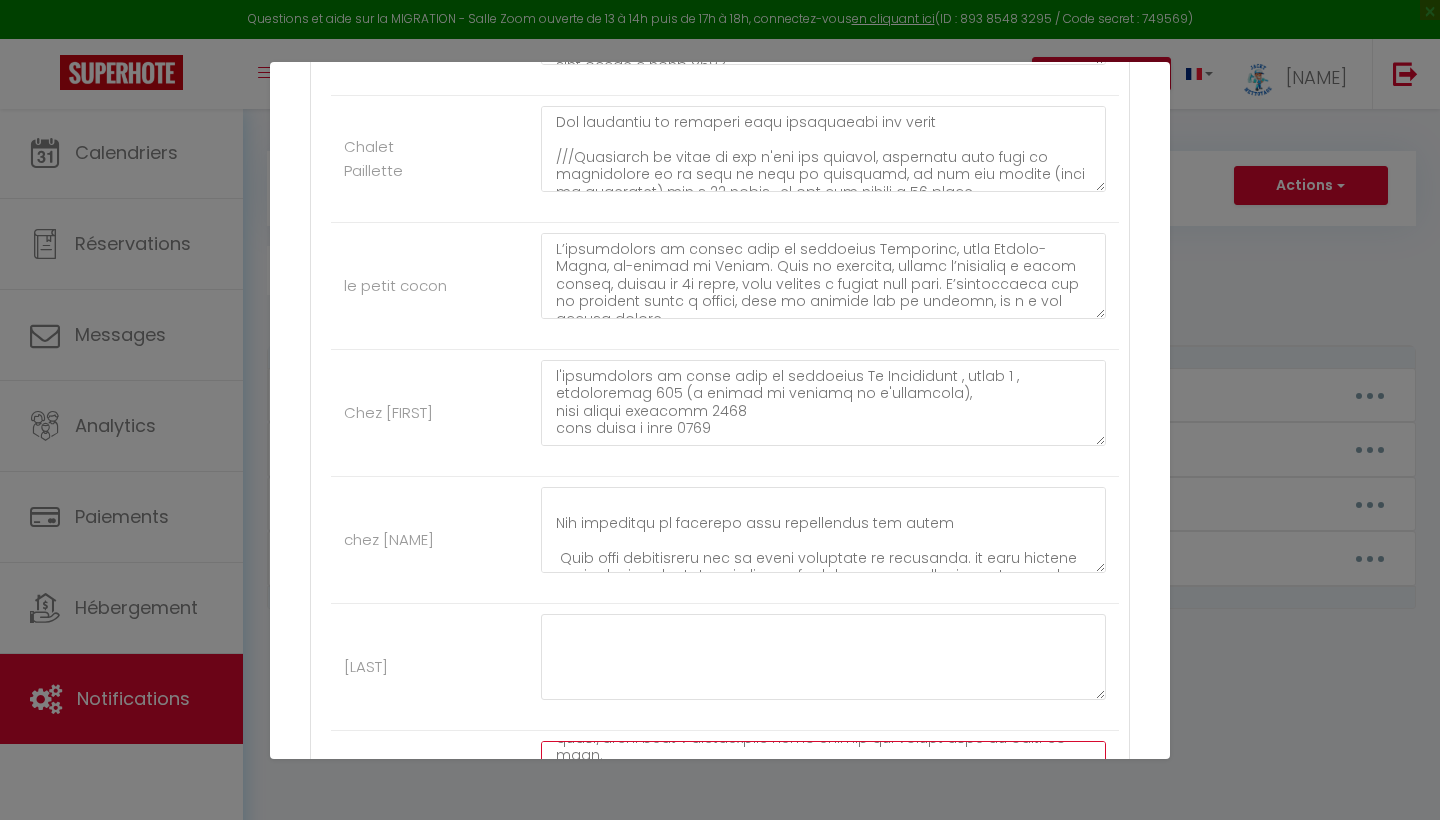 click at bounding box center (823, 784) 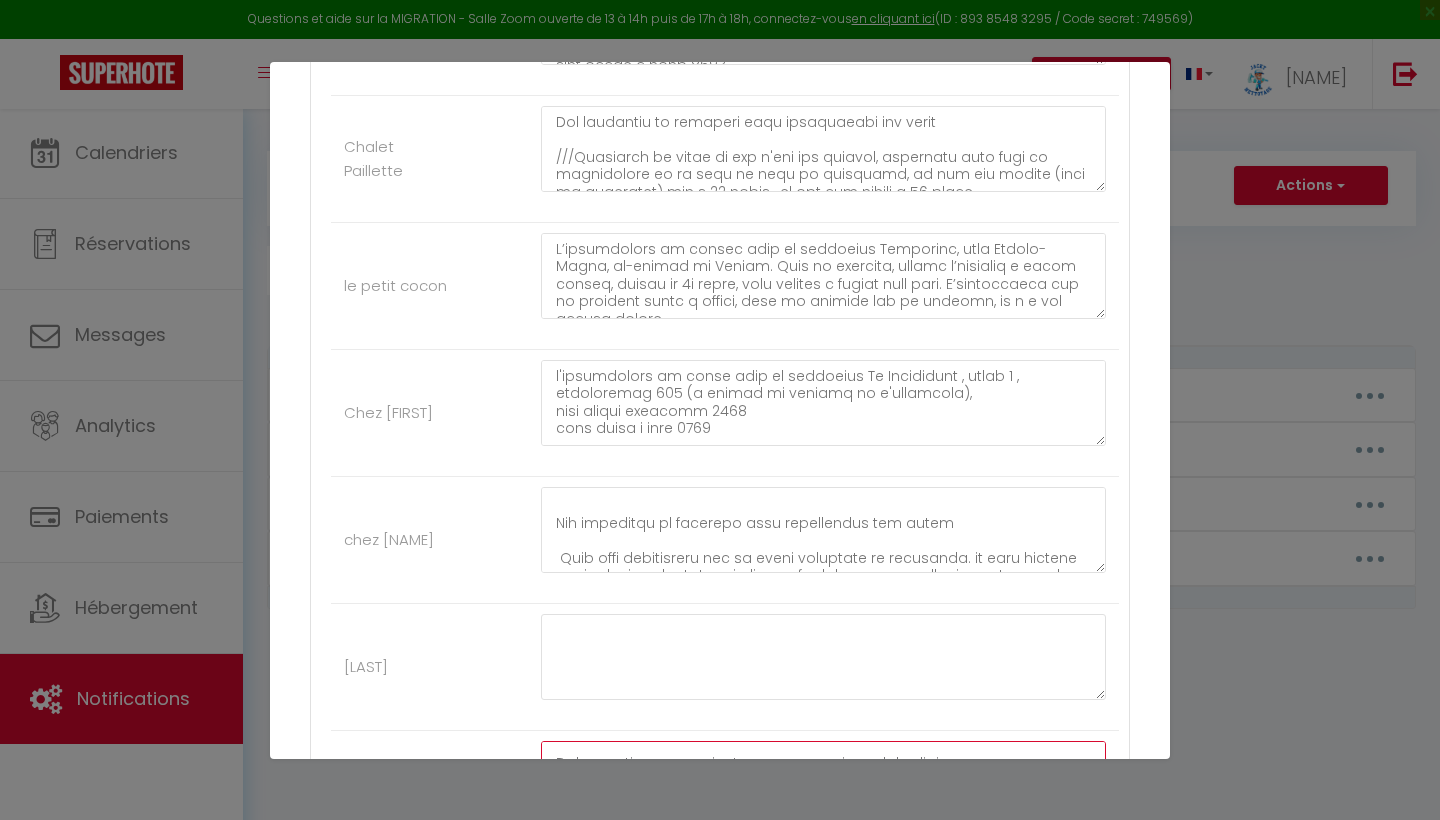 scroll, scrollTop: 528, scrollLeft: 0, axis: vertical 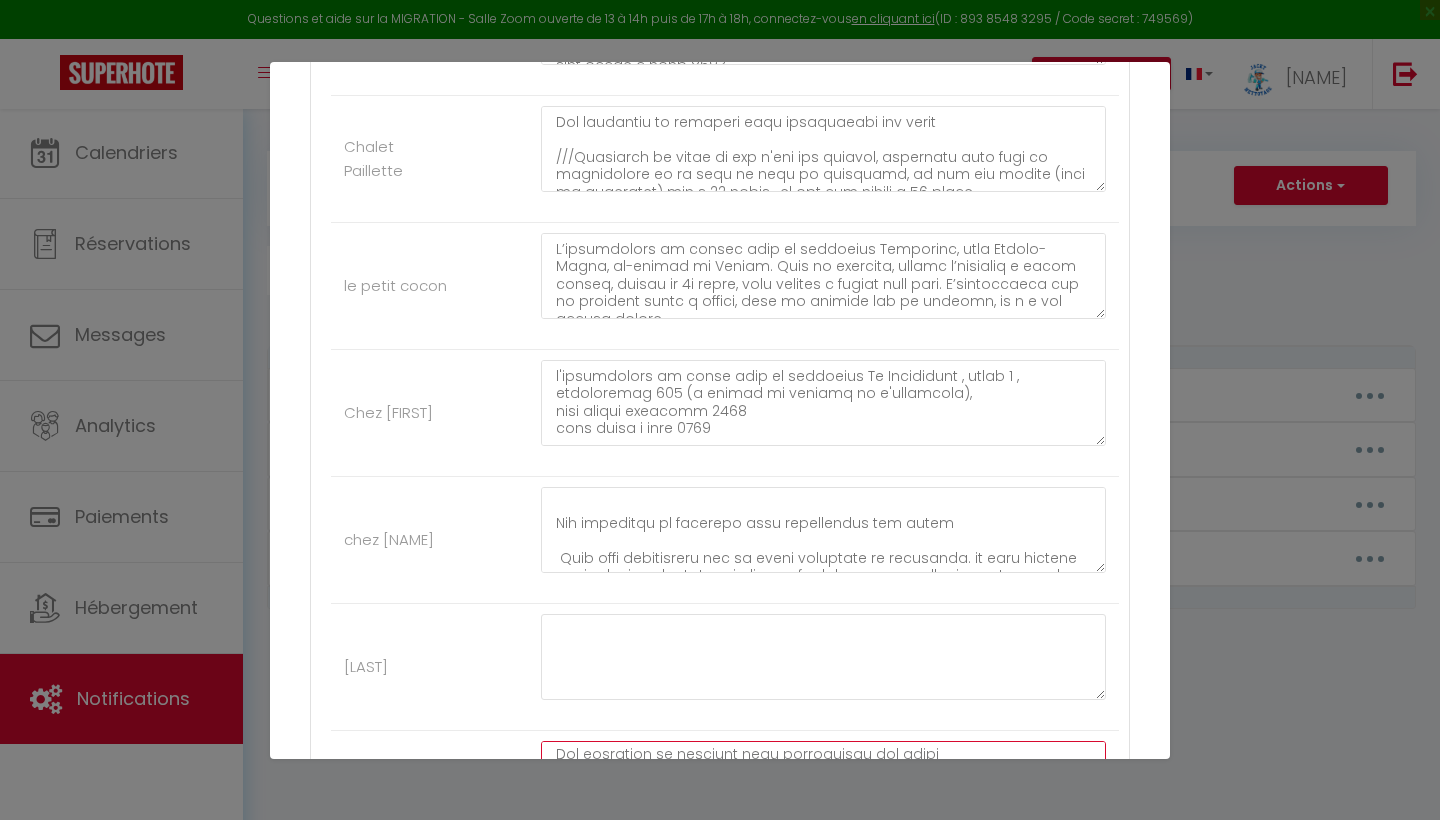 click at bounding box center [823, 784] 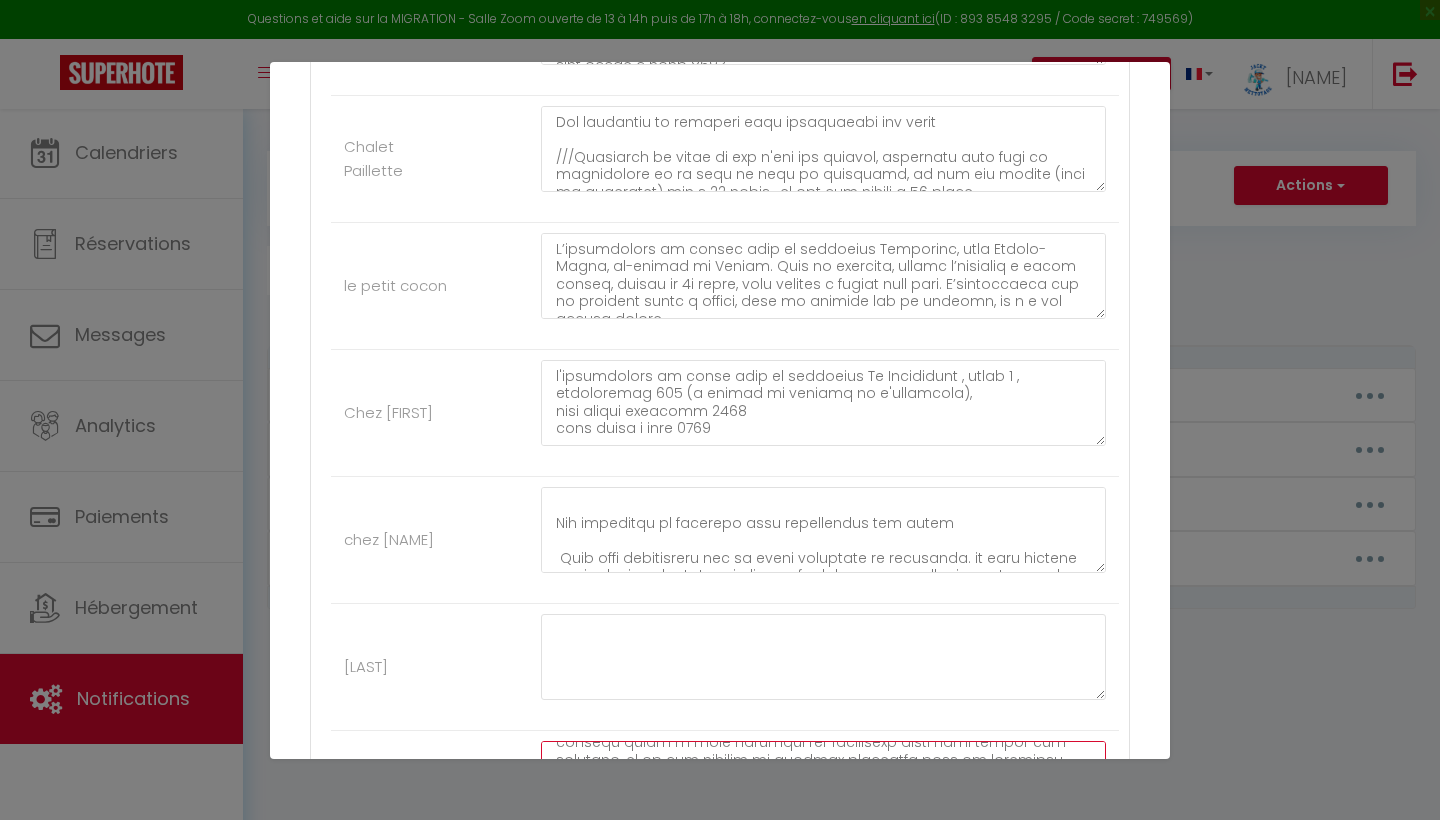 scroll, scrollTop: 661, scrollLeft: 0, axis: vertical 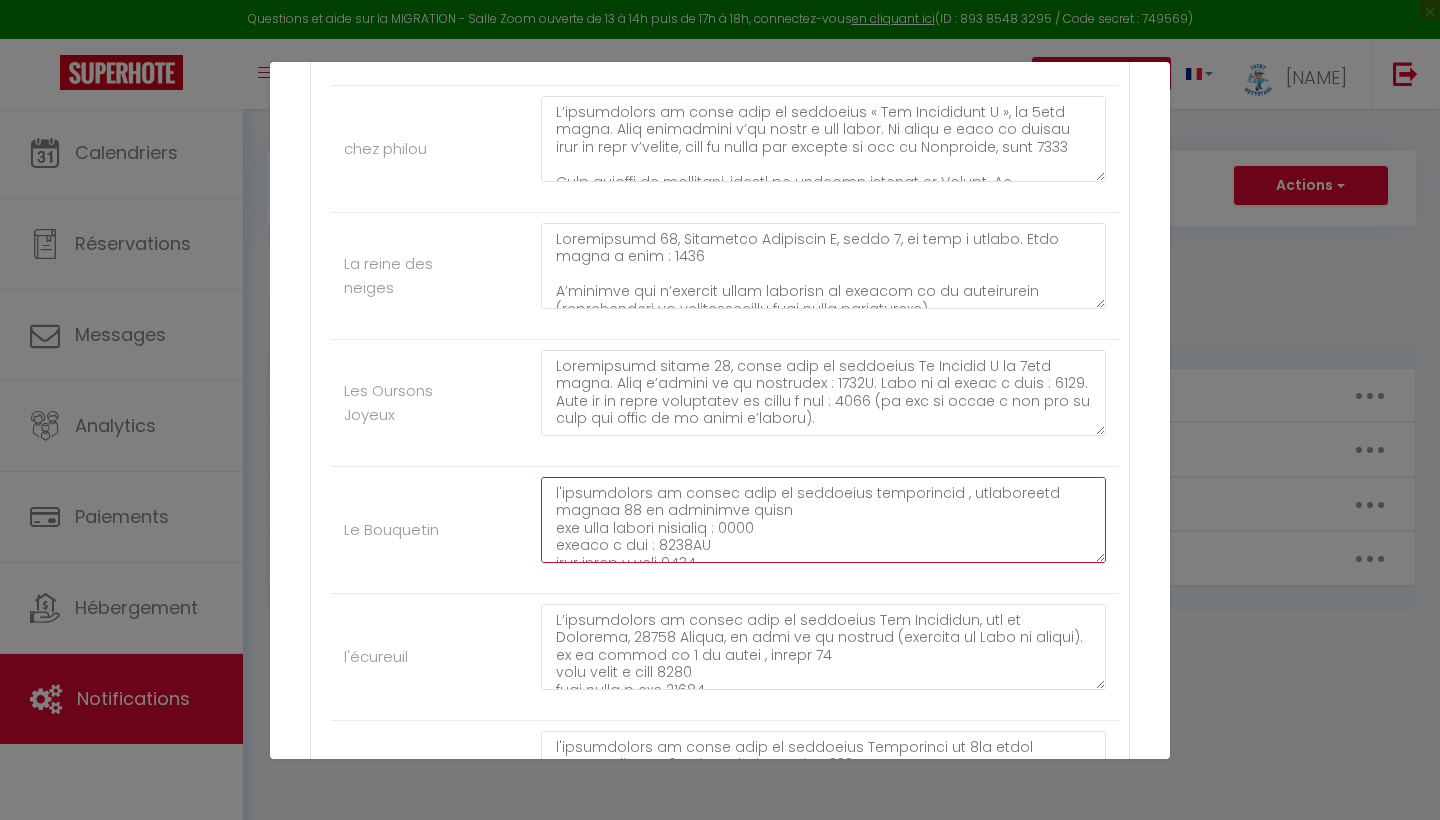 click at bounding box center (823, 520) 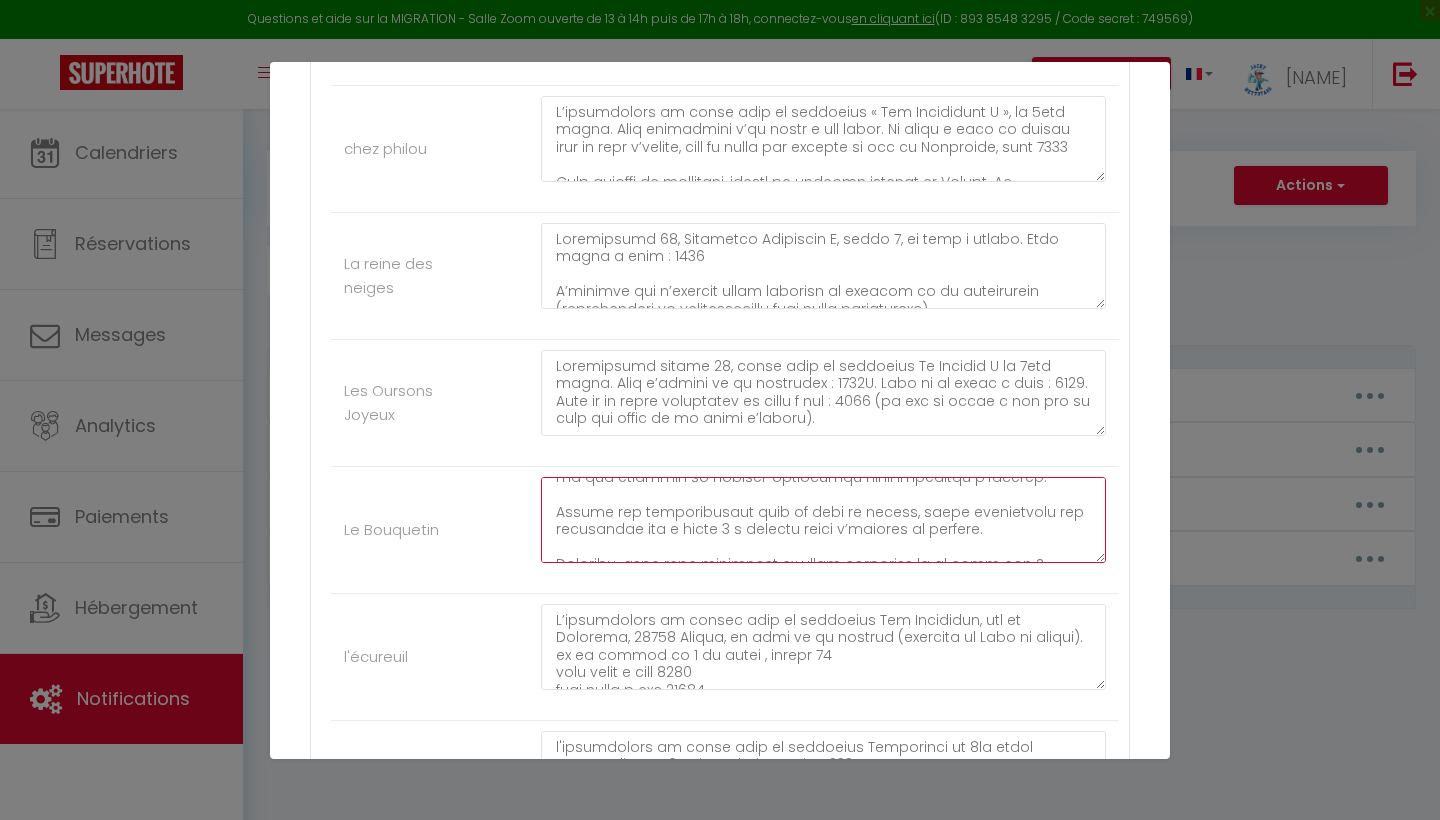 scroll, scrollTop: 610, scrollLeft: 0, axis: vertical 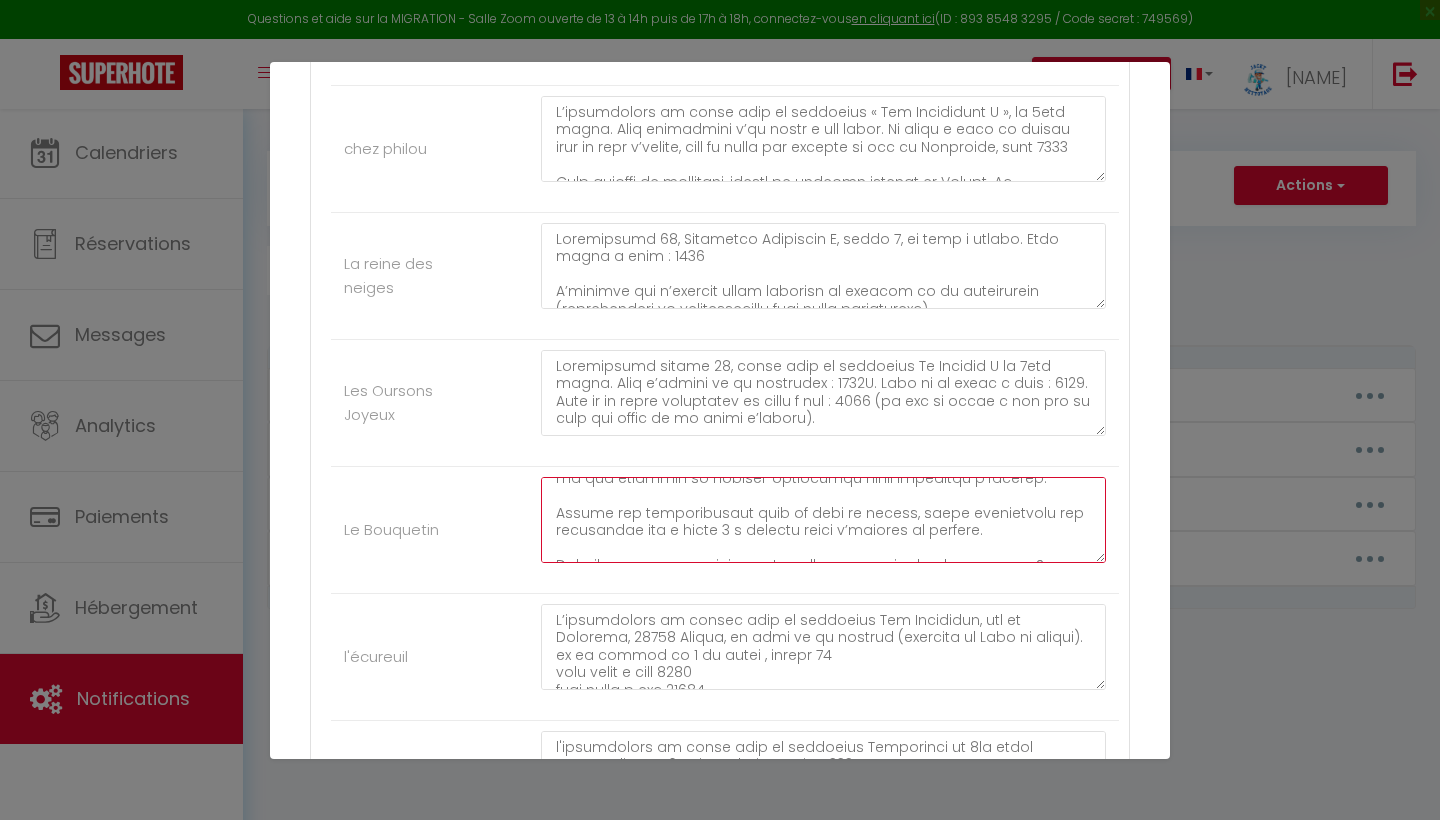 click at bounding box center [823, 520] 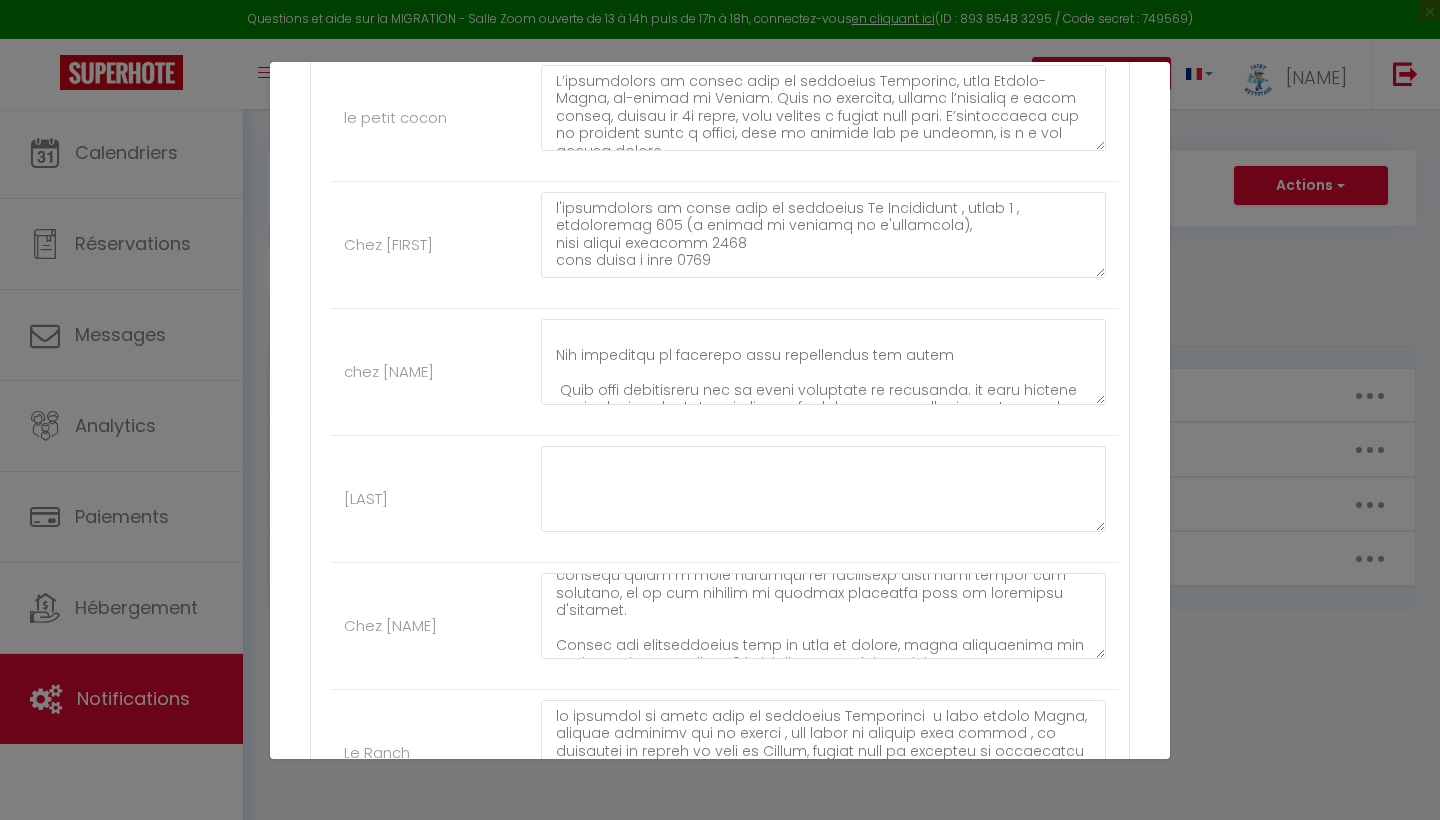 scroll, scrollTop: 3846, scrollLeft: 0, axis: vertical 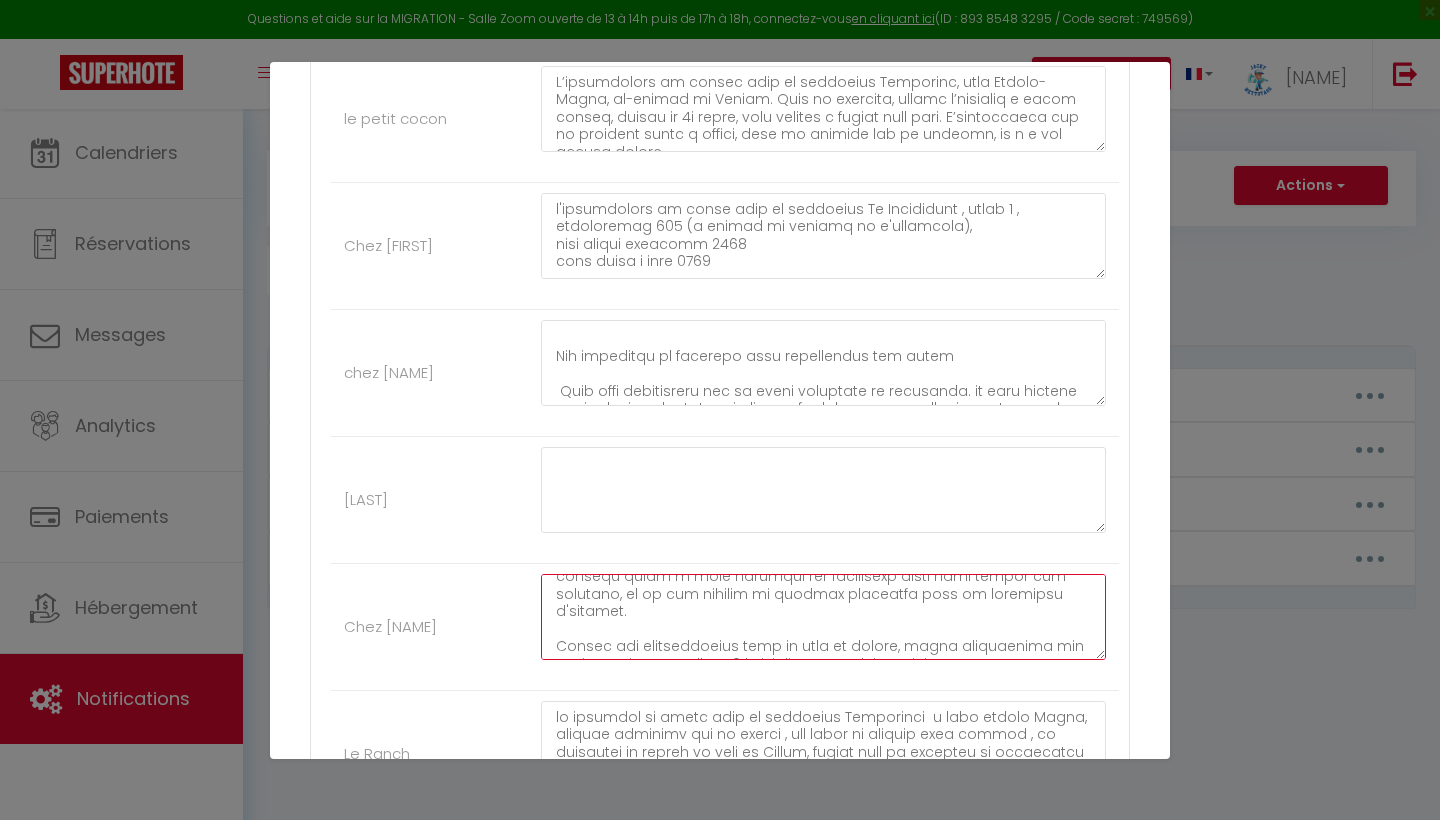 click at bounding box center [823, 617] 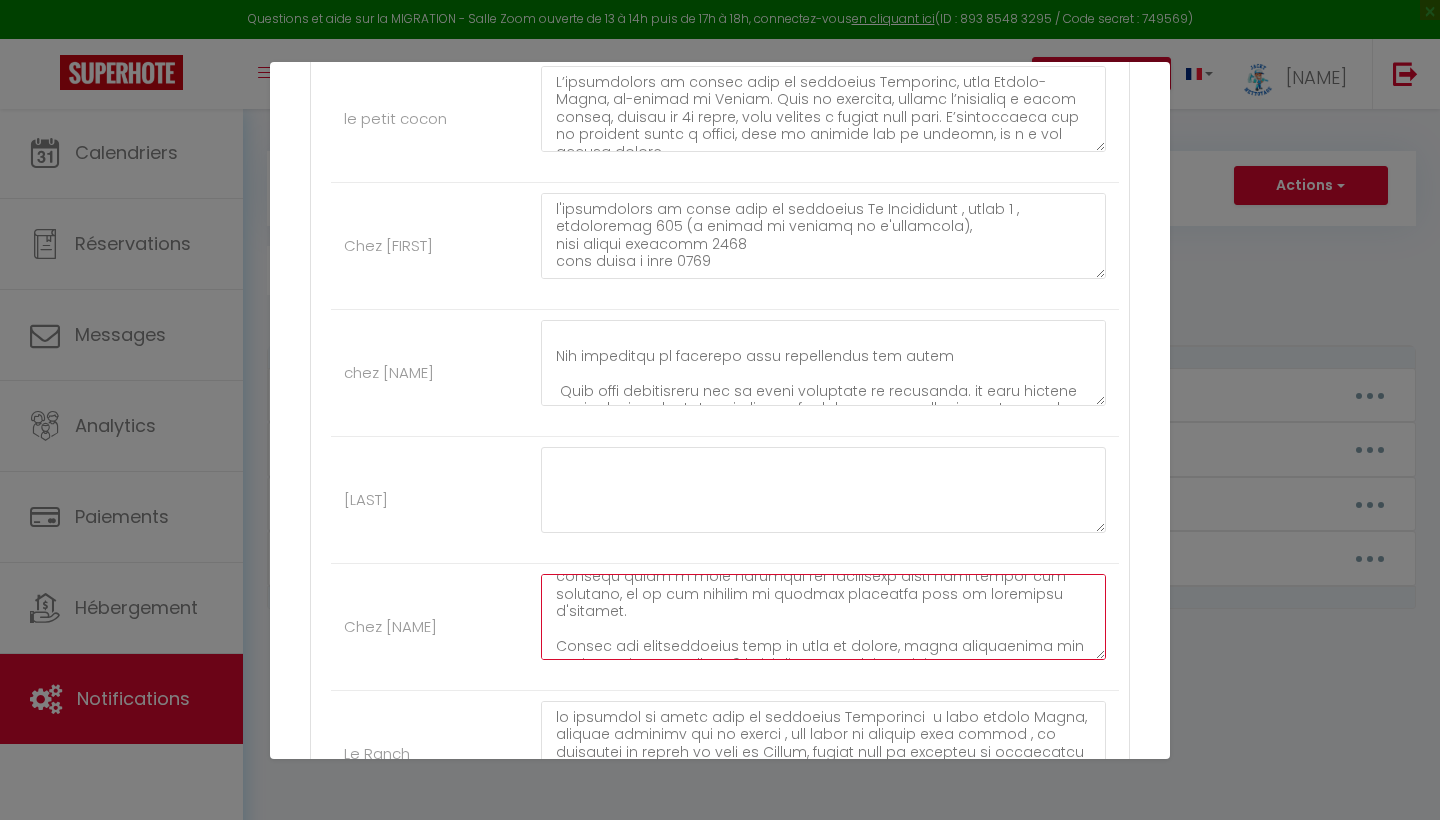 paste on "Pourriez-vous nous confirmer la bonne réception de ce mail svp ?" 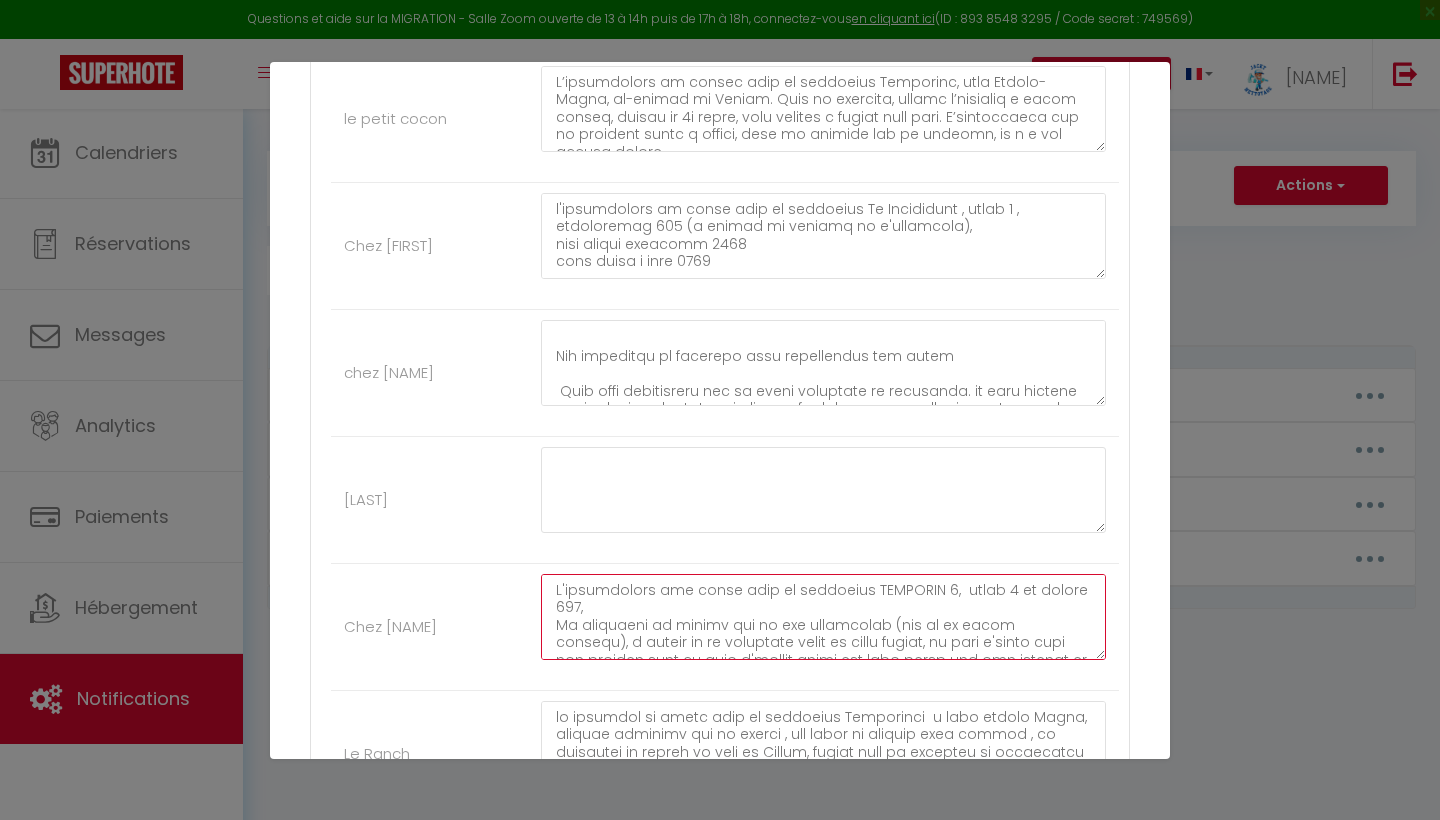 scroll, scrollTop: 0, scrollLeft: 0, axis: both 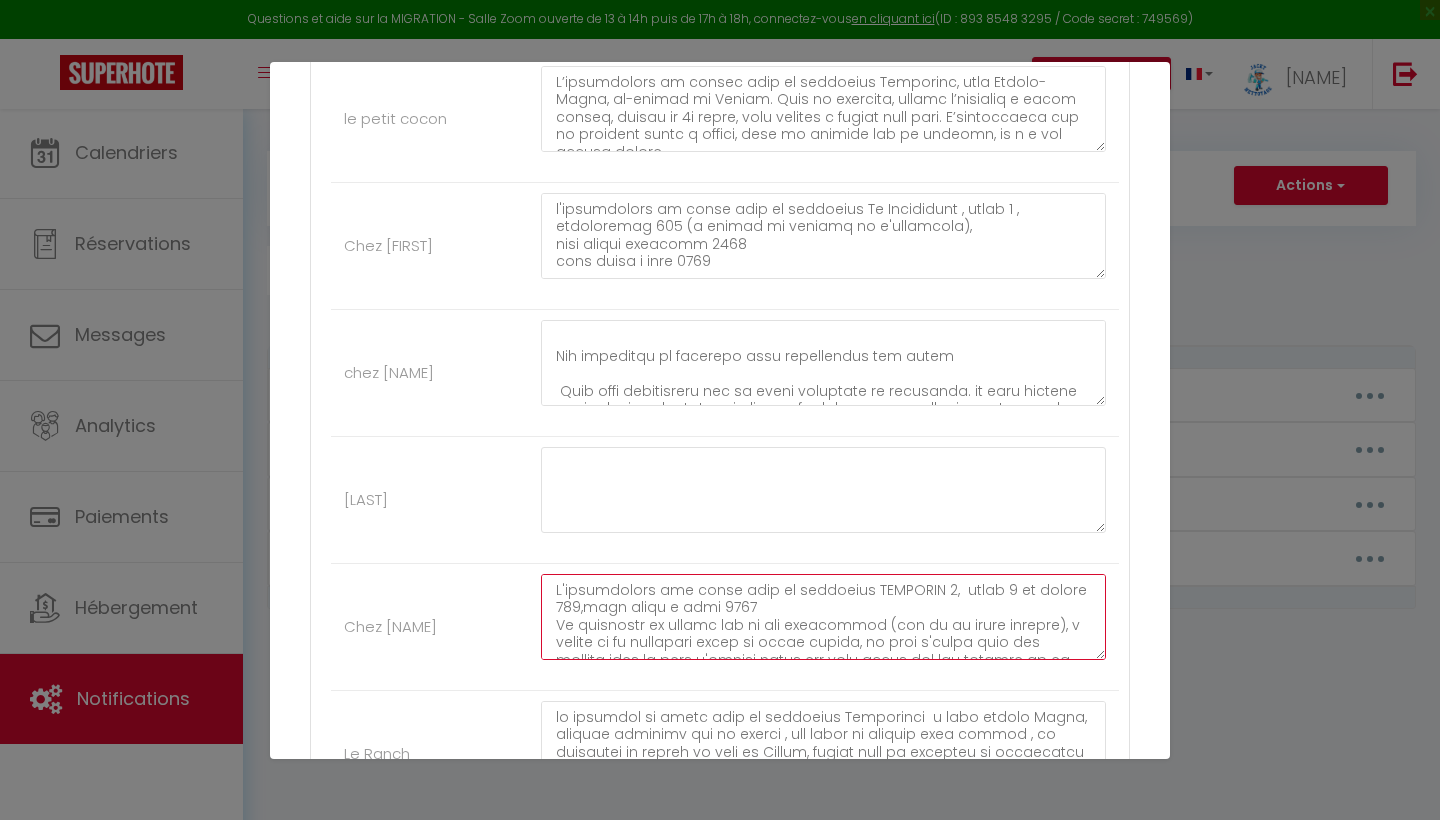 click at bounding box center [823, 617] 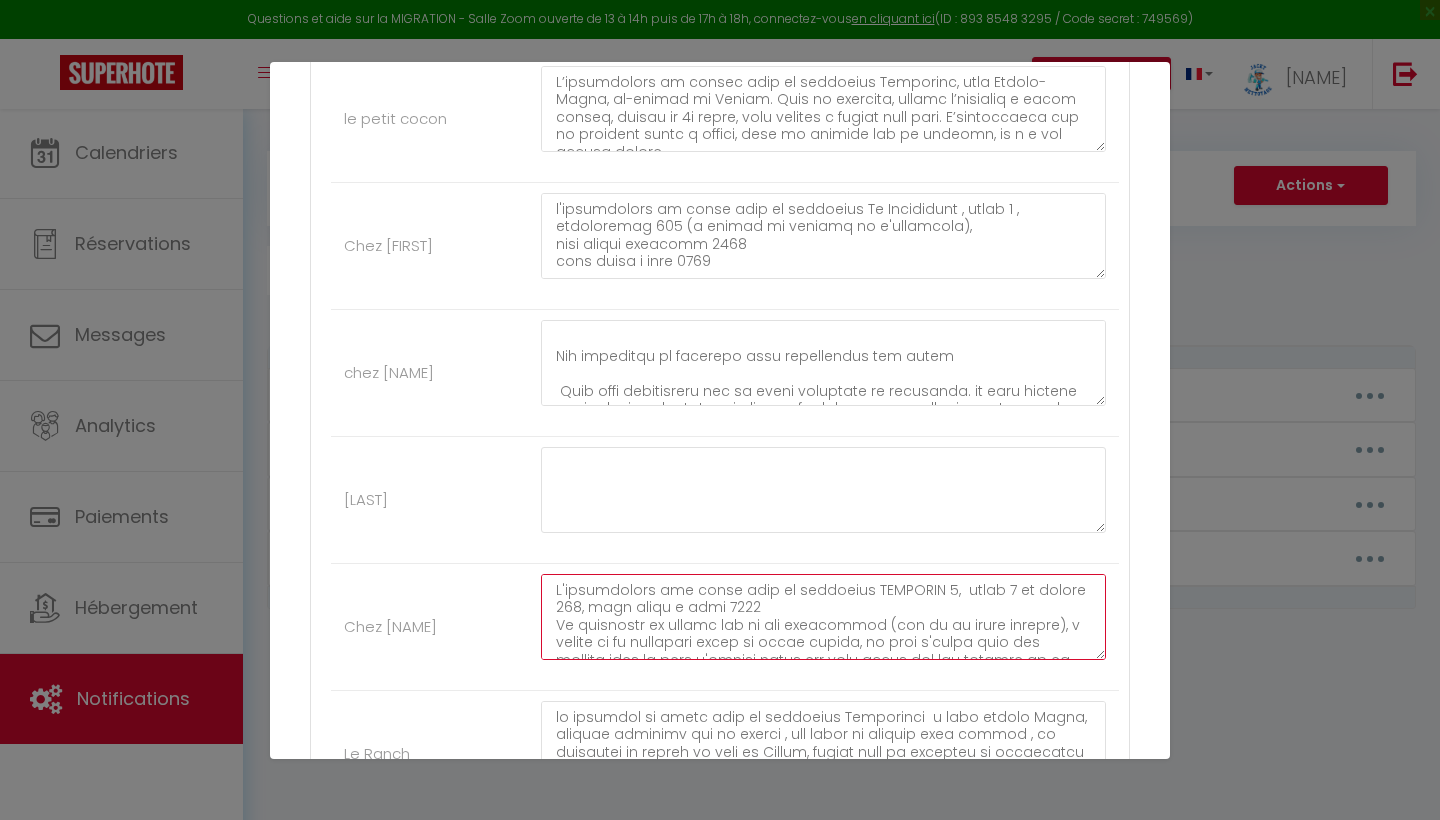 click at bounding box center [823, 617] 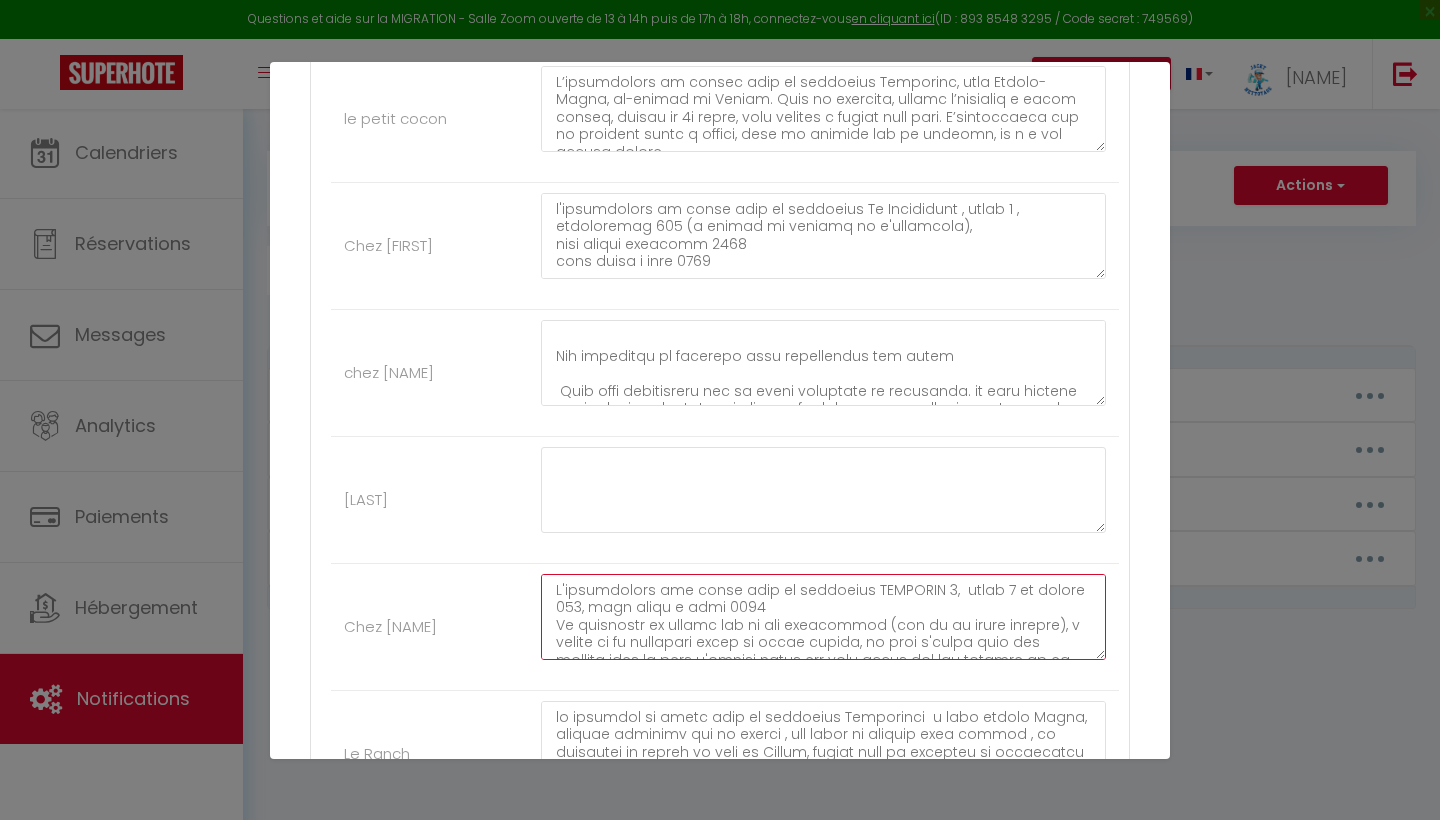click at bounding box center [823, 617] 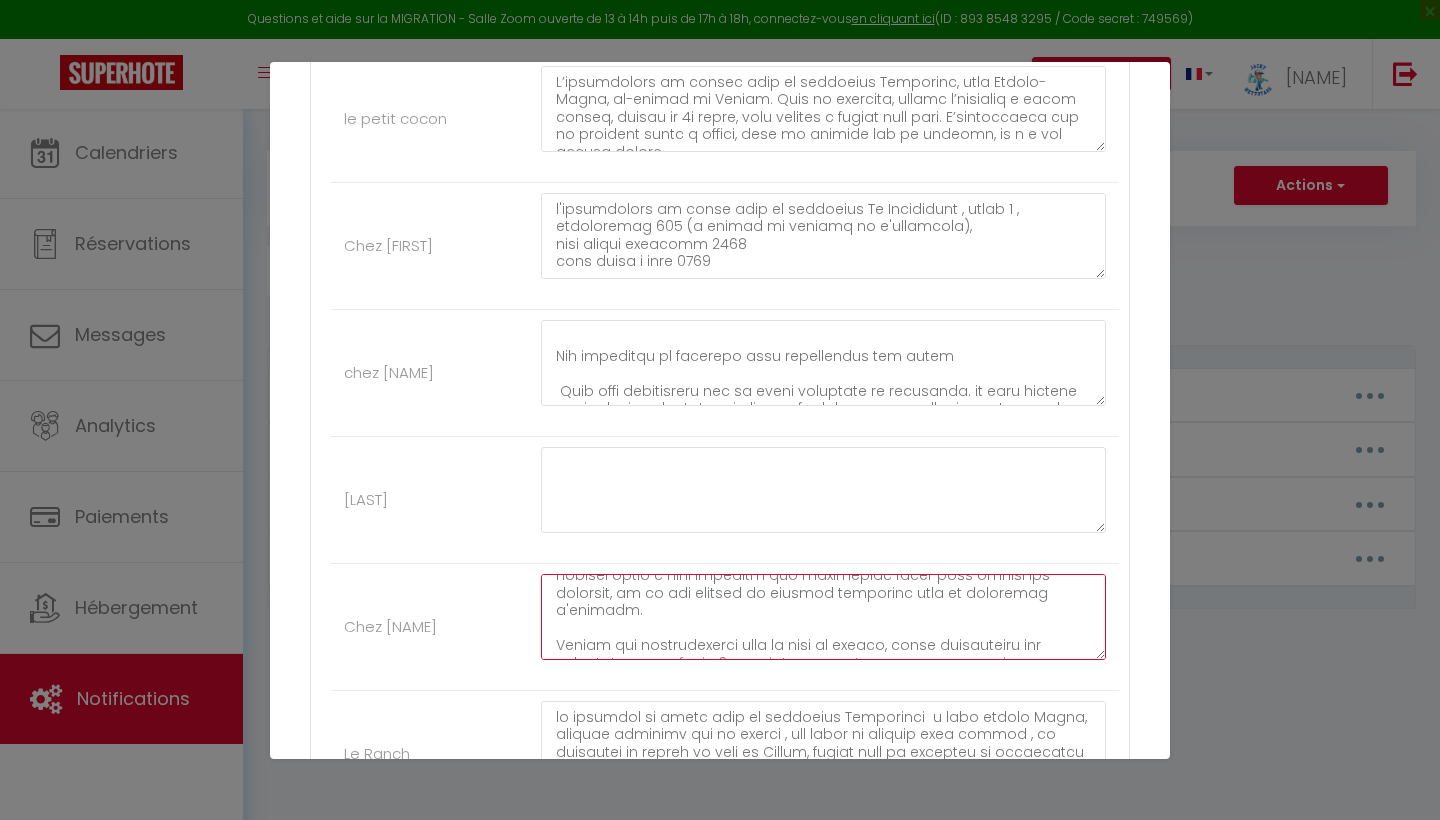 scroll, scrollTop: 661, scrollLeft: 0, axis: vertical 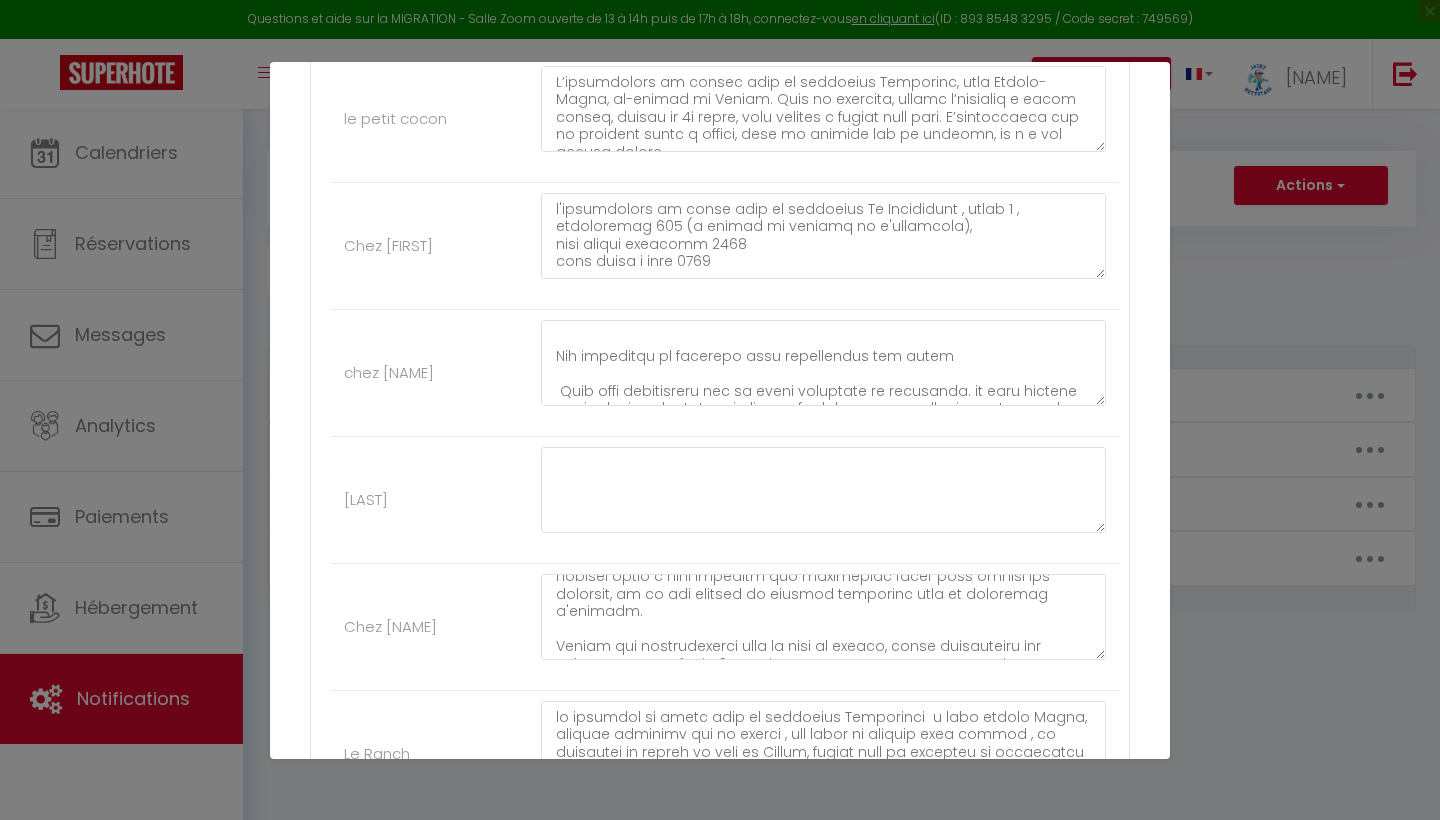click on "Mettre à jour" at bounding box center (764, 947) 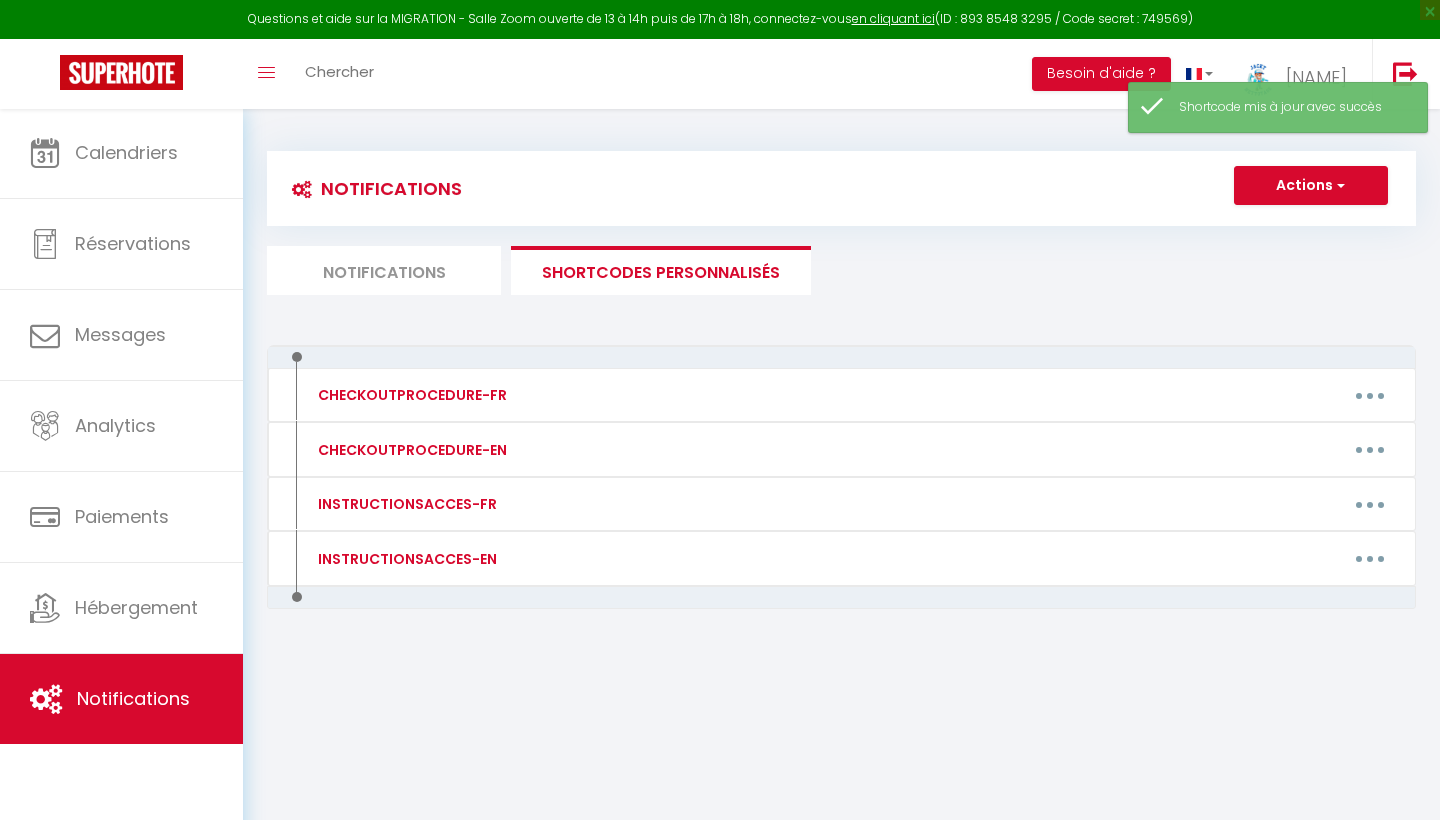 click on "Actions" at bounding box center [1311, 186] 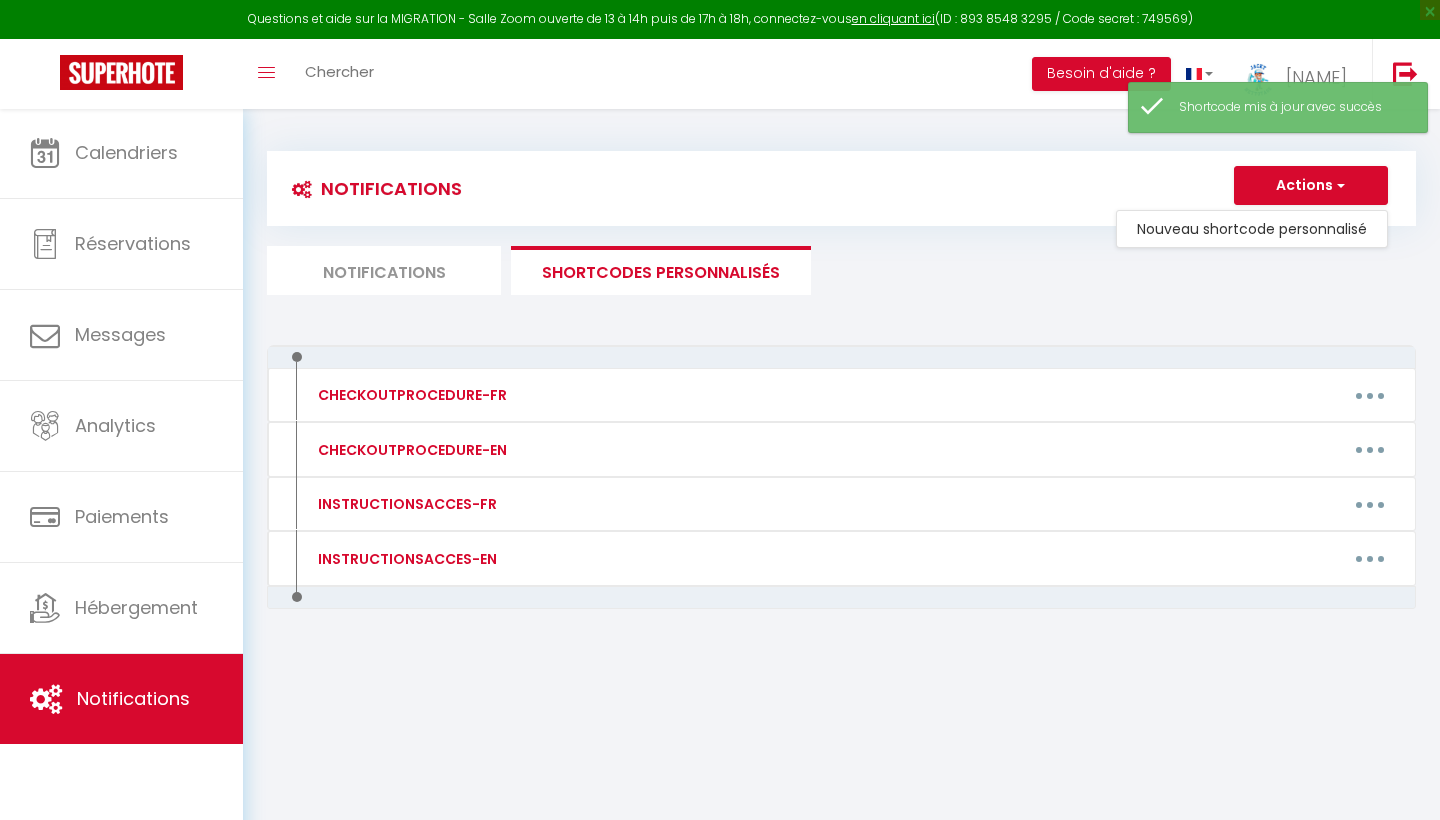 click on "Actions
Nouveau shortcode personnalisé" at bounding box center (984, 188) 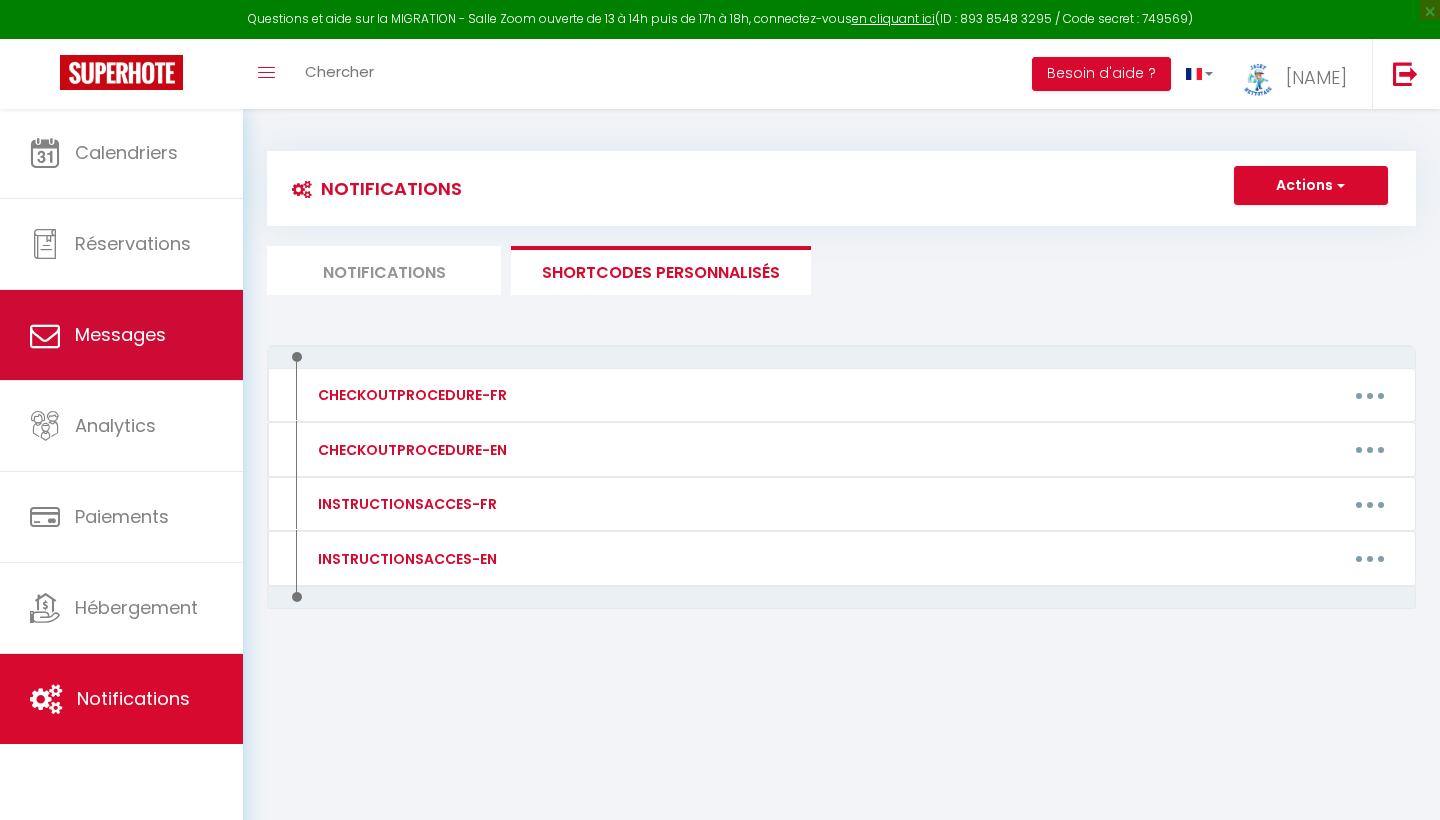 click on "Messages" at bounding box center (121, 335) 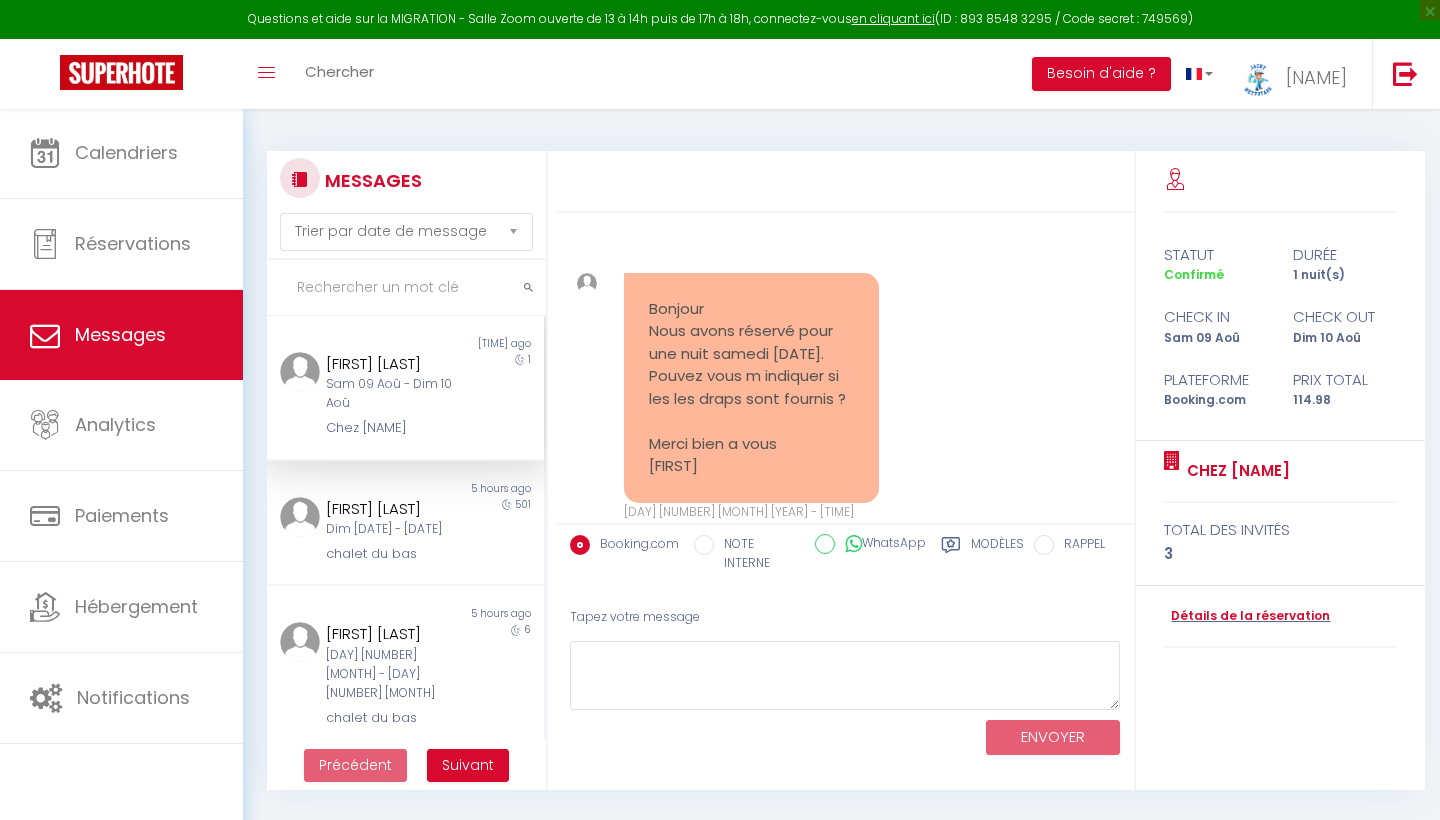 scroll, scrollTop: 1894, scrollLeft: 0, axis: vertical 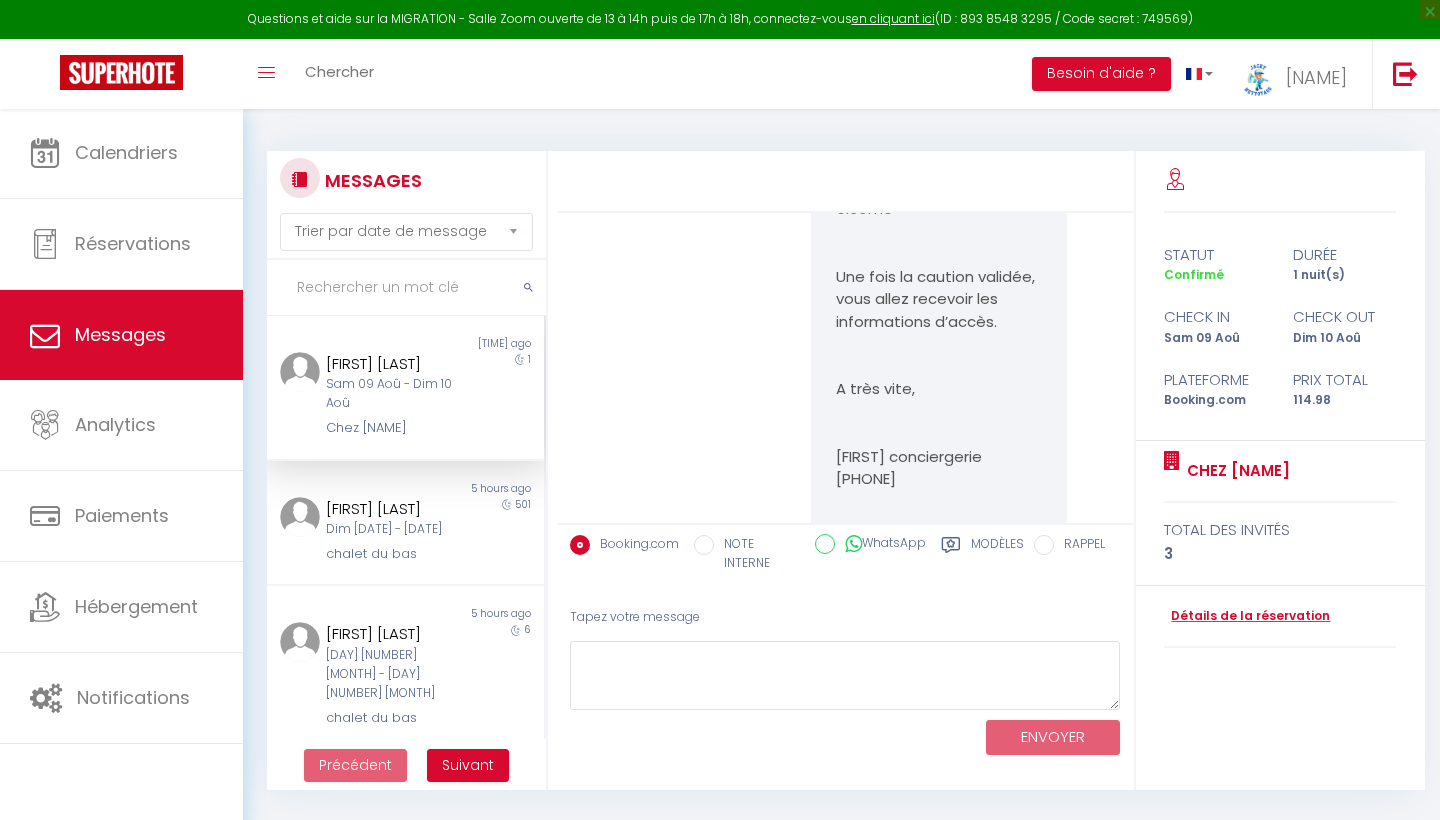 click on "[FIRST] [LAST]   [DAY] [MONTH] - [DAY] [MONTH]   Chez Nathalie" at bounding box center (393, 395) 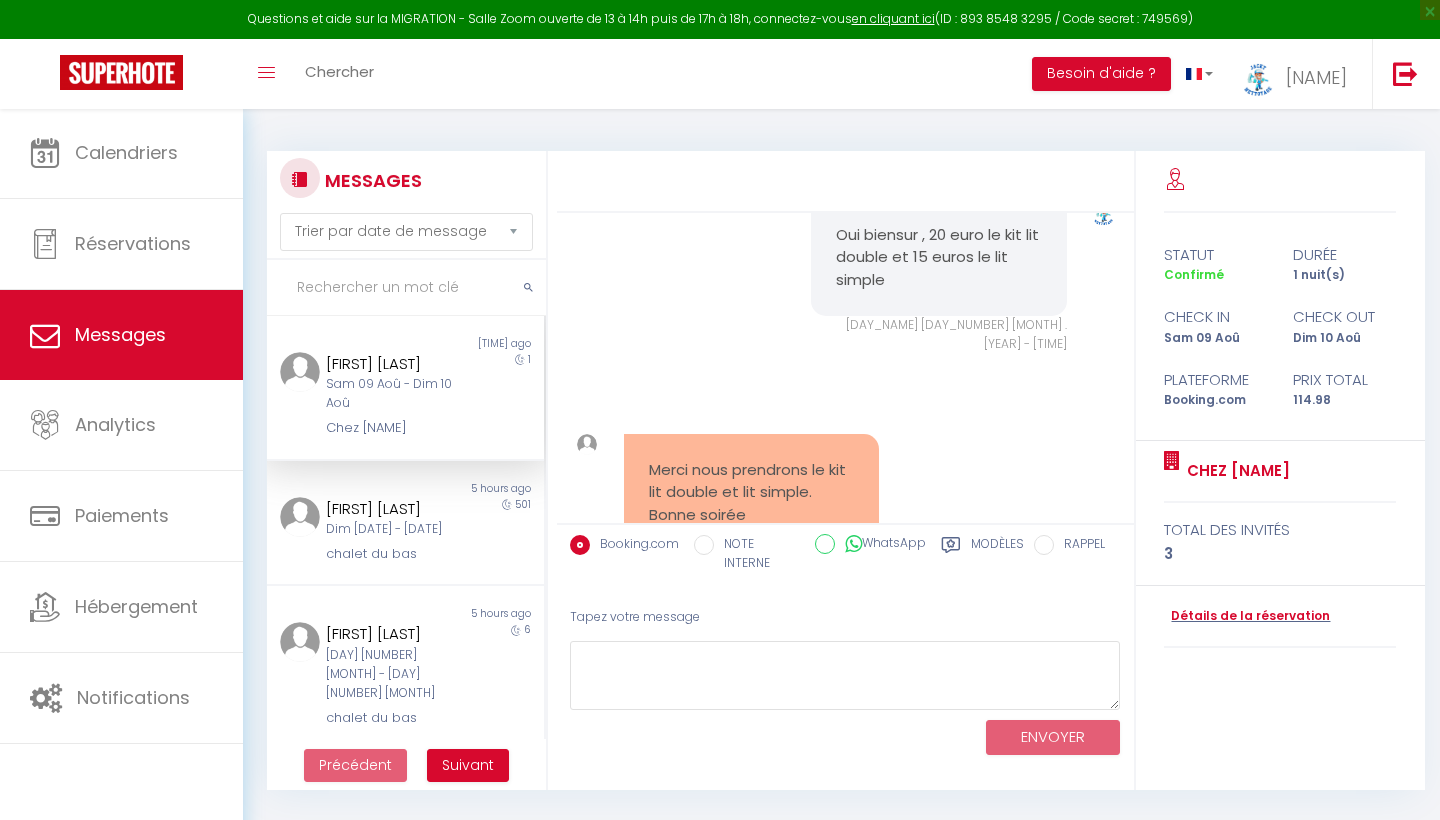 scroll, scrollTop: 968, scrollLeft: 0, axis: vertical 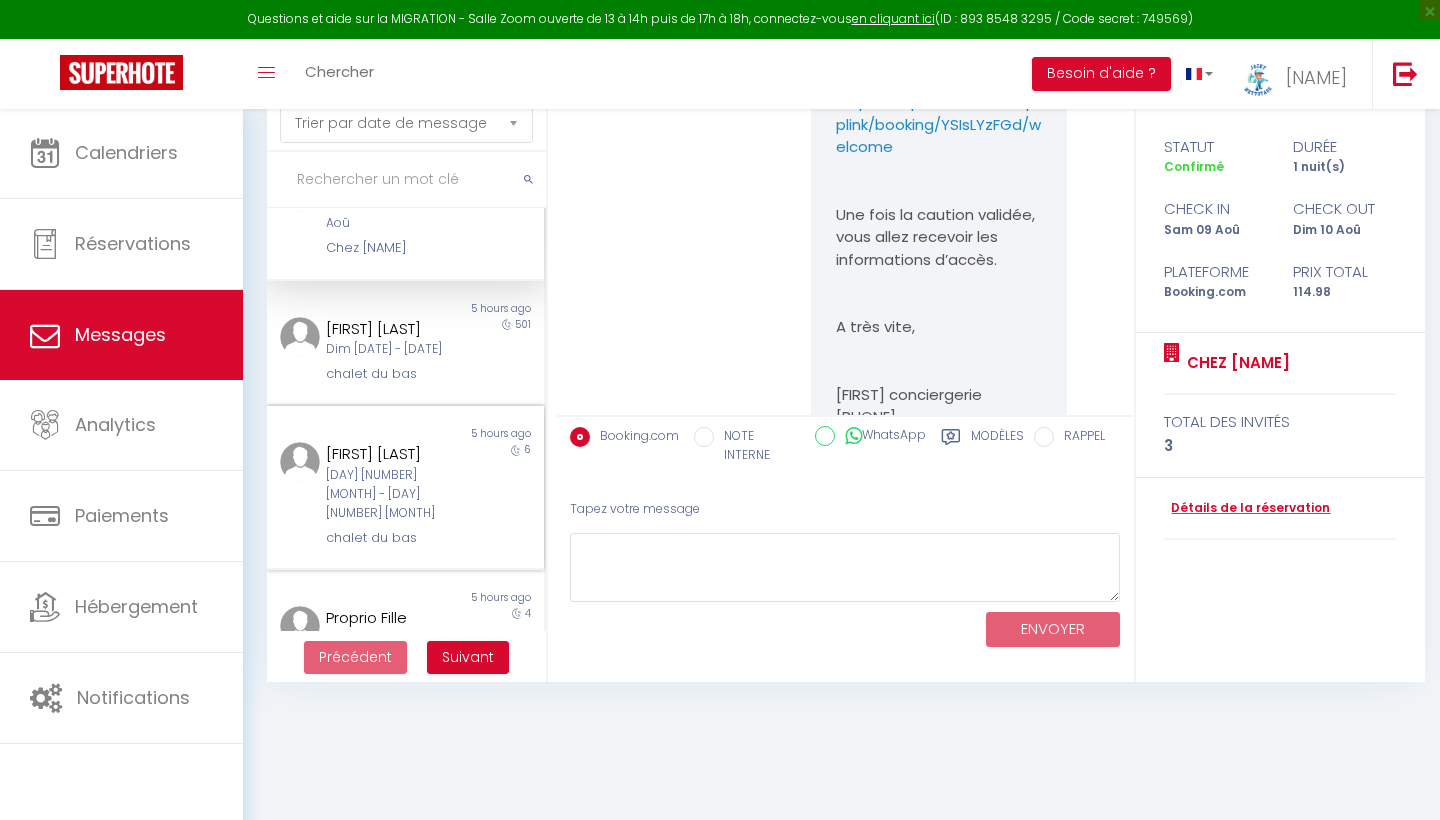click on "[DAY] [NUMBER] [MONTH] - [DAY] [NUMBER] [MONTH]" at bounding box center [393, 494] 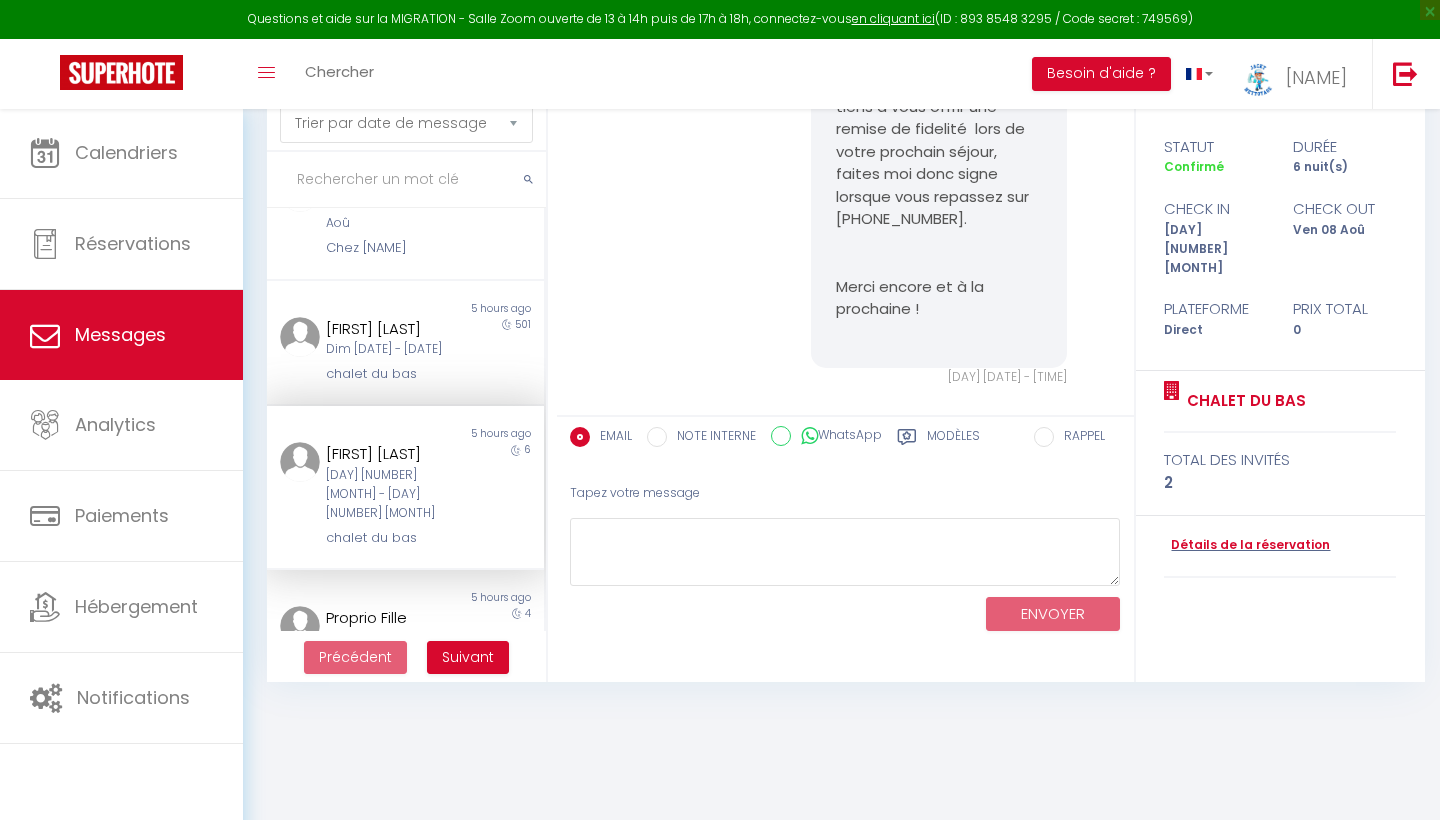 scroll, scrollTop: 5264, scrollLeft: 0, axis: vertical 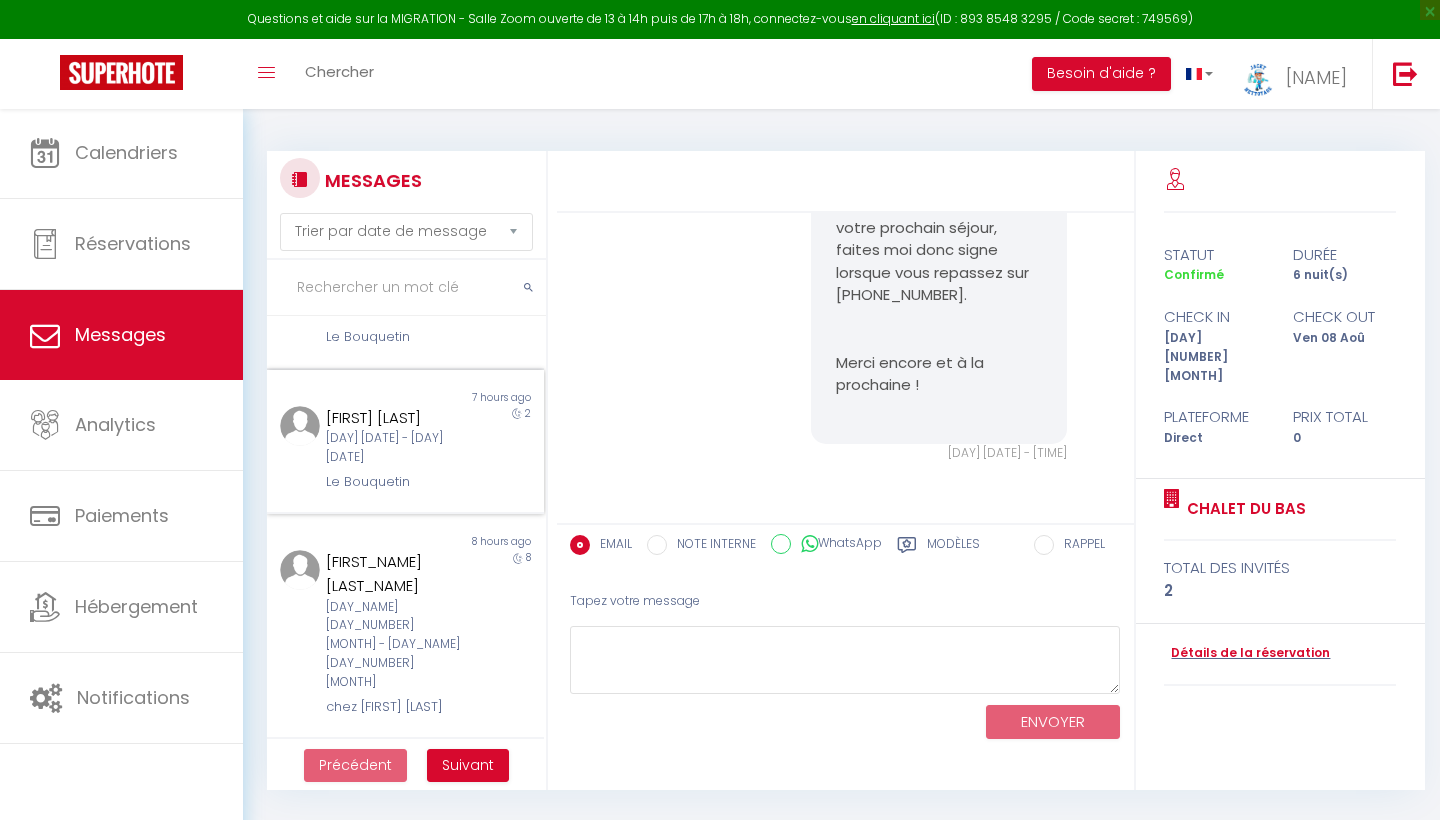 click on "[DAY] [DATE] - [DAY] [DATE]" at bounding box center (393, 448) 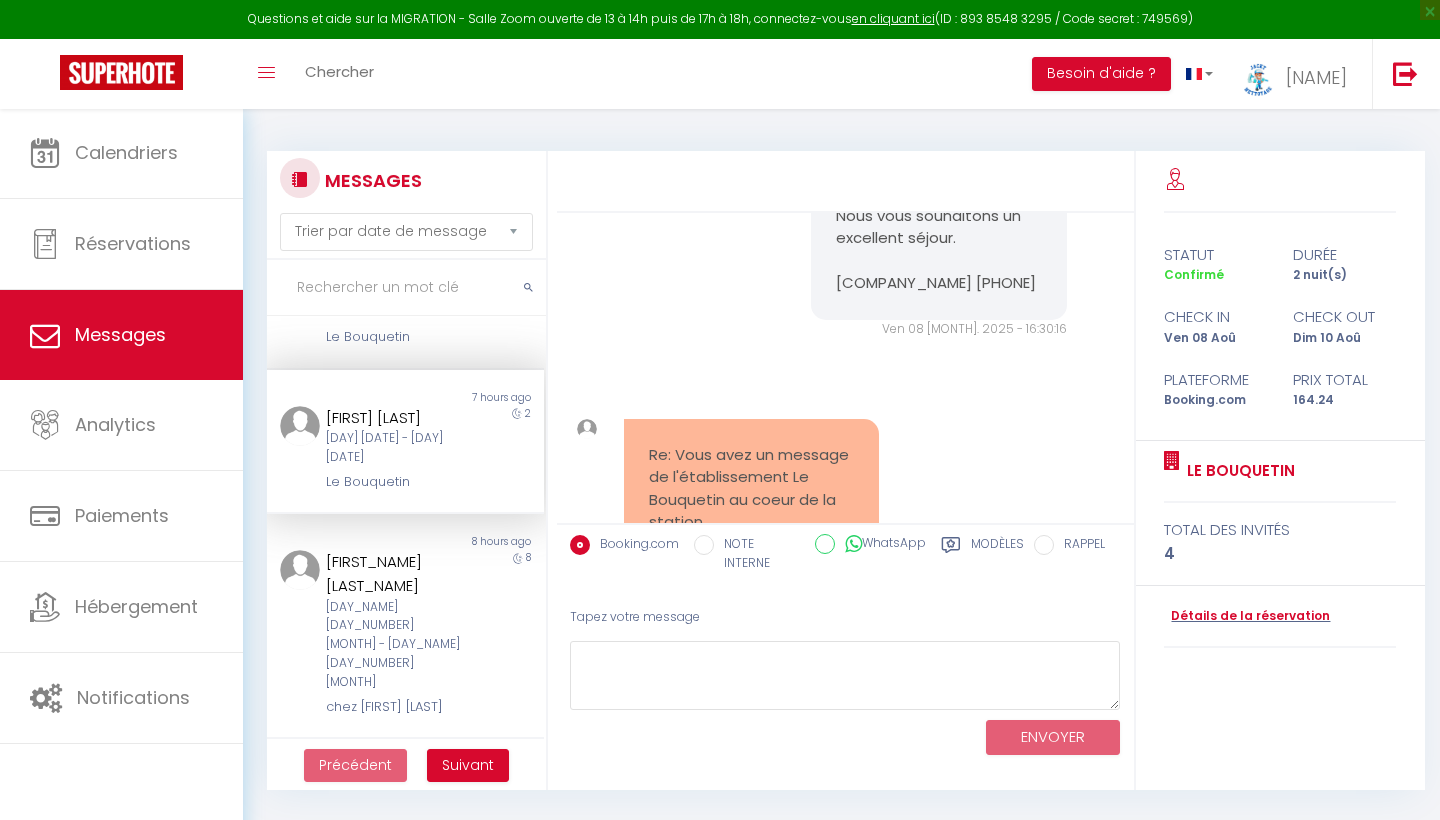scroll, scrollTop: 6469, scrollLeft: 0, axis: vertical 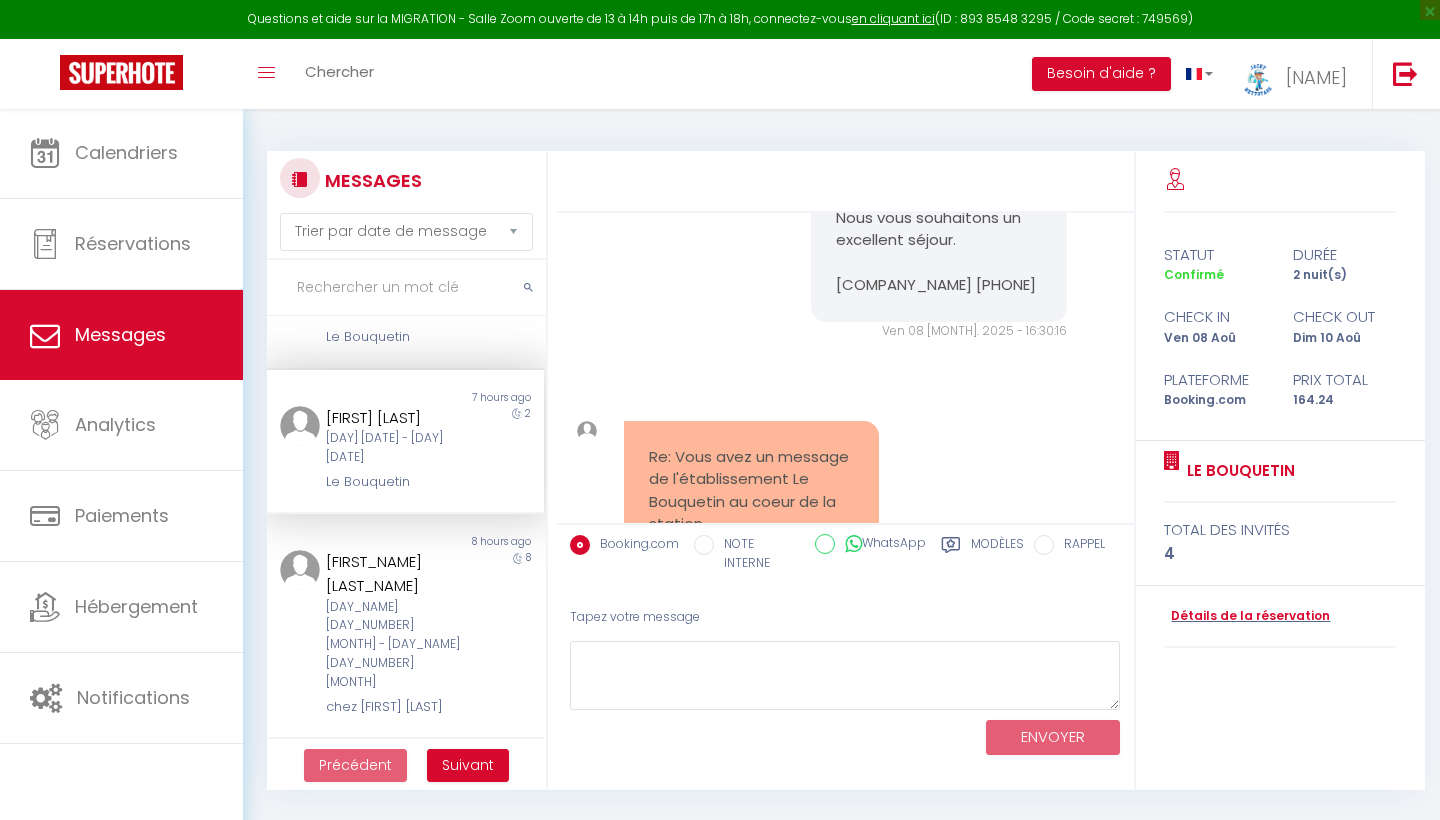 click on "Messages" at bounding box center (121, 335) 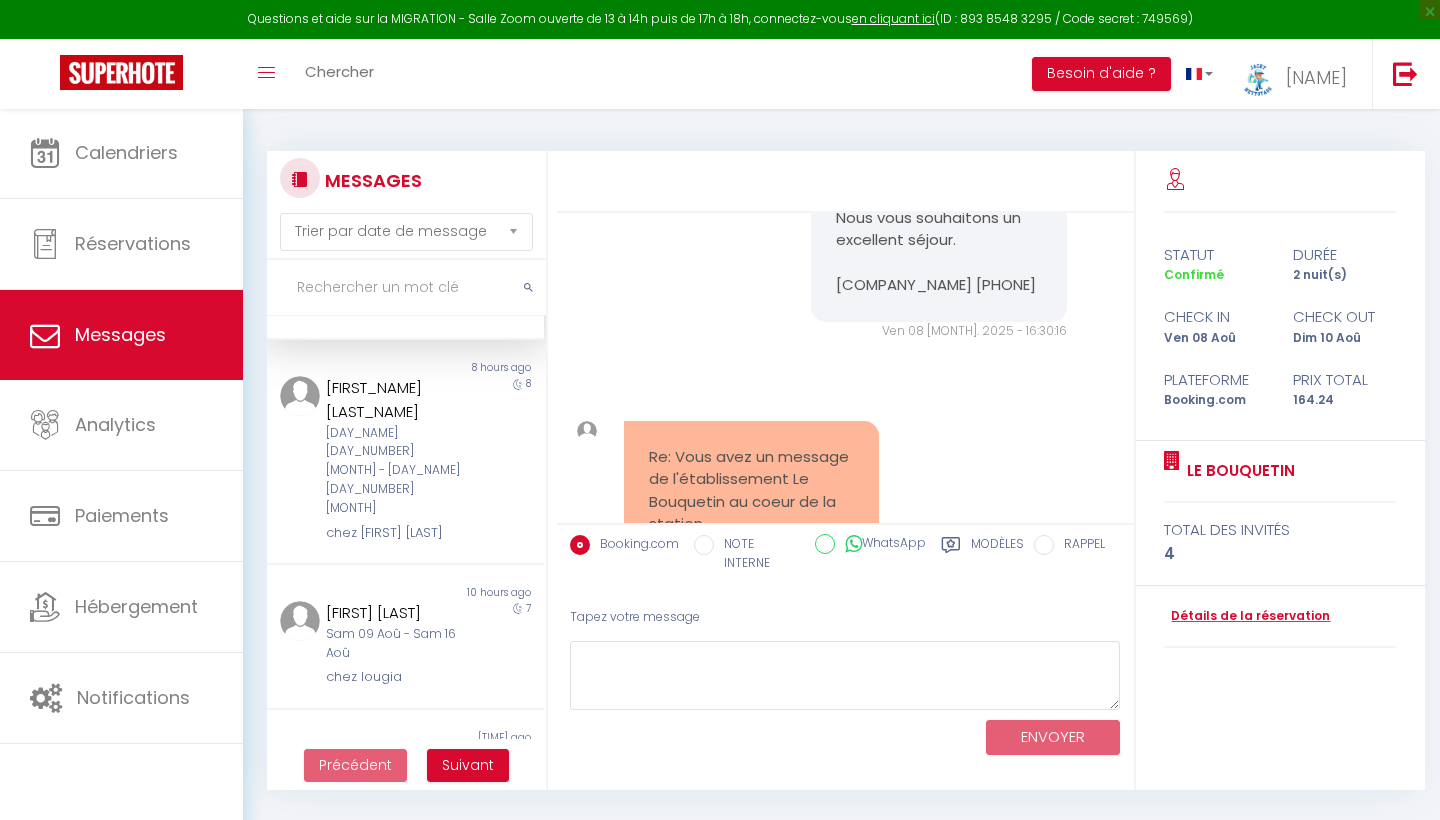 scroll, scrollTop: 715, scrollLeft: 0, axis: vertical 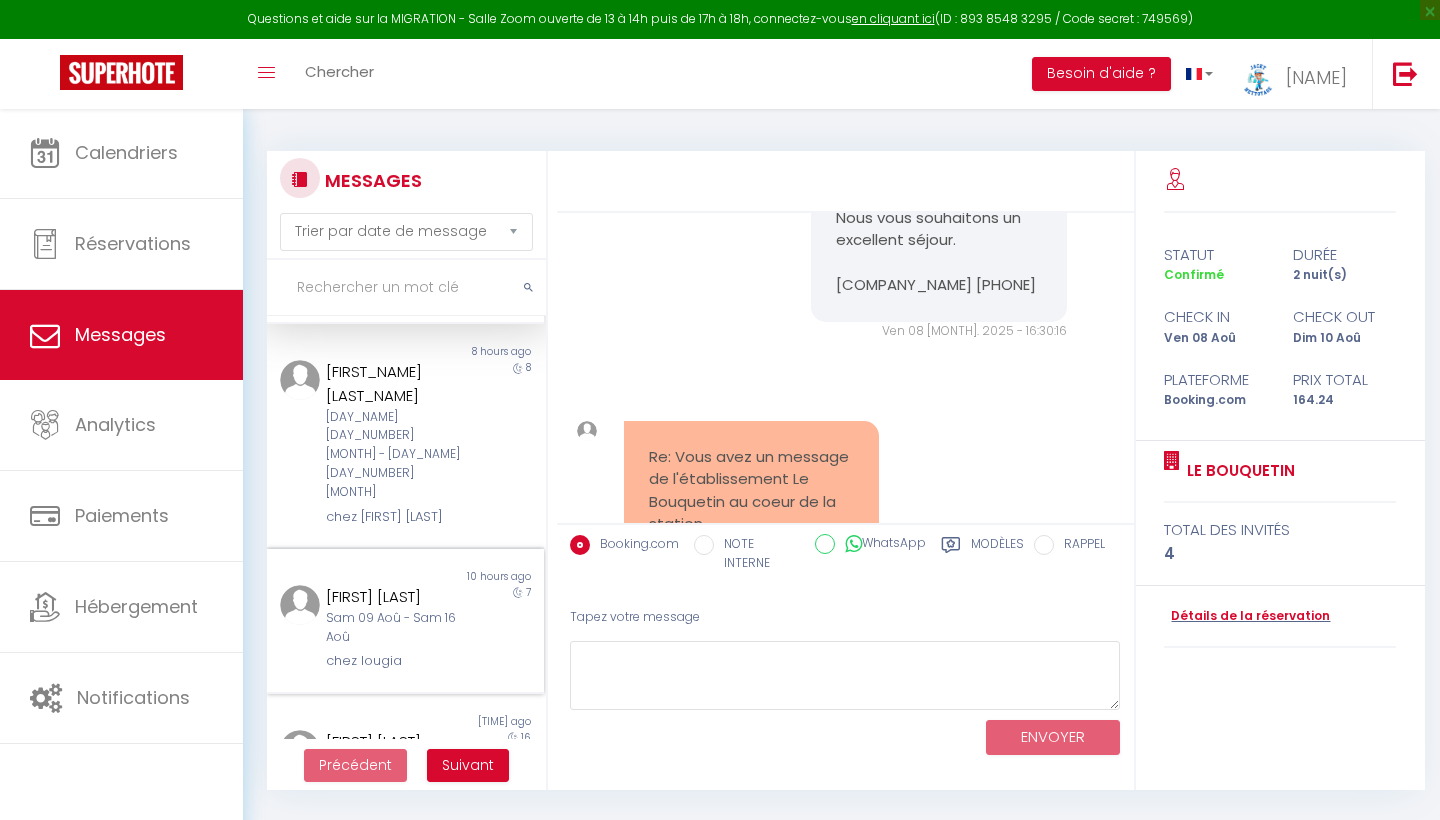 click on "7" at bounding box center (509, 628) 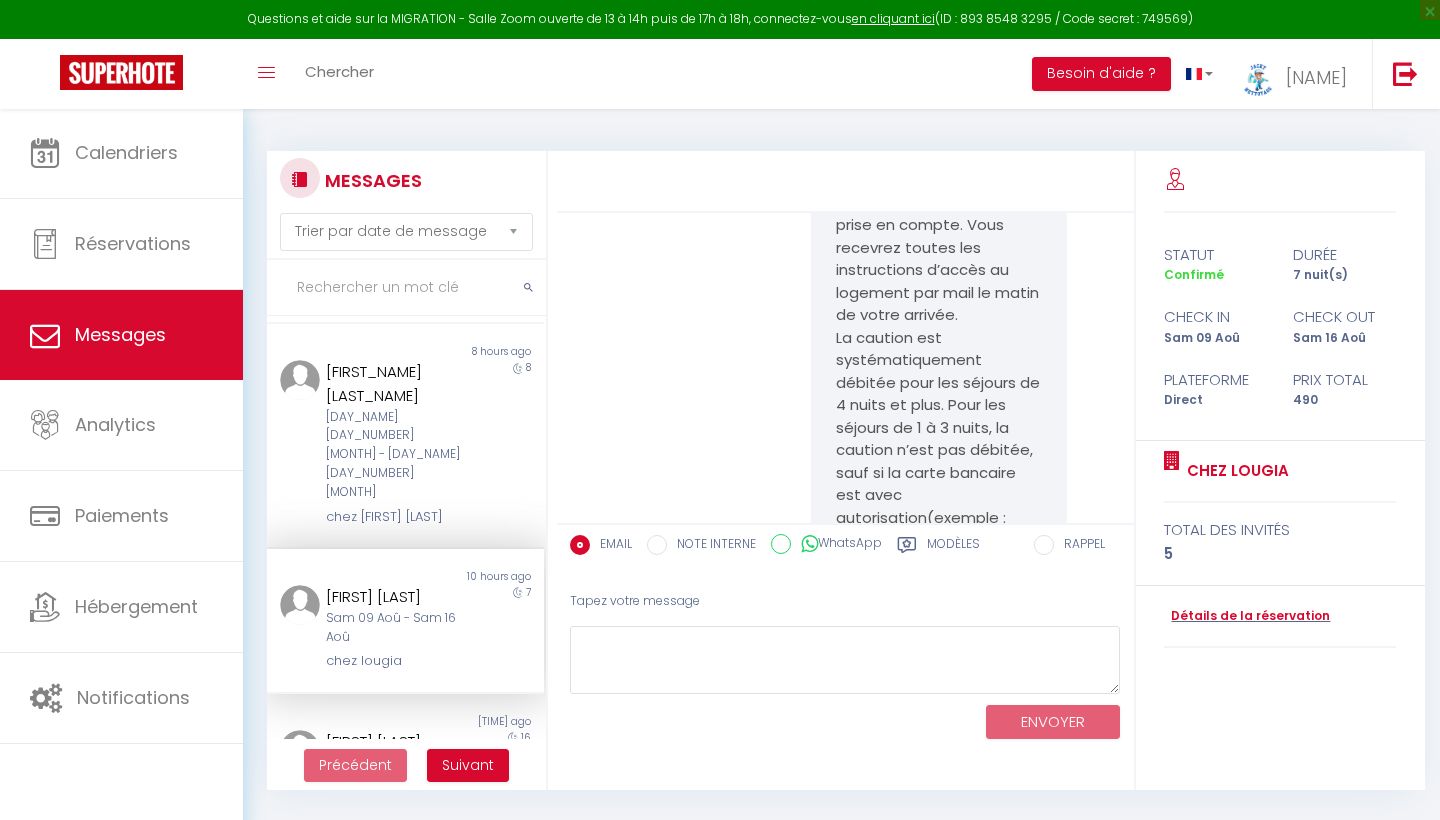 scroll, scrollTop: 2563, scrollLeft: 0, axis: vertical 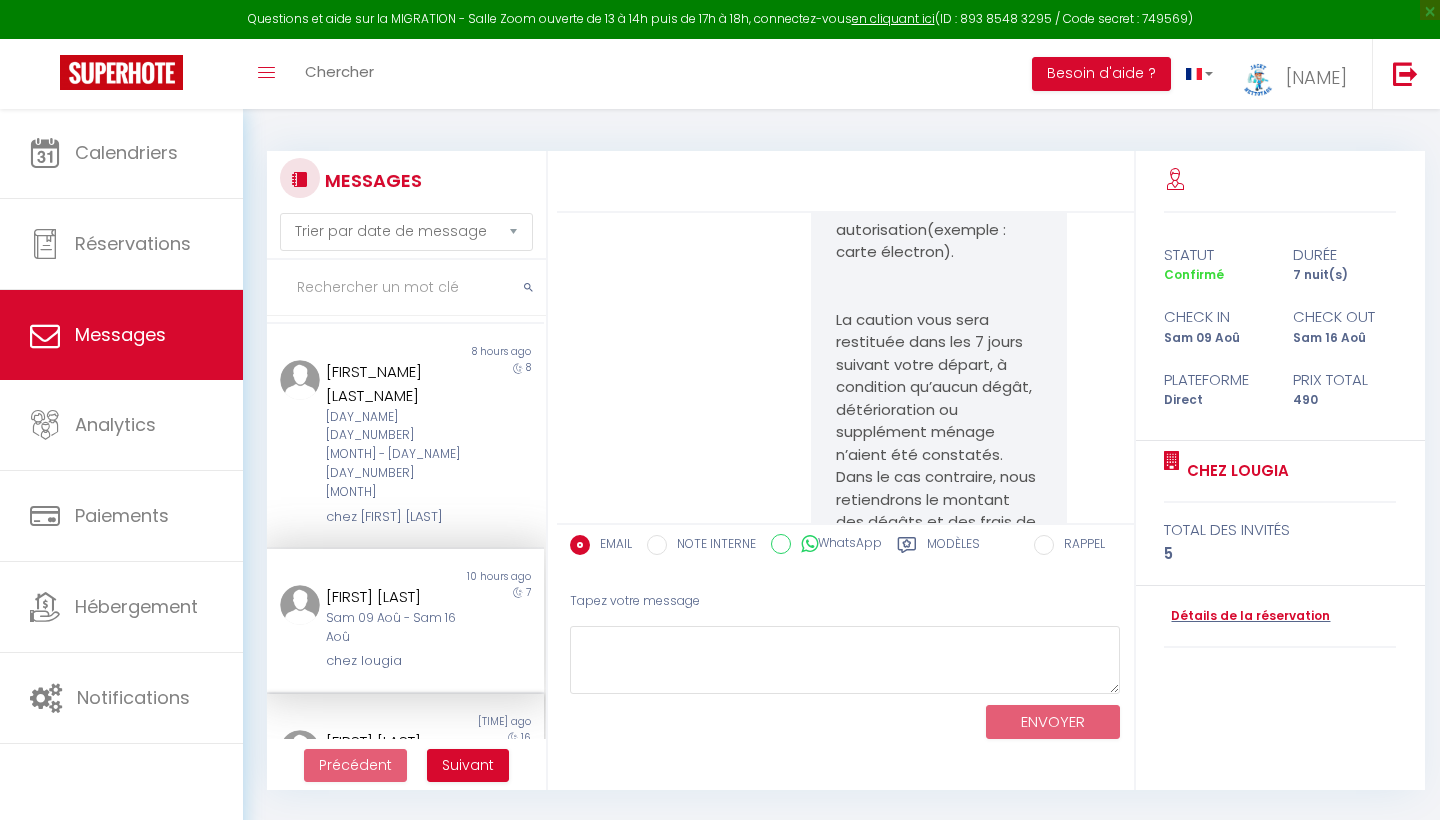 click on "[FIRST] [LAST]" at bounding box center [393, 742] 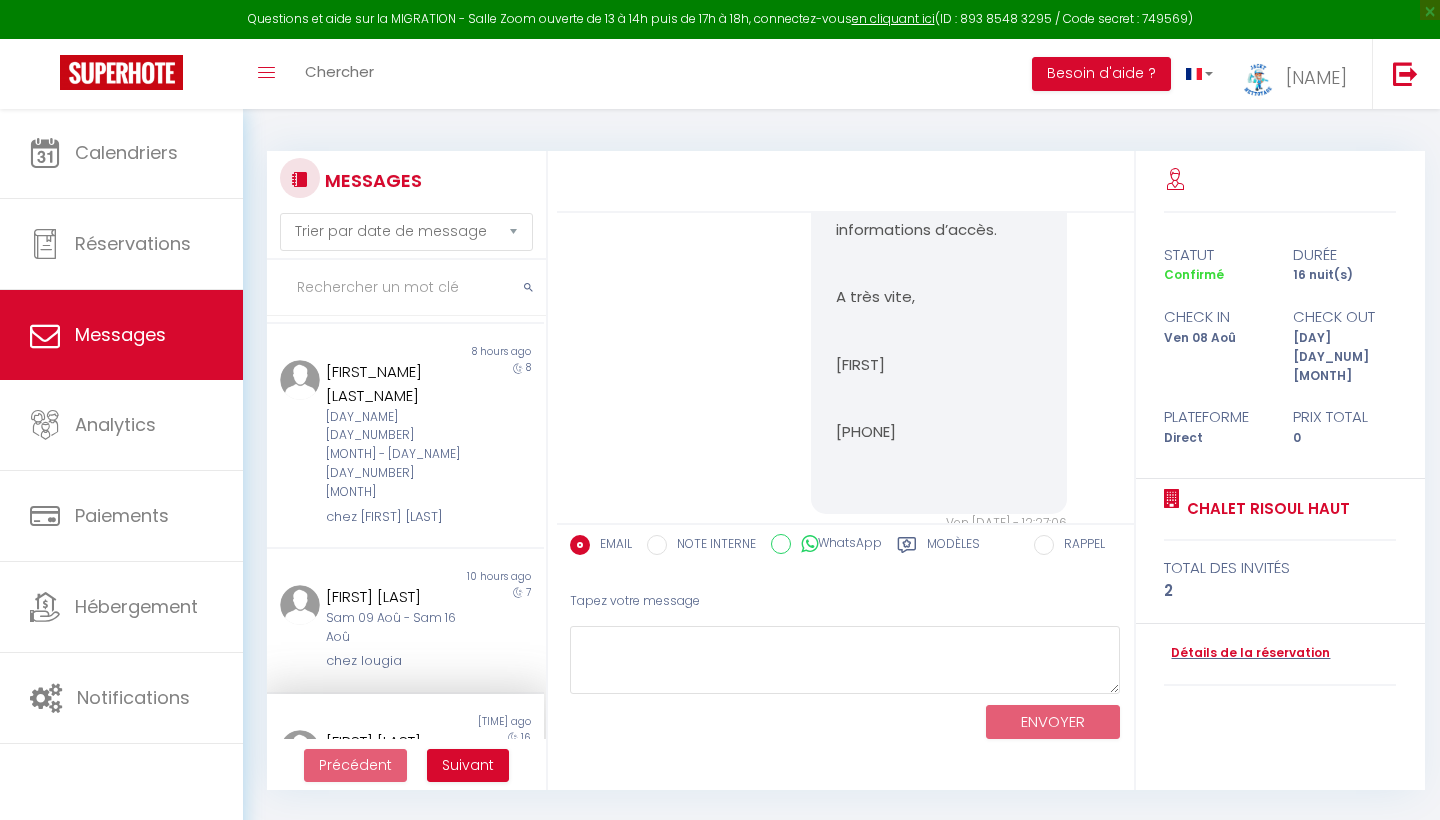 scroll, scrollTop: 2564, scrollLeft: 0, axis: vertical 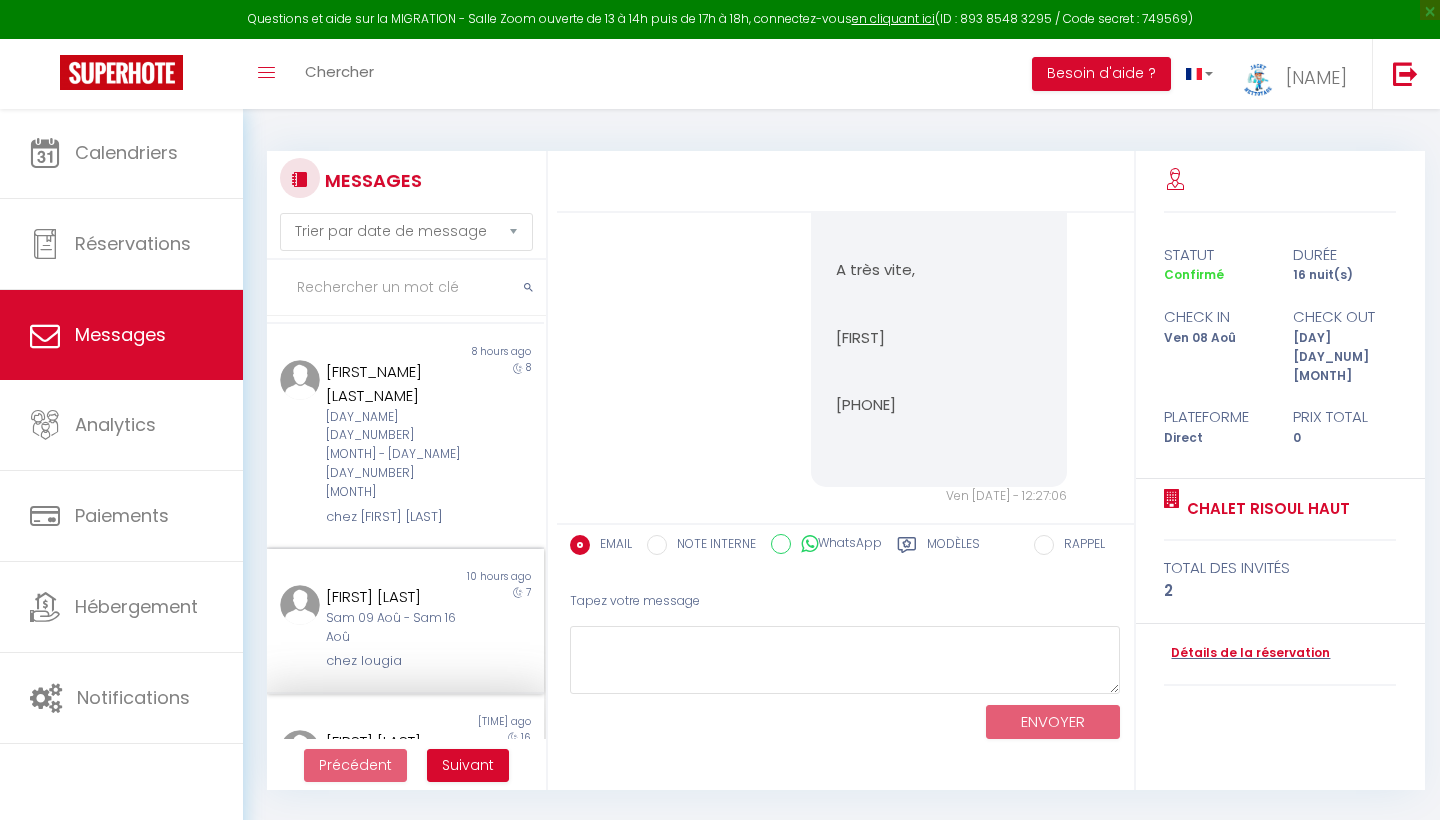 click on "7" at bounding box center (509, 628) 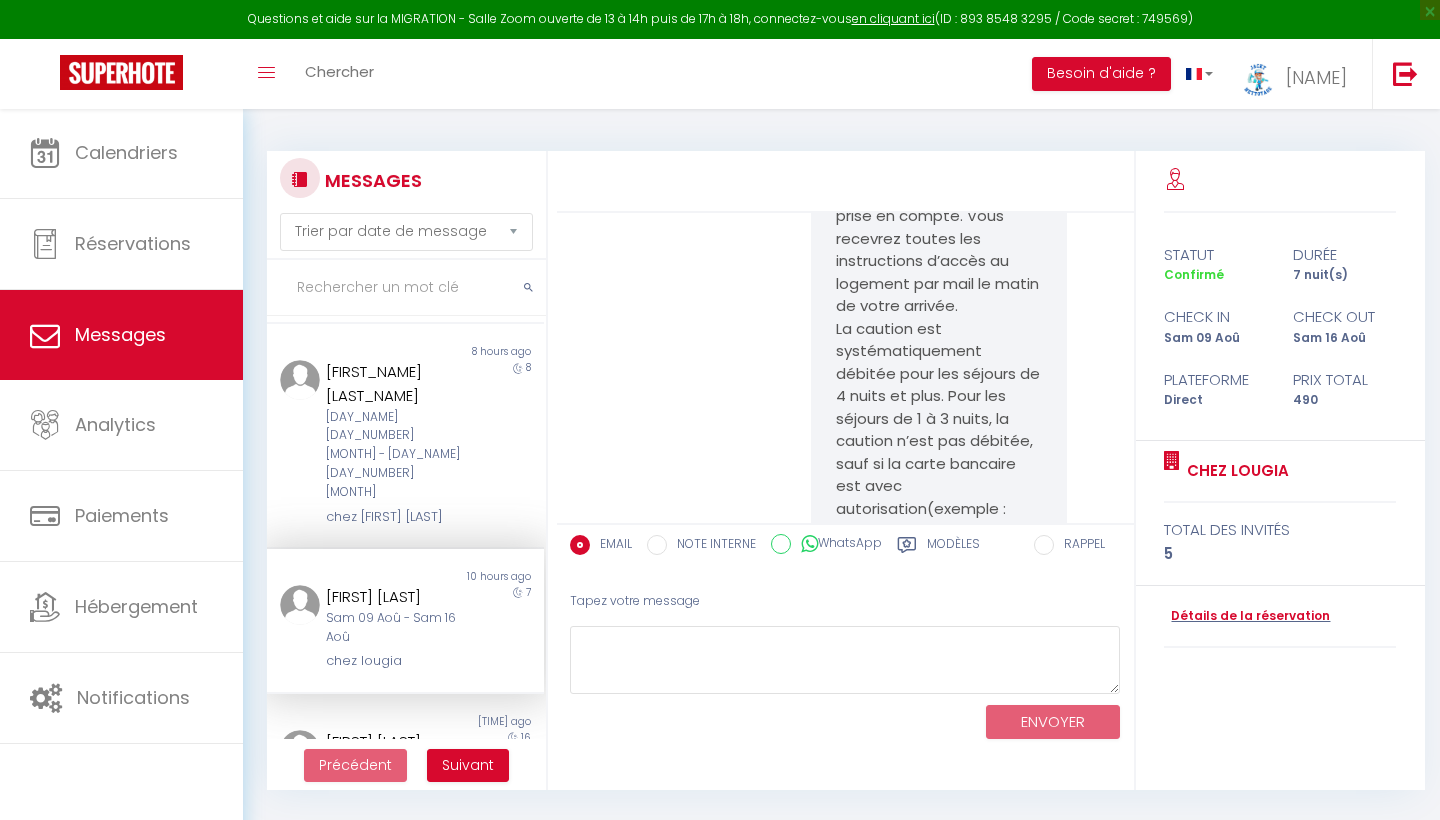 scroll, scrollTop: 3248, scrollLeft: 0, axis: vertical 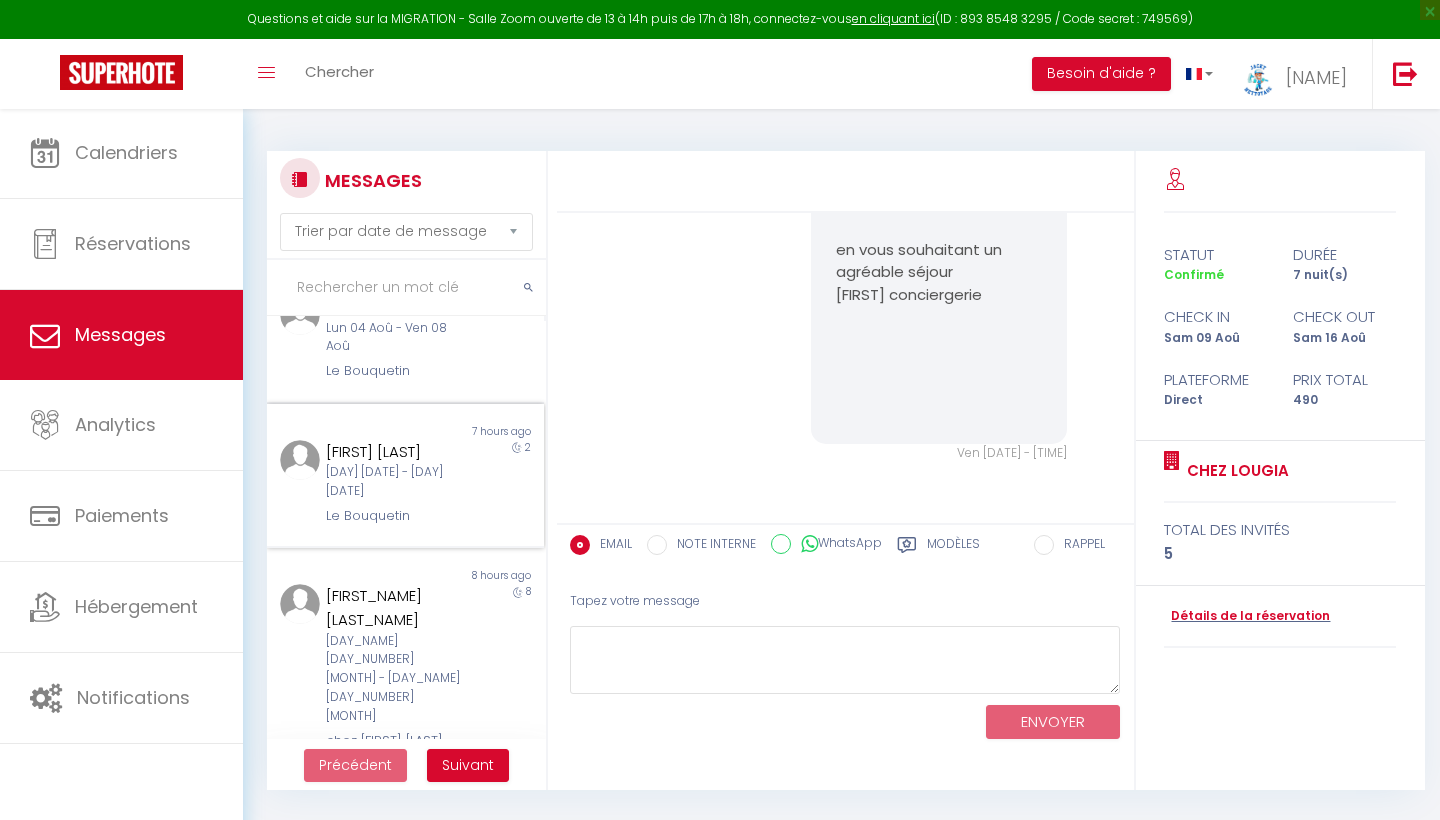 click on "Le Bouquetin" at bounding box center (393, 516) 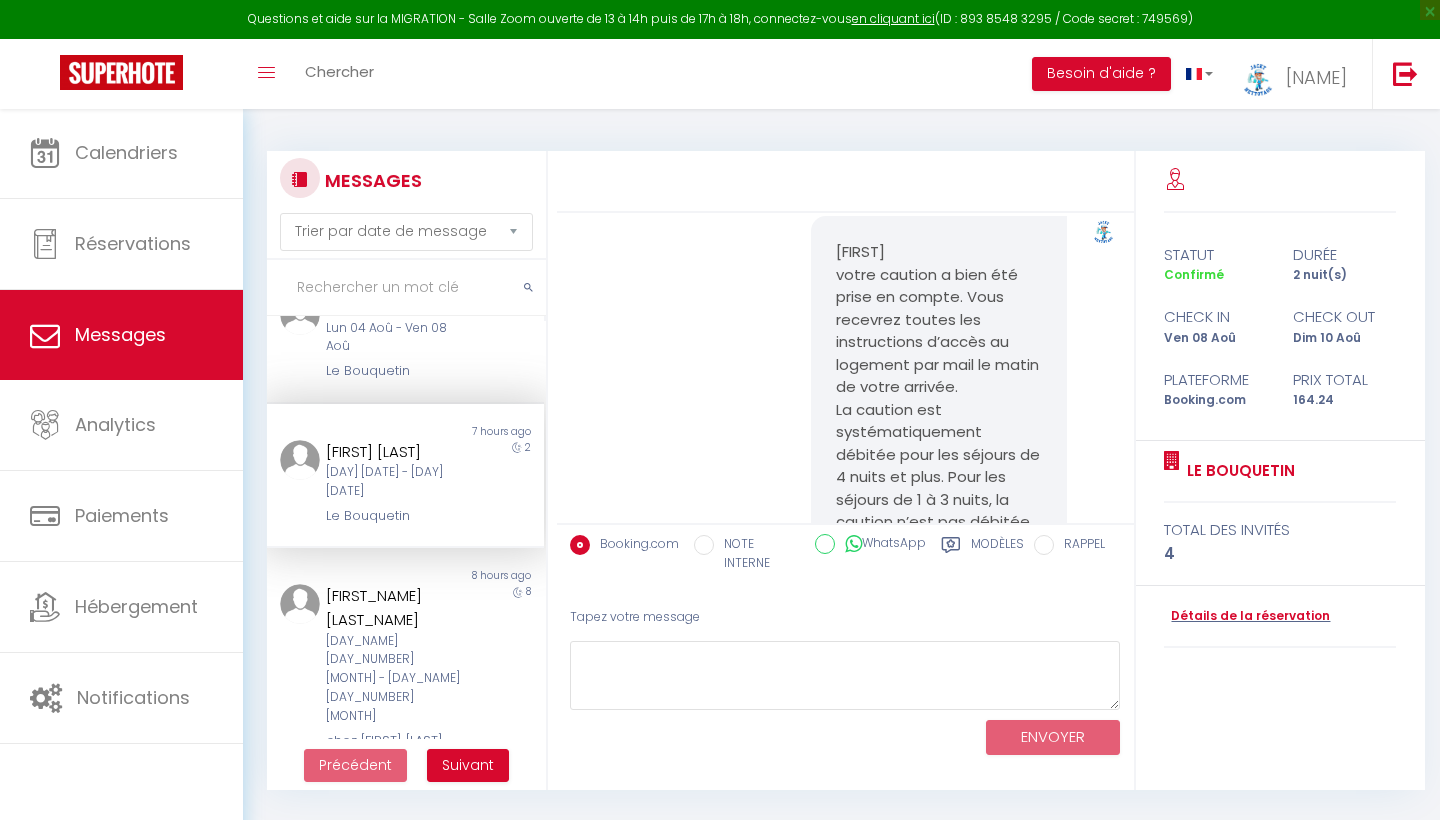 scroll, scrollTop: 6910, scrollLeft: 0, axis: vertical 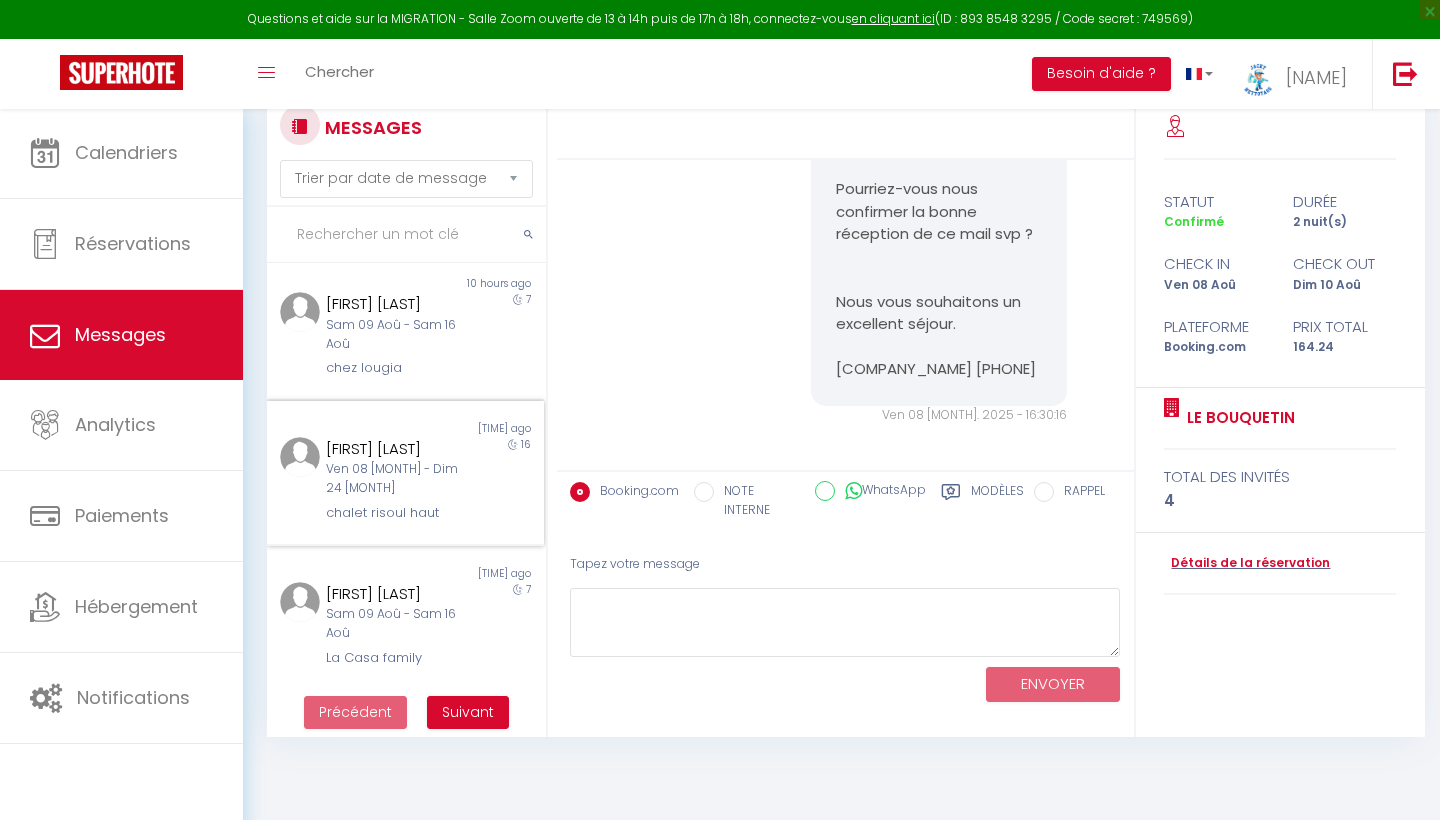 click on "[FIRSTNAME] [LASTNAME]   Ven 08 Aoû - Dim 24 Aoû   chalet risoul haut" at bounding box center (393, 480) 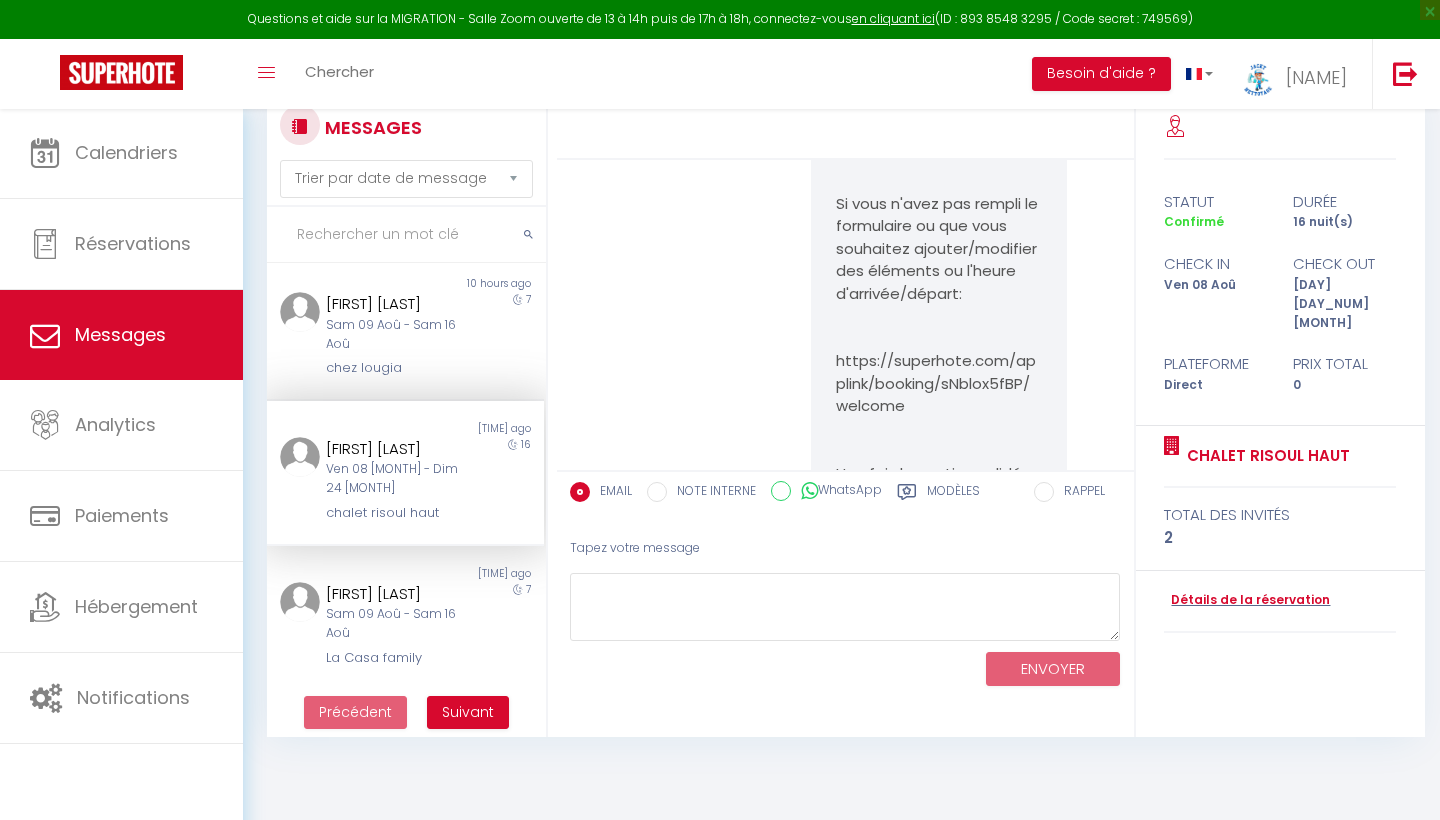 scroll, scrollTop: 2196, scrollLeft: 0, axis: vertical 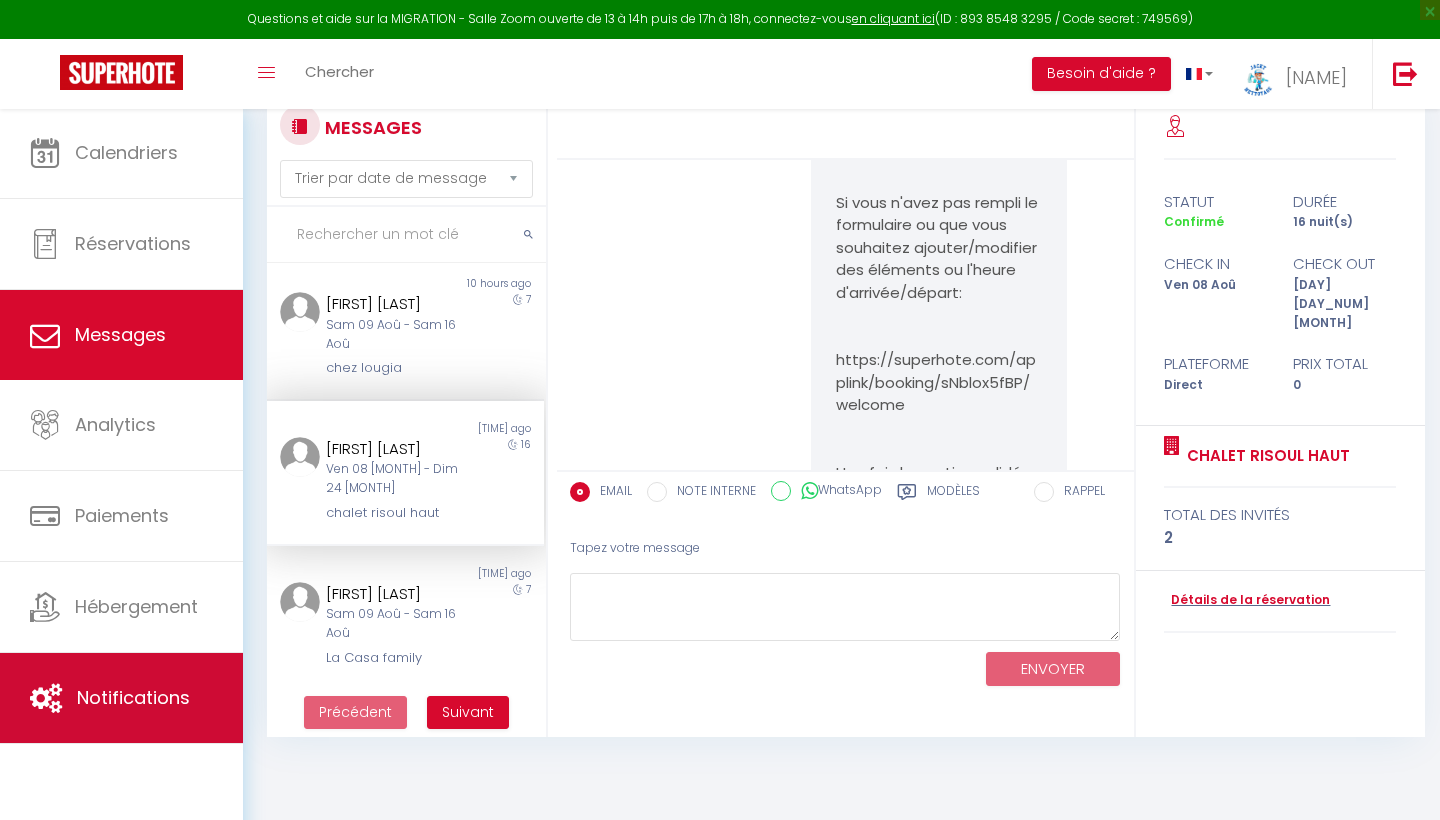 click on "Notifications" at bounding box center [133, 697] 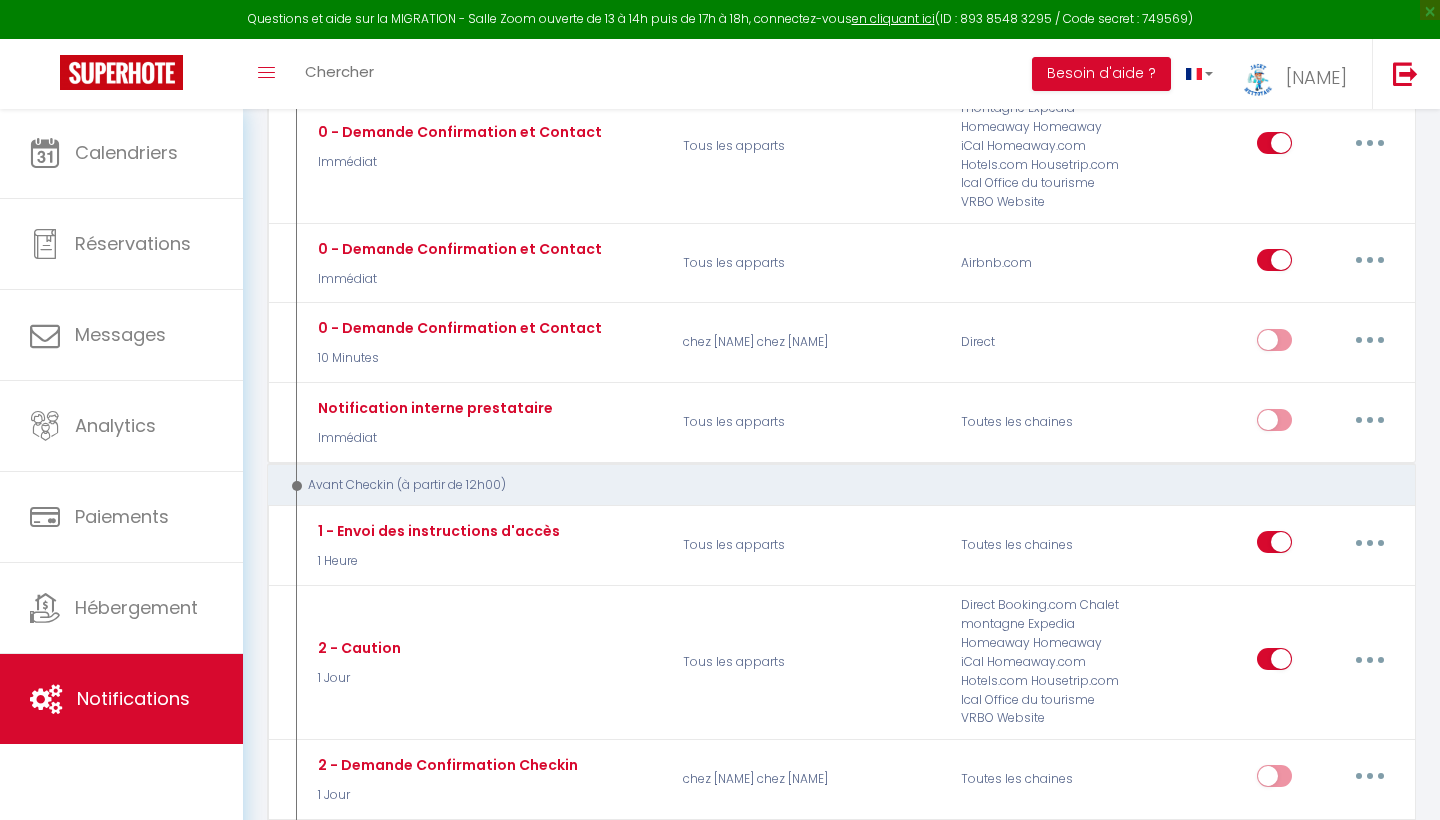 scroll, scrollTop: 318, scrollLeft: 0, axis: vertical 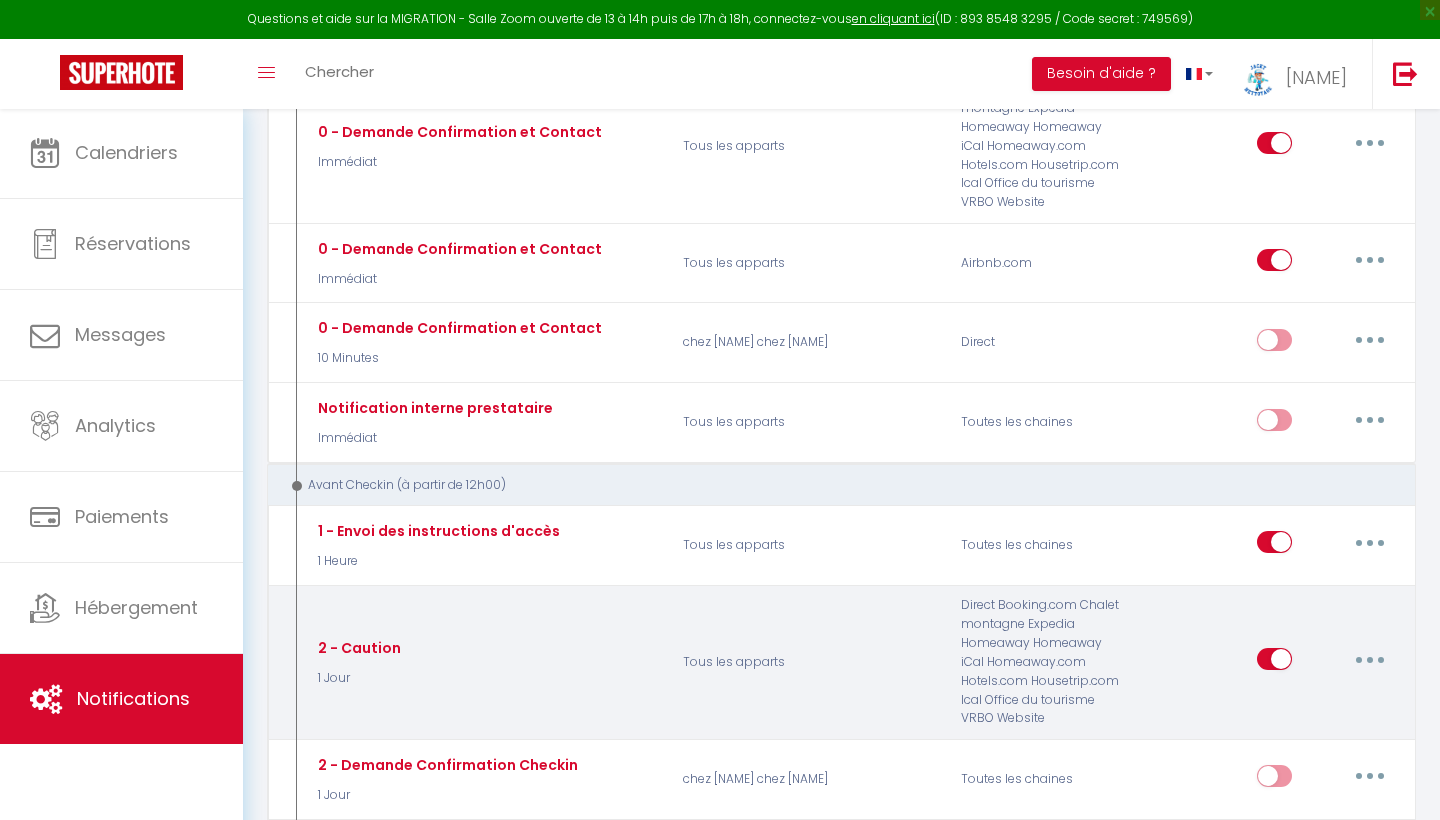 click at bounding box center (1370, 659) 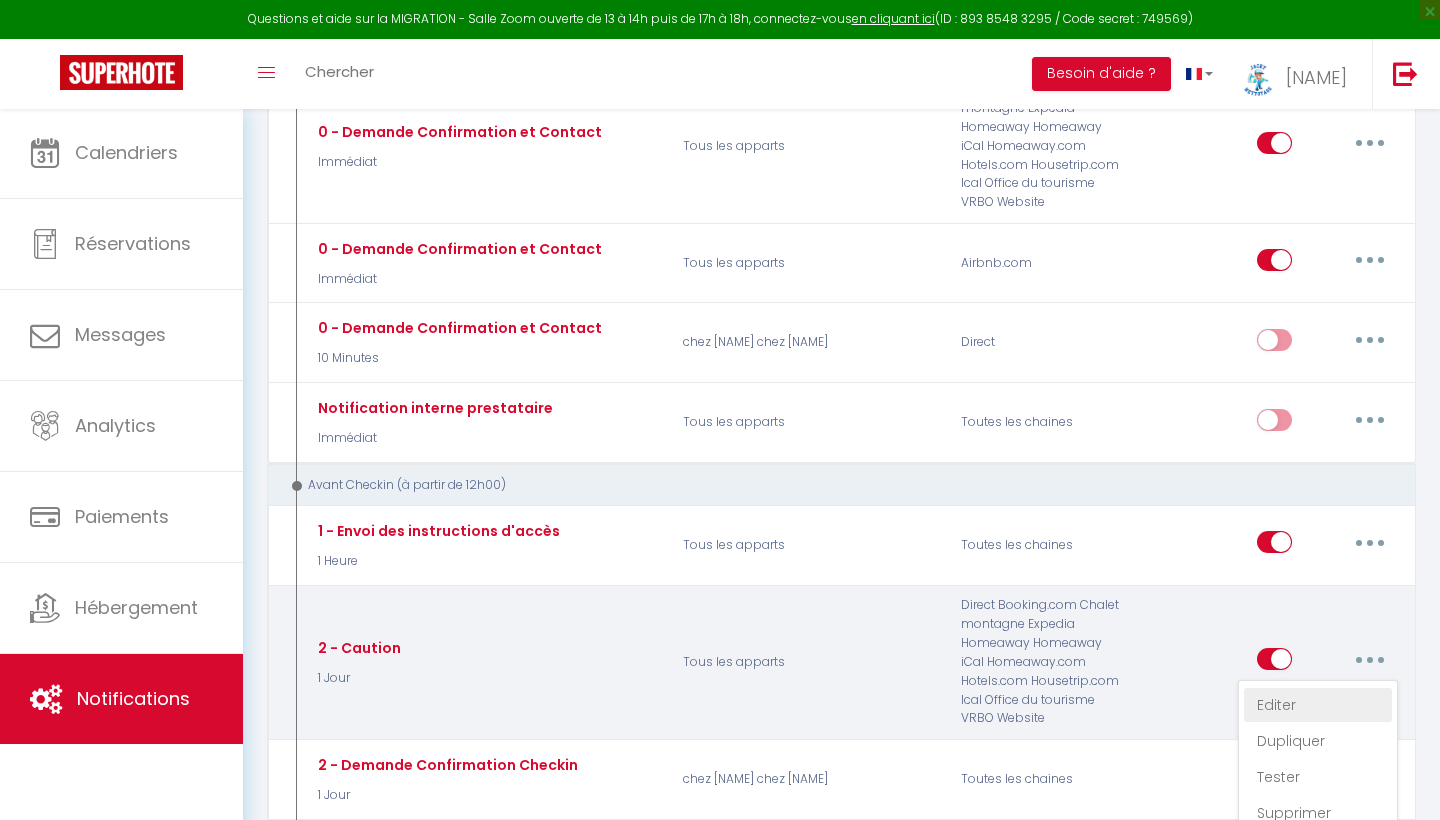 click on "Editer" at bounding box center [1318, 705] 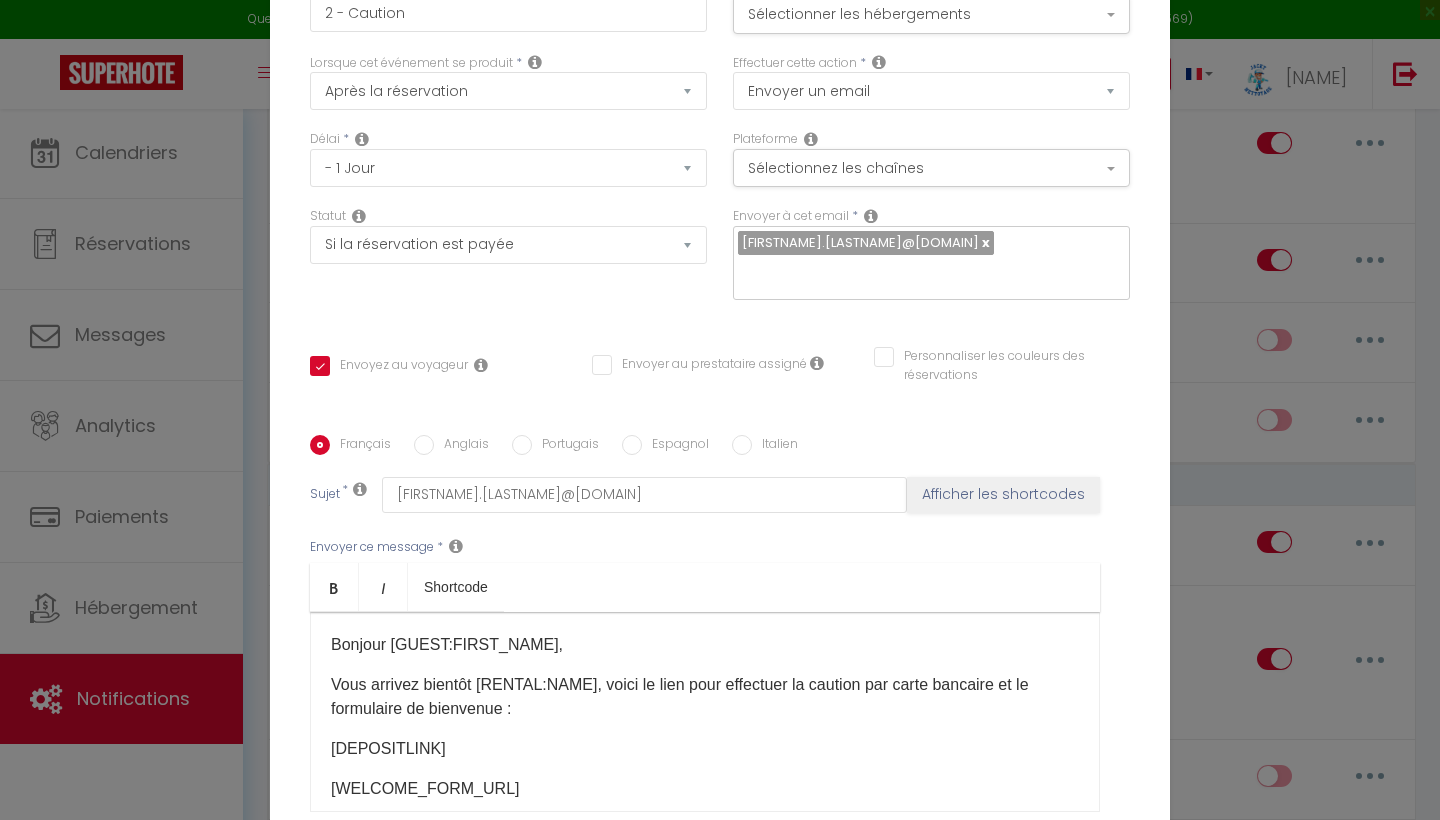 scroll, scrollTop: 0, scrollLeft: 0, axis: both 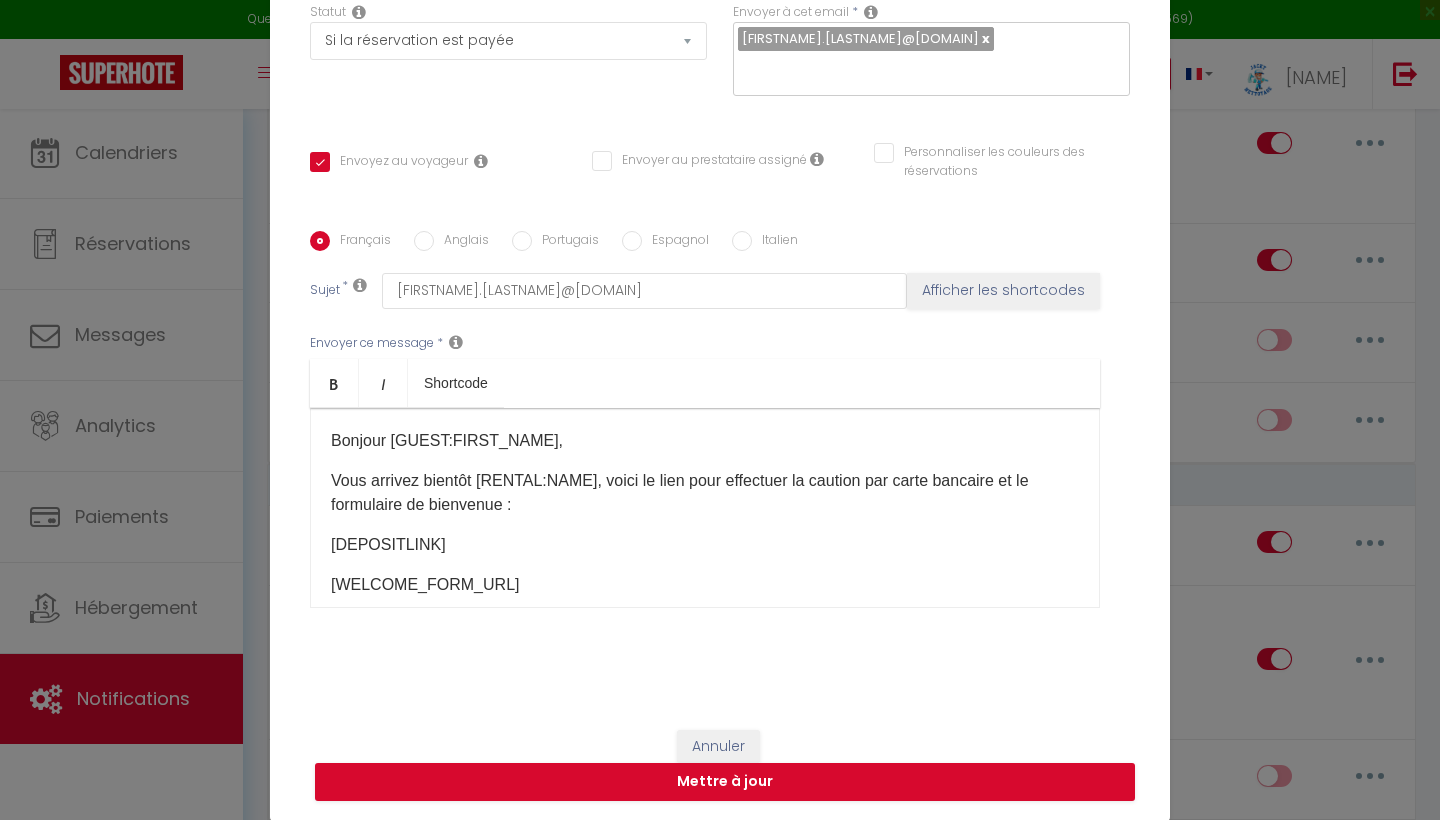 click on "Annuler" at bounding box center (718, 747) 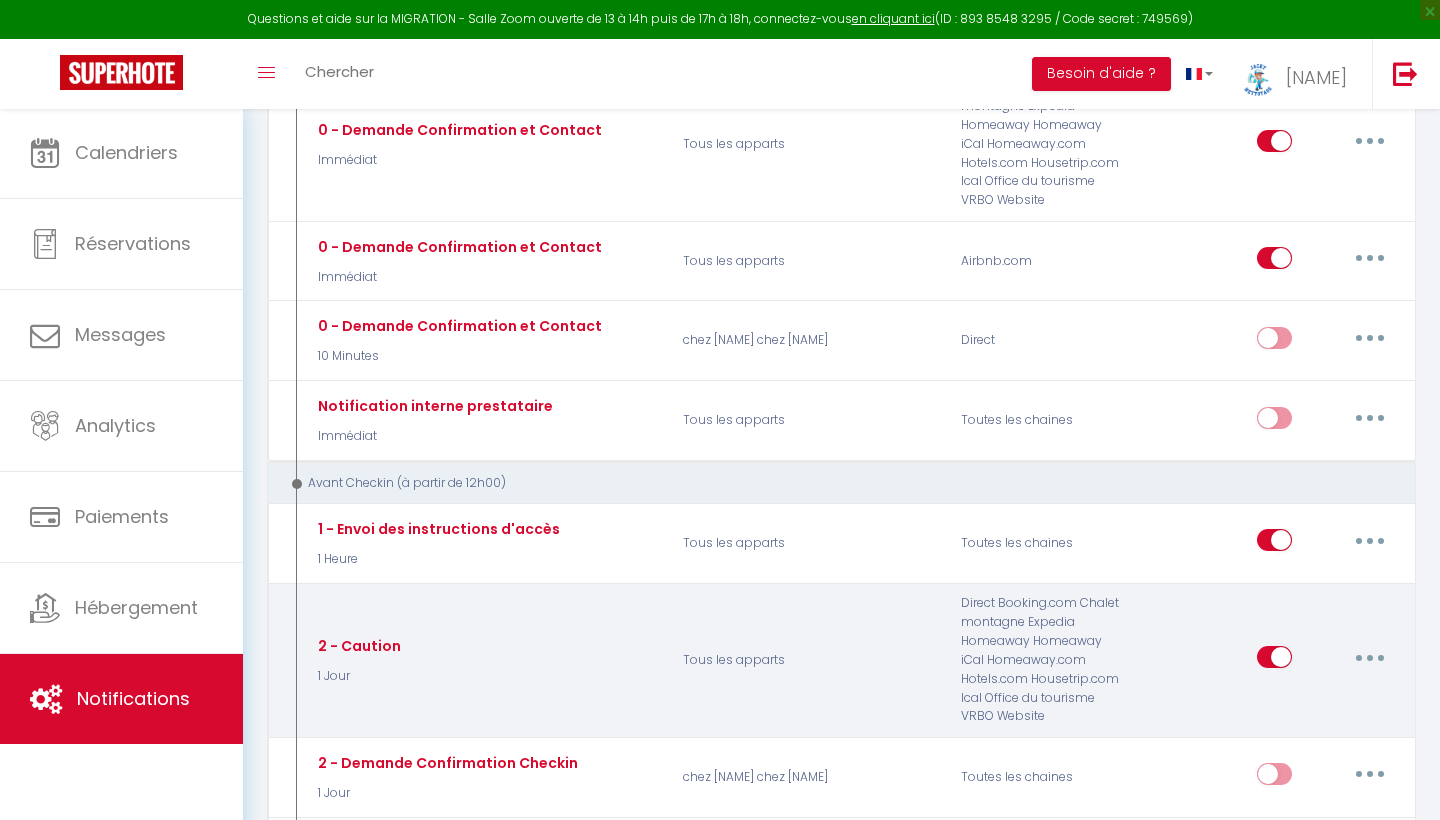 scroll, scrollTop: 322, scrollLeft: 0, axis: vertical 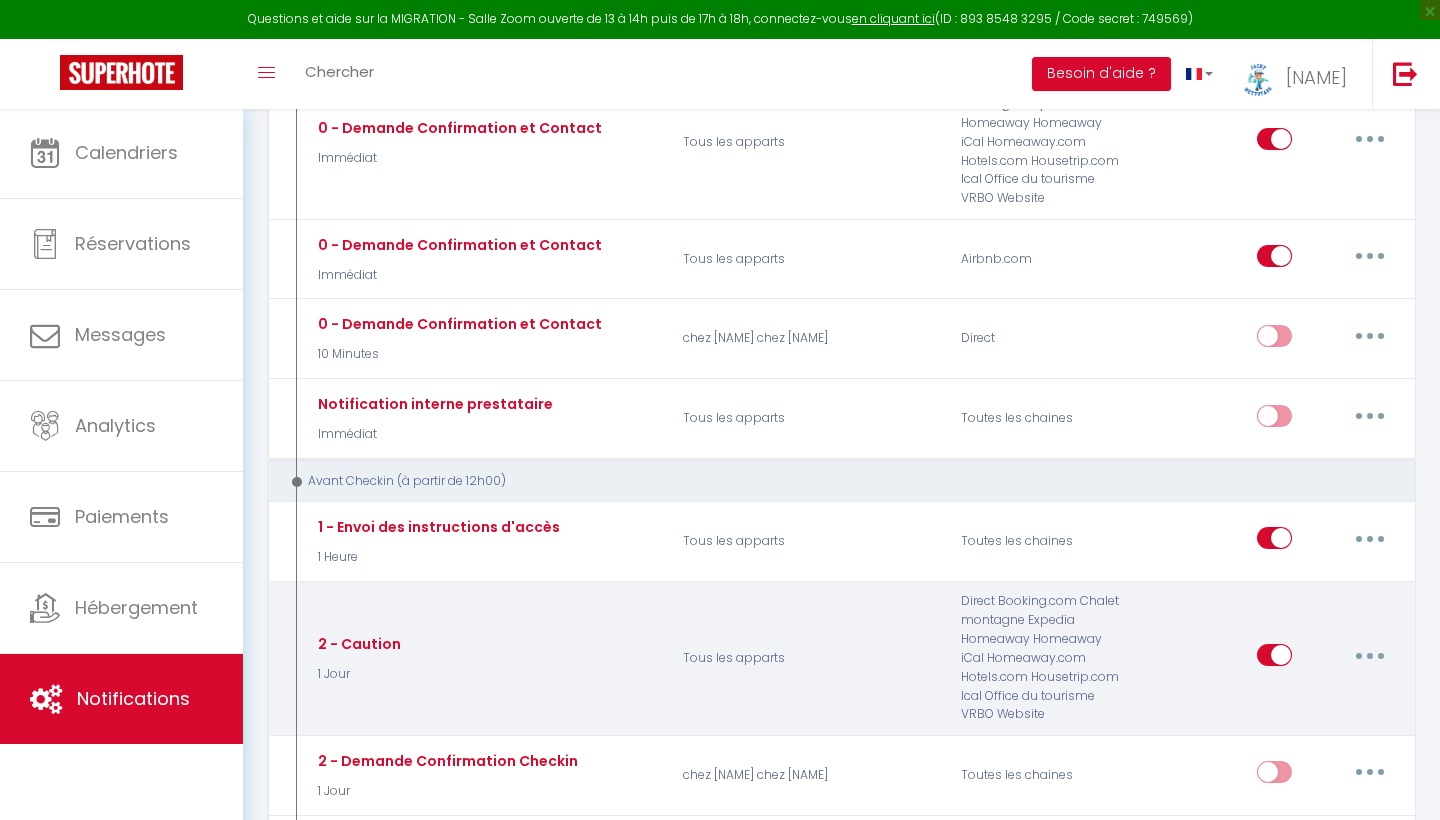 click at bounding box center [1370, 655] 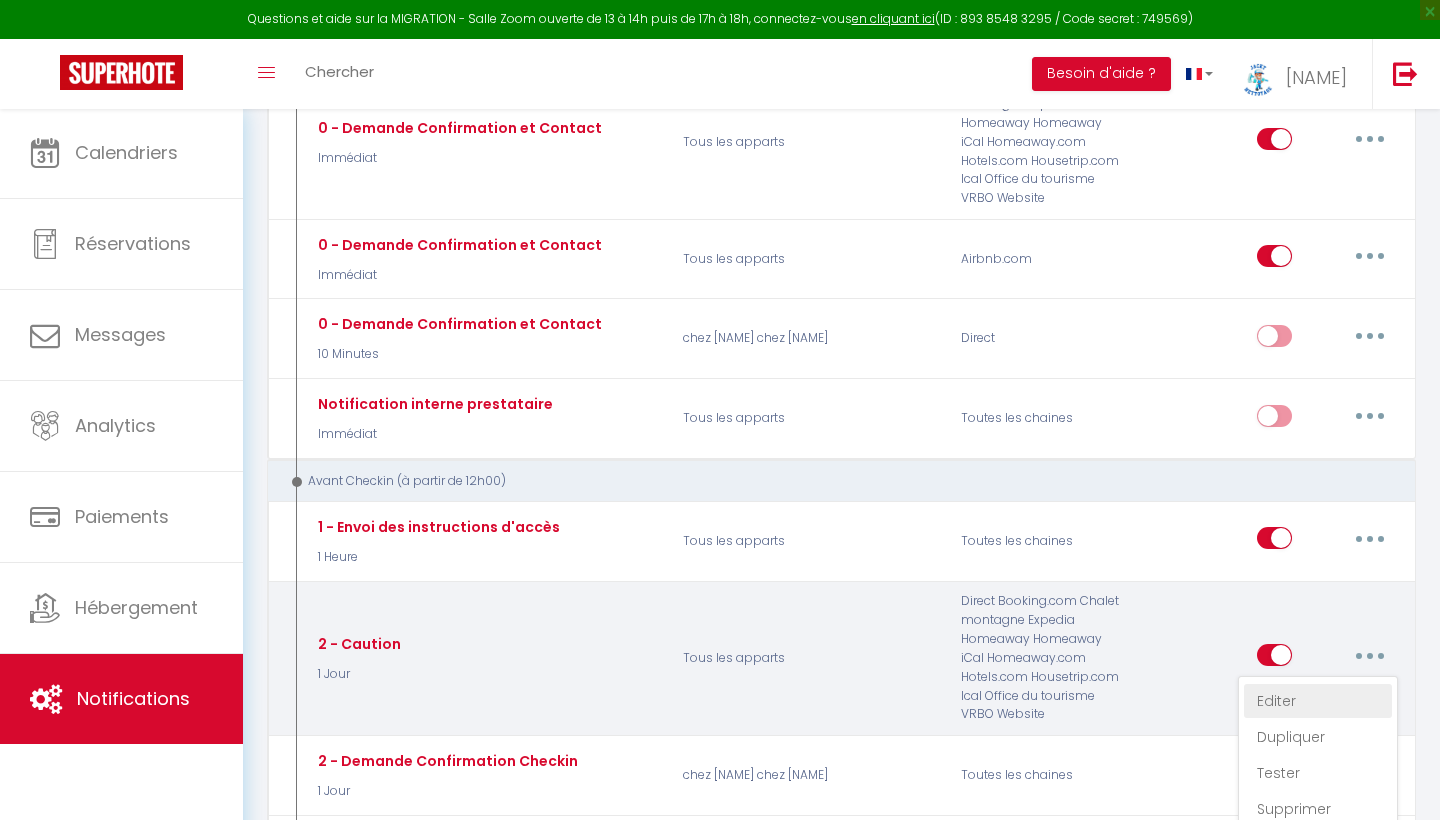 click on "Editer" at bounding box center (1318, 701) 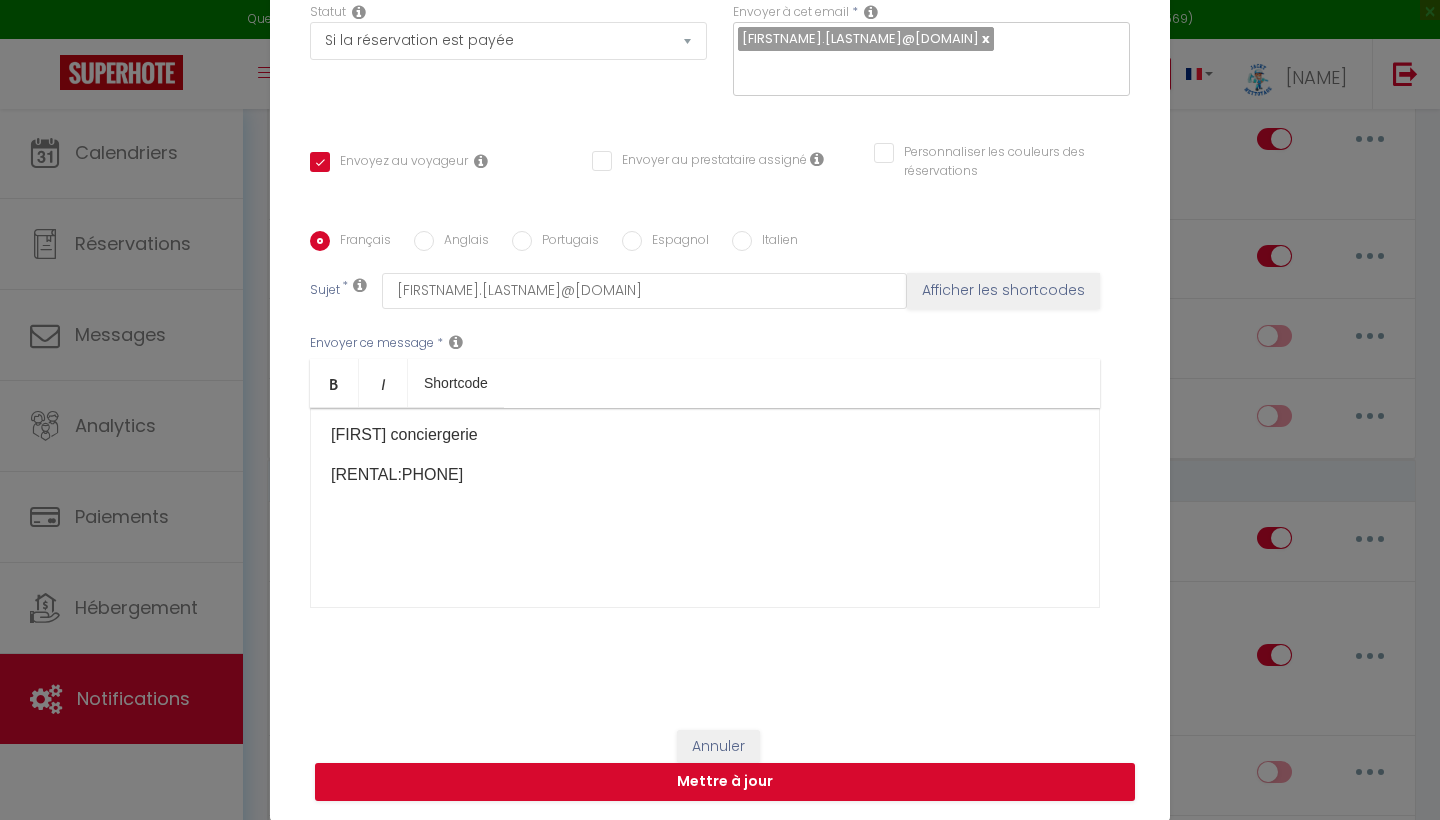 scroll, scrollTop: 252, scrollLeft: 0, axis: vertical 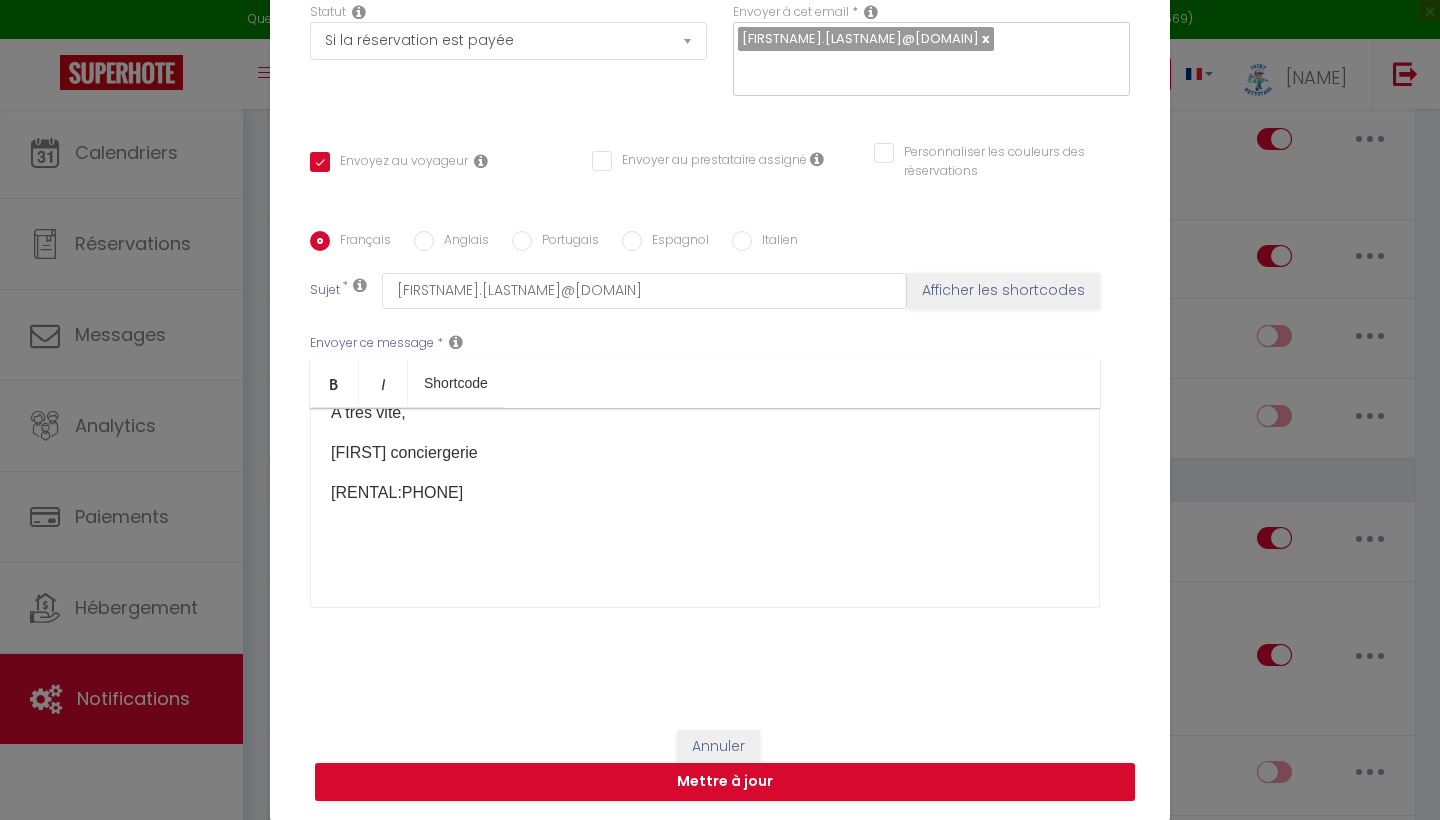 click on "Modifier la notification   ×   Titre   *     2 - Caution   Pour cet hébergement
Sélectionner les hébergements
Tous les apparts
Autres
chez carine
La Marmotte
la chouette
Chez Martine
Le Lou Gavot
benoit
Le cocon des rennes
*      Co2      *" at bounding box center (720, 410) 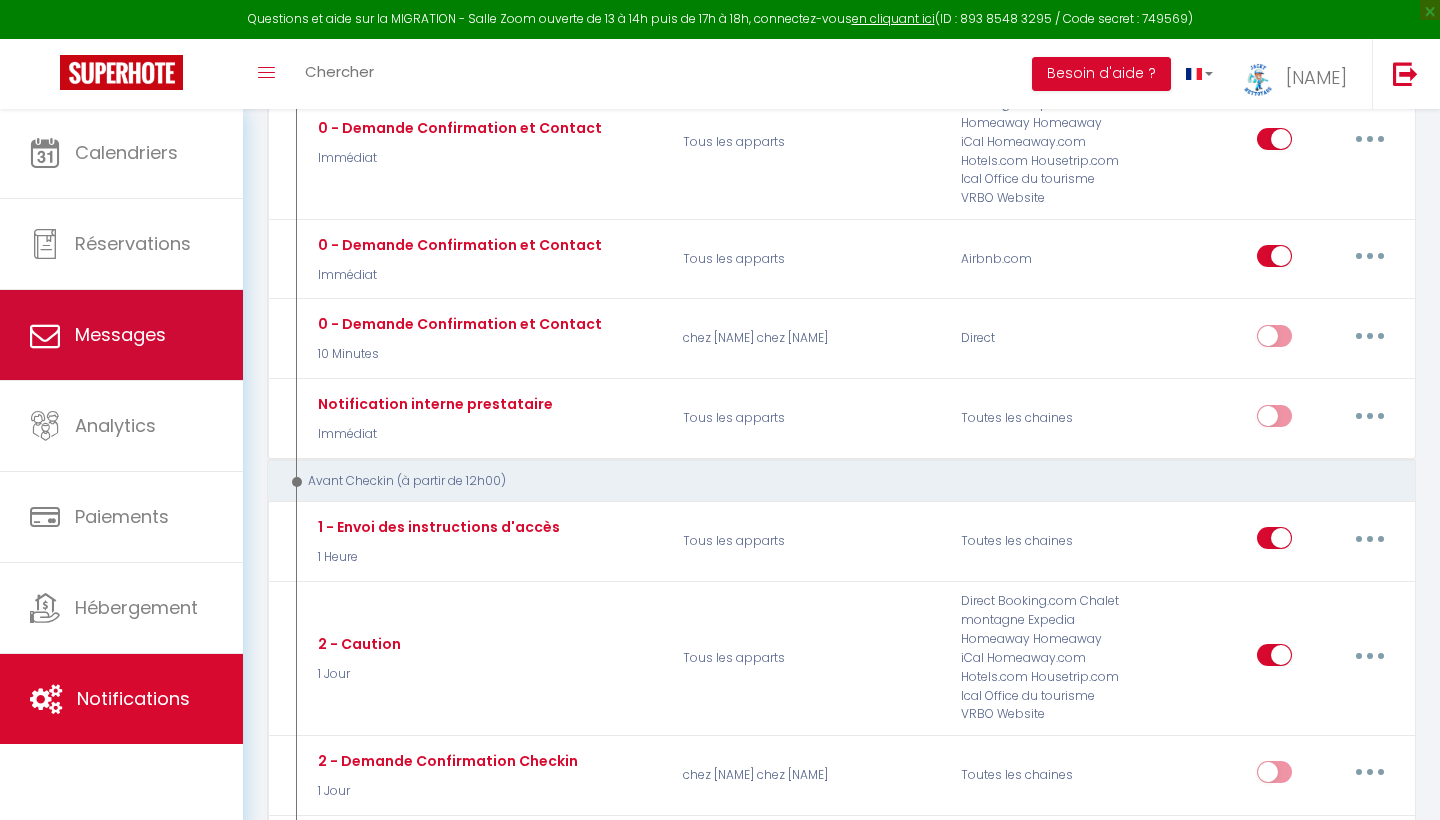 click on "Messages" at bounding box center [121, 335] 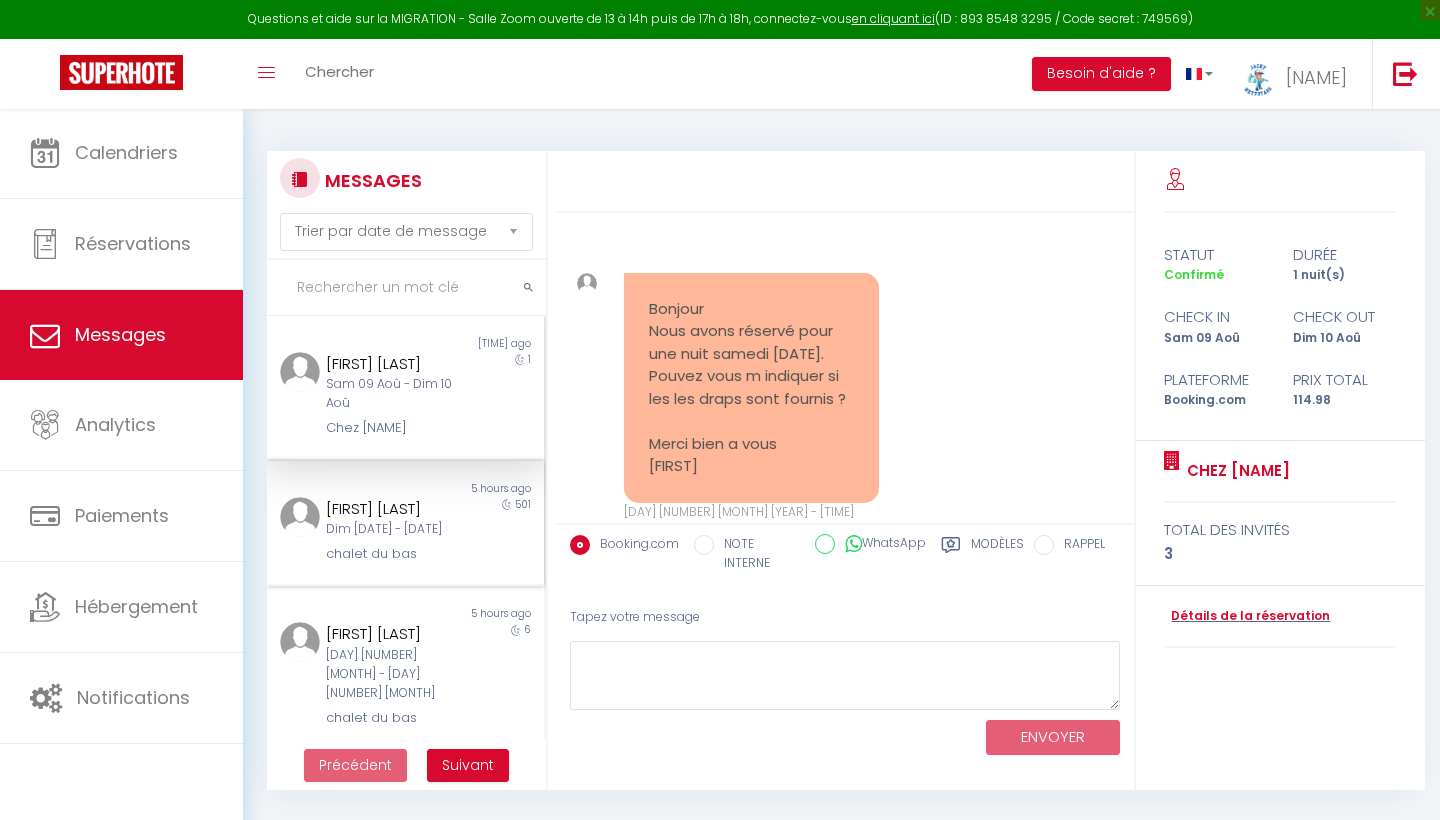 scroll, scrollTop: 1894, scrollLeft: 0, axis: vertical 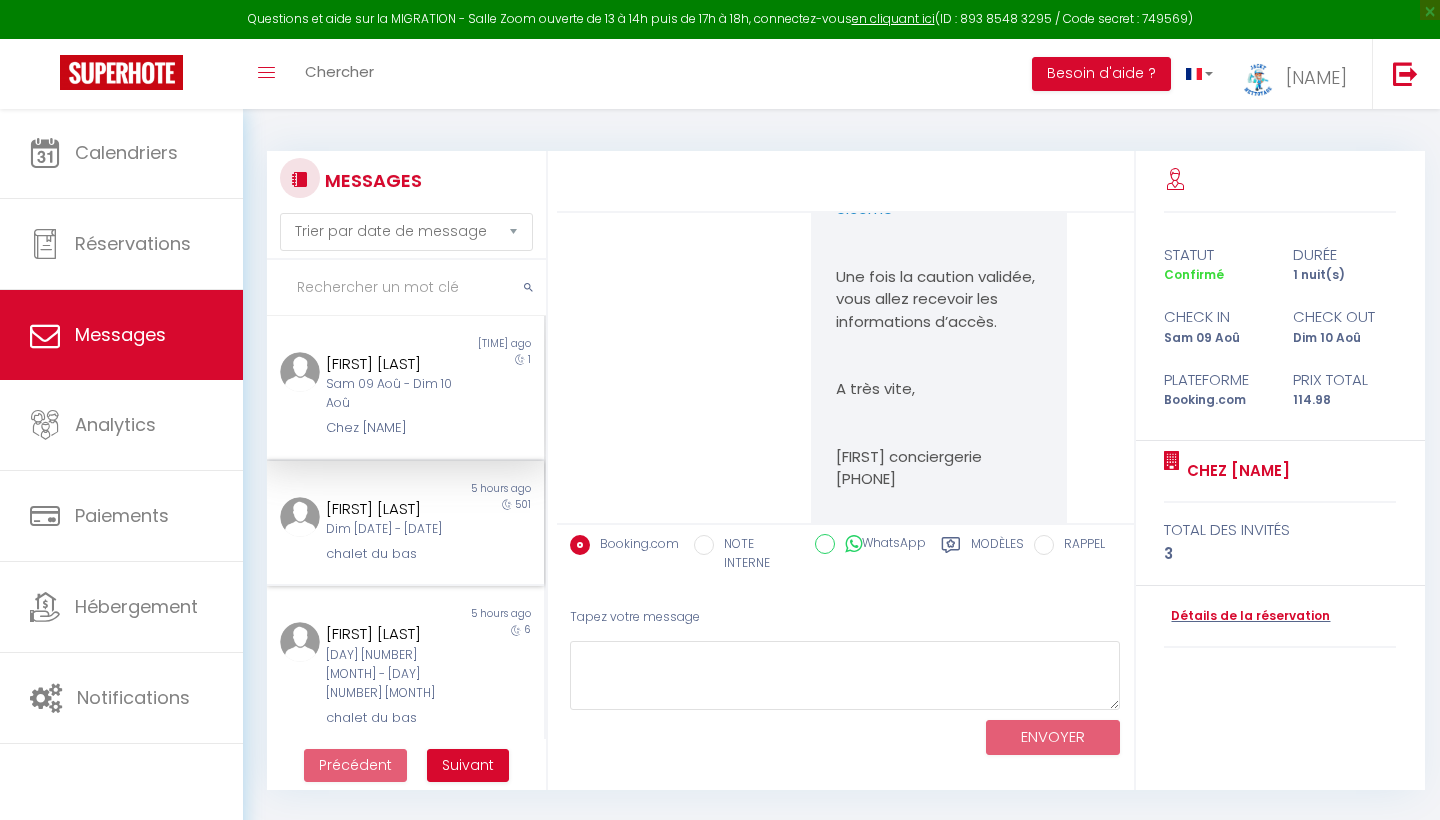 click on "[FIRST] [LAST] [DATE_RANGE] chalet du bas" at bounding box center (393, 531) 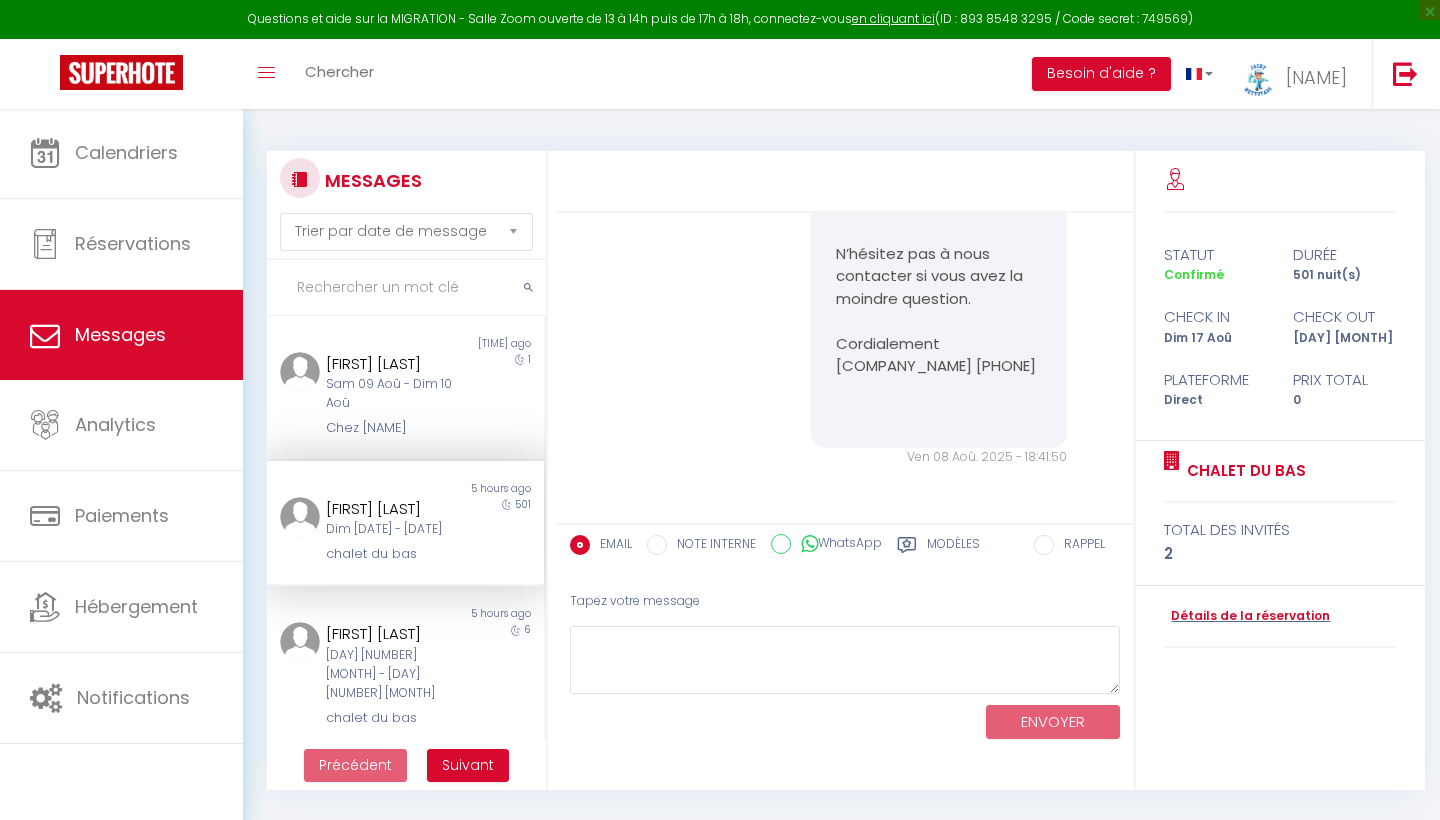 scroll, scrollTop: 1044, scrollLeft: 0, axis: vertical 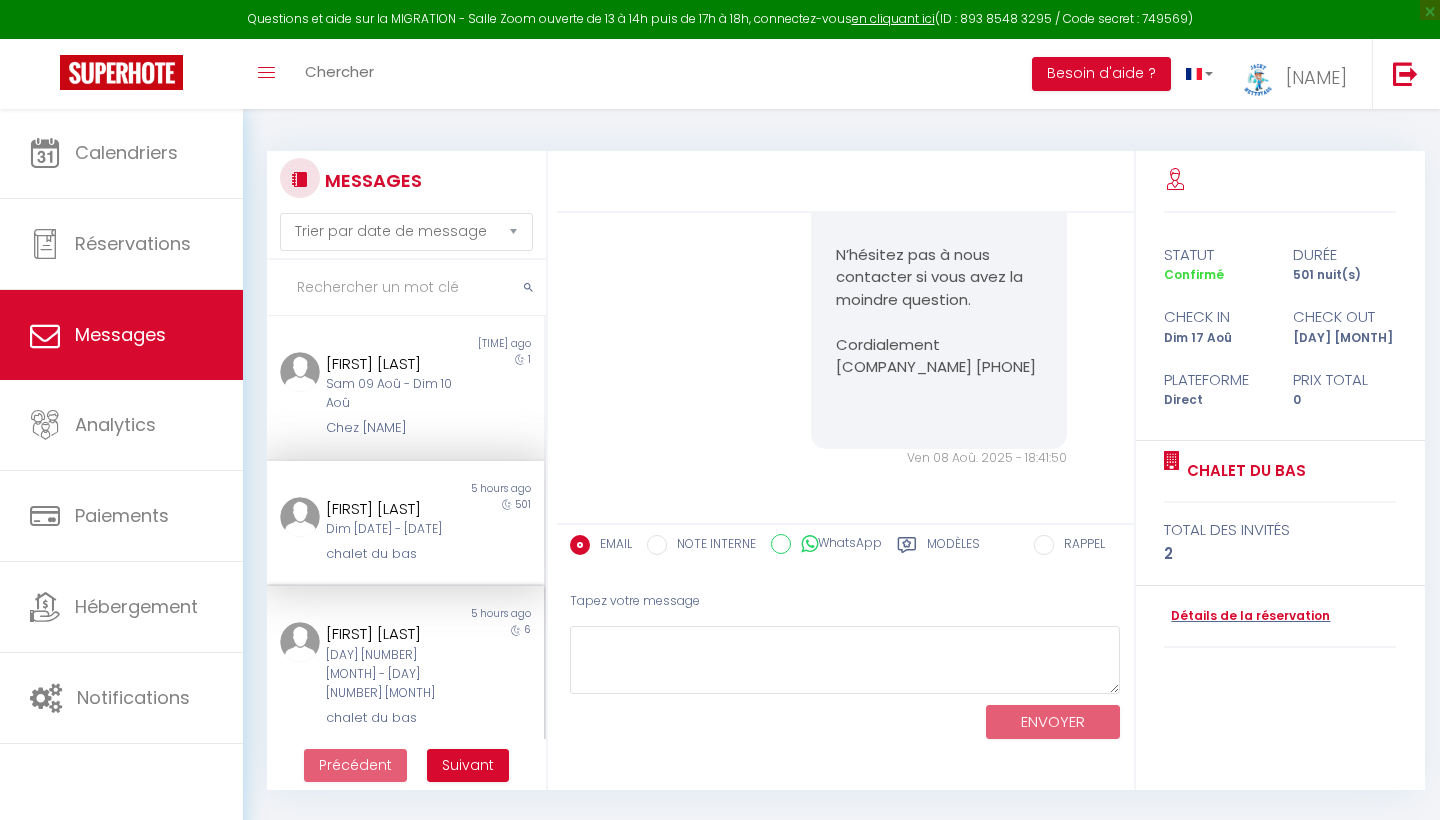 click on "[DAY] [NUMBER] [MONTH] - [DAY] [NUMBER] [MONTH]" at bounding box center [393, 674] 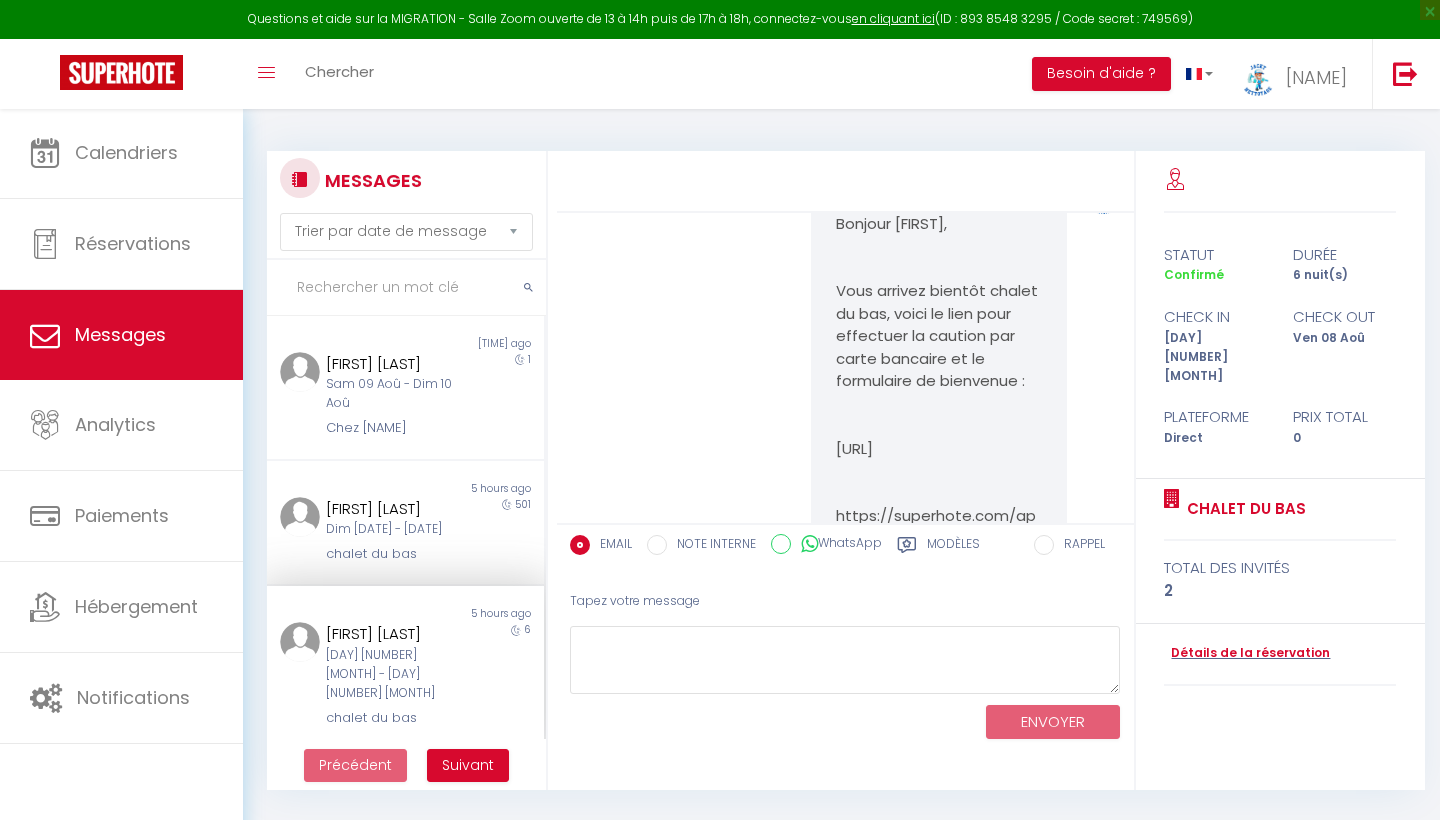 scroll, scrollTop: 5288, scrollLeft: 0, axis: vertical 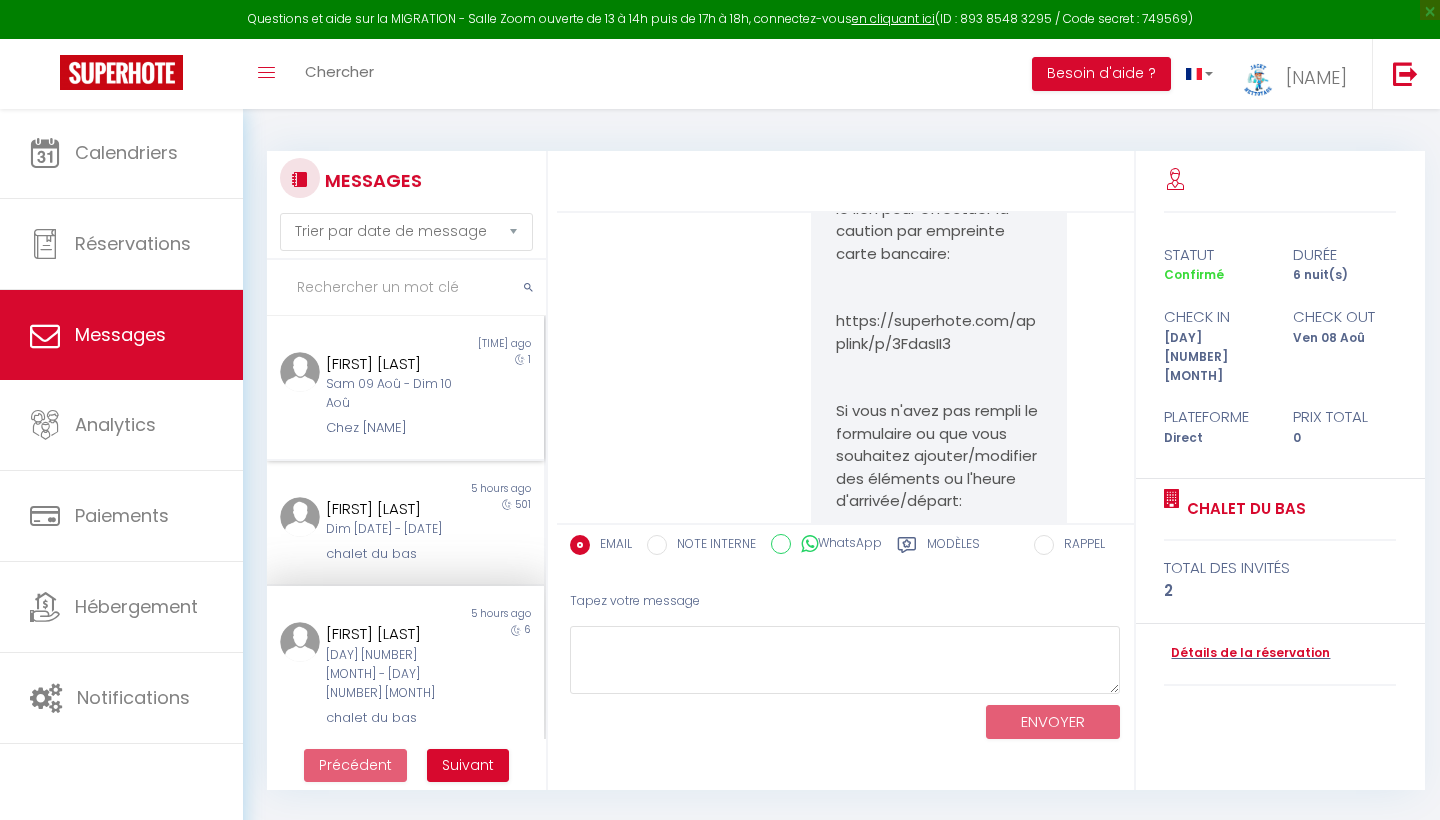click on "Chez [NAME]" at bounding box center (393, 428) 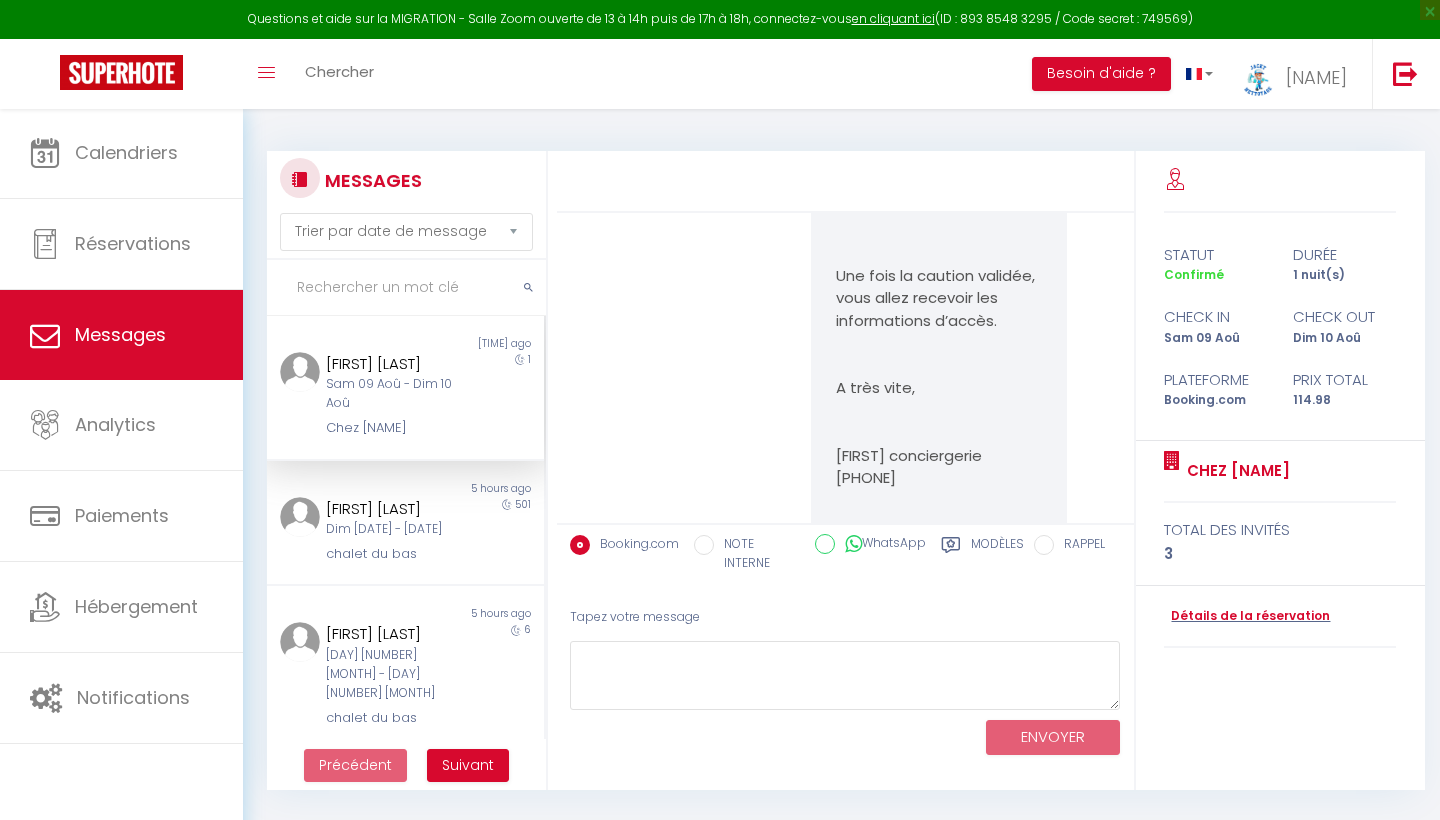 scroll, scrollTop: 1894, scrollLeft: 0, axis: vertical 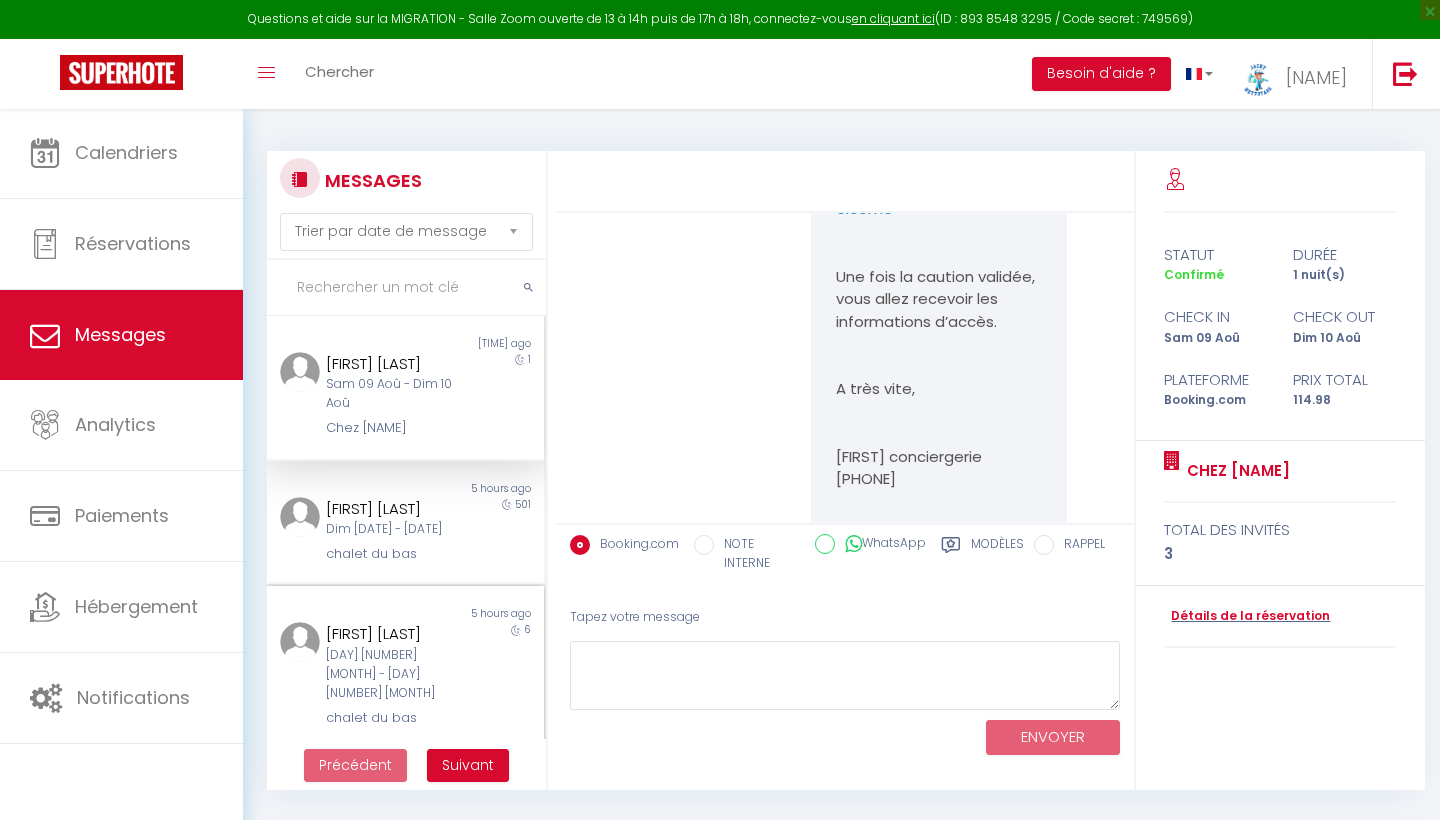 click on "[FIRST] [LAST]   [DAY] [NUMBER] [MONTH] - [DAY] [NUMBER] [MONTH]   chalet du bas" at bounding box center (393, 675) 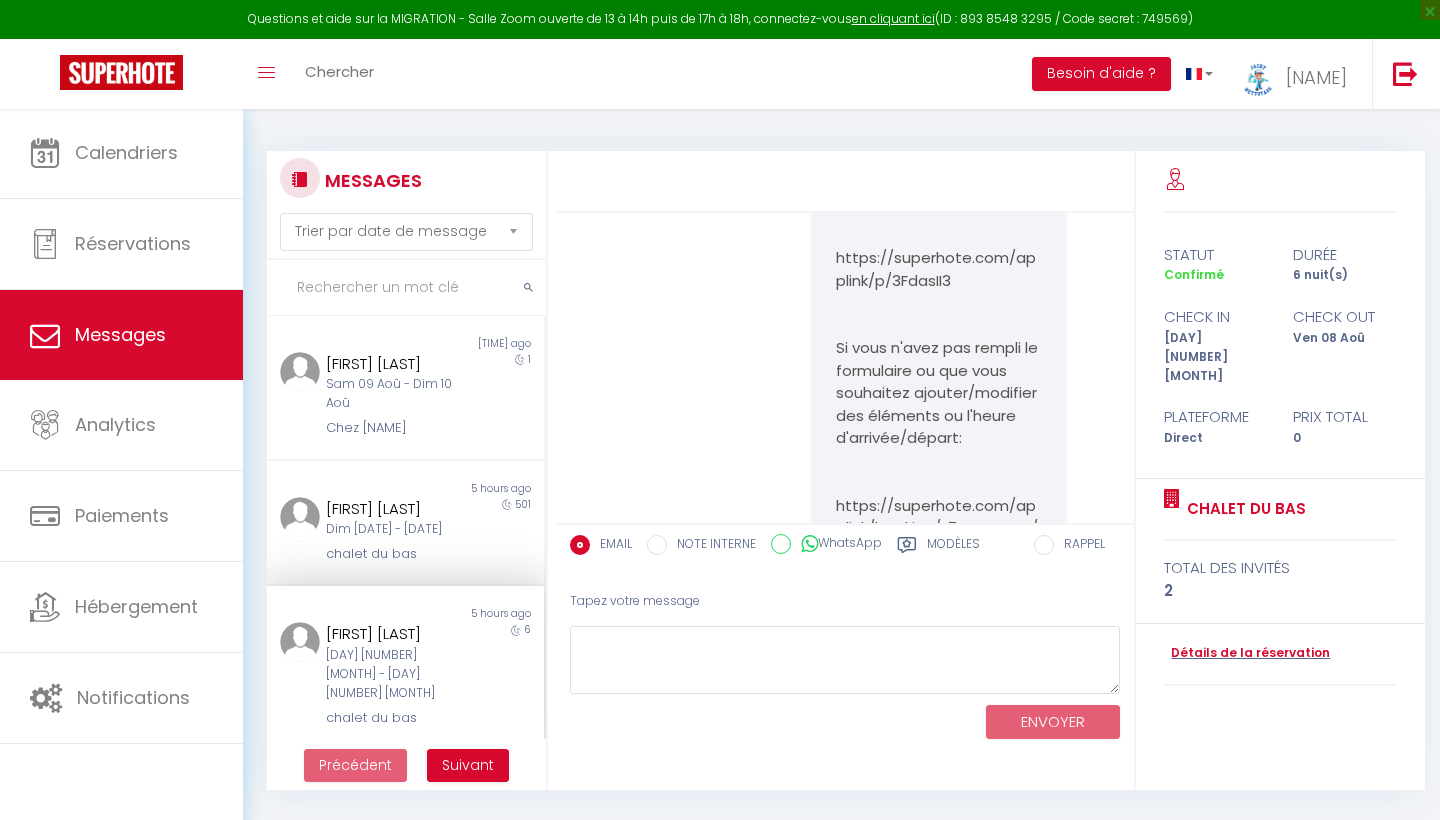 scroll, scrollTop: 2038, scrollLeft: 0, axis: vertical 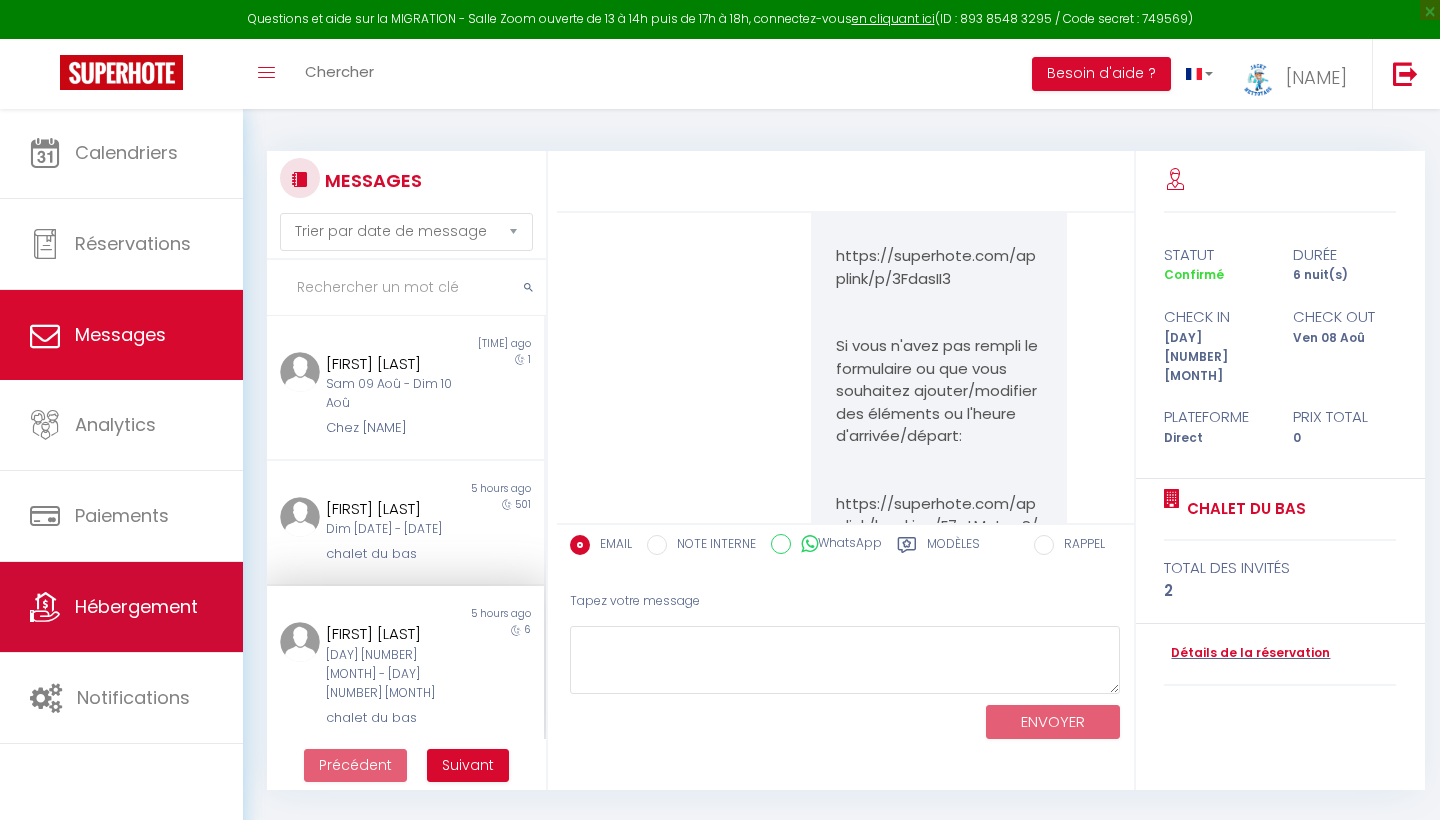 click on "Hébergement" at bounding box center [121, 607] 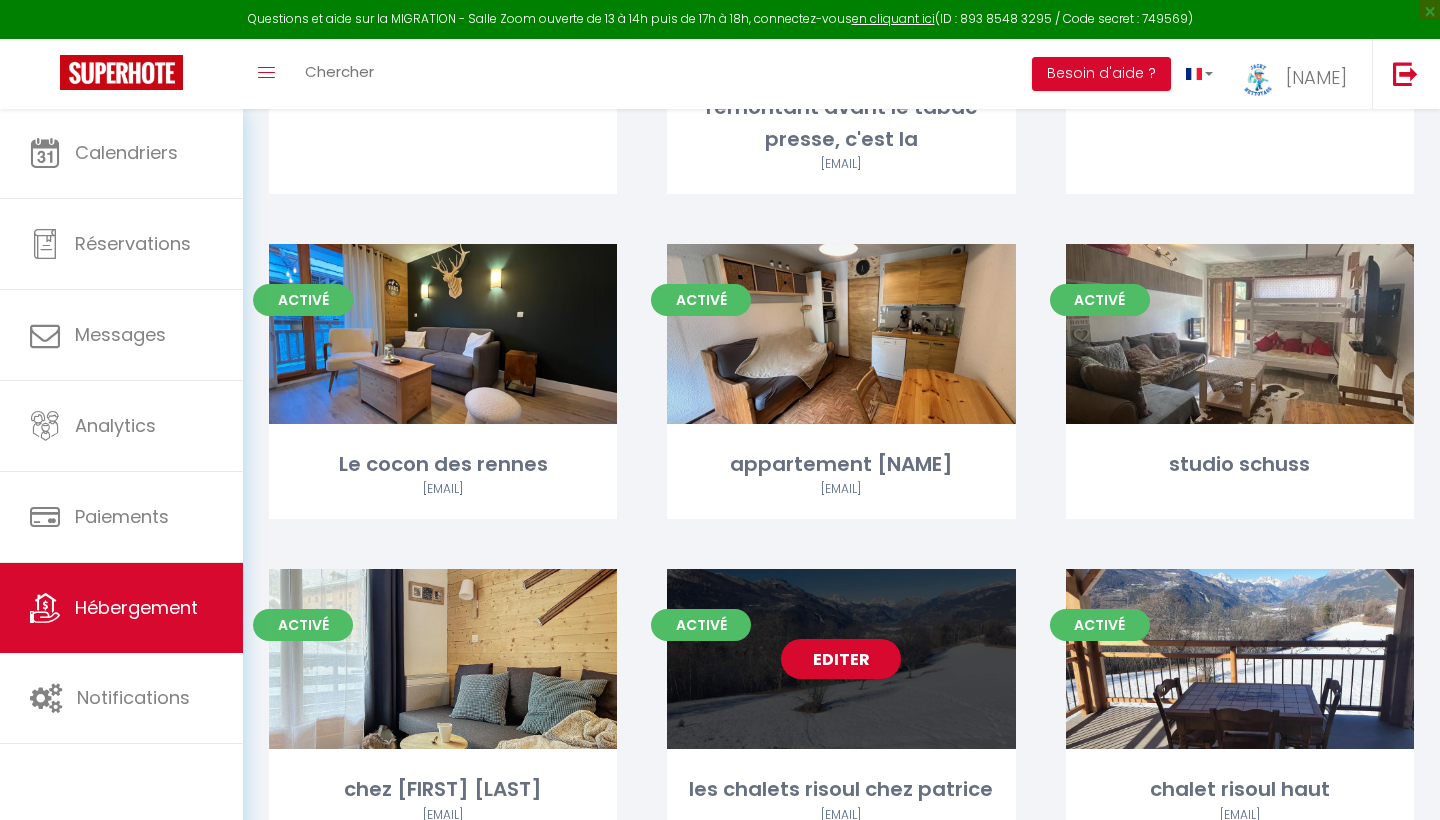 scroll, scrollTop: 871, scrollLeft: 0, axis: vertical 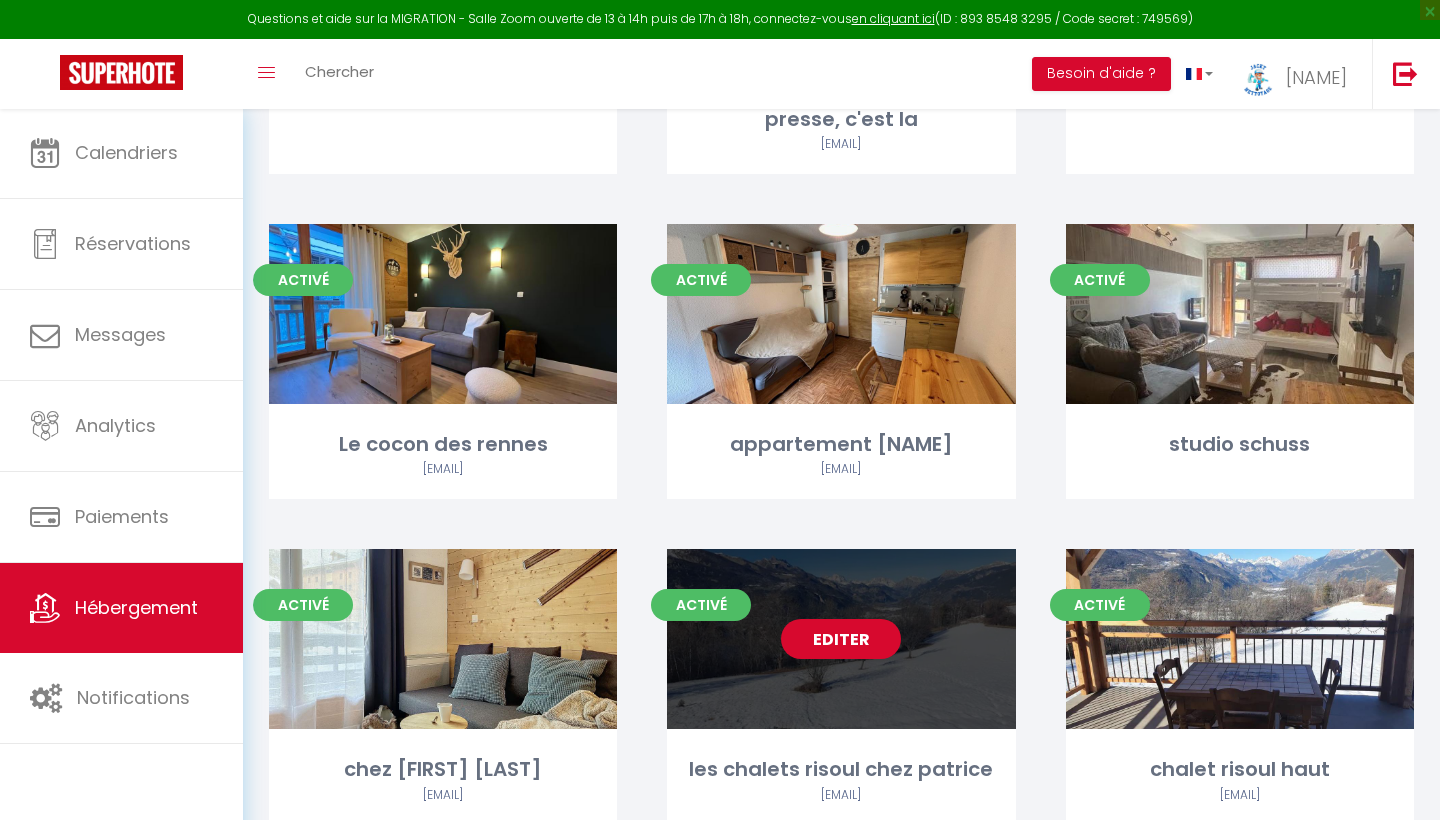 click on "Editer" at bounding box center [841, 639] 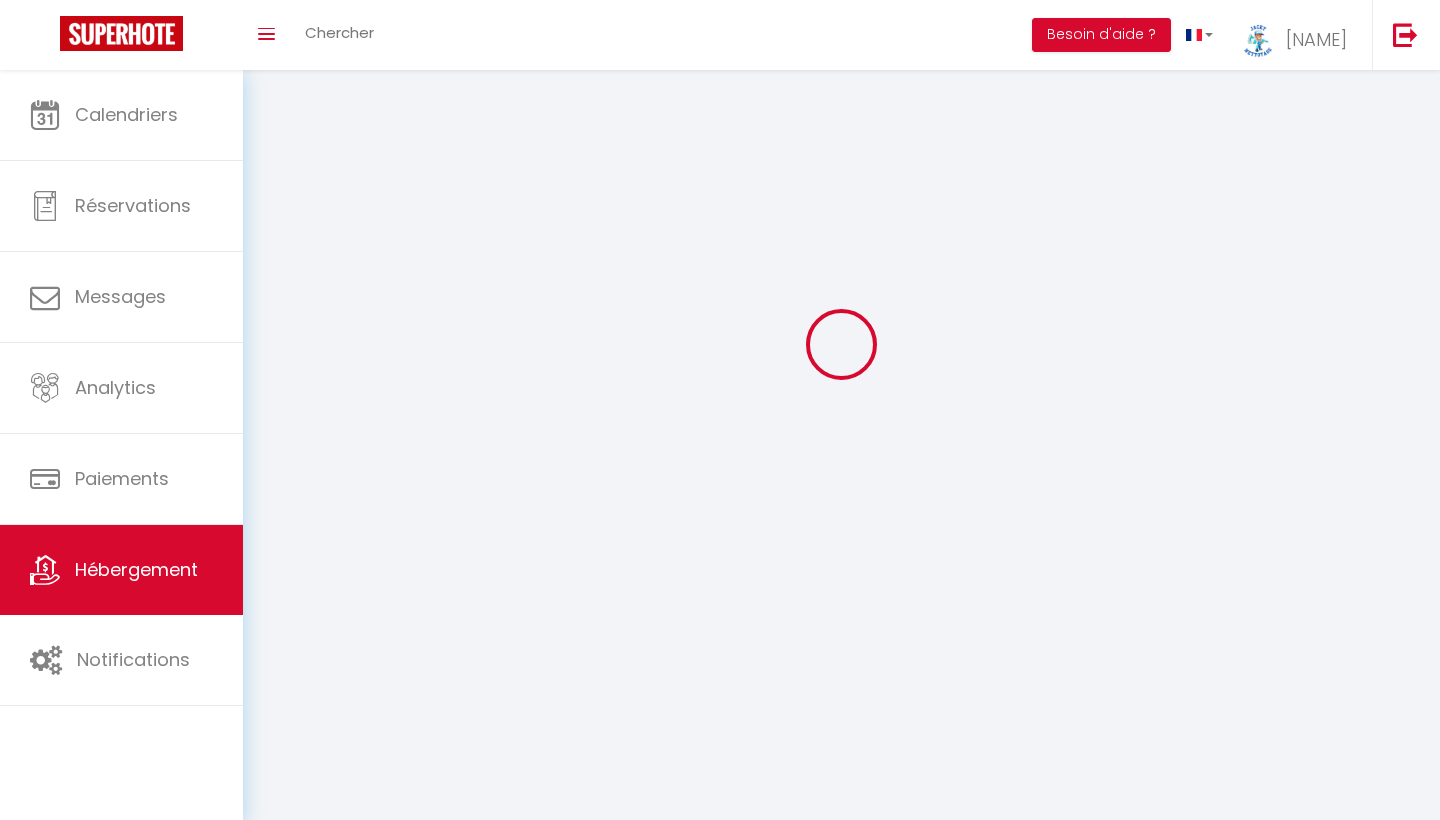 scroll, scrollTop: 0, scrollLeft: 0, axis: both 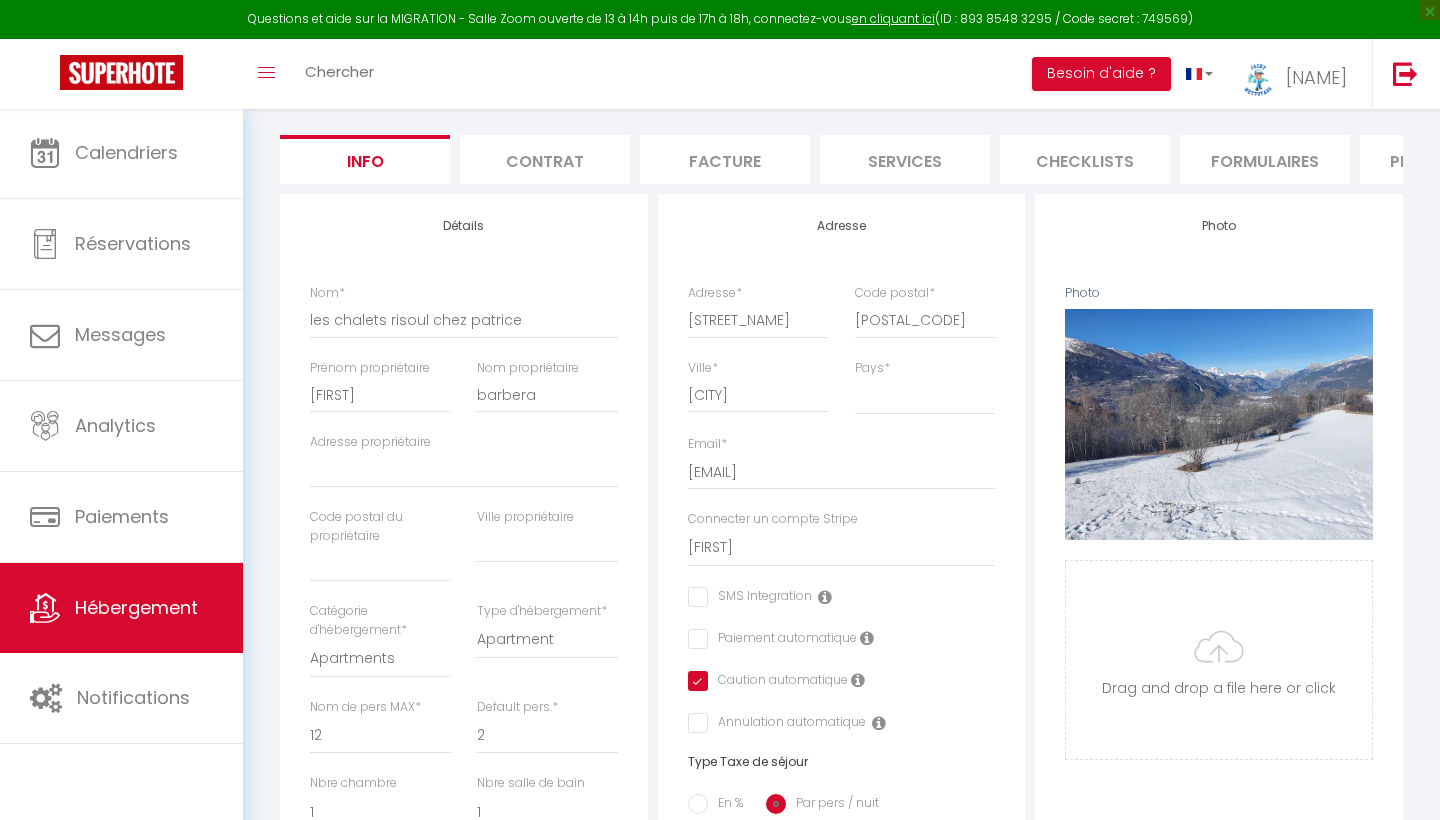 click on "Caution automatique" at bounding box center (778, 682) 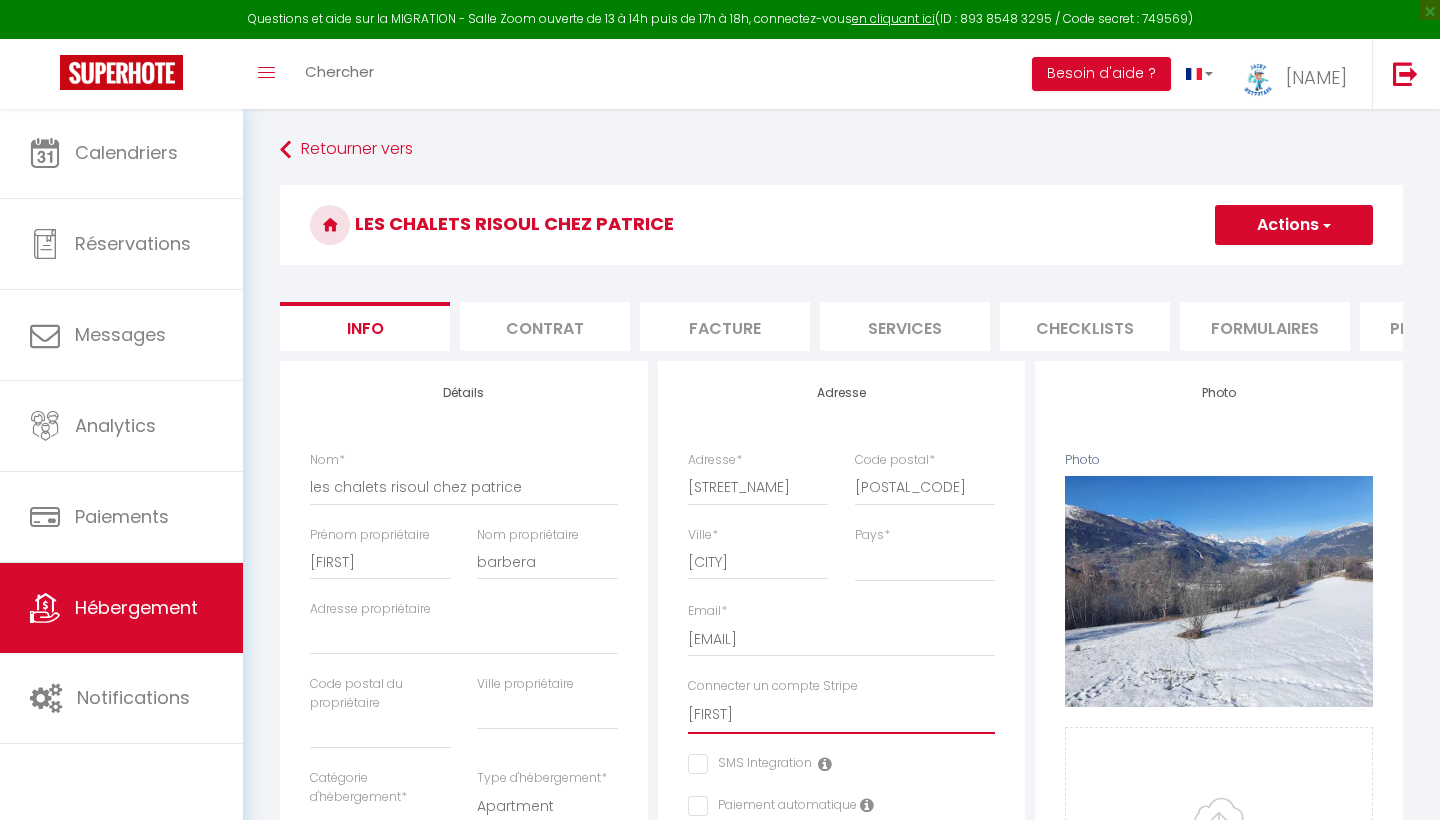 scroll, scrollTop: 0, scrollLeft: 0, axis: both 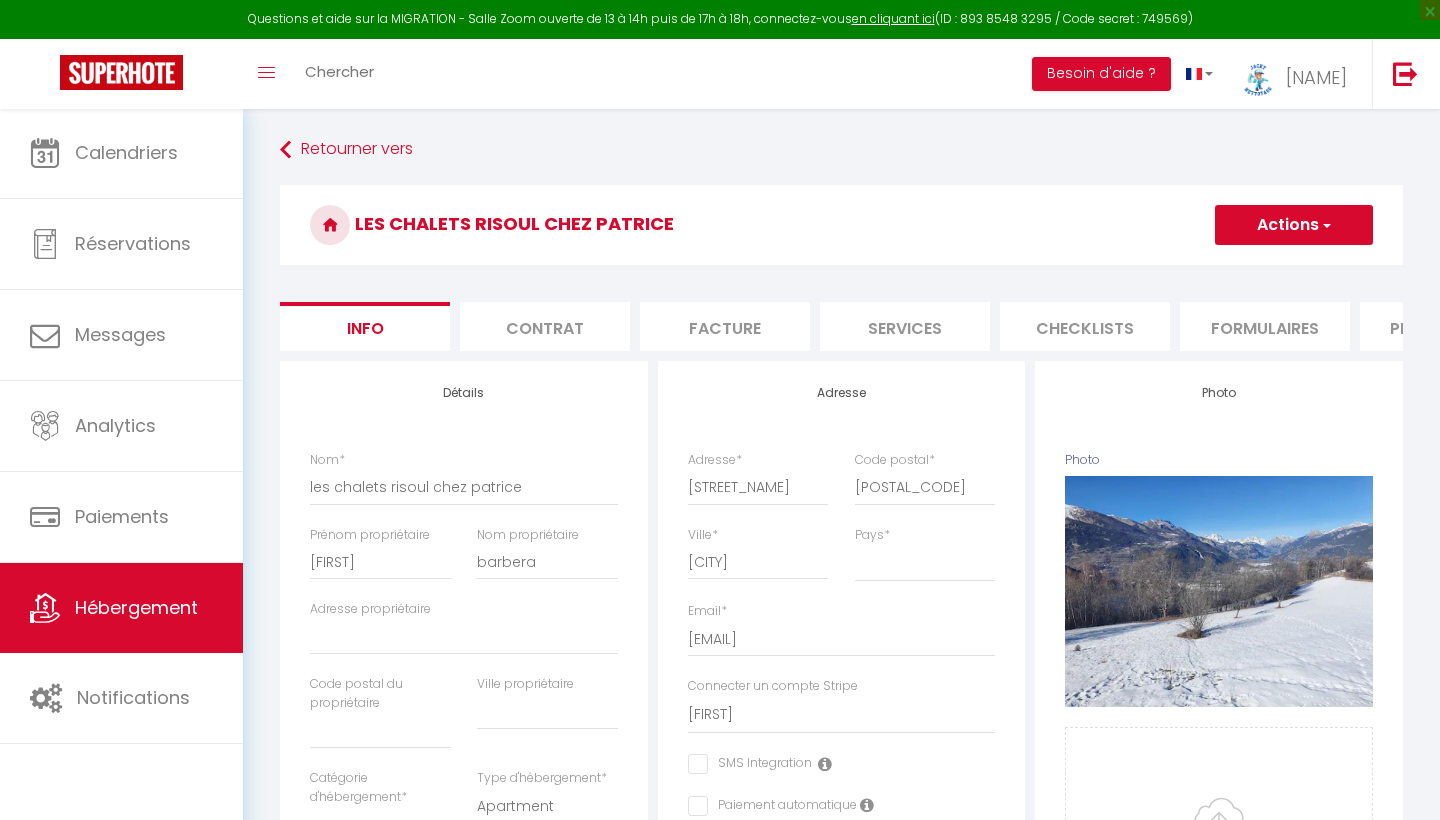 click on "Actions" at bounding box center (1294, 225) 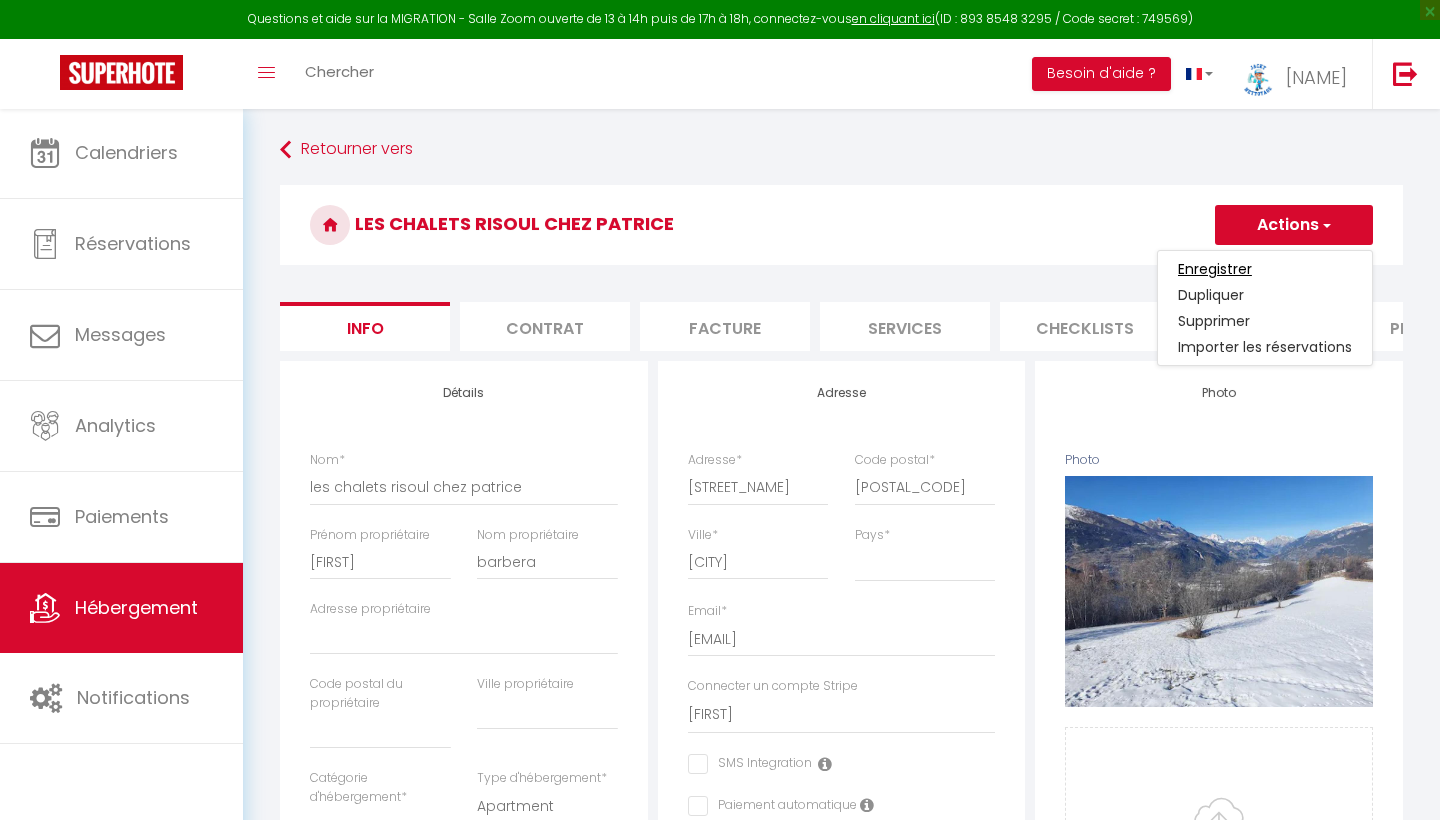click on "Enregistrer" at bounding box center [1215, 269] 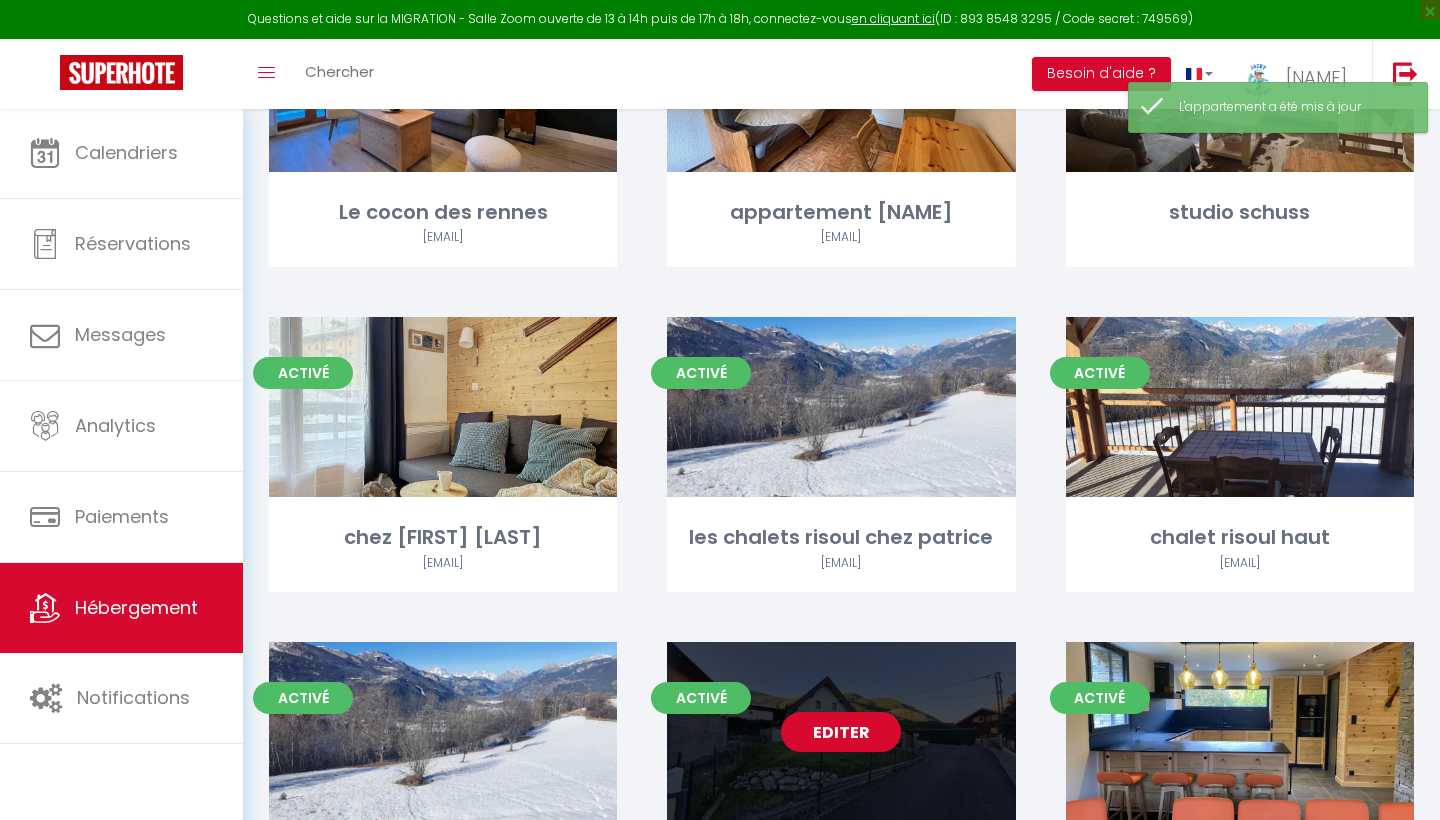 scroll, scrollTop: 1102, scrollLeft: 0, axis: vertical 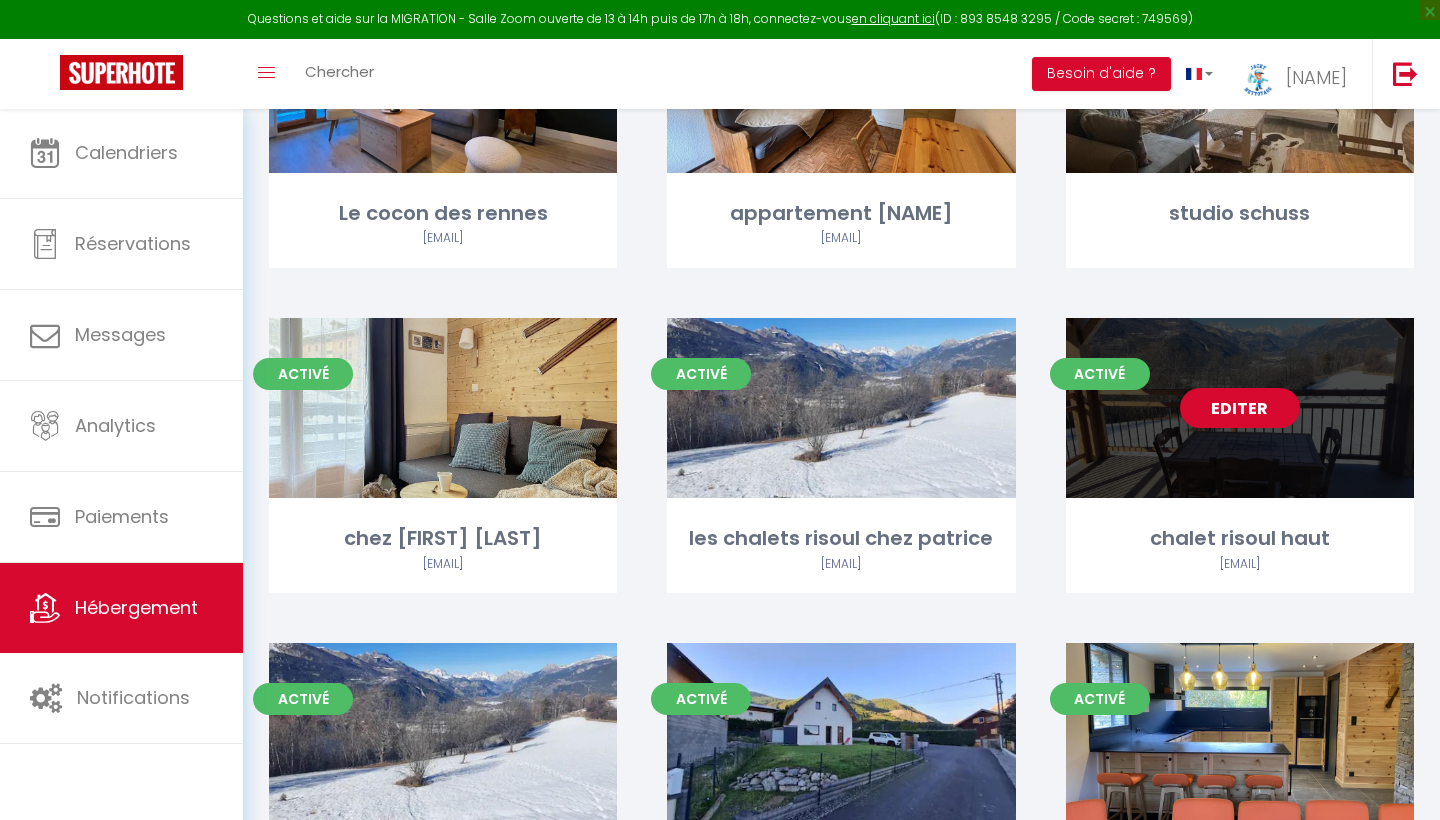 click on "Editer" at bounding box center (1240, 408) 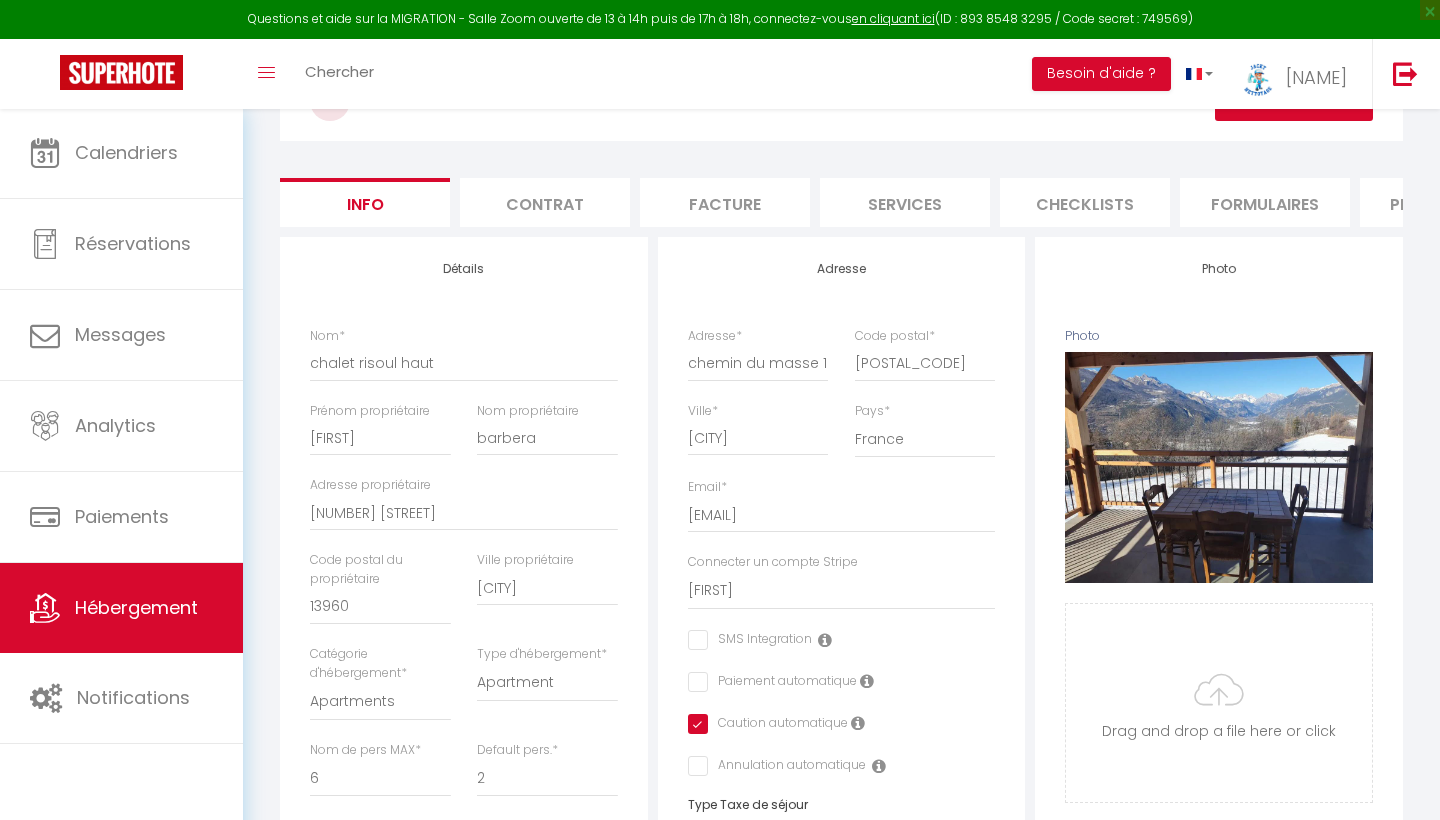 scroll, scrollTop: 158, scrollLeft: 0, axis: vertical 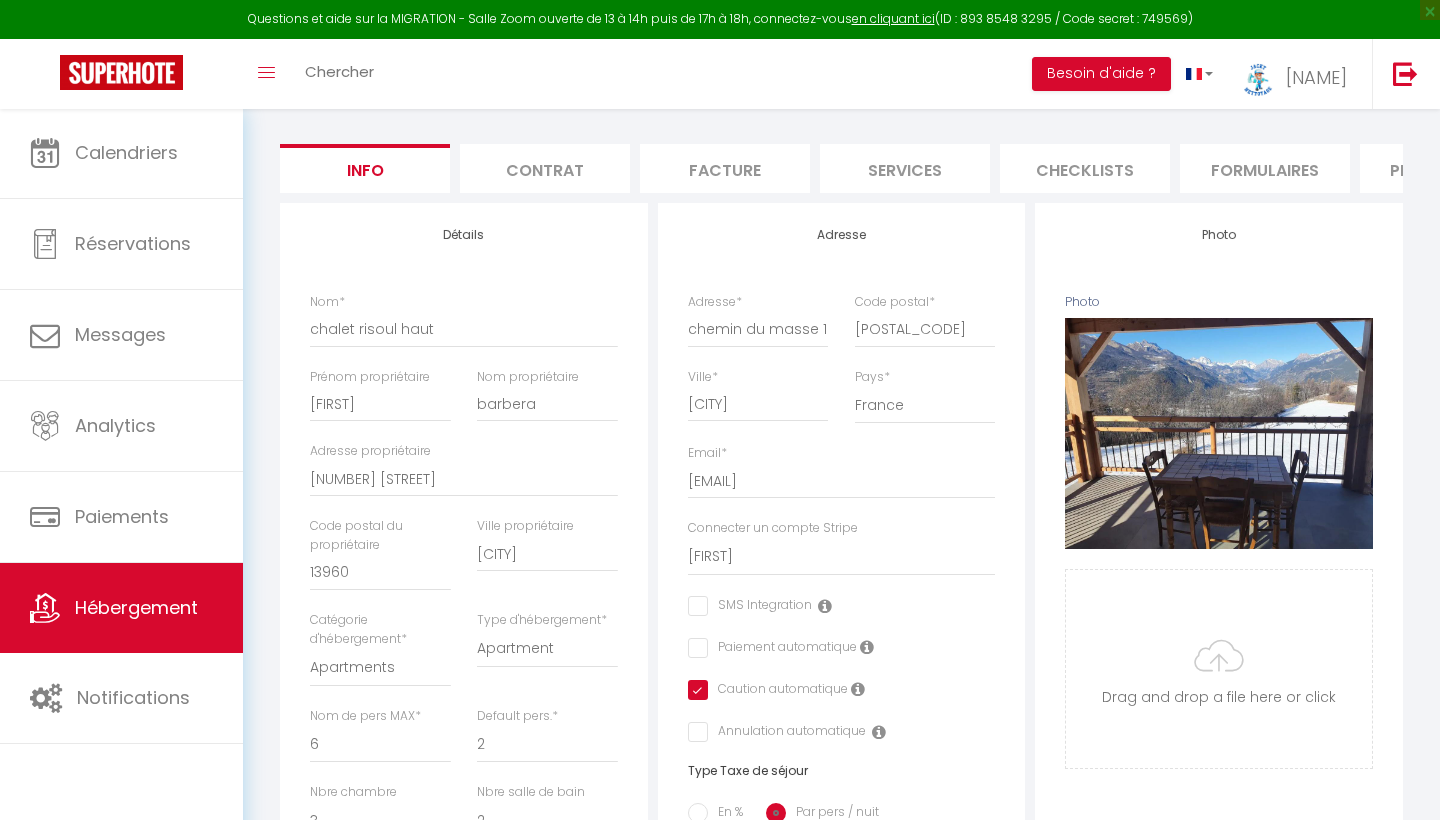 click at bounding box center (694, 690) 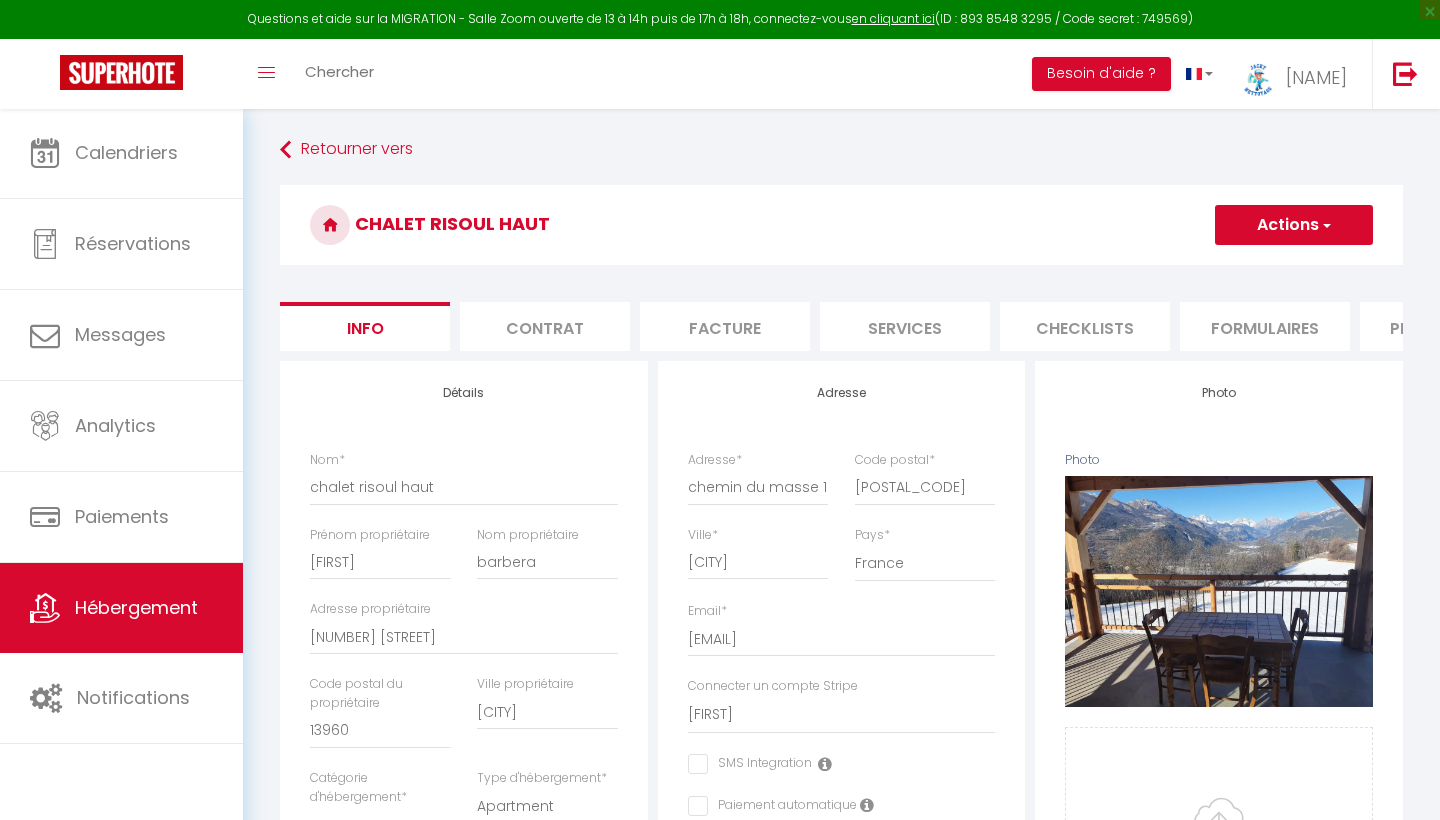 scroll, scrollTop: 0, scrollLeft: 0, axis: both 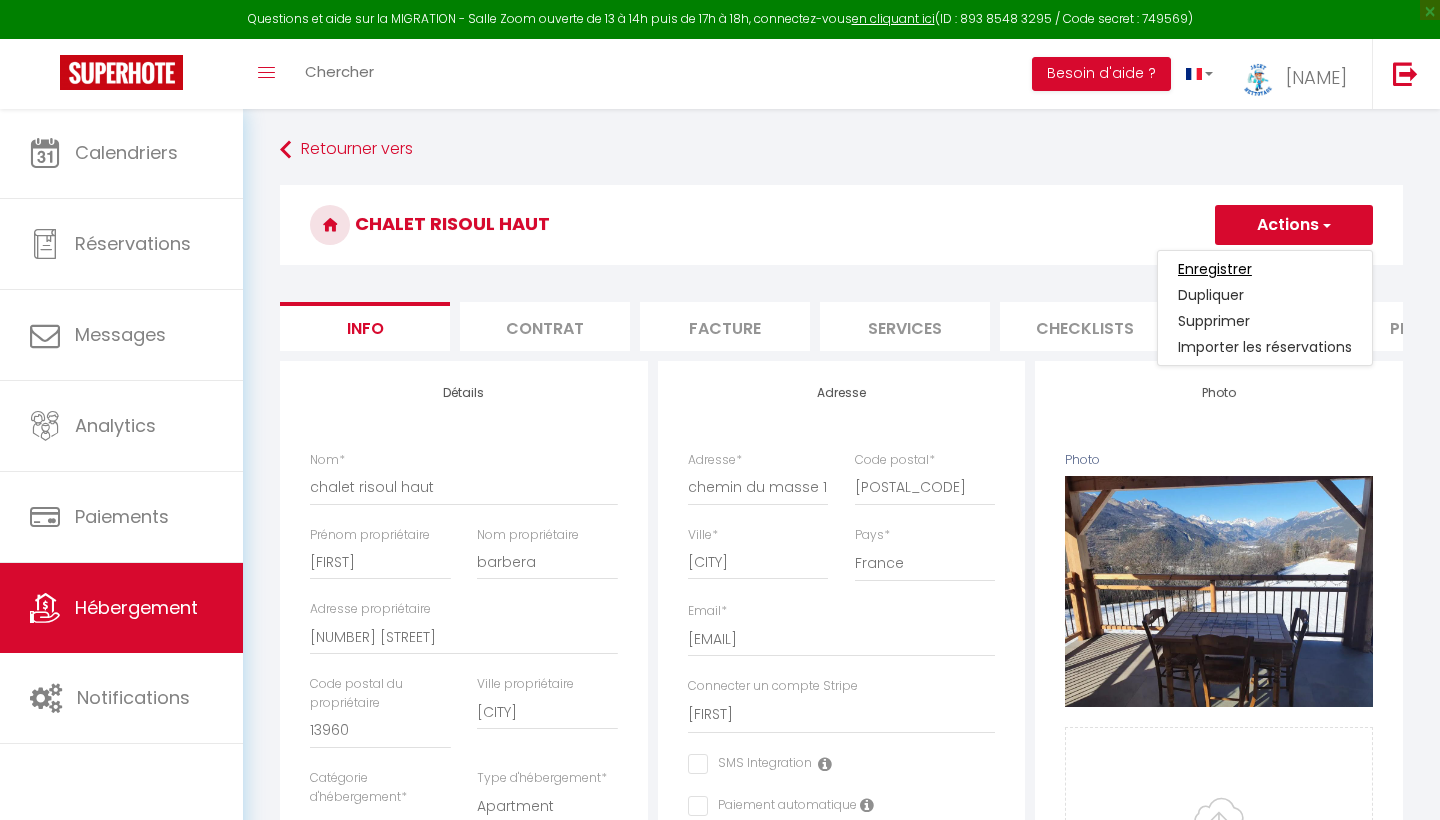 click on "Enregistrer" at bounding box center (1215, 269) 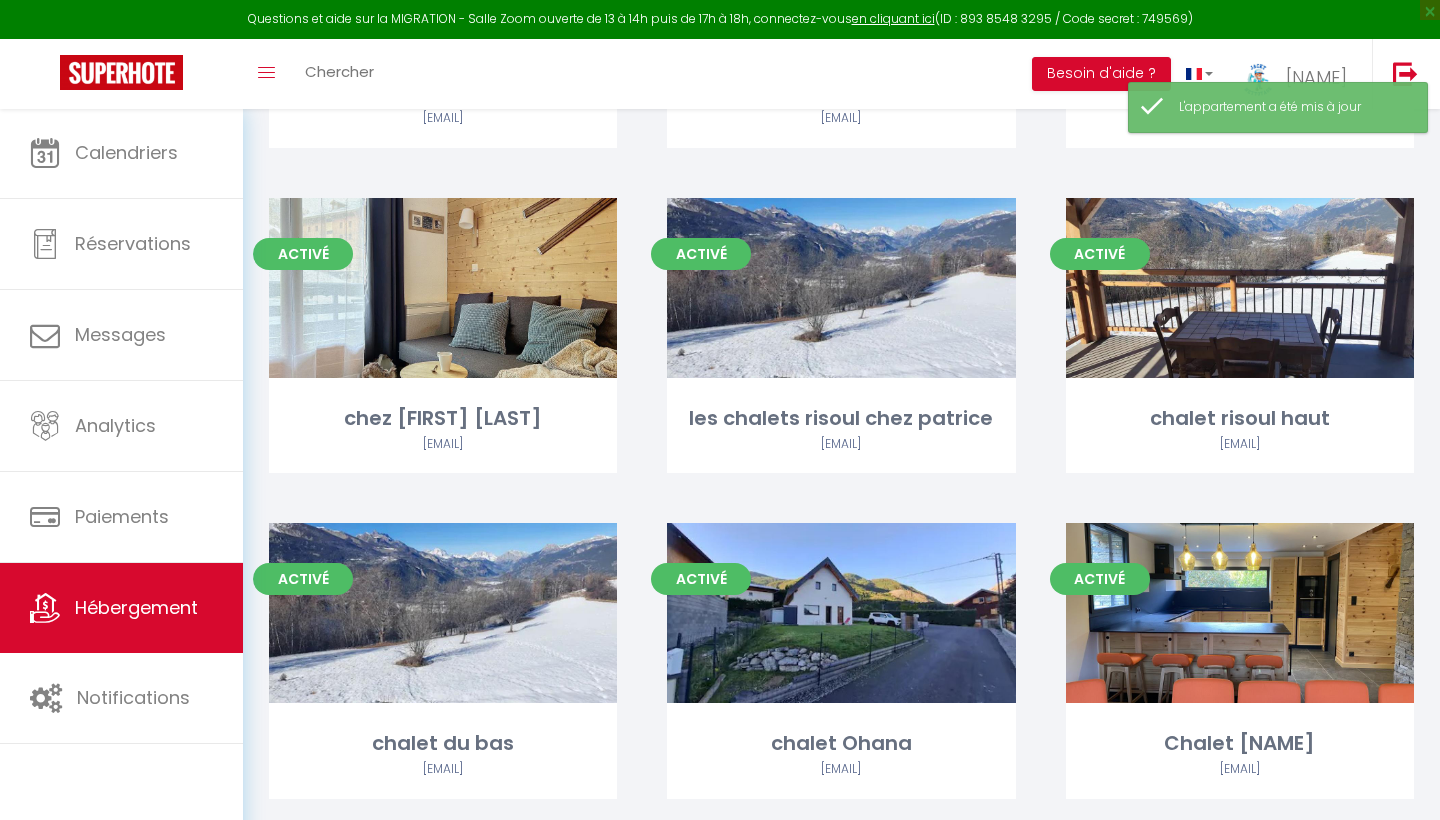 scroll, scrollTop: 1224, scrollLeft: 0, axis: vertical 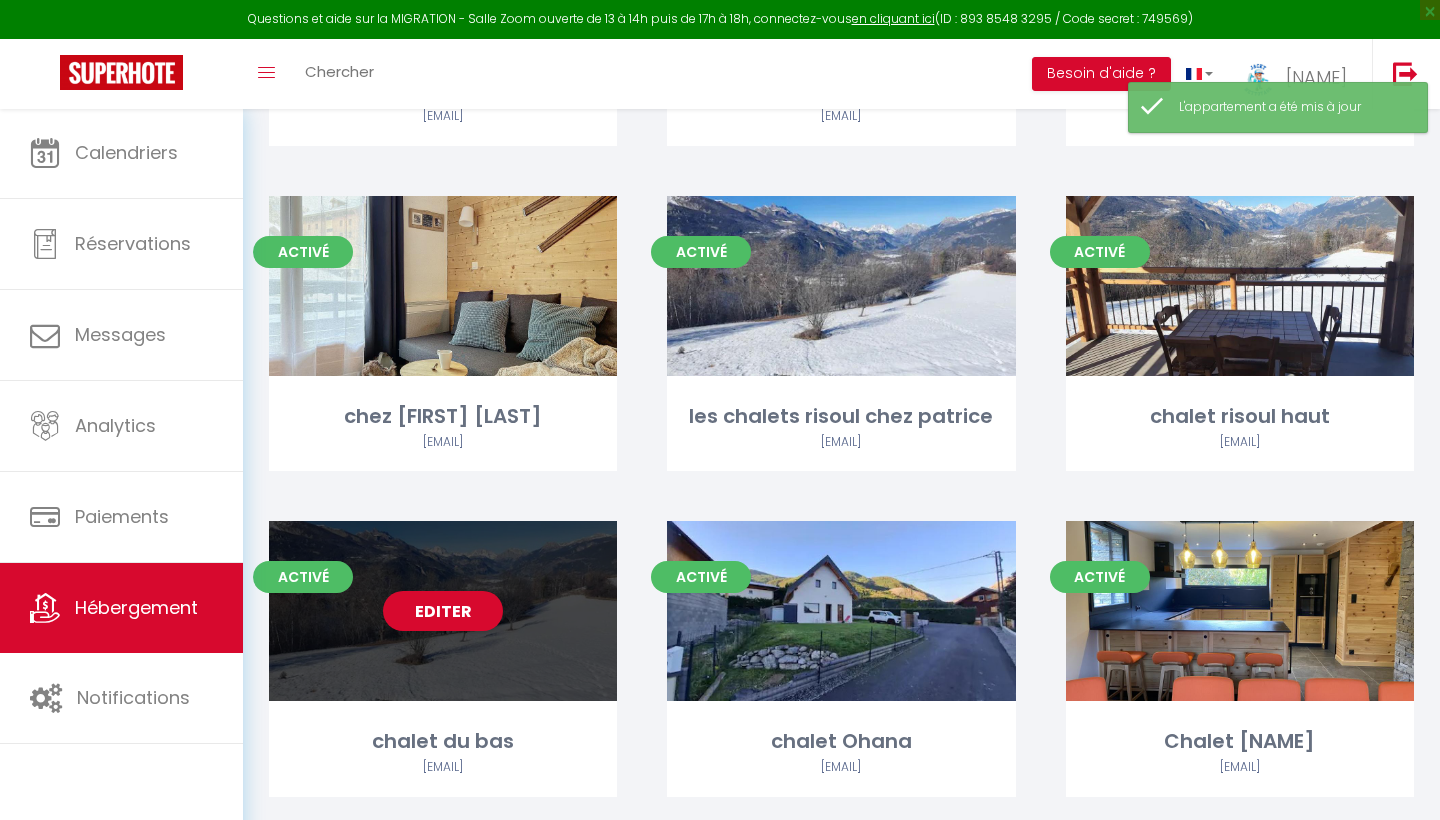 click on "Editer" at bounding box center (443, 611) 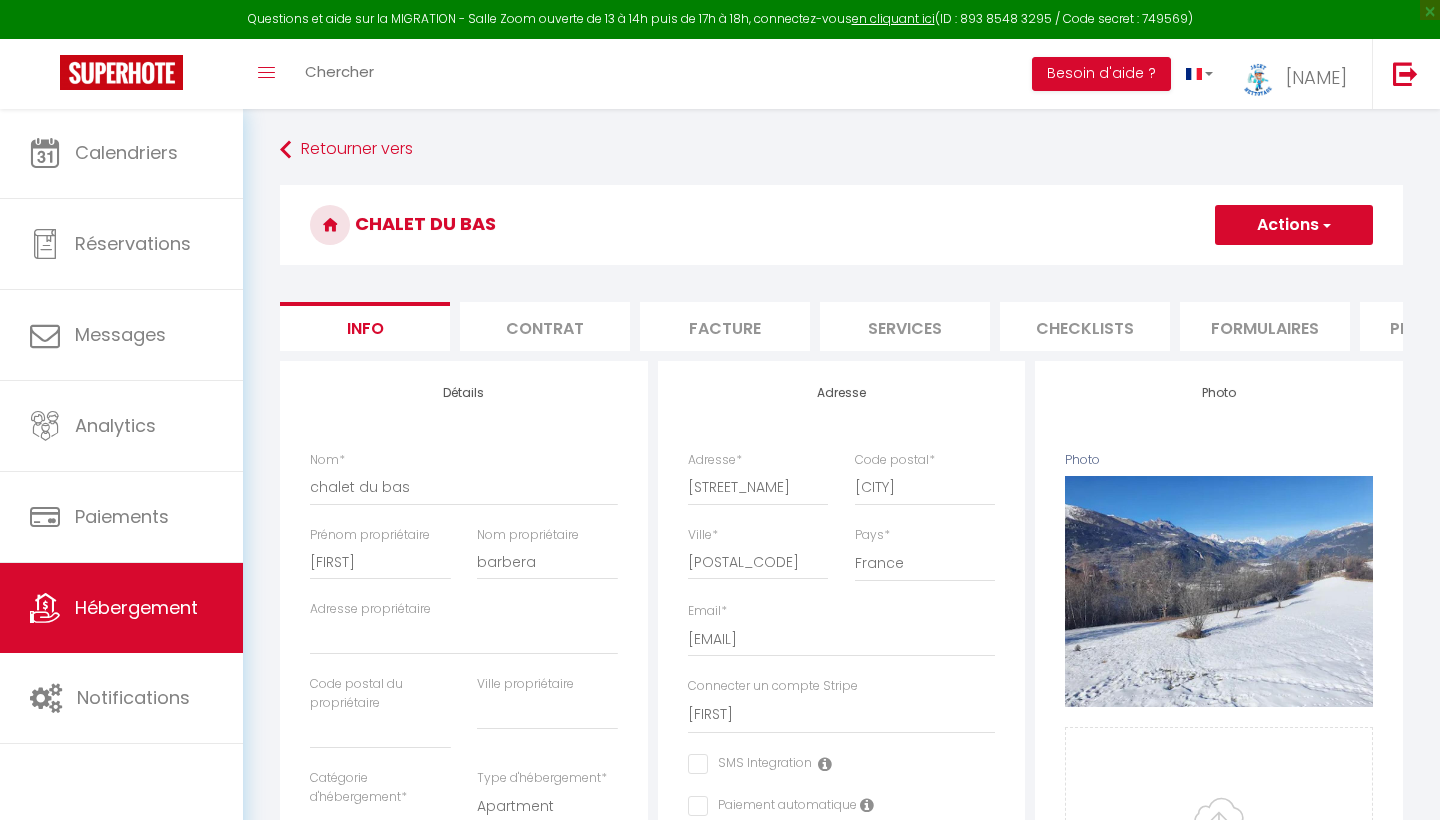 click on "Actions" at bounding box center [1294, 225] 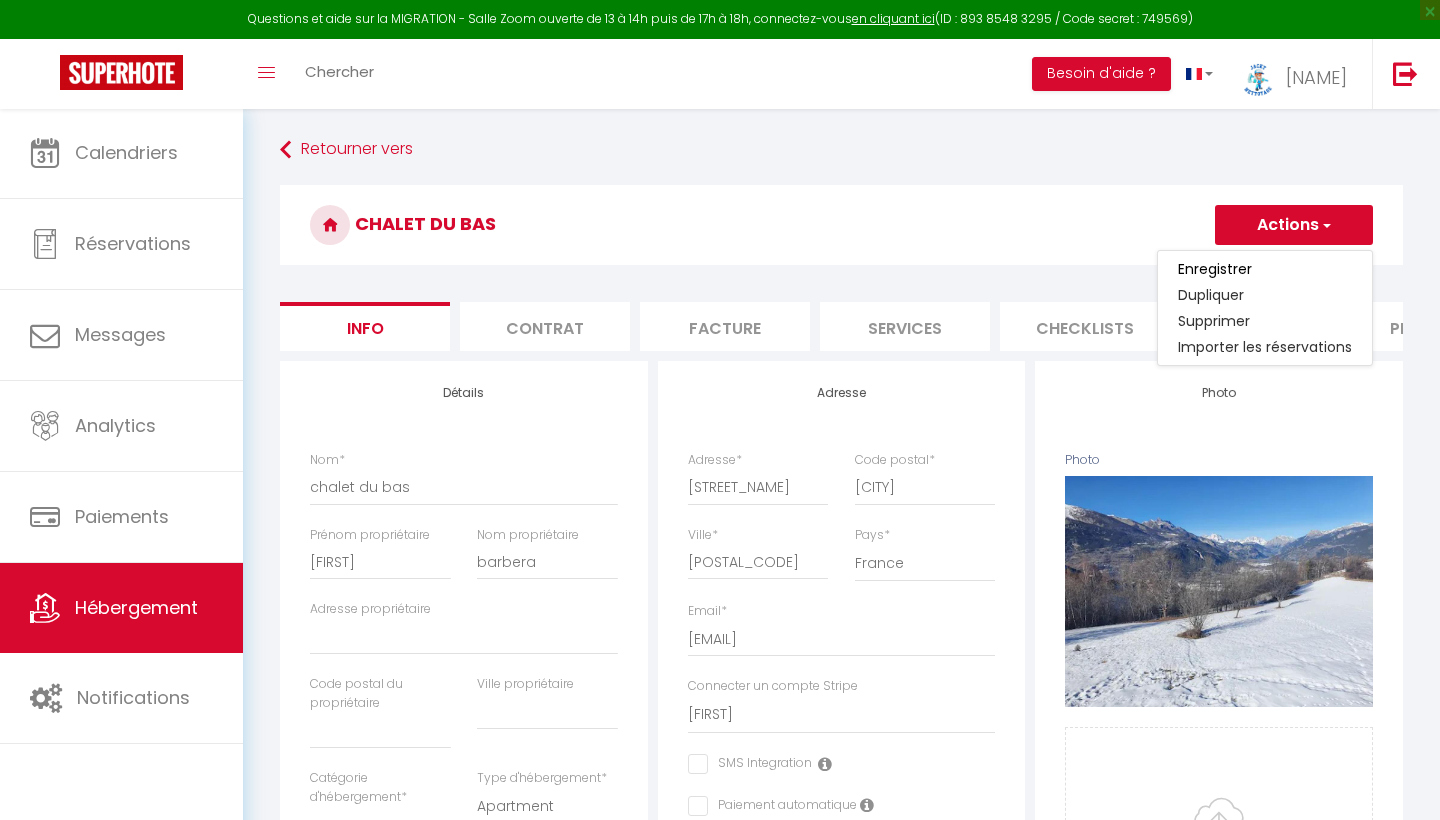 click on "Photo
Photo
Supprimer
Drag and drop a file here or click Ooops, something wrong appended. Remove   Drag and drop or click to replace" at bounding box center [1219, 1035] 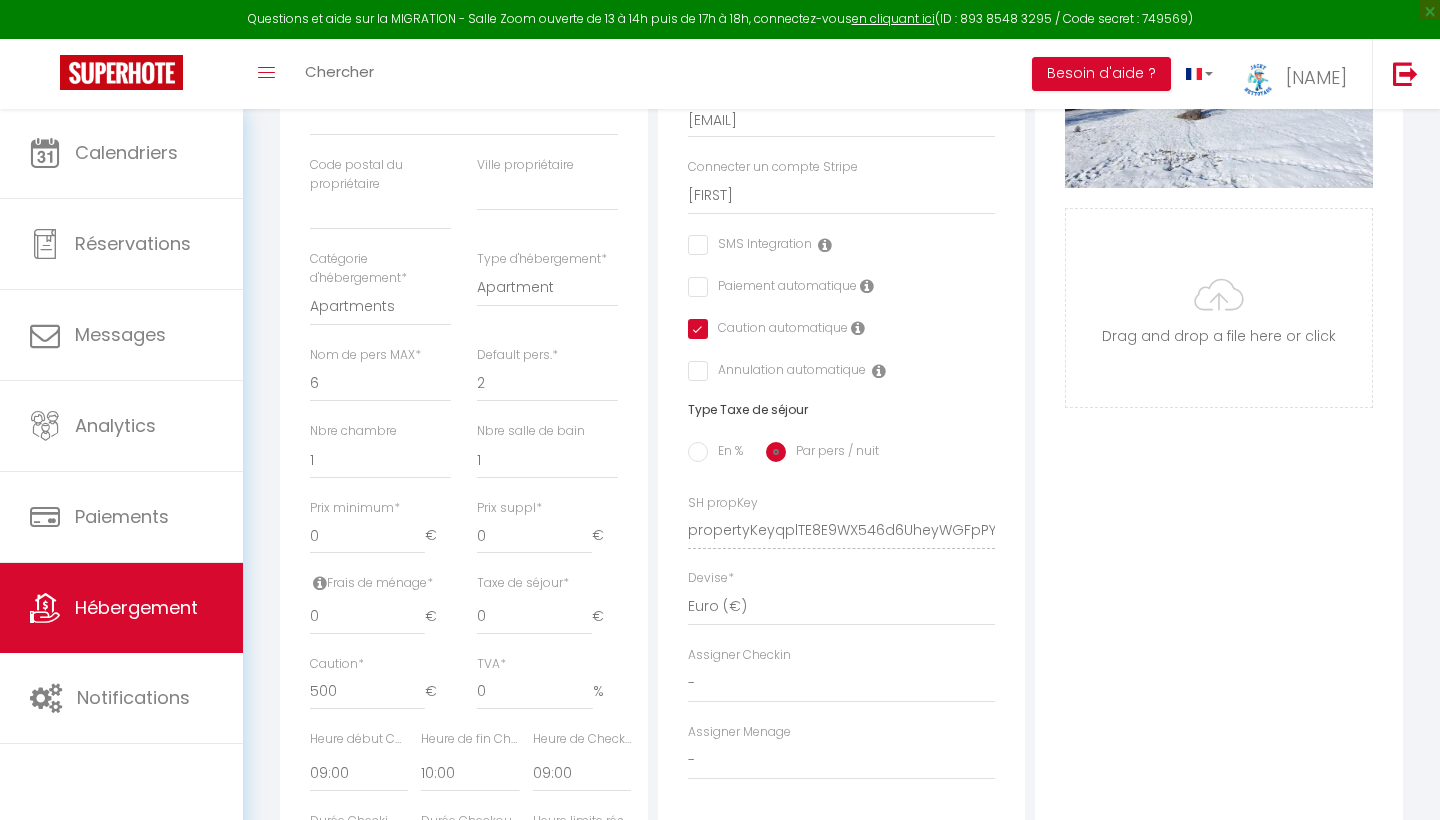 scroll, scrollTop: 589, scrollLeft: 0, axis: vertical 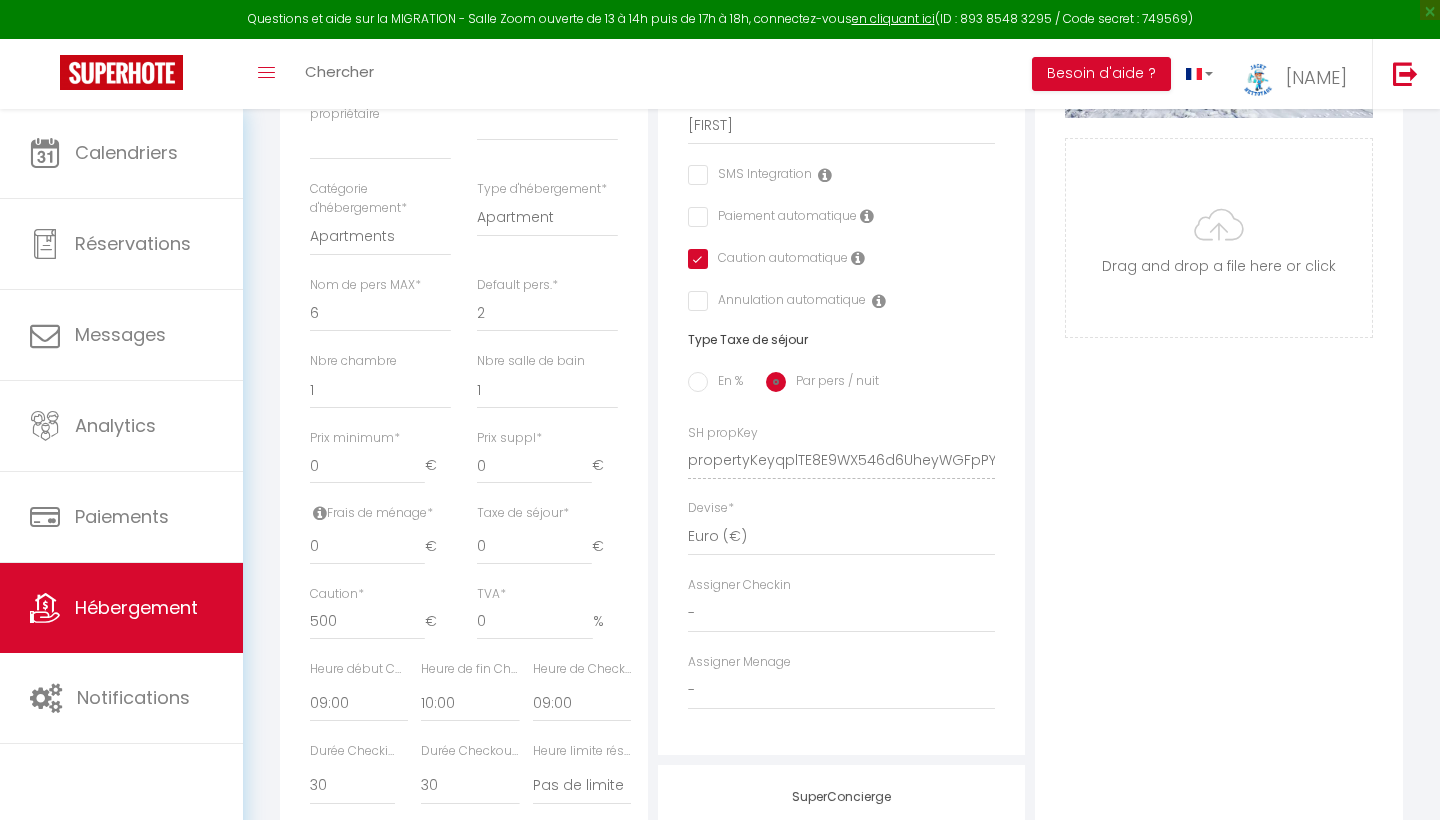 click at bounding box center (694, 259) 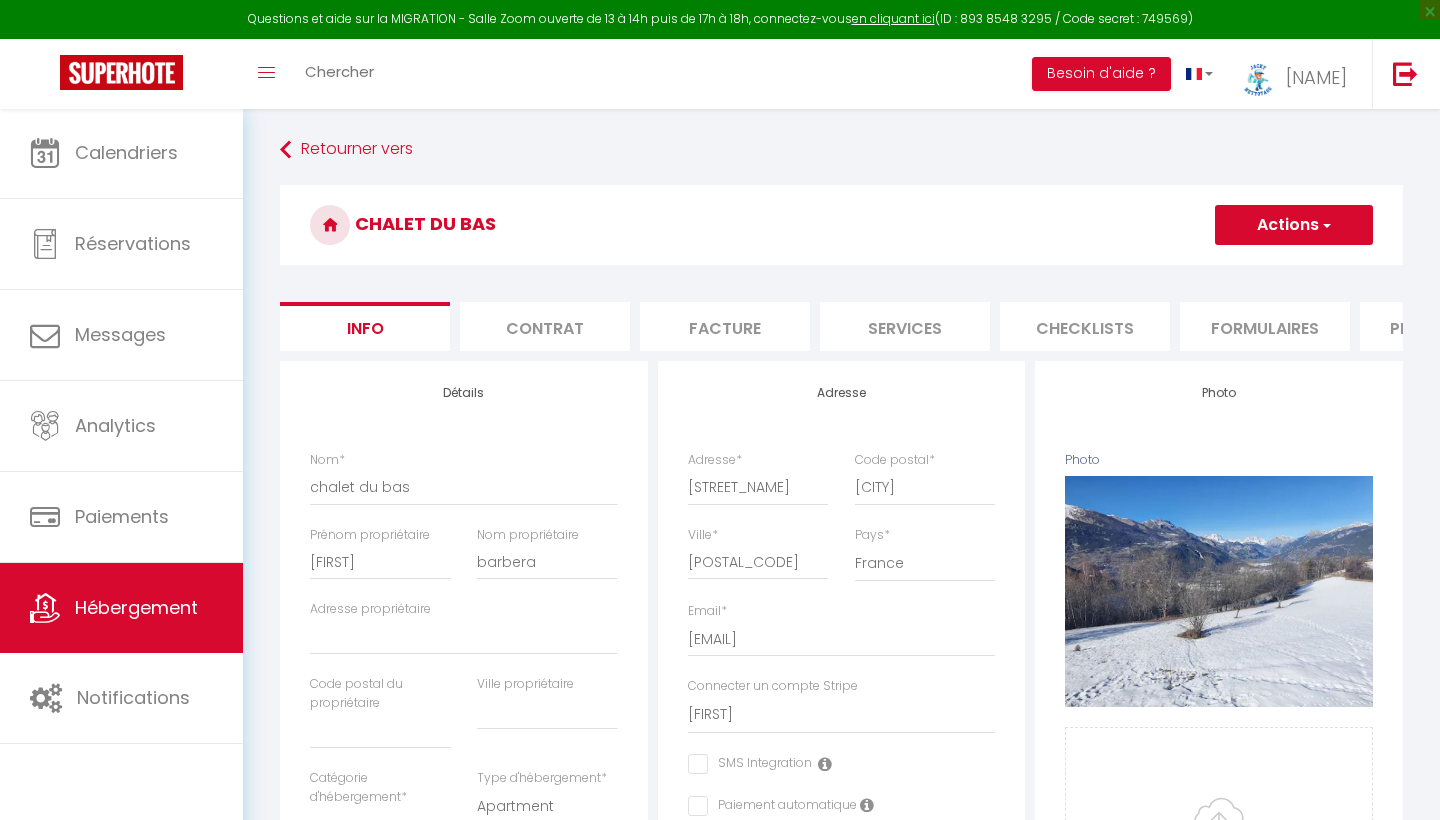 scroll, scrollTop: 0, scrollLeft: 0, axis: both 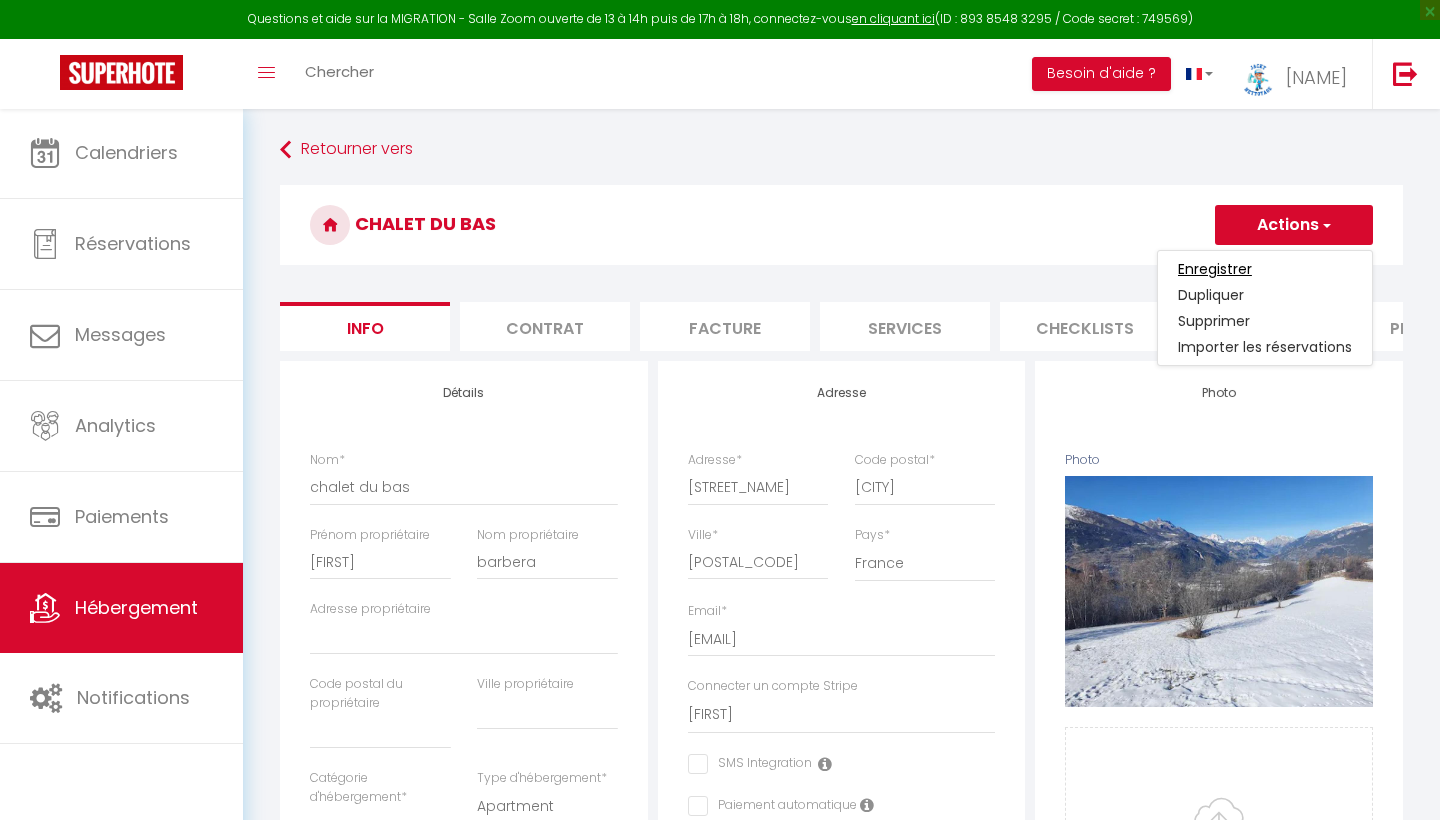 click on "Enregistrer" at bounding box center (1215, 269) 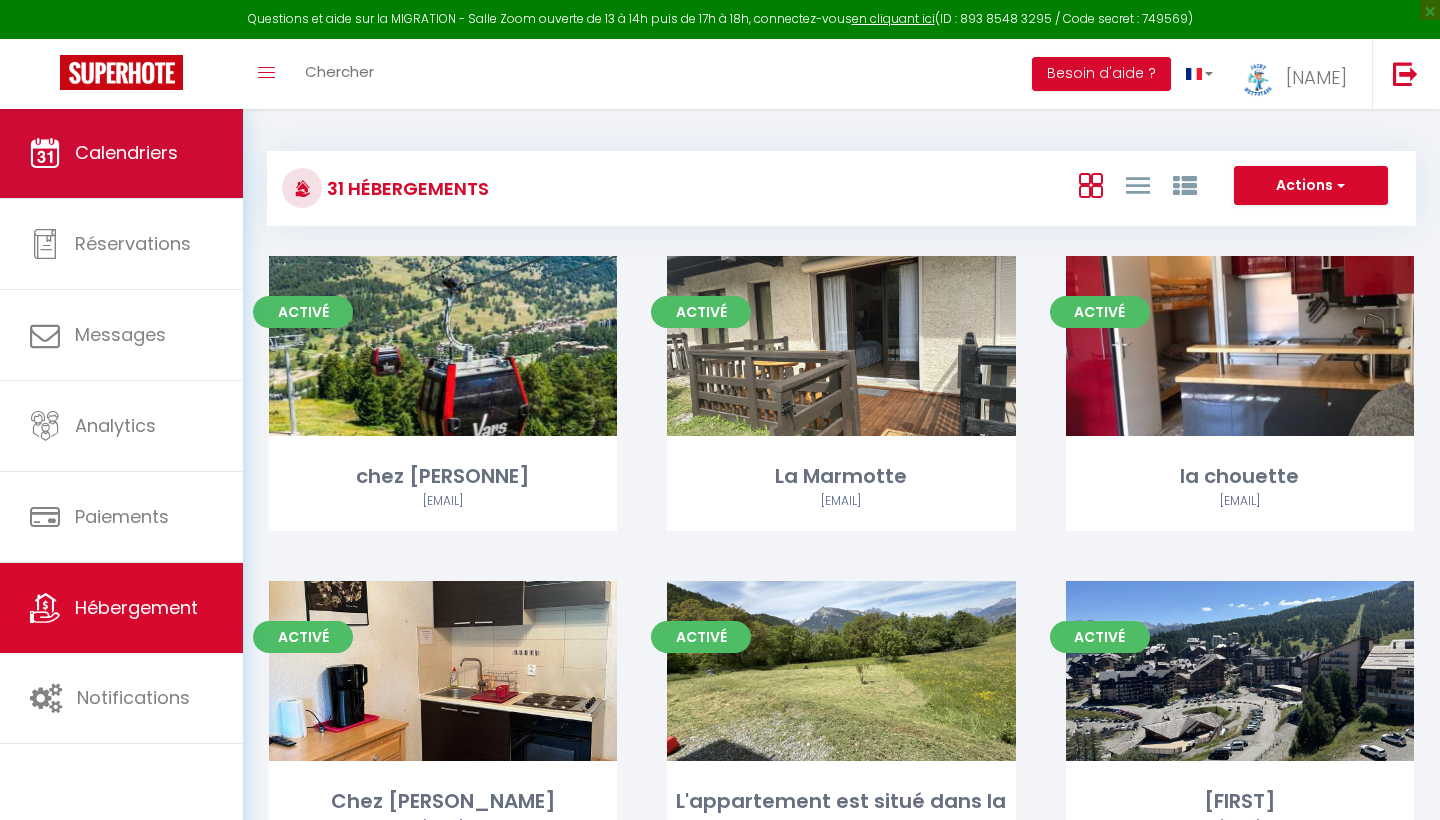 click on "Calendriers" at bounding box center (121, 153) 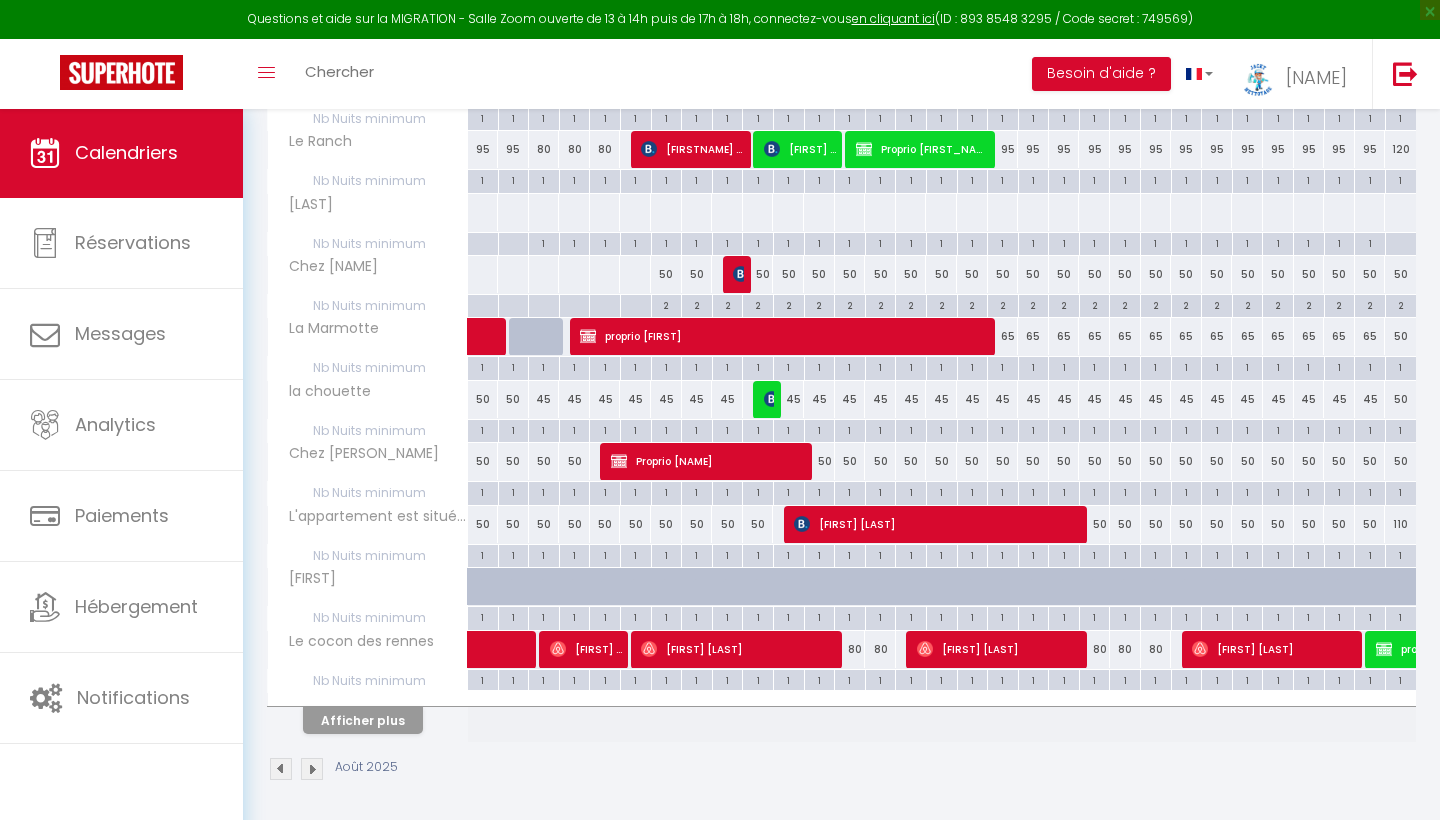 scroll, scrollTop: 385, scrollLeft: 0, axis: vertical 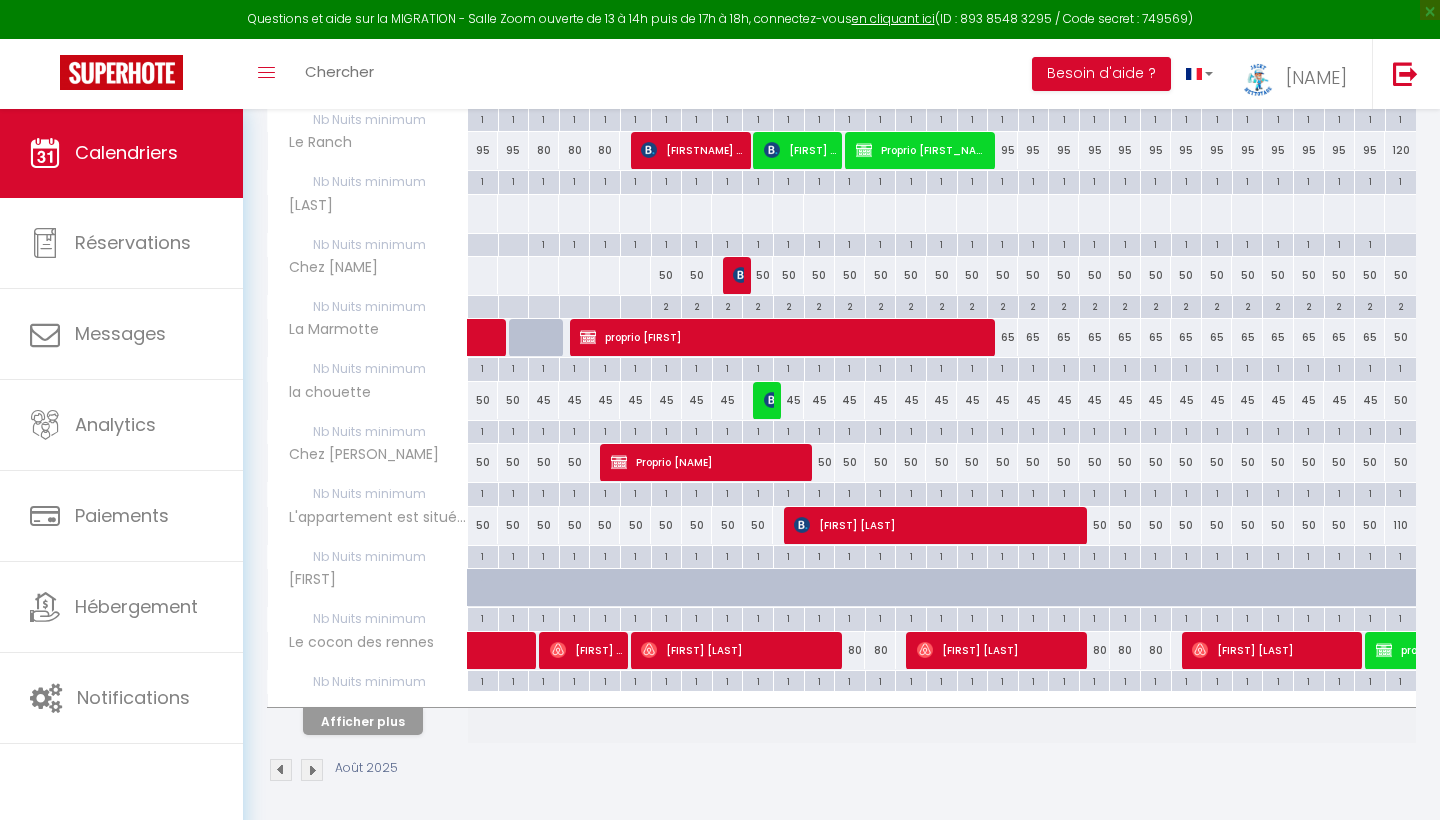 click on "Afficher plus" at bounding box center (363, 721) 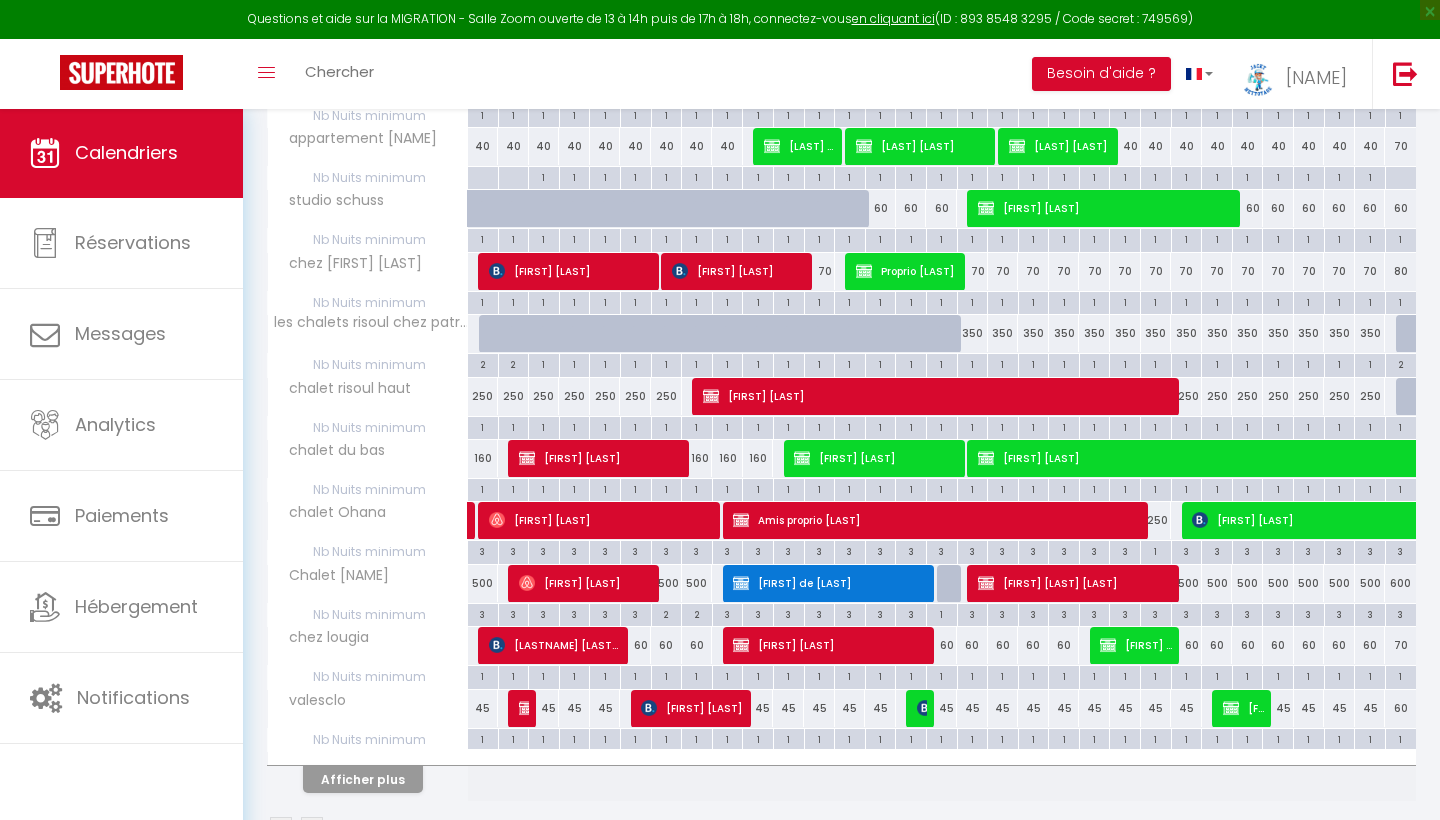 scroll, scrollTop: 951, scrollLeft: 0, axis: vertical 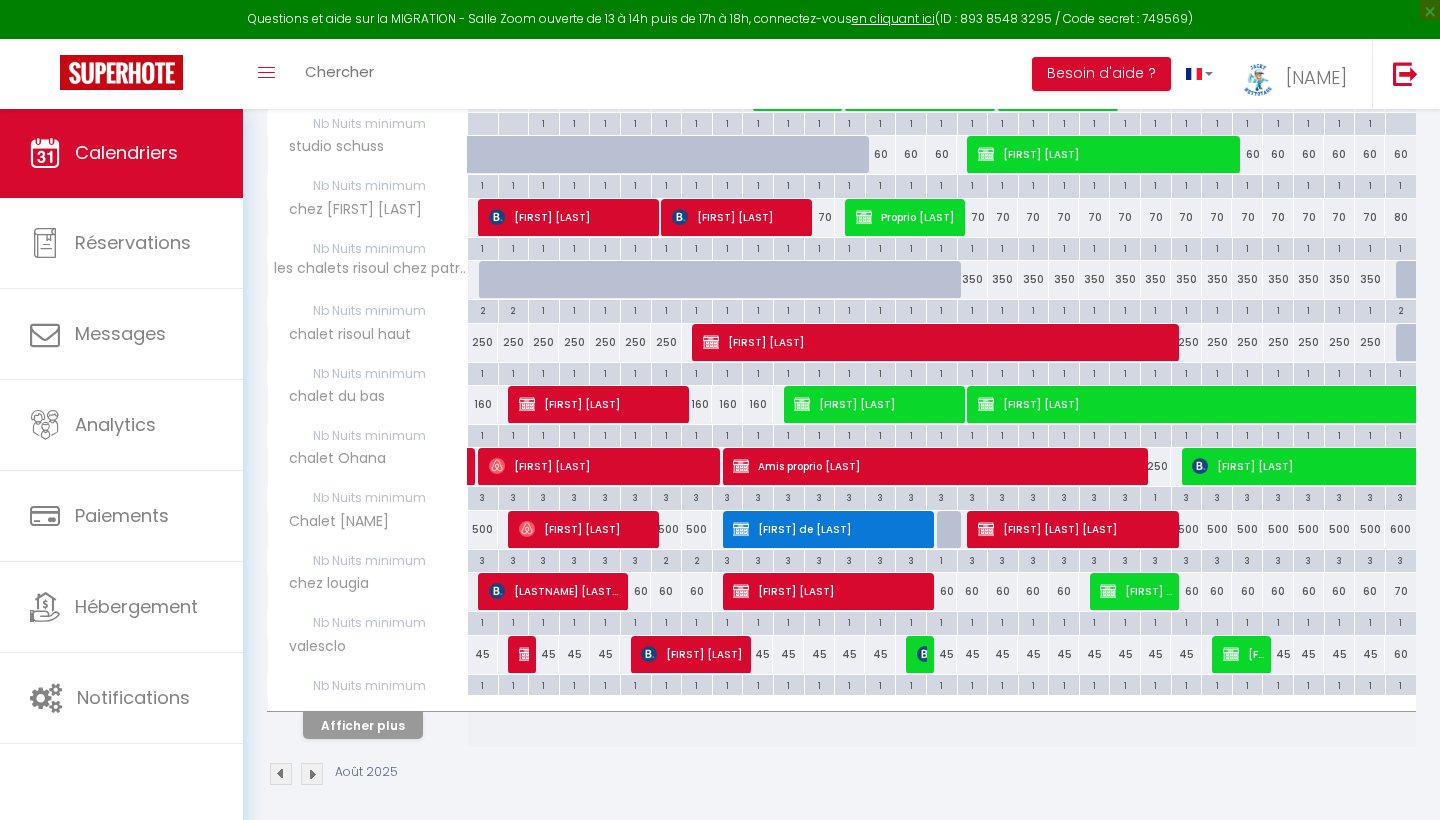 click at bounding box center [312, 774] 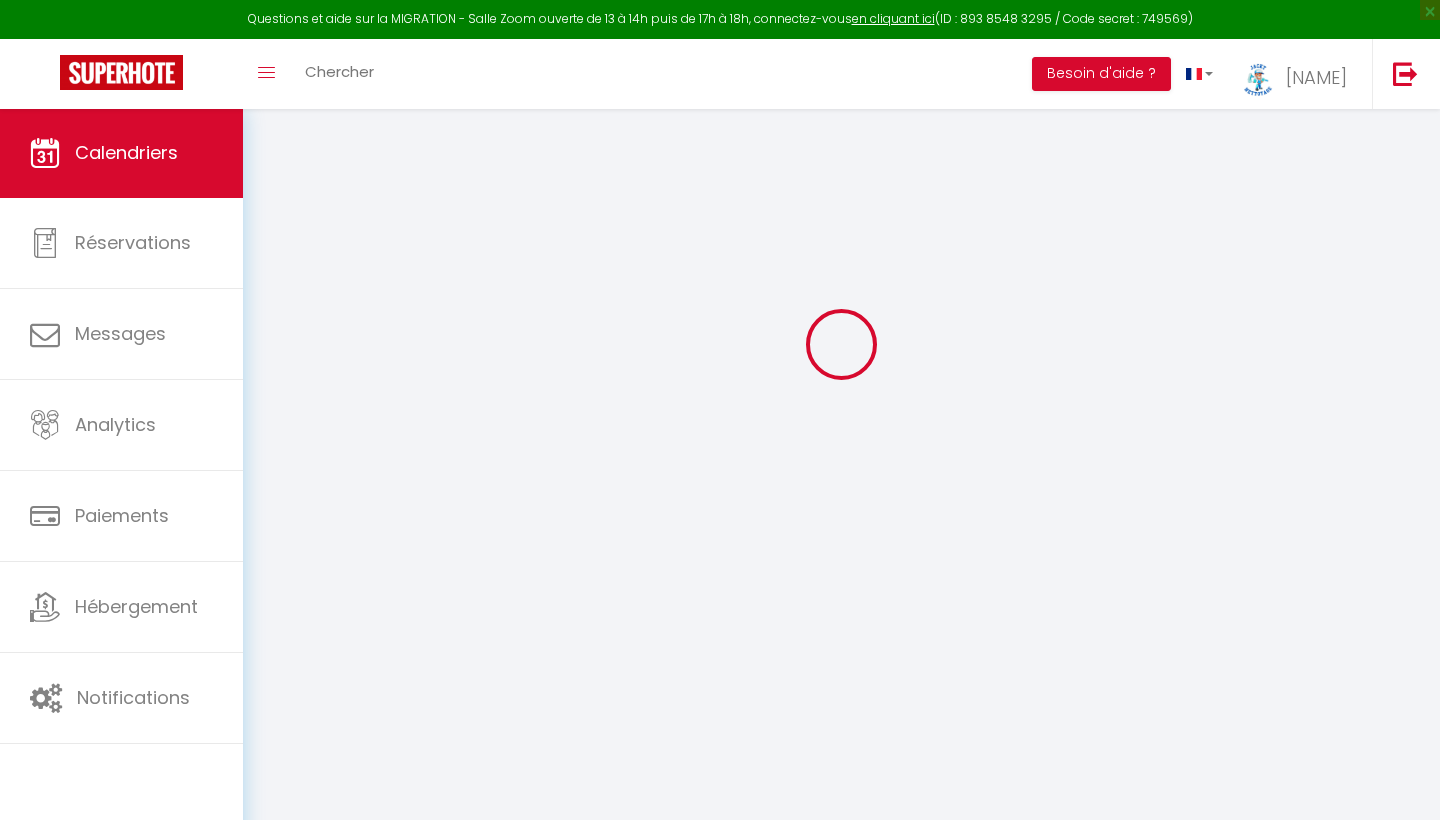 scroll, scrollTop: 108, scrollLeft: 0, axis: vertical 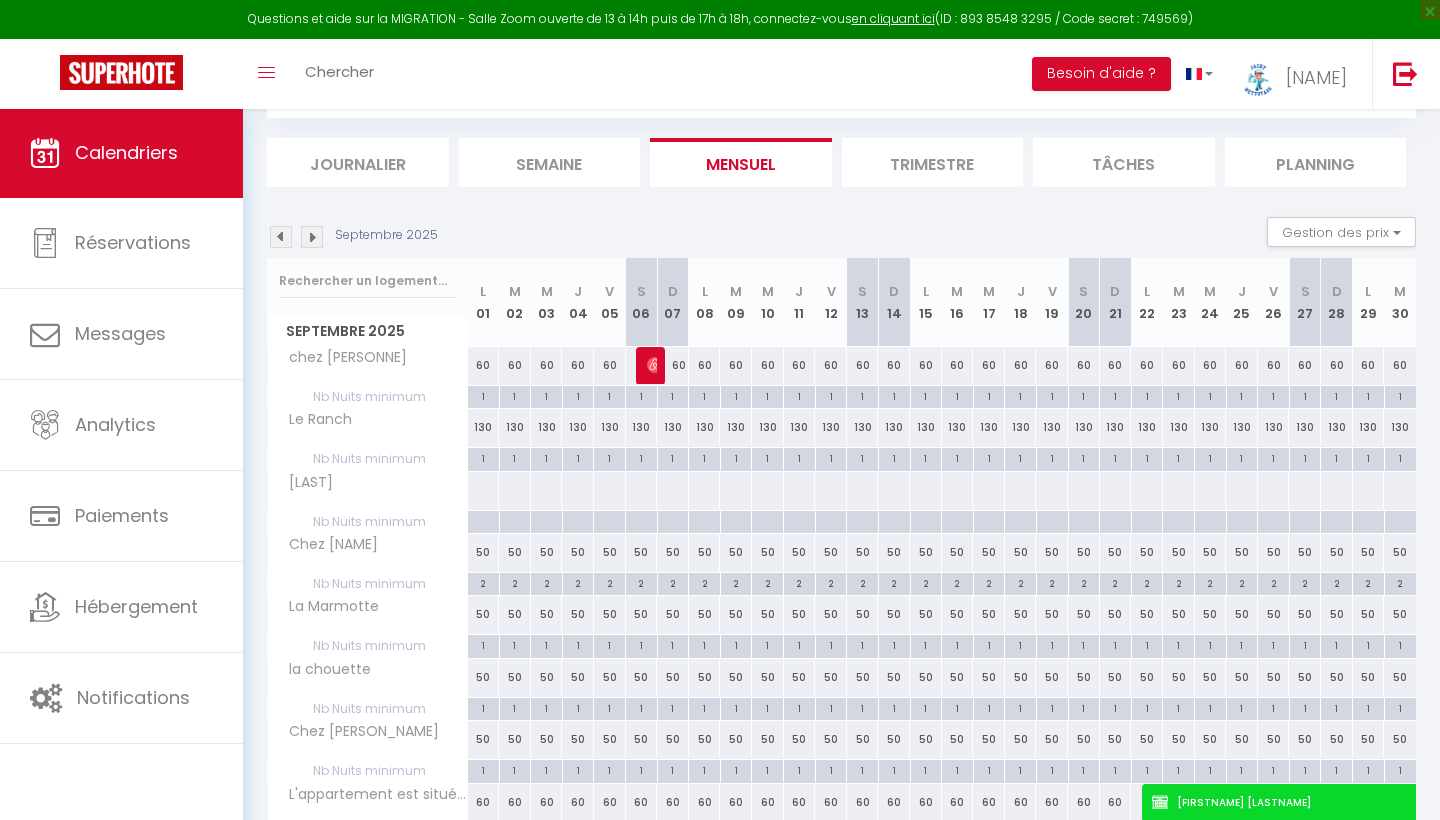 click at bounding box center (312, 237) 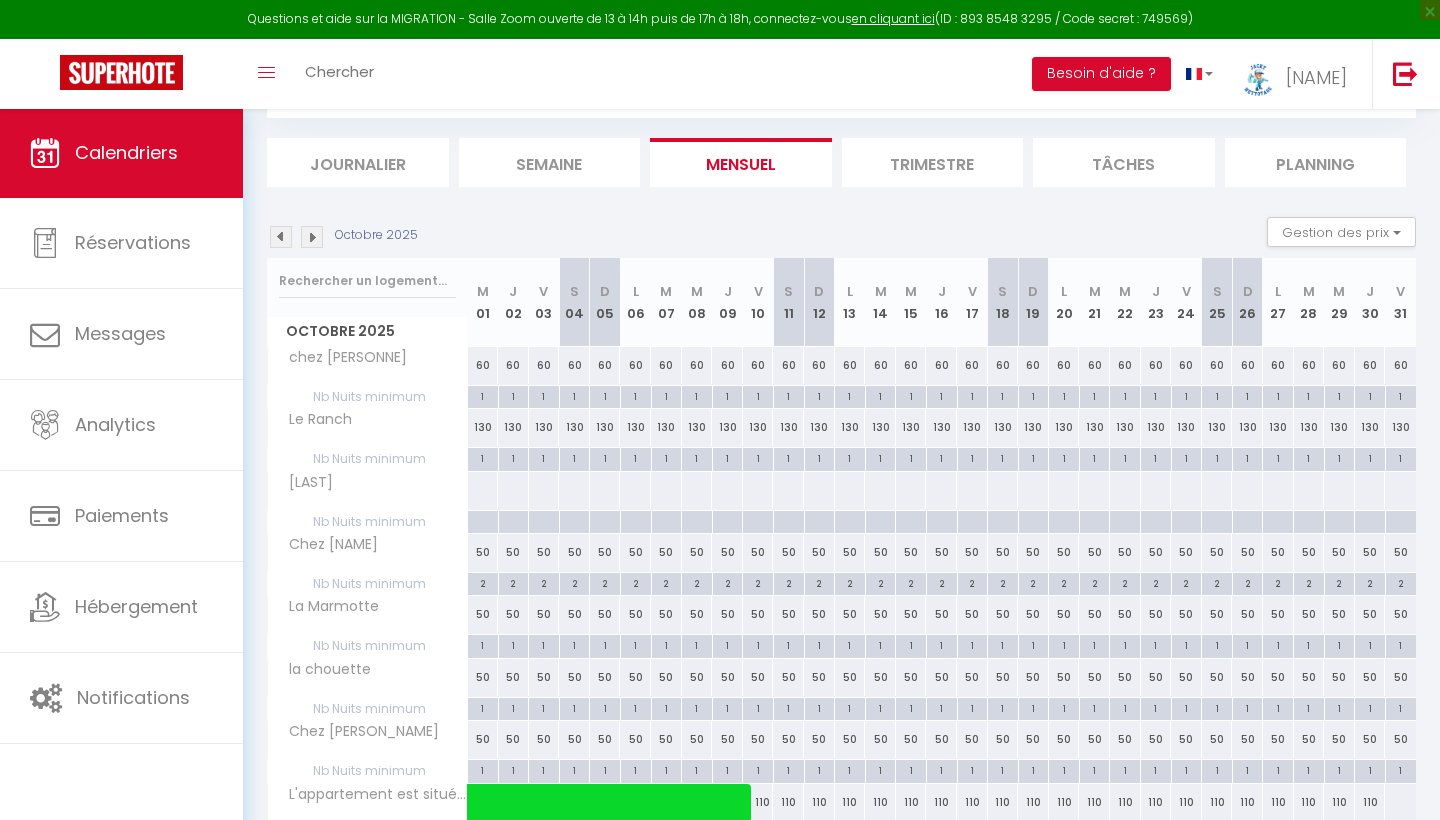 click at bounding box center (312, 237) 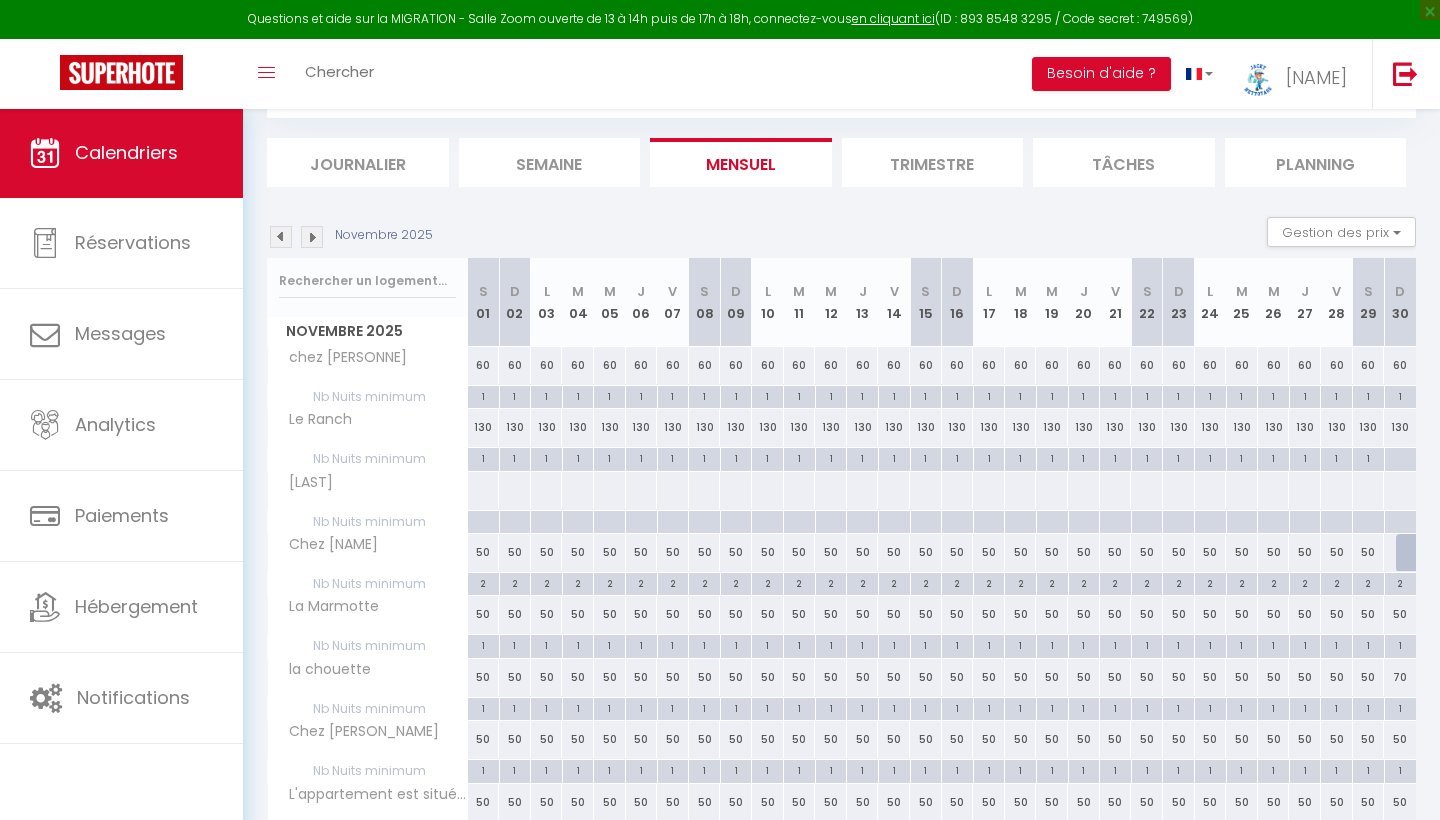 click at bounding box center [312, 237] 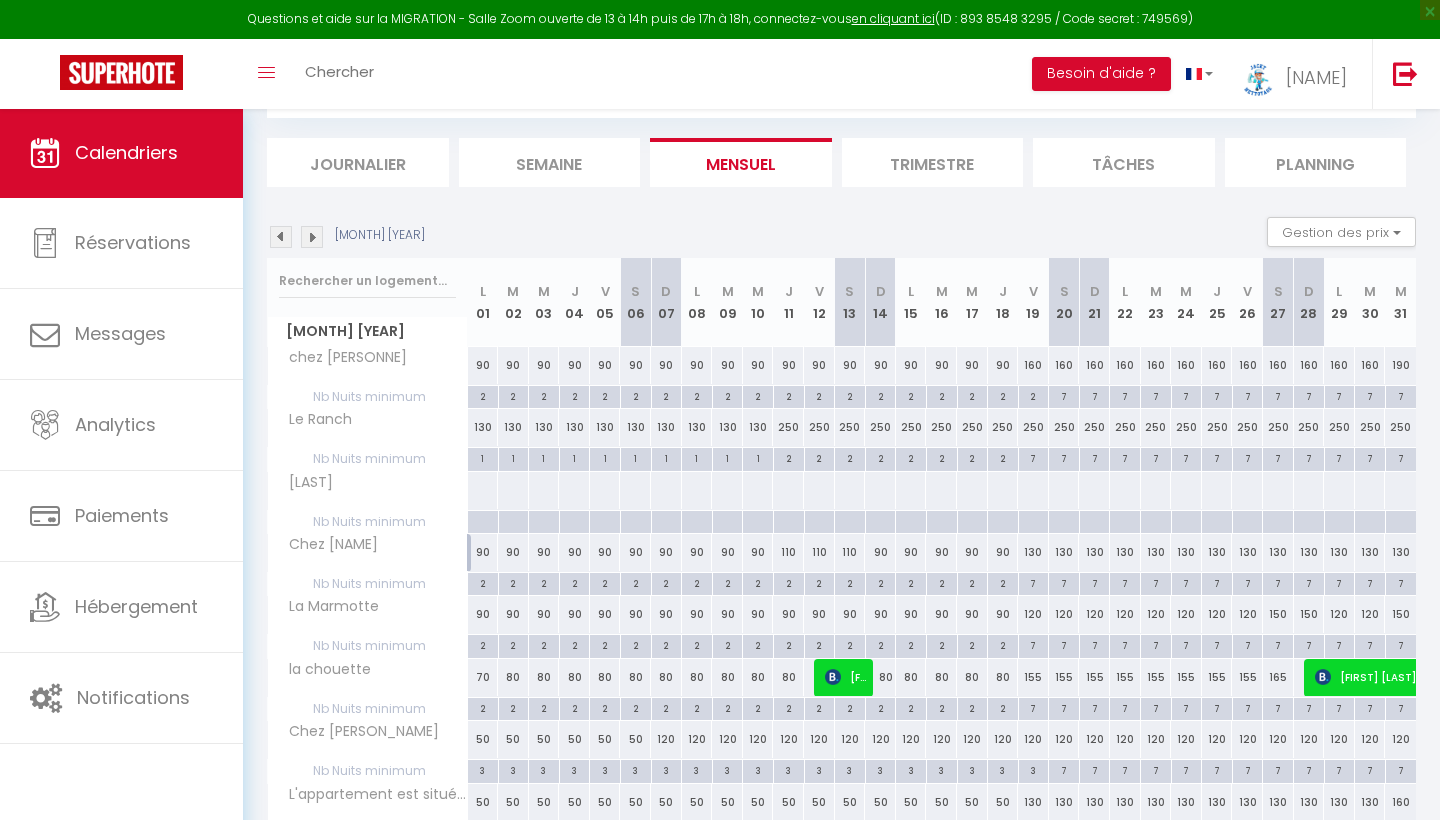 click at bounding box center [312, 237] 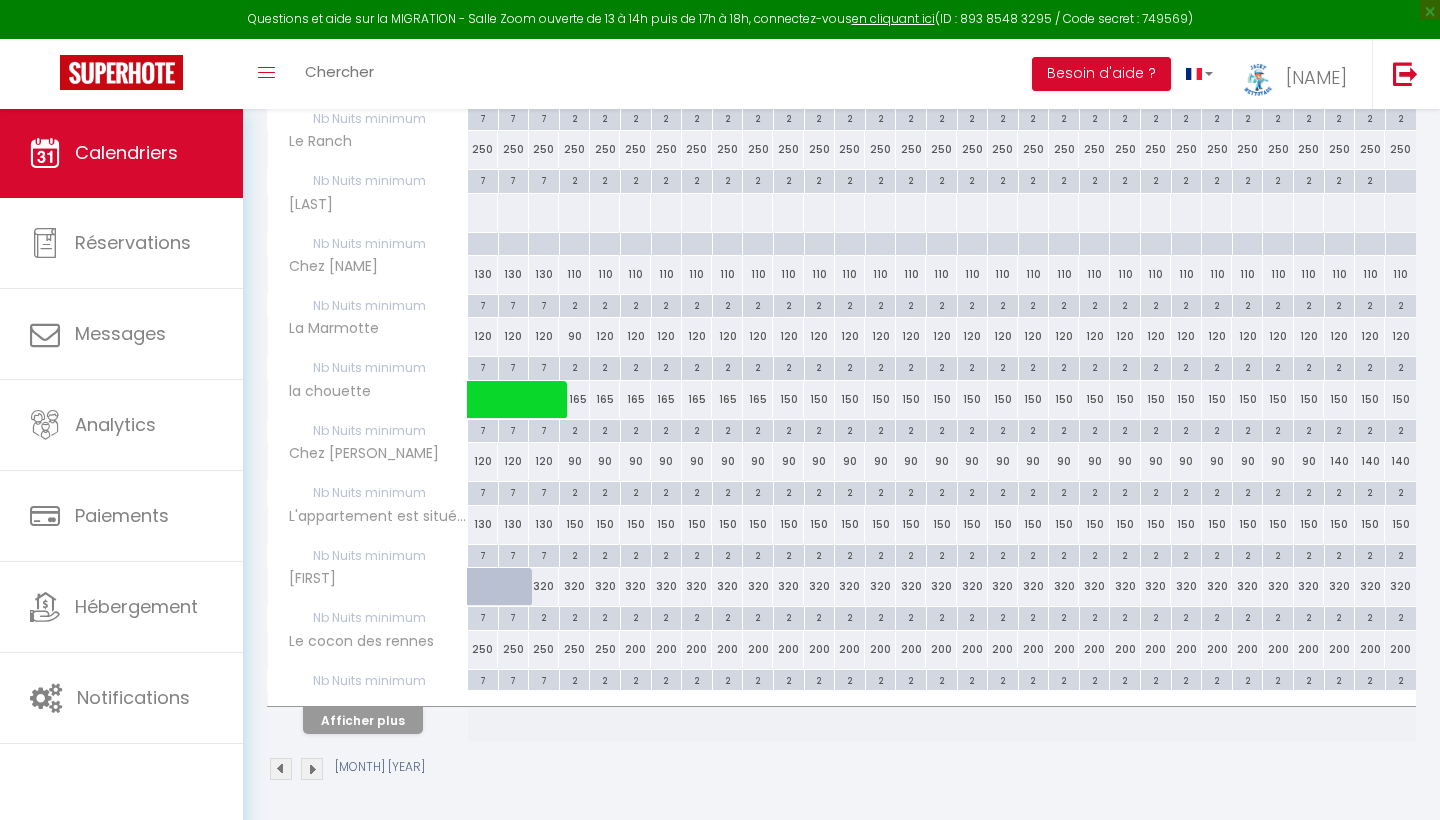 scroll, scrollTop: 385, scrollLeft: 0, axis: vertical 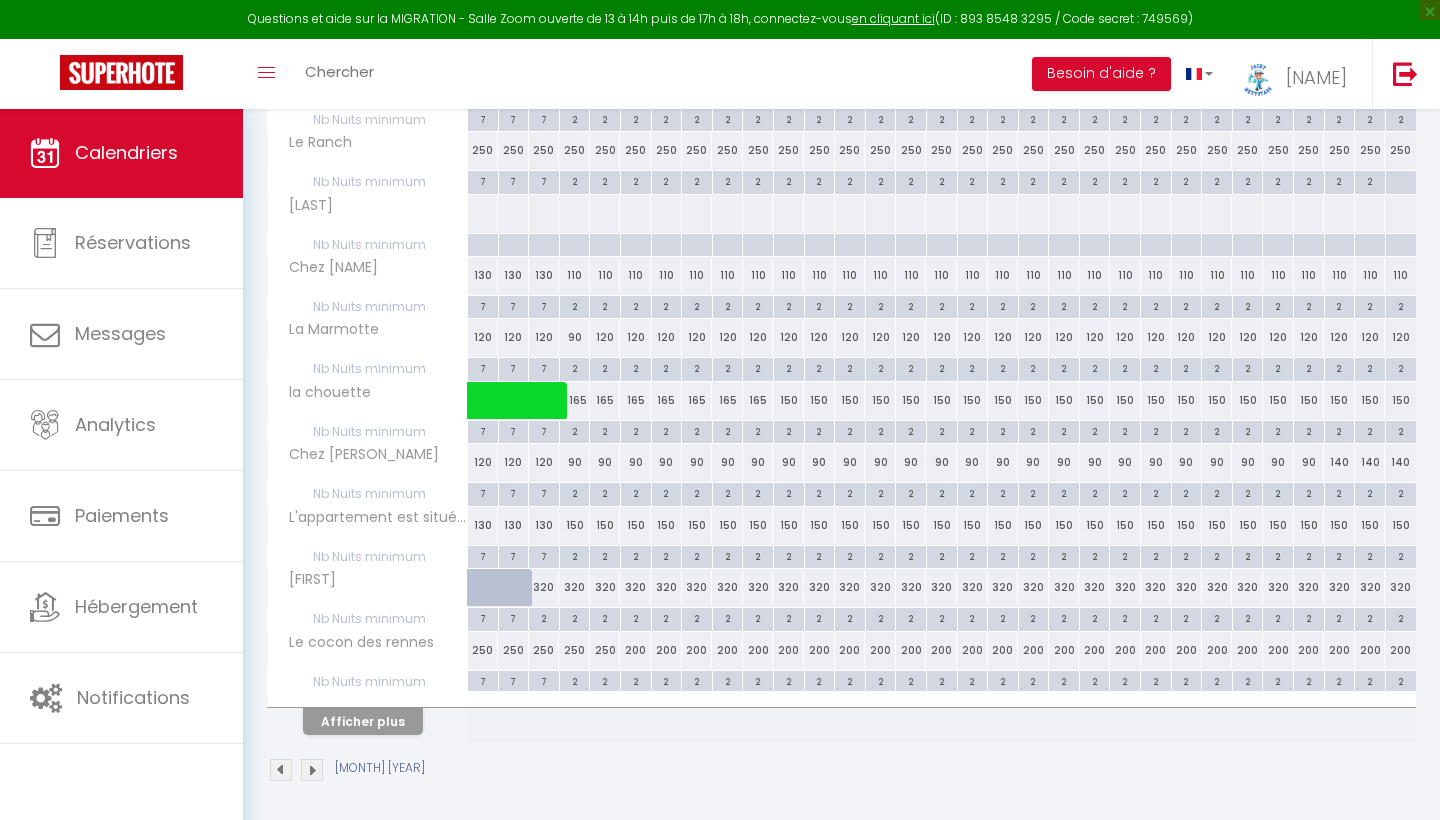 click on "Afficher plus" at bounding box center [363, 721] 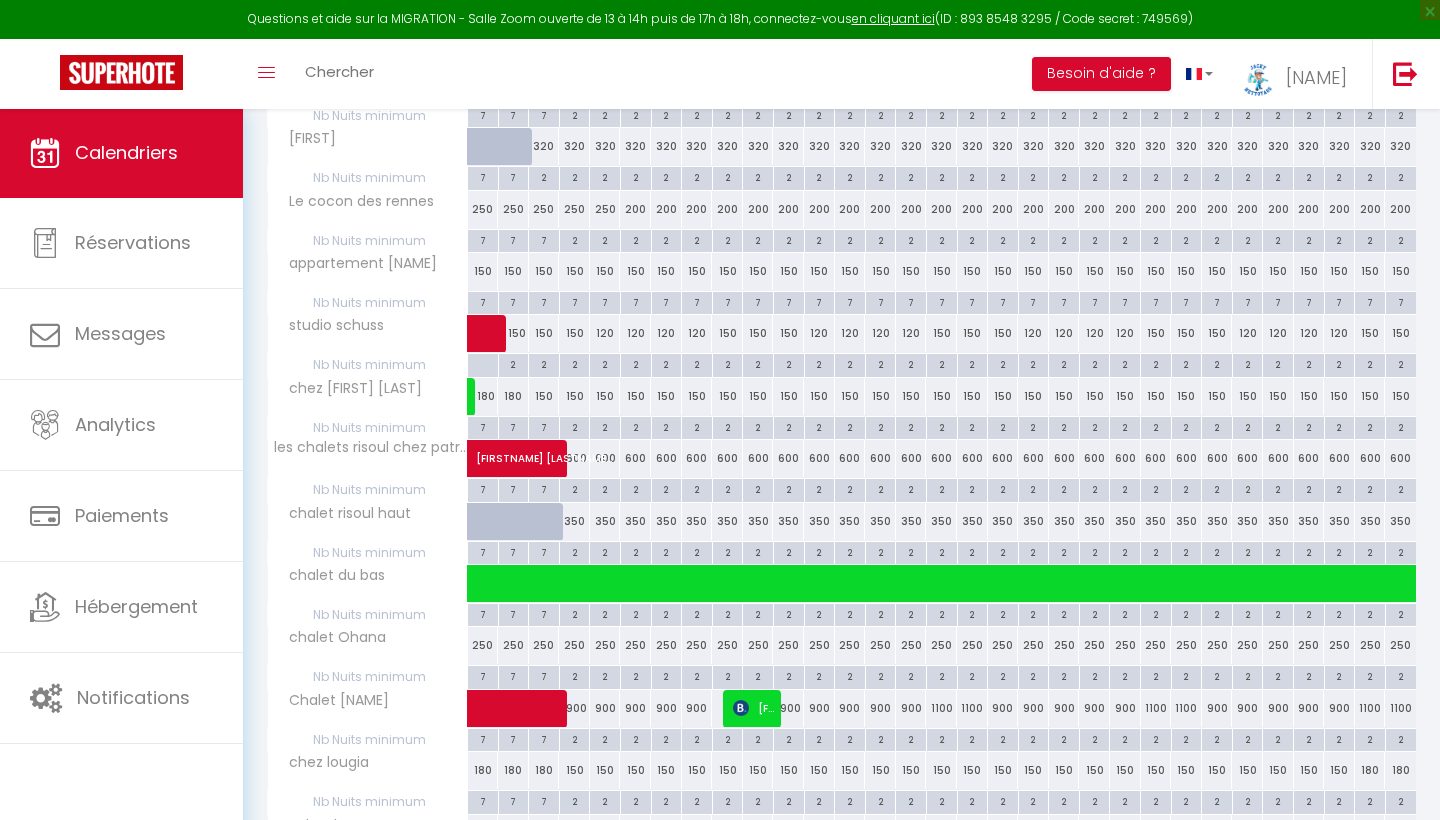 scroll, scrollTop: 828, scrollLeft: 0, axis: vertical 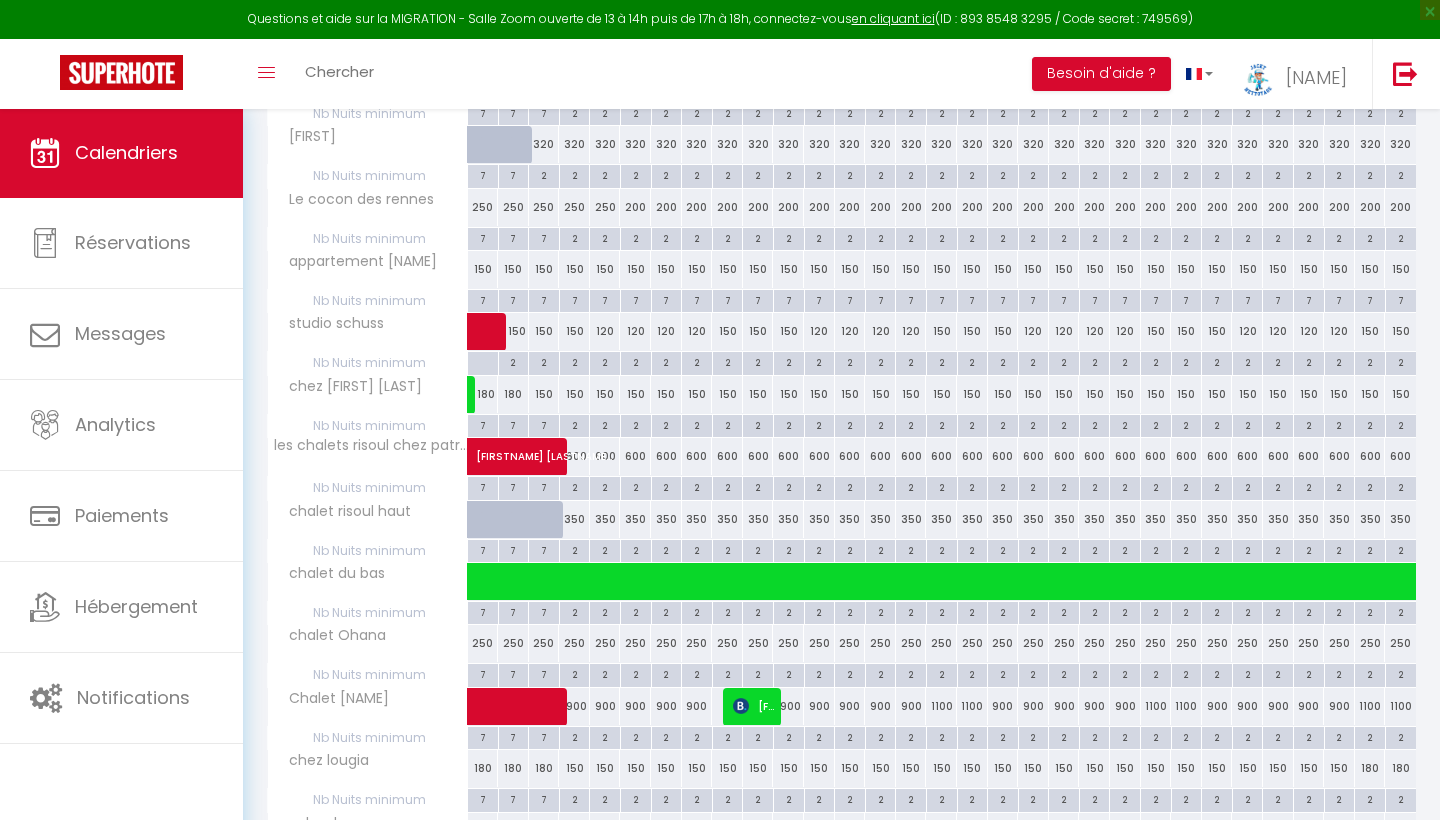 click on "[FIRSTNAME] [LASTNAME] [LASTNAME]" at bounding box center (545, 446) 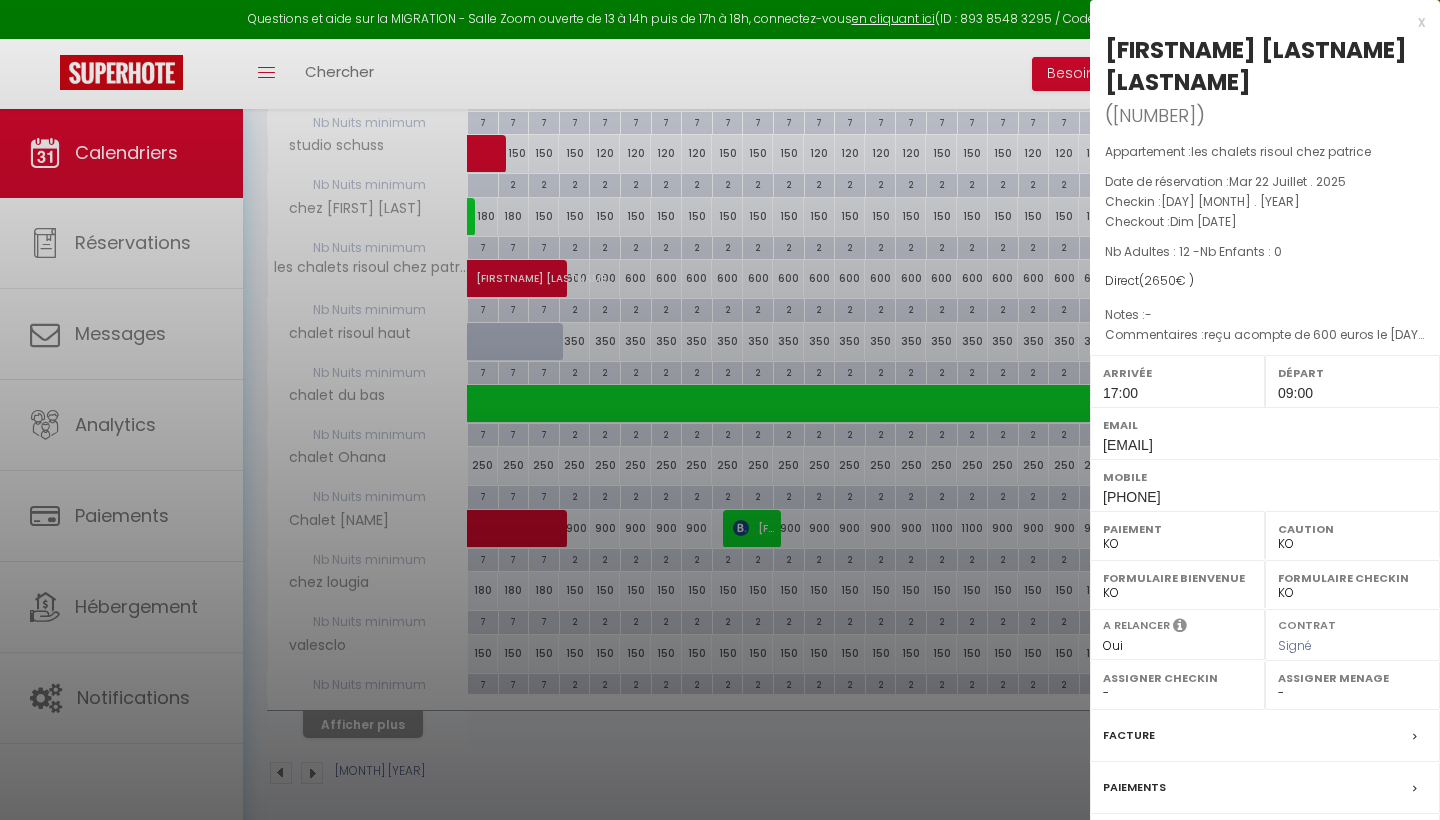 scroll, scrollTop: 1005, scrollLeft: 0, axis: vertical 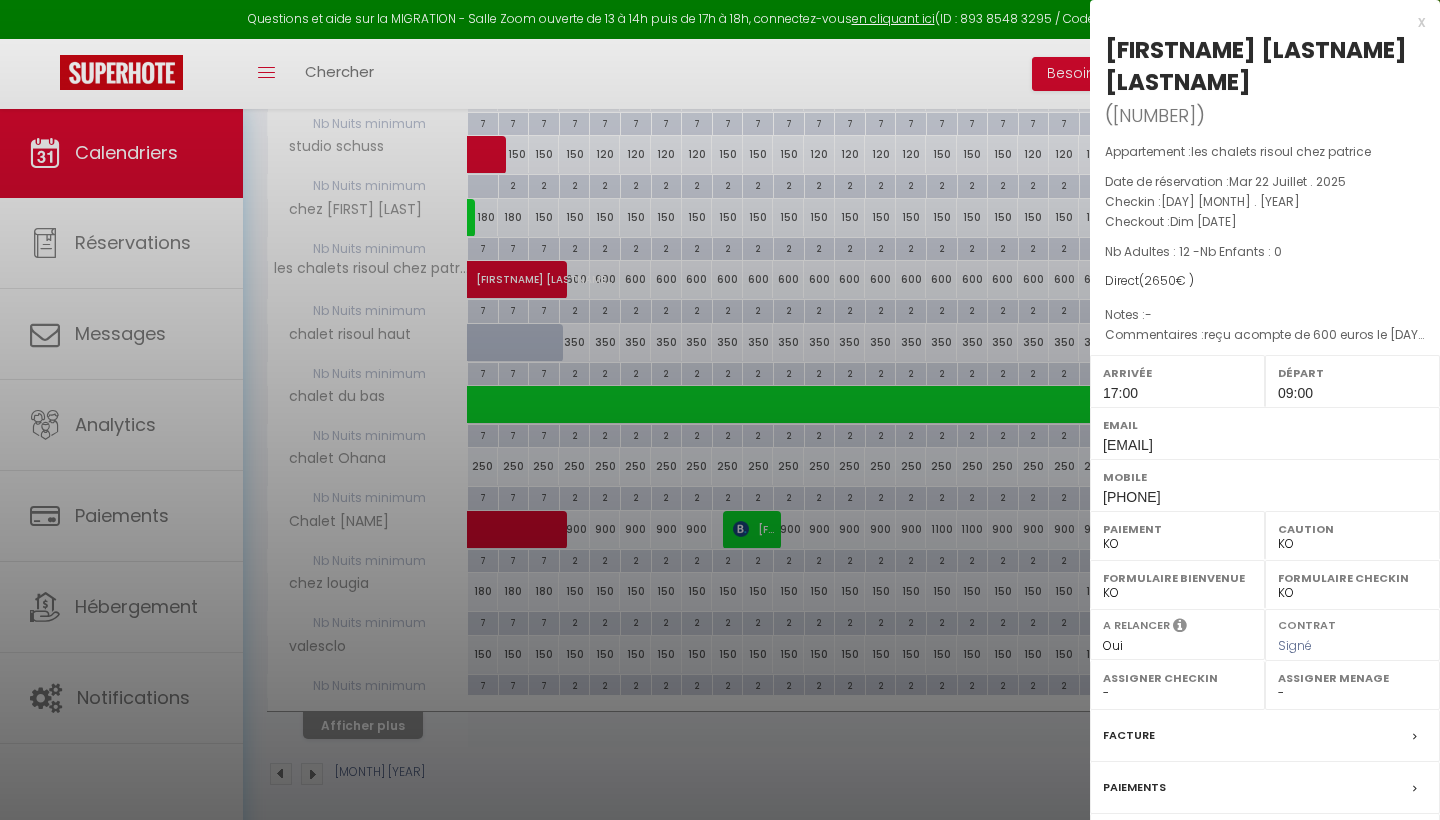 click on "Facture" at bounding box center [1129, 735] 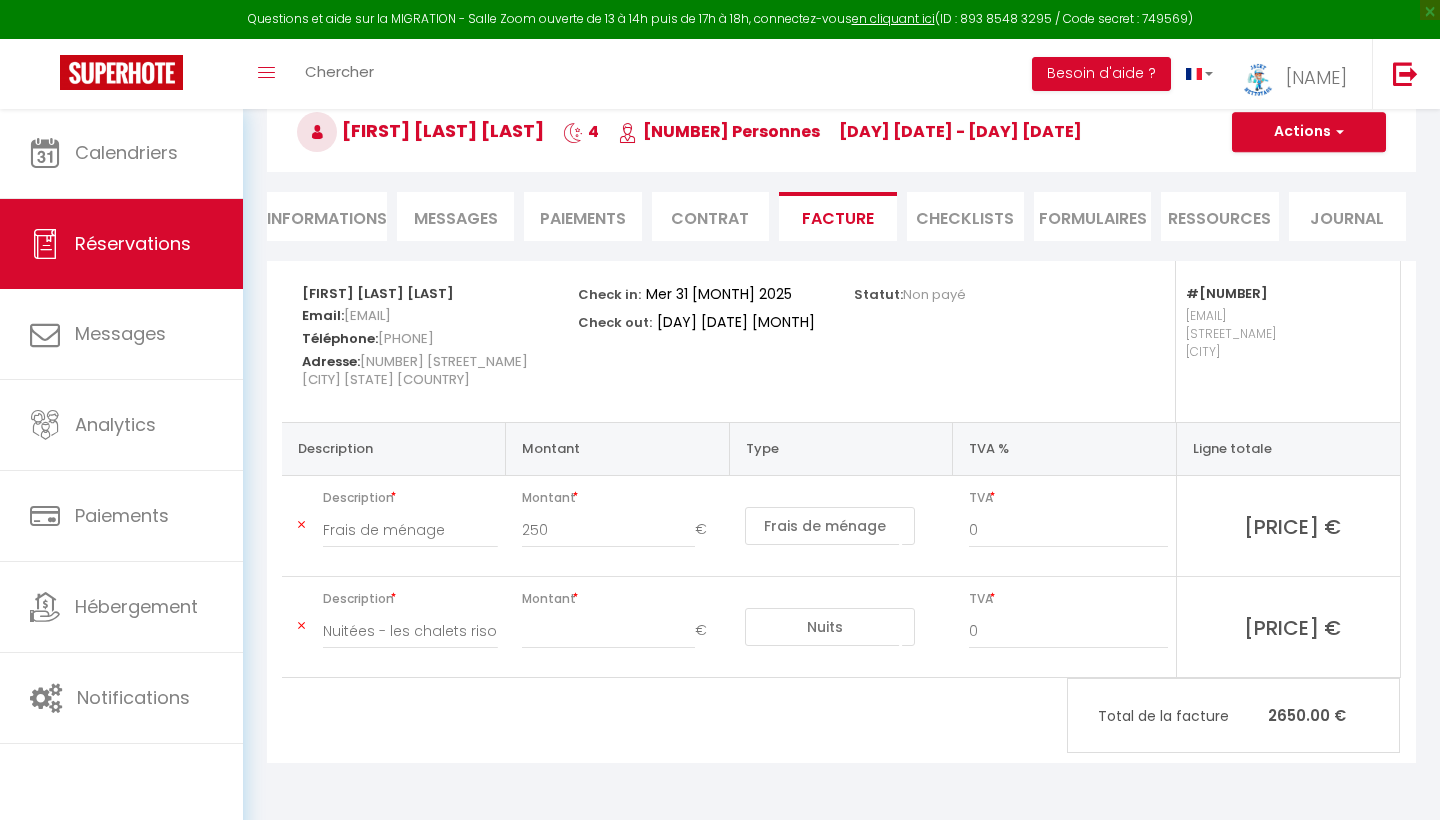scroll, scrollTop: 108, scrollLeft: 0, axis: vertical 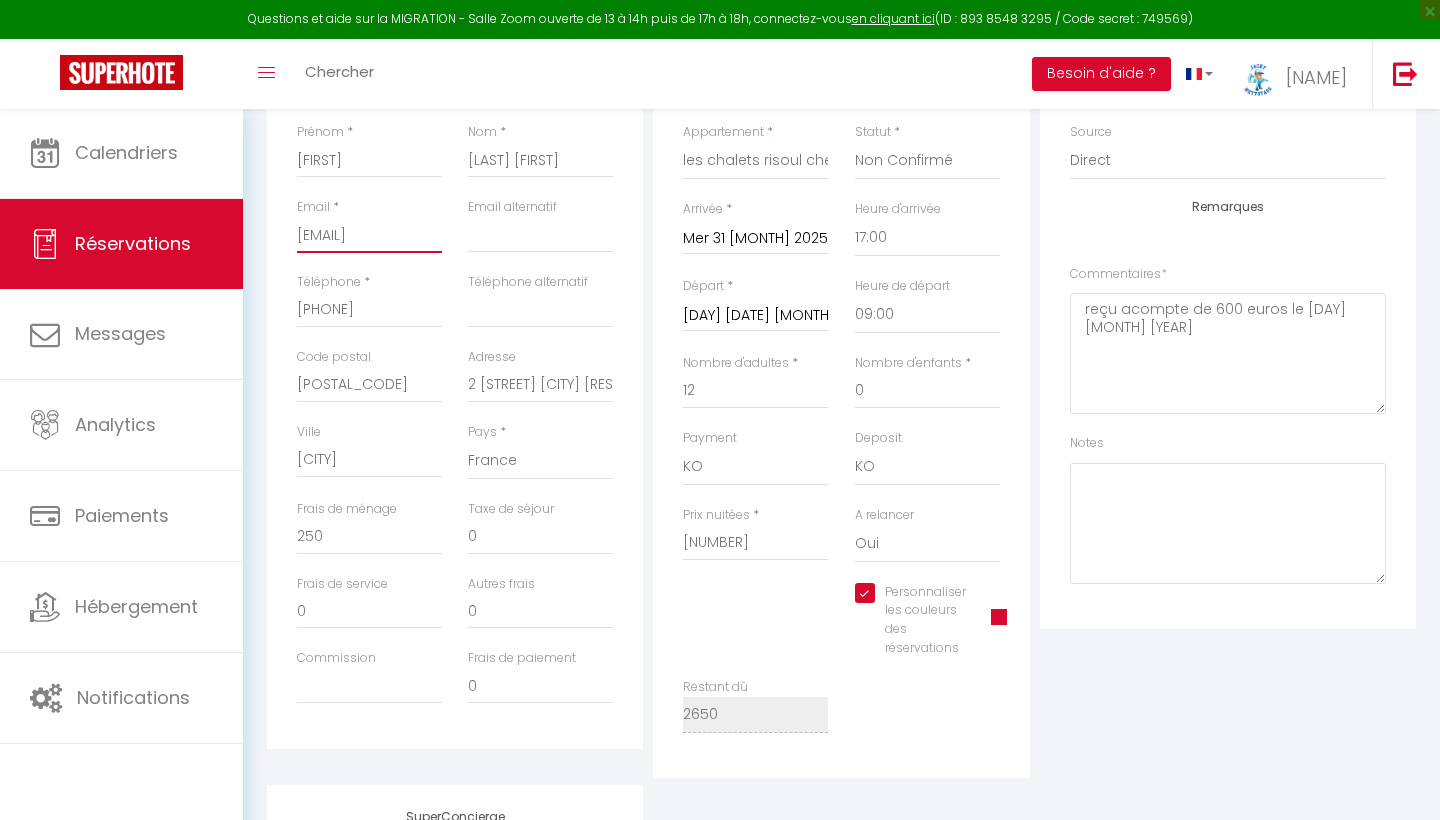 click on "[EMAIL]" at bounding box center [369, 235] 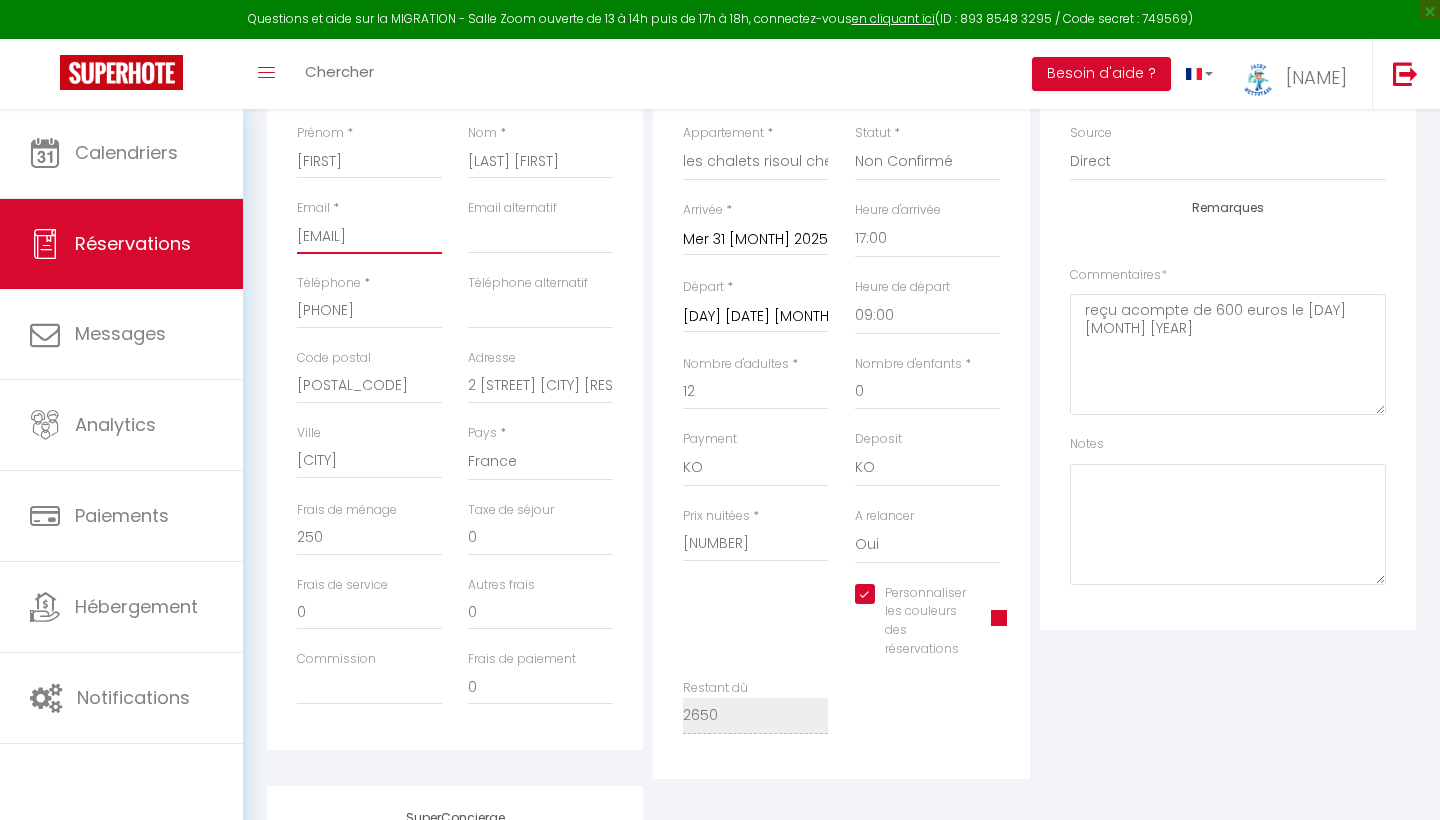 scroll, scrollTop: 330, scrollLeft: 0, axis: vertical 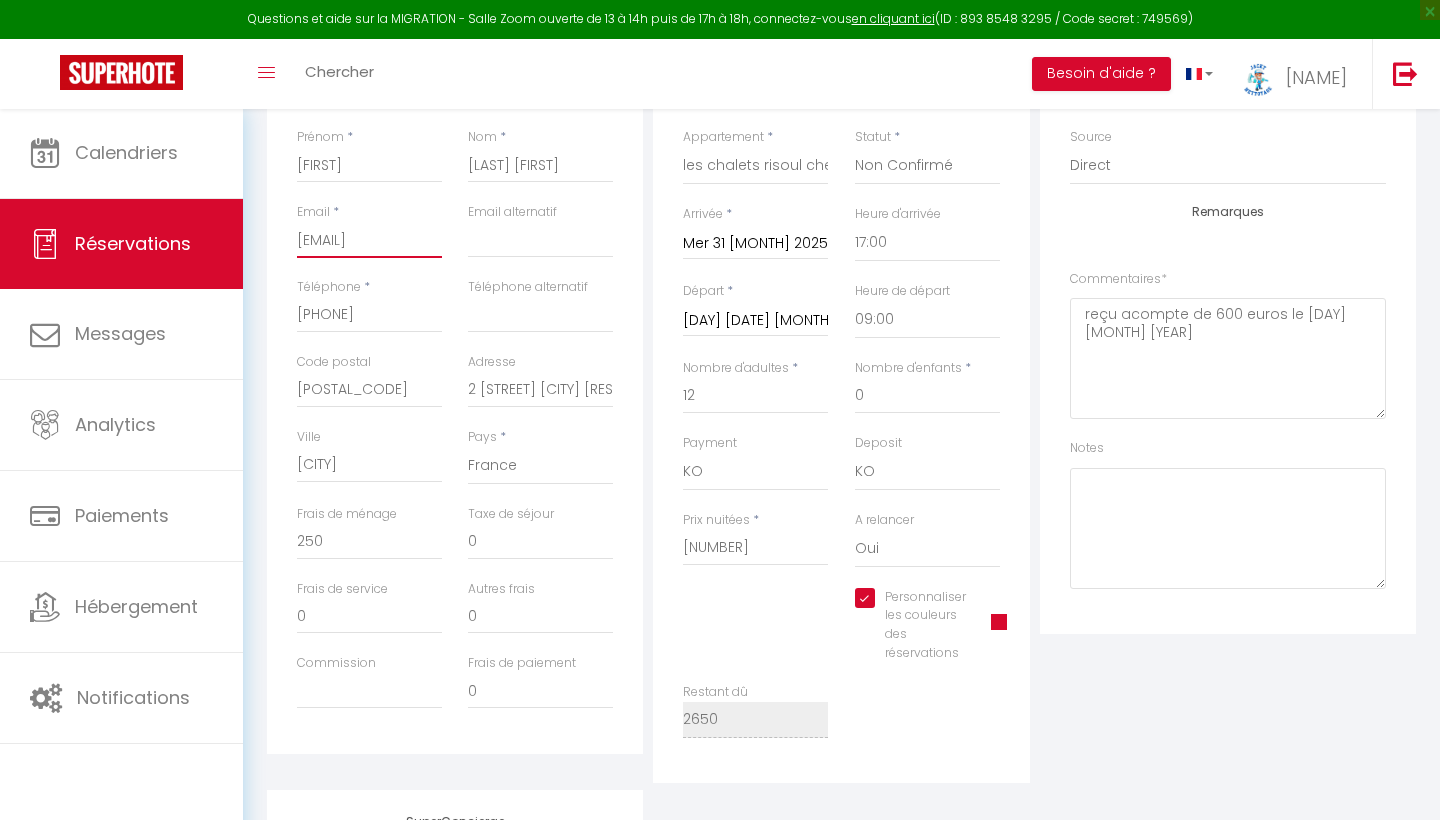 click on "[EMAIL]" at bounding box center [369, 240] 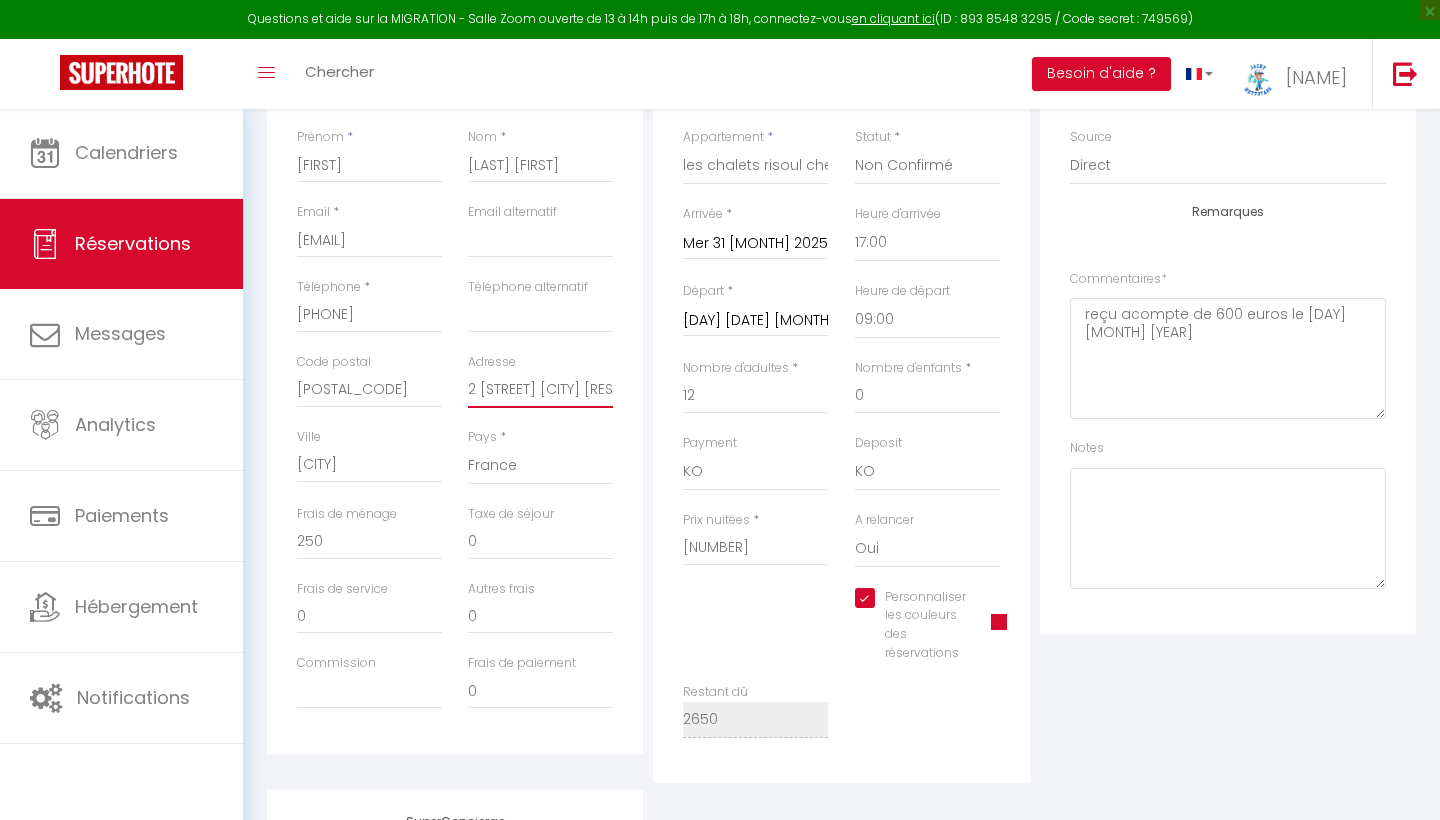 click on "2 [STREET] [CITY] [RESIDENCE] [NEIGHBORHOOD]" at bounding box center (540, 390) 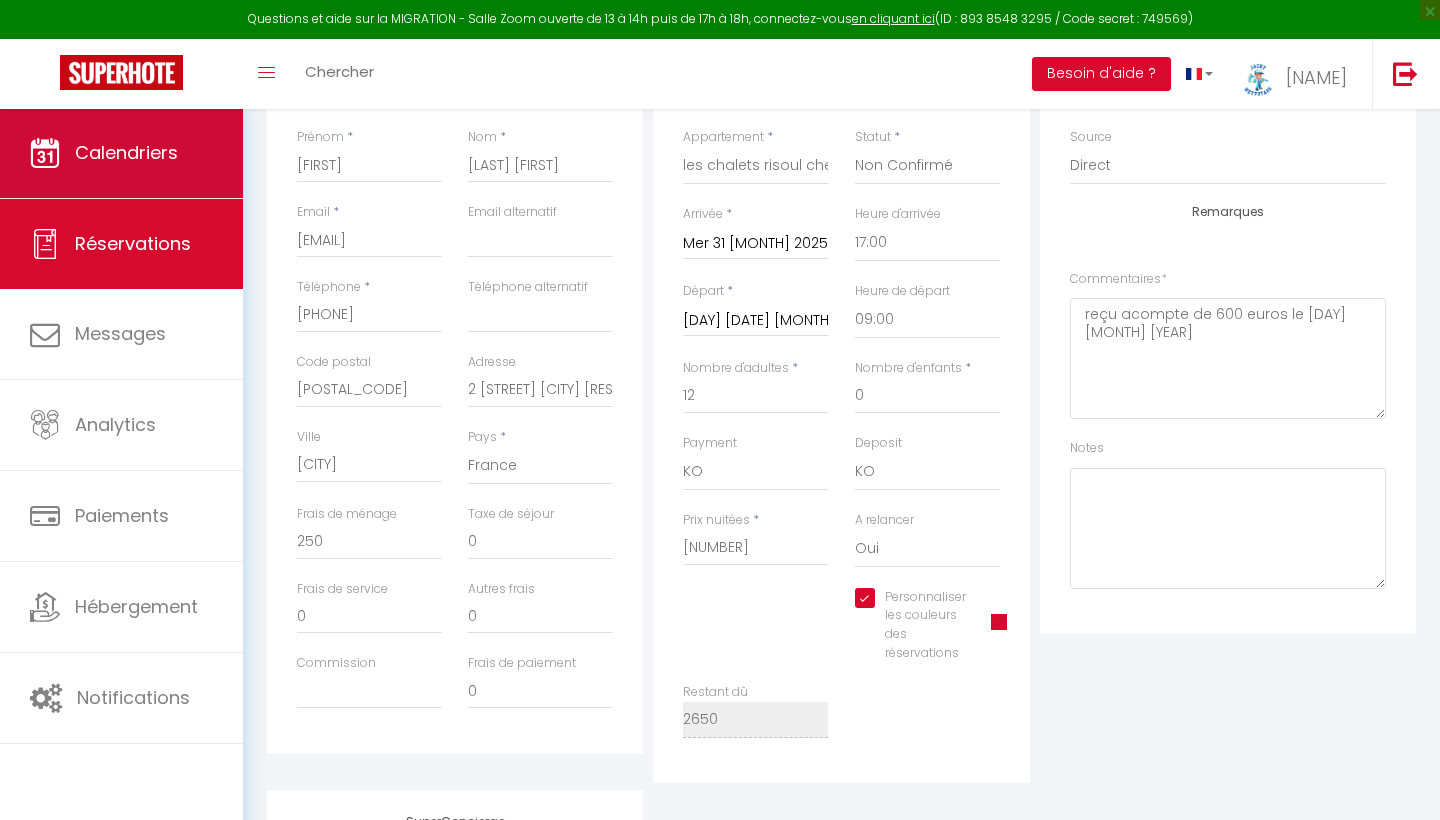 click on "Calendriers" at bounding box center (126, 152) 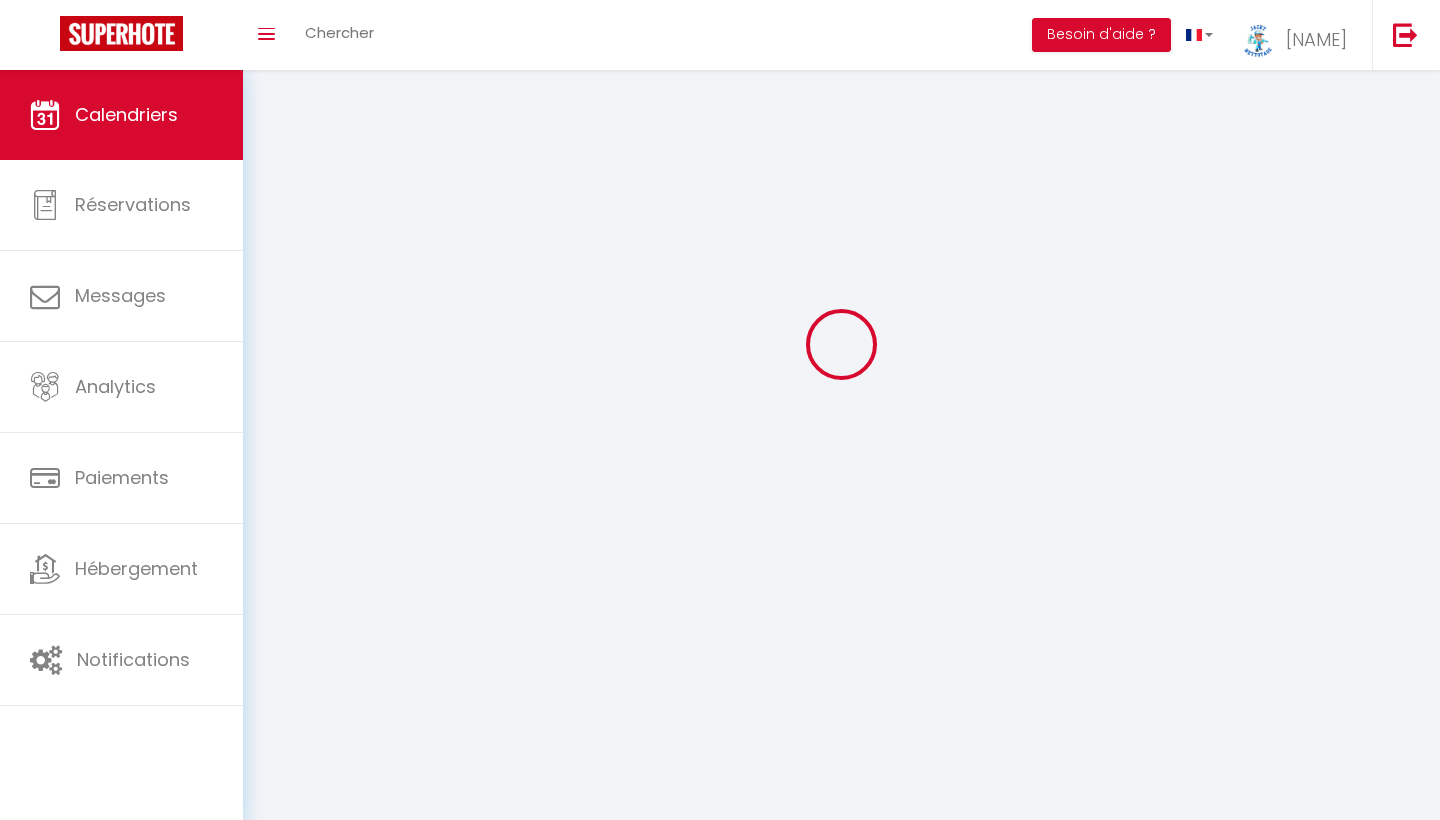scroll, scrollTop: 0, scrollLeft: 0, axis: both 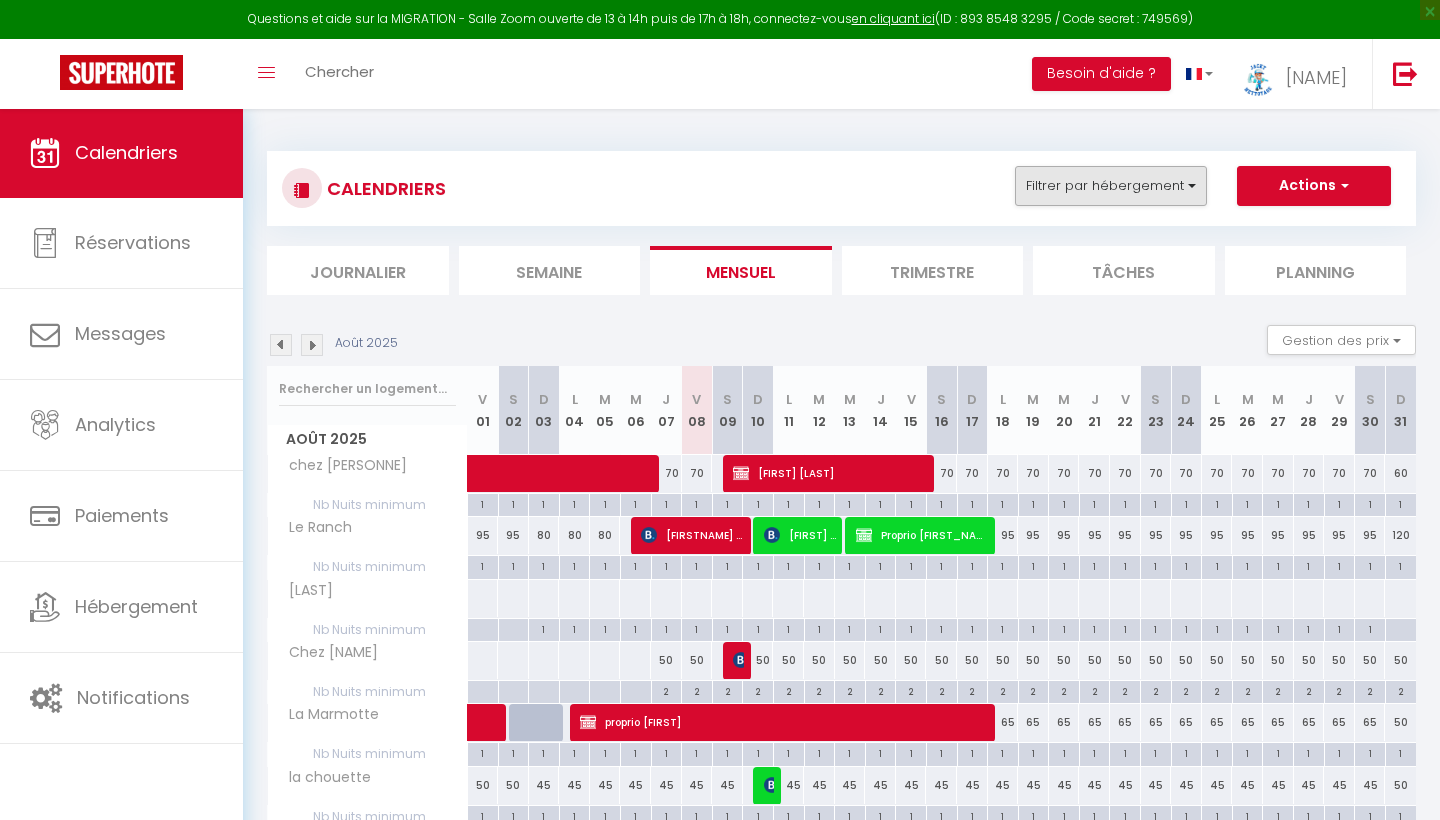 click on "Filtrer par hébergement" at bounding box center (1111, 186) 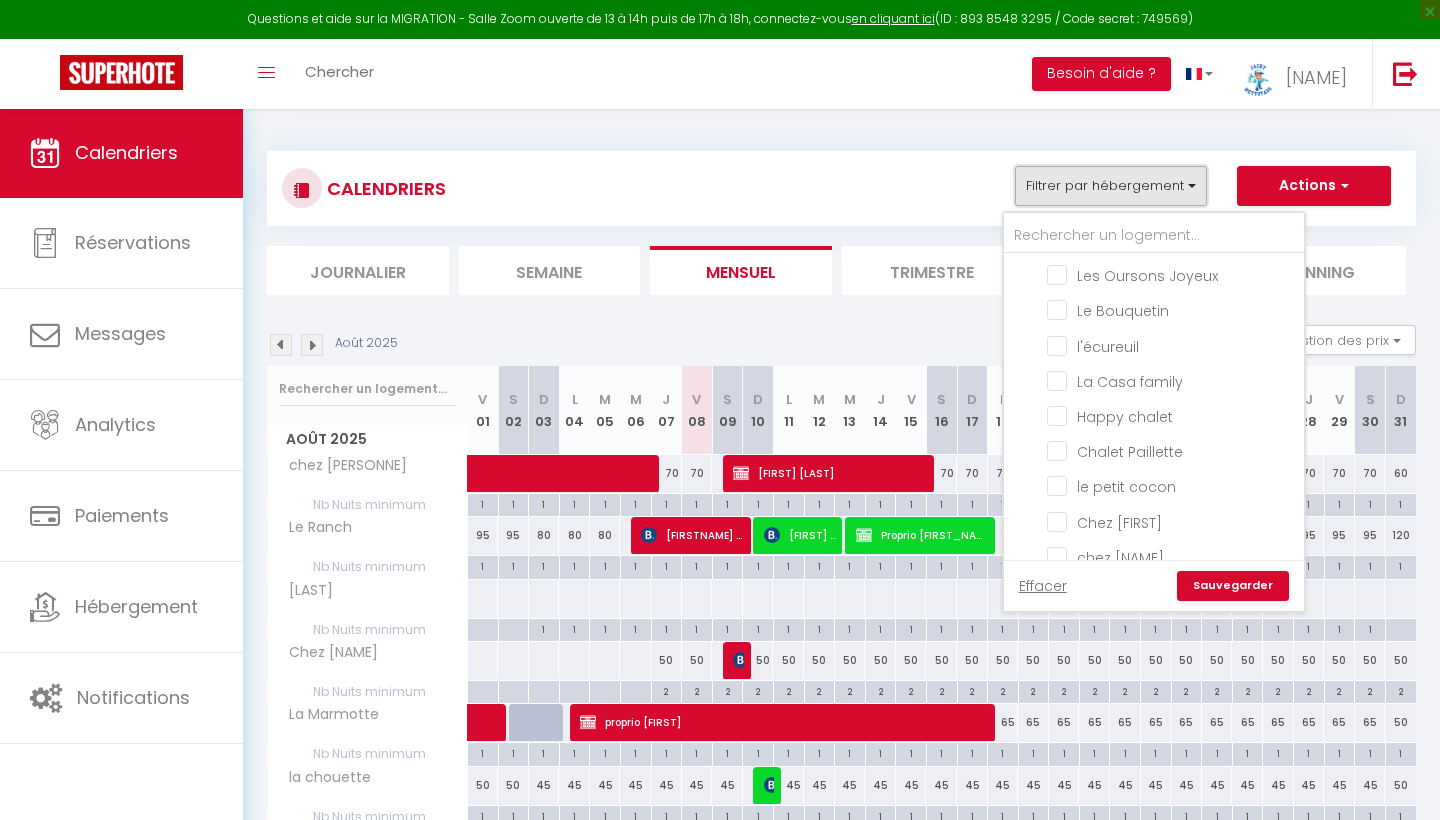 scroll, scrollTop: 827, scrollLeft: 0, axis: vertical 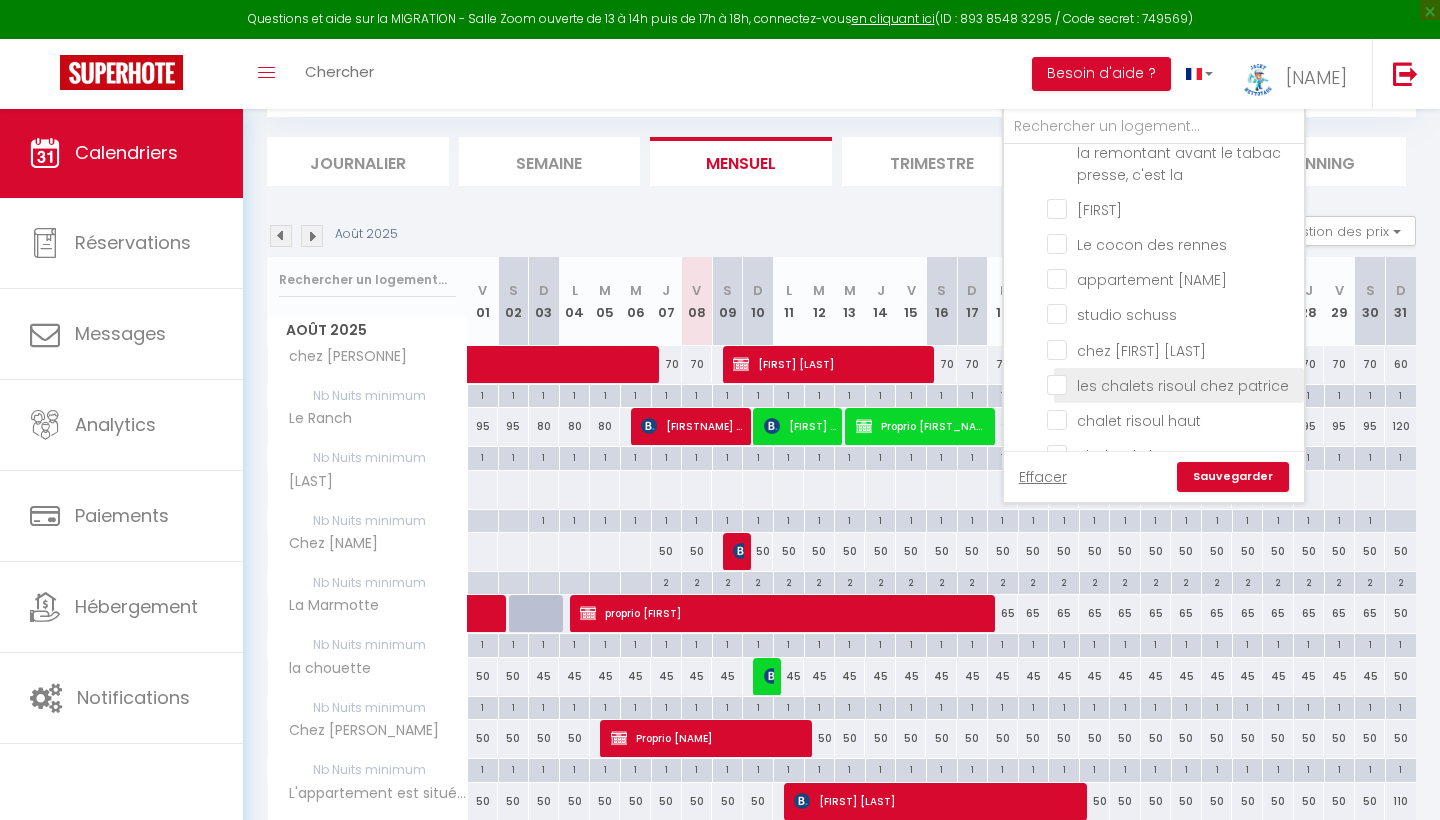 click on "les chalets risoul chez patrice" at bounding box center (1172, 384) 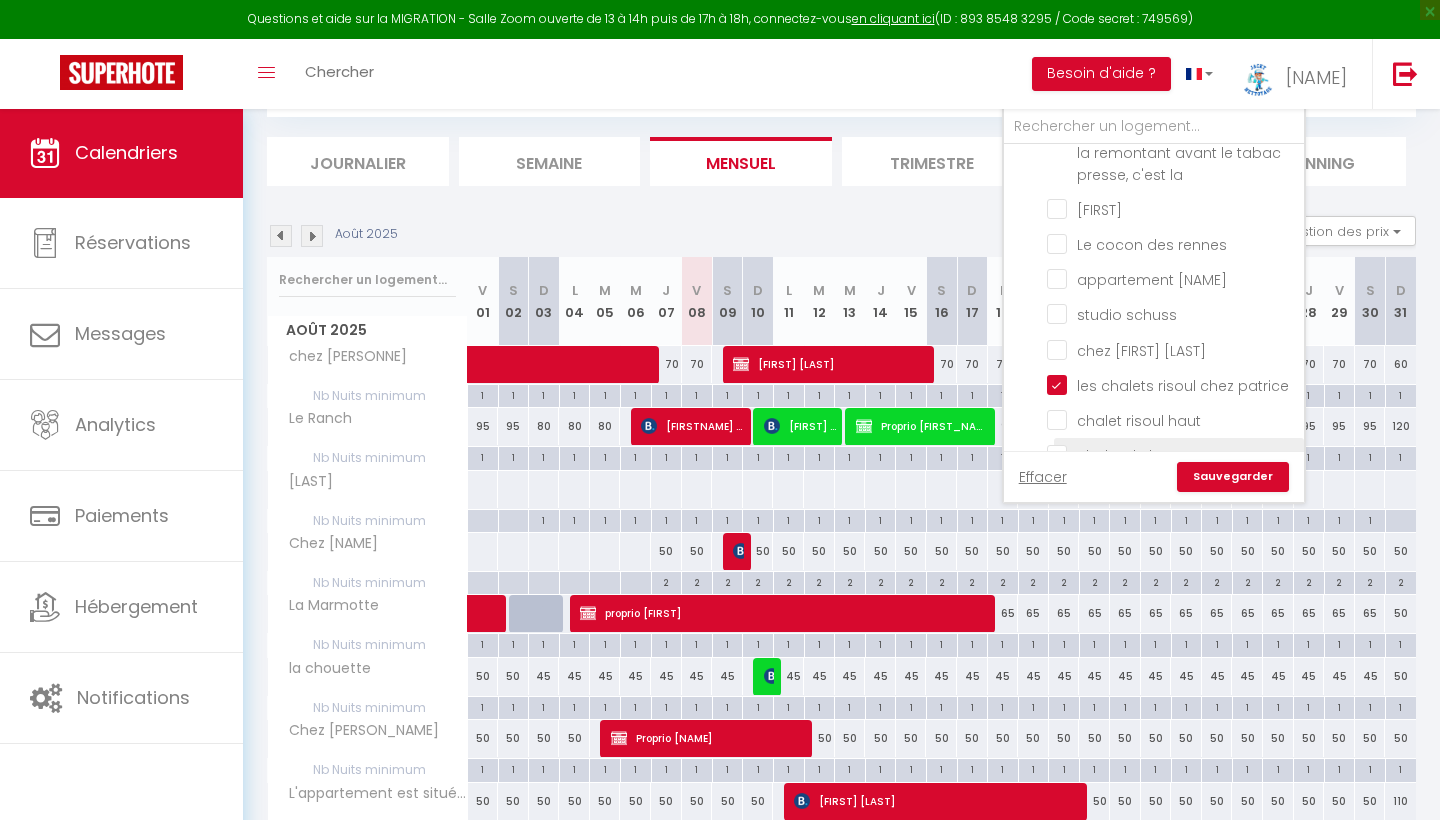 click on "chalet du bas" at bounding box center (1172, 454) 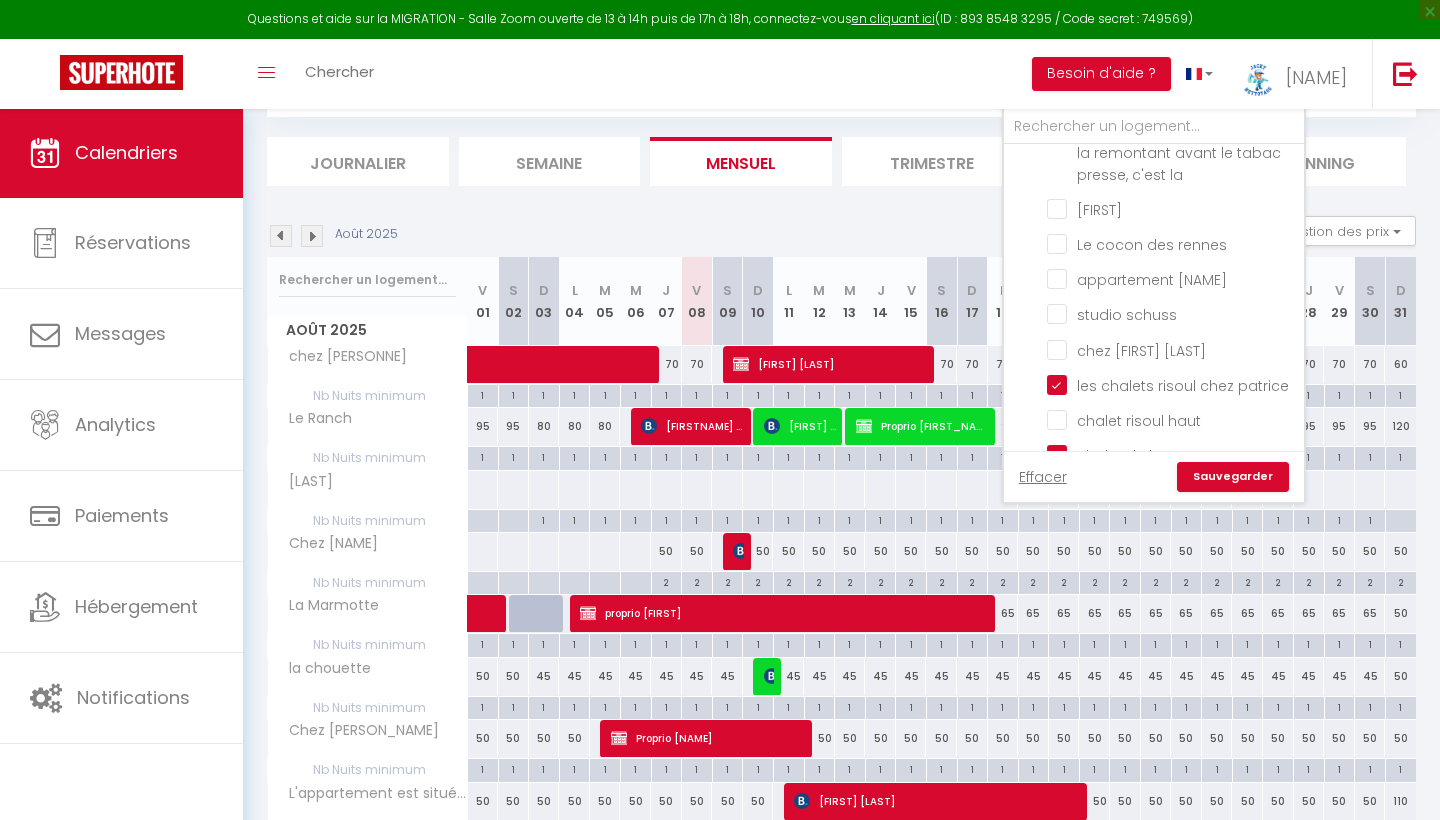 click on "Sauvegarder" at bounding box center [1233, 477] 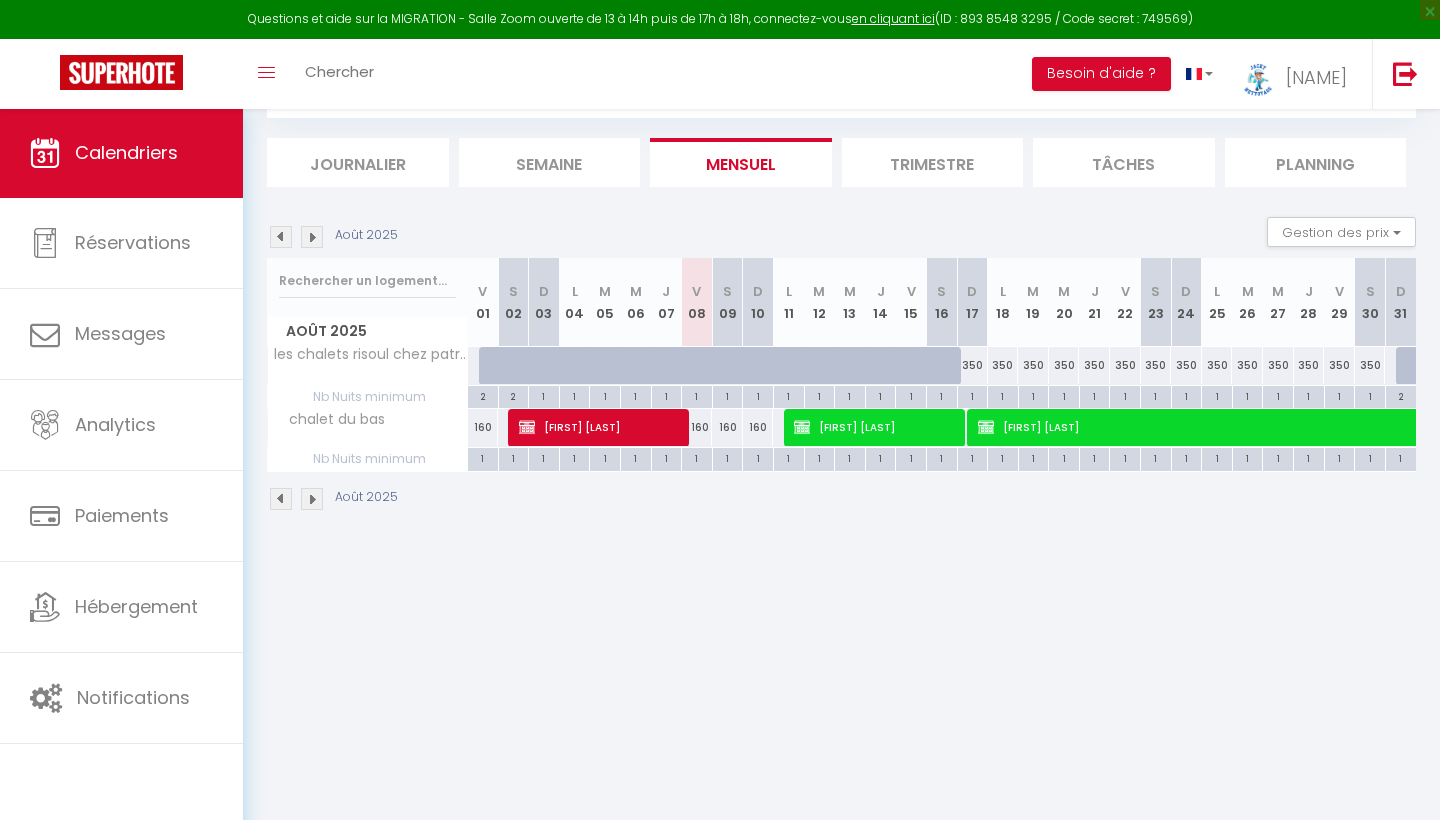 click at bounding box center (312, 237) 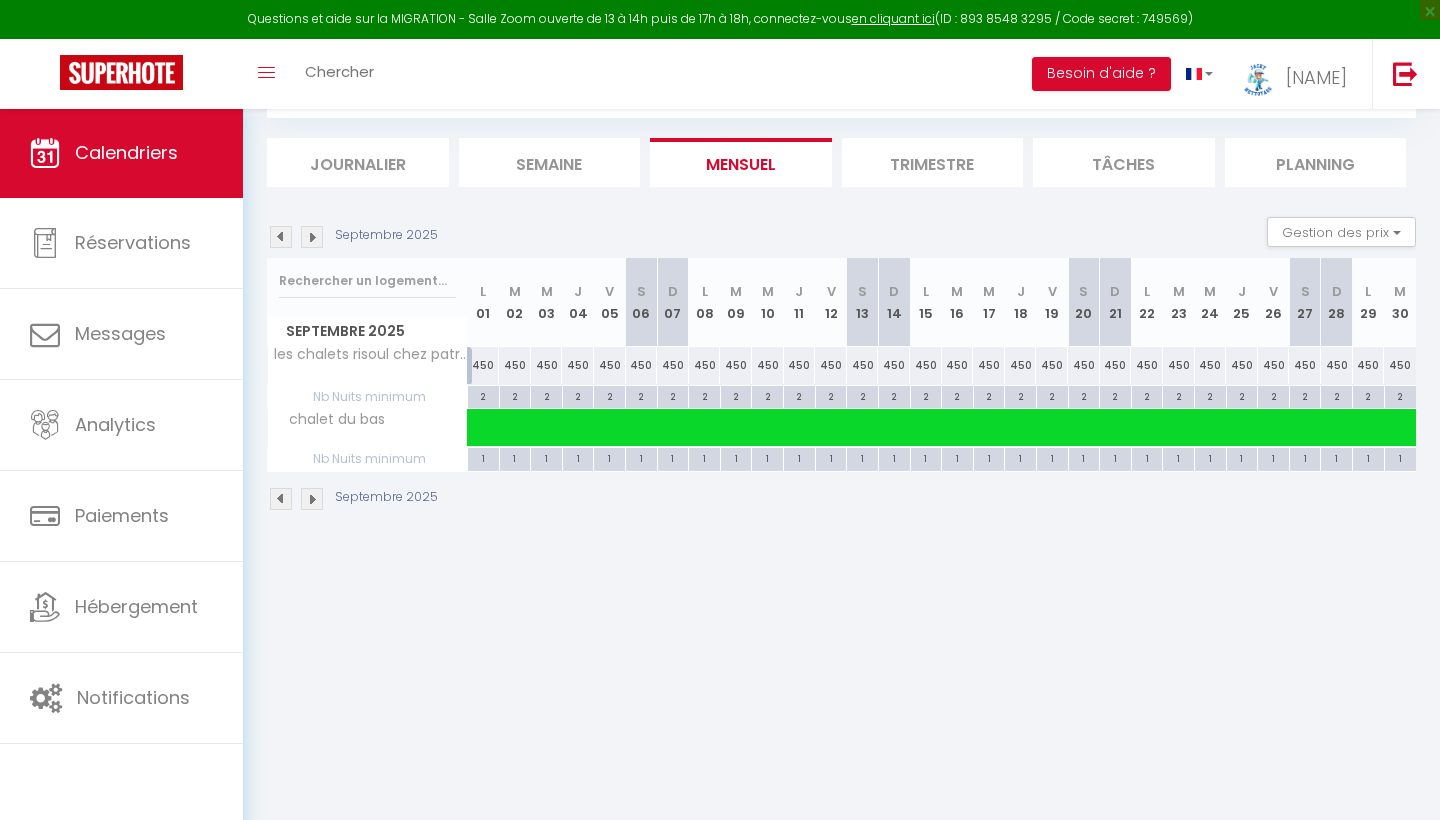 click at bounding box center (312, 237) 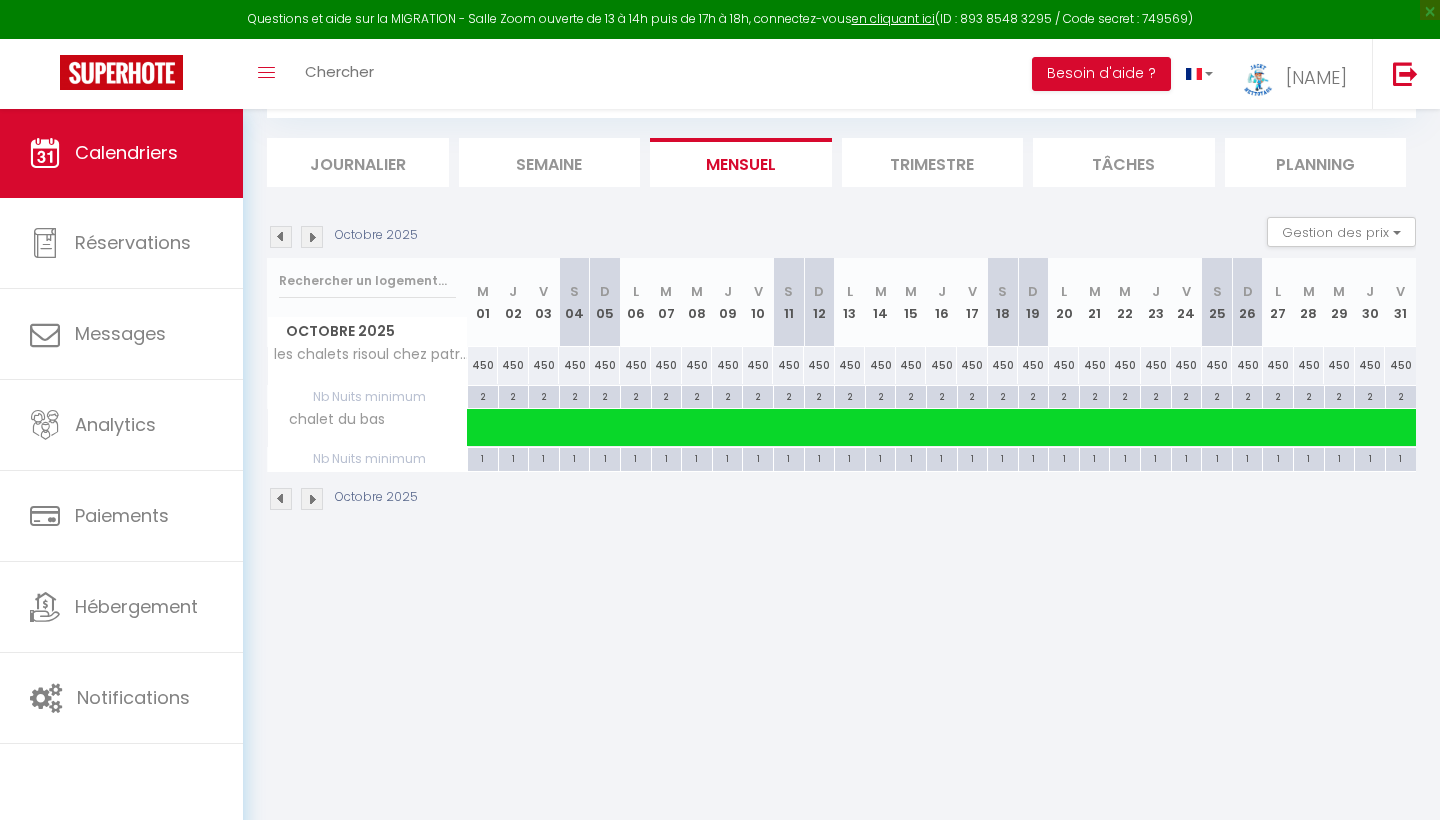 click at bounding box center (312, 237) 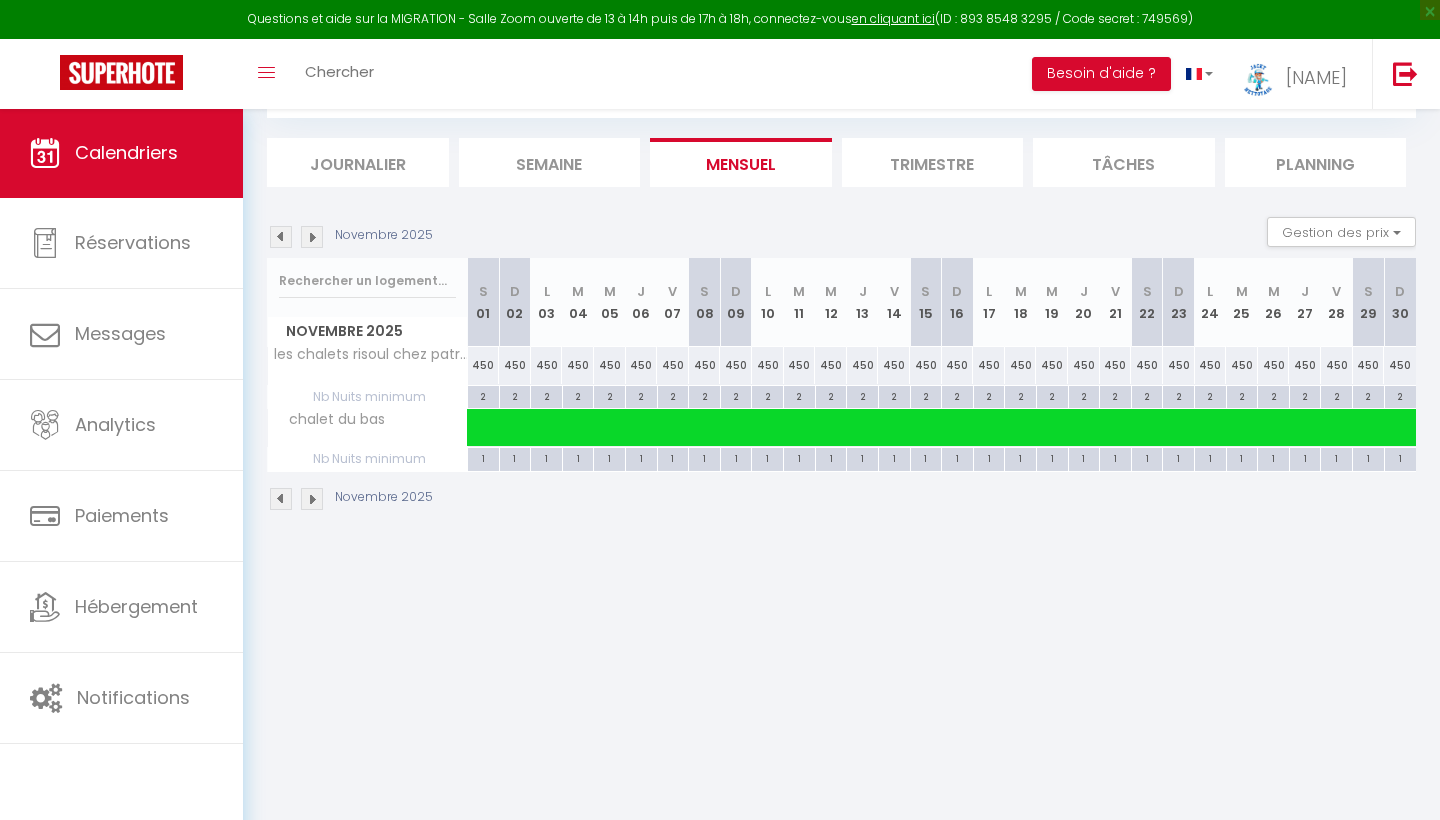 click at bounding box center [312, 237] 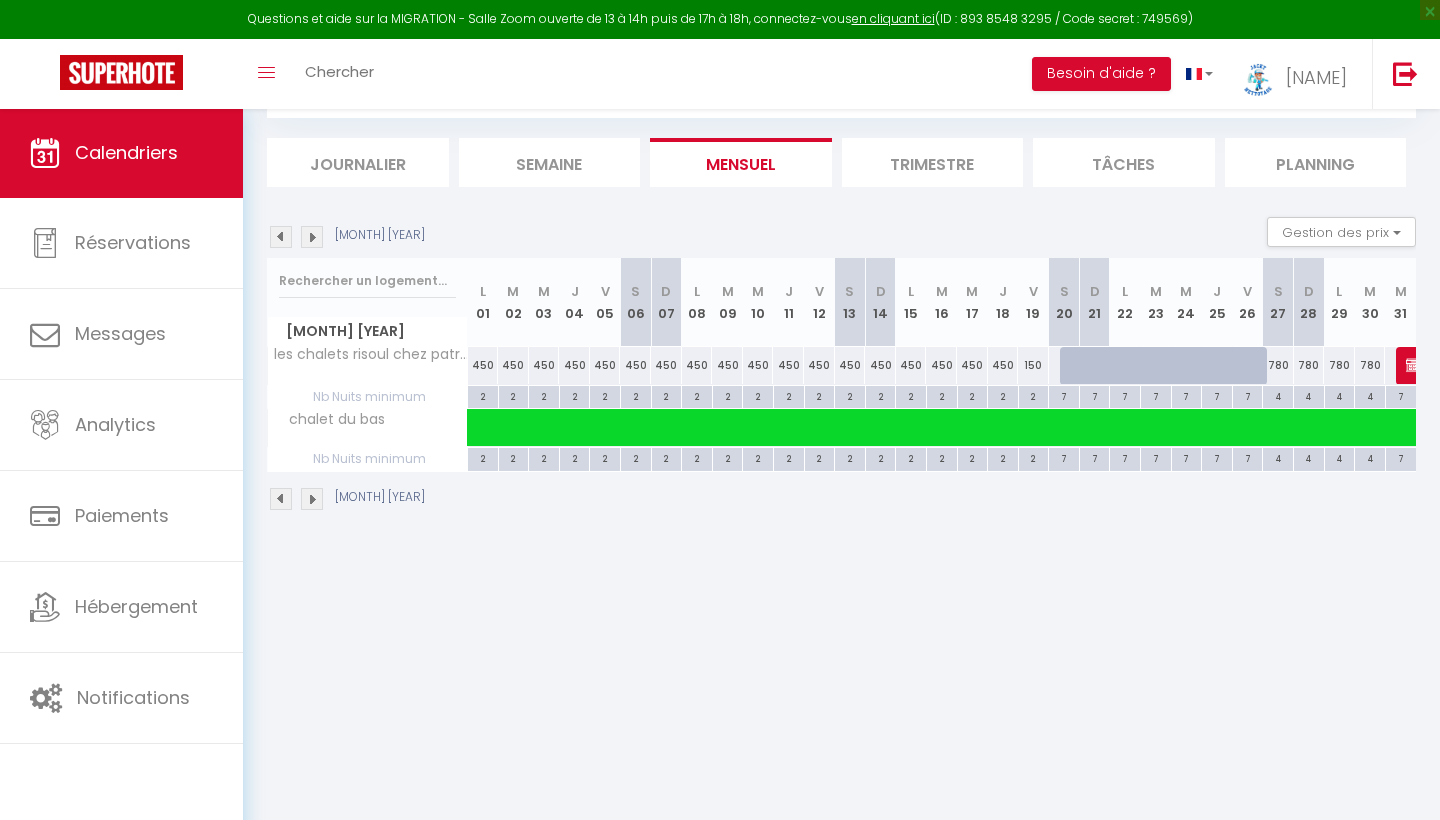 click at bounding box center [312, 237] 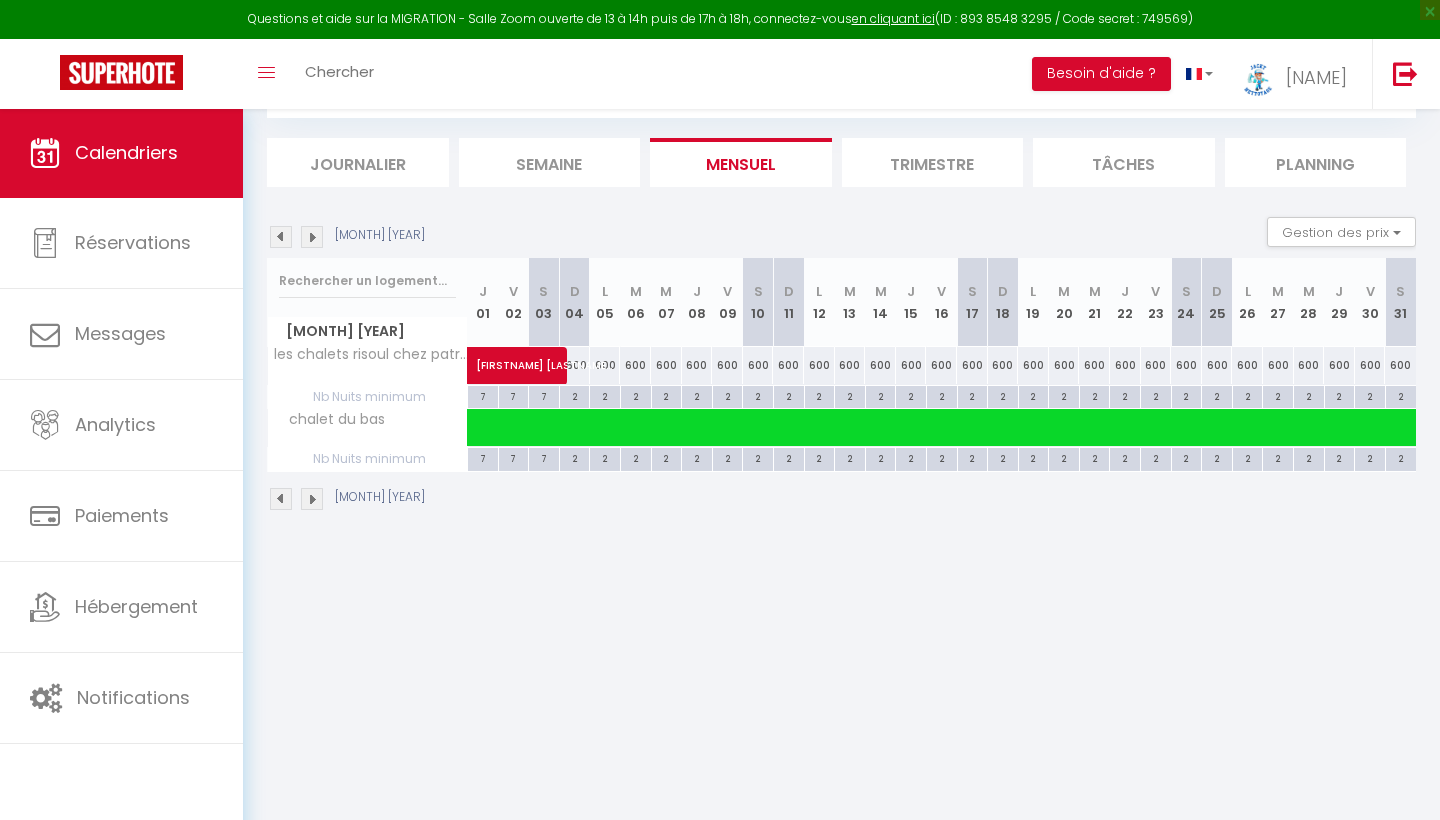 click at bounding box center [281, 237] 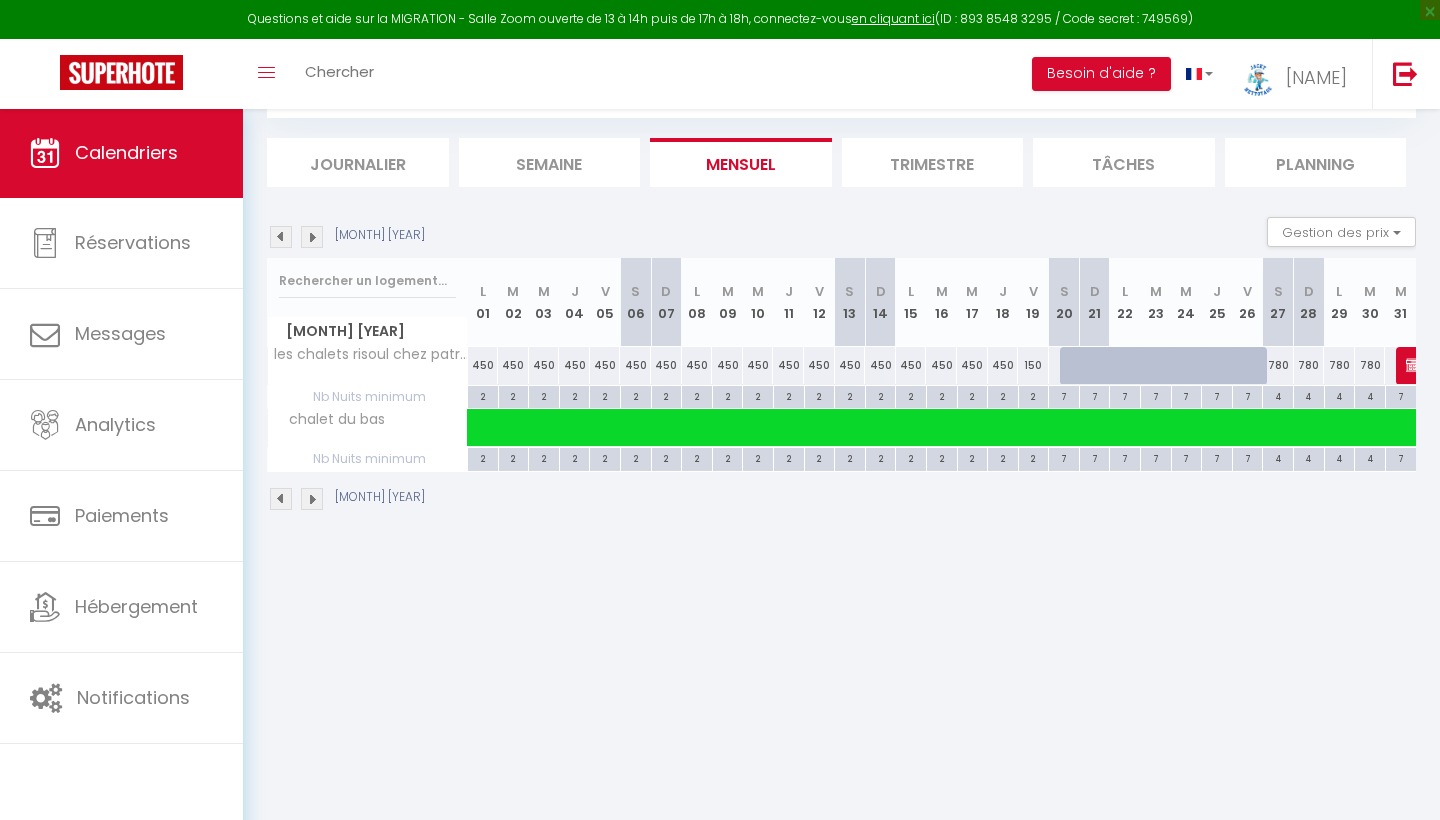 click at bounding box center [281, 237] 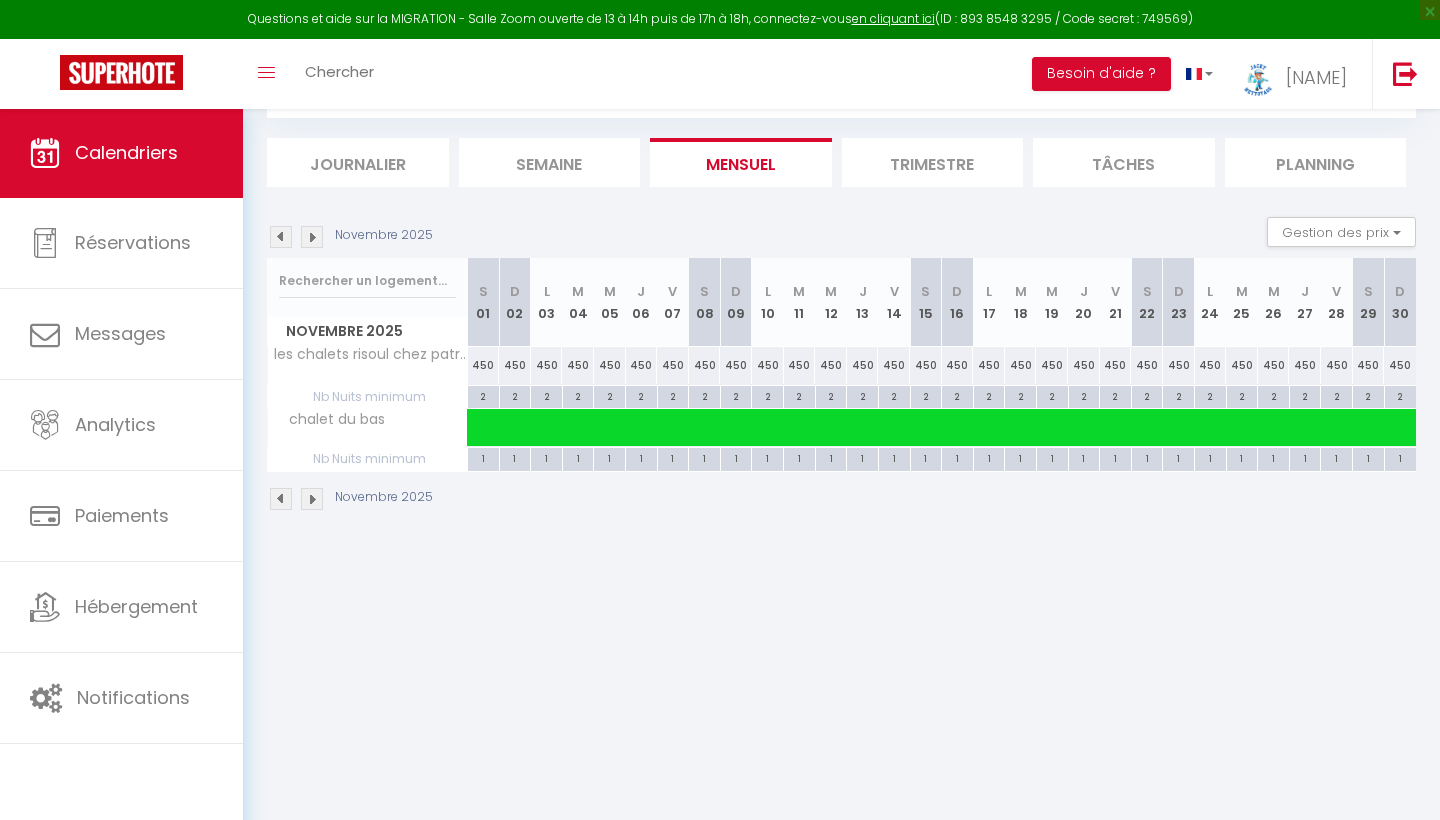click at bounding box center (281, 237) 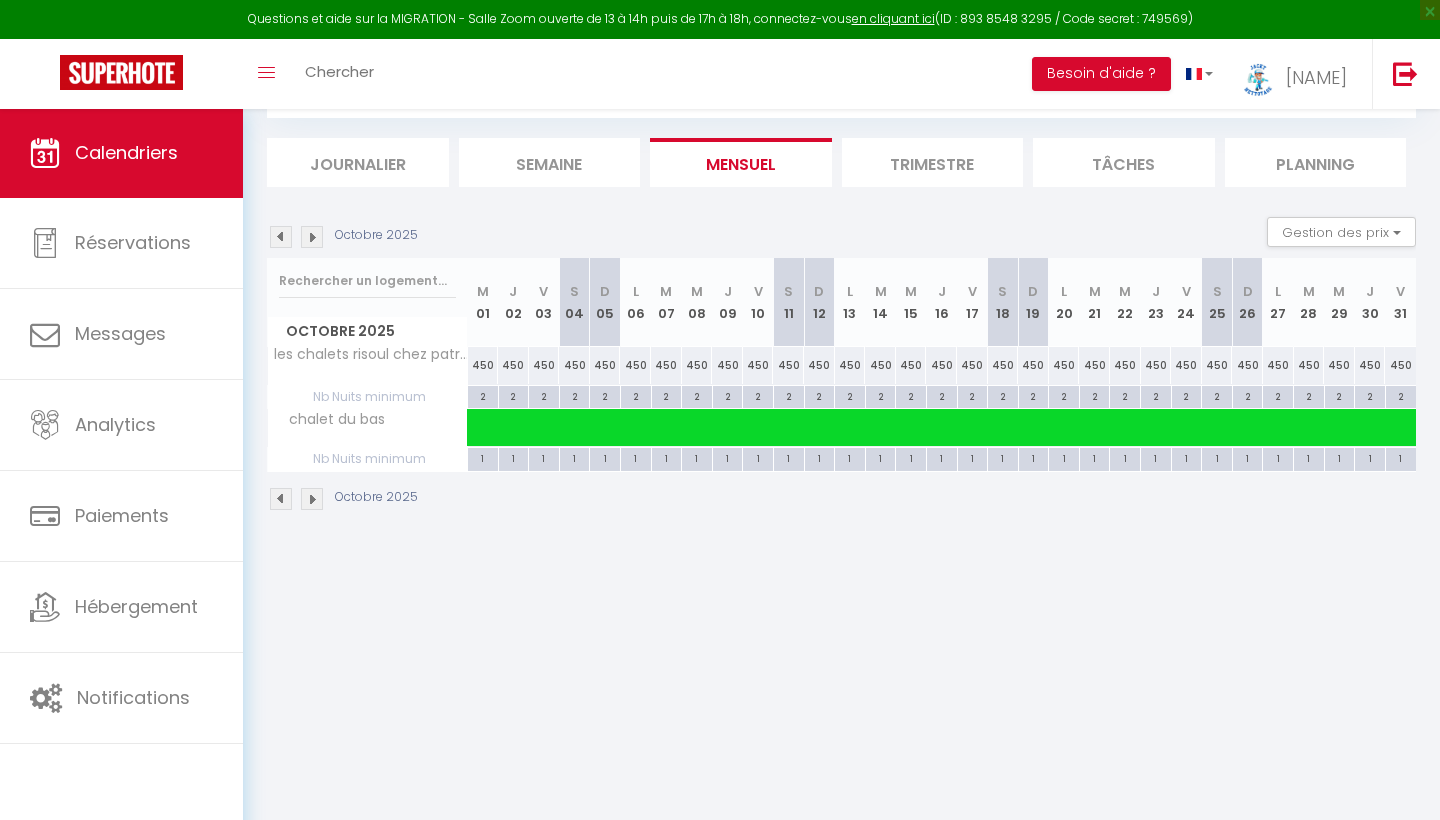 click at bounding box center [281, 237] 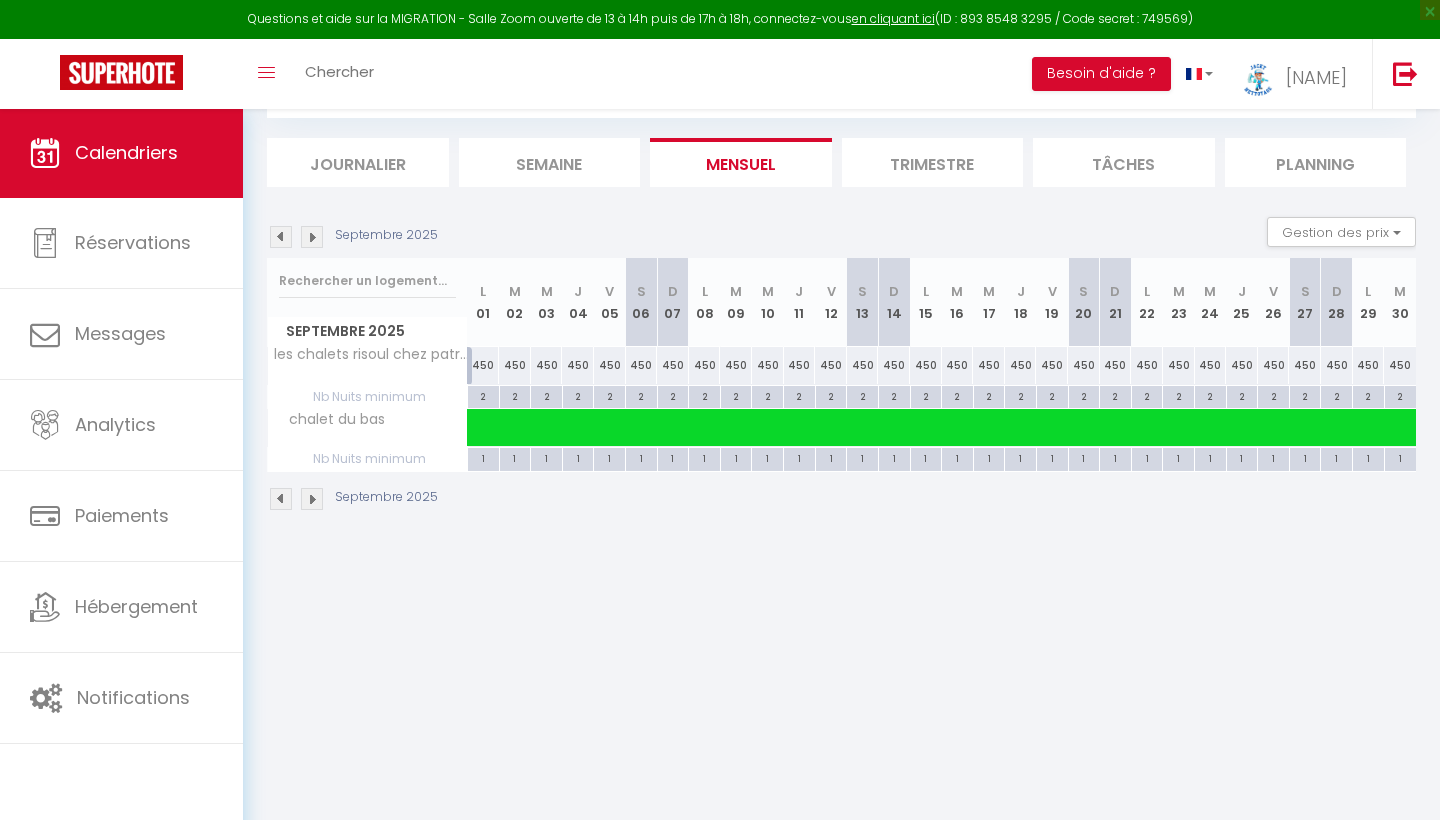 click at bounding box center [281, 237] 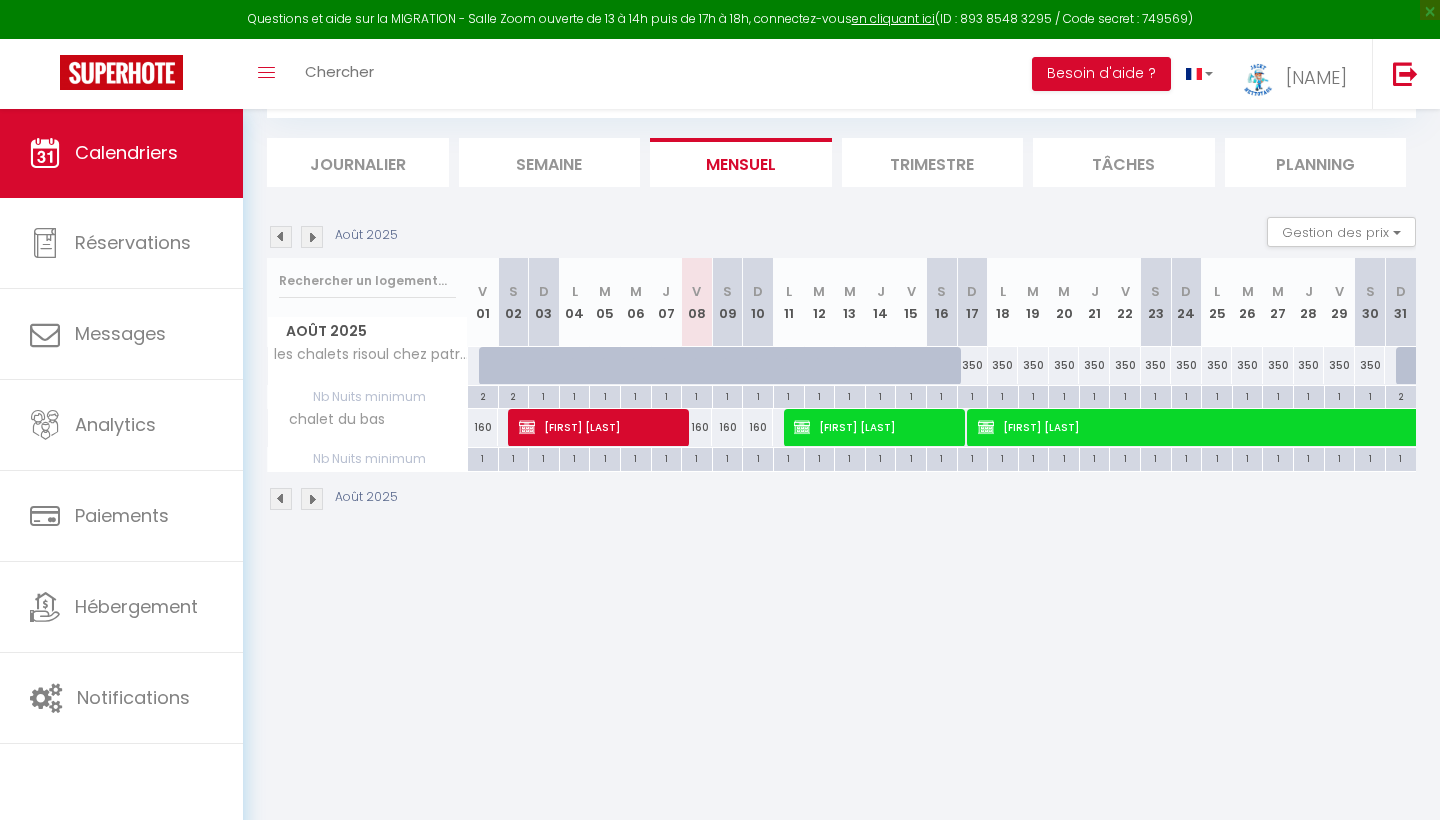 click at bounding box center (312, 237) 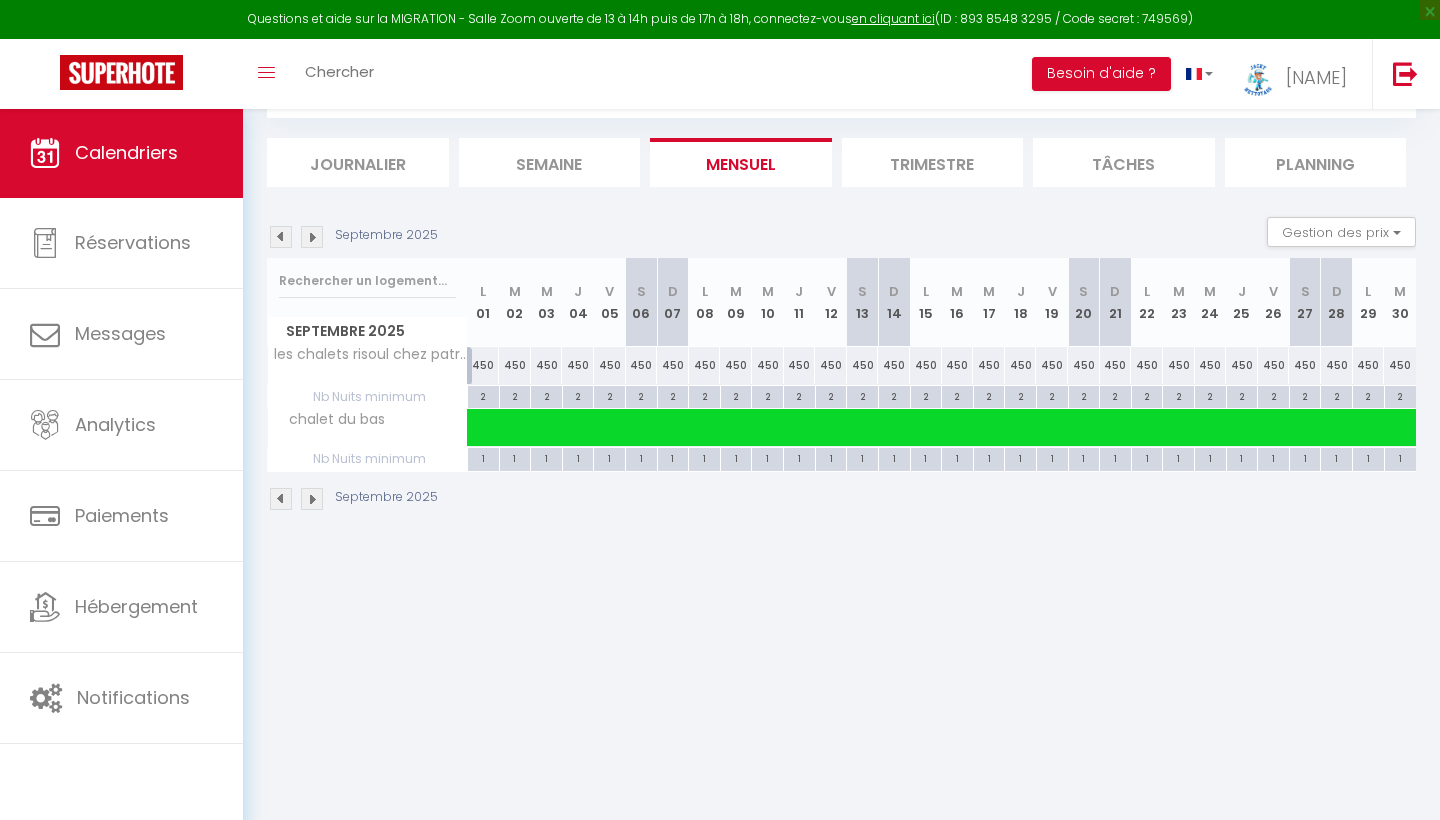 click at bounding box center [312, 237] 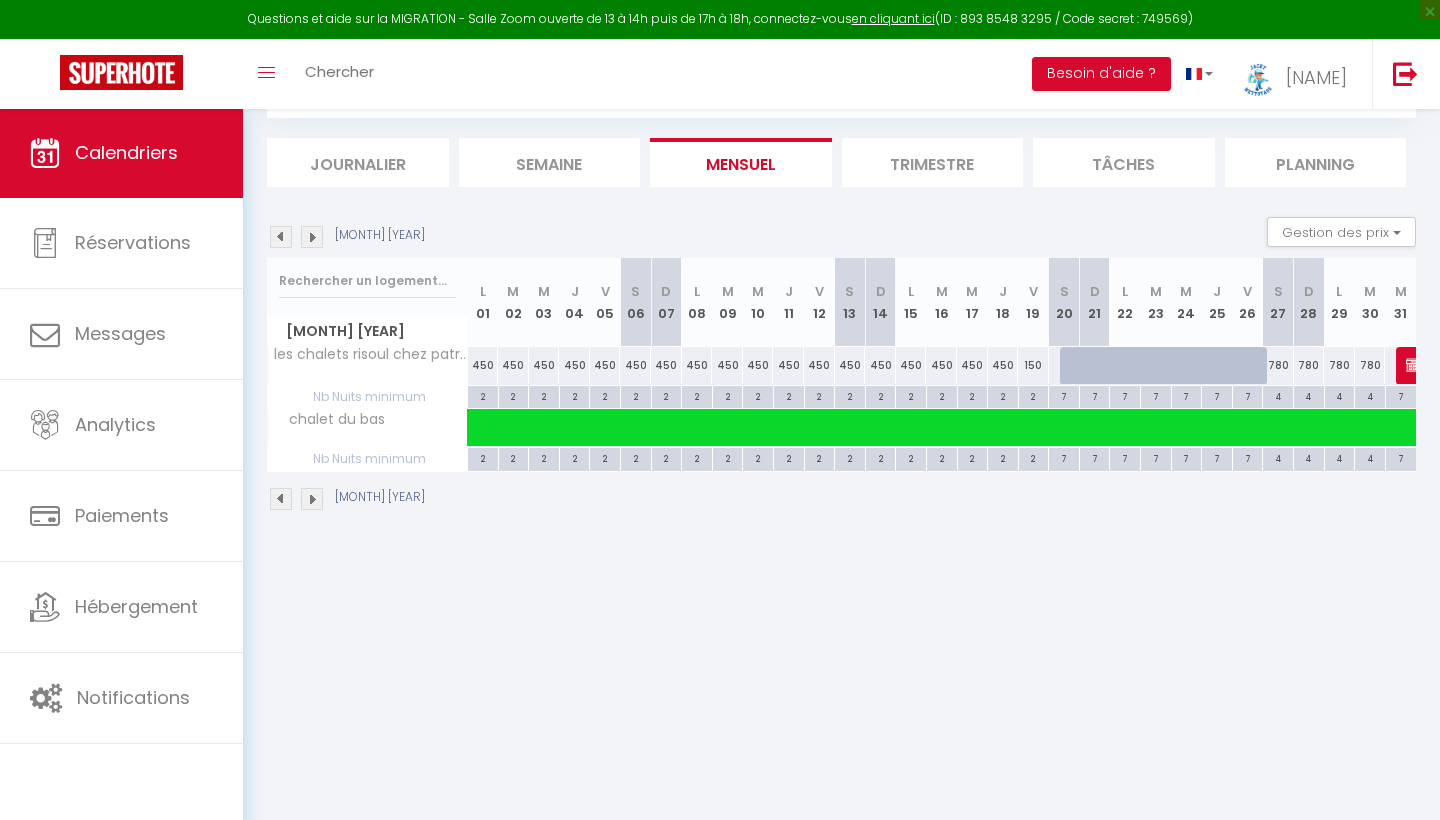 click at bounding box center (312, 237) 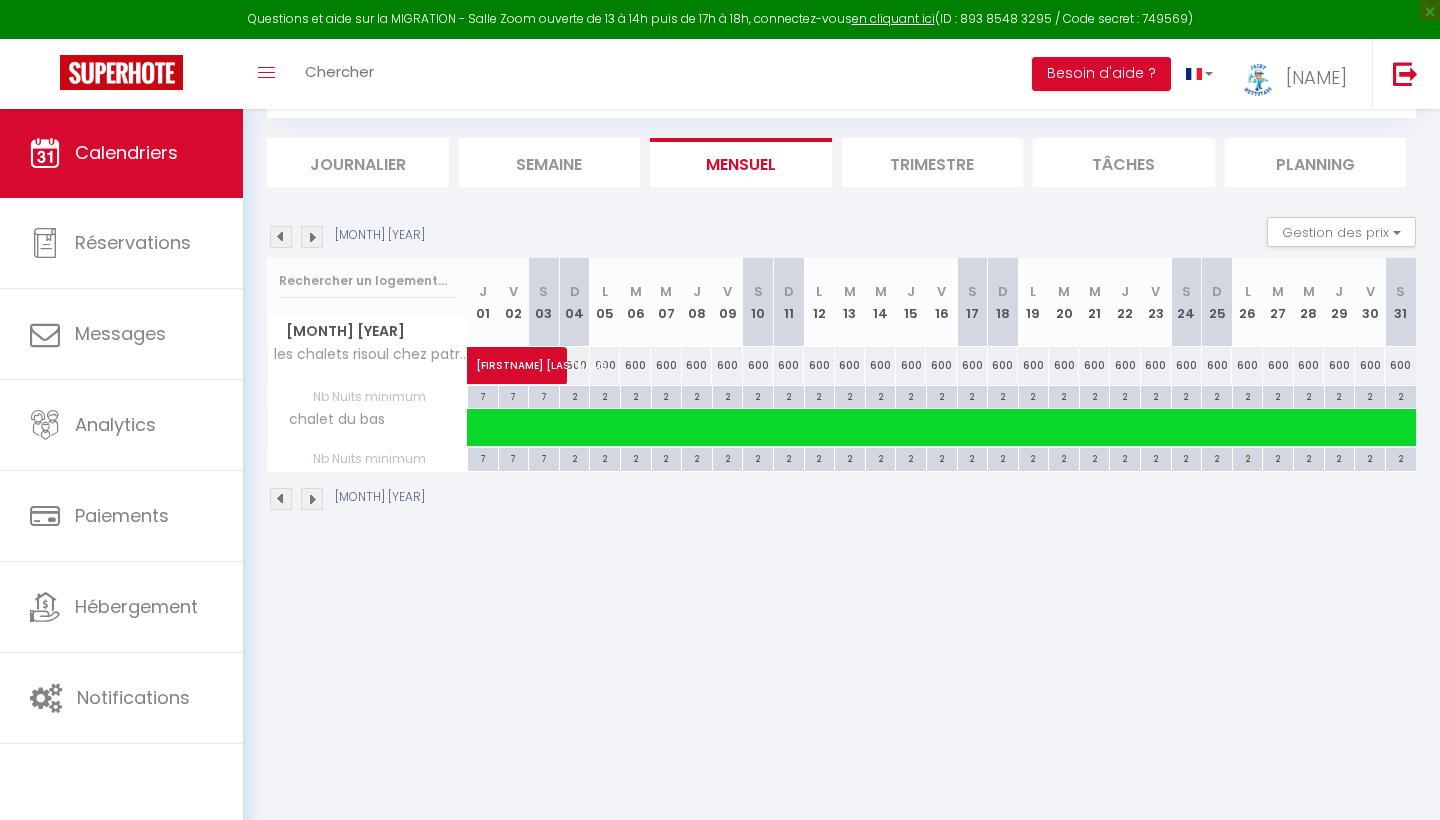 click at bounding box center (312, 237) 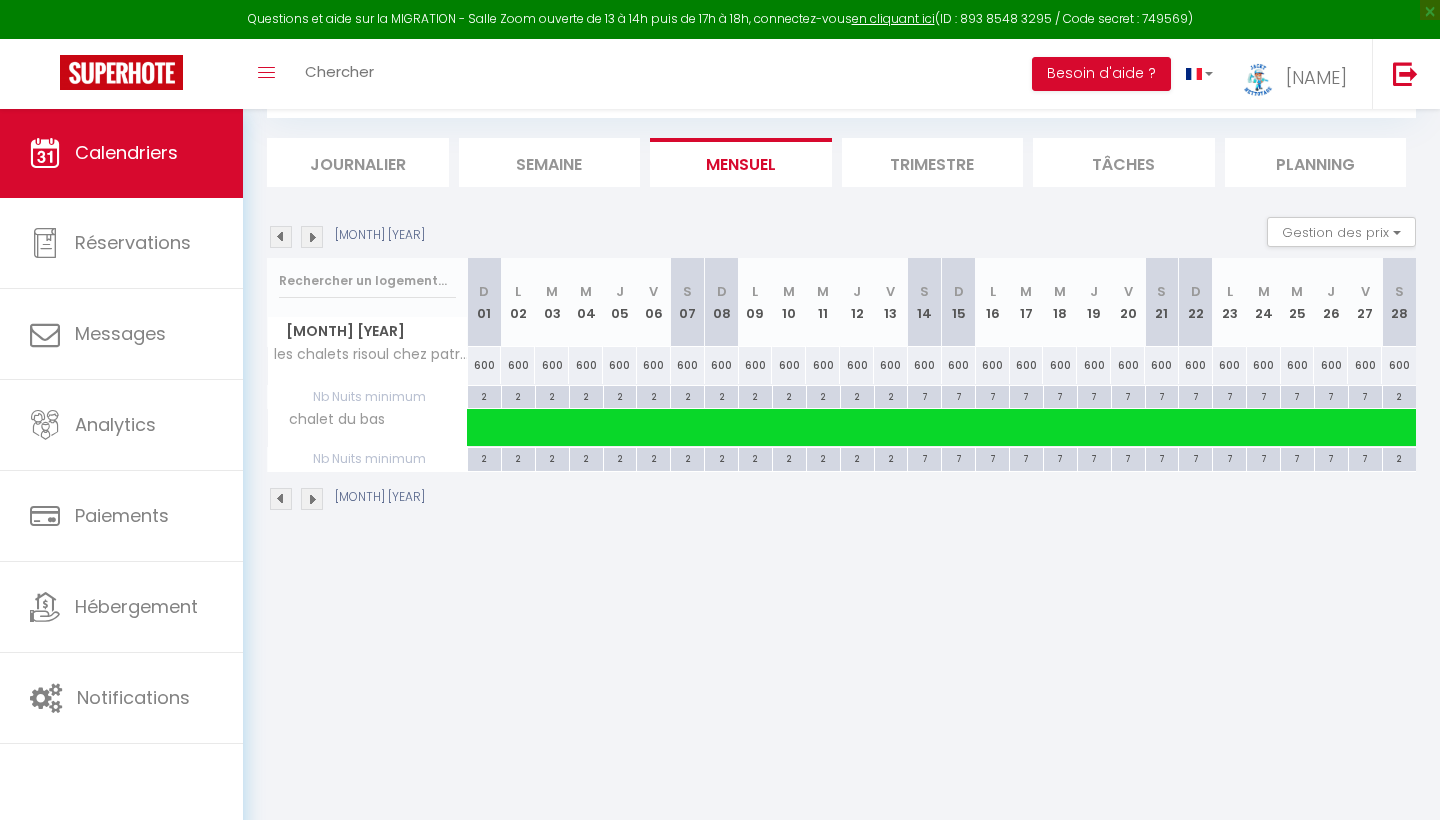 click at bounding box center (312, 237) 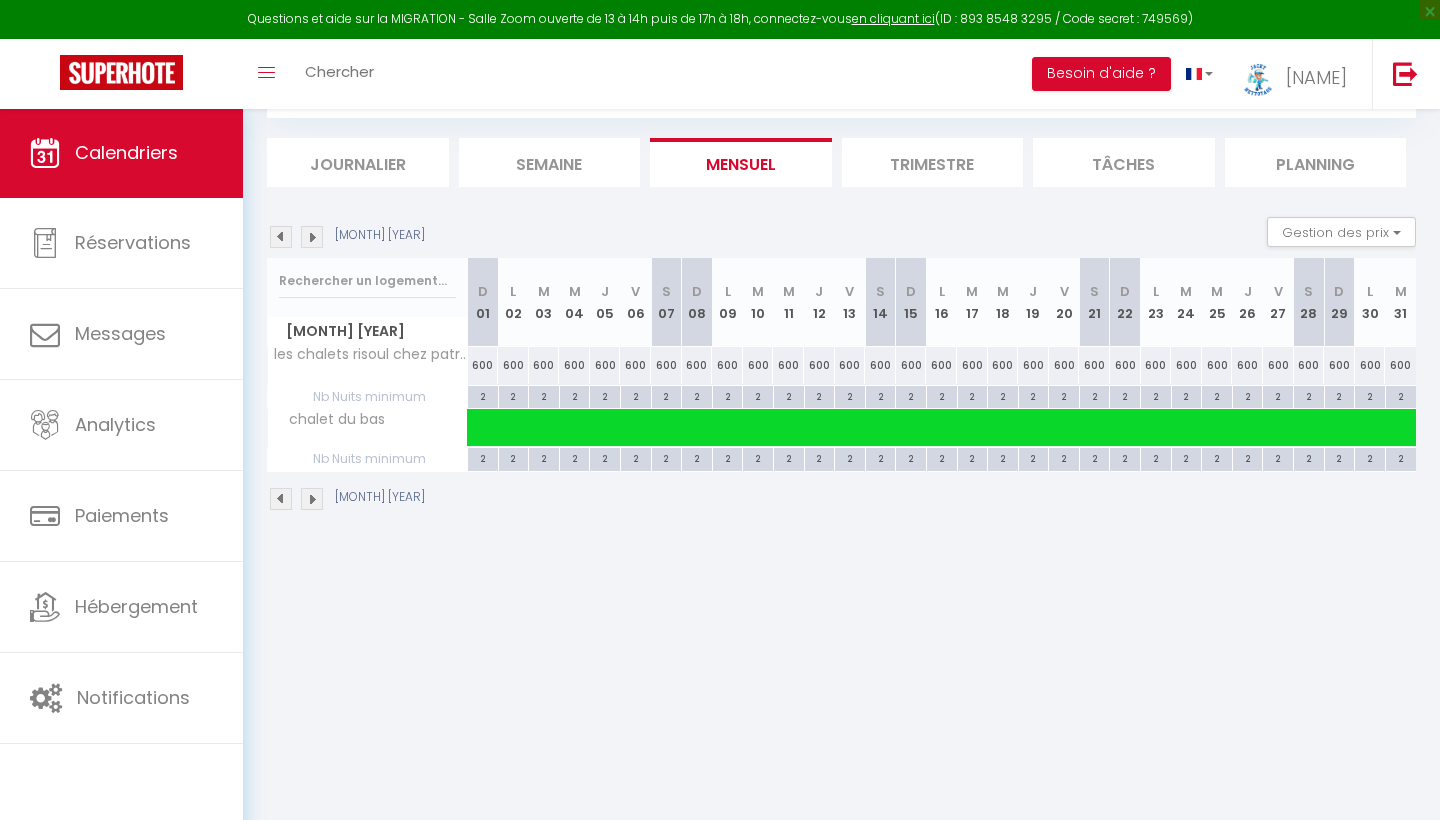 click at bounding box center (312, 237) 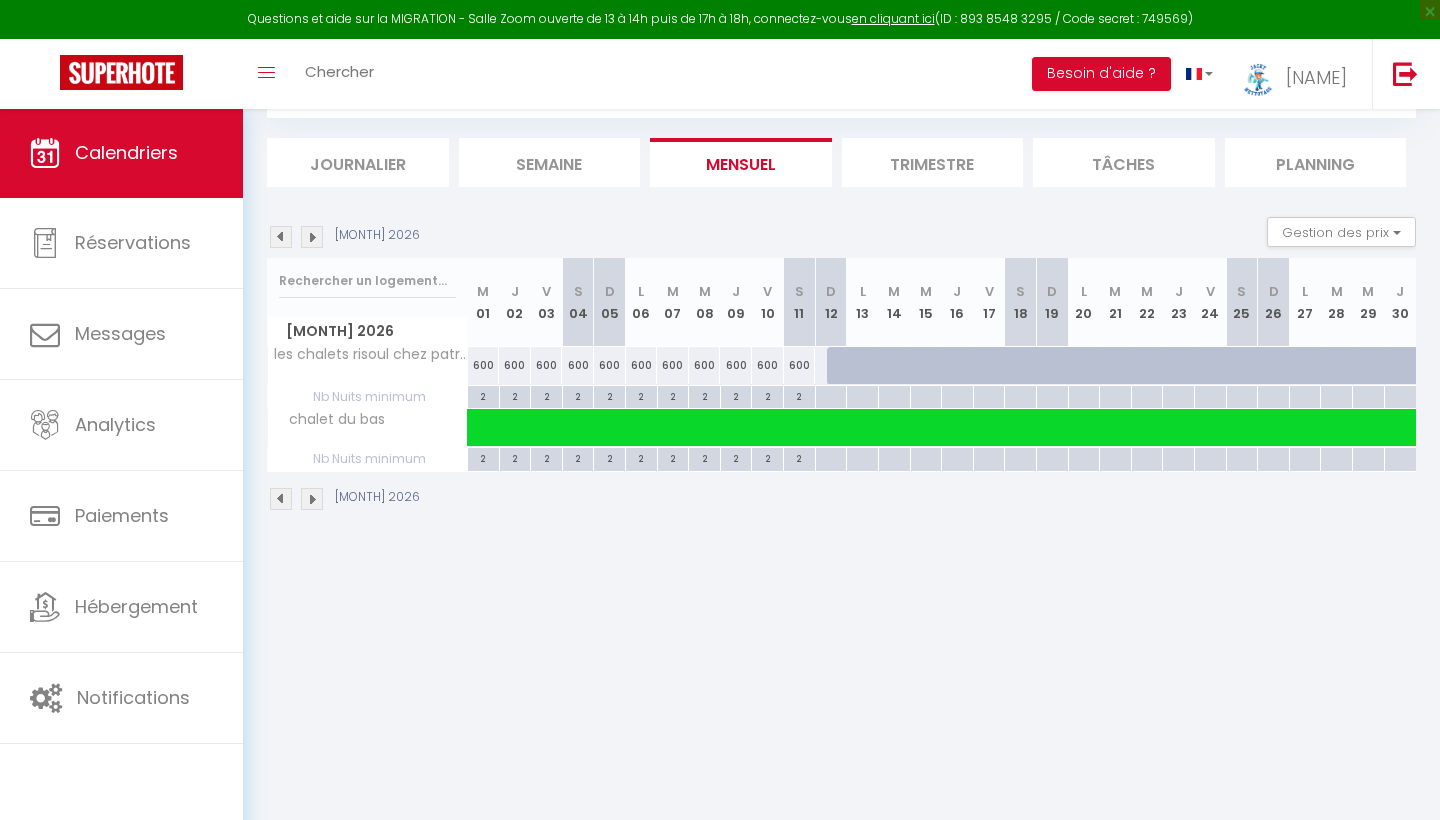 click at bounding box center [281, 237] 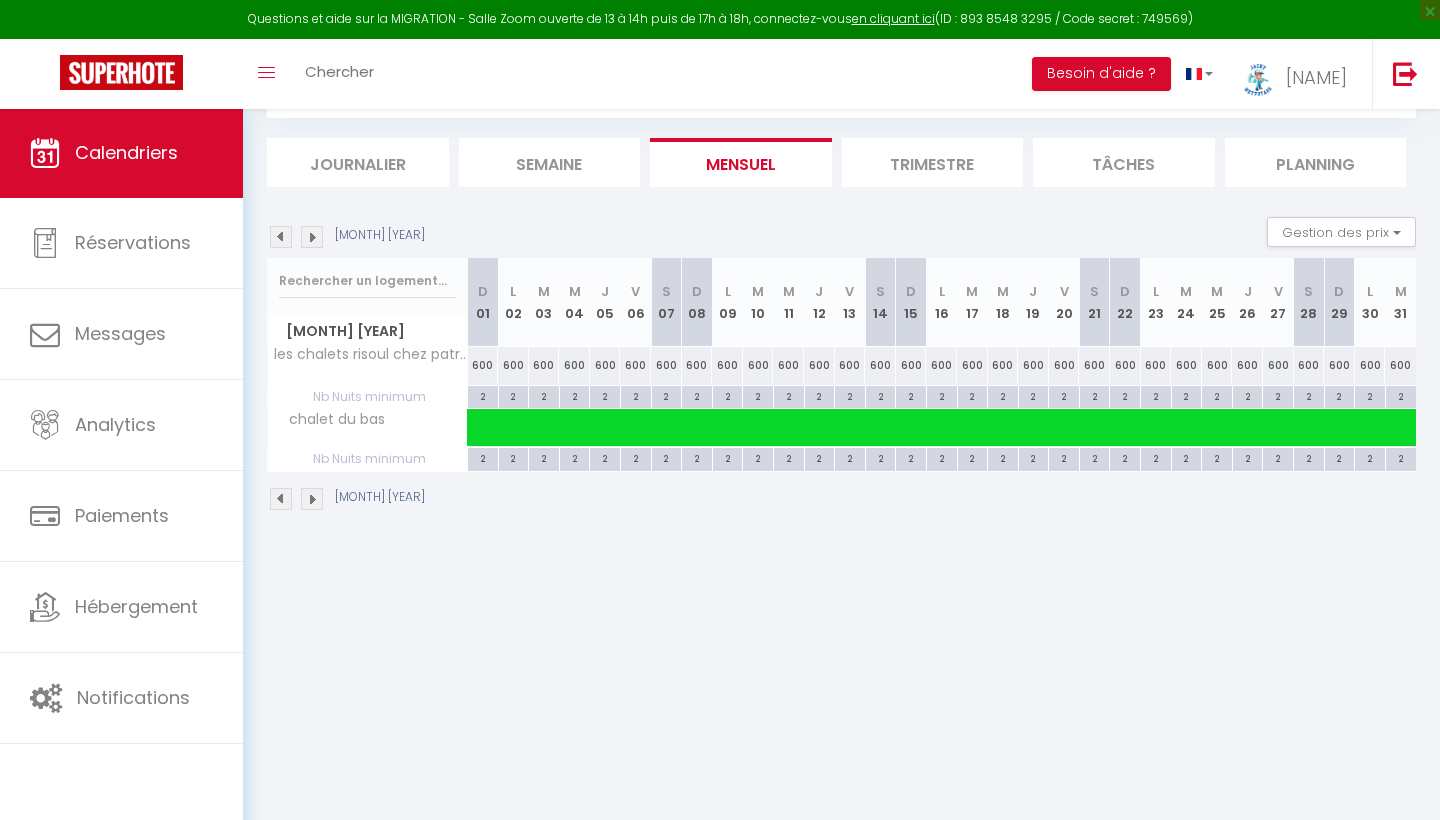 click at bounding box center [281, 237] 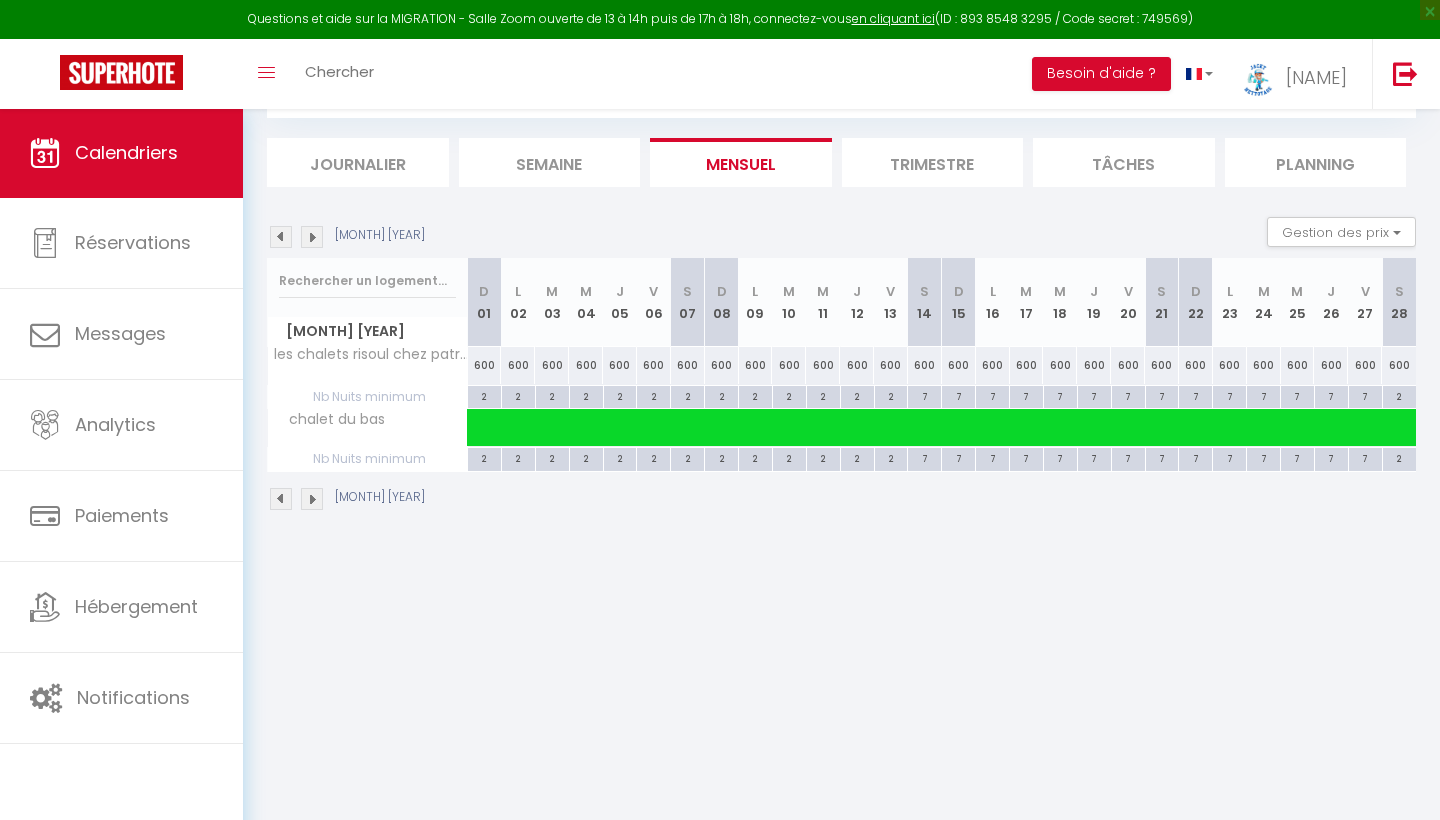 click at bounding box center (281, 237) 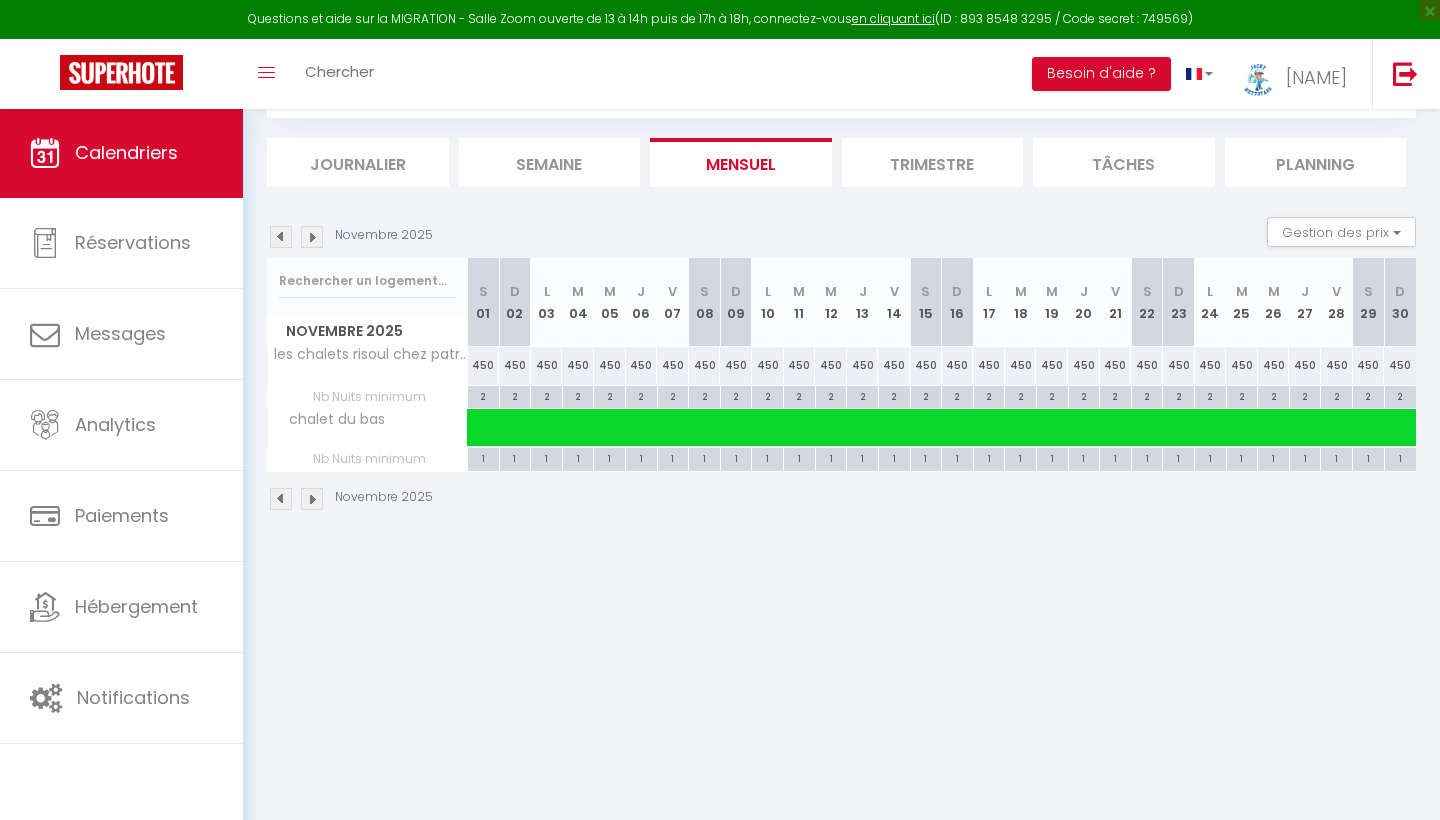 click at bounding box center (281, 237) 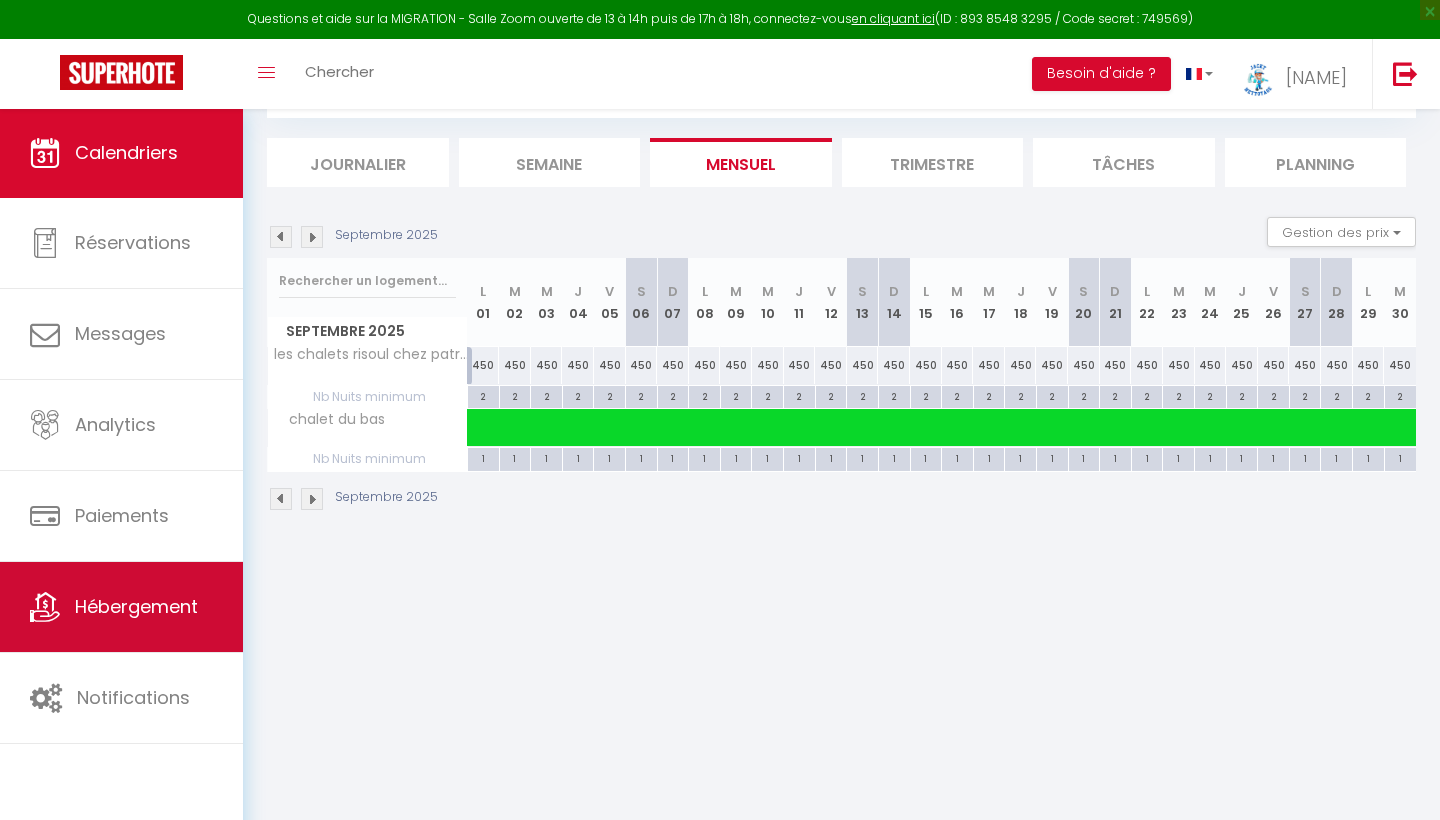 click on "Hébergement" at bounding box center (121, 607) 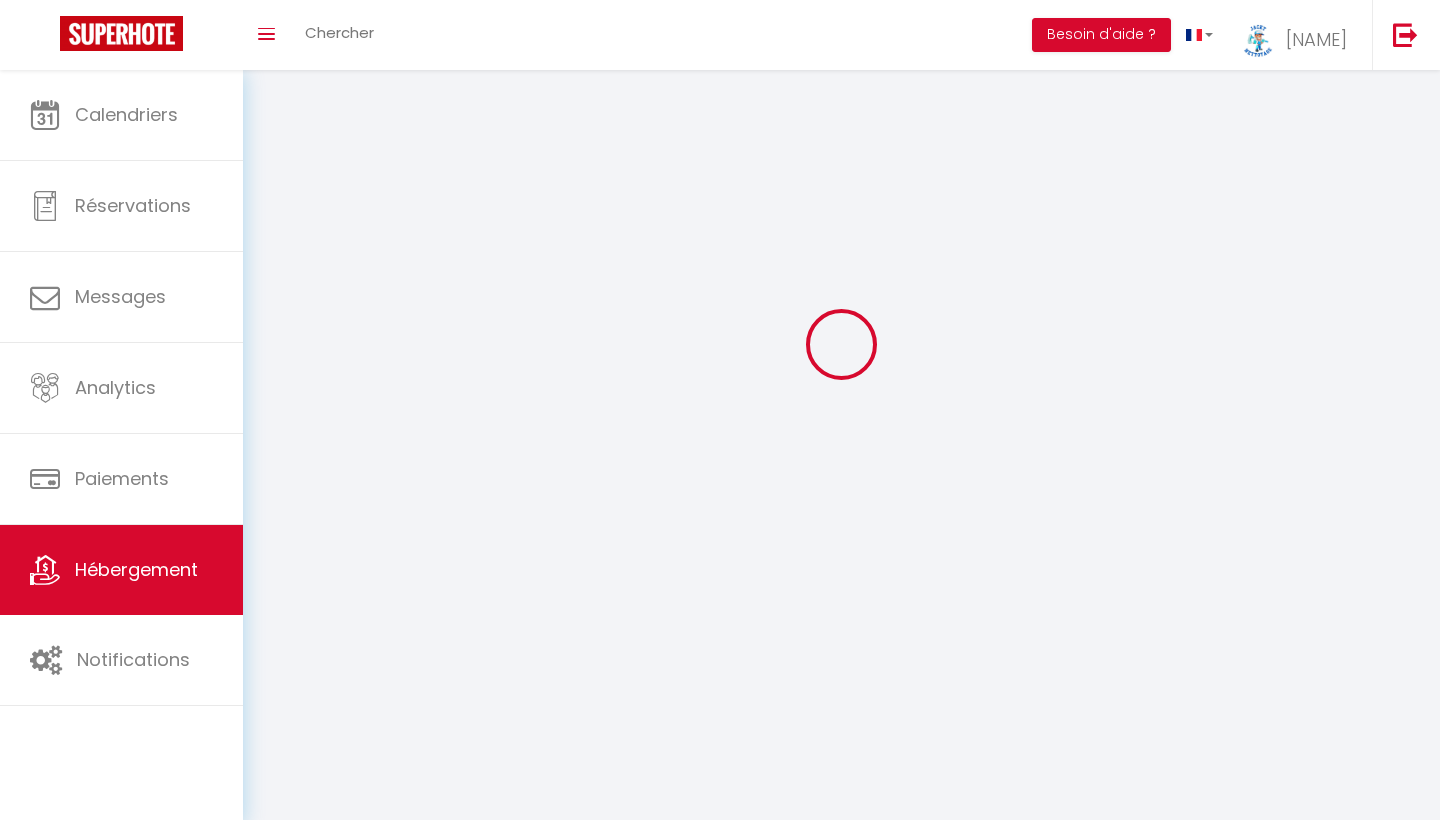 scroll, scrollTop: 0, scrollLeft: 0, axis: both 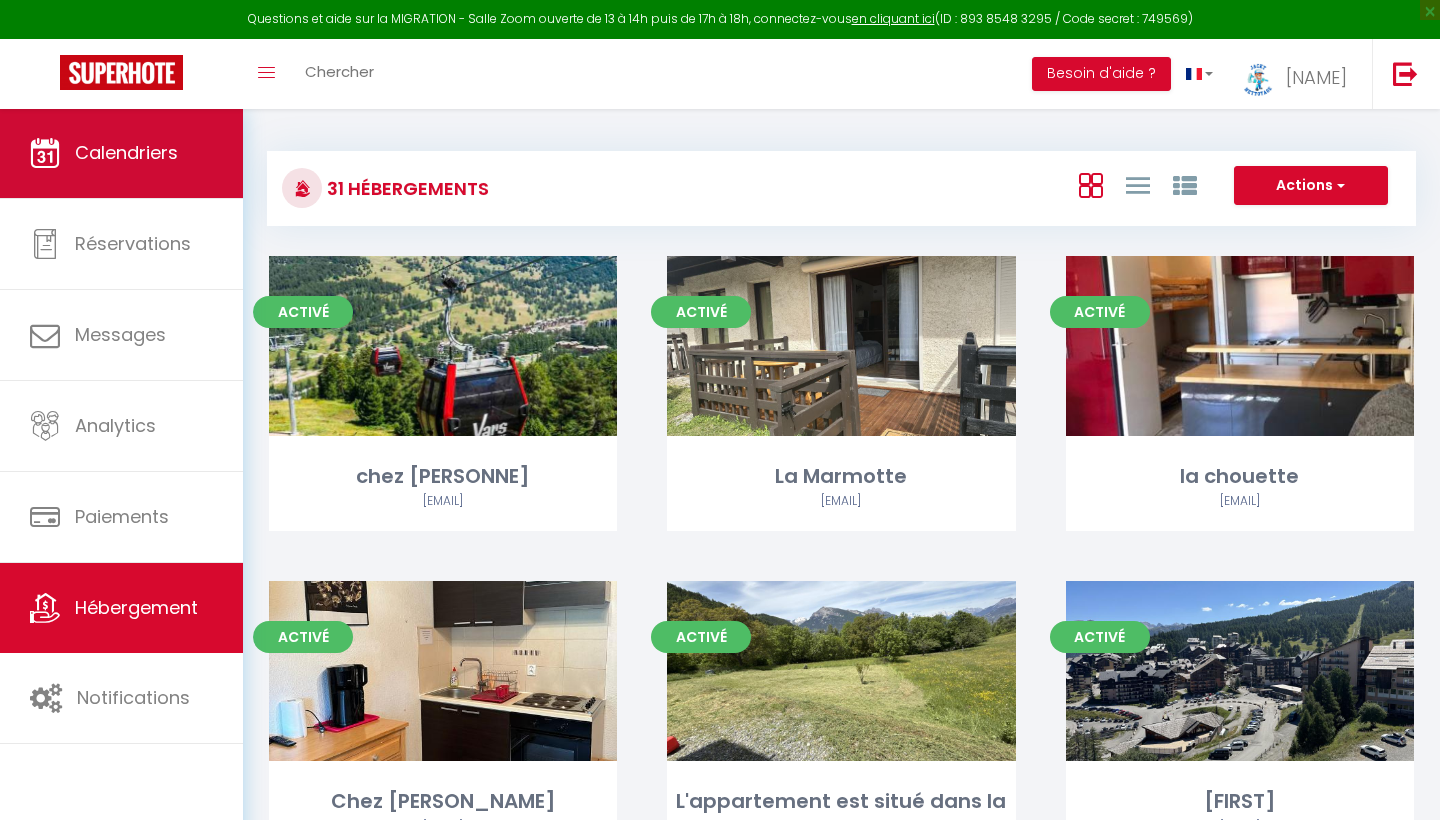 click on "Calendriers" at bounding box center (121, 153) 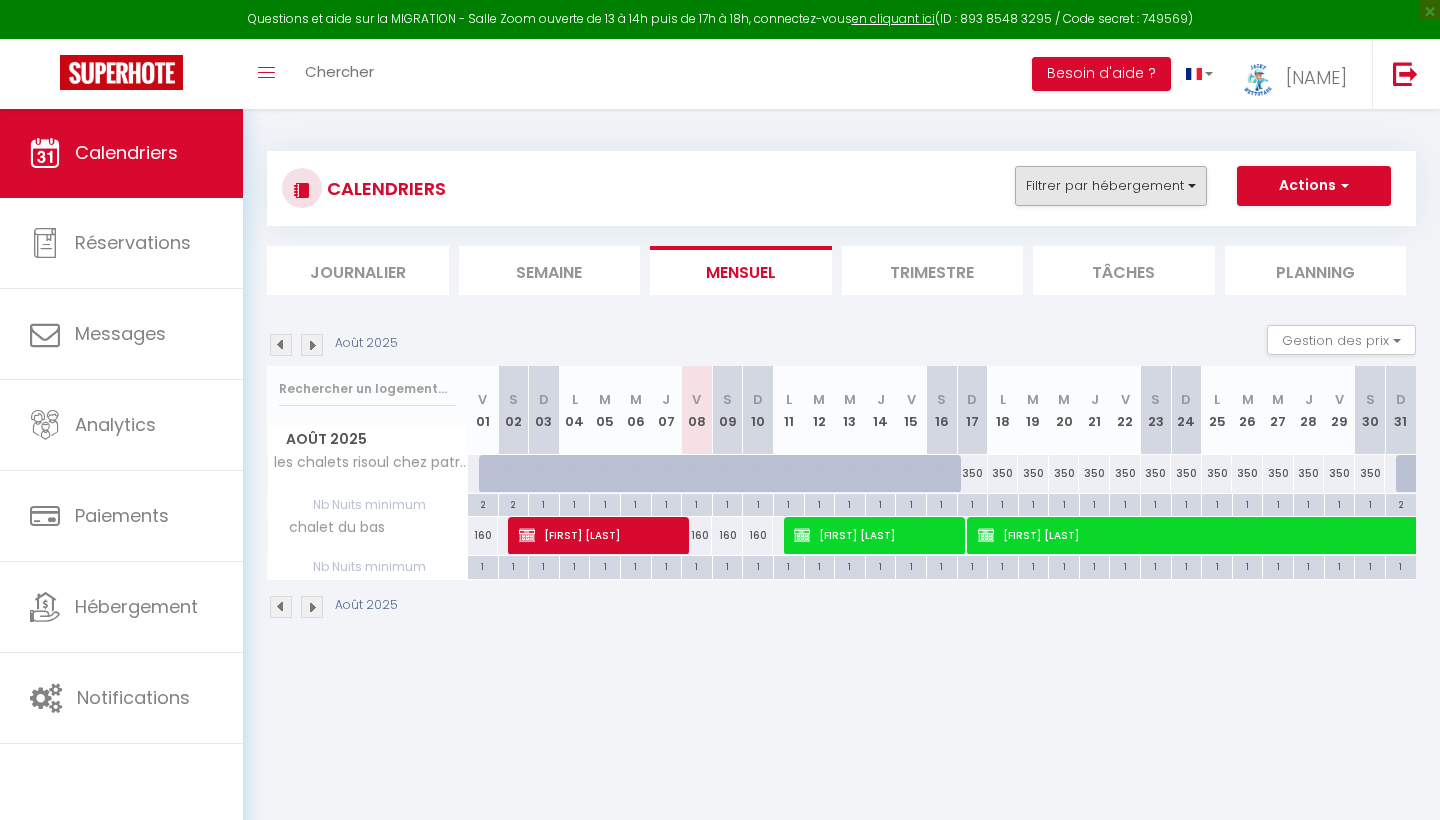 click on "Filtrer par hébergement" at bounding box center [1111, 186] 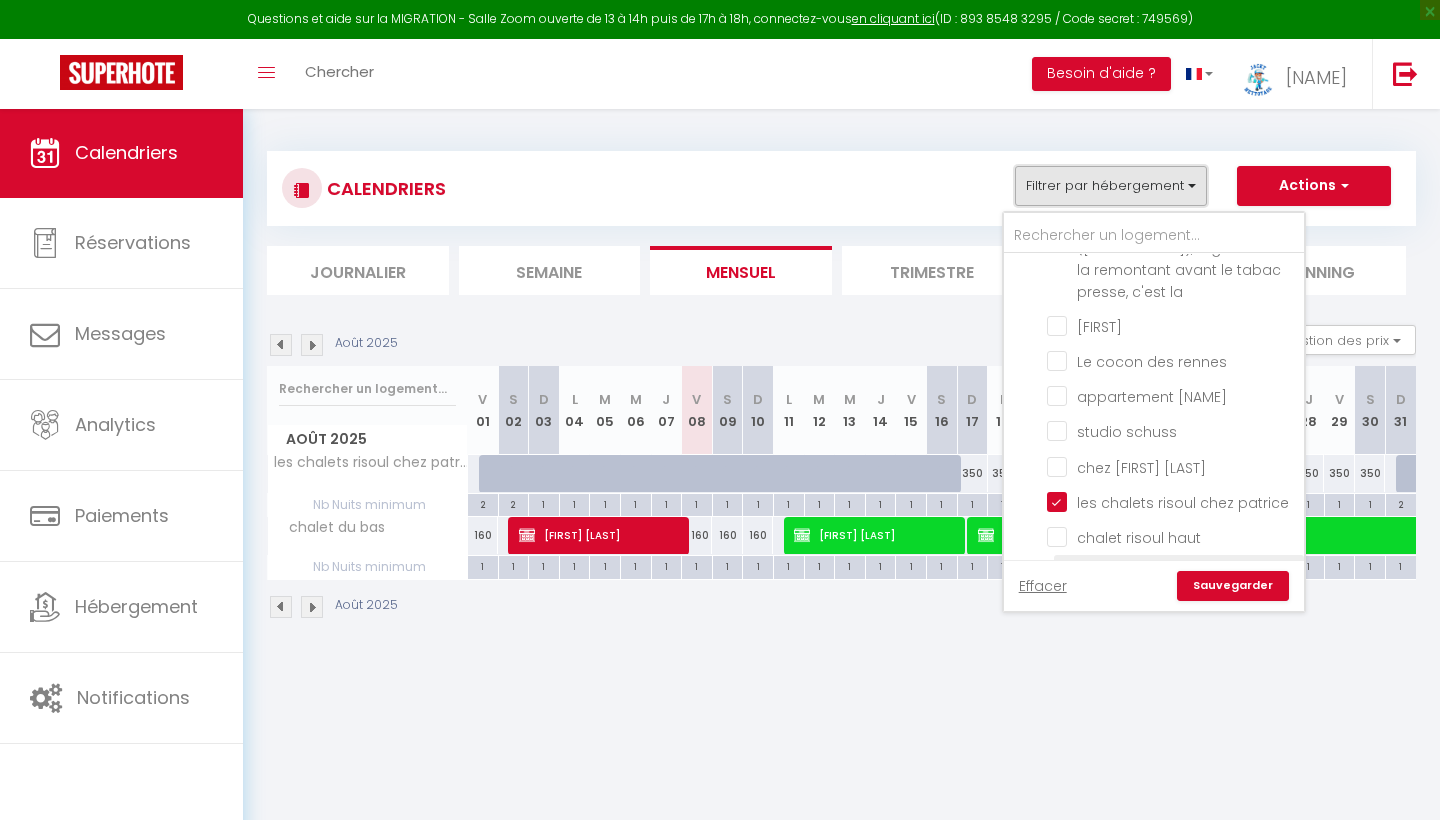 scroll, scrollTop: 292, scrollLeft: 0, axis: vertical 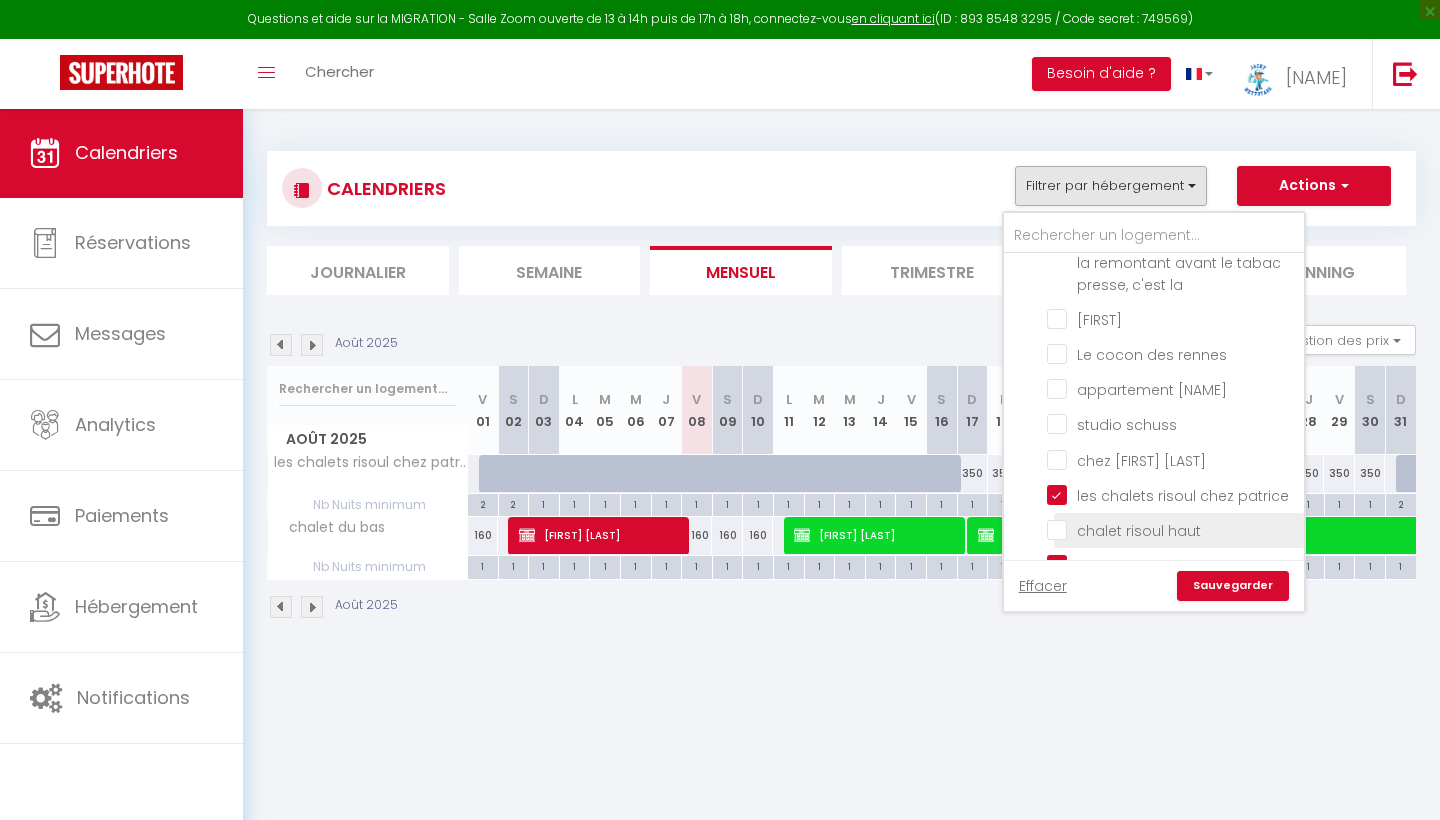 click on "chalet risoul haut" at bounding box center (1172, 529) 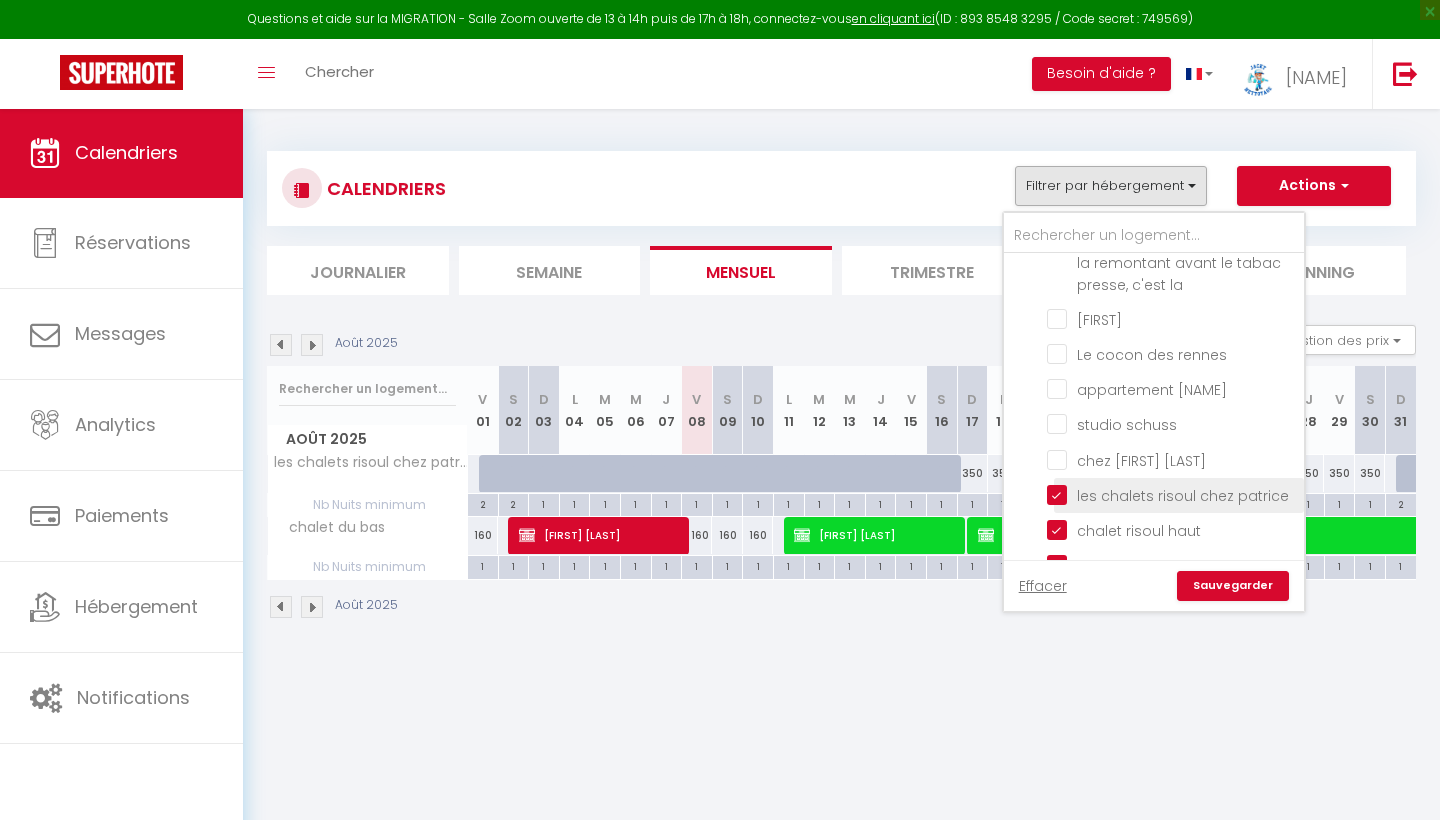 click on "les chalets risoul chez patrice" at bounding box center [1172, 494] 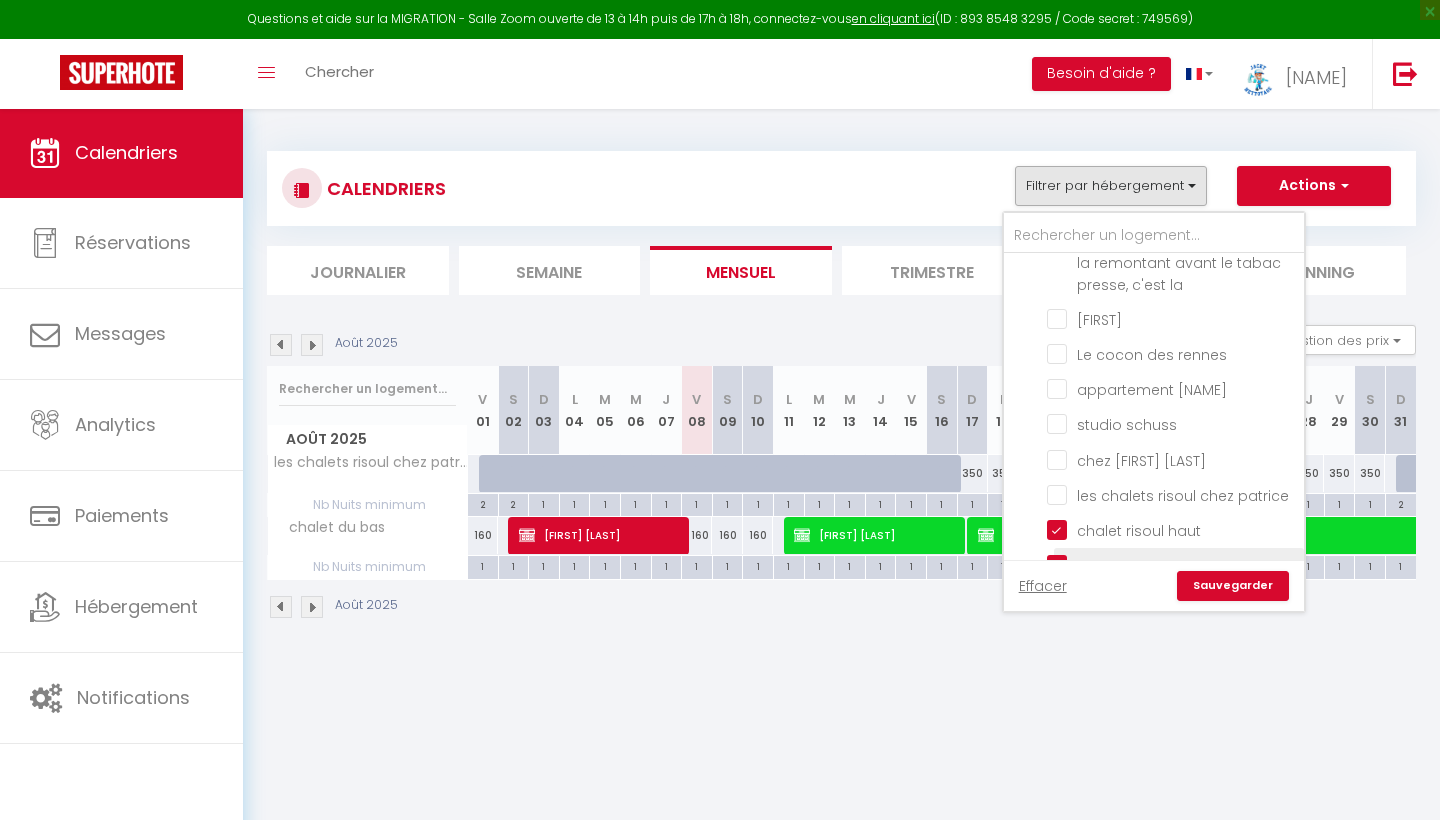 click on "chalet du bas" at bounding box center [1172, 564] 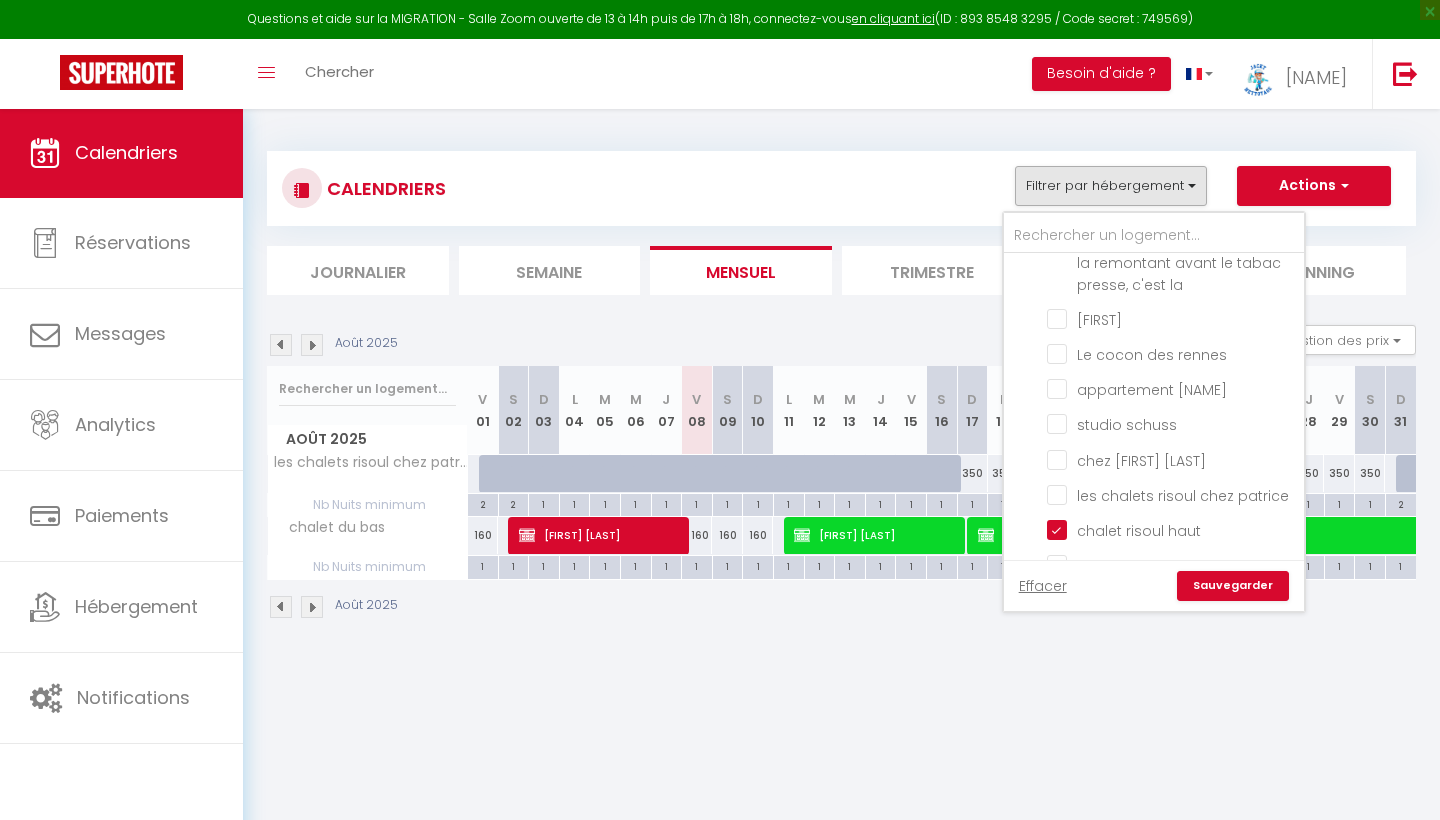 click on "Sauvegarder" at bounding box center (1233, 586) 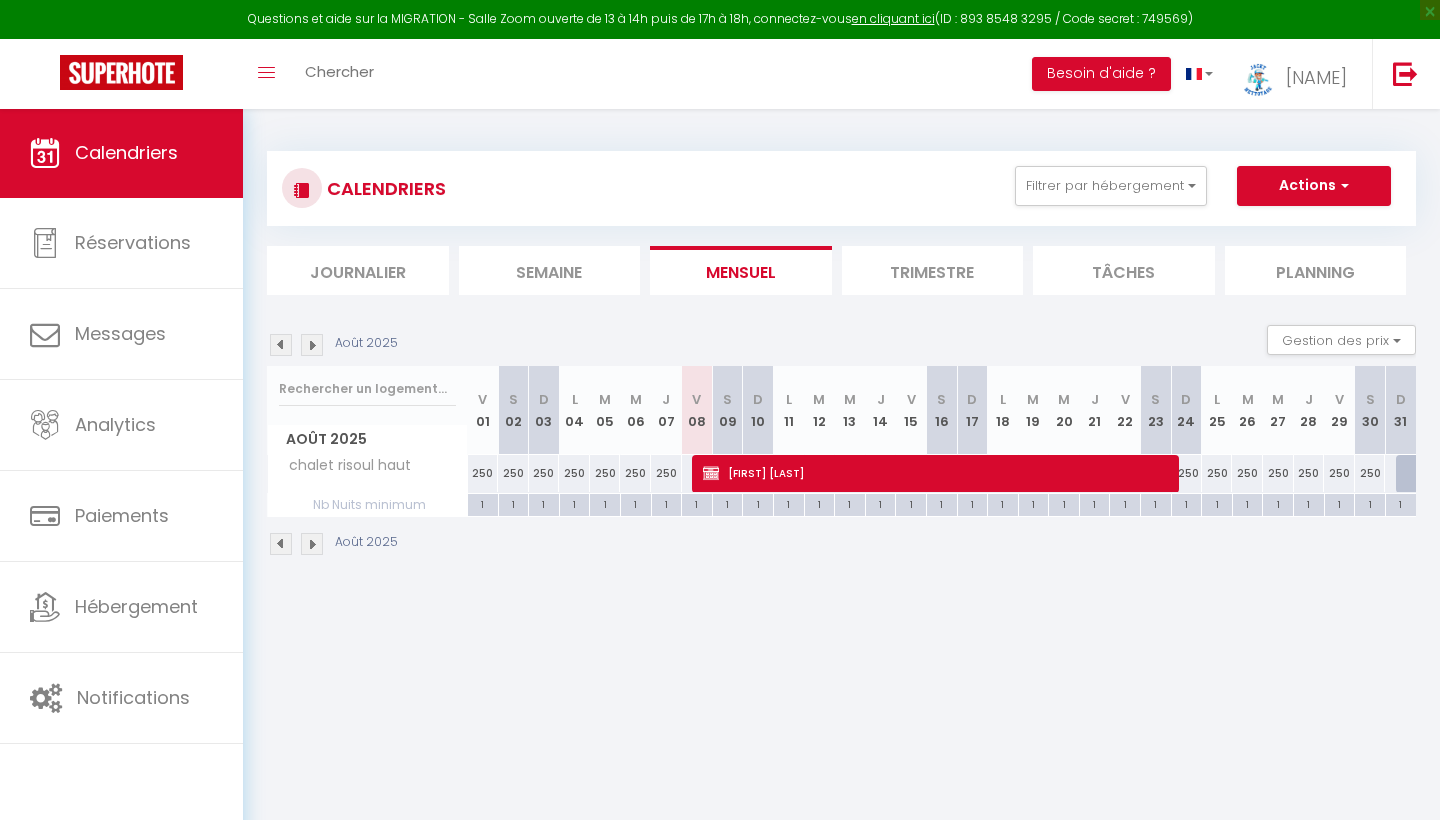 click at bounding box center (312, 345) 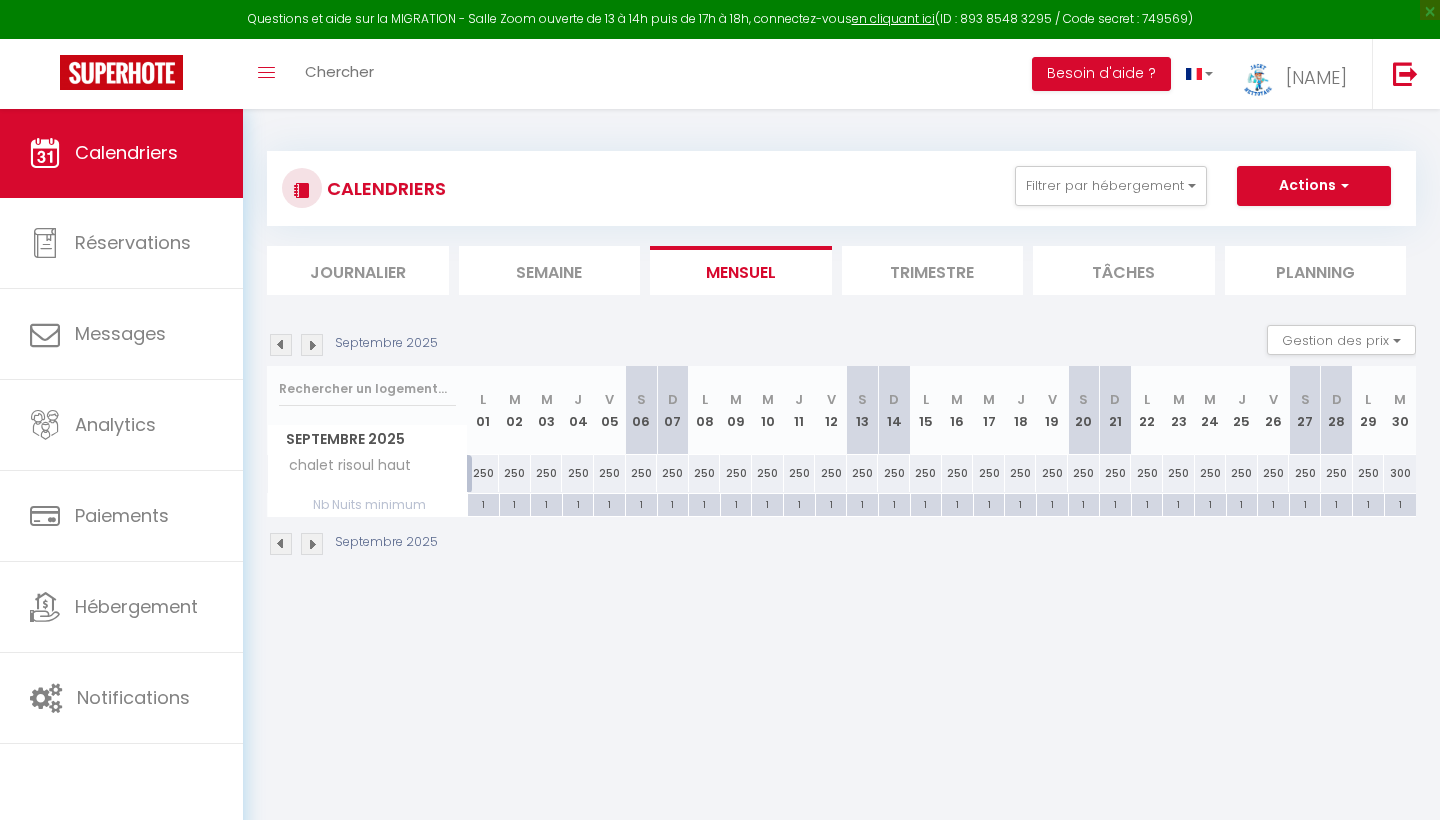 click at bounding box center (312, 345) 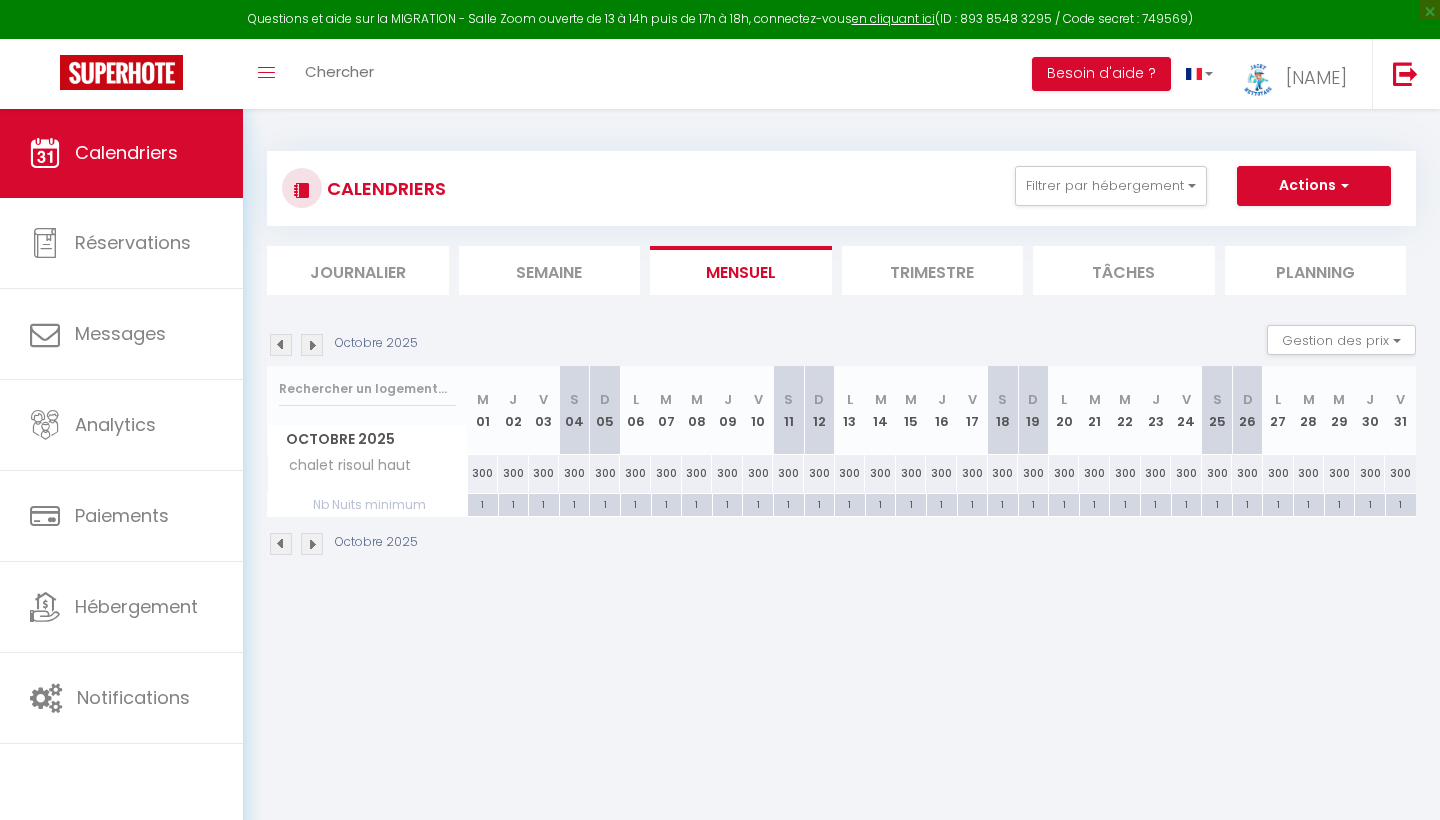 click at bounding box center [312, 345] 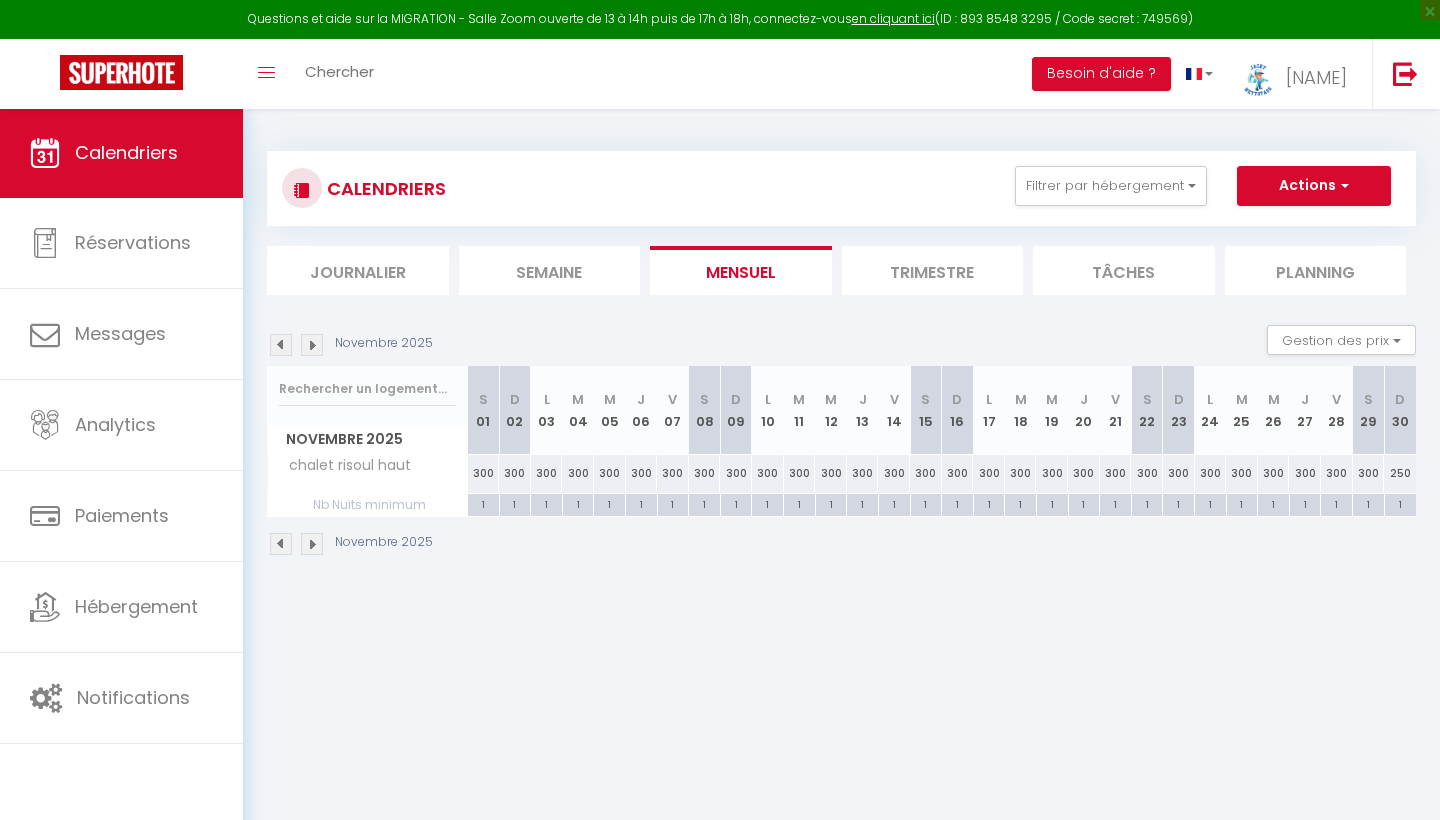 click at bounding box center [312, 345] 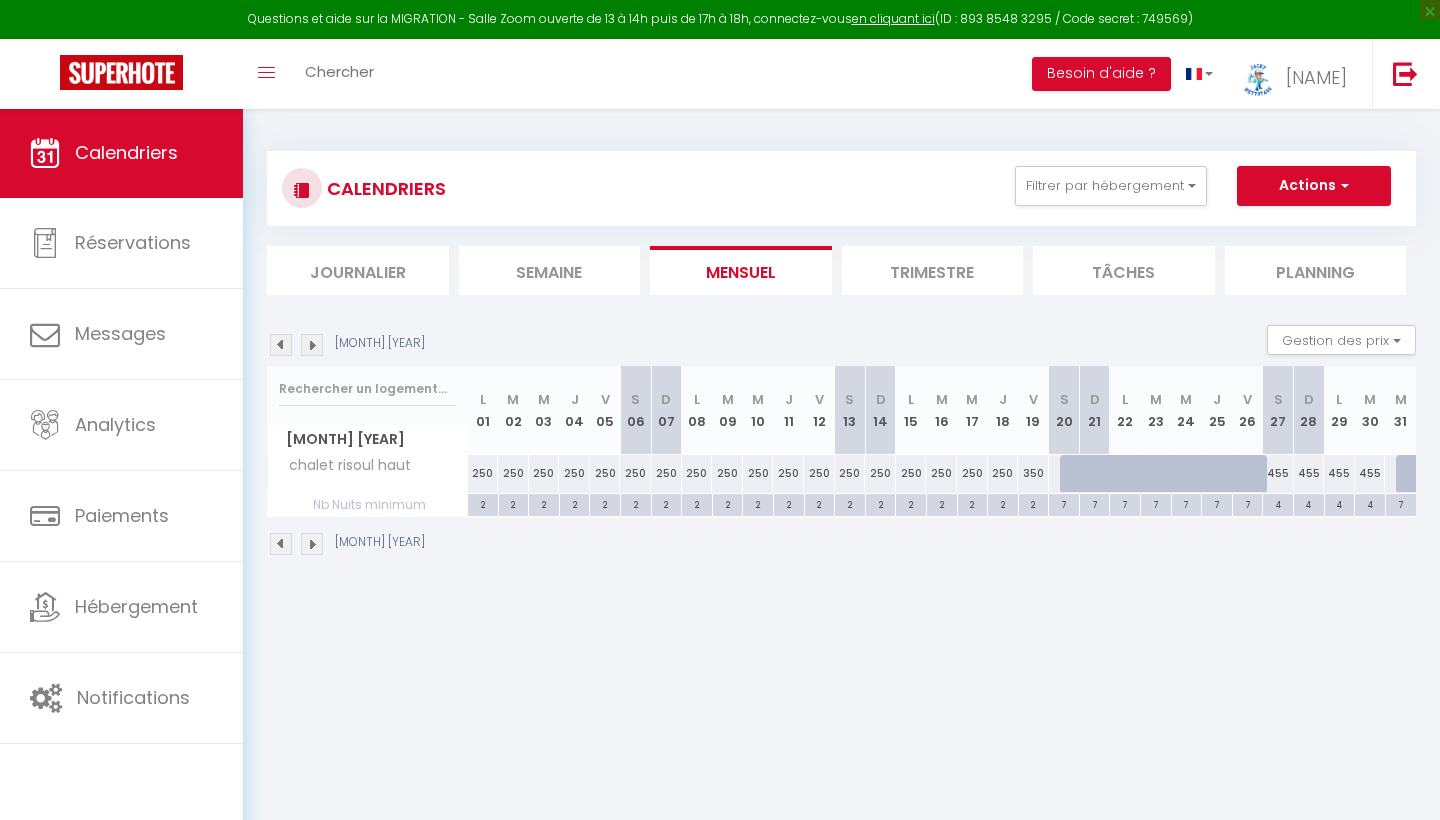 click at bounding box center [312, 345] 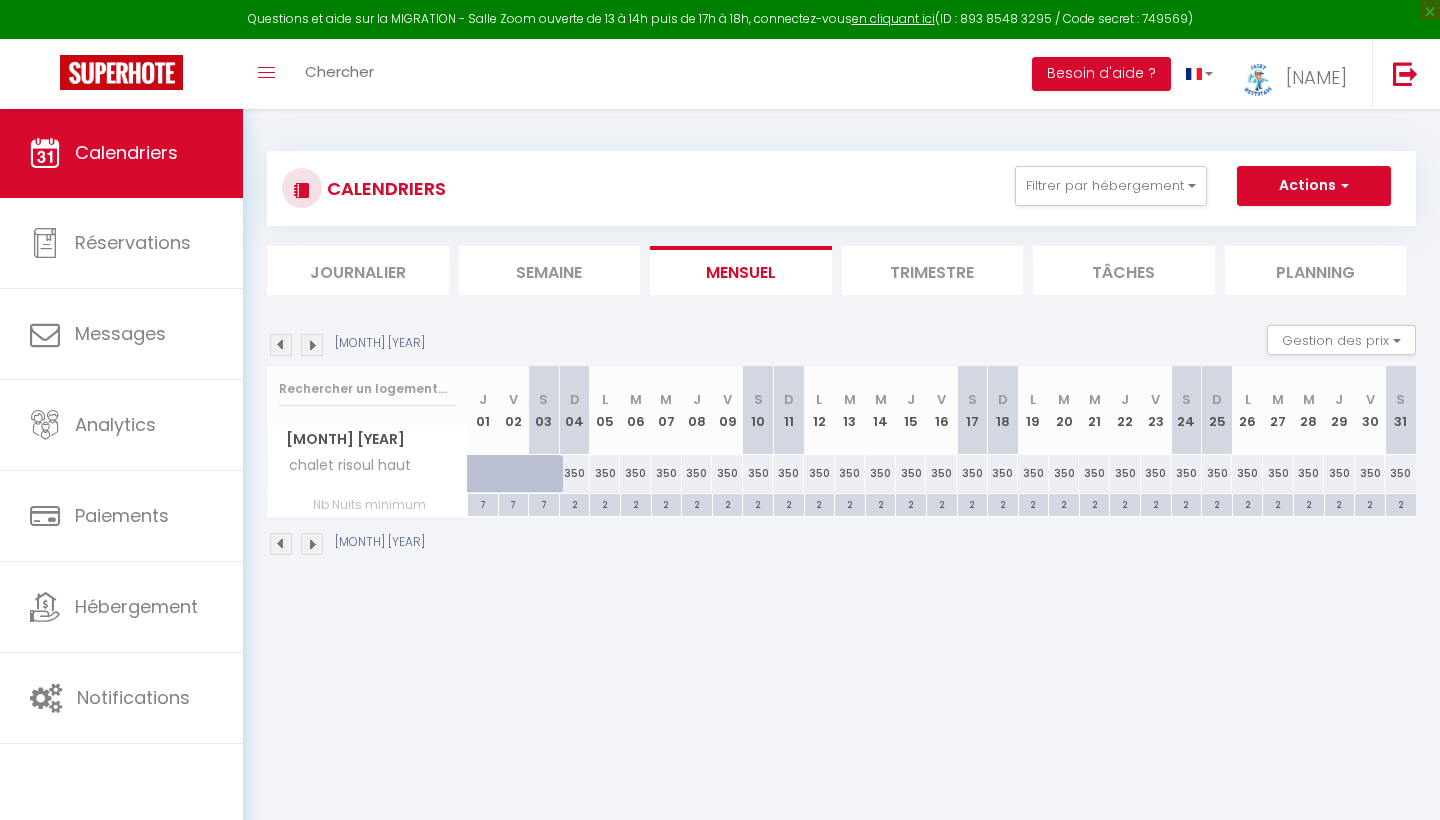 click at bounding box center [281, 345] 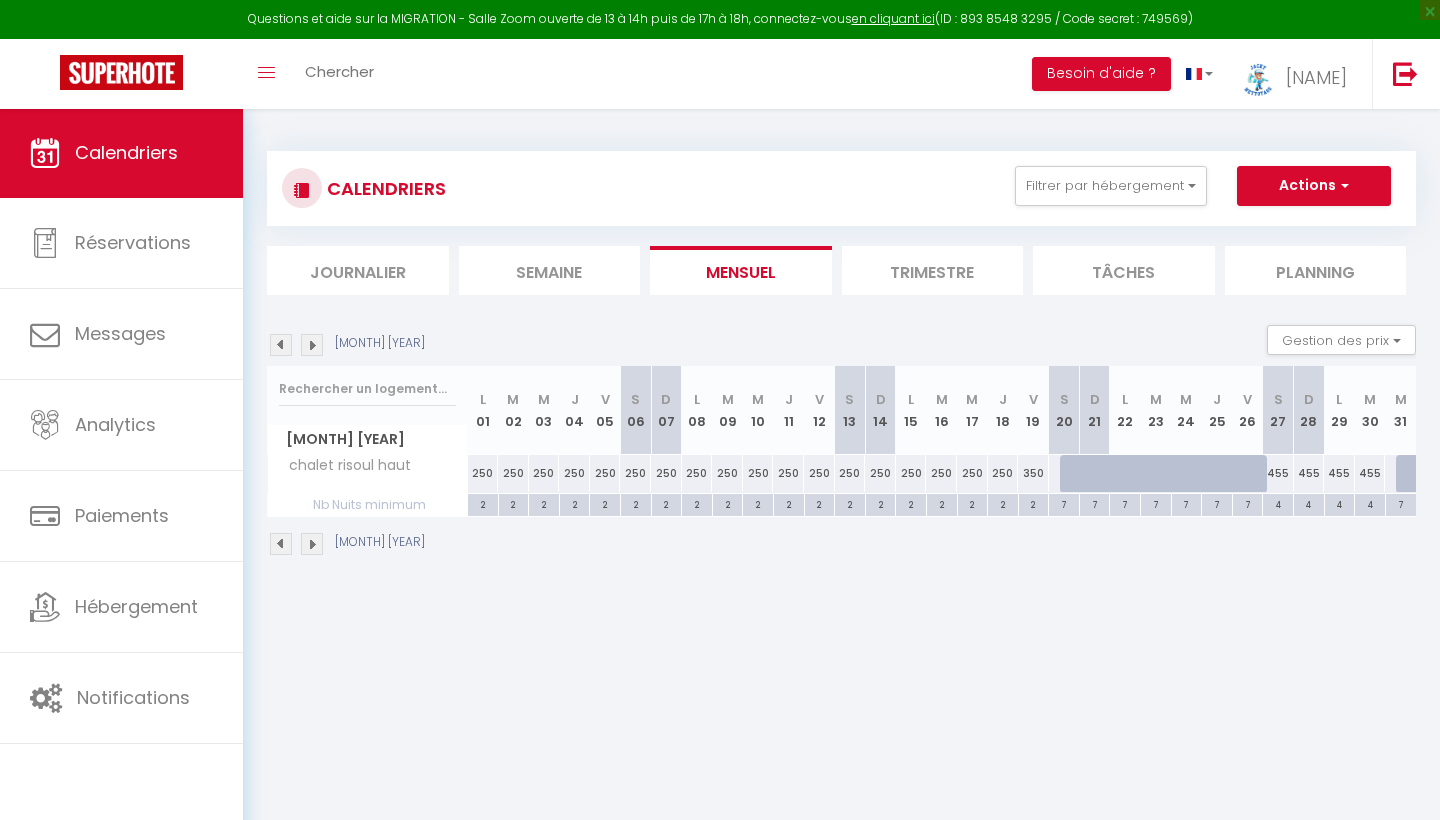 click on "Actions" at bounding box center [1314, 186] 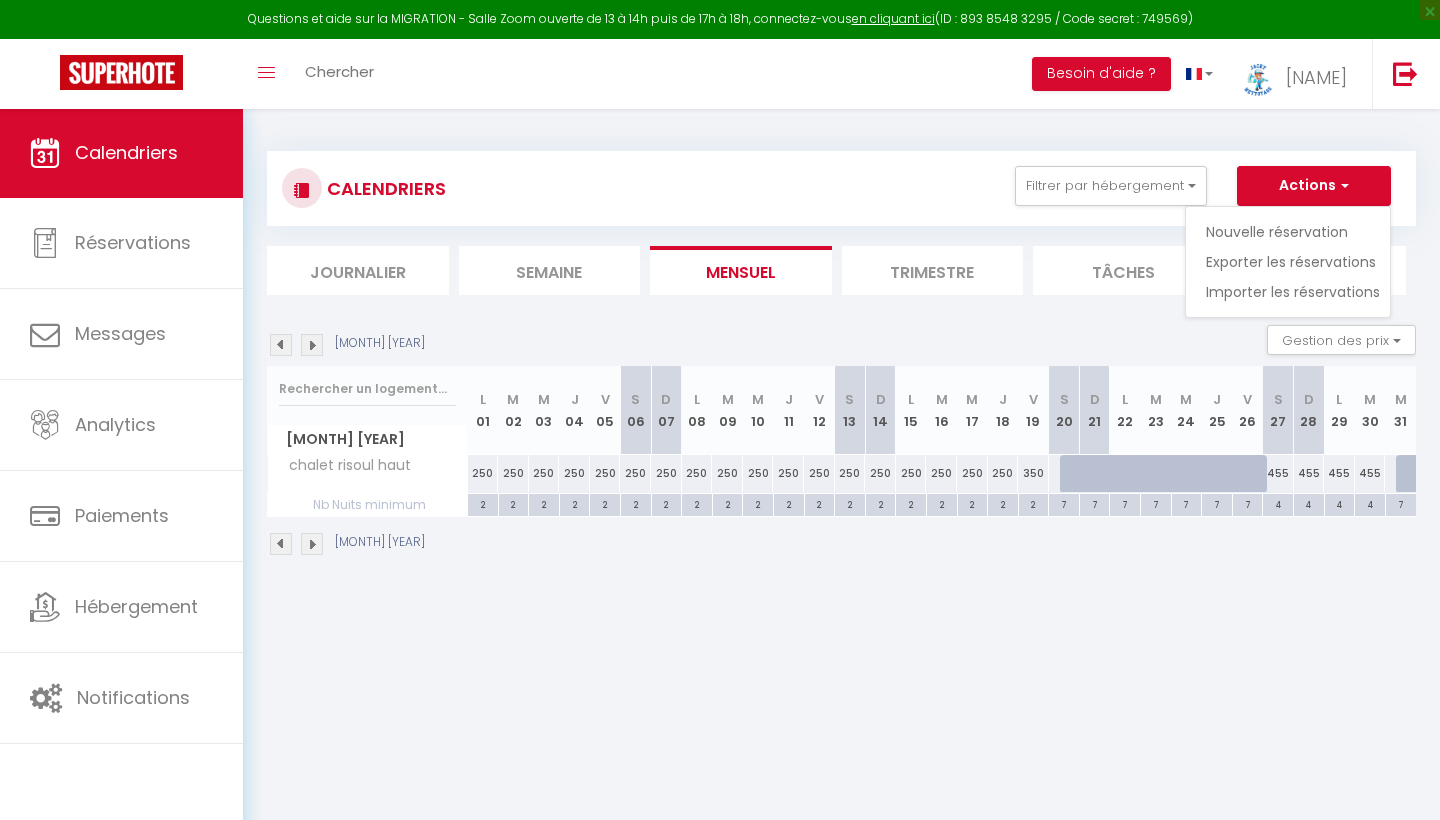 click on "Nouvelle réservation" at bounding box center [1293, 232] 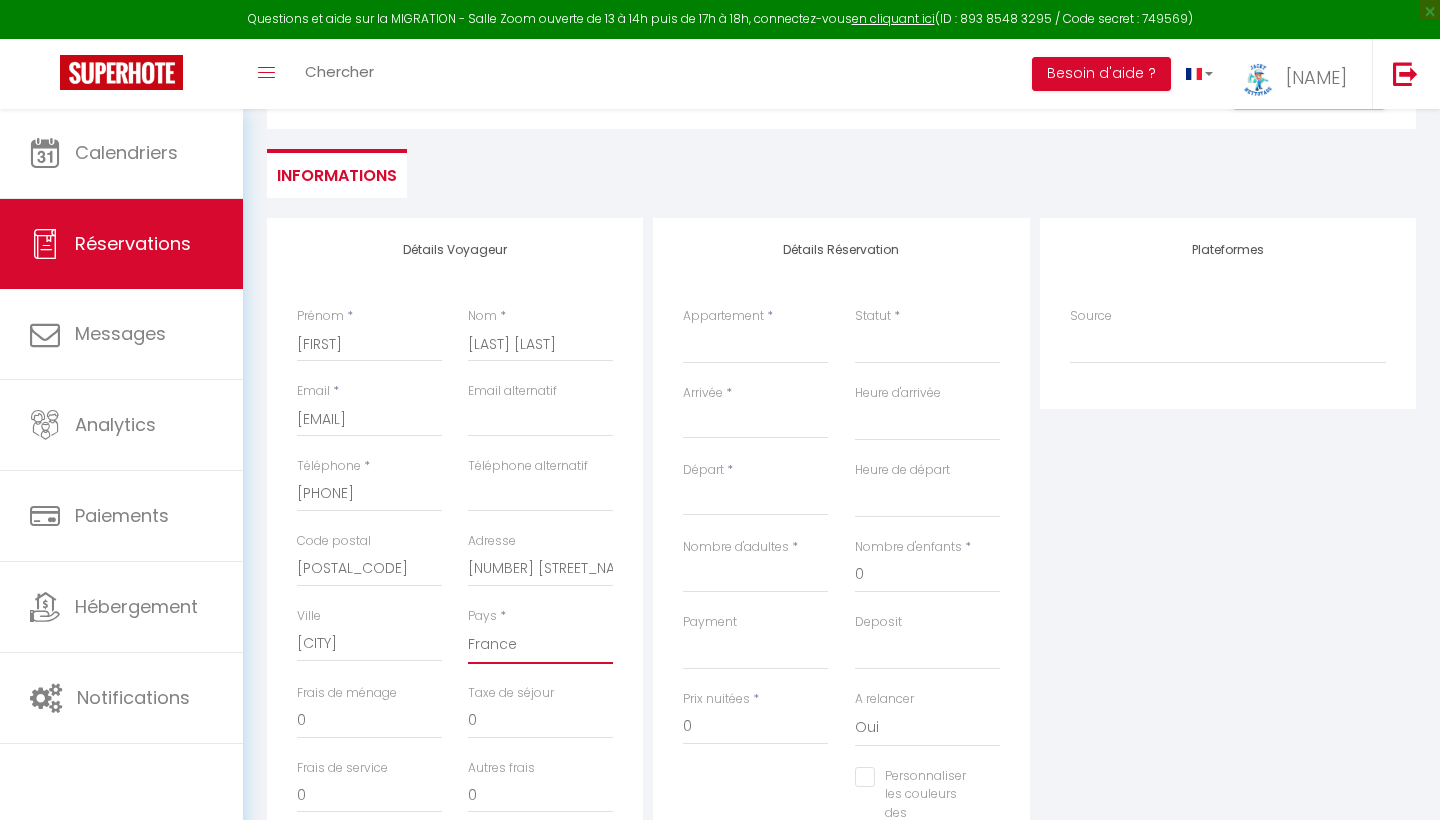scroll, scrollTop: 147, scrollLeft: 0, axis: vertical 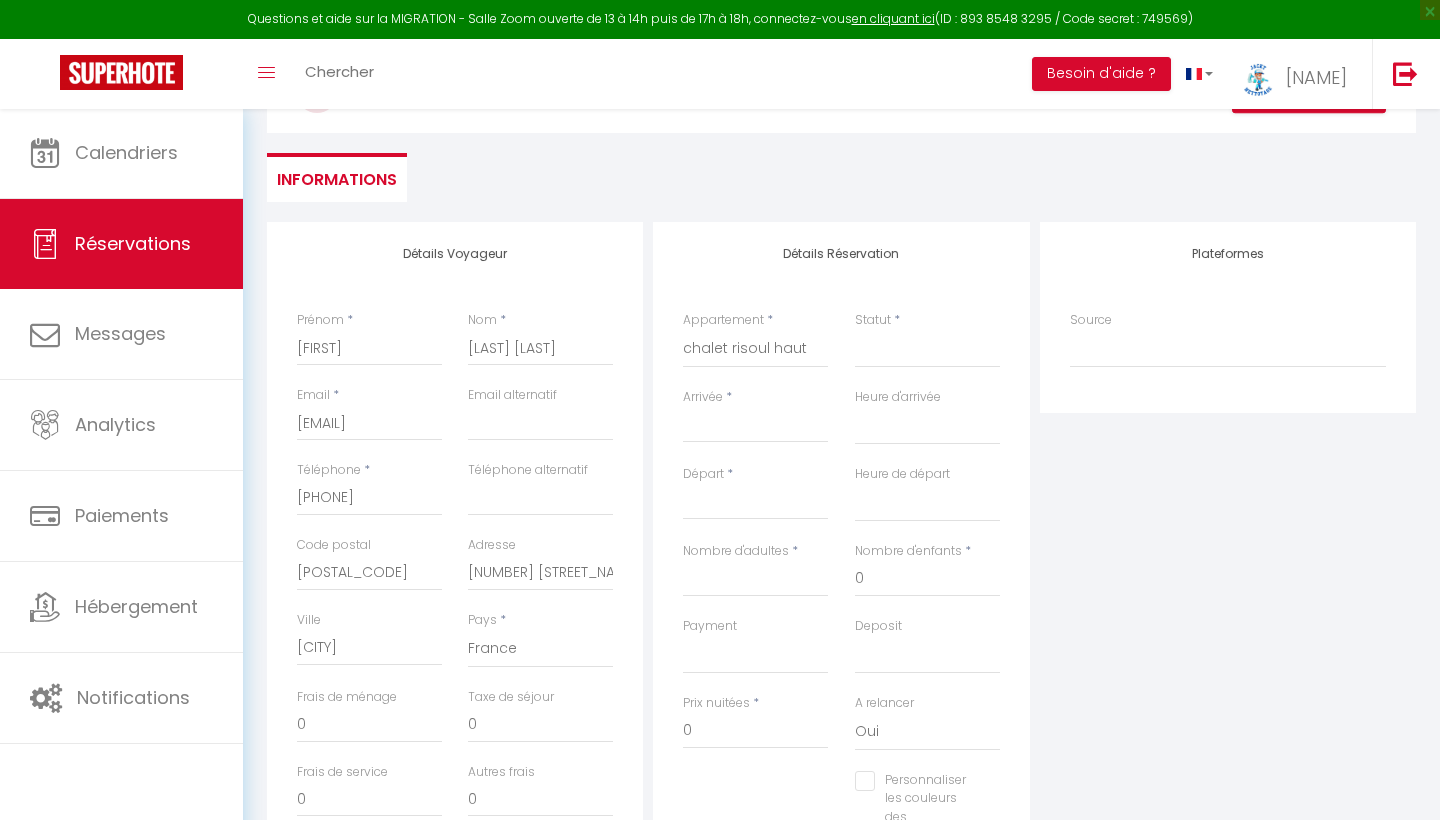 click on "Arrivée" at bounding box center (755, 427) 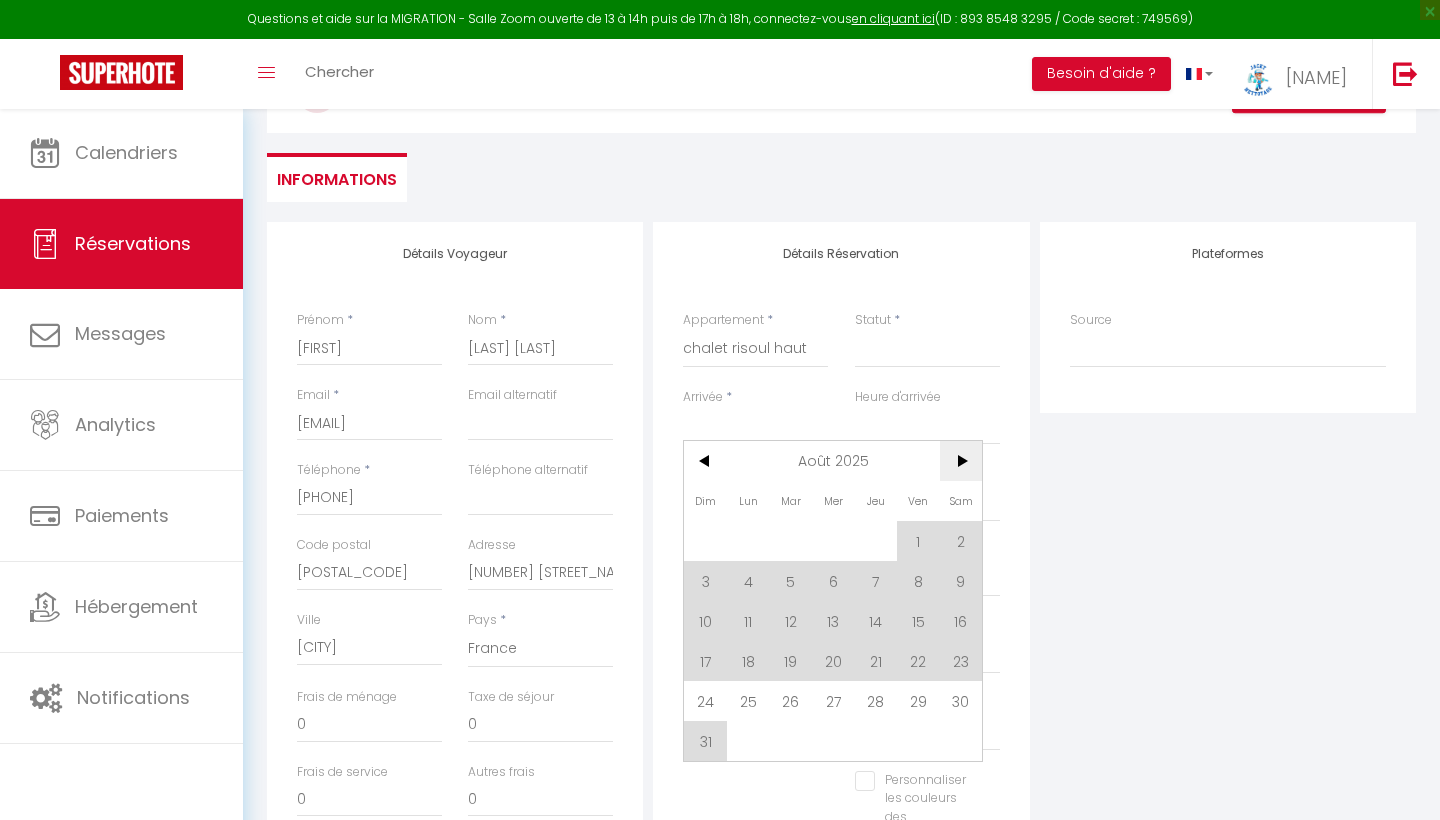 click on ">" at bounding box center [961, 461] 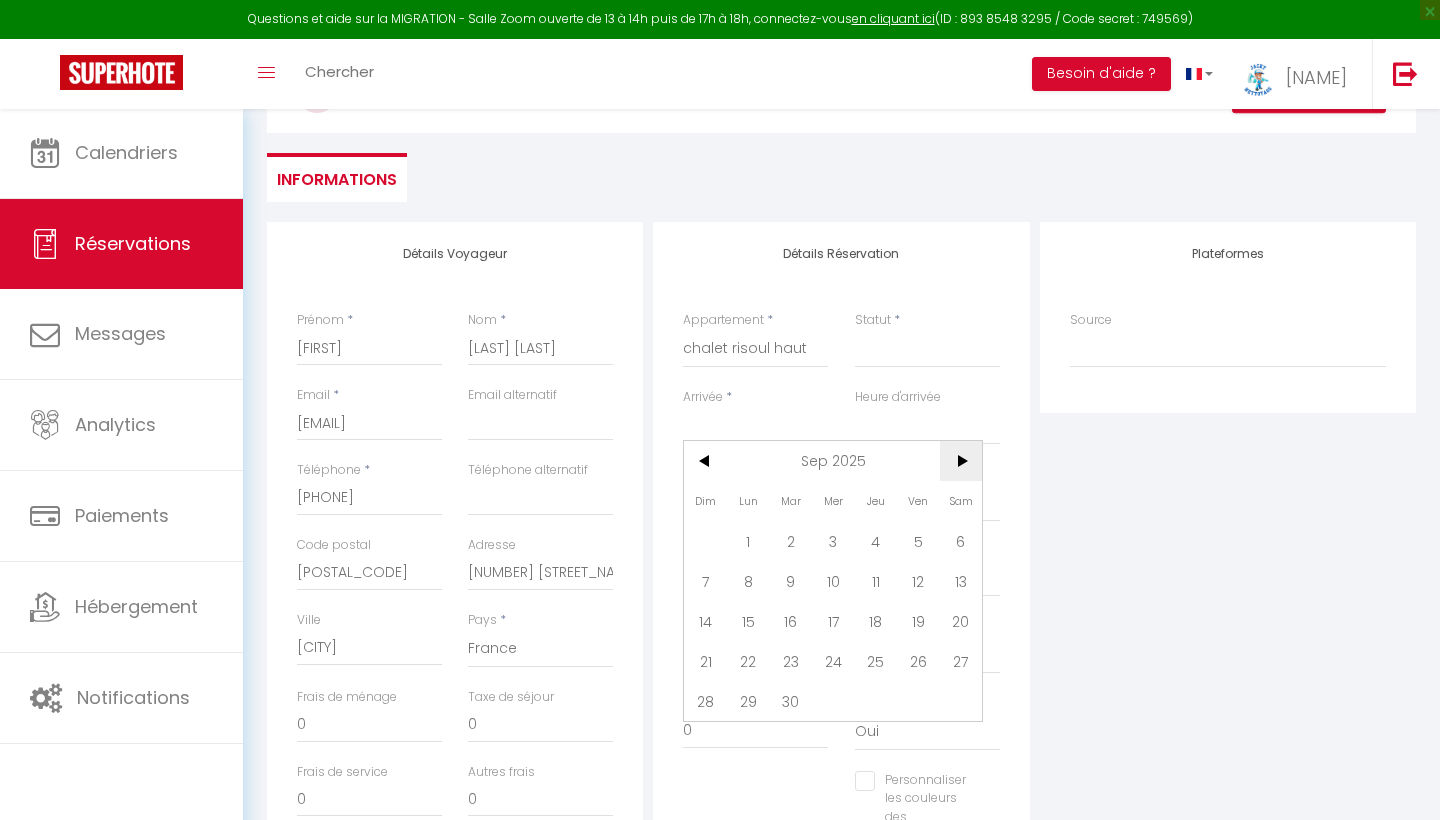 click on ">" at bounding box center (961, 461) 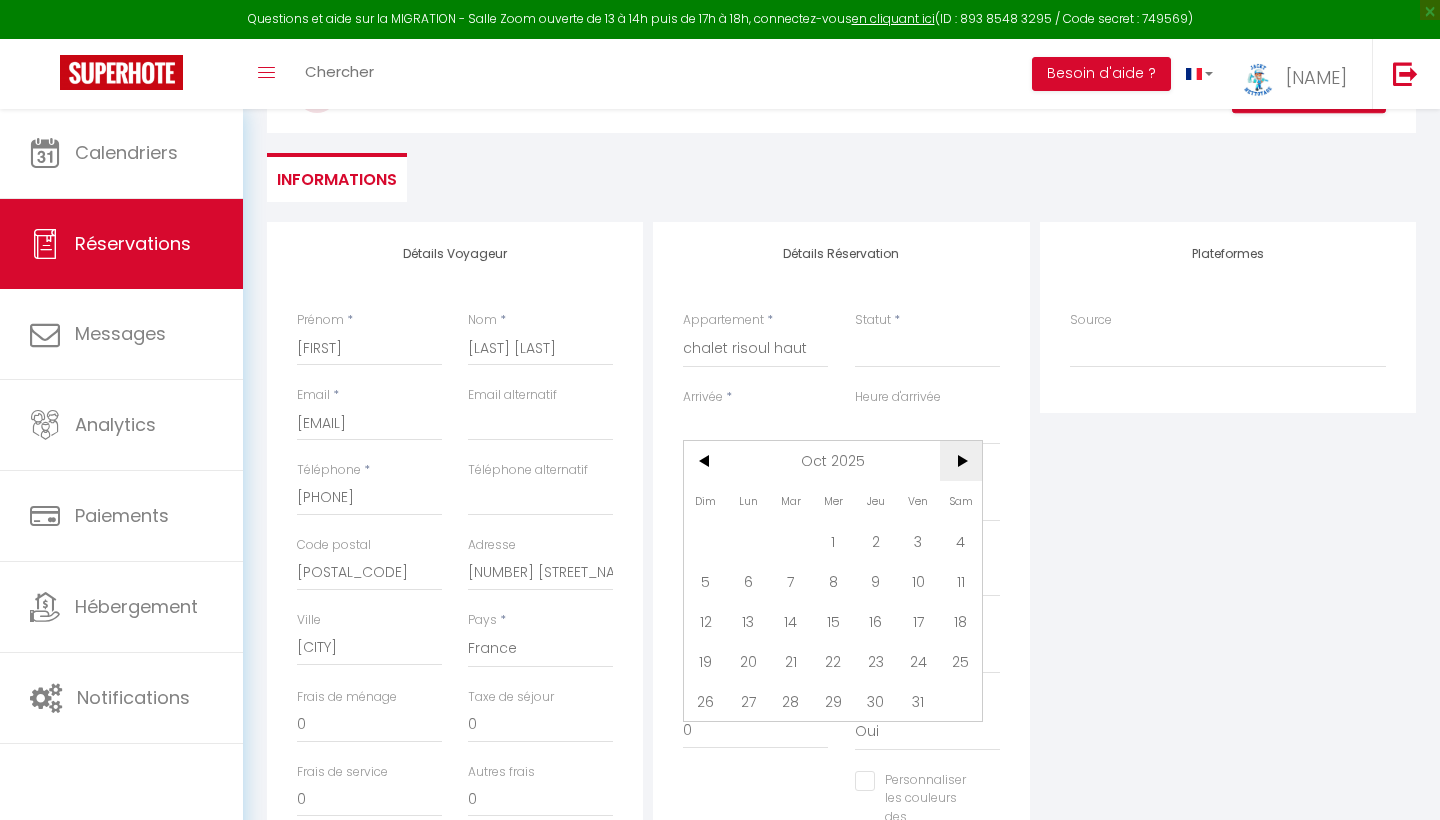 click on ">" at bounding box center (961, 461) 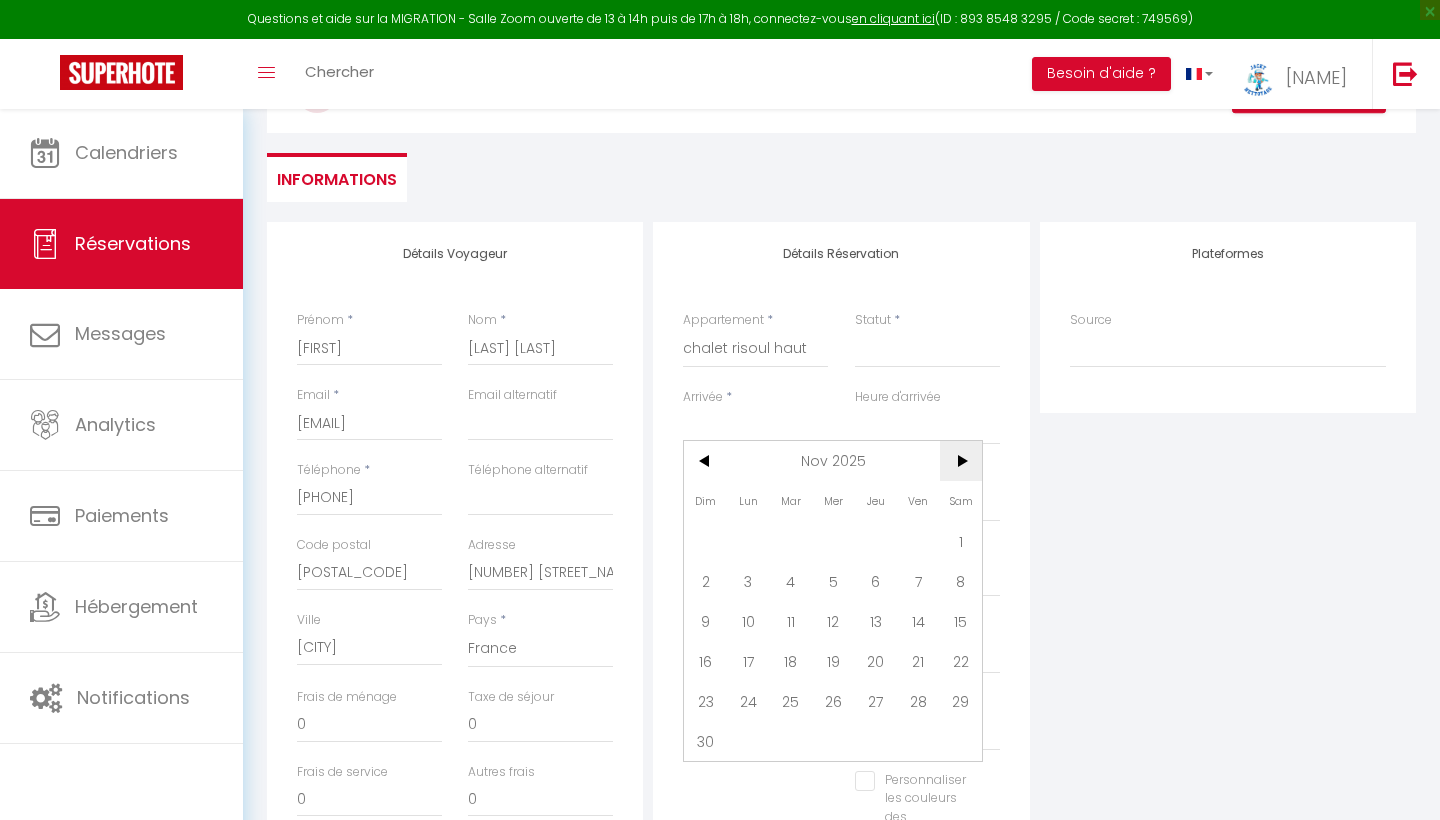 click on ">" at bounding box center (961, 461) 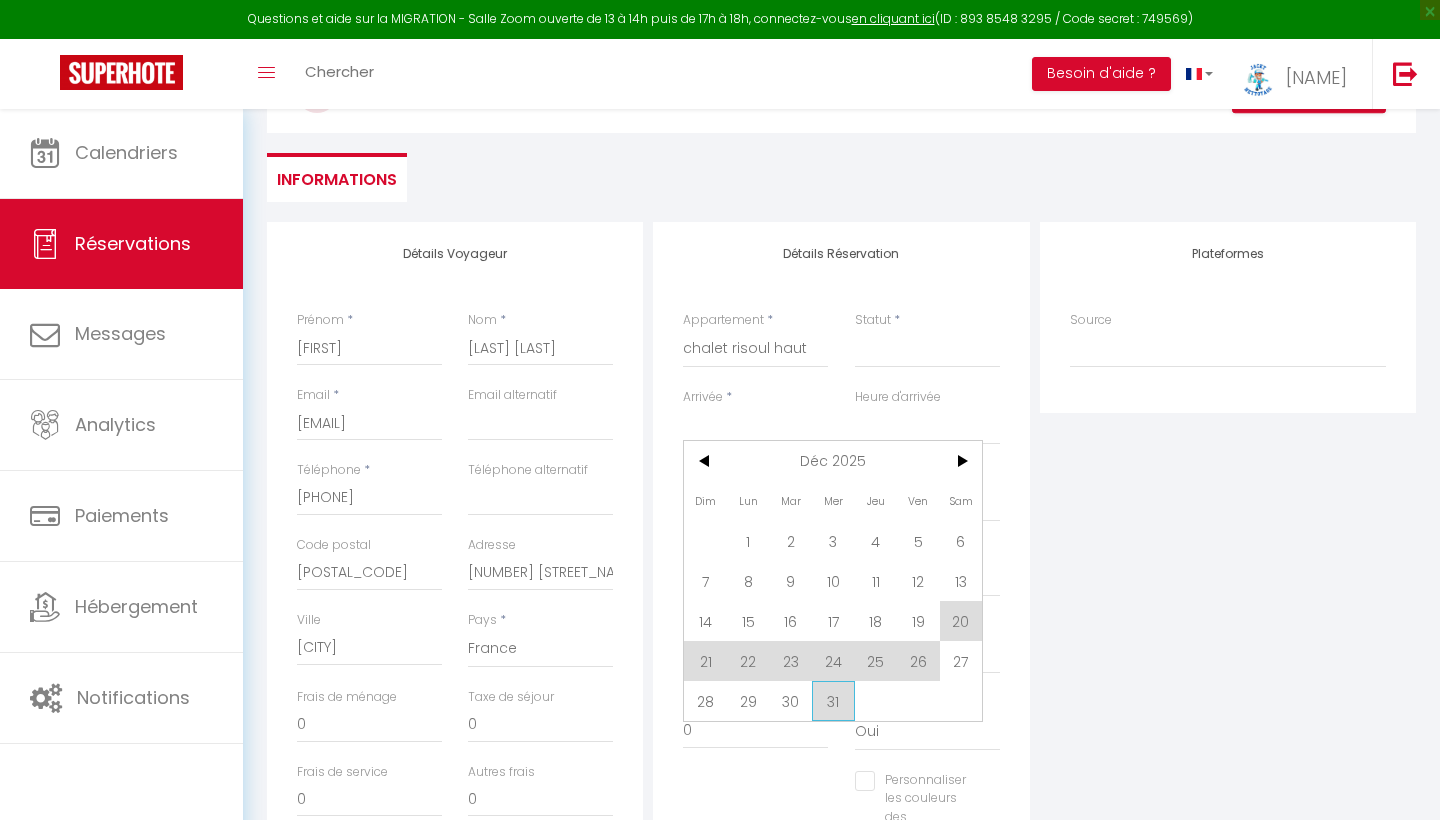 click on "31" at bounding box center [833, 701] 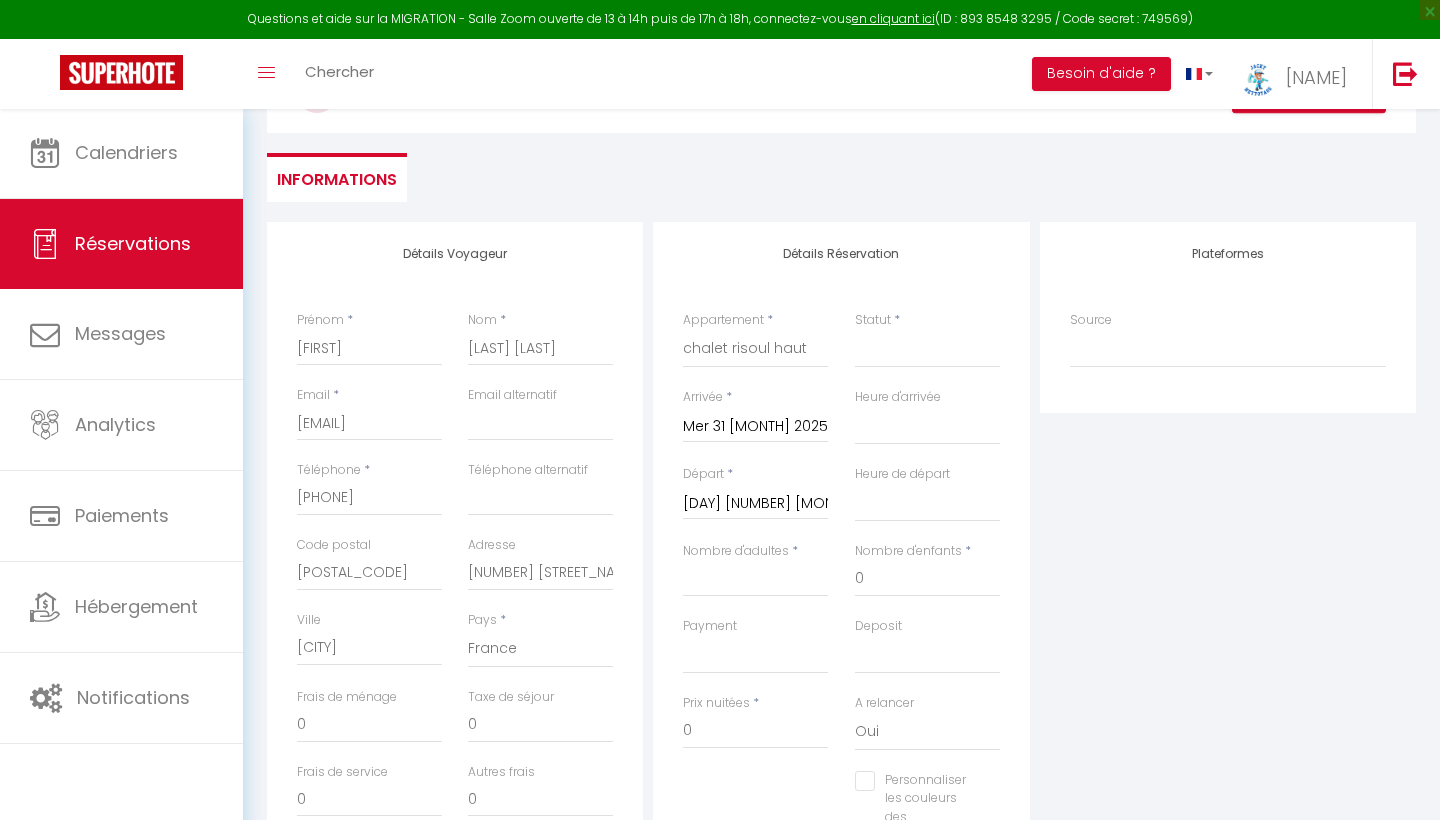 click on "[DAY] [NUMBER] [MONTH] [YEAR]" at bounding box center (755, 504) 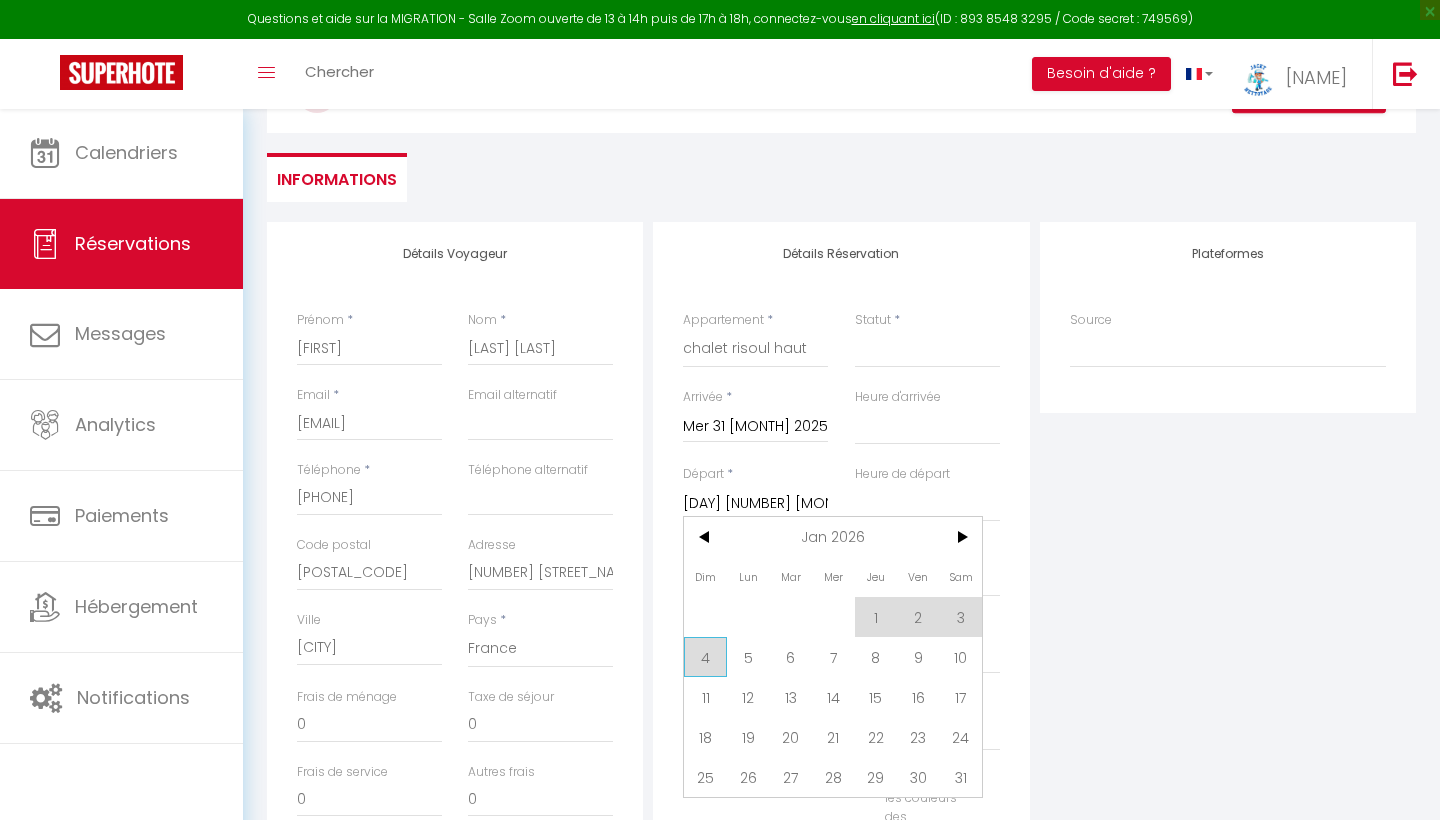 click on "4" at bounding box center (705, 657) 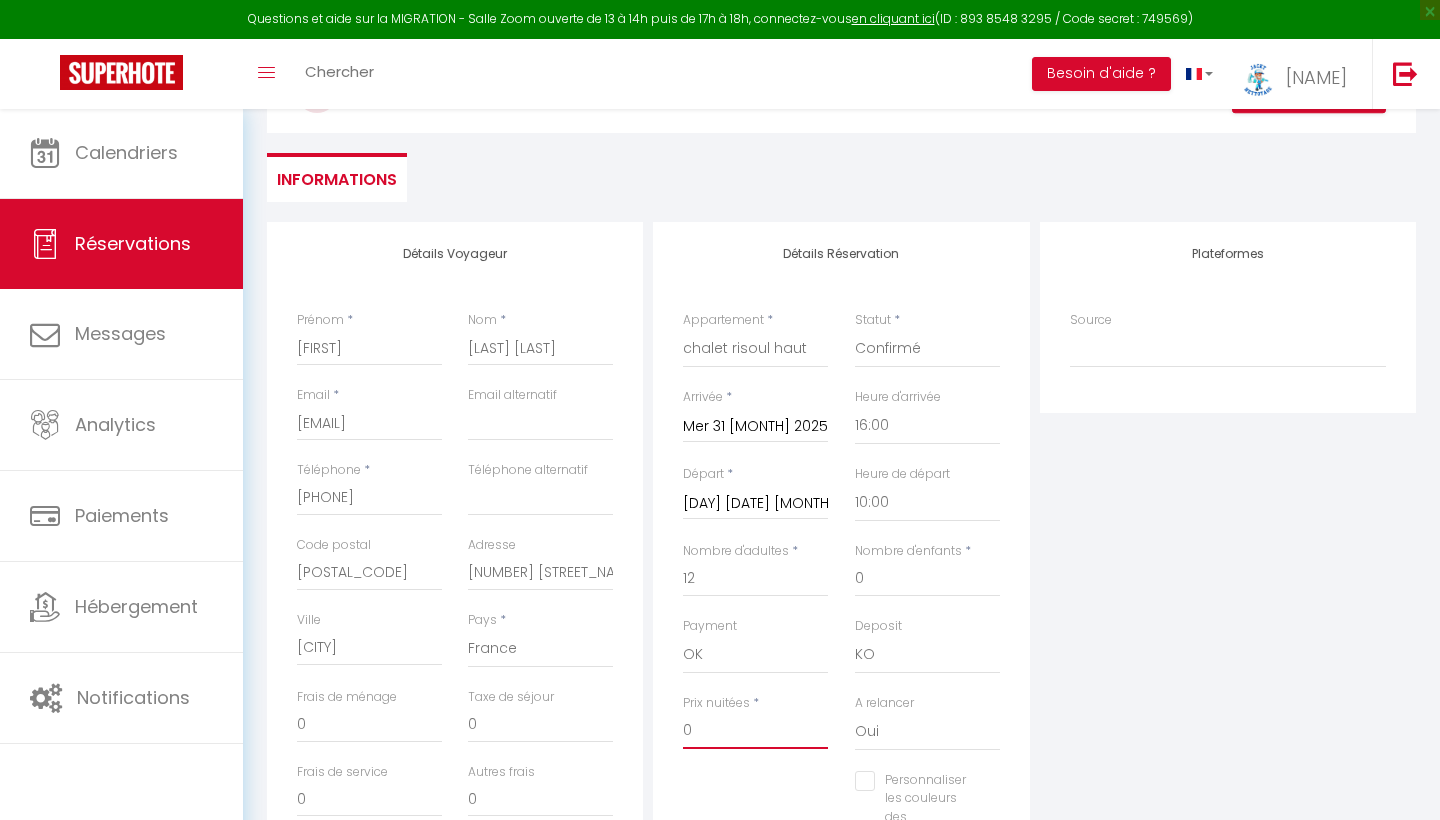 click on "0" at bounding box center [755, 731] 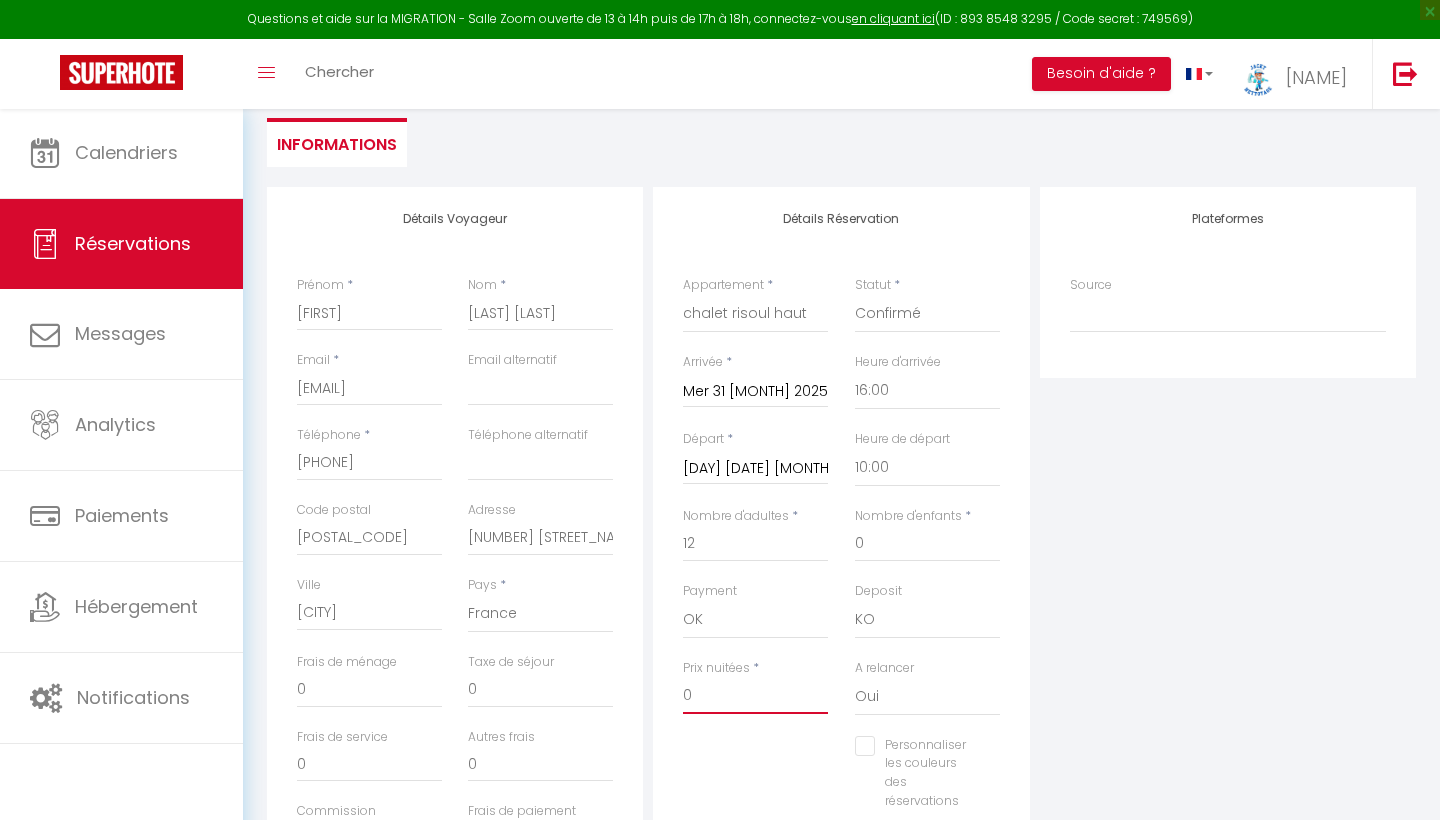 scroll, scrollTop: 182, scrollLeft: 0, axis: vertical 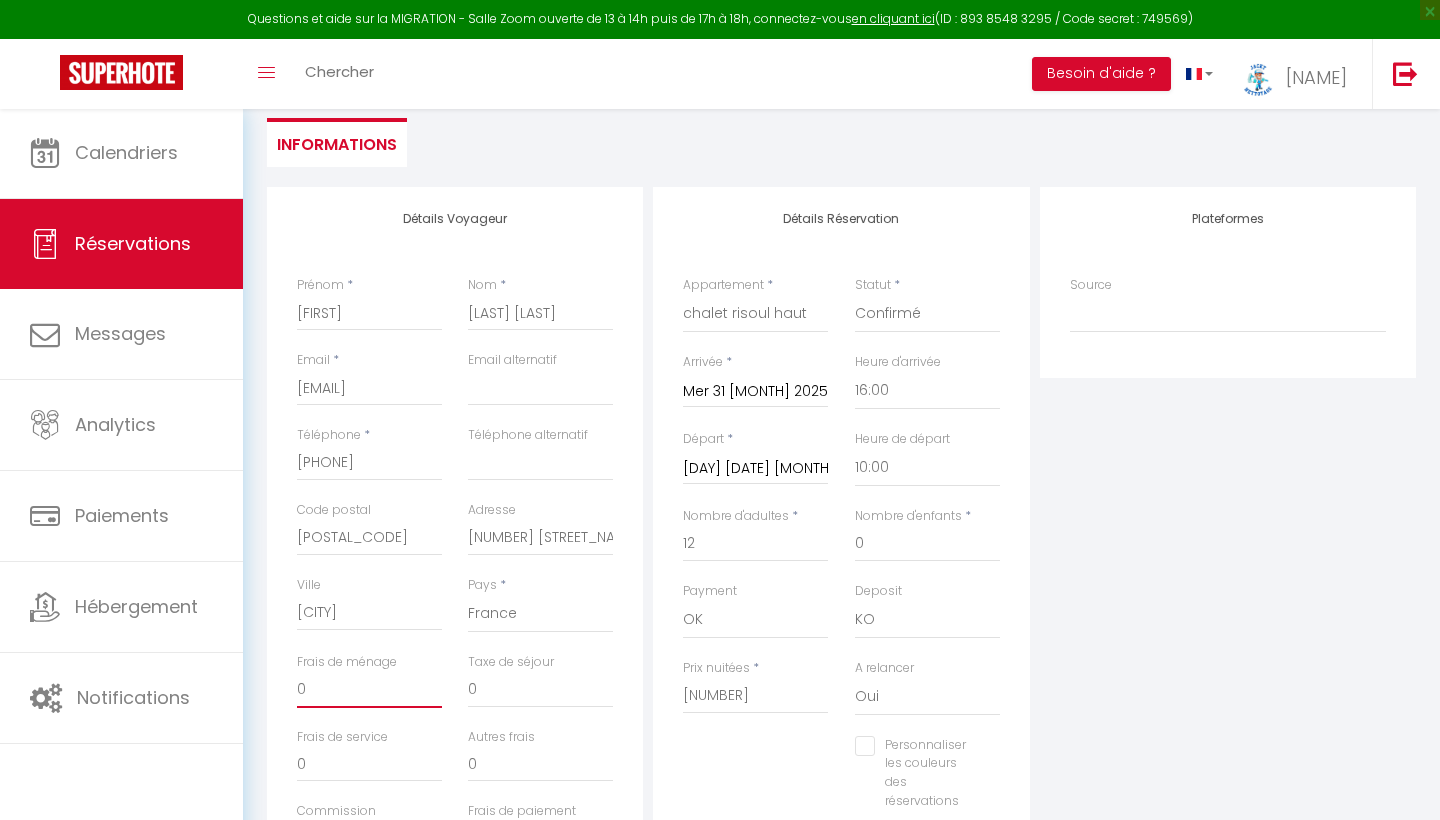 click on "0" at bounding box center [369, 690] 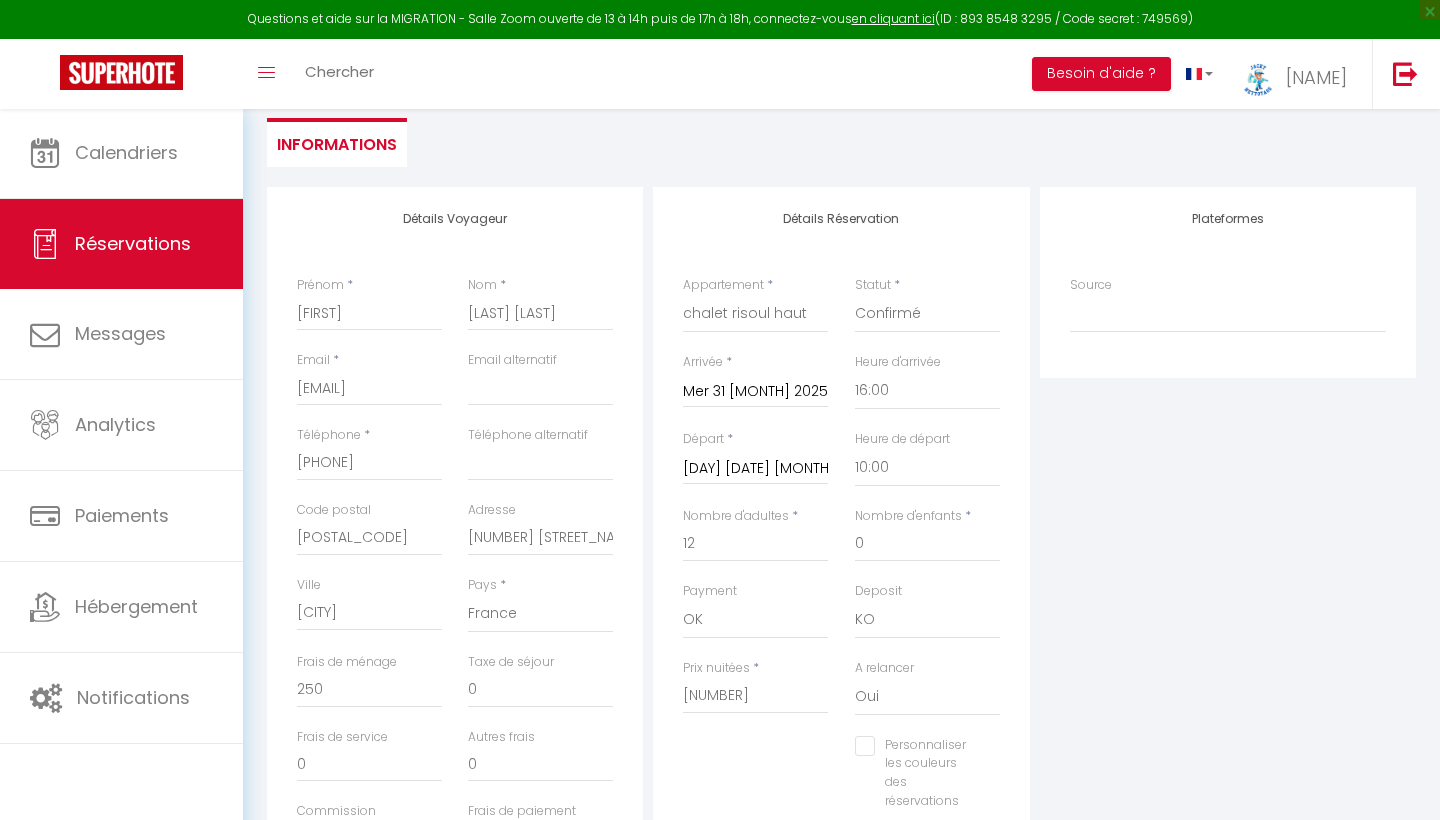 click on "Taxe de séjour   0" at bounding box center [540, 690] 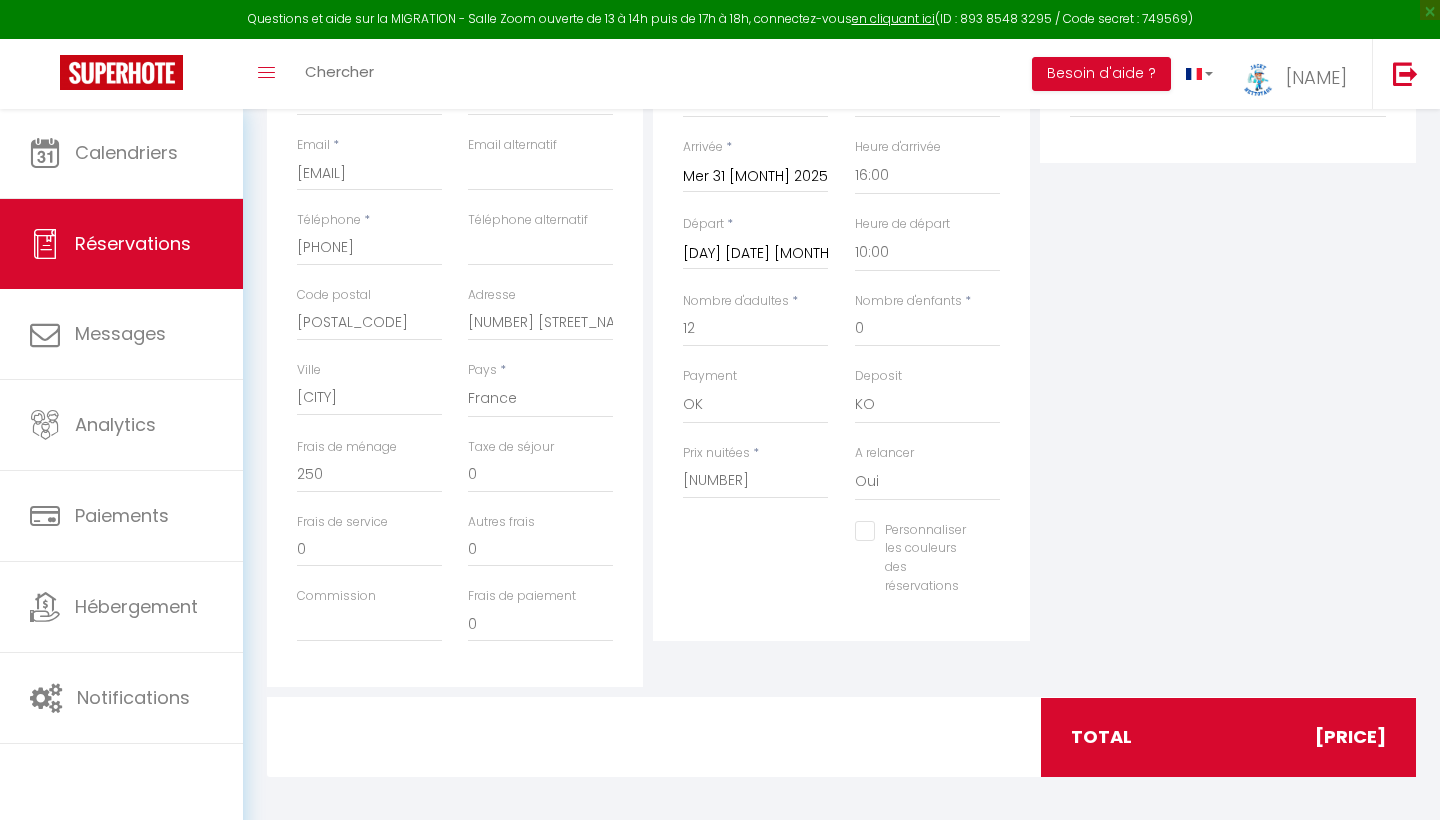 scroll, scrollTop: 396, scrollLeft: 0, axis: vertical 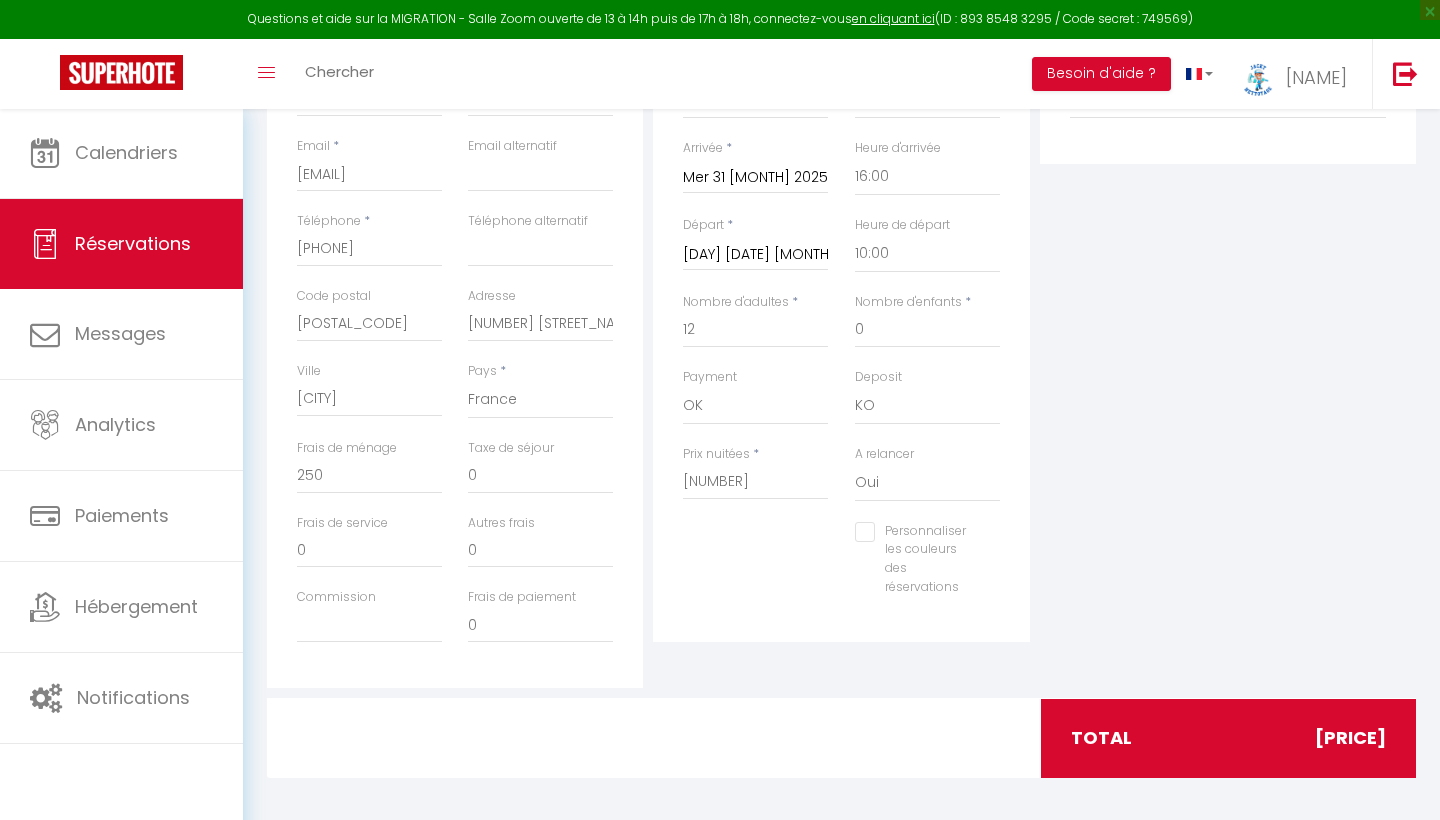 click on "Personnaliser les couleurs des réservations" at bounding box center (915, 532) 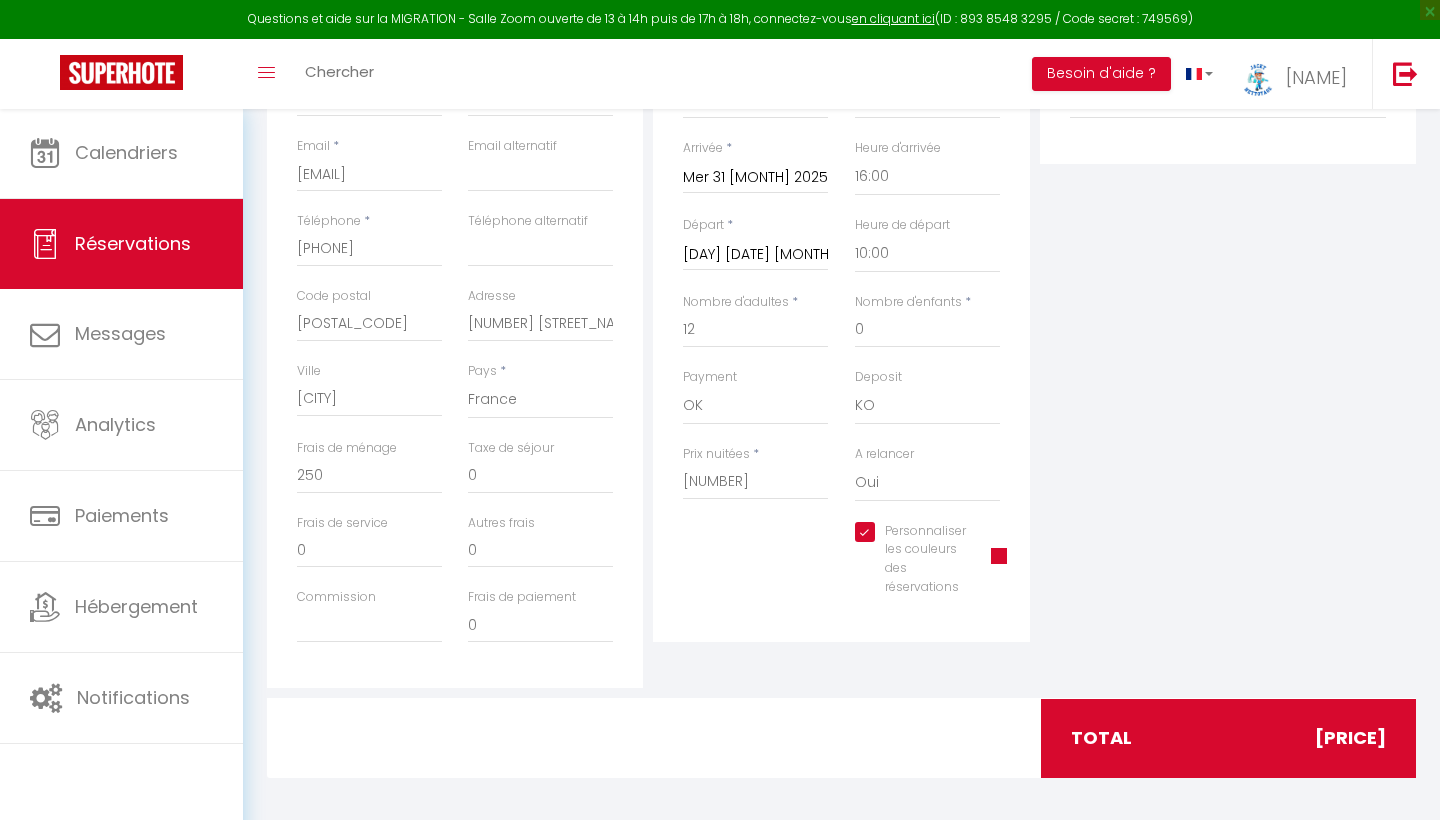 click at bounding box center [999, 556] 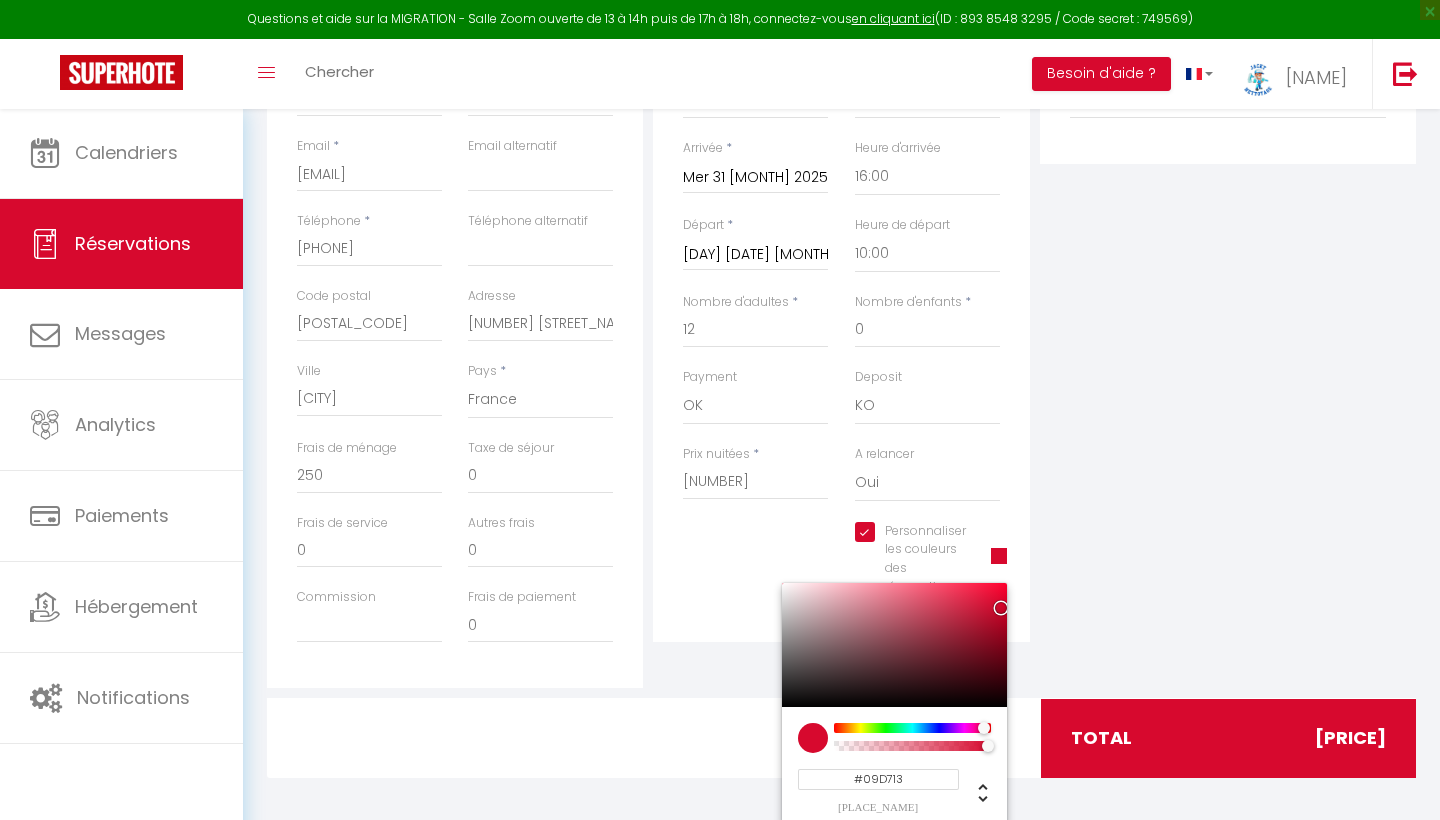 click at bounding box center [912, 728] 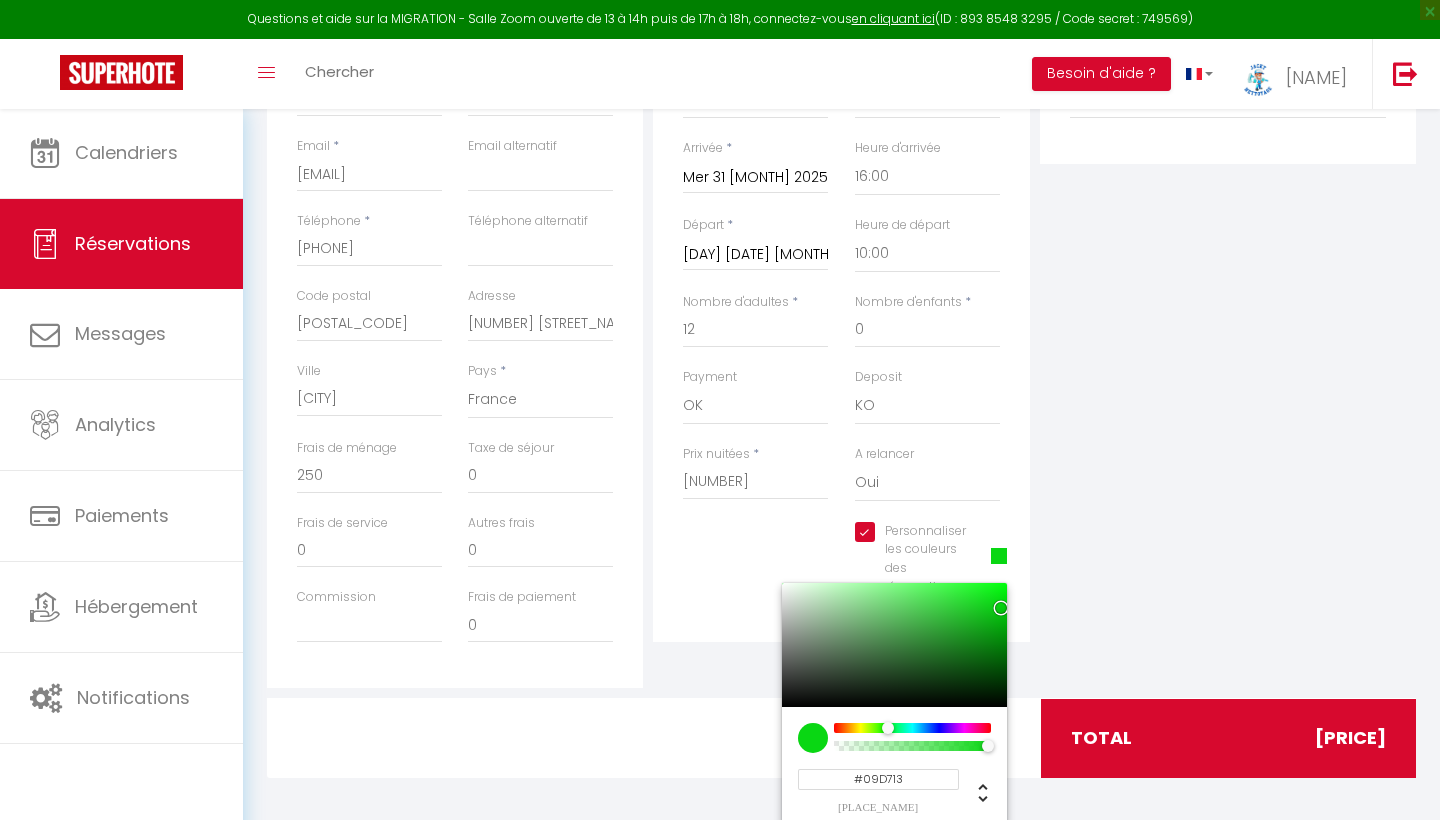 click on "Plateformes    Source
Direct
Airbnb.com
Booking.com
Chalet montagne
Expedia
Gite de France
Homeaway
Homeaway iCal
Homeaway.com
Hotels.com
Housetrip.com
Ical" at bounding box center (1228, 330) 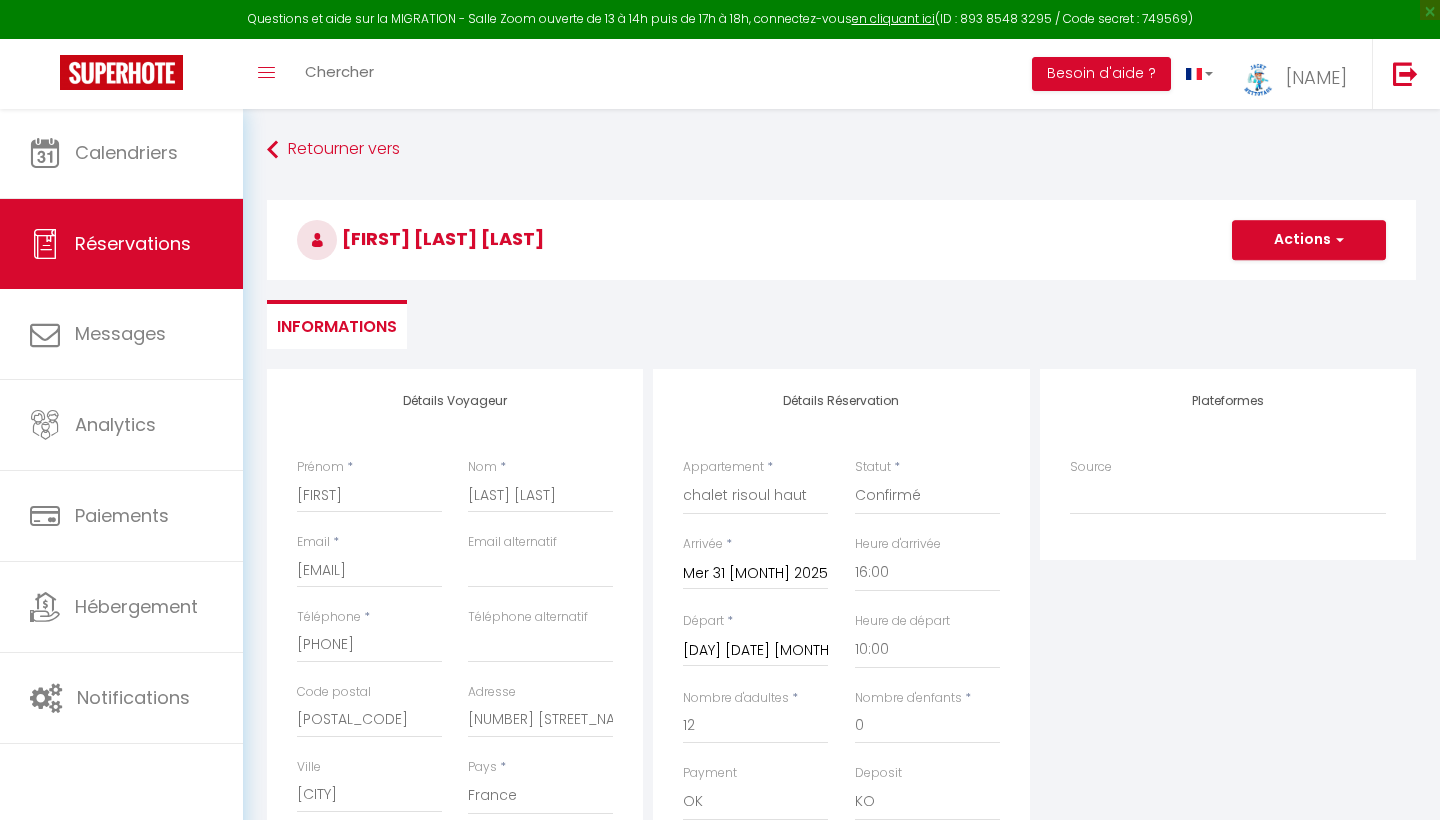 scroll, scrollTop: 0, scrollLeft: 0, axis: both 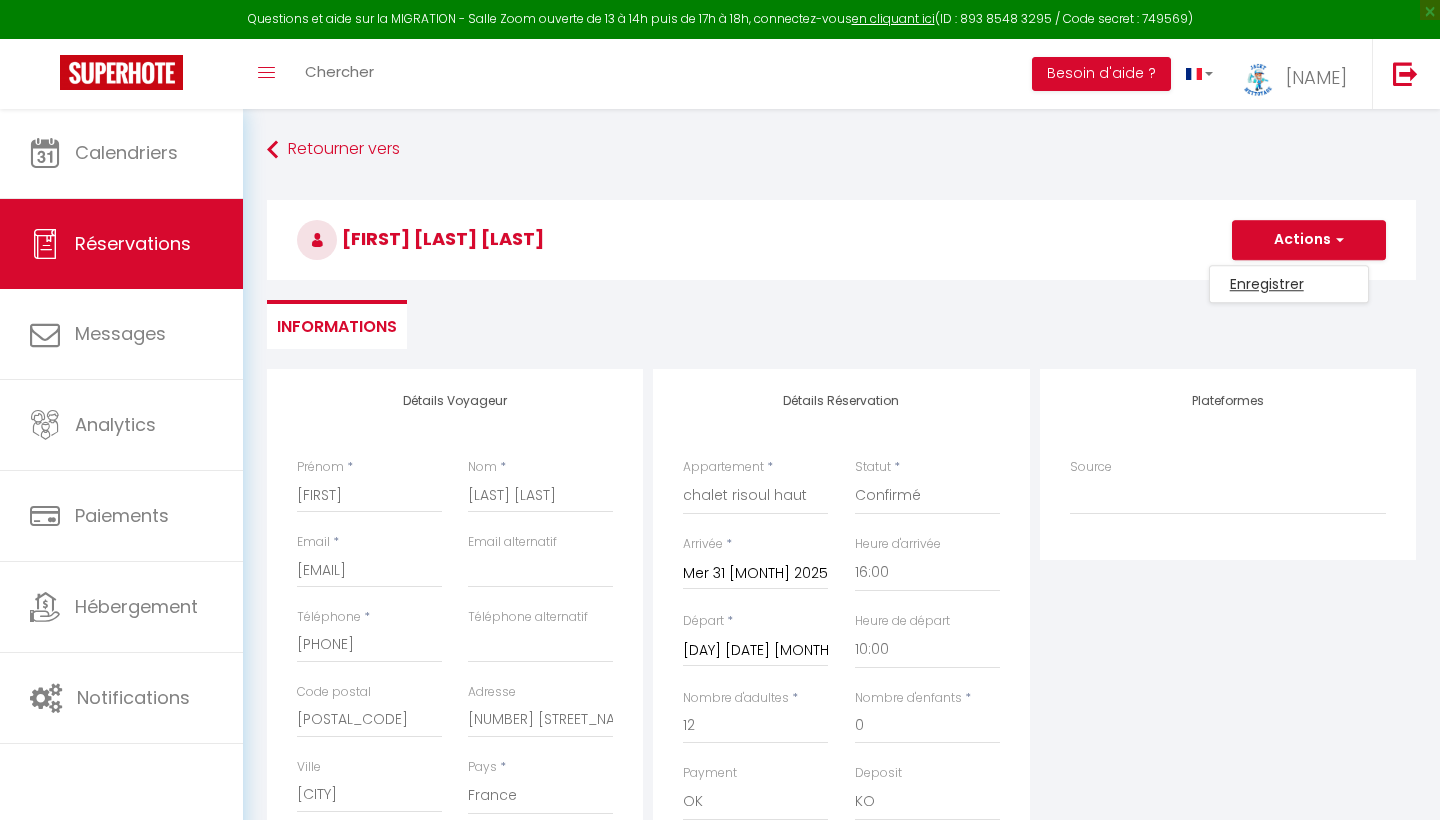 click on "Enregistrer" at bounding box center (1289, 284) 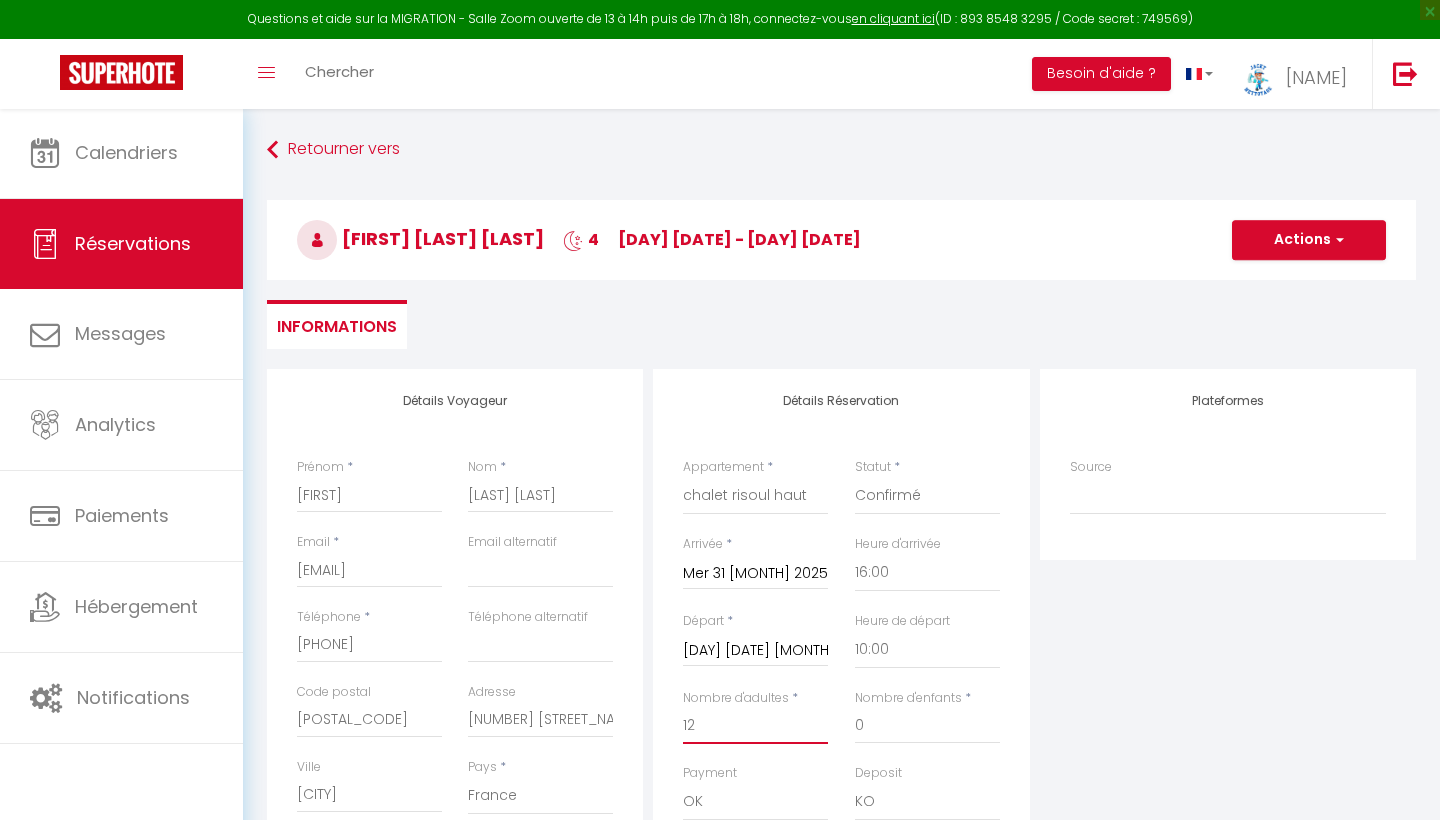 click on "12" at bounding box center (755, 726) 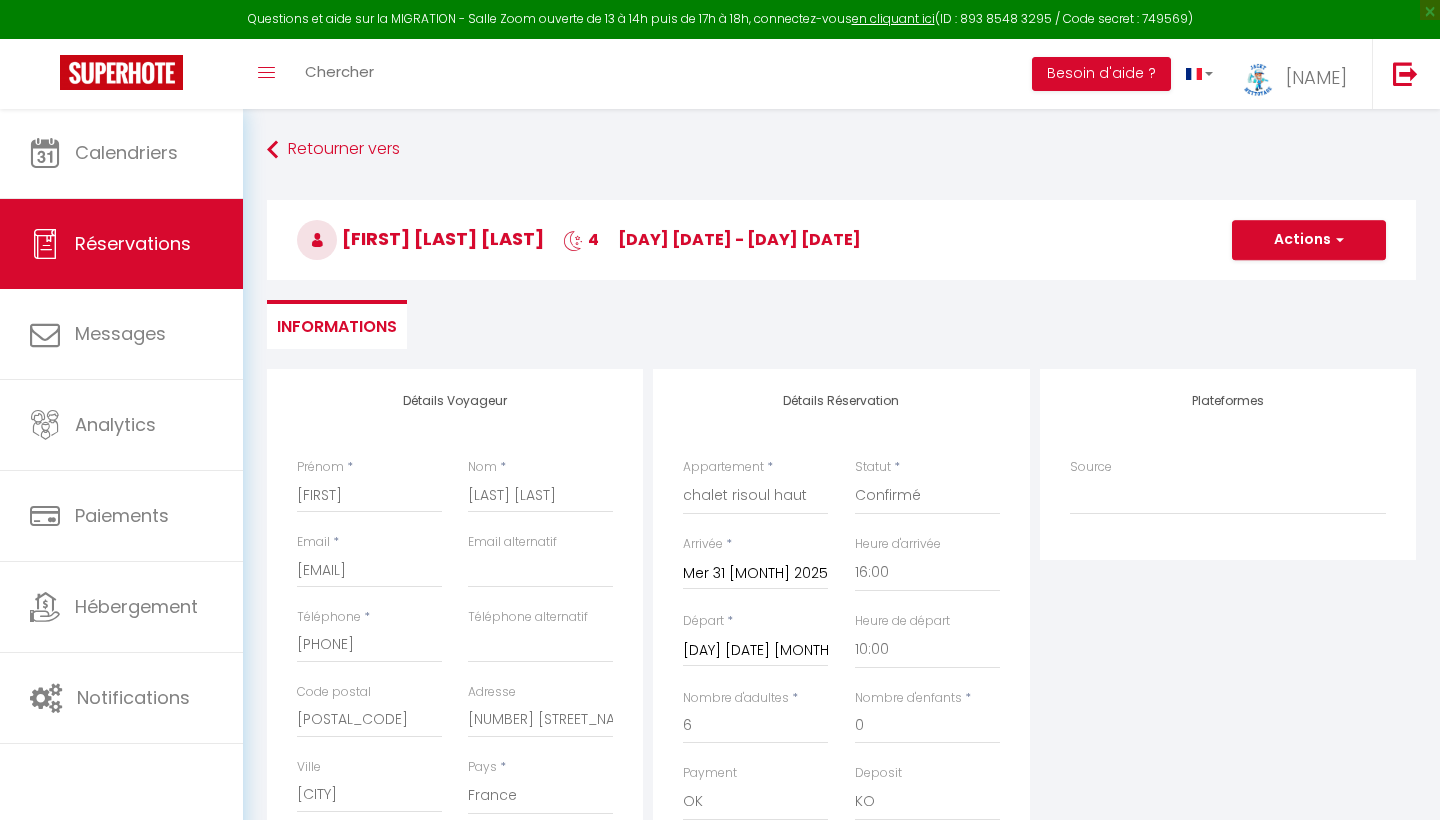 click on "Actions" at bounding box center (1309, 240) 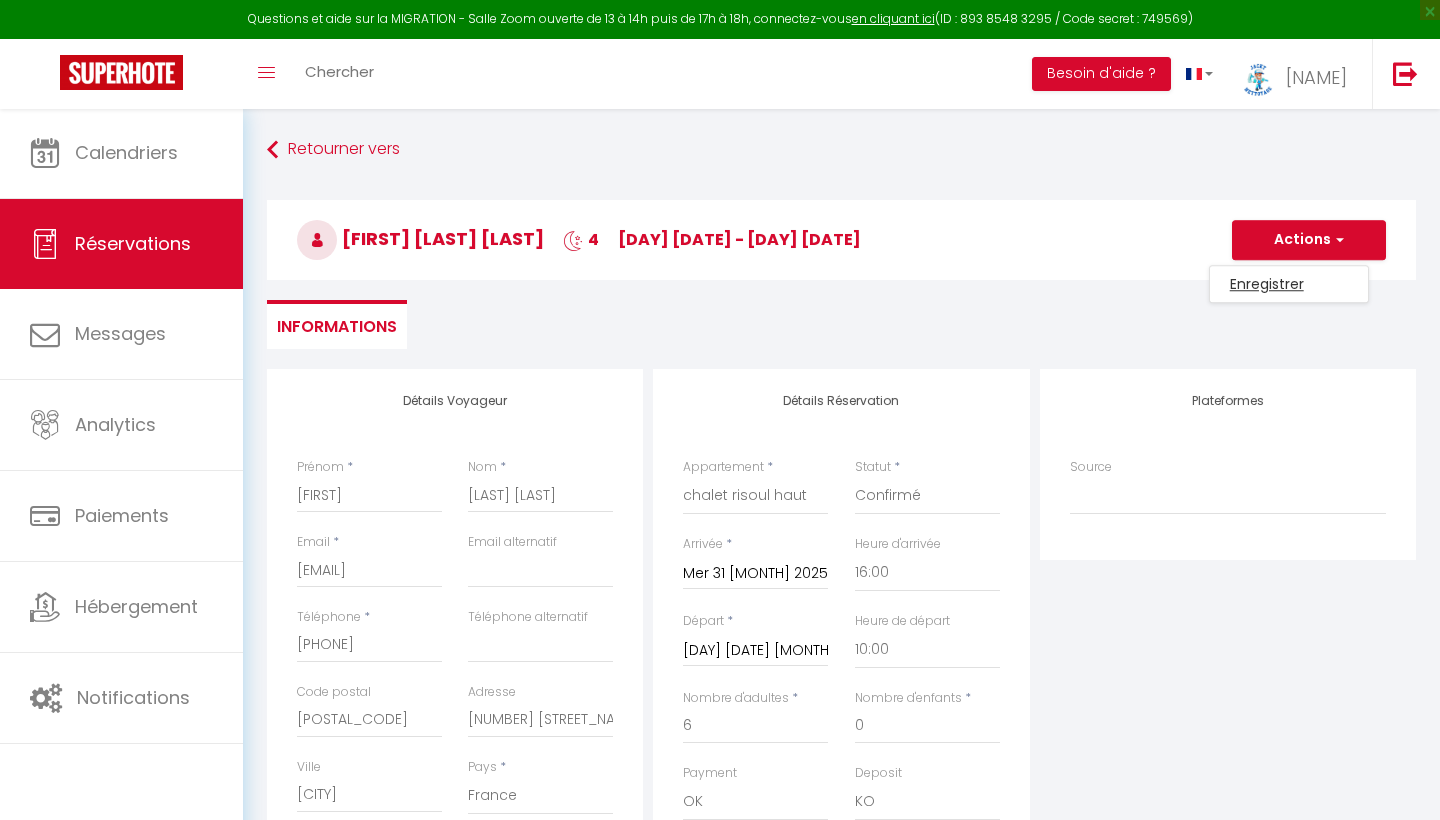 click on "Enregistrer" at bounding box center [1289, 284] 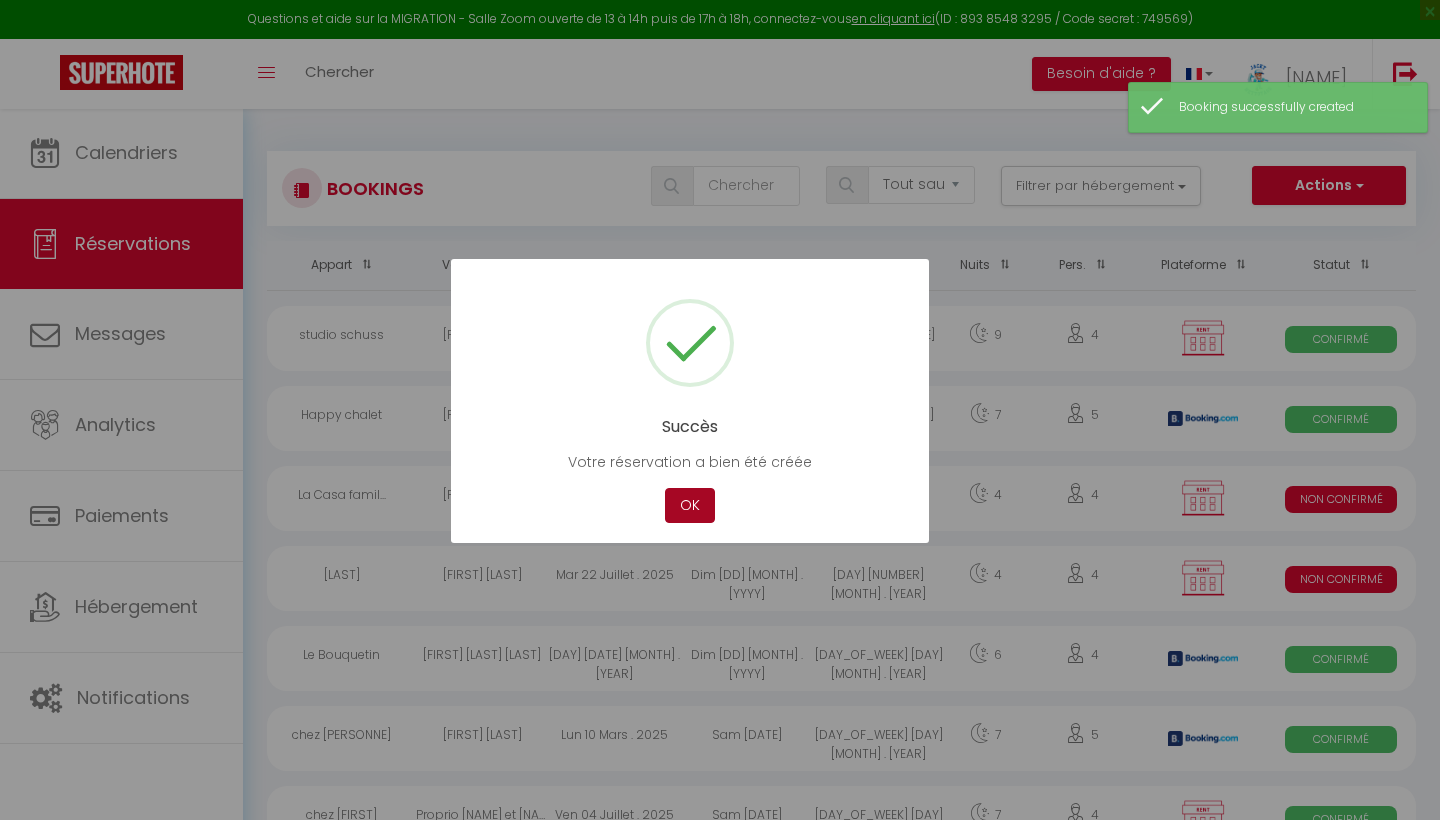 click on "OK" at bounding box center (690, 505) 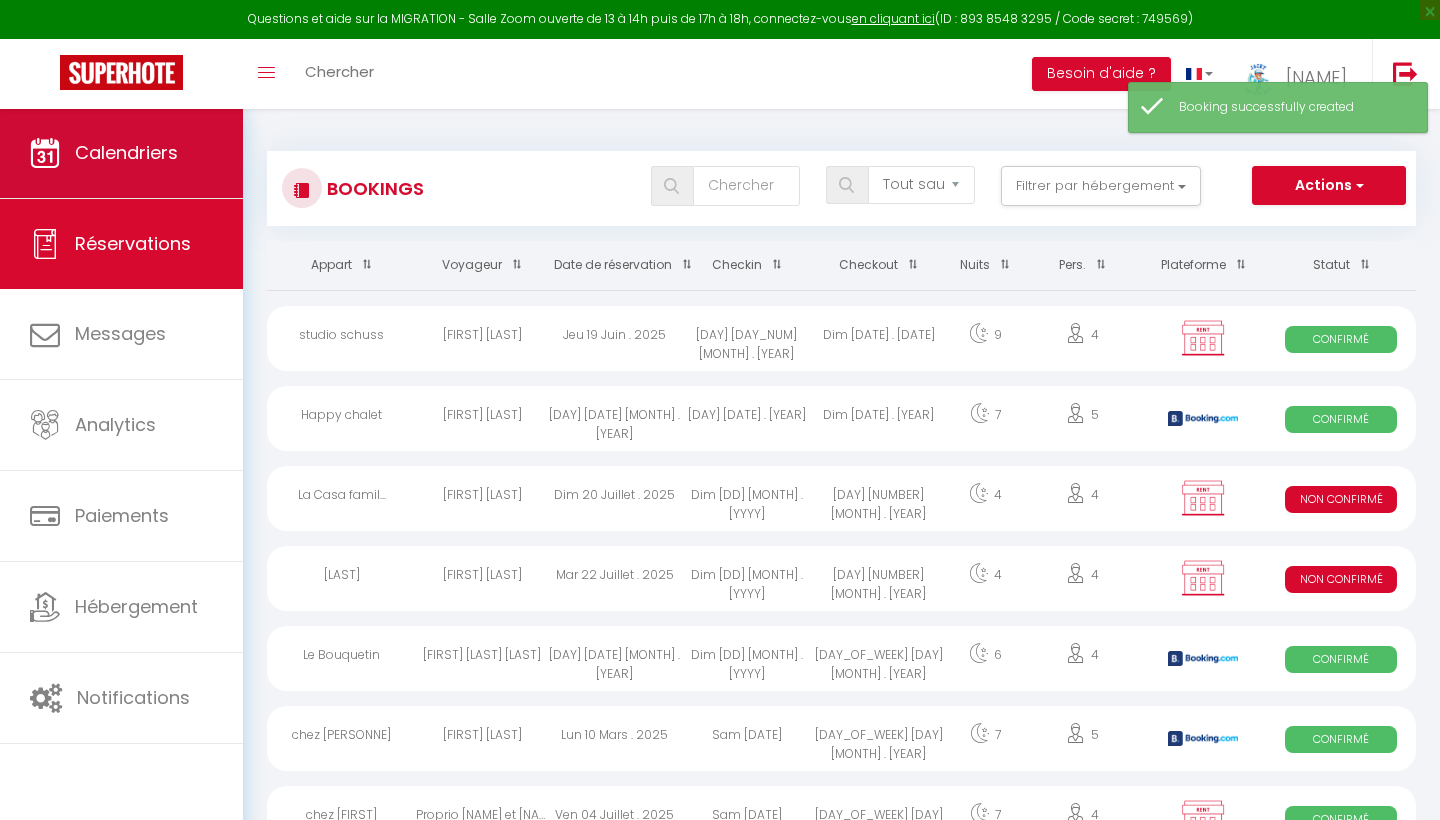 click on "Calendriers" at bounding box center (126, 152) 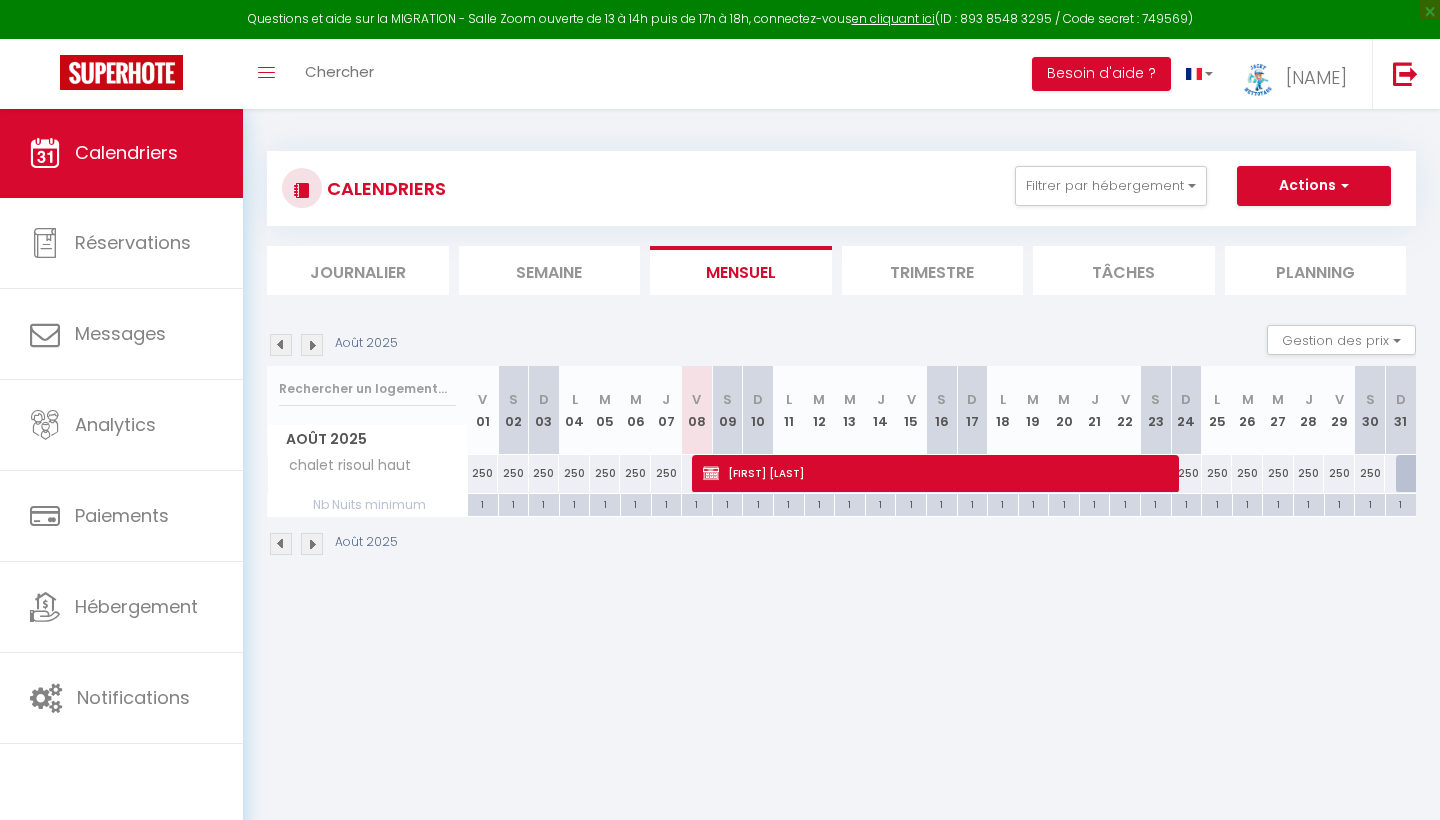click at bounding box center [312, 544] 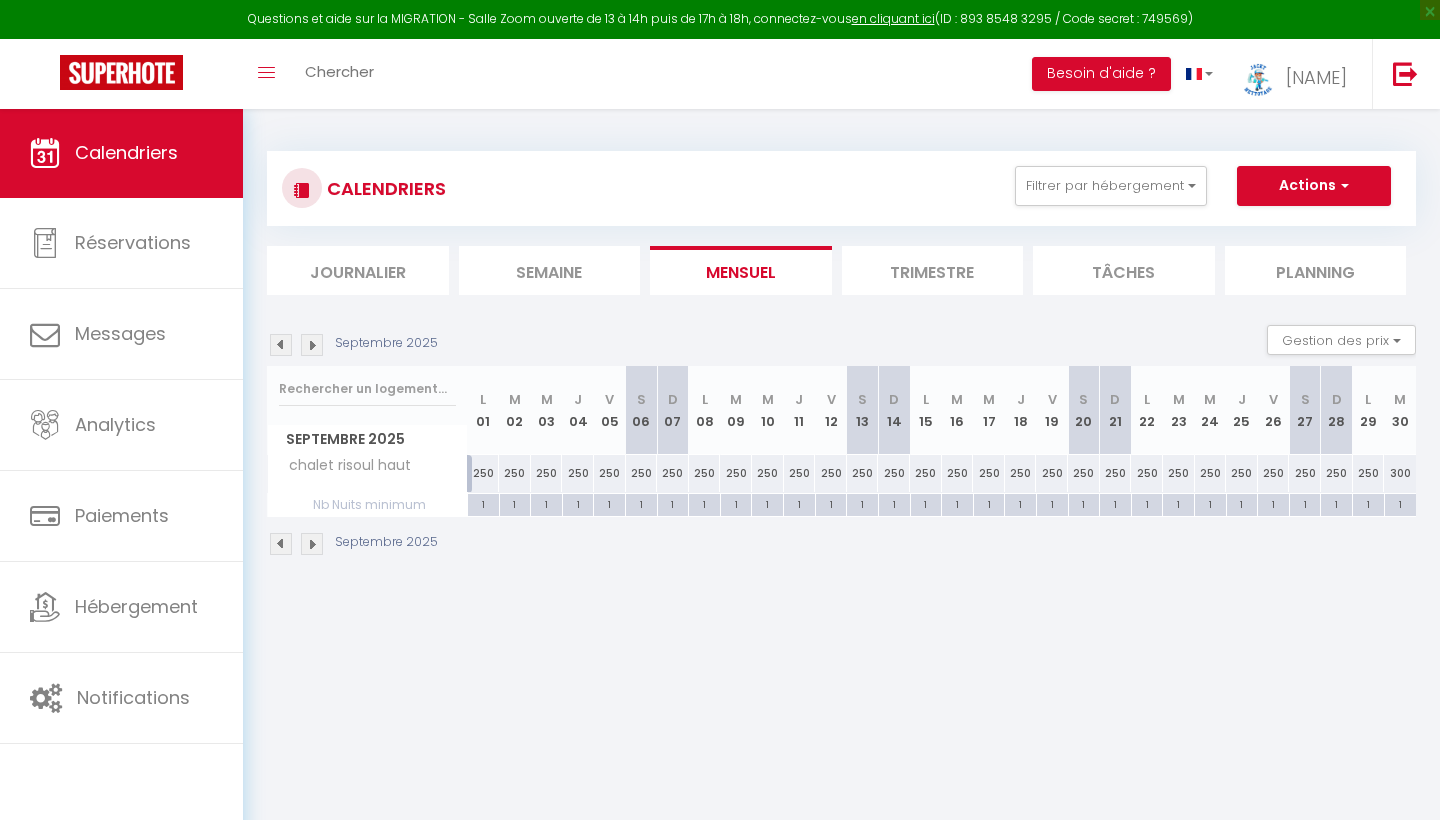 click at bounding box center (312, 544) 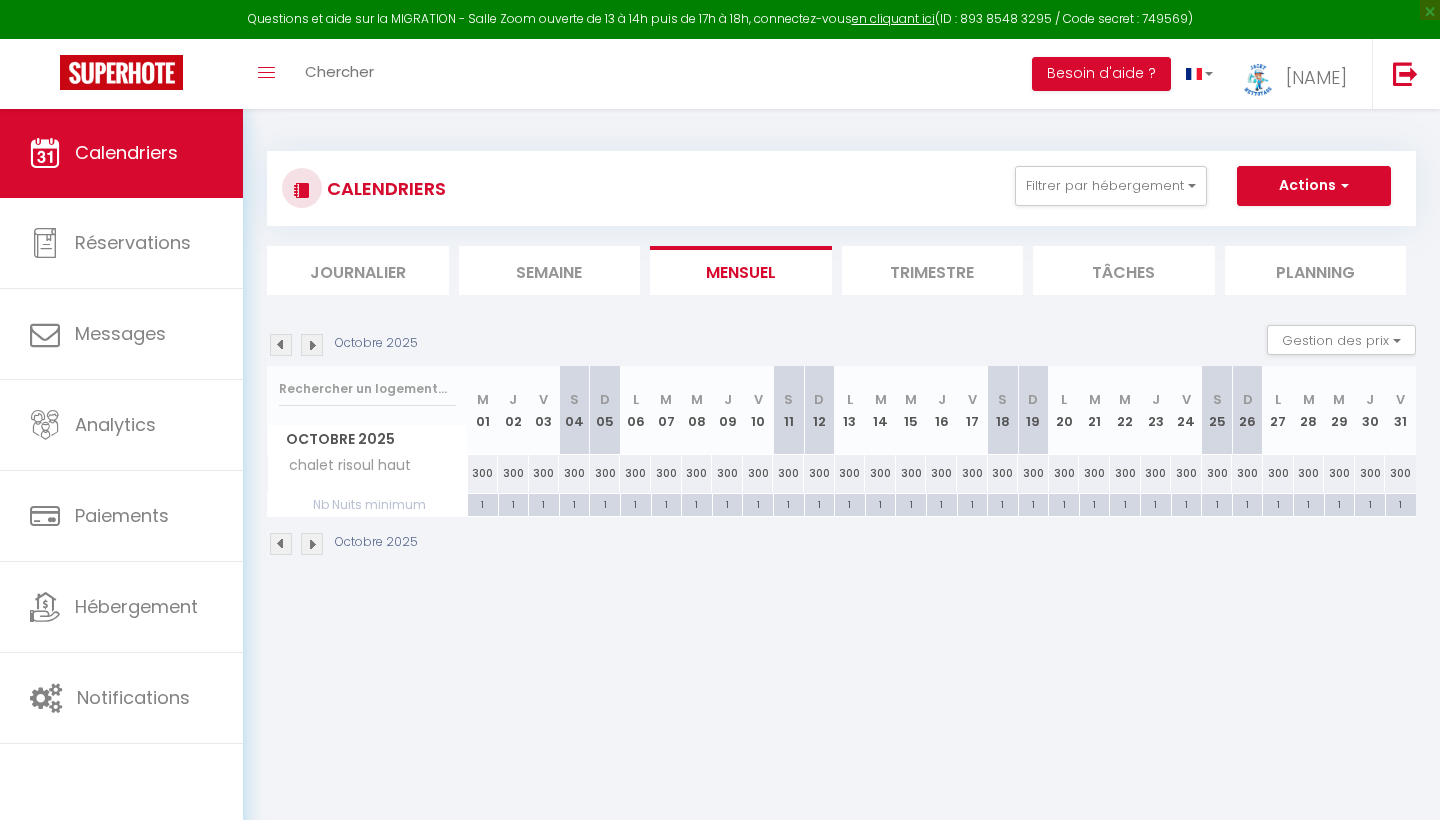 click at bounding box center (312, 544) 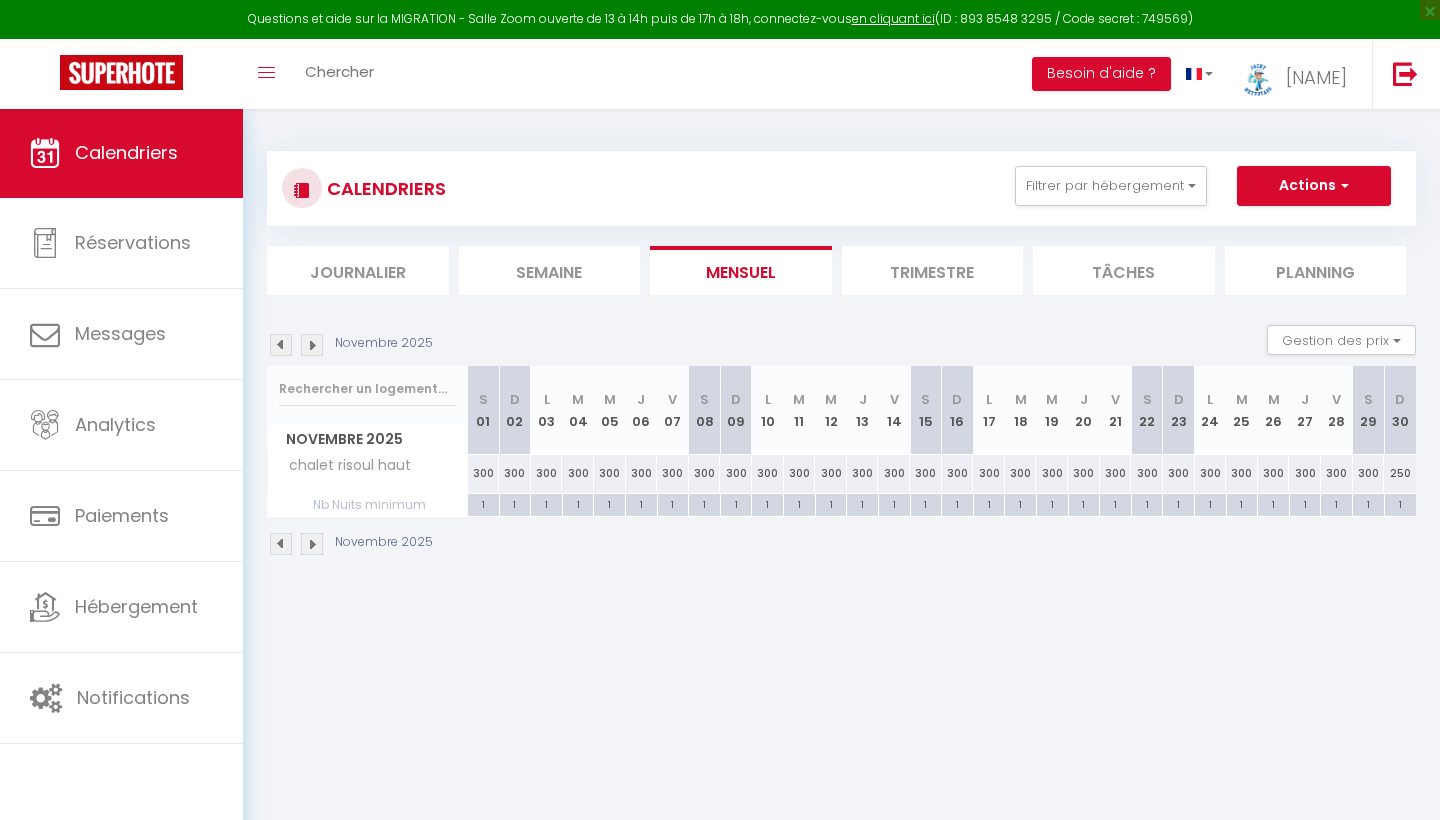 click at bounding box center (312, 544) 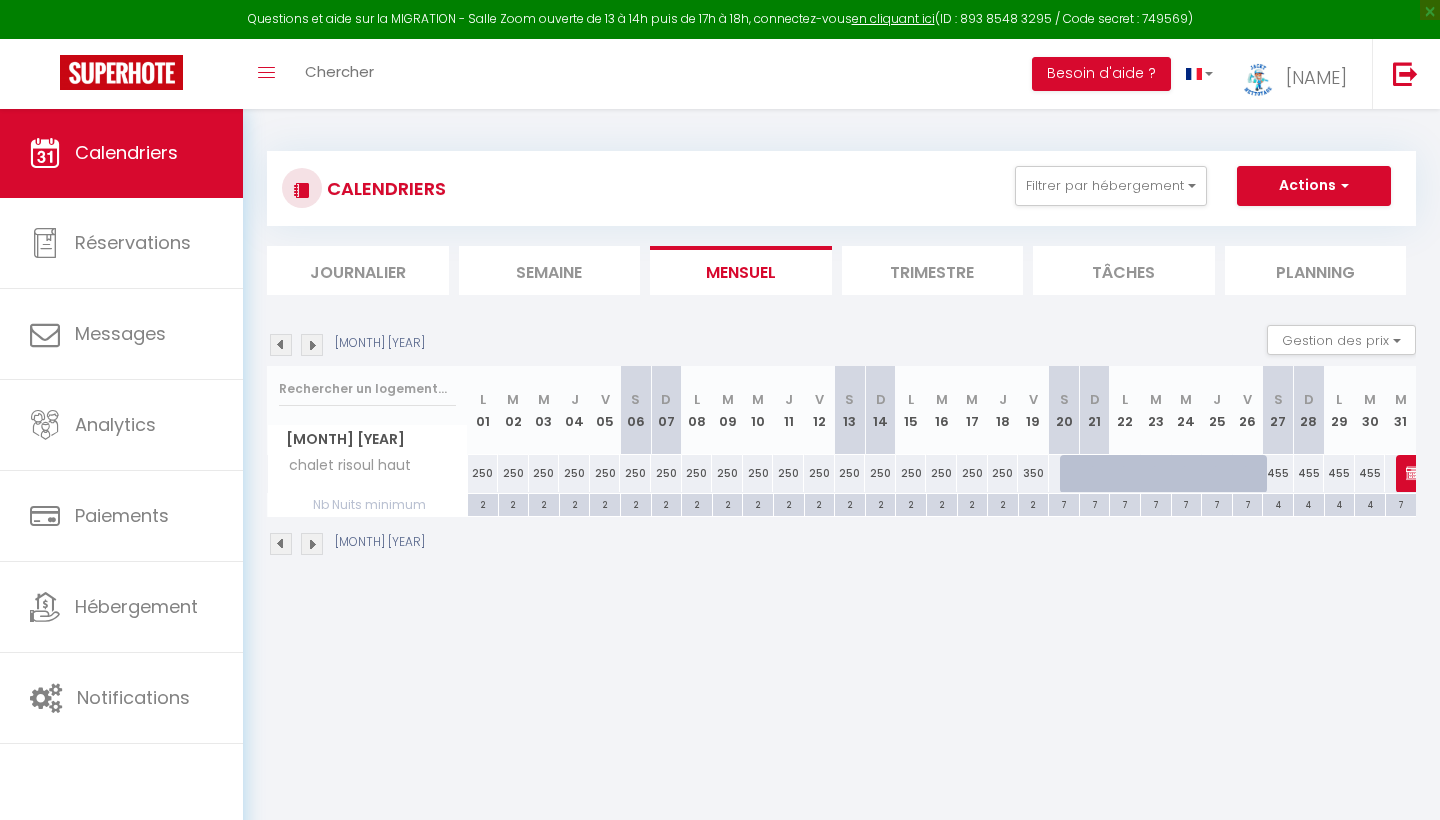 click at bounding box center (312, 544) 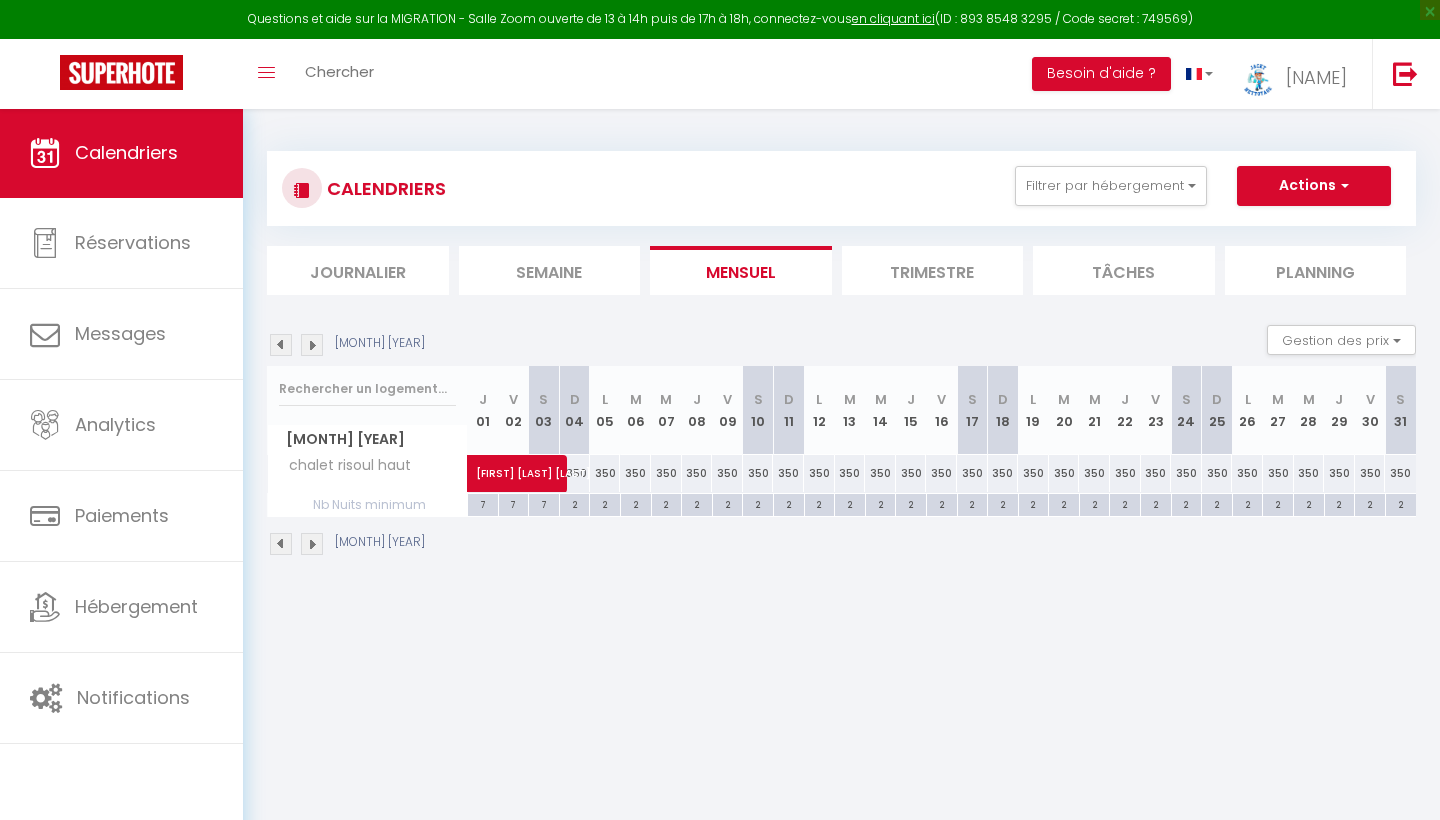 click on "[FIRST] [LAST] [LAST]" at bounding box center (545, 463) 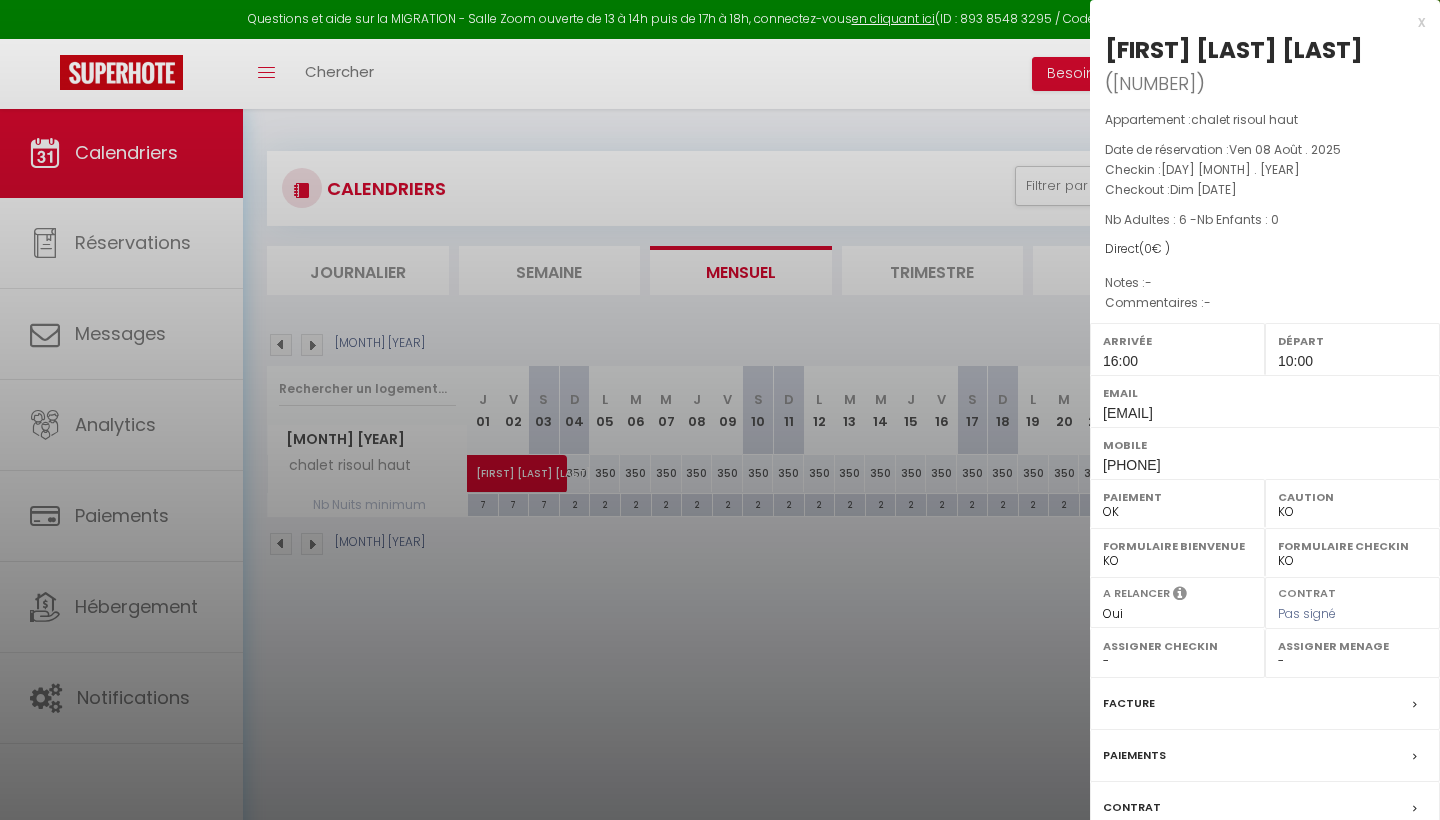 click on "Facture" at bounding box center [1129, 703] 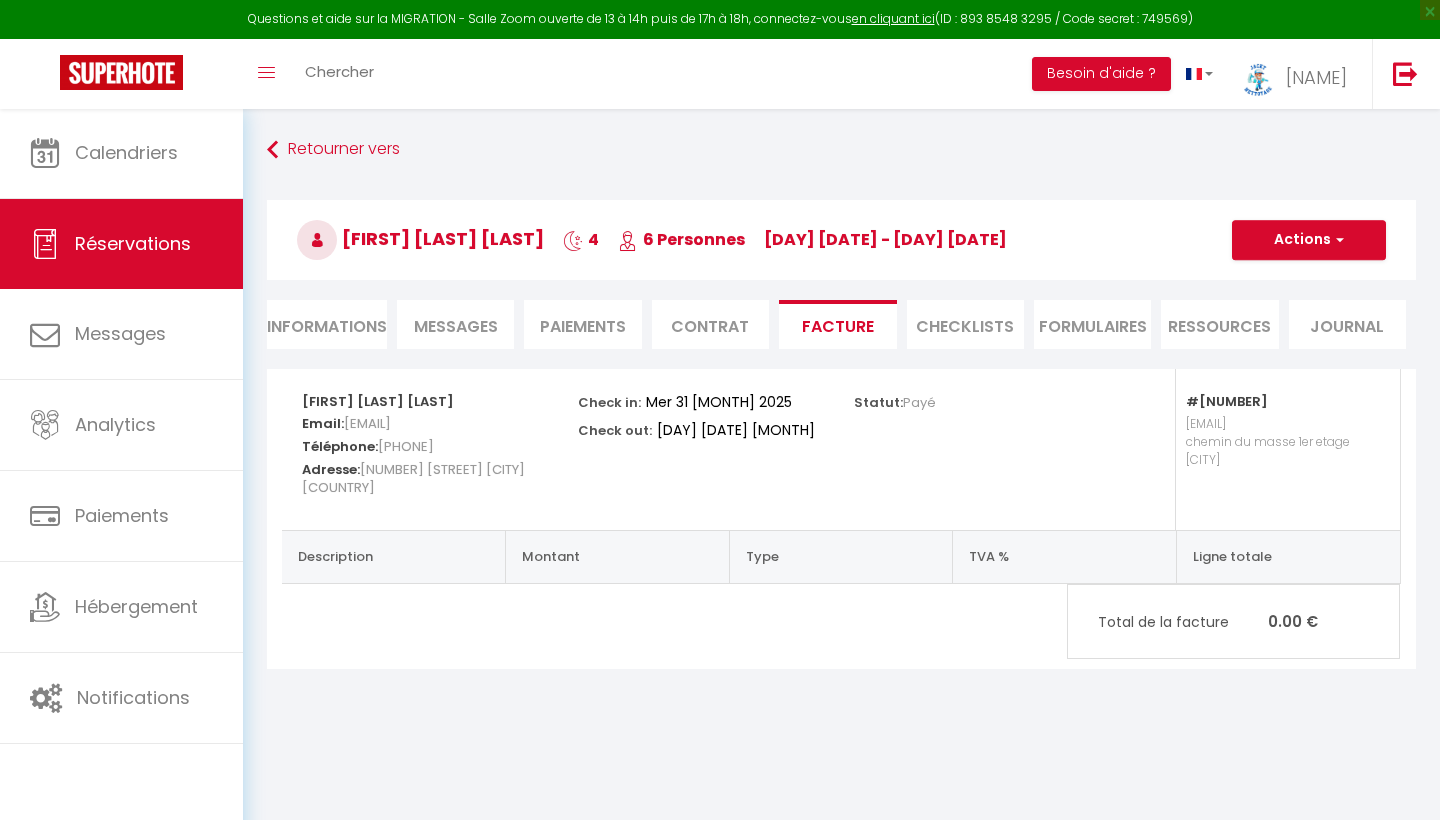 click on "Informations" at bounding box center [327, 324] 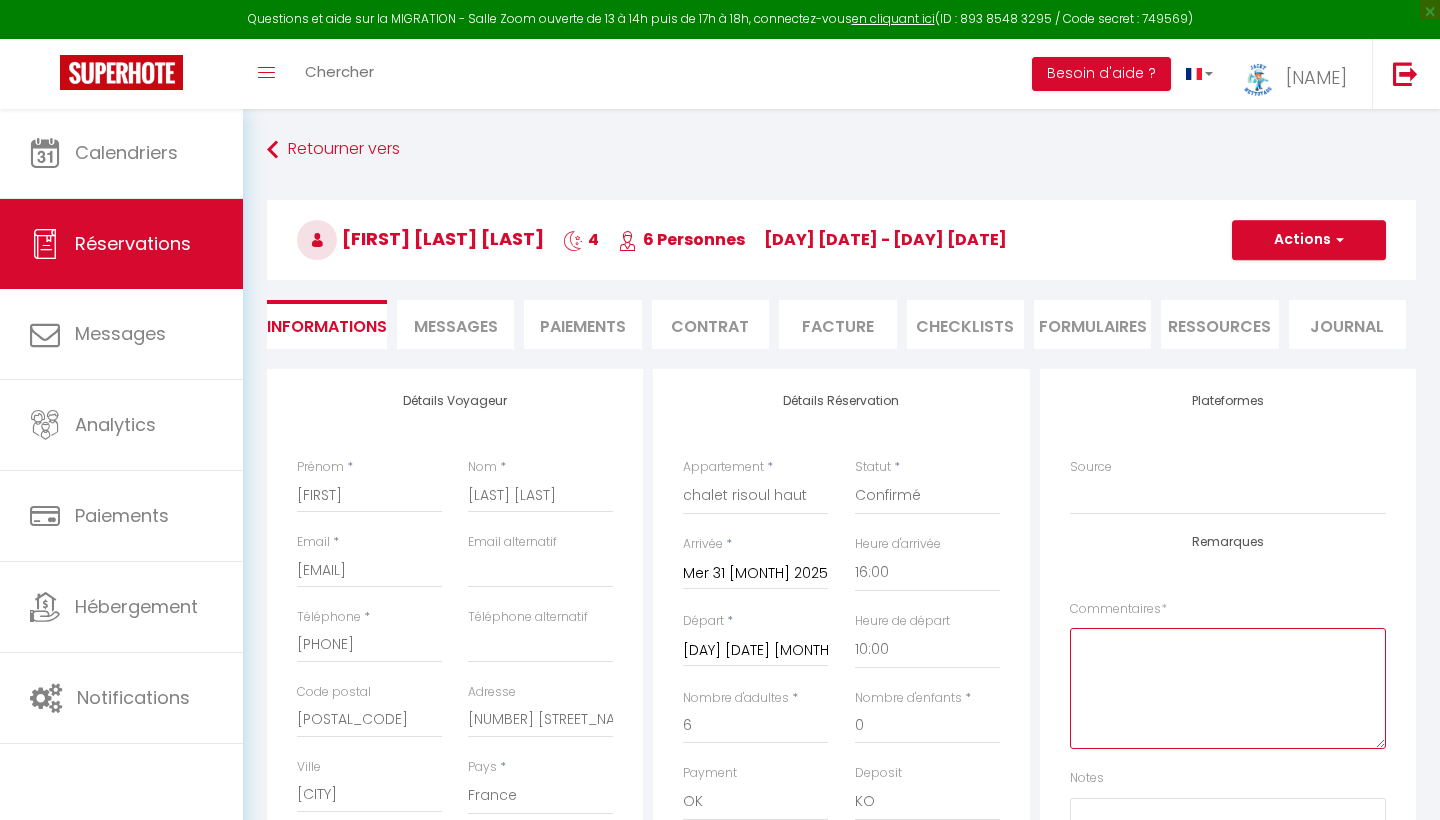 click at bounding box center [1228, 688] 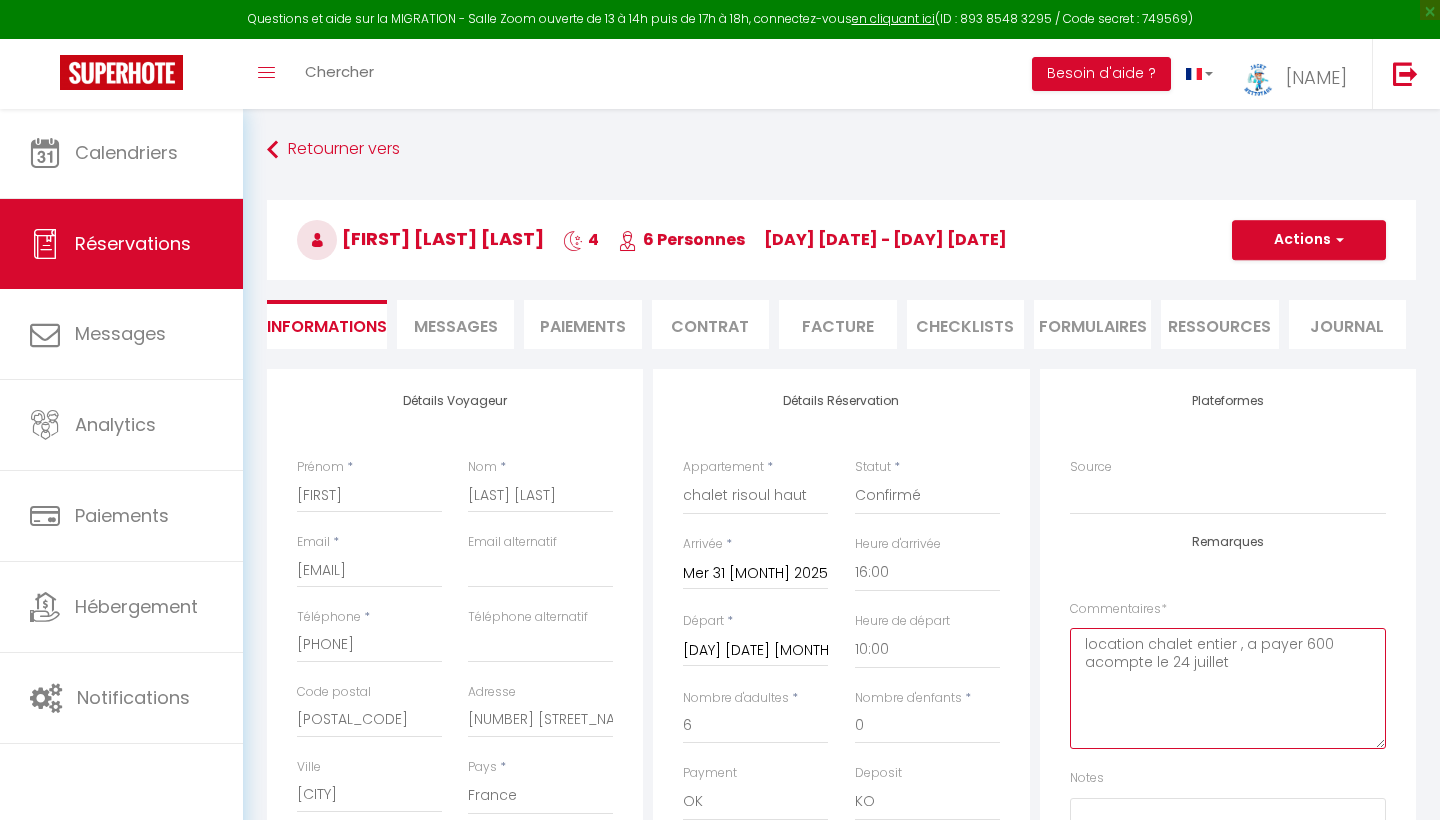 click on "location chalet entier , a payer 600 acompte le 24 juillet" at bounding box center (1228, 688) 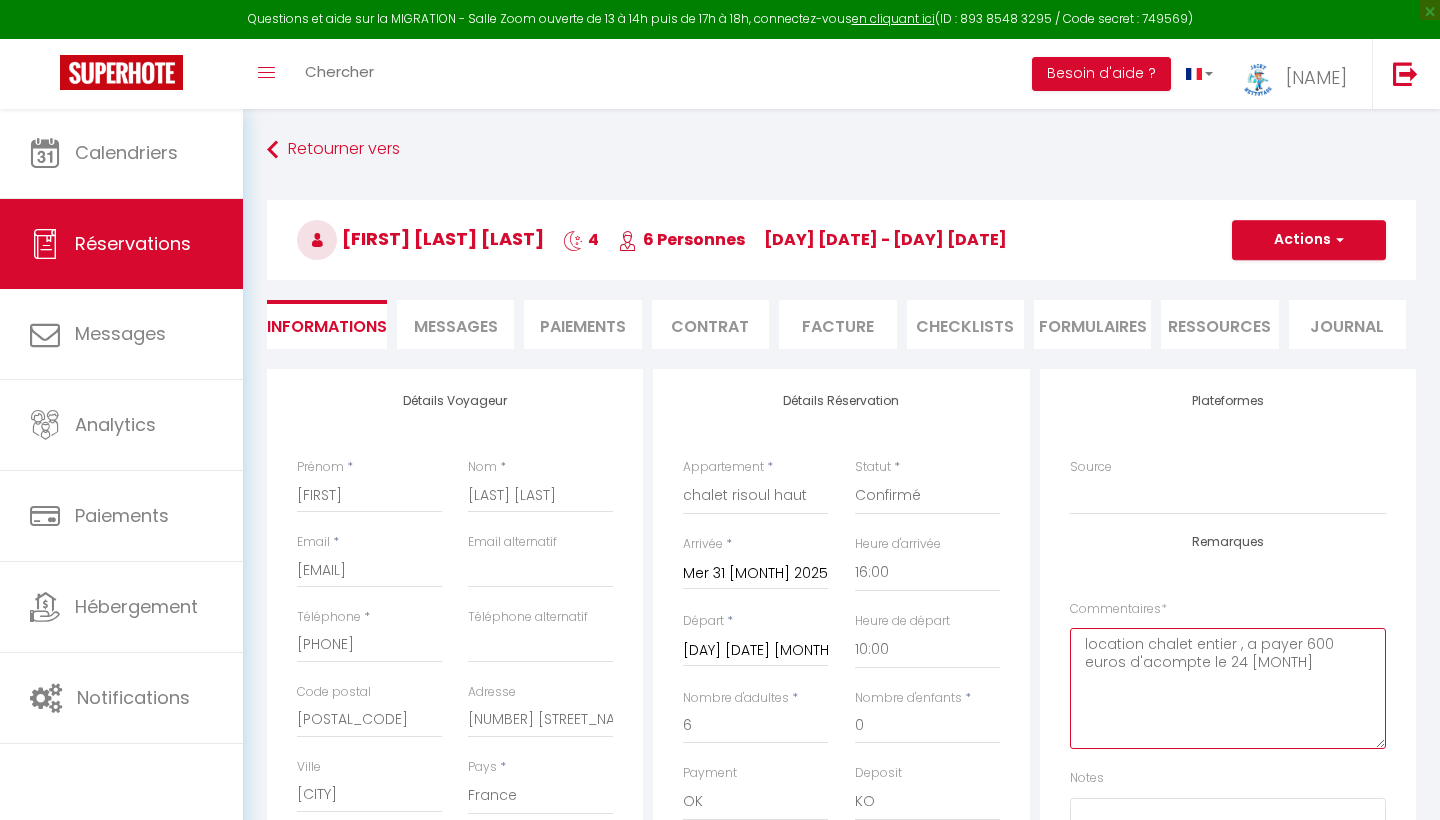 click on "location chalet entier , a payer 600 euros d'acompte le 24 [MONTH]" at bounding box center (1228, 688) 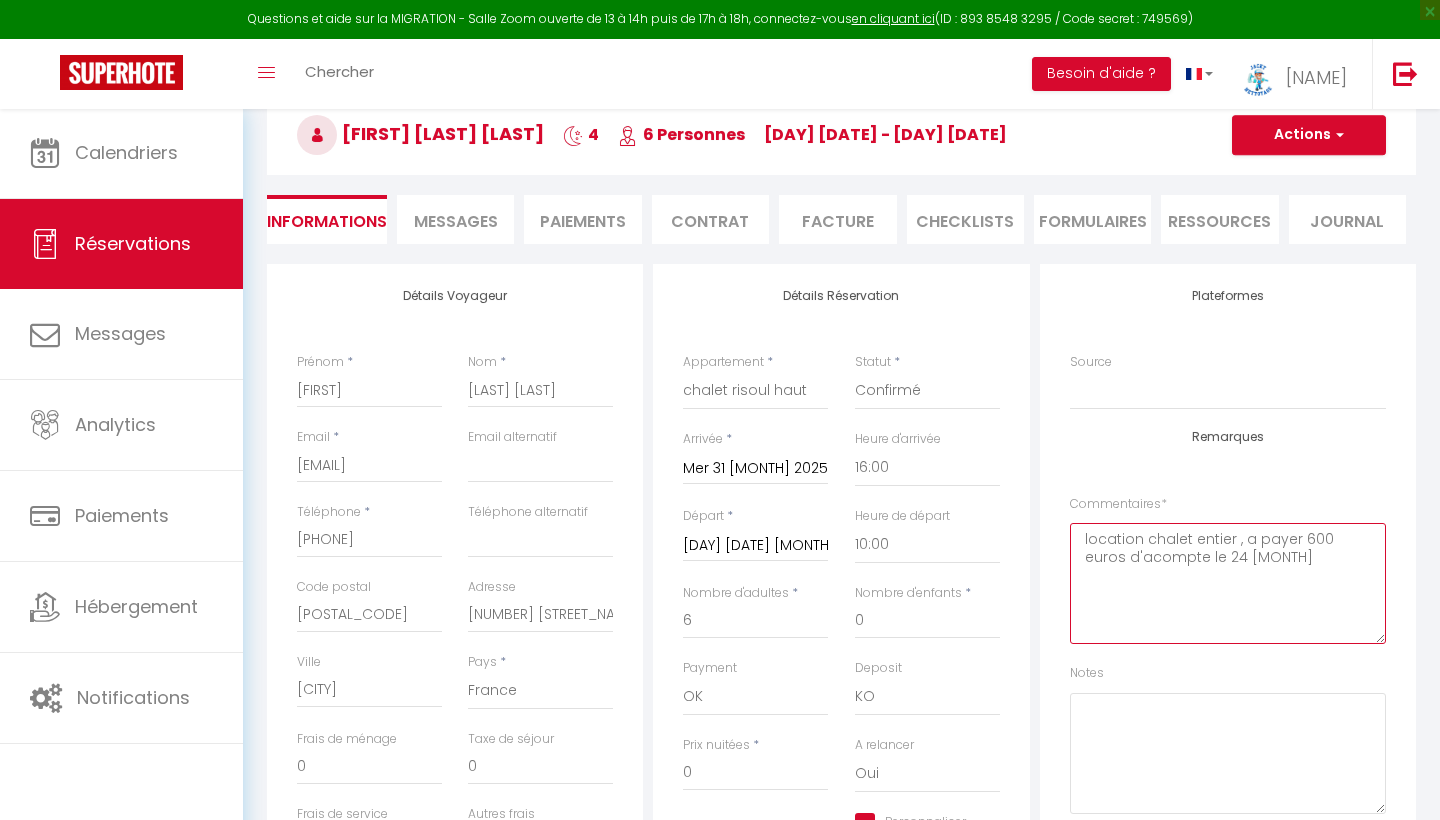 scroll, scrollTop: 105, scrollLeft: 0, axis: vertical 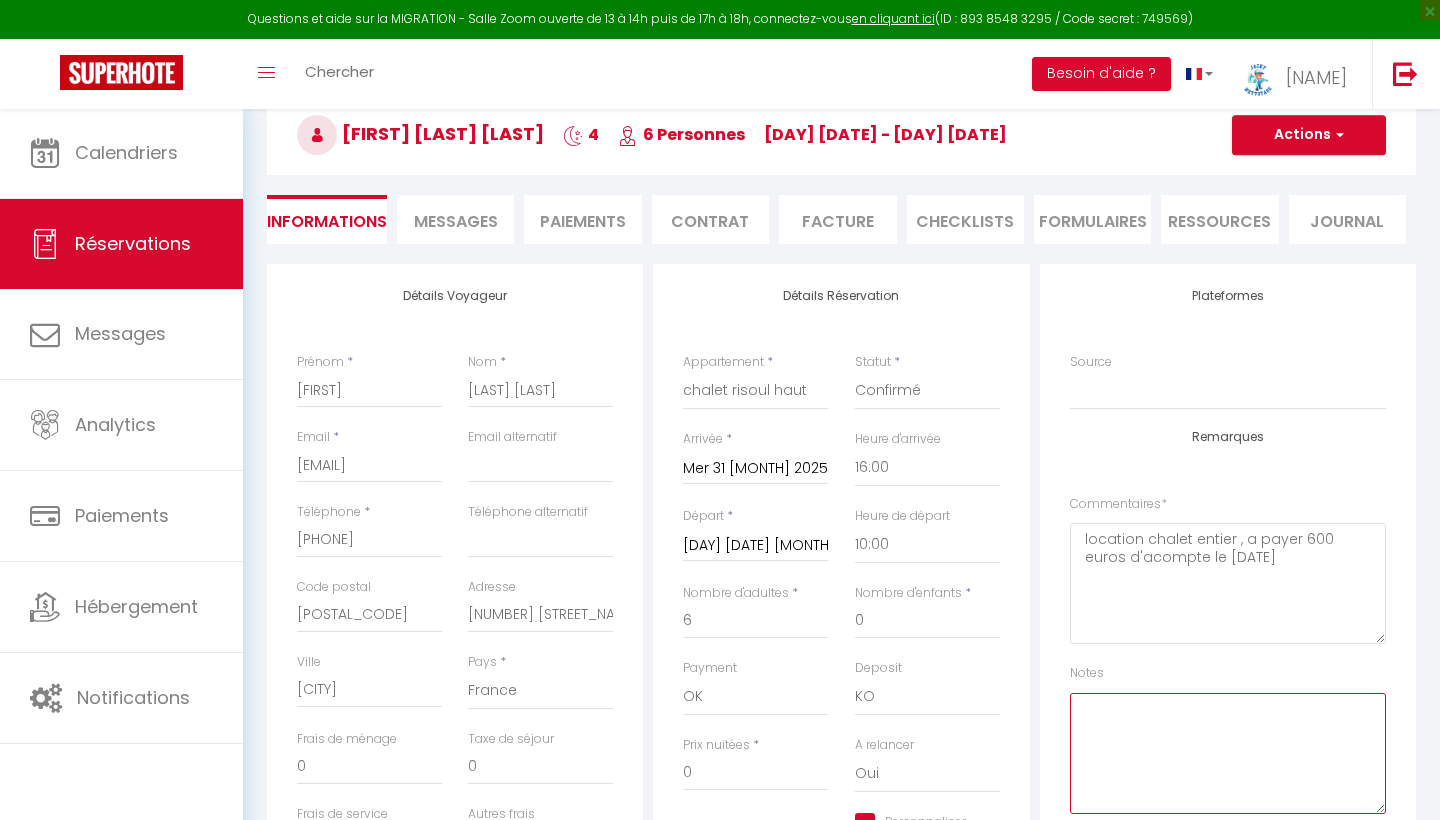 click at bounding box center (1228, 753) 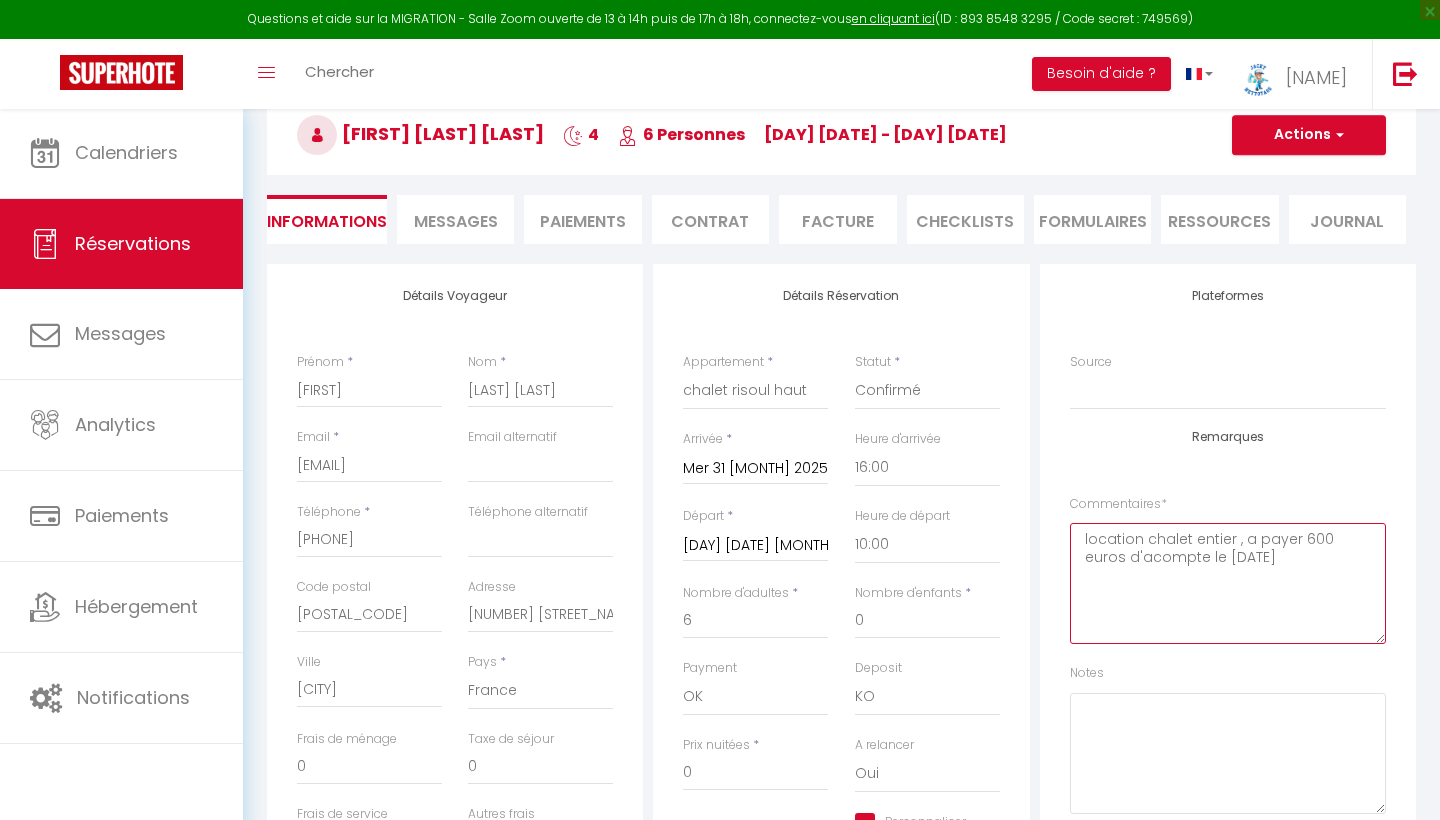 click on "location chalet entier , a payer 600 euros d'acompte le [DATE]" at bounding box center (1228, 583) 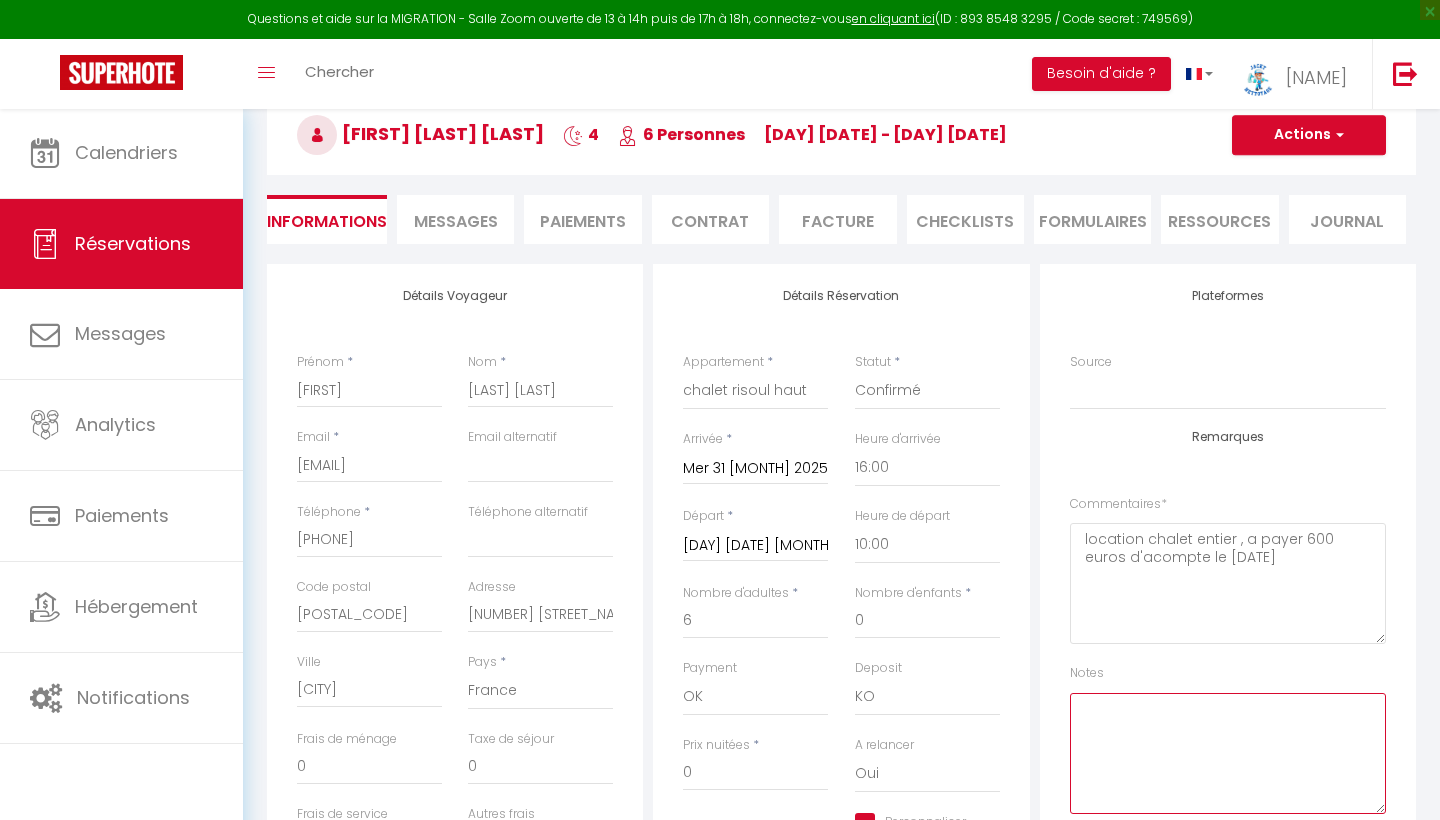 click at bounding box center (1228, 753) 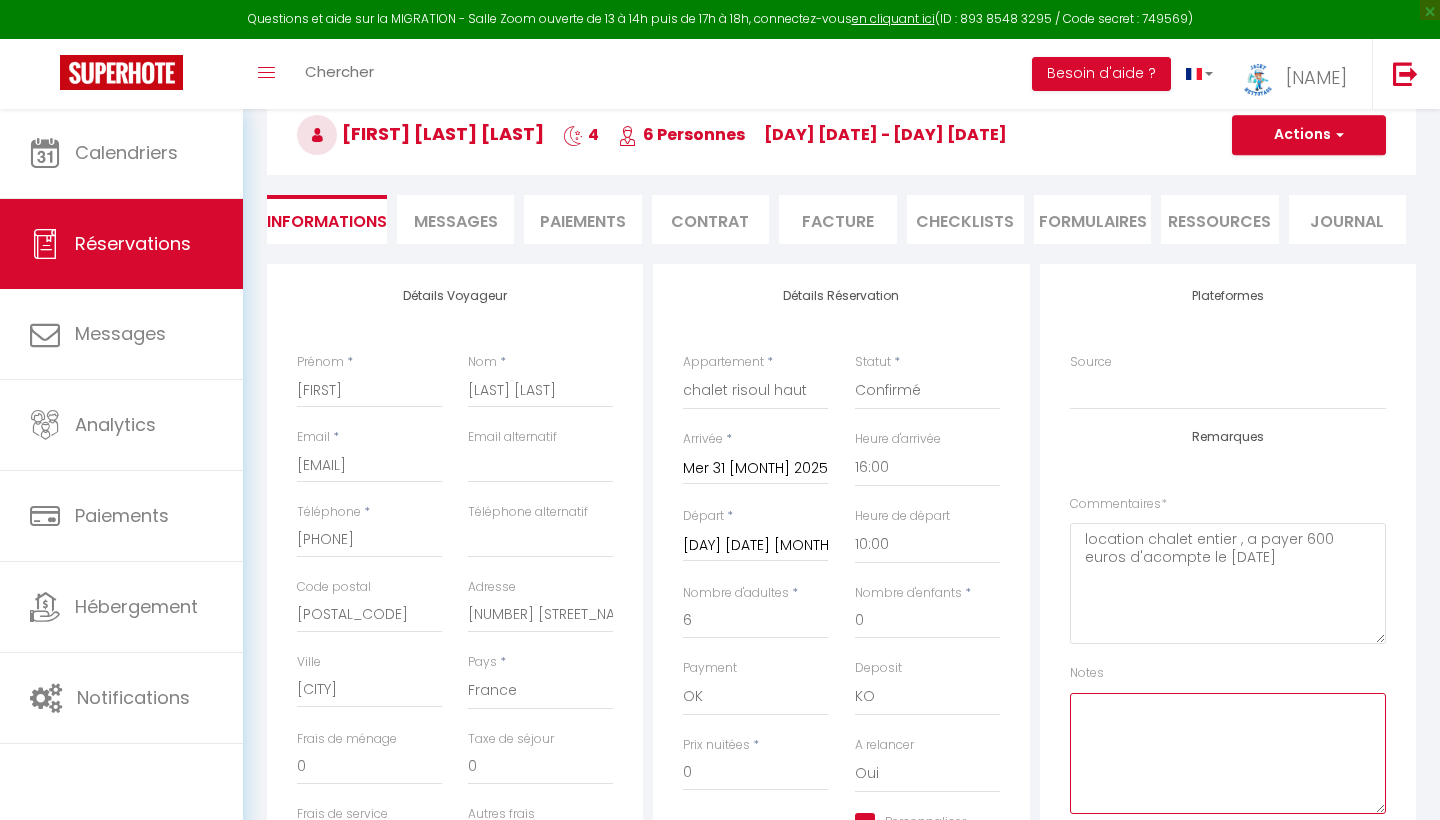 paste on "location chalet entier , a payer 600 euros d'acompte le [DATE]" 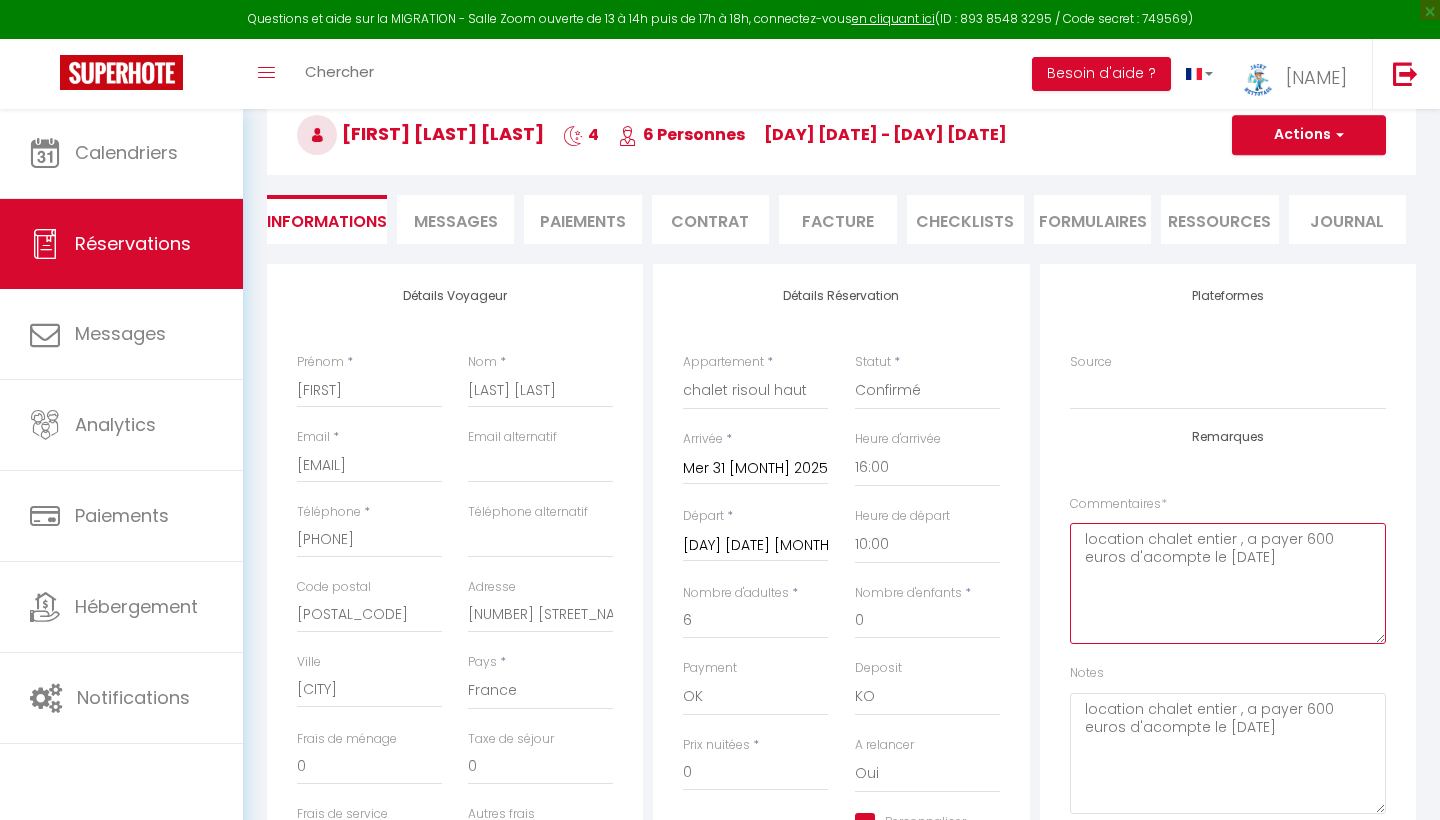 click on "location chalet entier , a payer 600 euros d'acompte le [DATE]" at bounding box center (1228, 583) 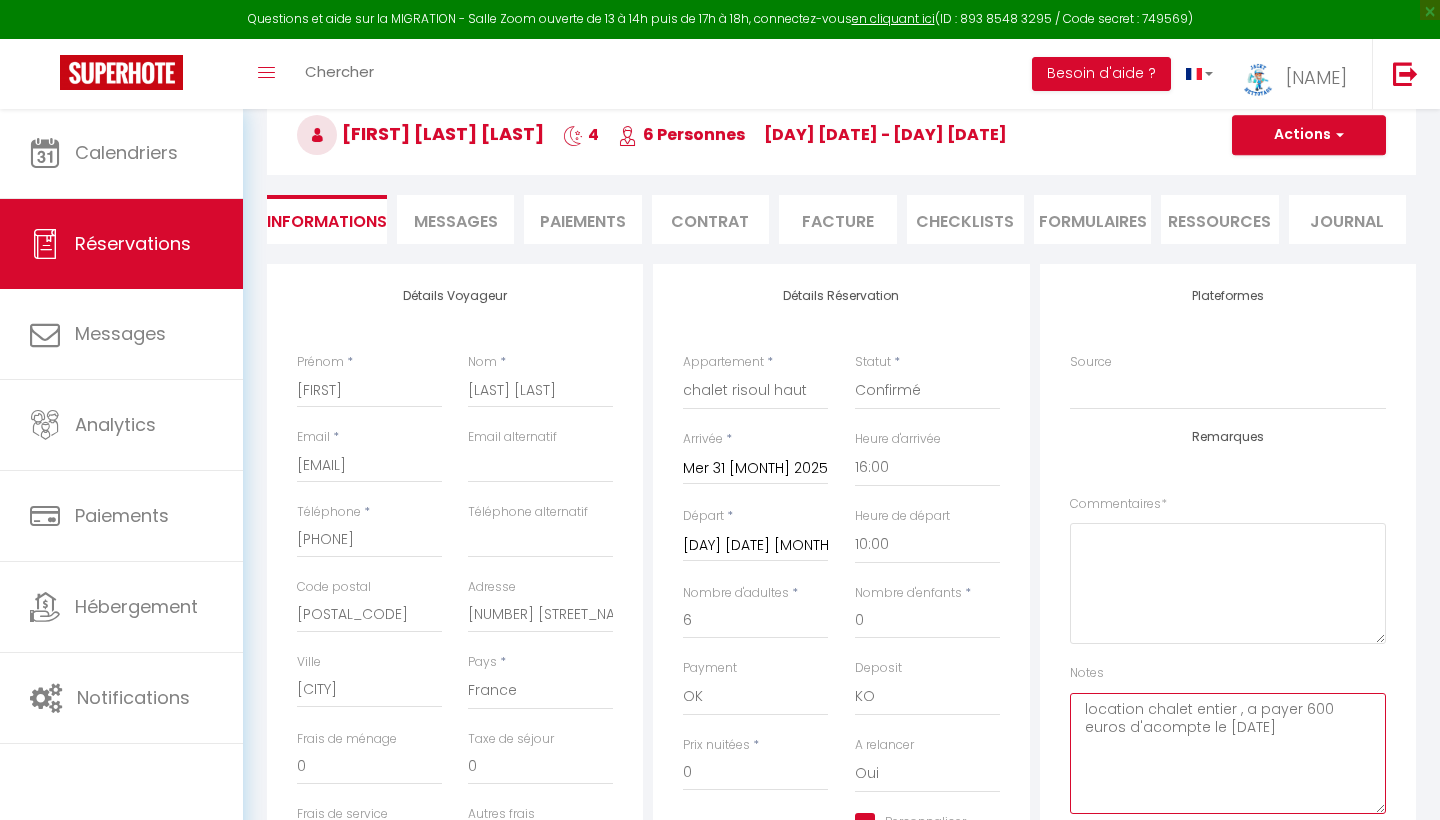 click on "location chalet entier , a payer 600 euros d'acompte le [DATE]" at bounding box center [1228, 753] 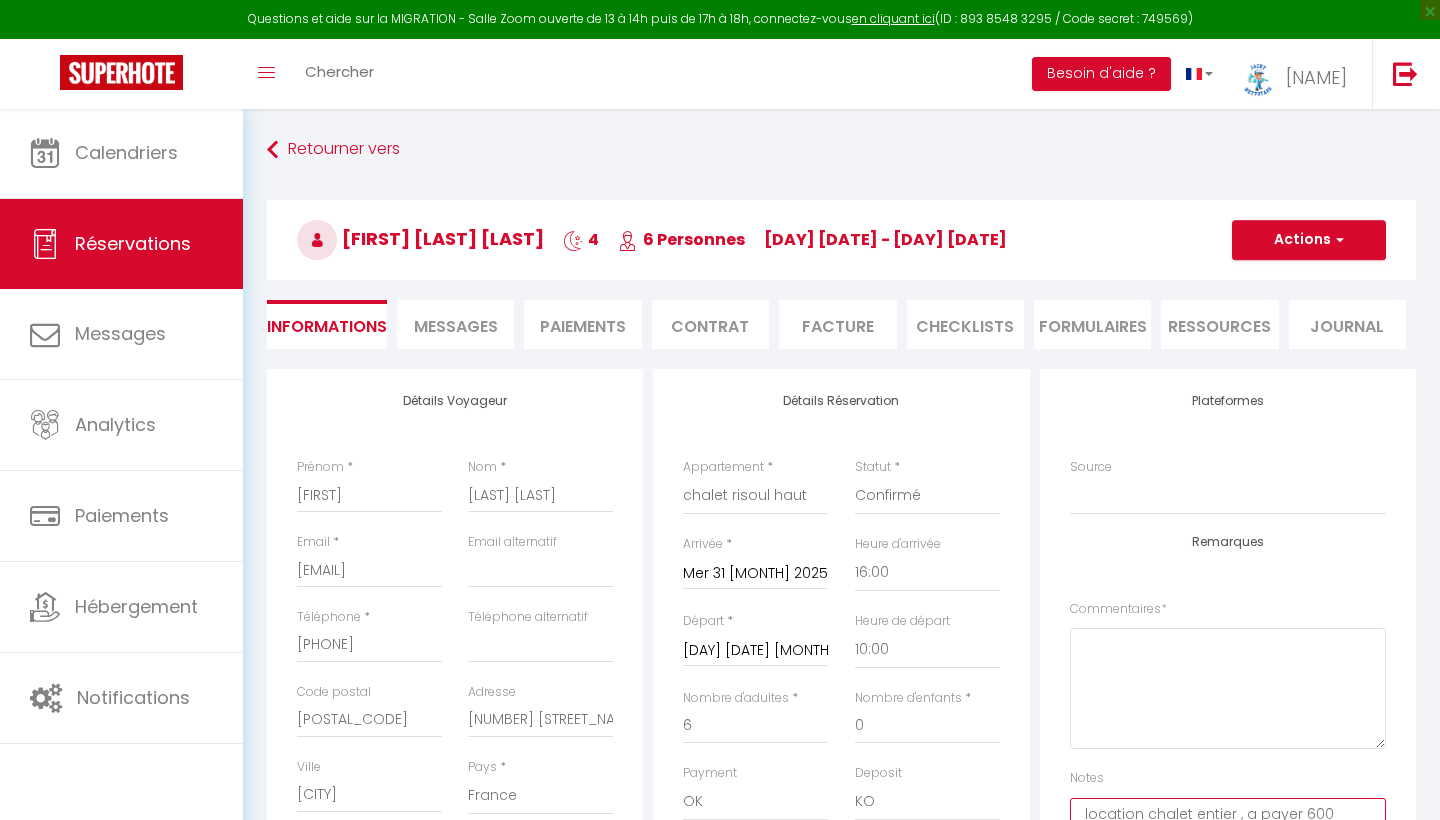 scroll, scrollTop: 0, scrollLeft: 0, axis: both 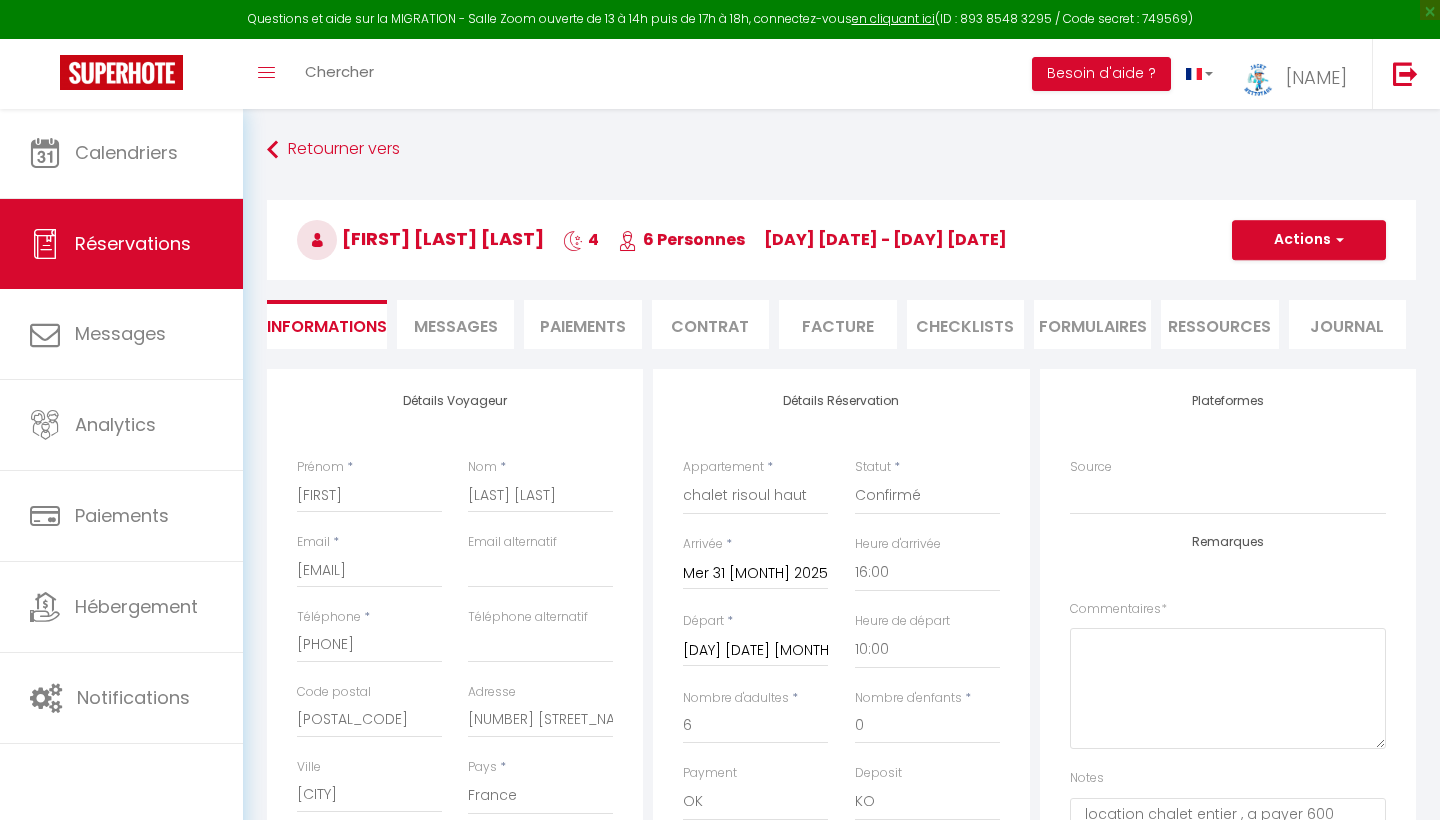 click on "Actions" at bounding box center [1309, 240] 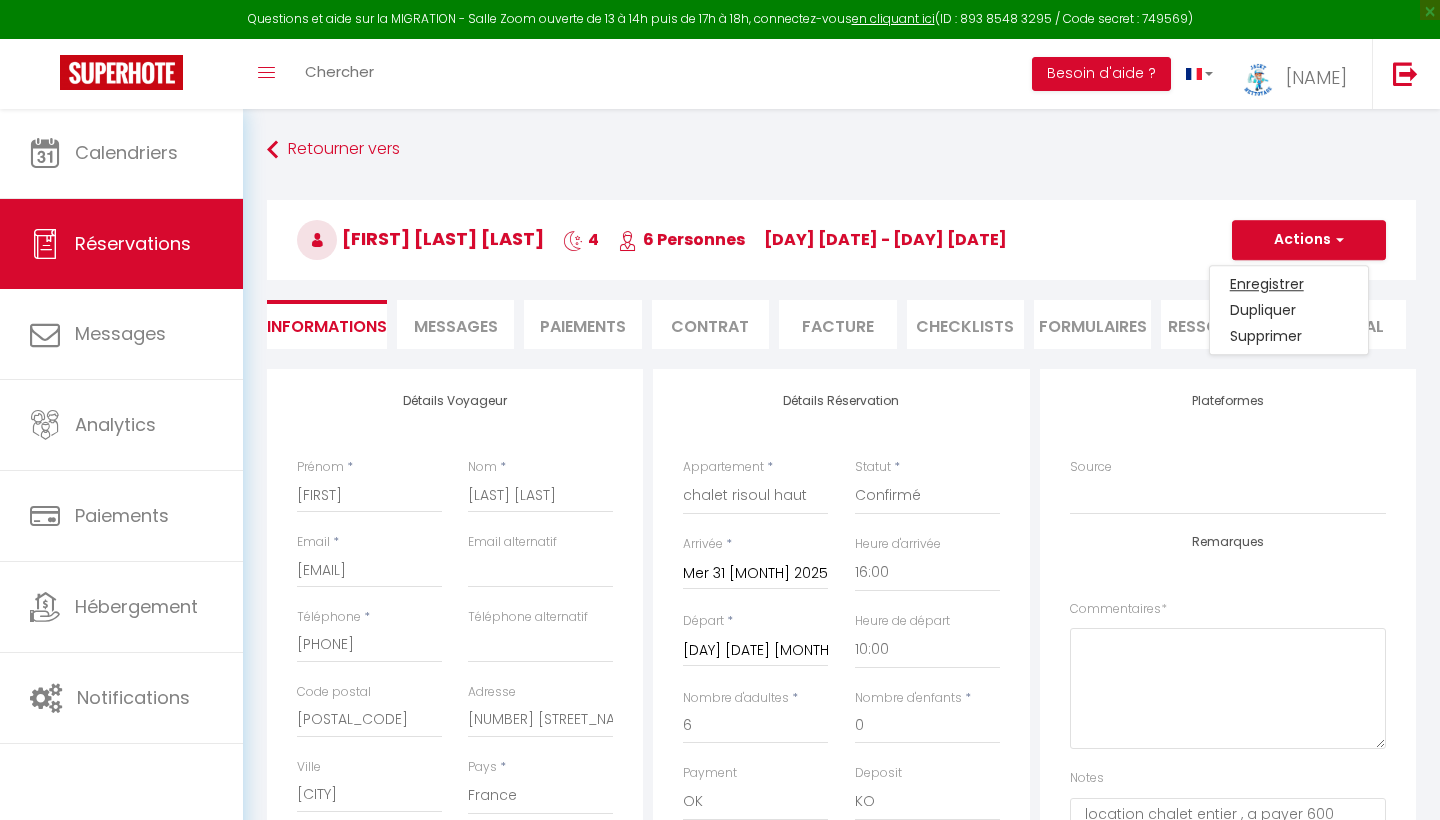 click on "Enregistrer" at bounding box center (1289, 284) 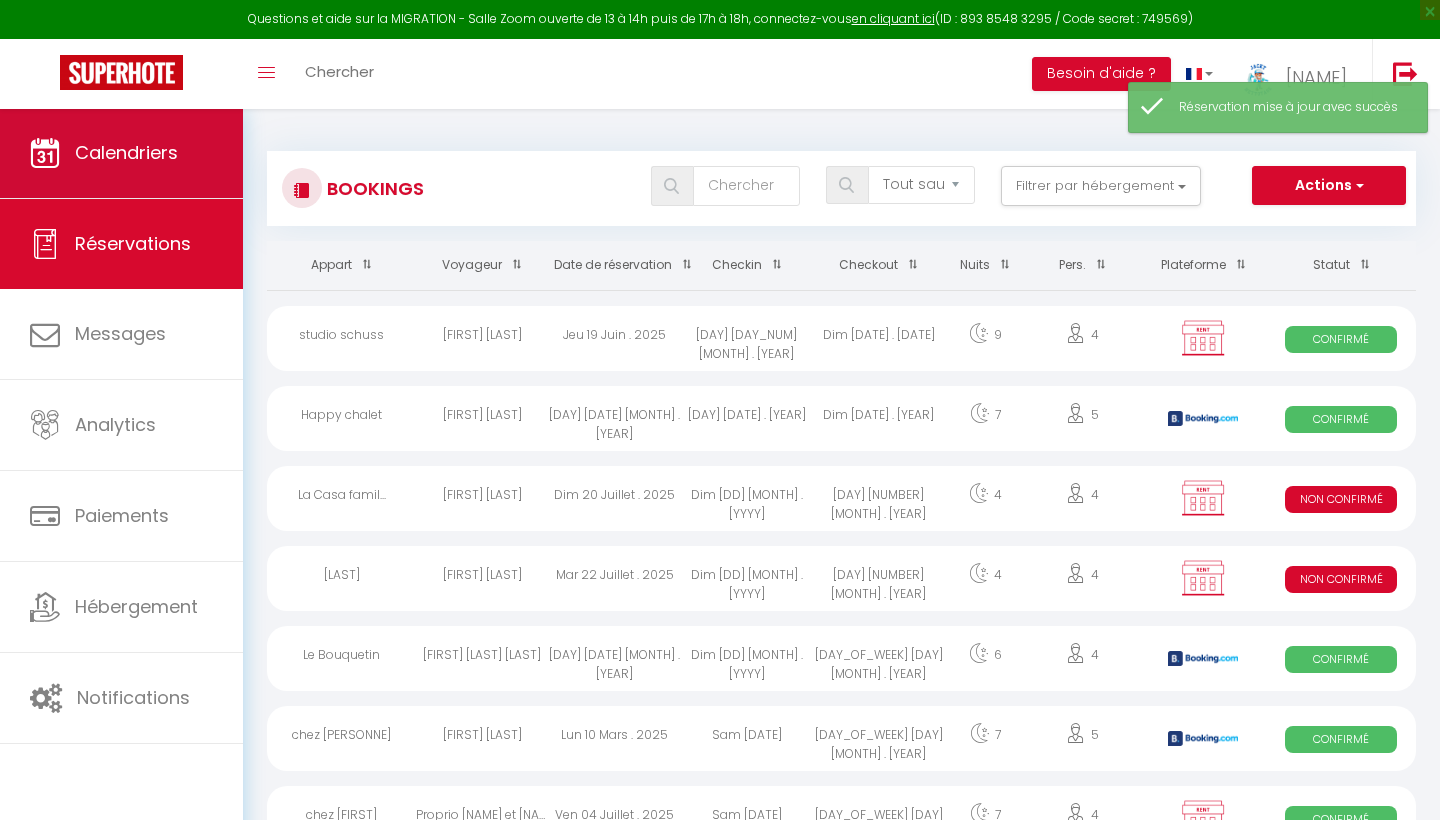 click on "Calendriers" at bounding box center (126, 152) 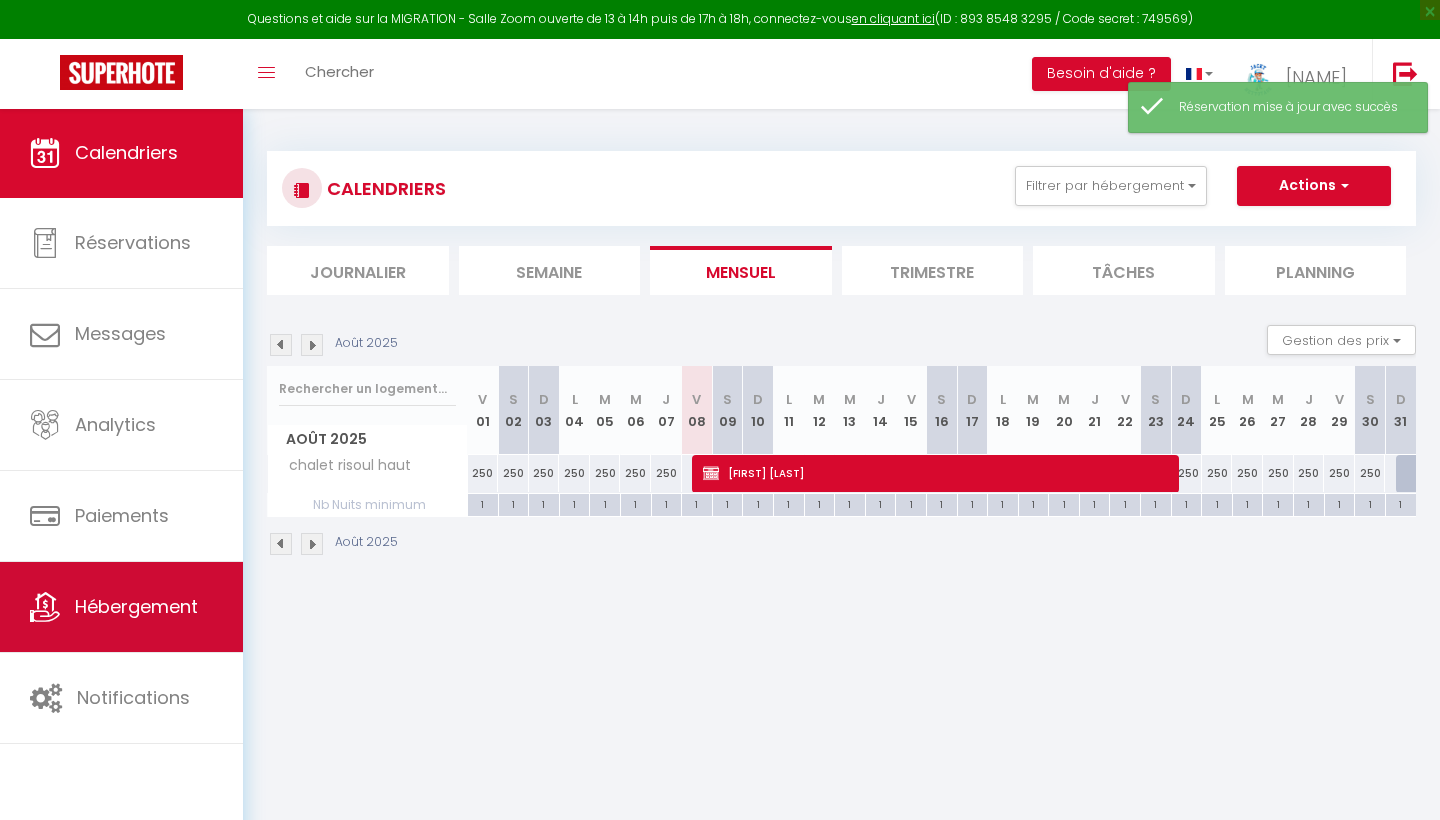 click on "Hébergement" at bounding box center [121, 607] 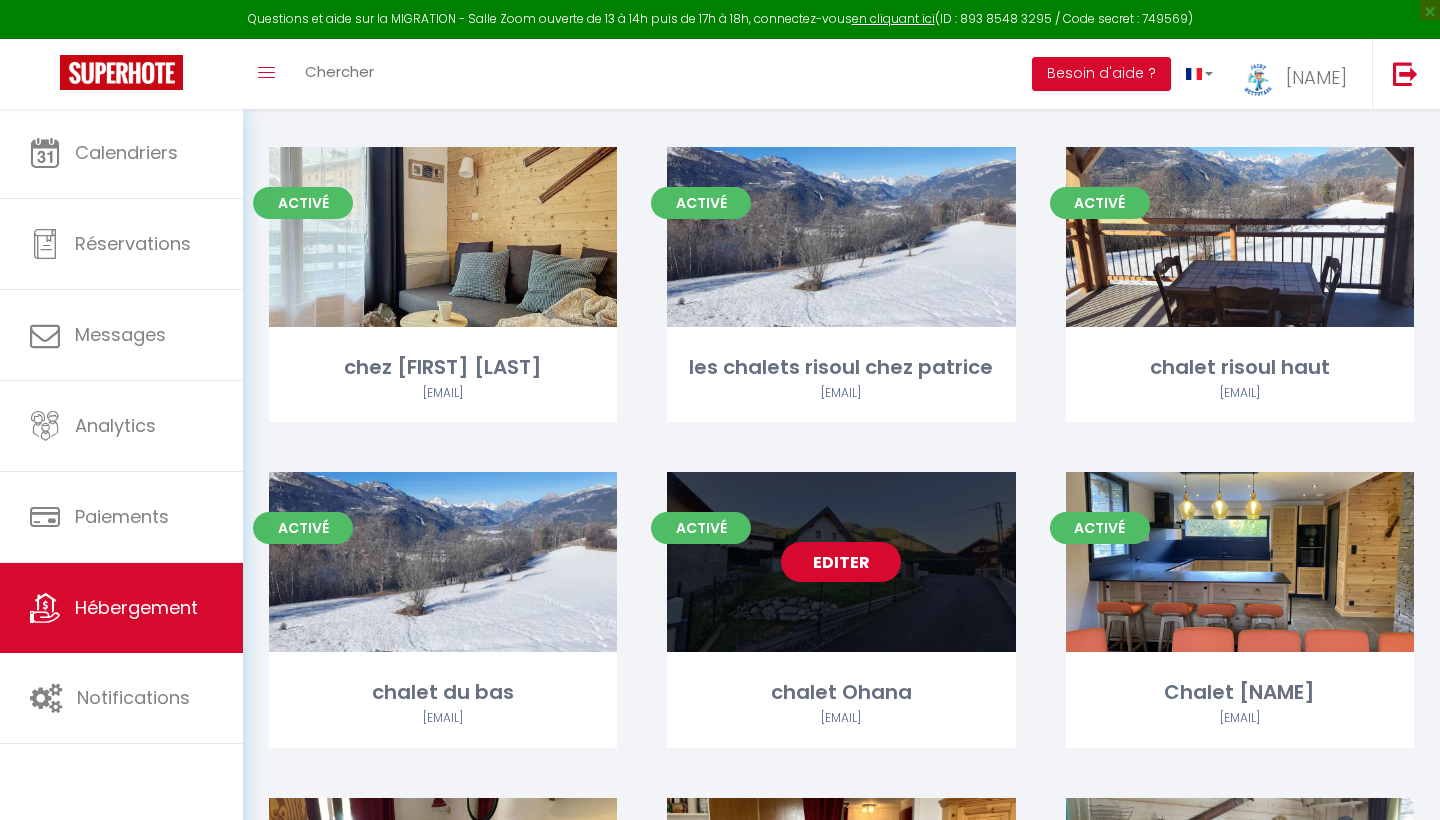 scroll, scrollTop: 1271, scrollLeft: 0, axis: vertical 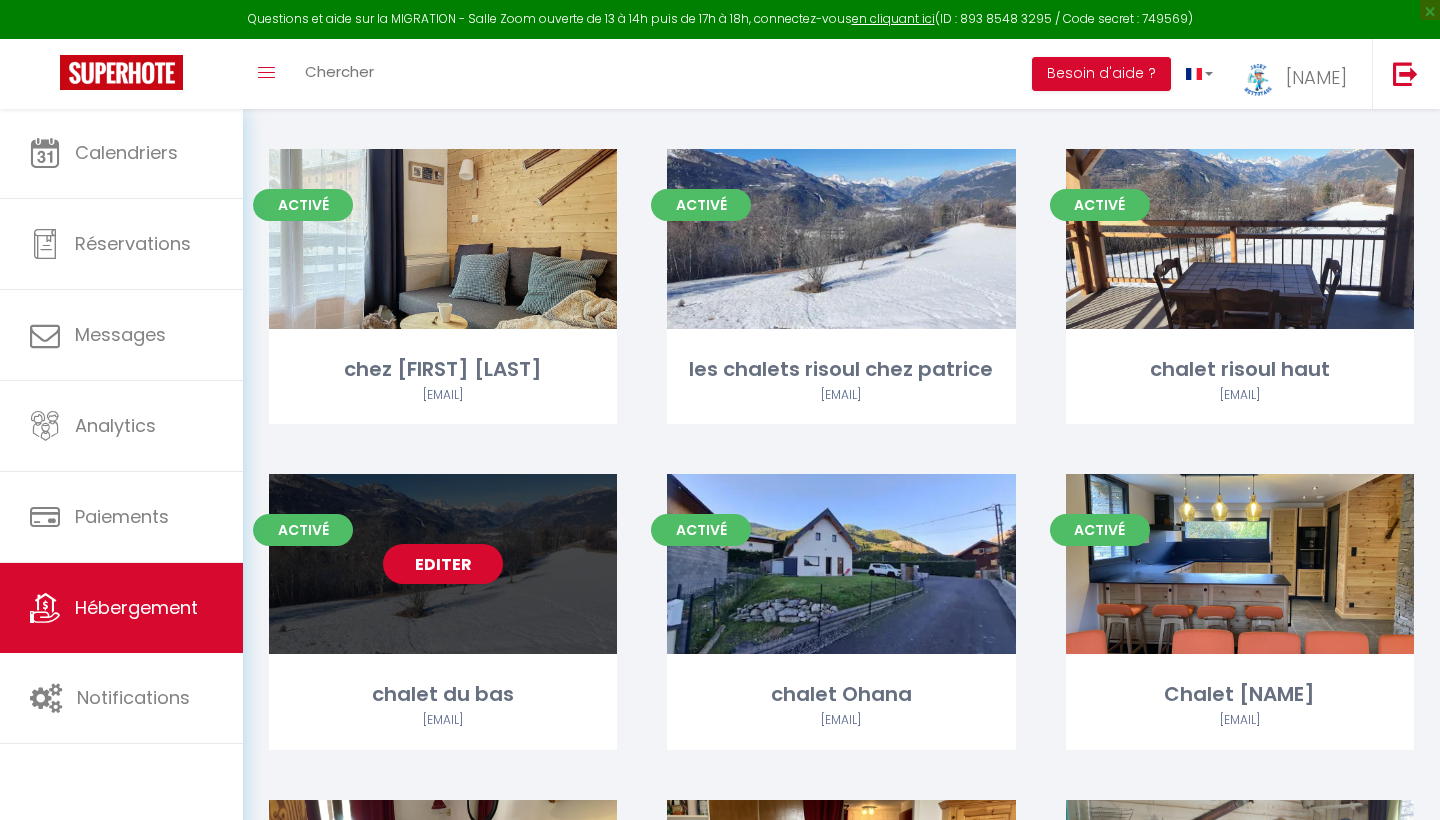 click on "Editer" at bounding box center (443, 564) 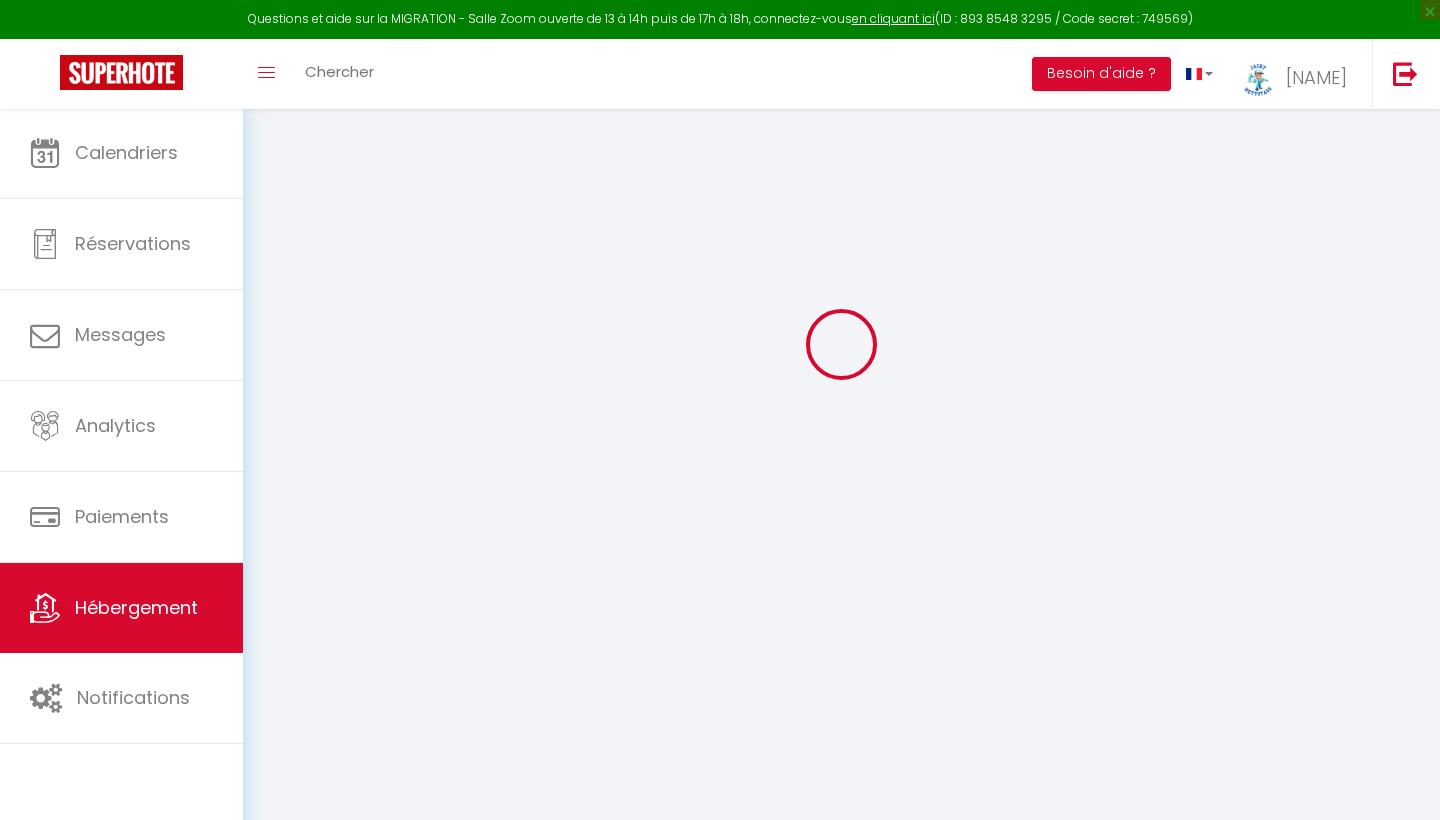 scroll, scrollTop: 0, scrollLeft: 0, axis: both 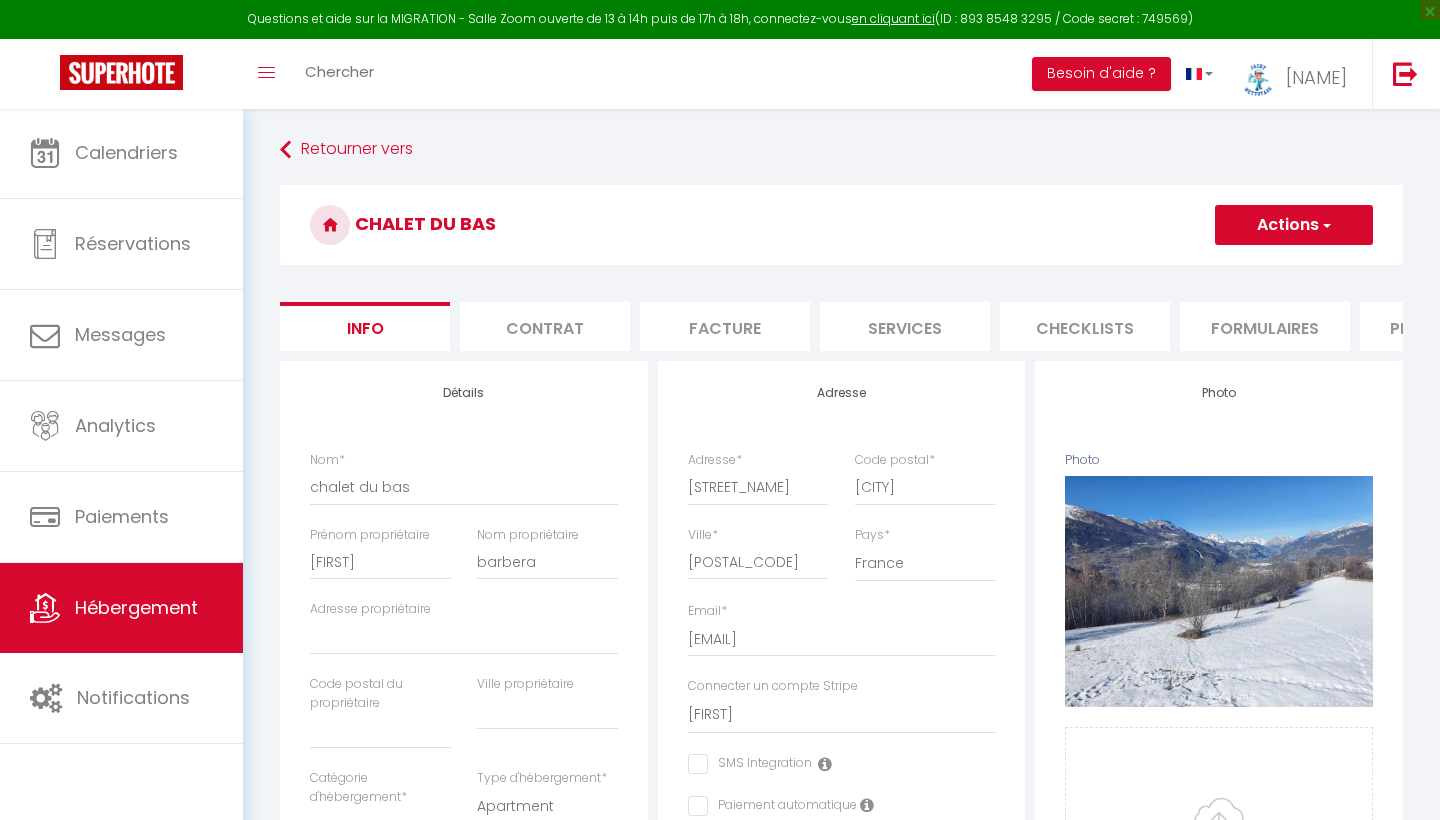 click on "Plateformes" at bounding box center (1445, 326) 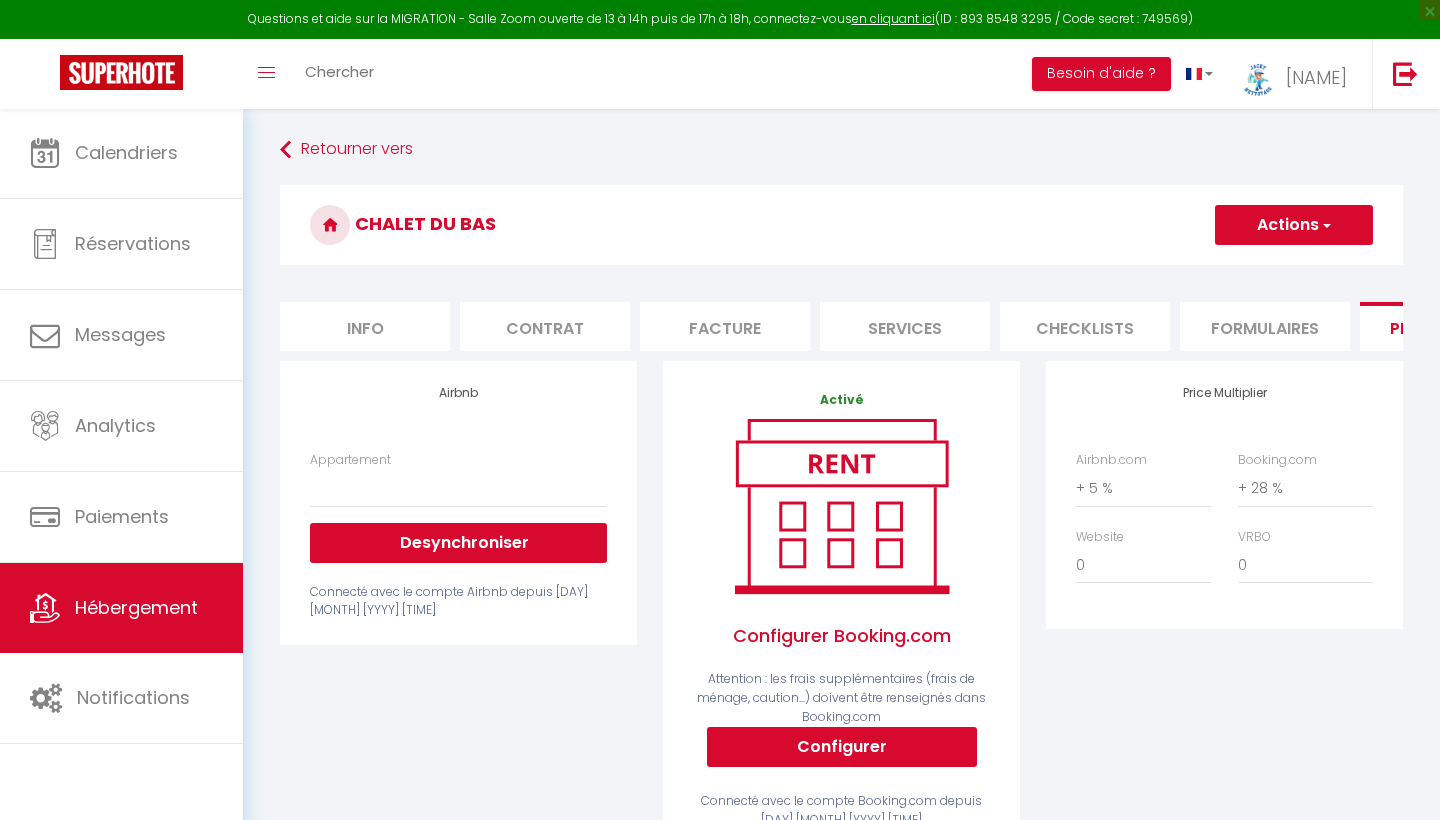 click on "Actions" at bounding box center (1294, 225) 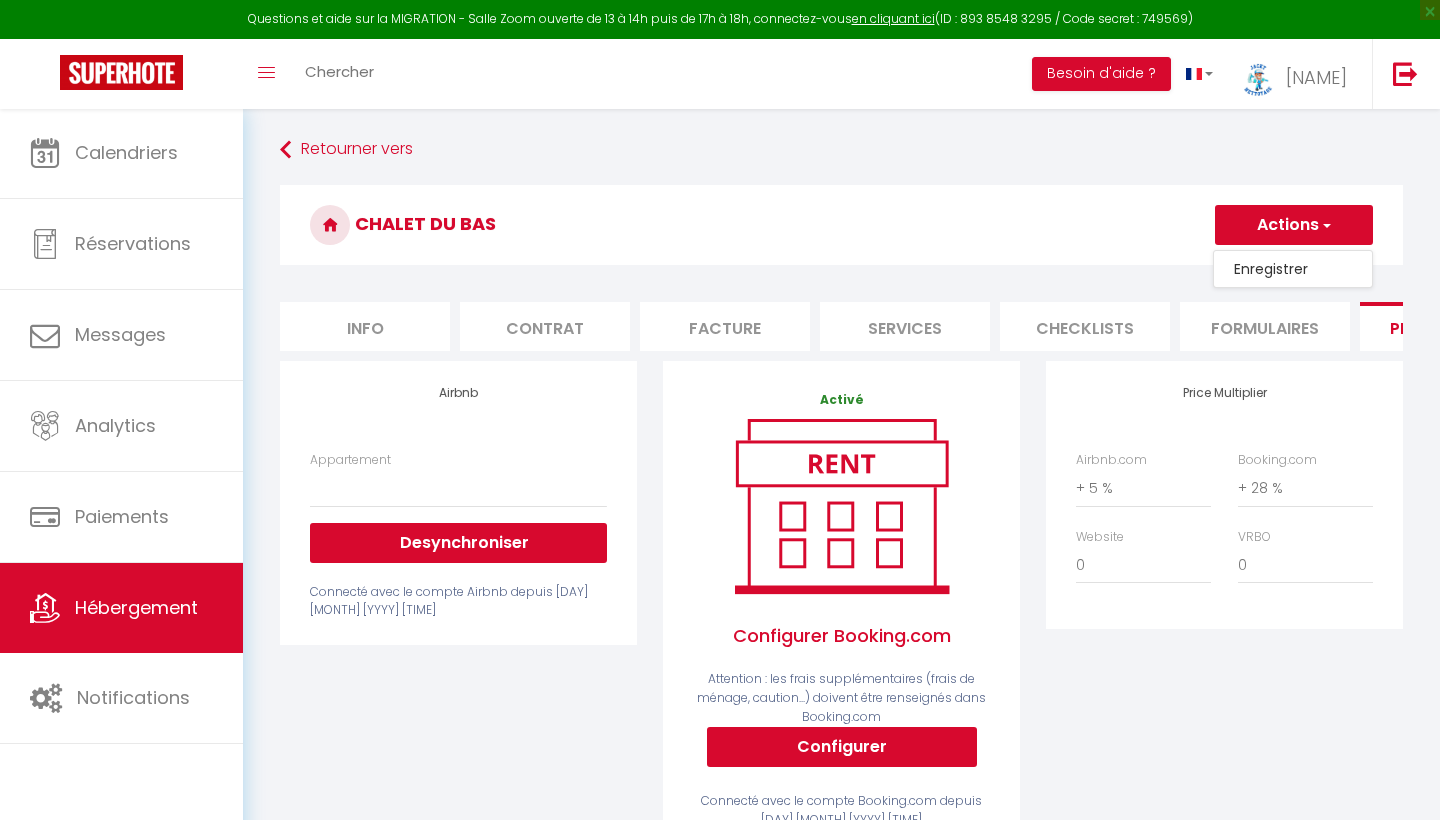 click on "chalet du bas" at bounding box center (841, 225) 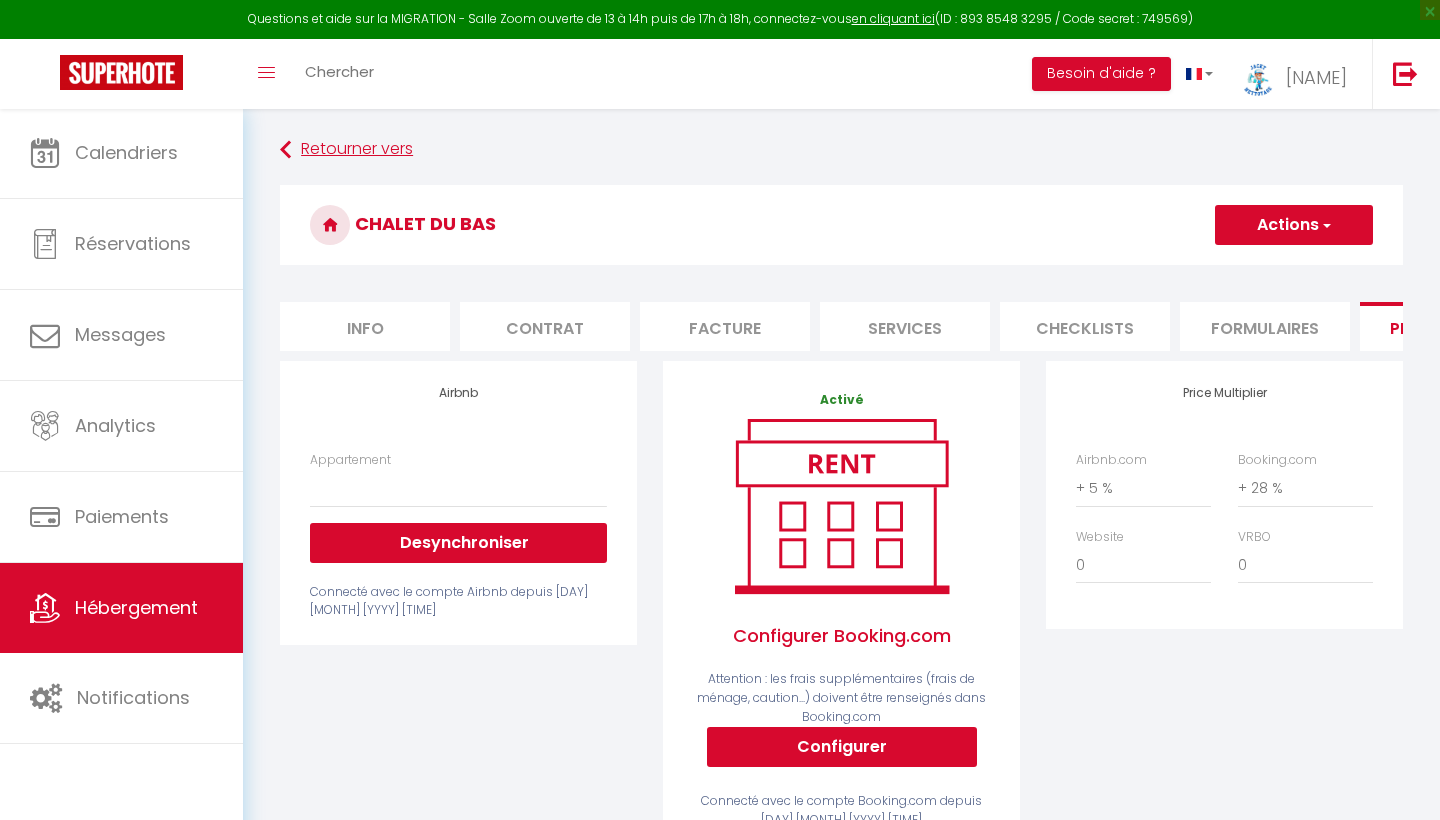 click on "Retourner vers" at bounding box center (841, 150) 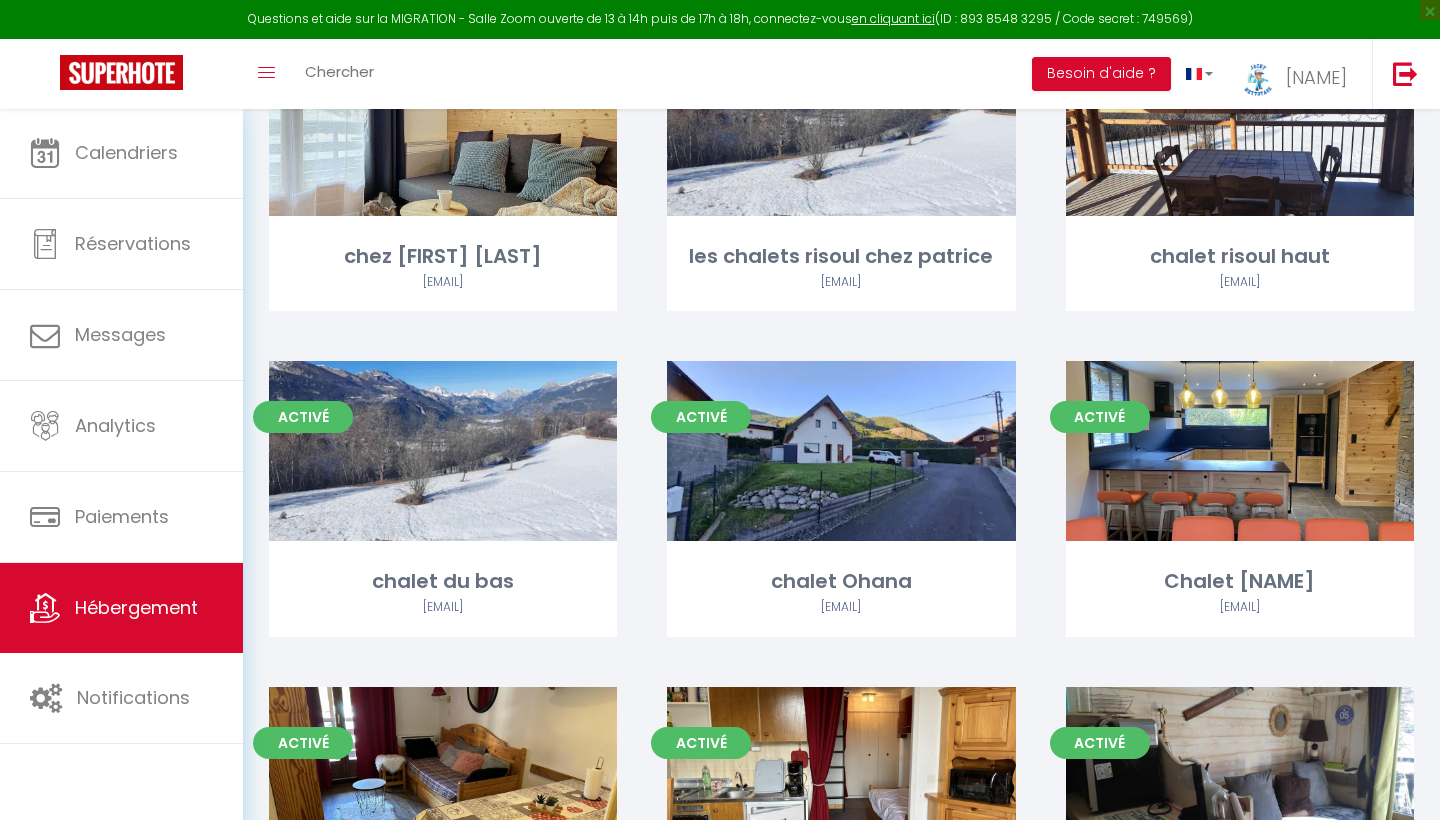 scroll, scrollTop: 1169, scrollLeft: 0, axis: vertical 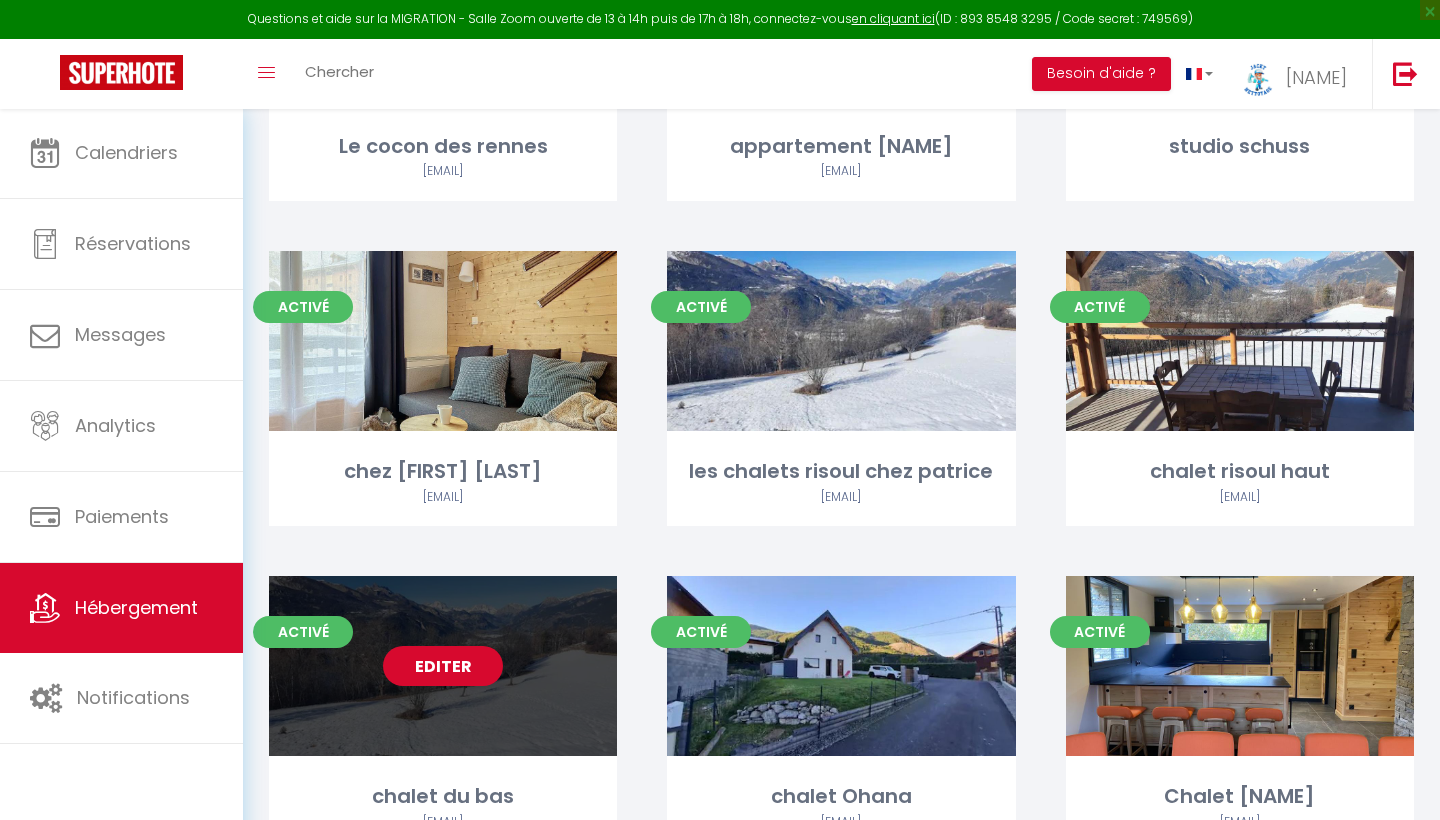 click on "Editer" at bounding box center (443, 666) 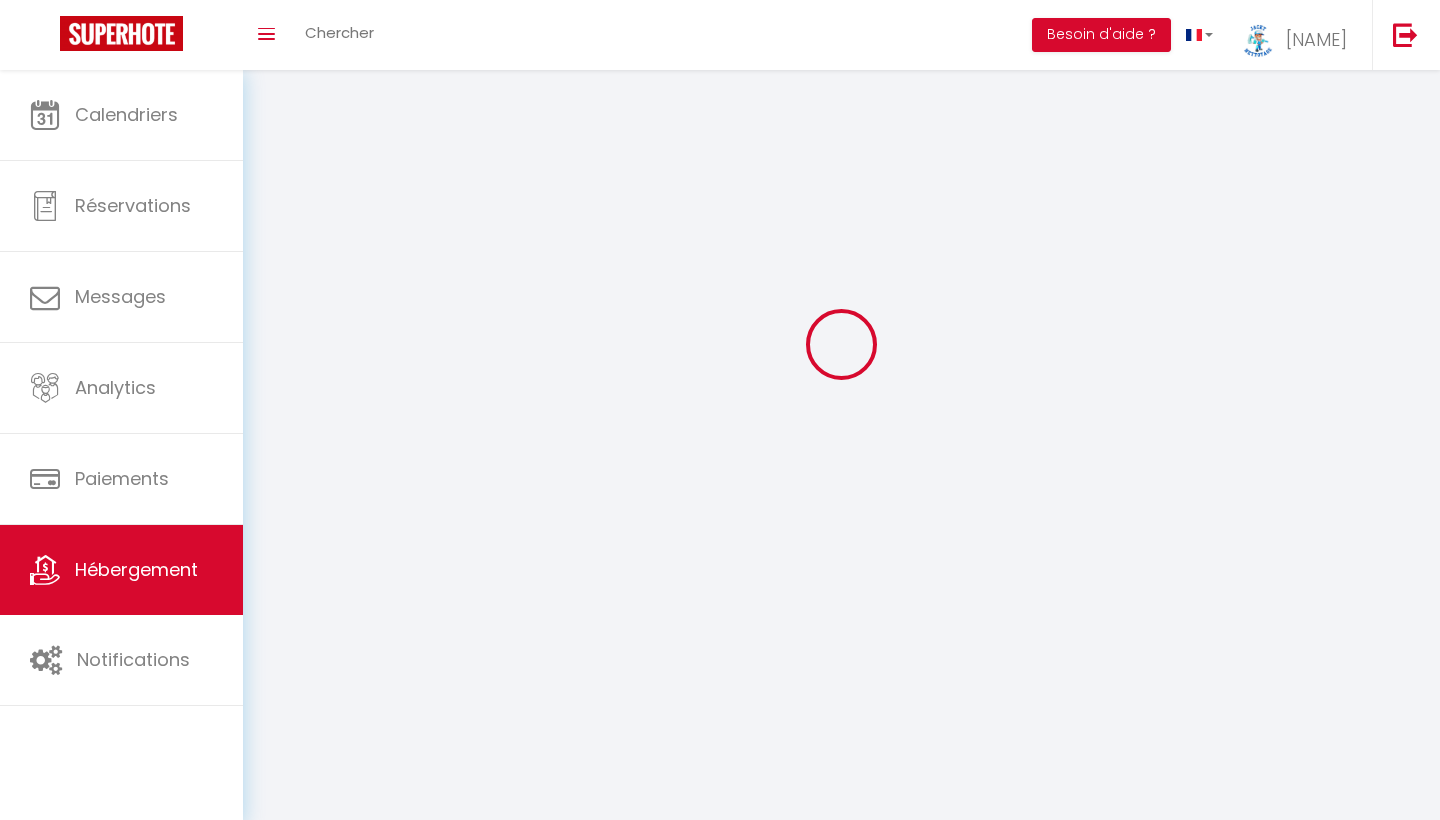 scroll, scrollTop: 0, scrollLeft: 0, axis: both 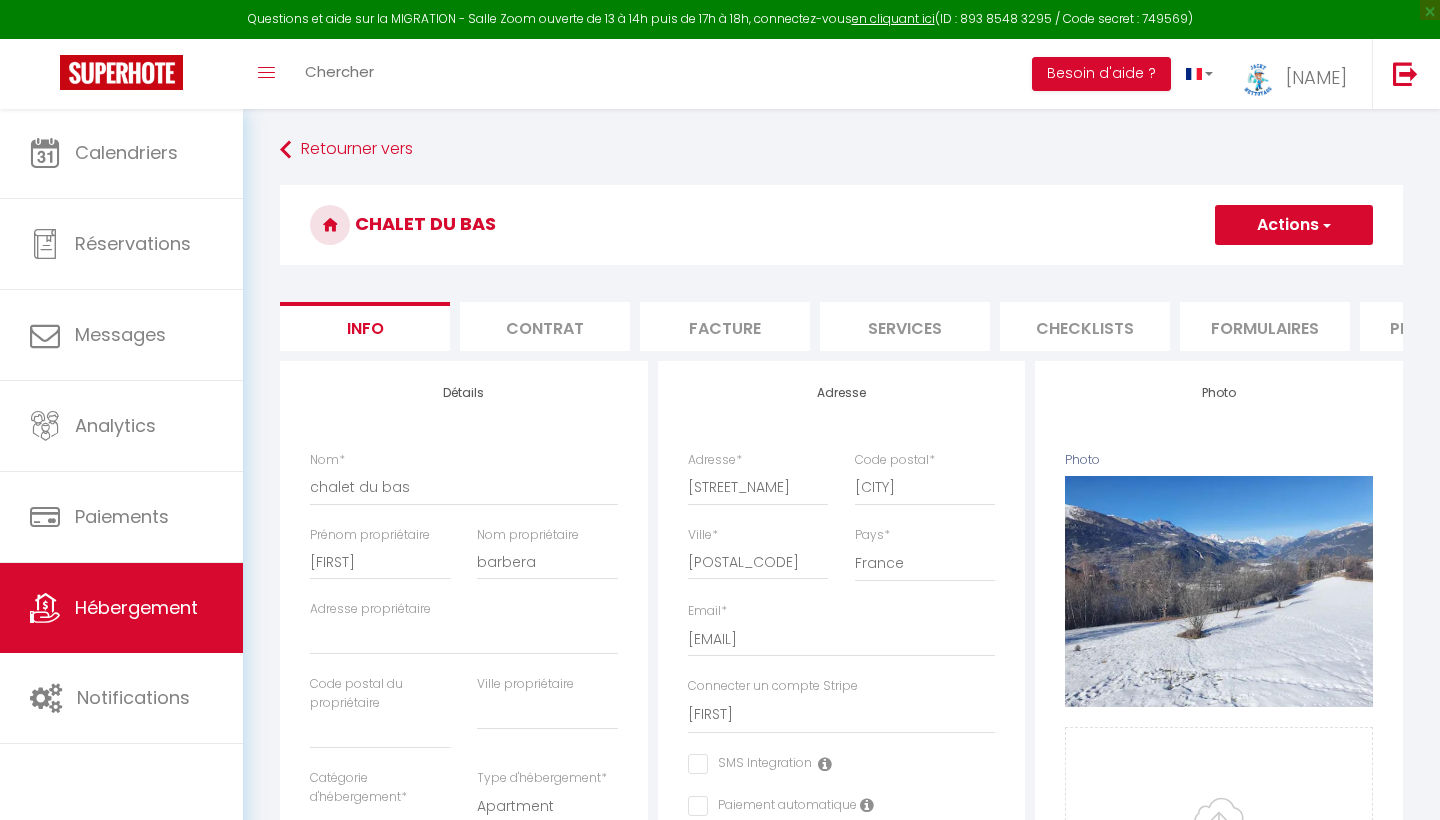 click on "Actions" at bounding box center (1294, 225) 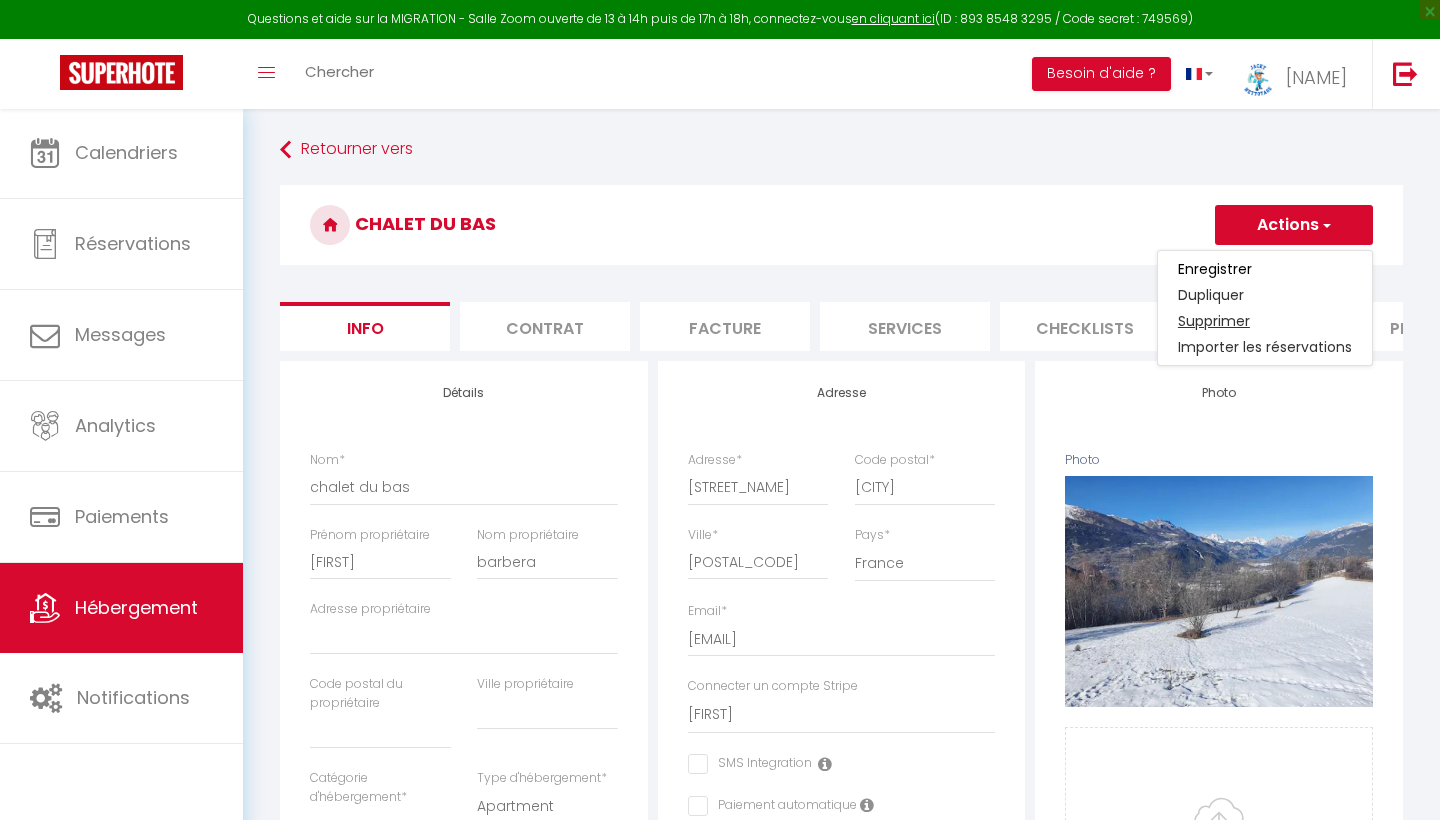 click on "Supprimer" at bounding box center (1265, 321) 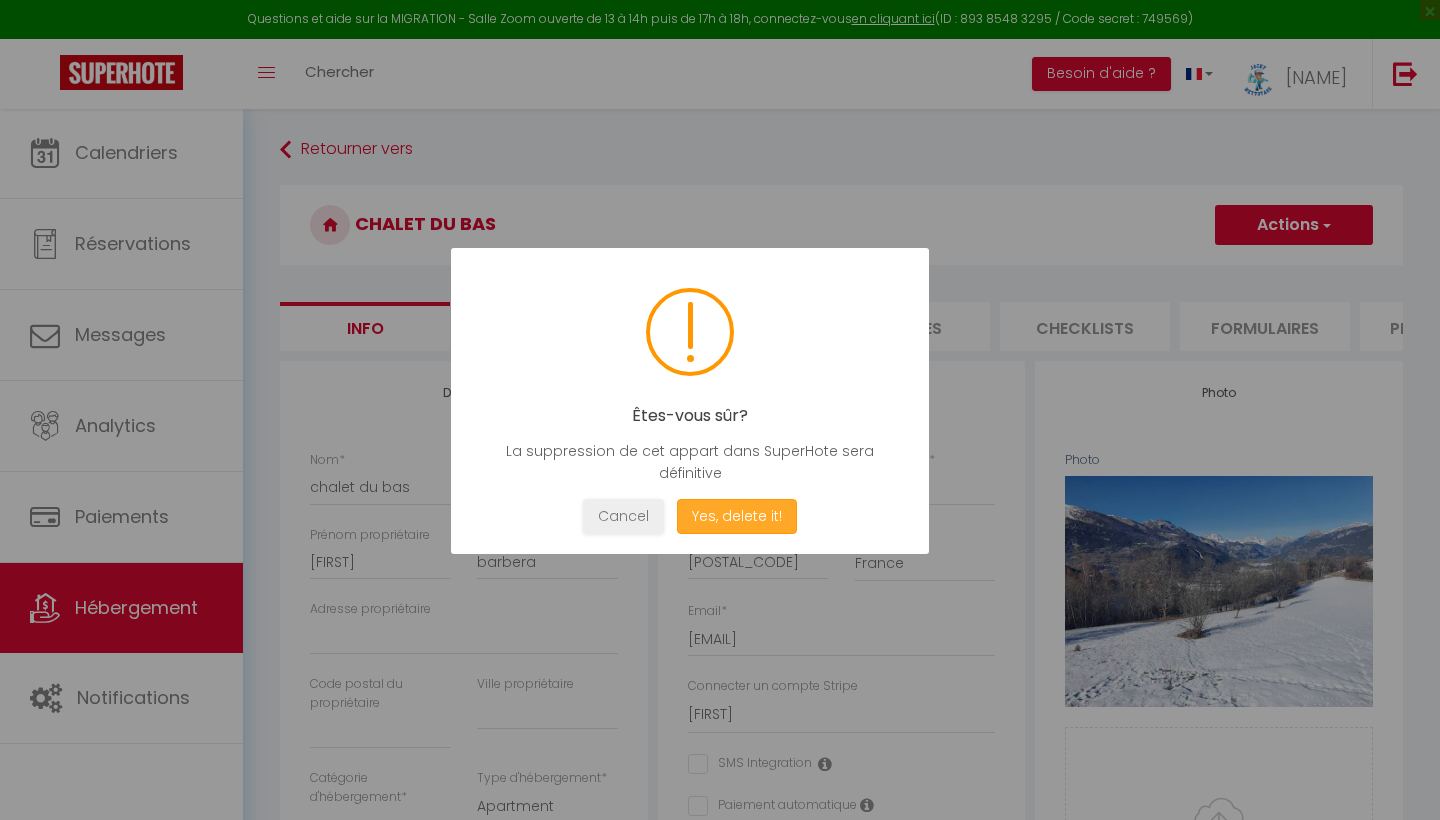 click on "Yes, delete it!" at bounding box center (737, 516) 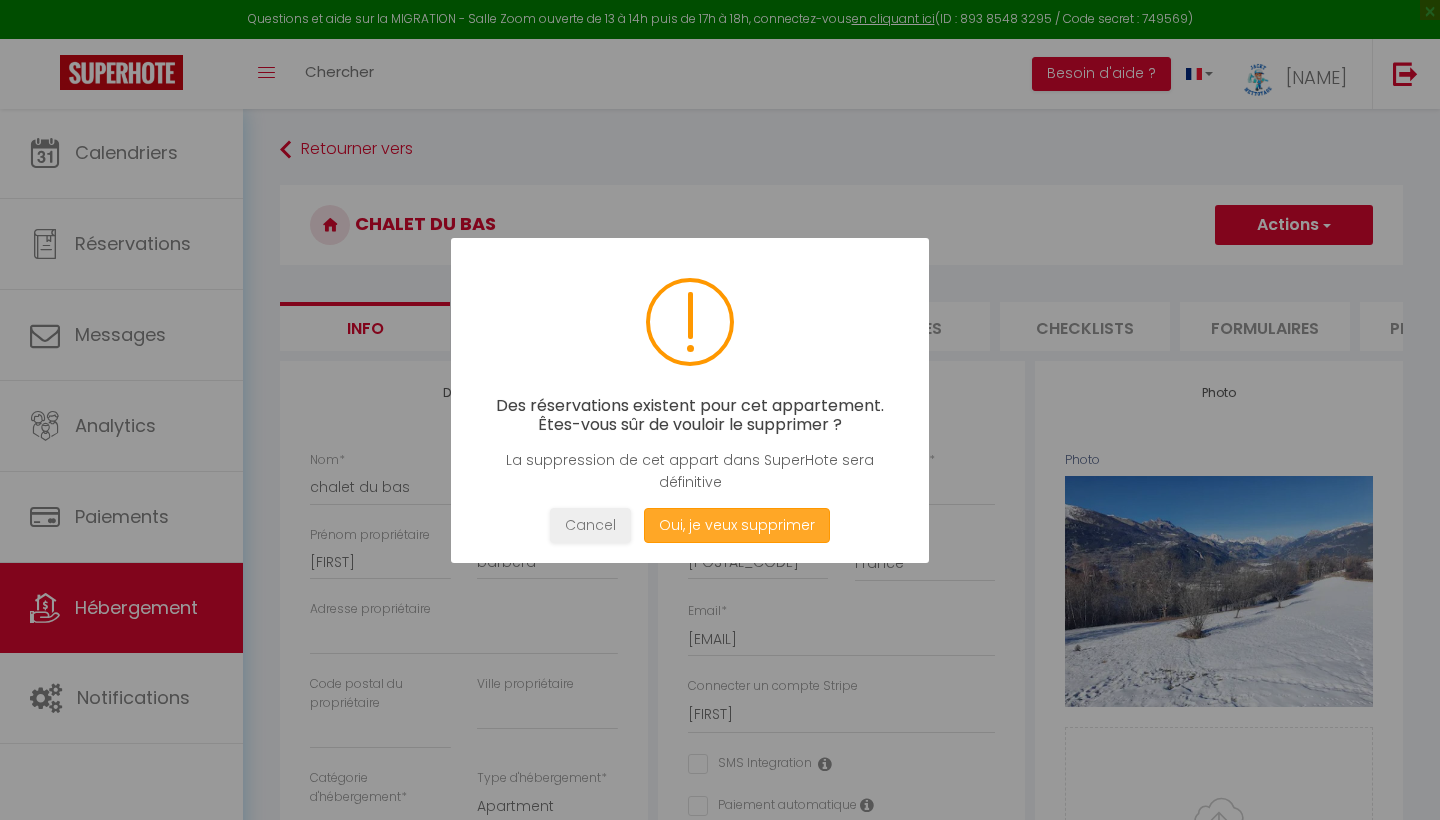 click on "Oui, je veux supprimer" at bounding box center (737, 525) 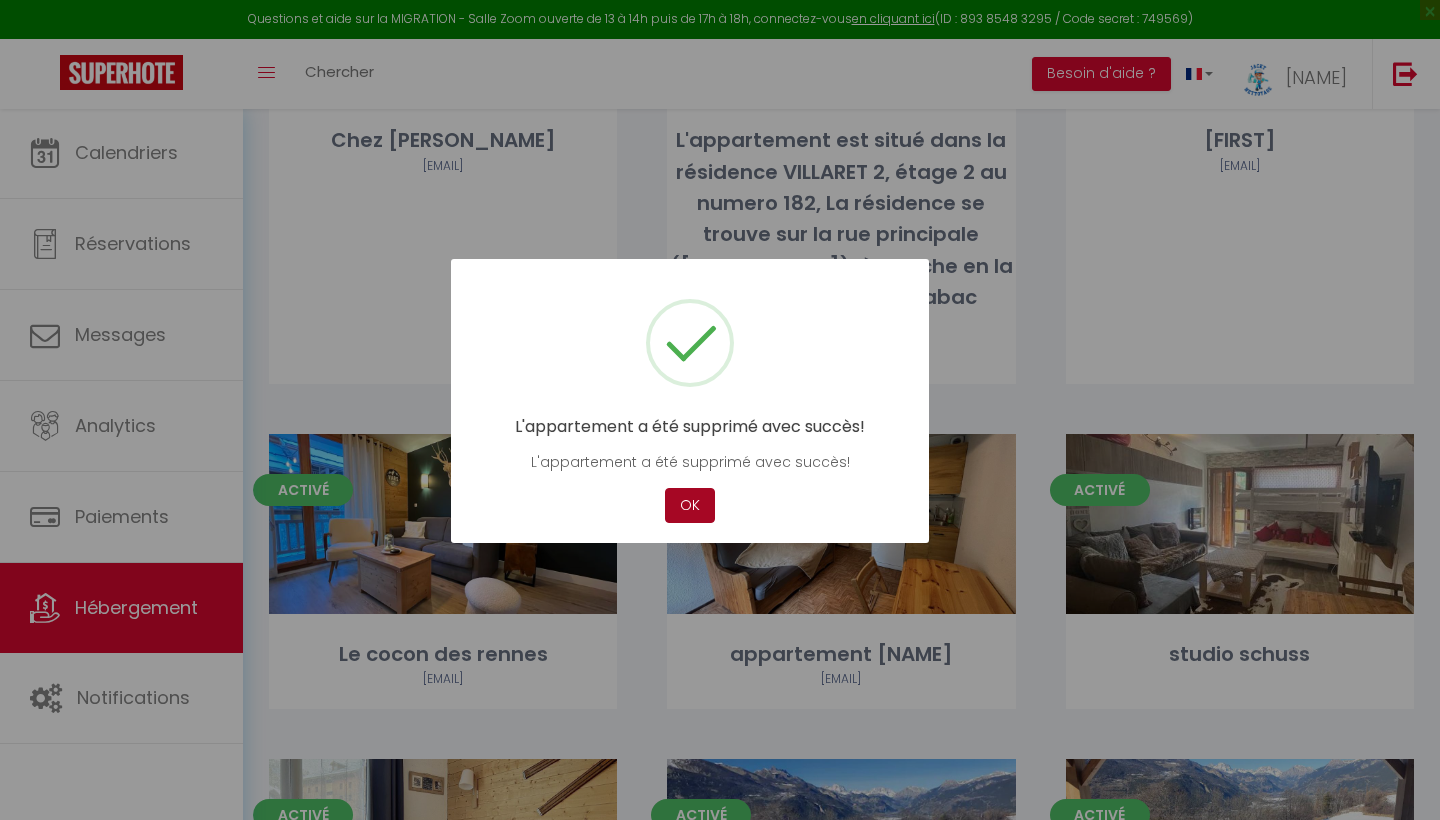 scroll, scrollTop: 668, scrollLeft: 0, axis: vertical 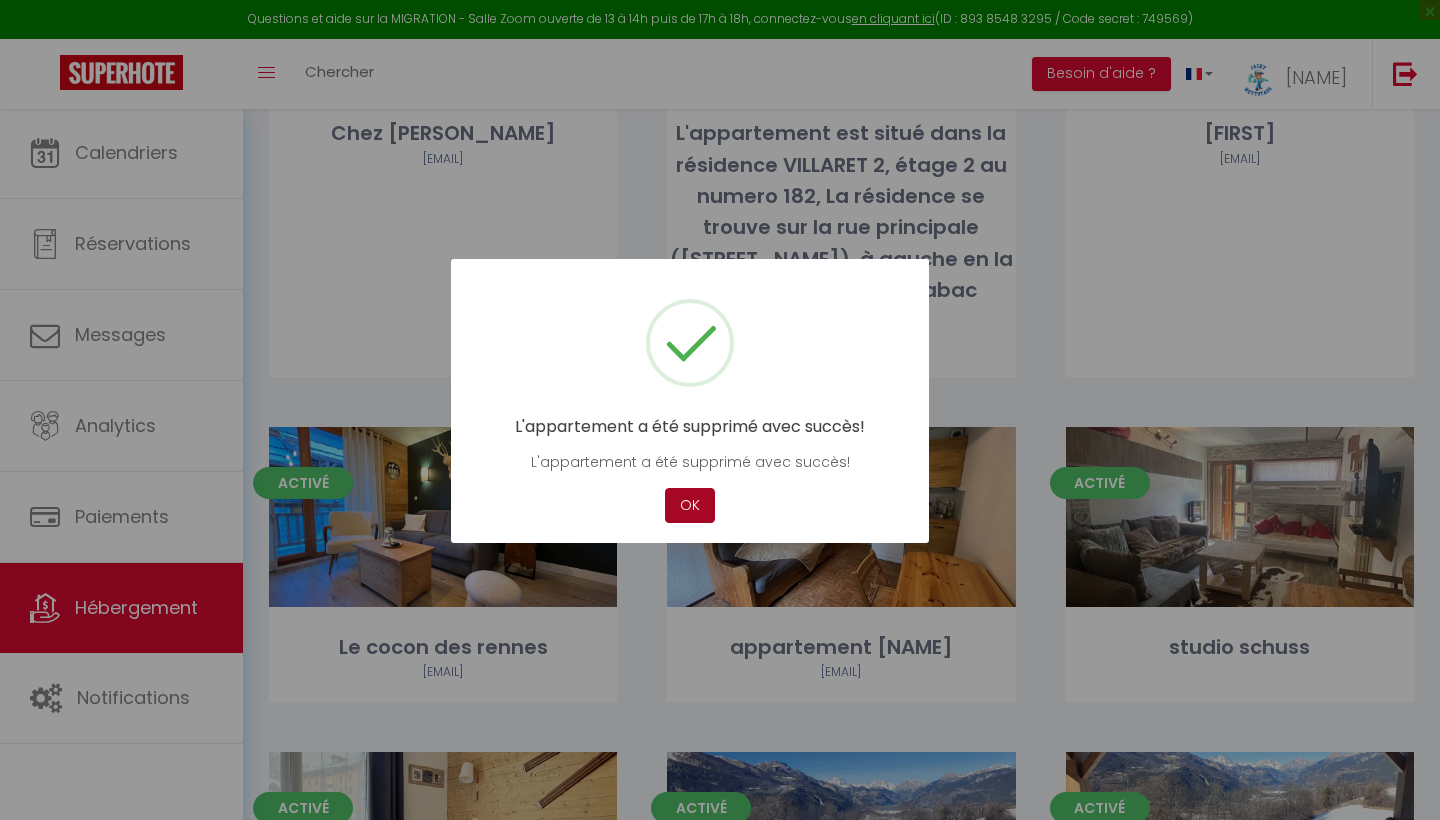 click on "OK" at bounding box center [690, 505] 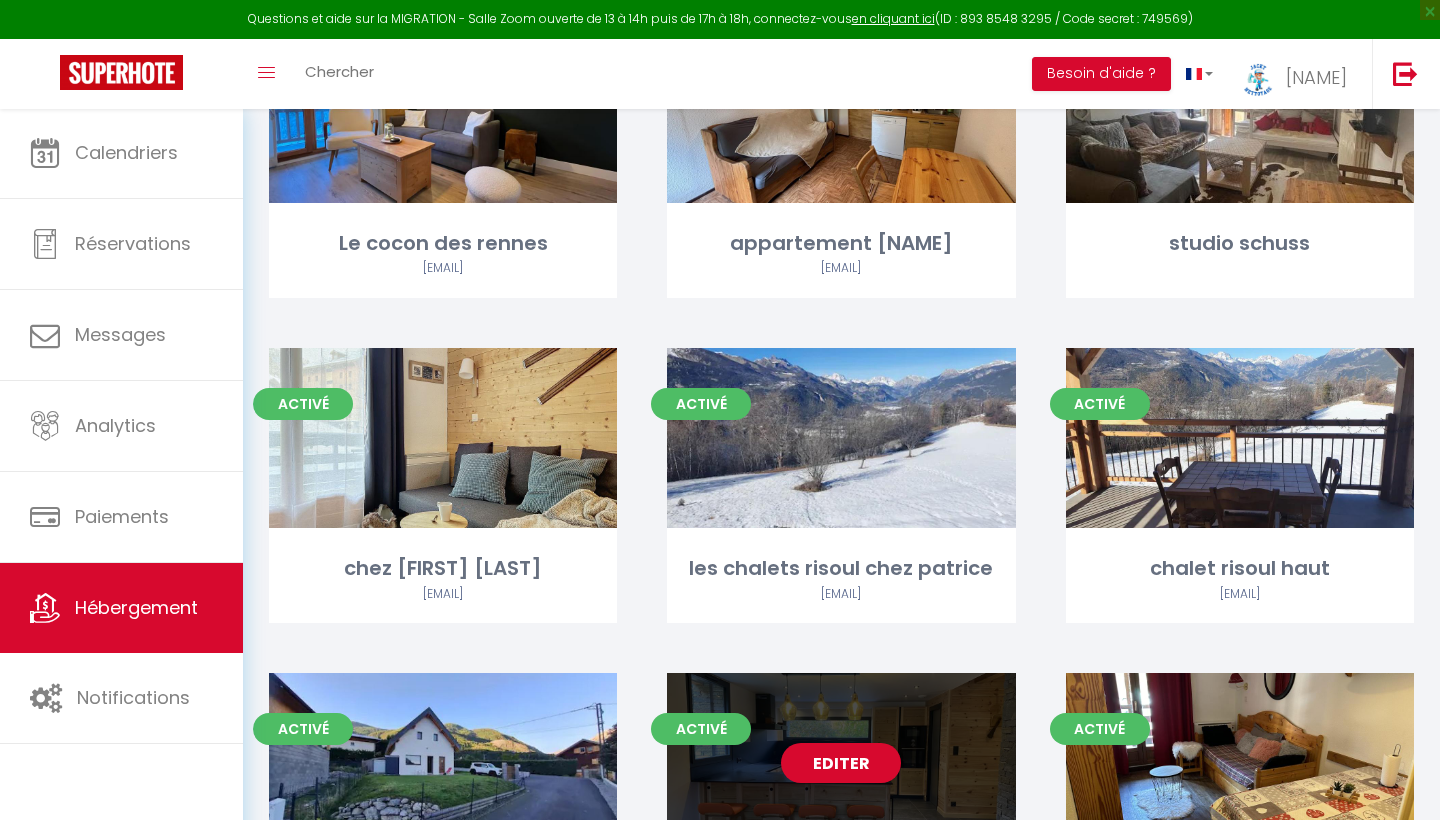 scroll, scrollTop: 1069, scrollLeft: 0, axis: vertical 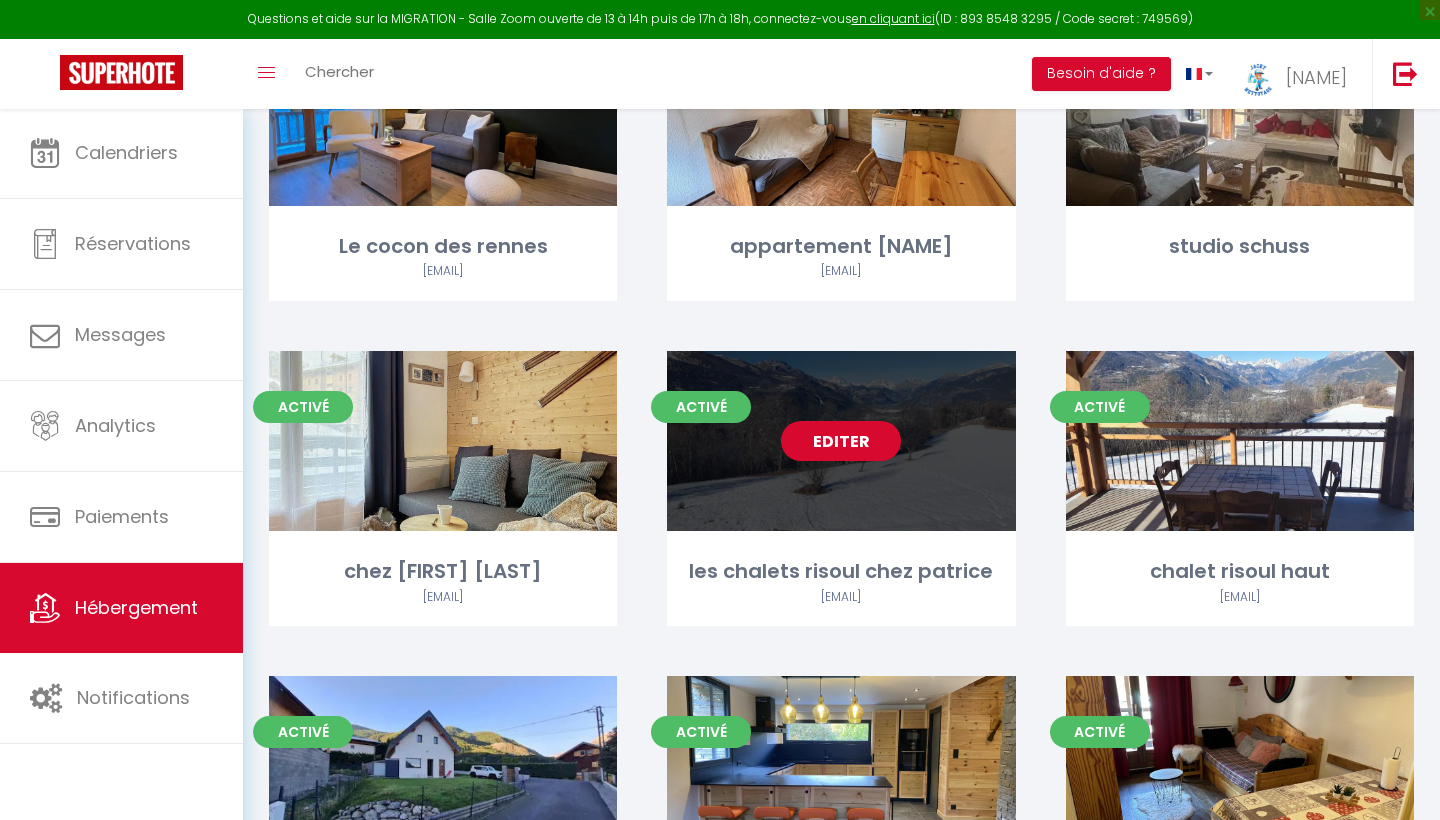 click on "Editer" at bounding box center (841, 441) 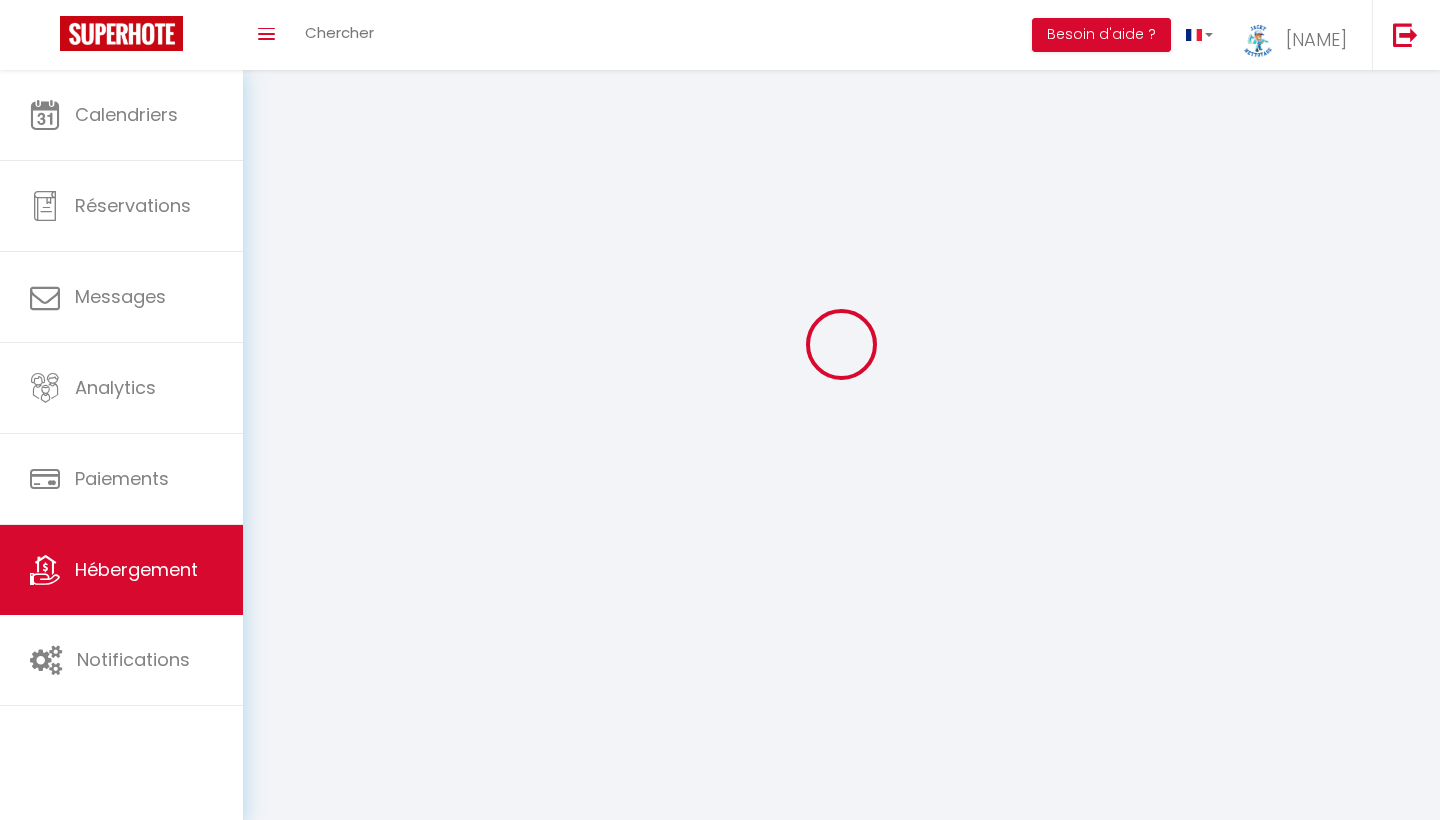 scroll, scrollTop: 0, scrollLeft: 0, axis: both 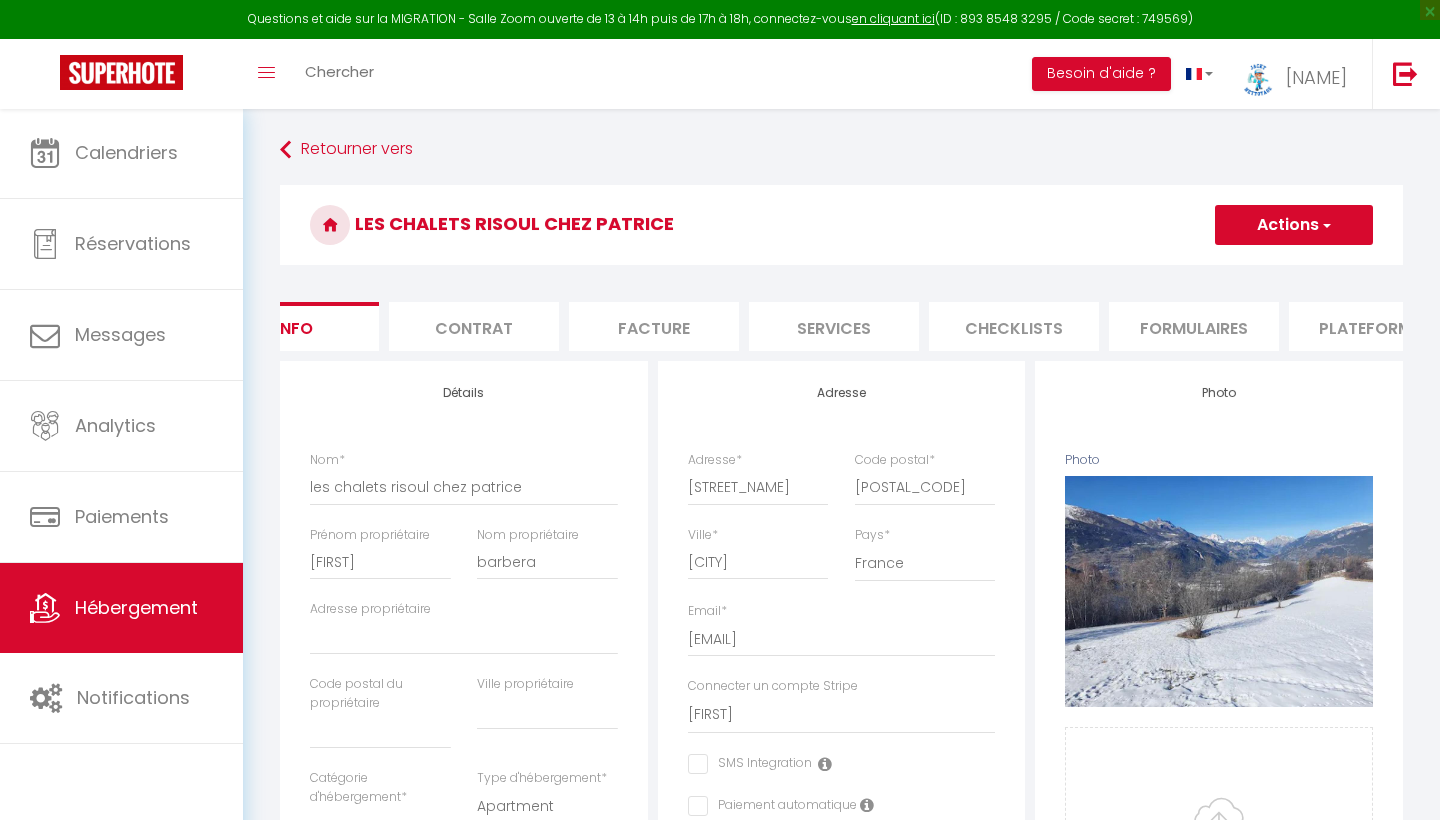 click on "Plateformes" at bounding box center (1374, 326) 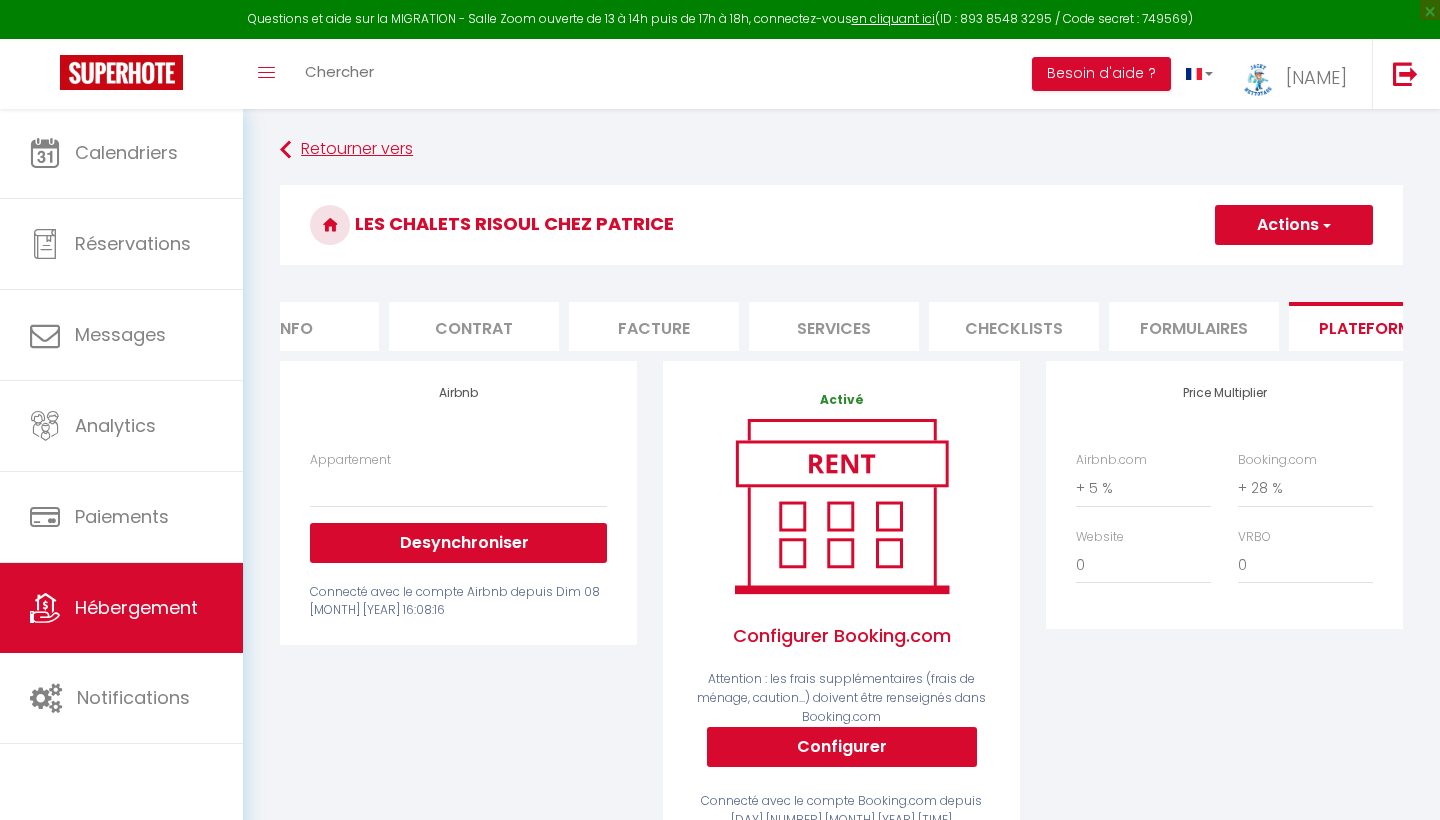 click on "Retourner vers" at bounding box center (841, 150) 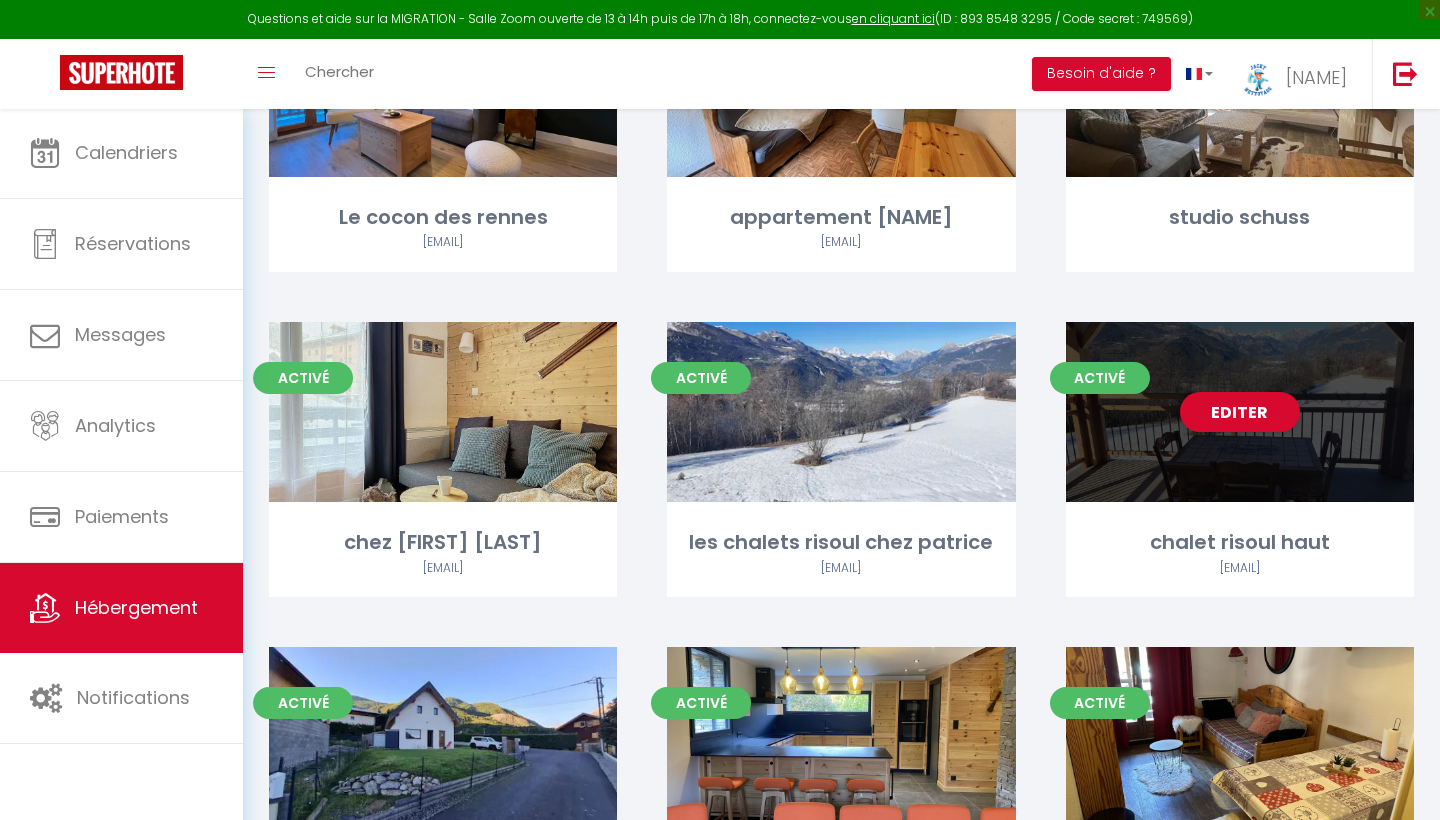 scroll, scrollTop: 1103, scrollLeft: 0, axis: vertical 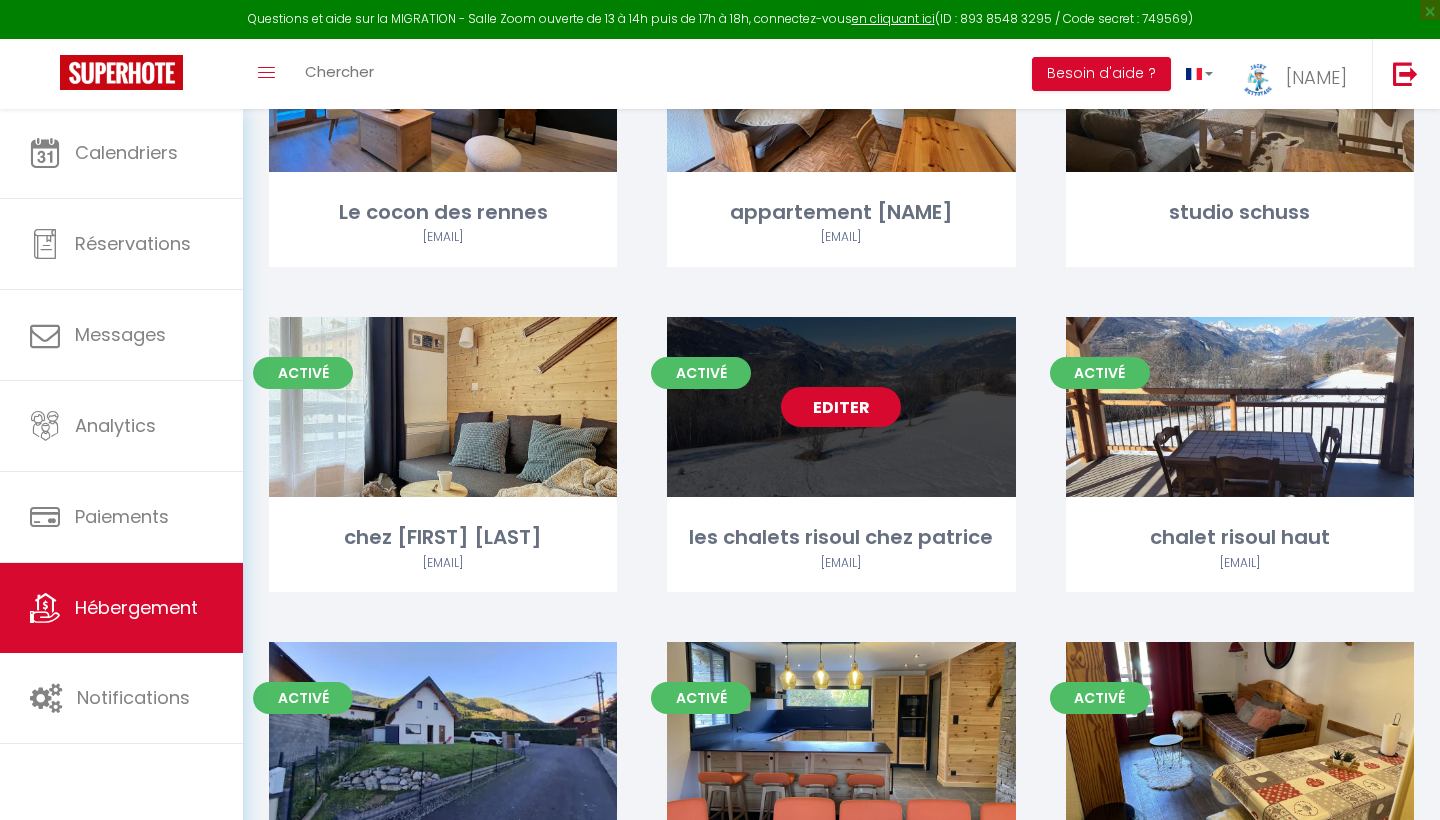 click on "Editer" at bounding box center [841, 407] 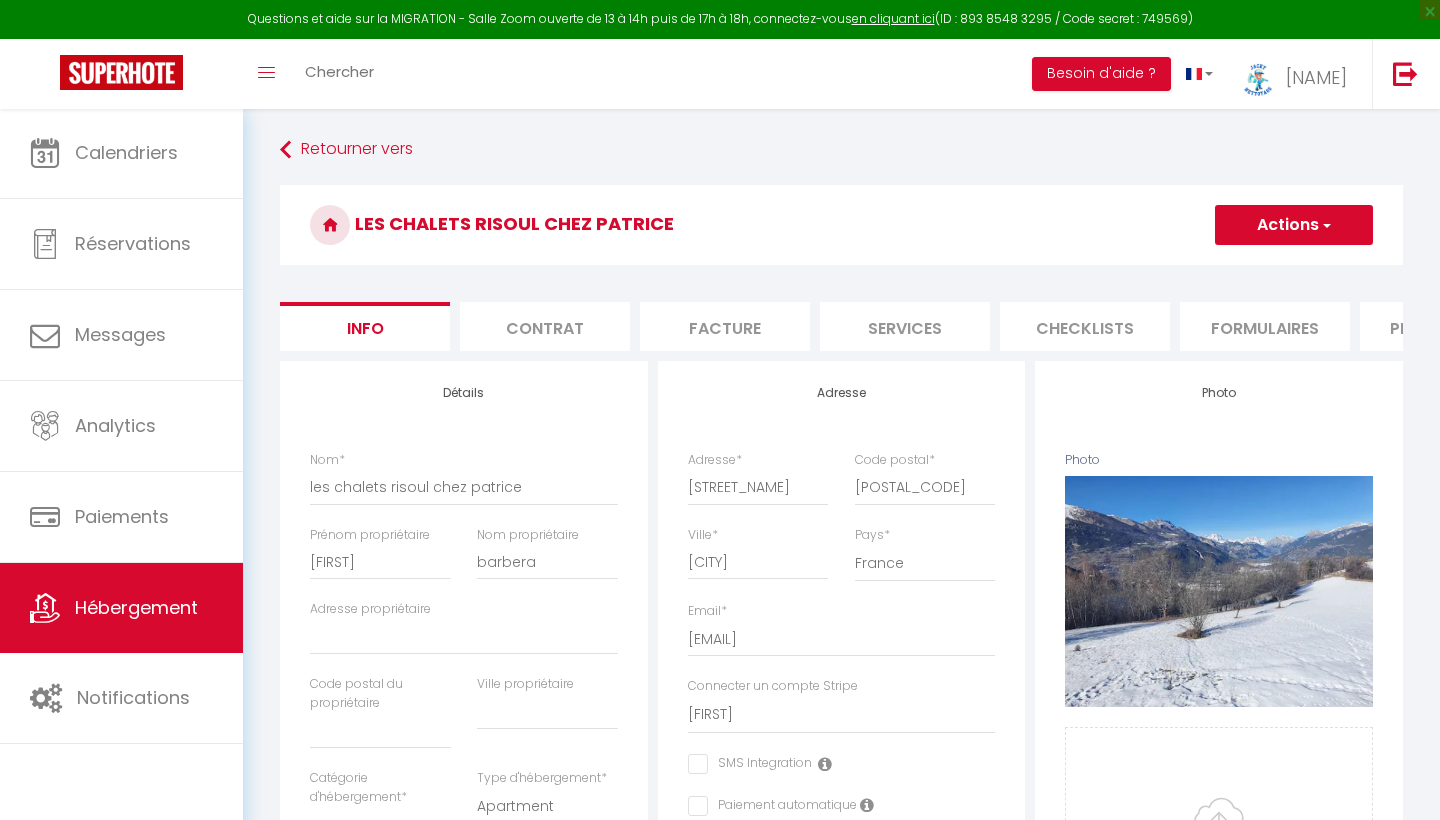 click on "Actions" at bounding box center (1294, 225) 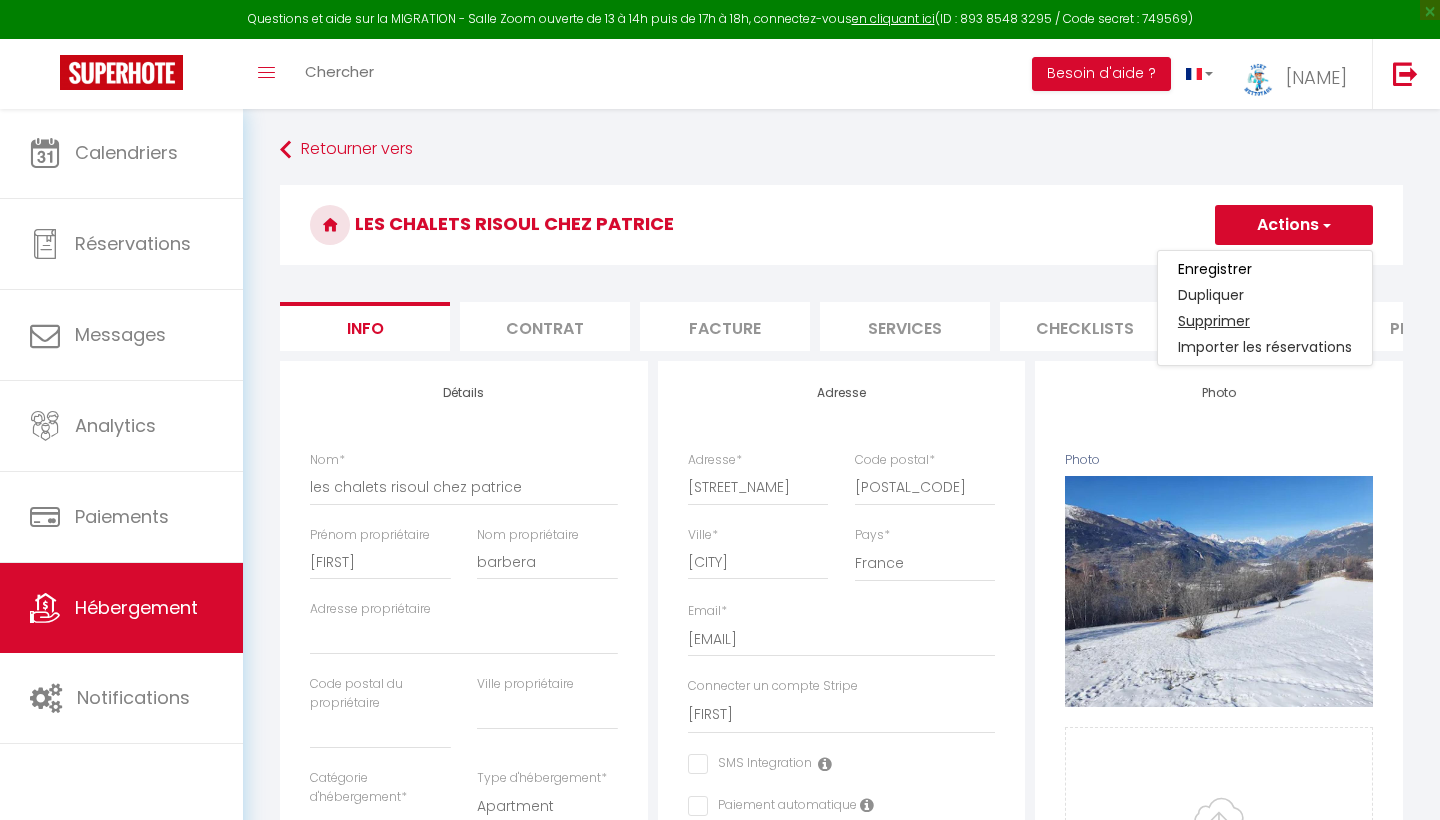 click on "Supprimer" at bounding box center [1265, 321] 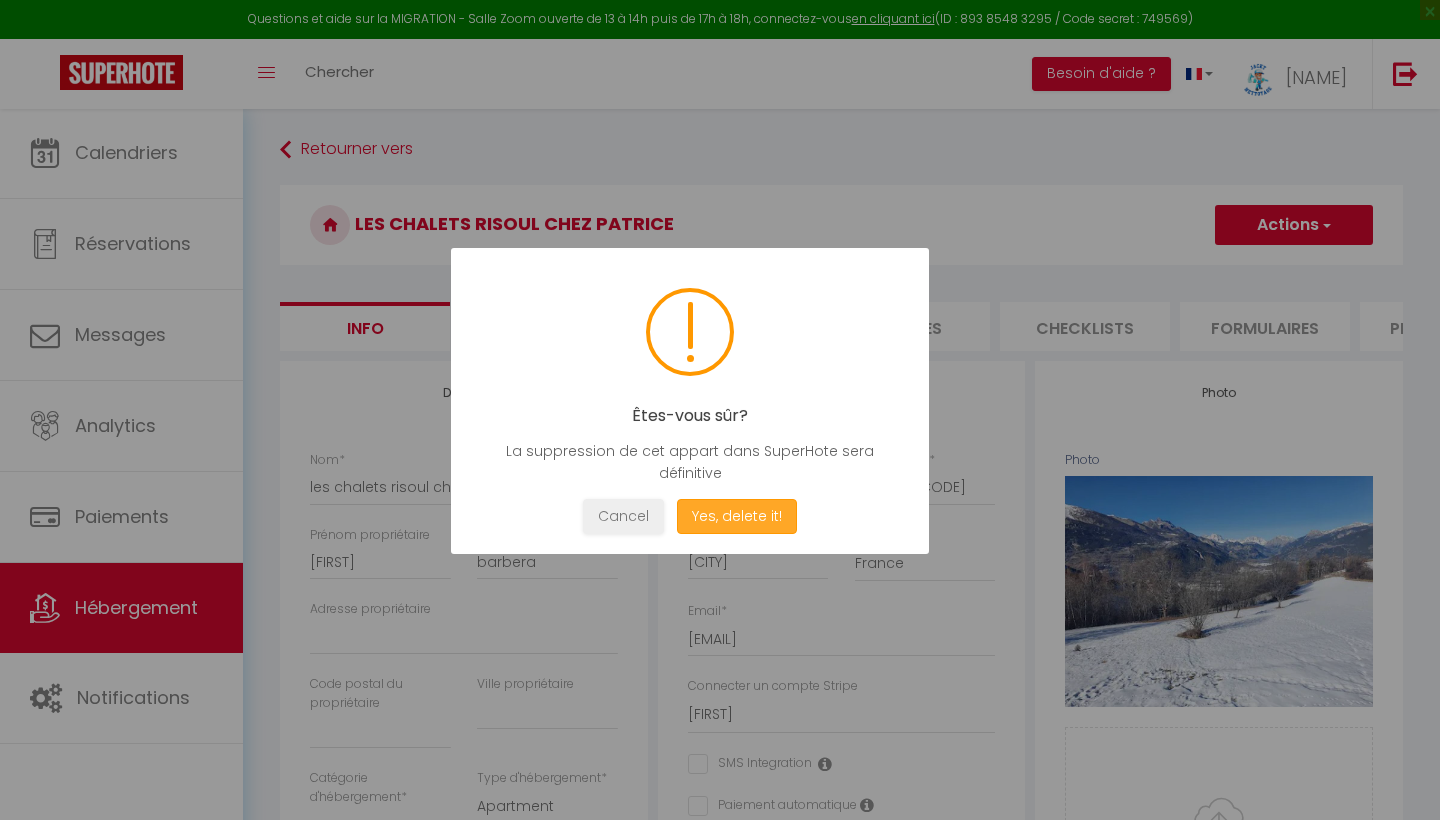 click on "Yes, delete it!" at bounding box center (737, 516) 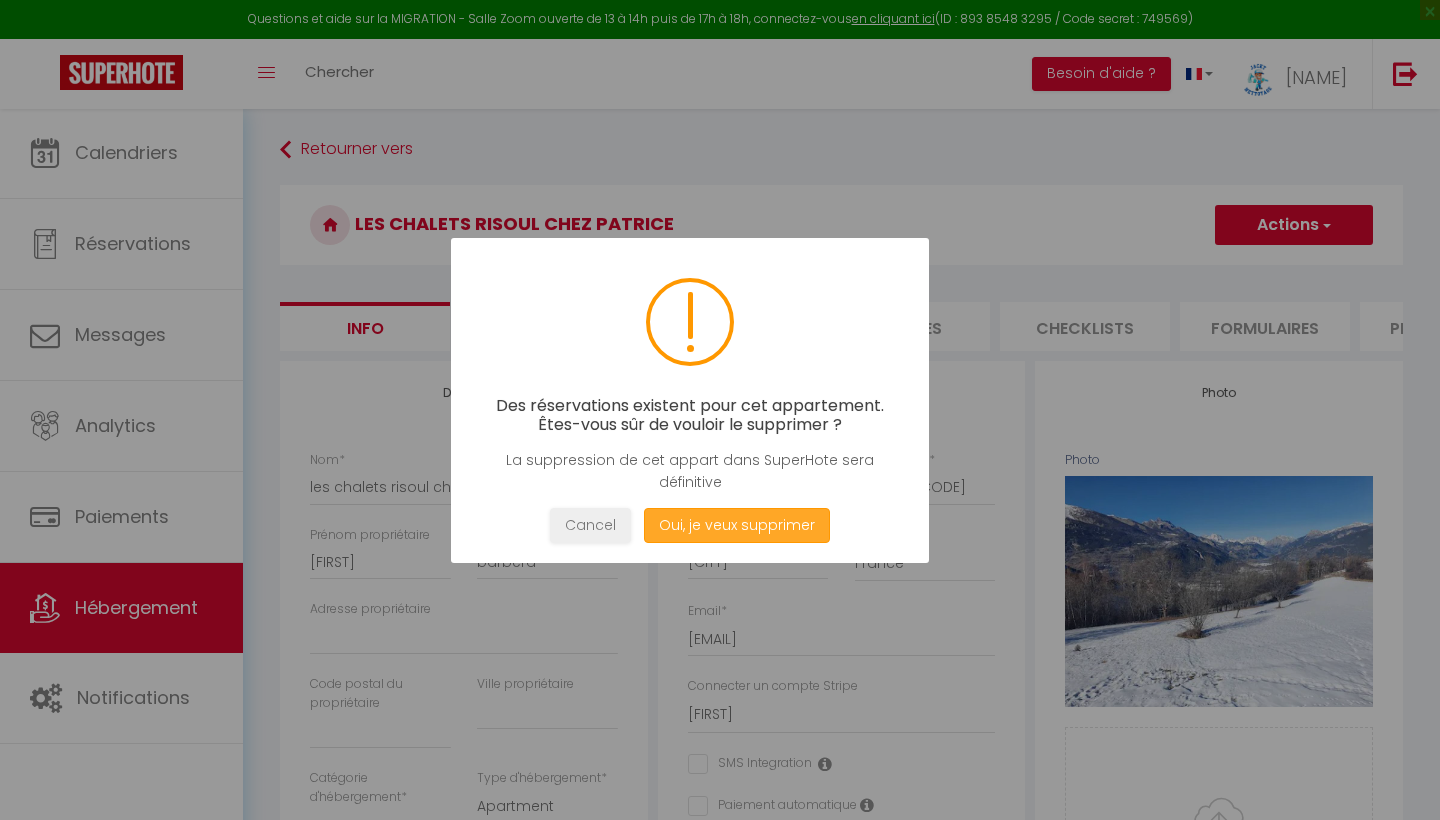 click on "Oui, je veux supprimer" at bounding box center (737, 525) 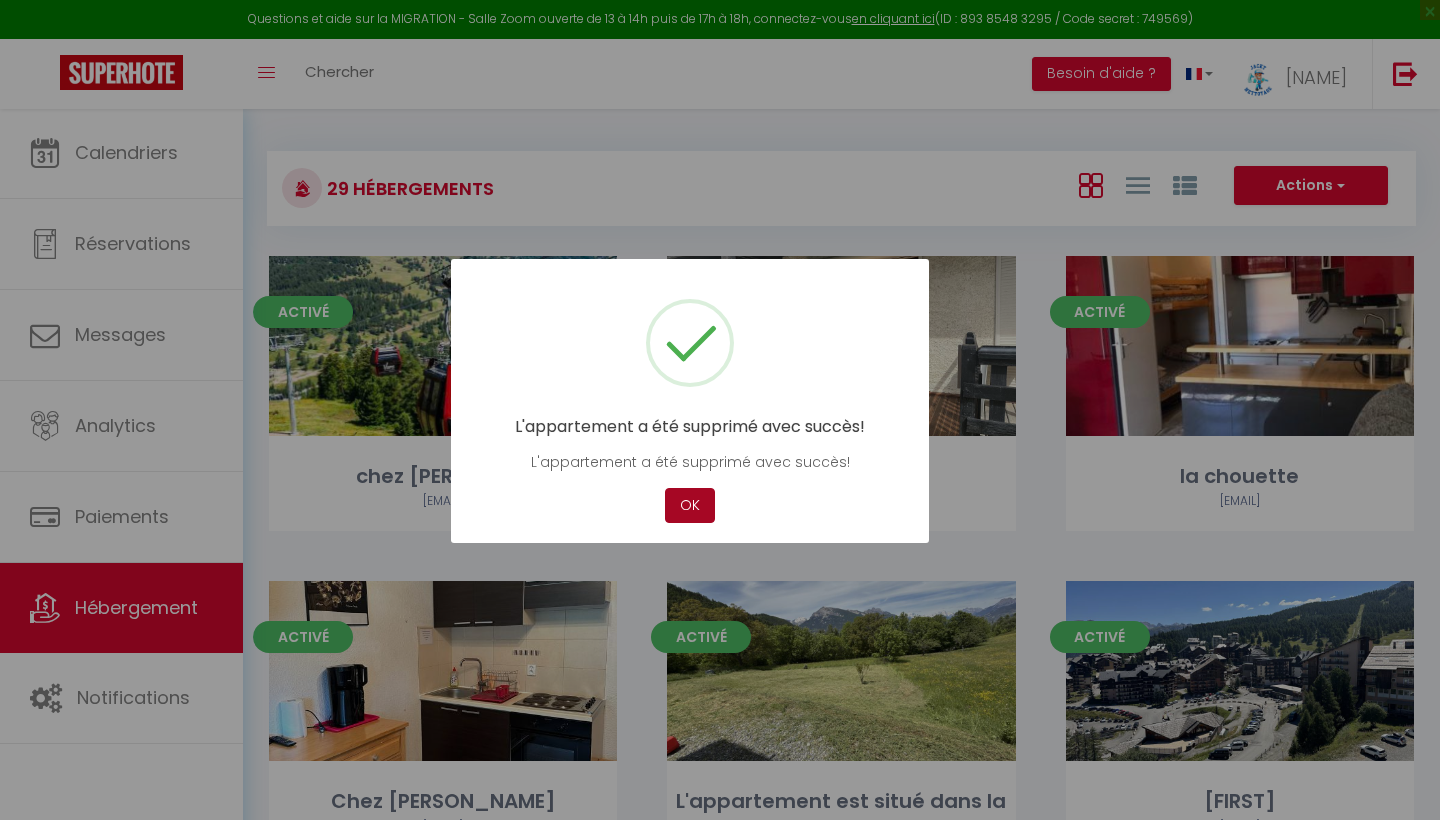 click on "OK" at bounding box center (690, 505) 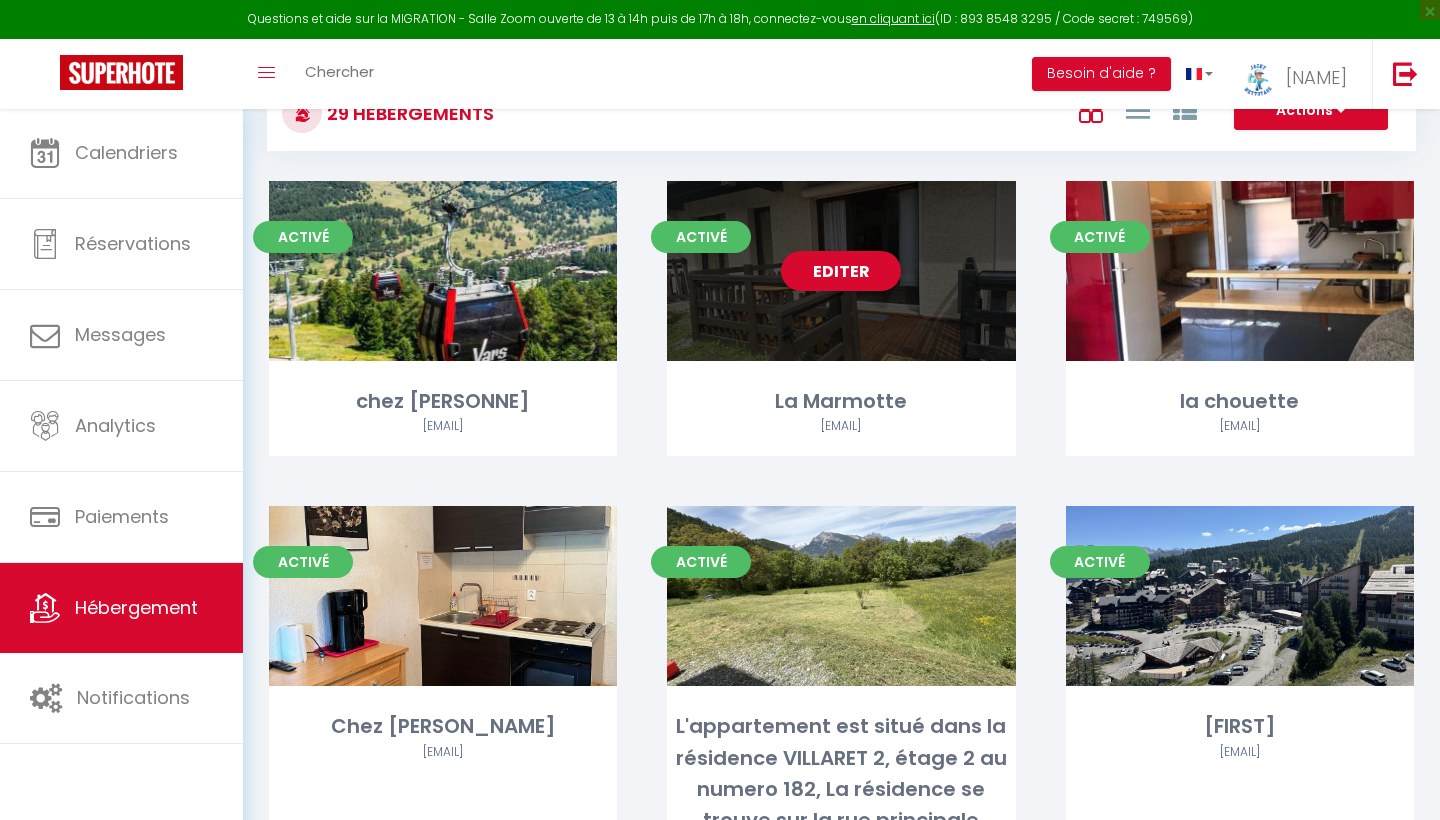 scroll, scrollTop: 129, scrollLeft: 0, axis: vertical 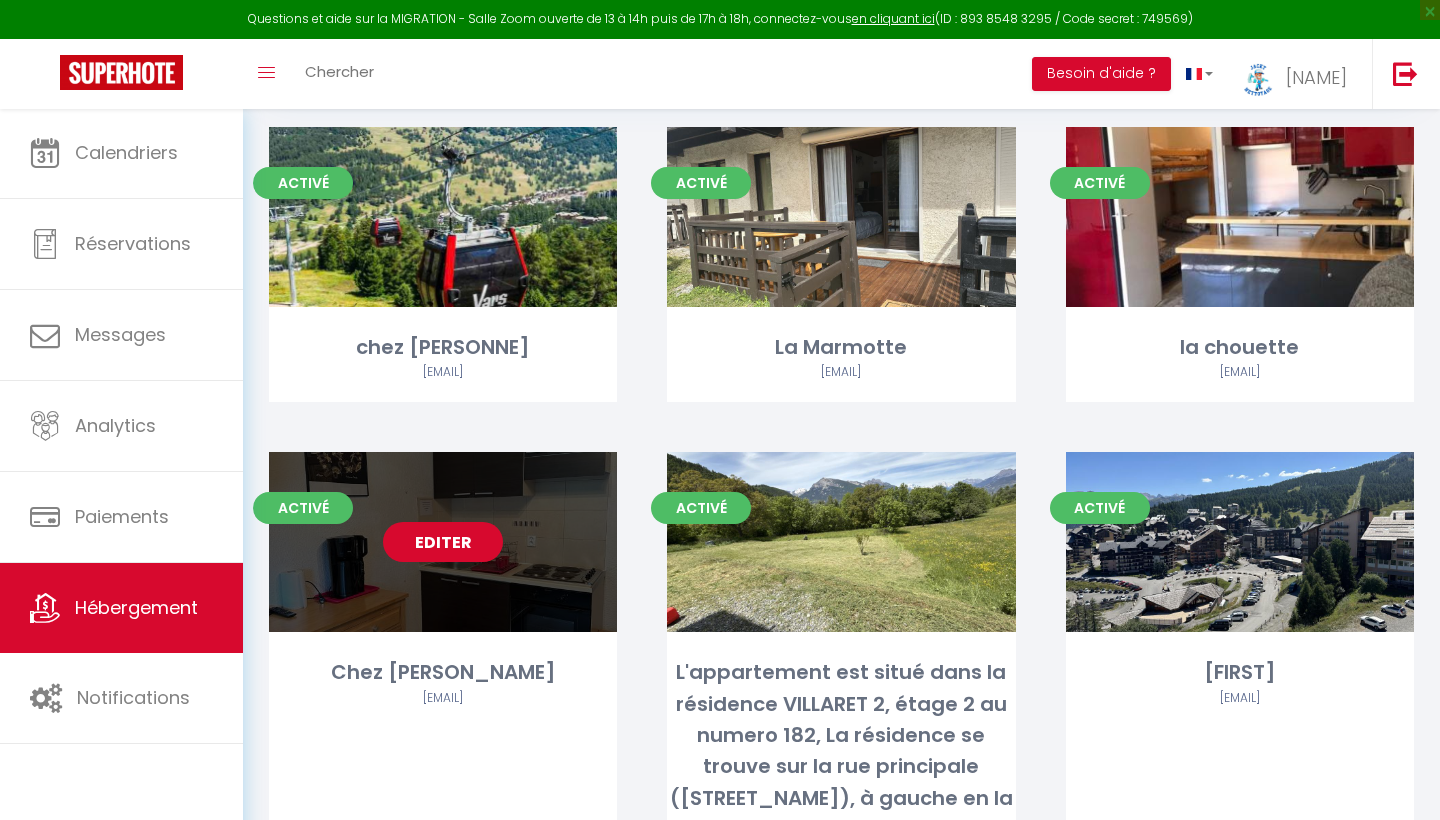 click on "Editer" at bounding box center [443, 542] 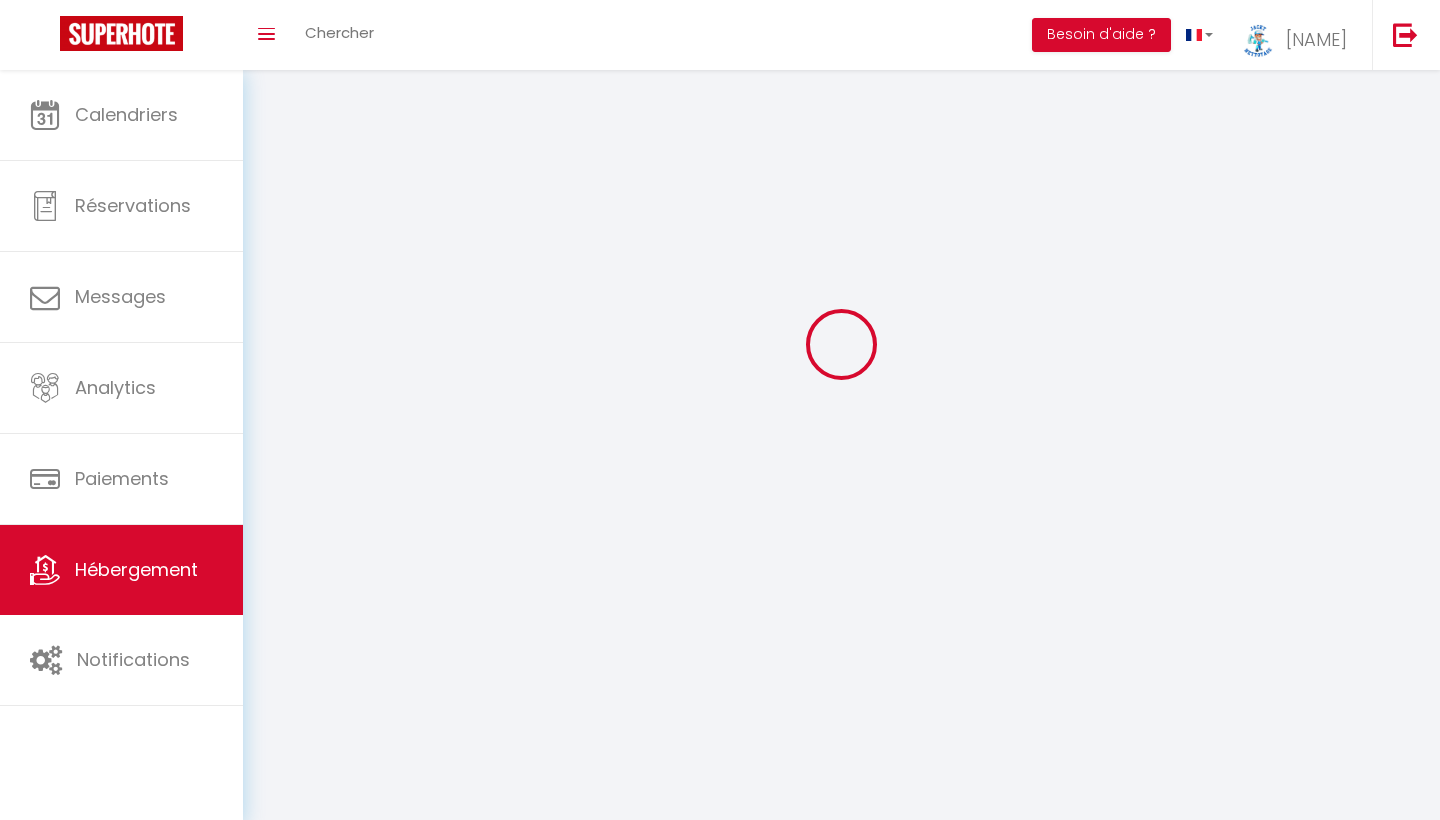 scroll, scrollTop: 0, scrollLeft: 0, axis: both 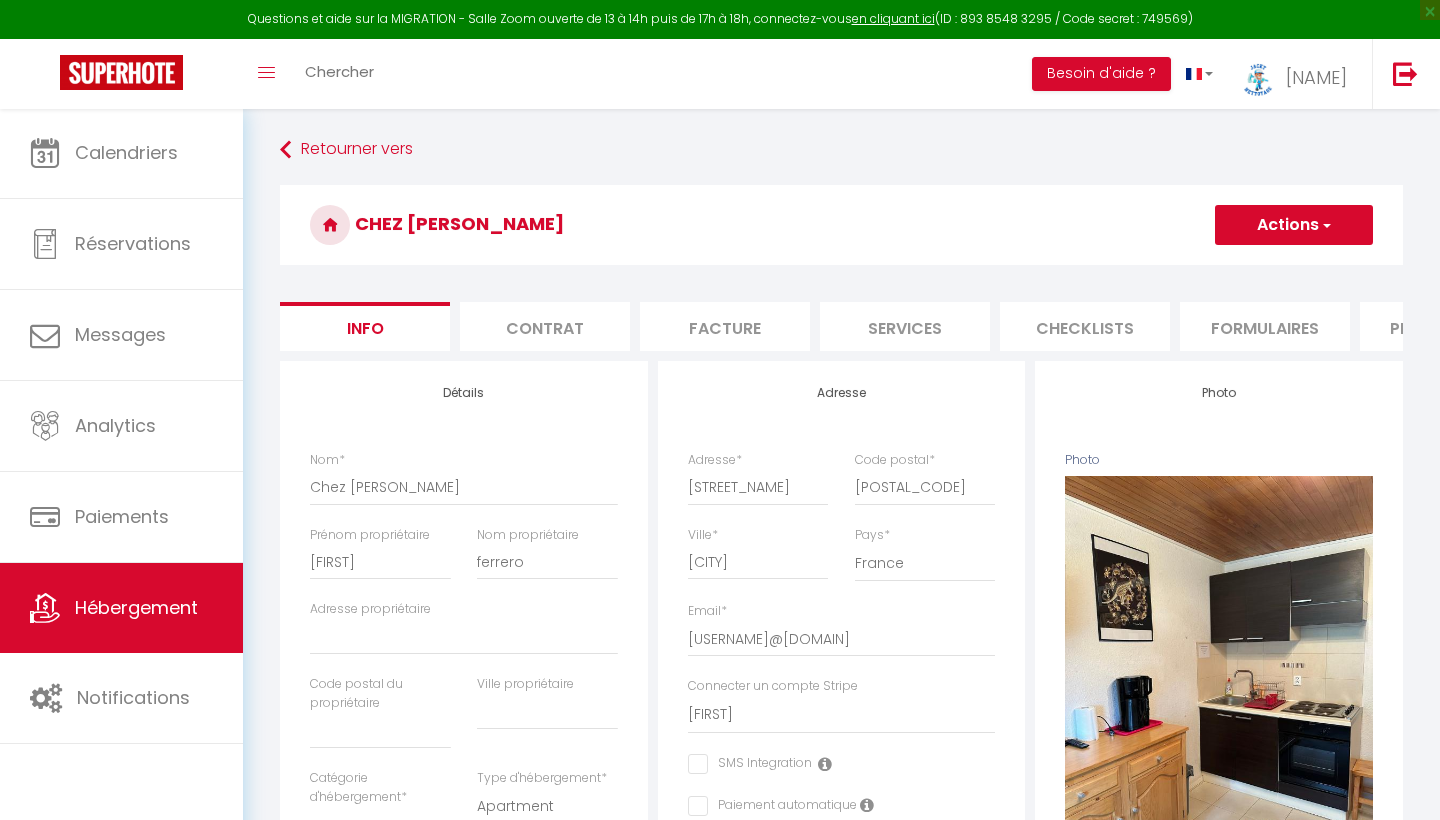 click on "Actions" at bounding box center (1294, 225) 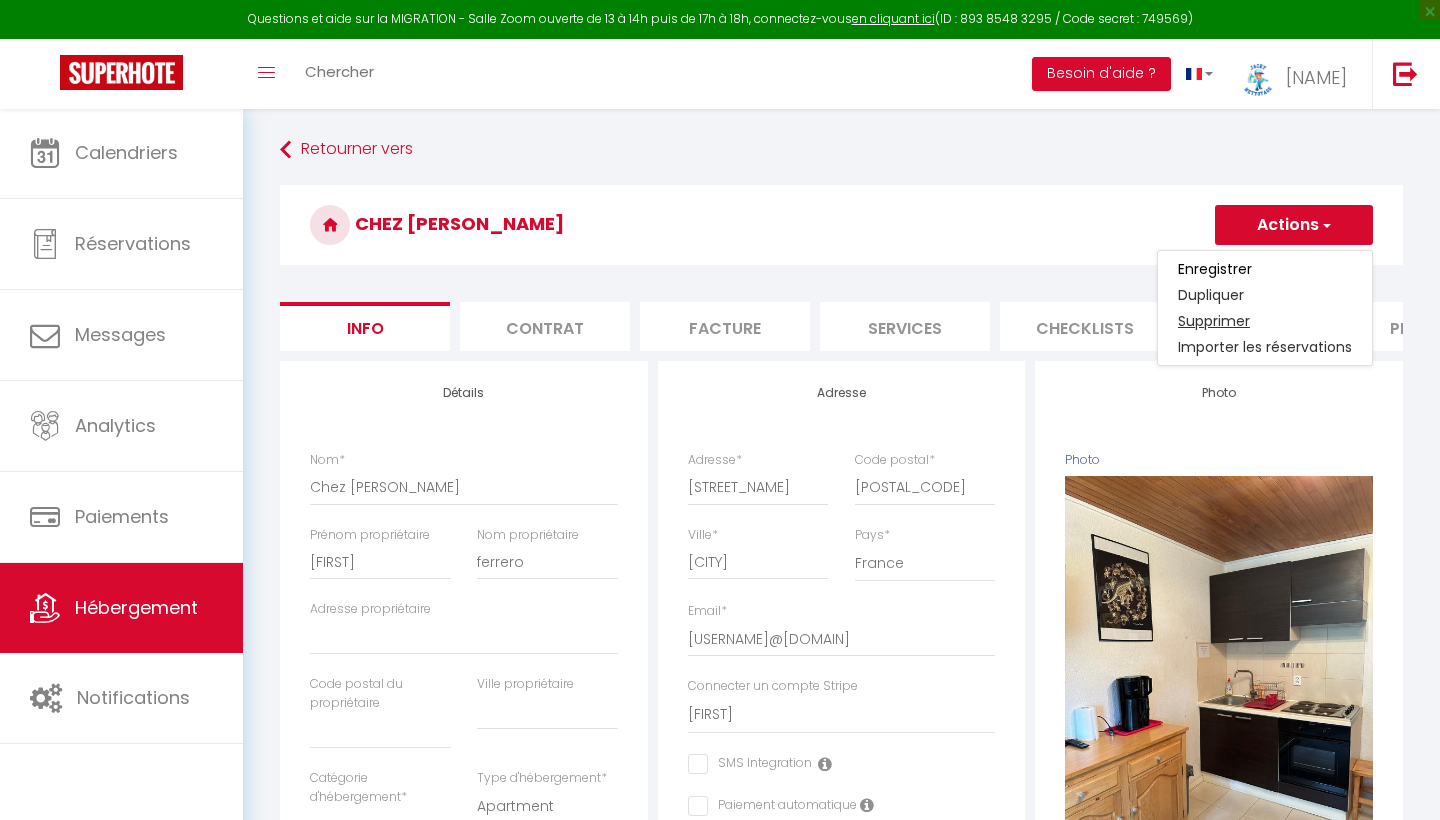 click on "Supprimer" at bounding box center (1265, 321) 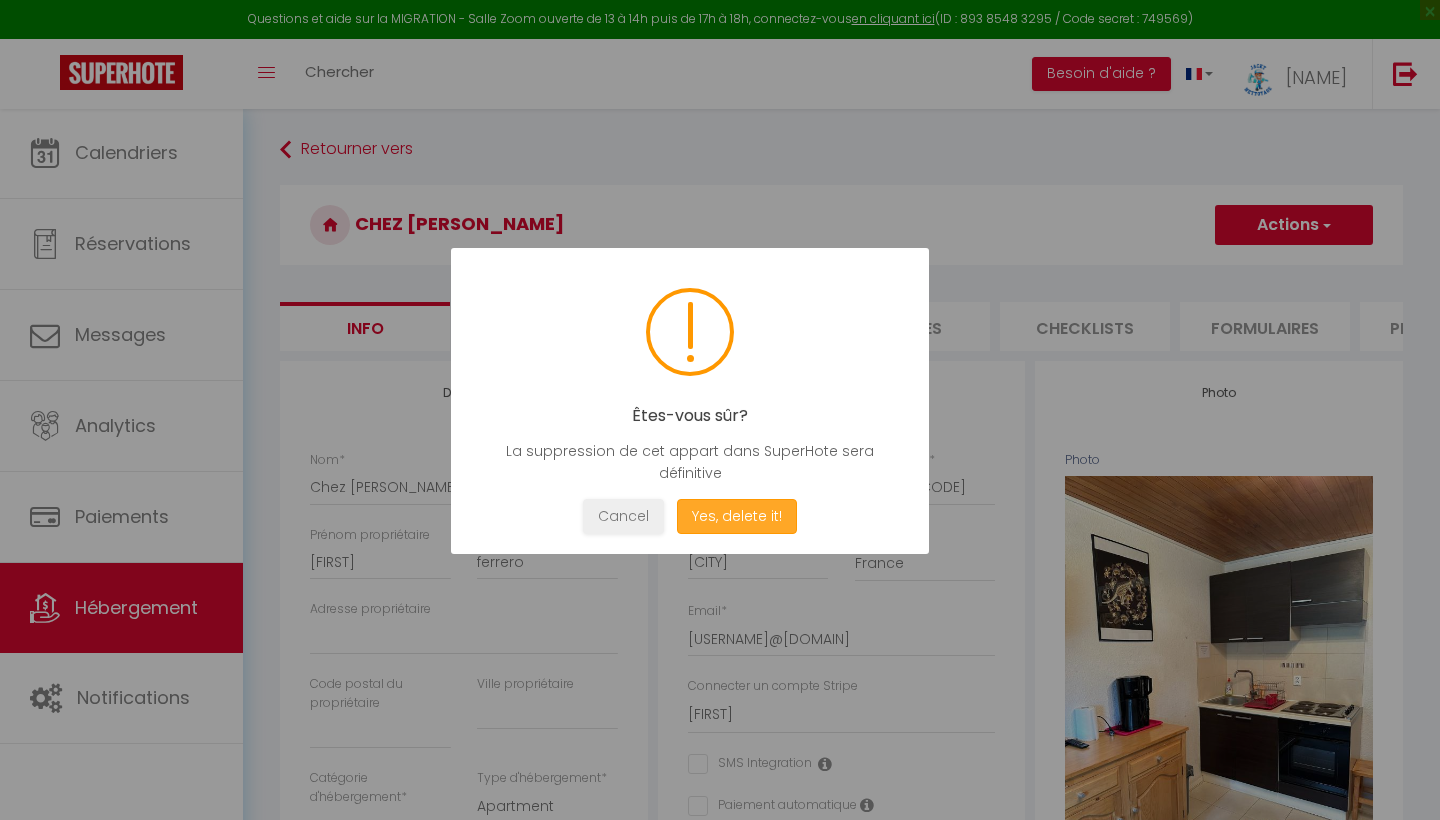 click on "Yes, delete it!" at bounding box center (737, 516) 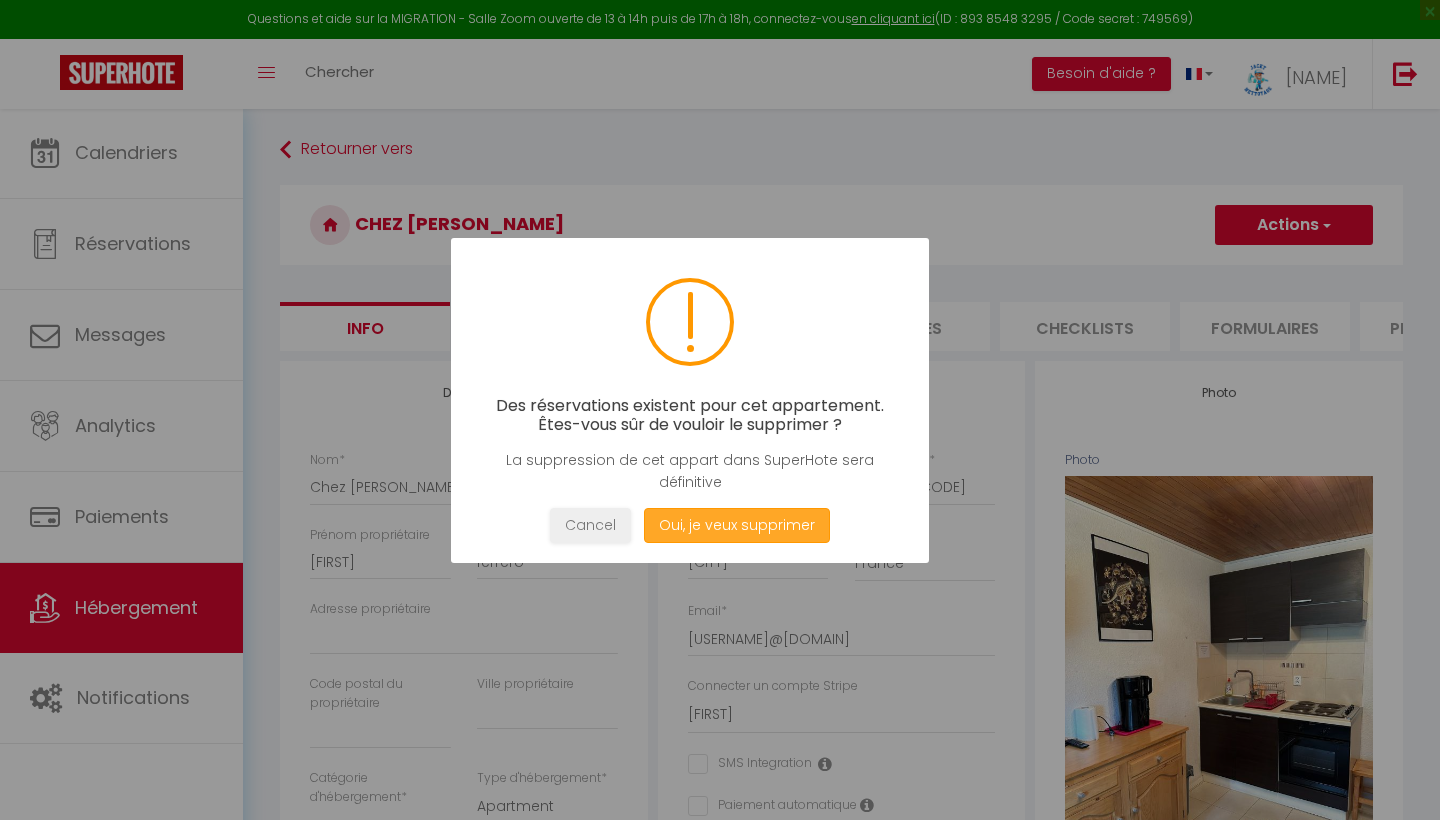 click on "Oui, je veux supprimer" at bounding box center [737, 525] 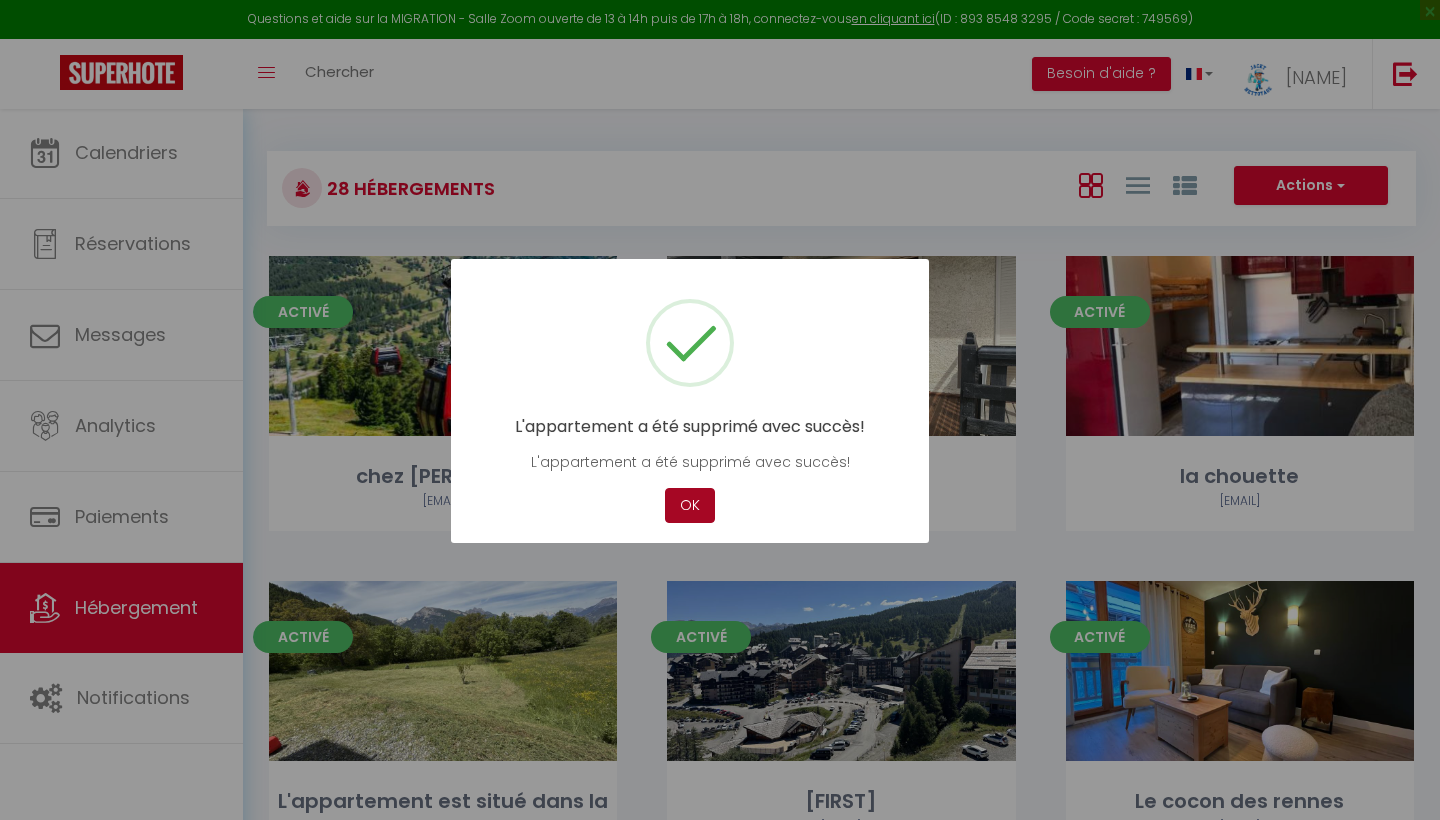 click on "OK" at bounding box center (690, 505) 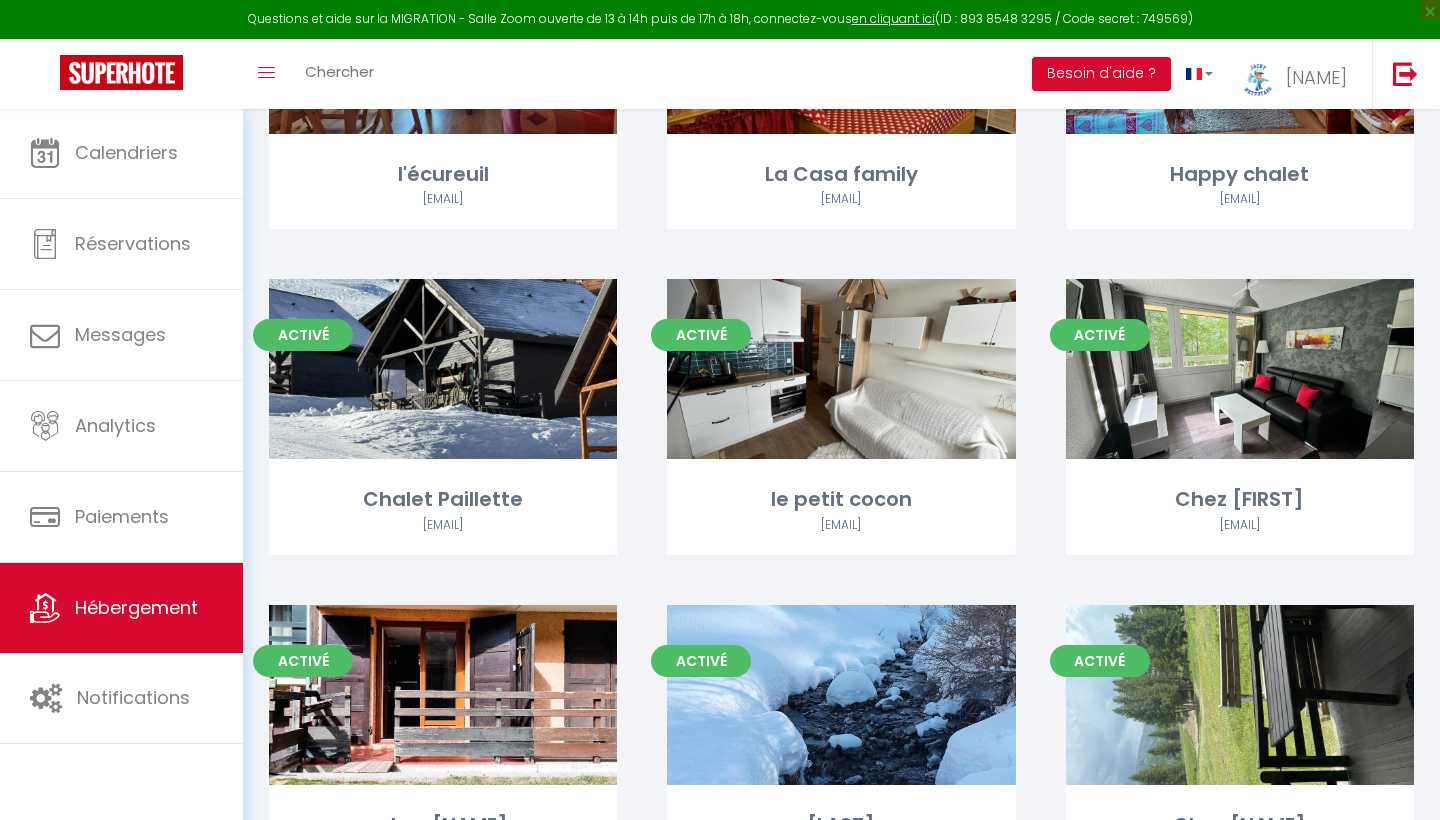 scroll, scrollTop: 2419, scrollLeft: 0, axis: vertical 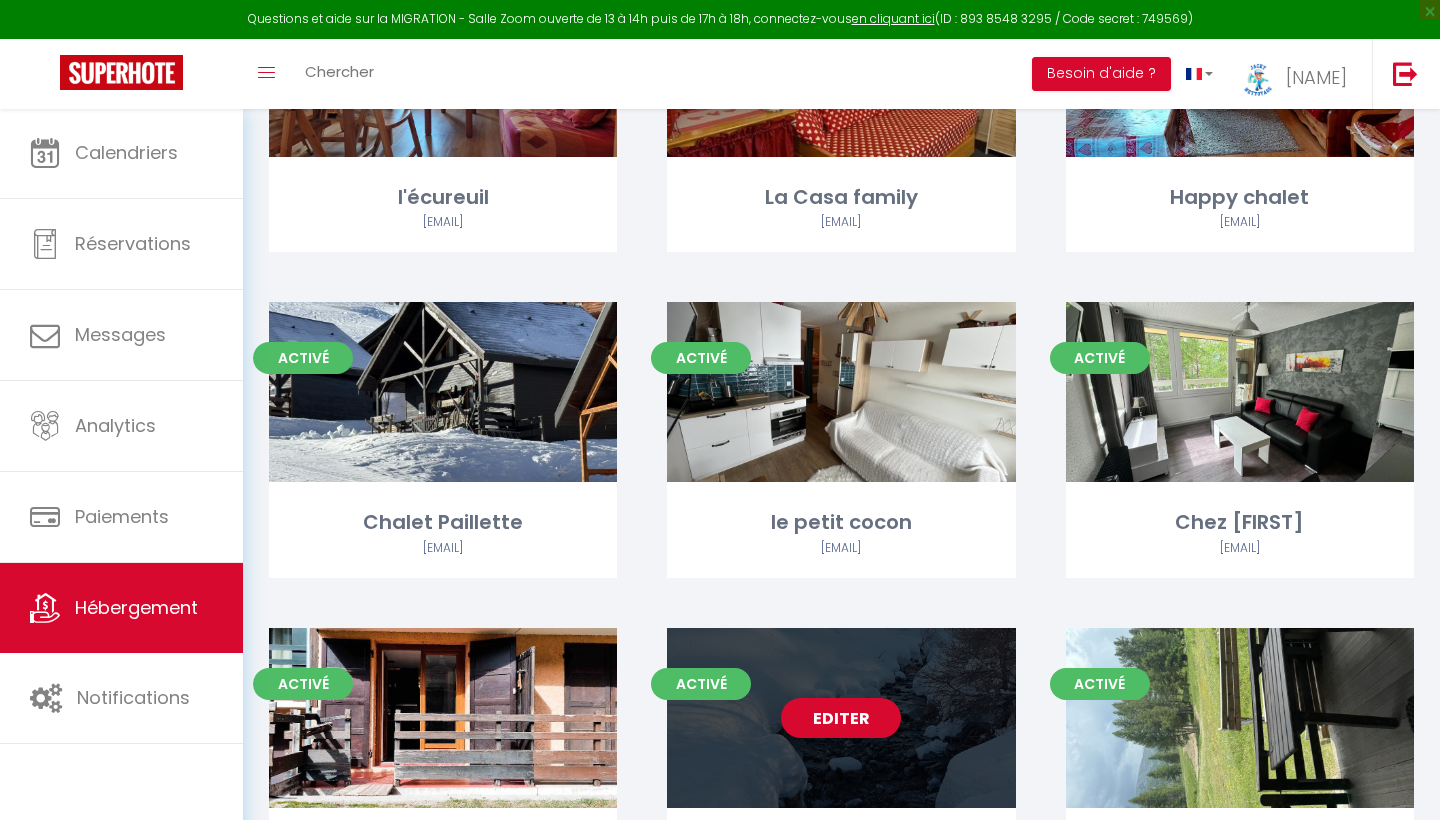 click on "Editer" at bounding box center (841, 718) 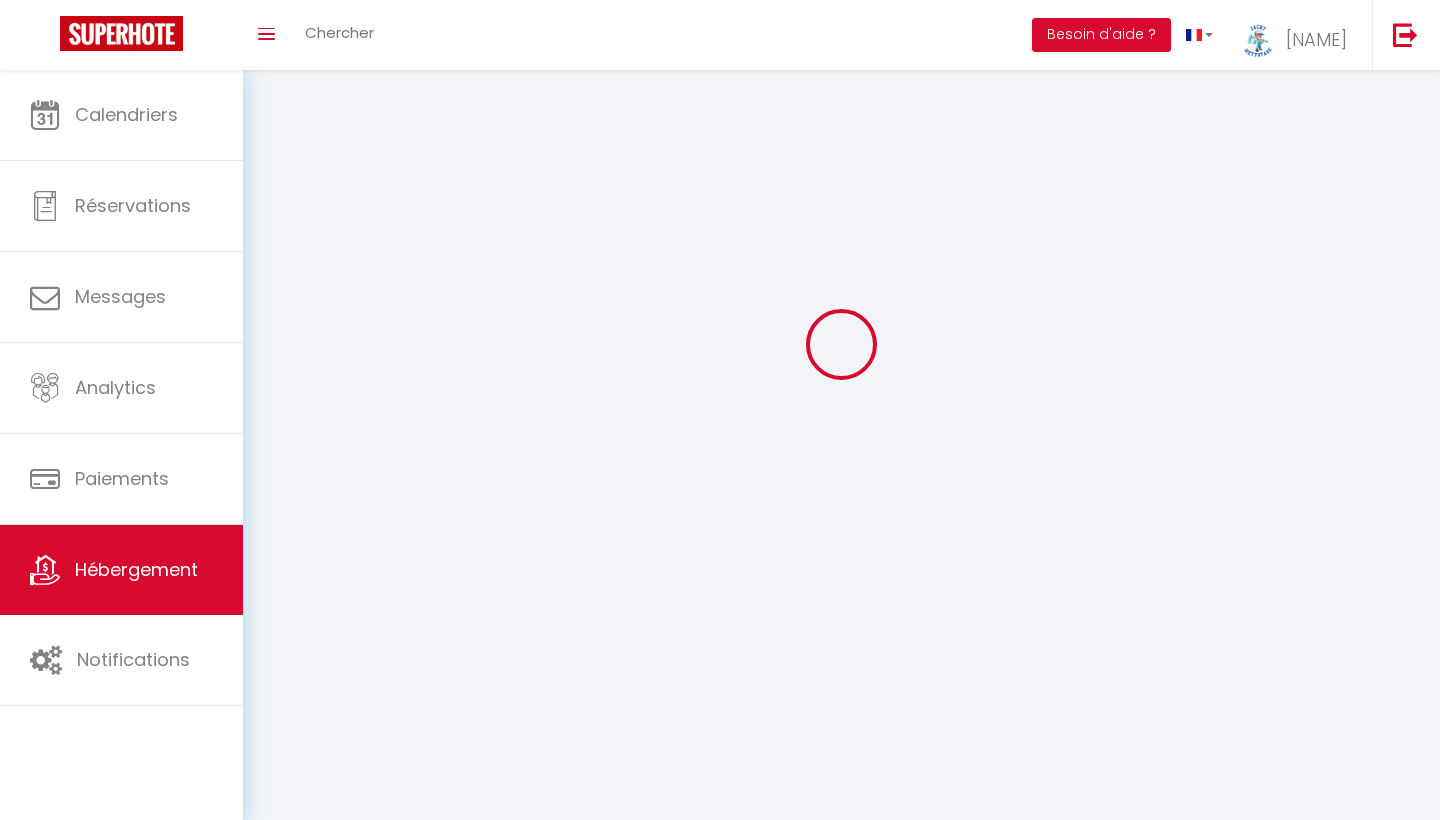scroll, scrollTop: 0, scrollLeft: 0, axis: both 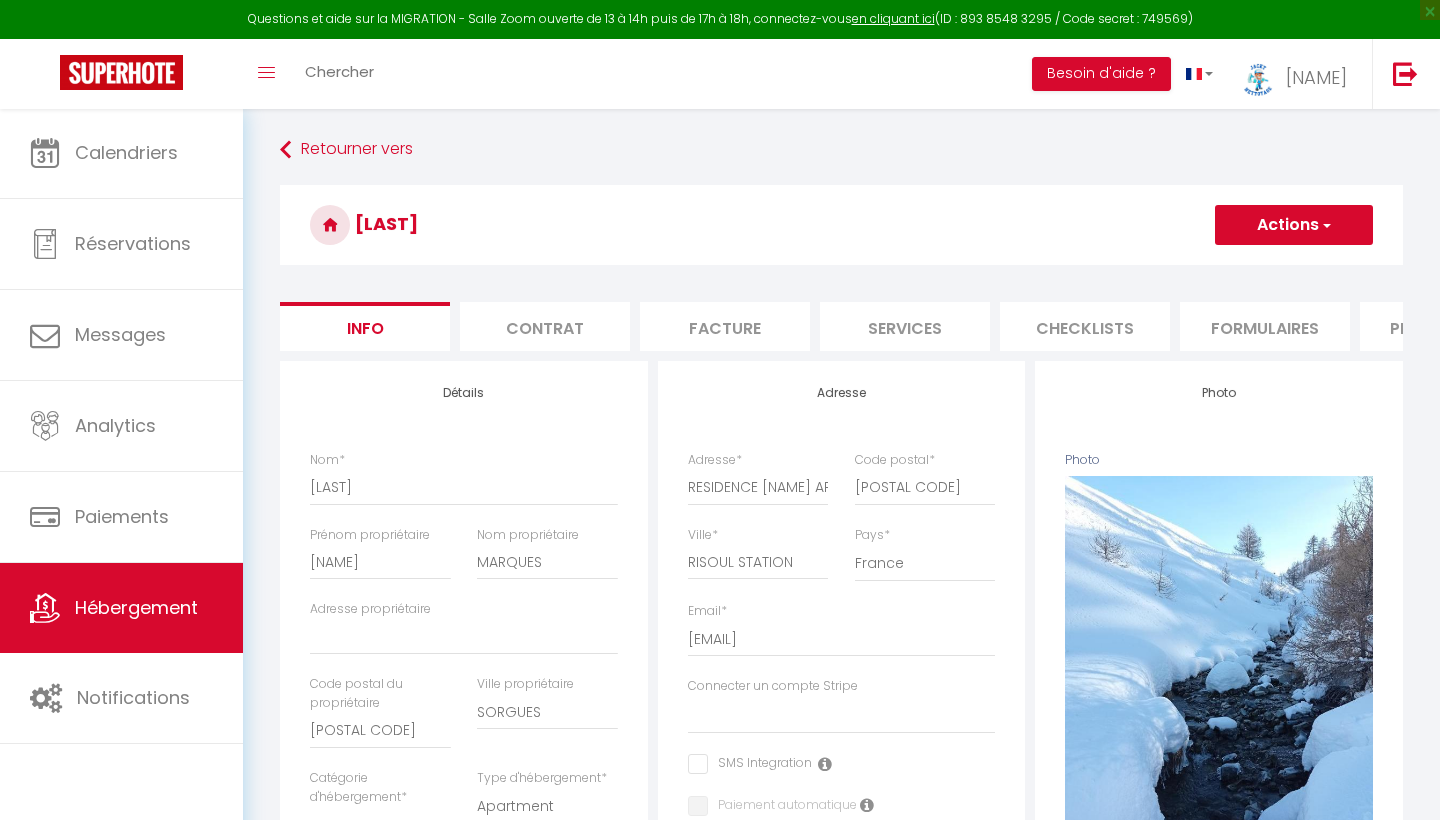 select on "6" 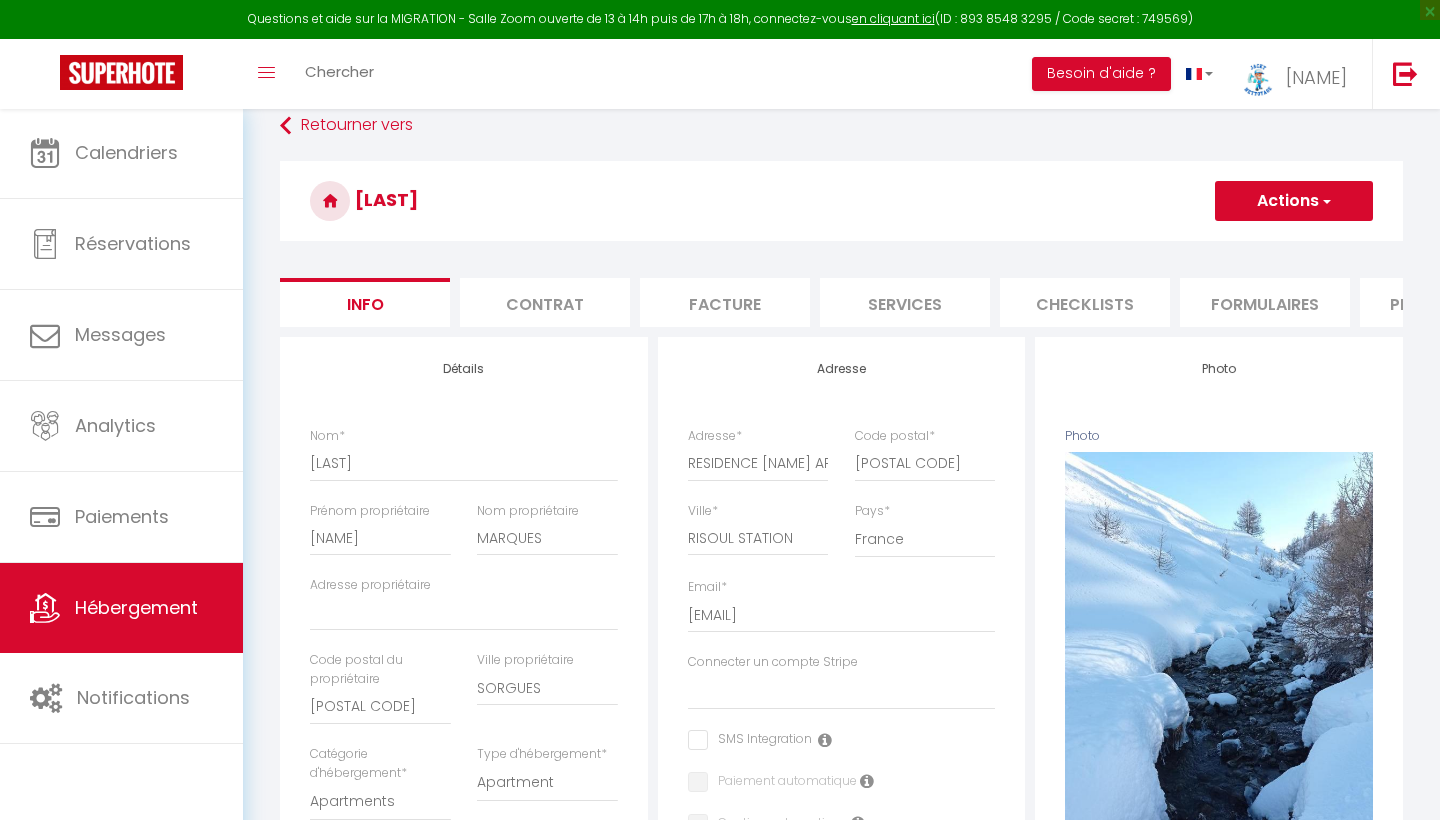 scroll, scrollTop: 15, scrollLeft: 0, axis: vertical 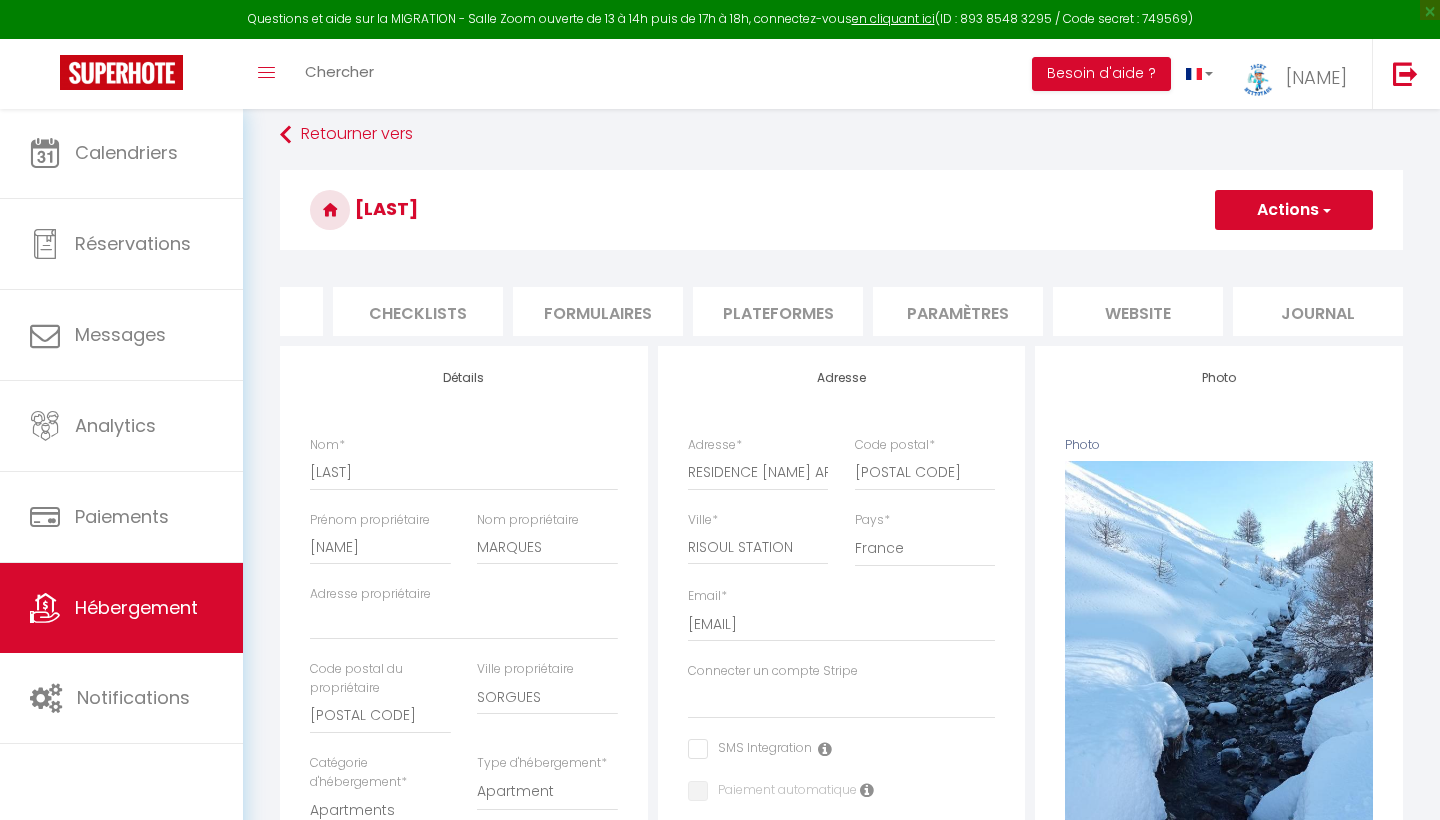 click on "Paramètres" at bounding box center (958, 311) 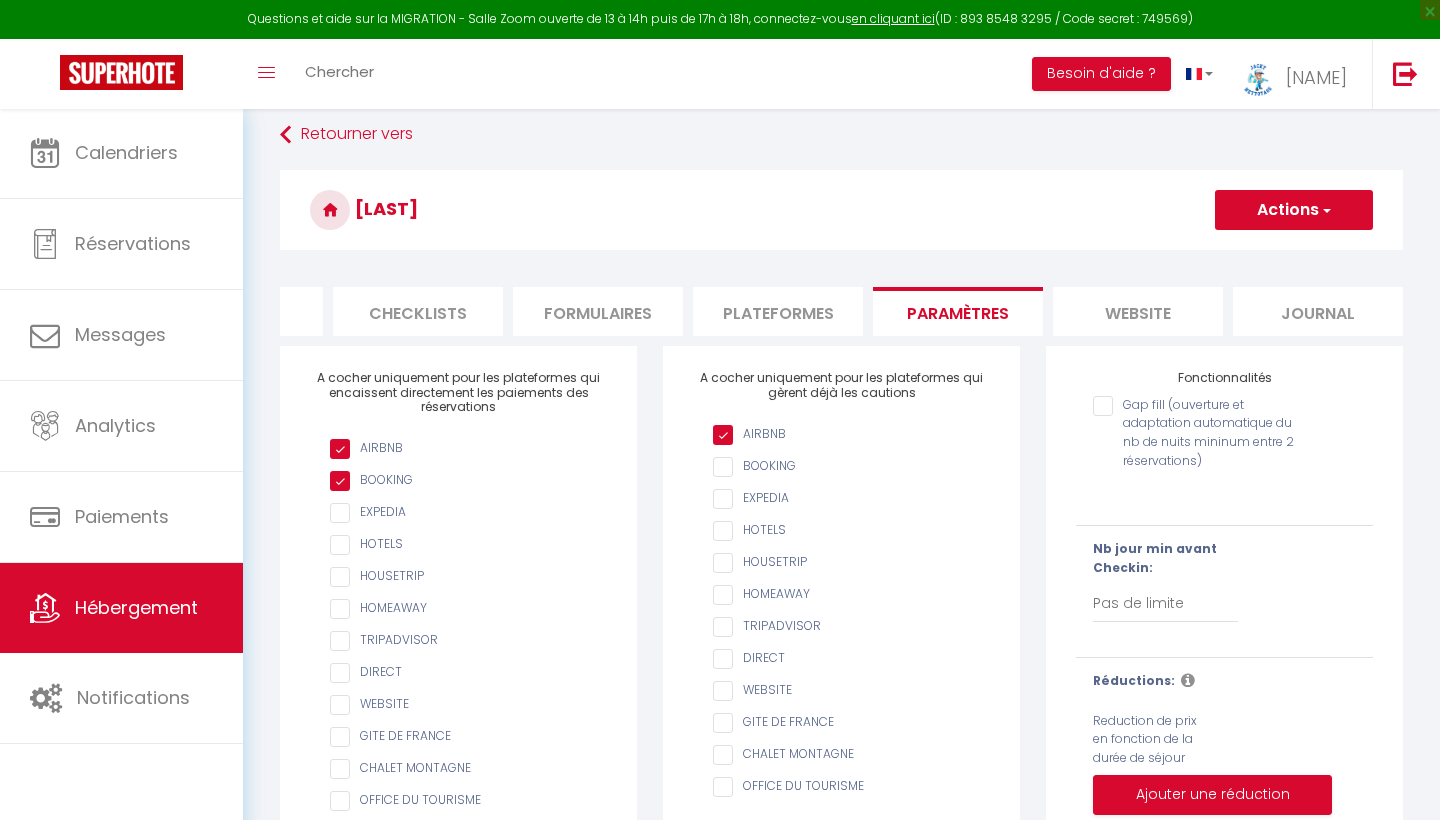 click on "Gap fill (ouverture et adaptation automatique du nb de nuits mininum entre 2 réservations)" at bounding box center [1199, 406] 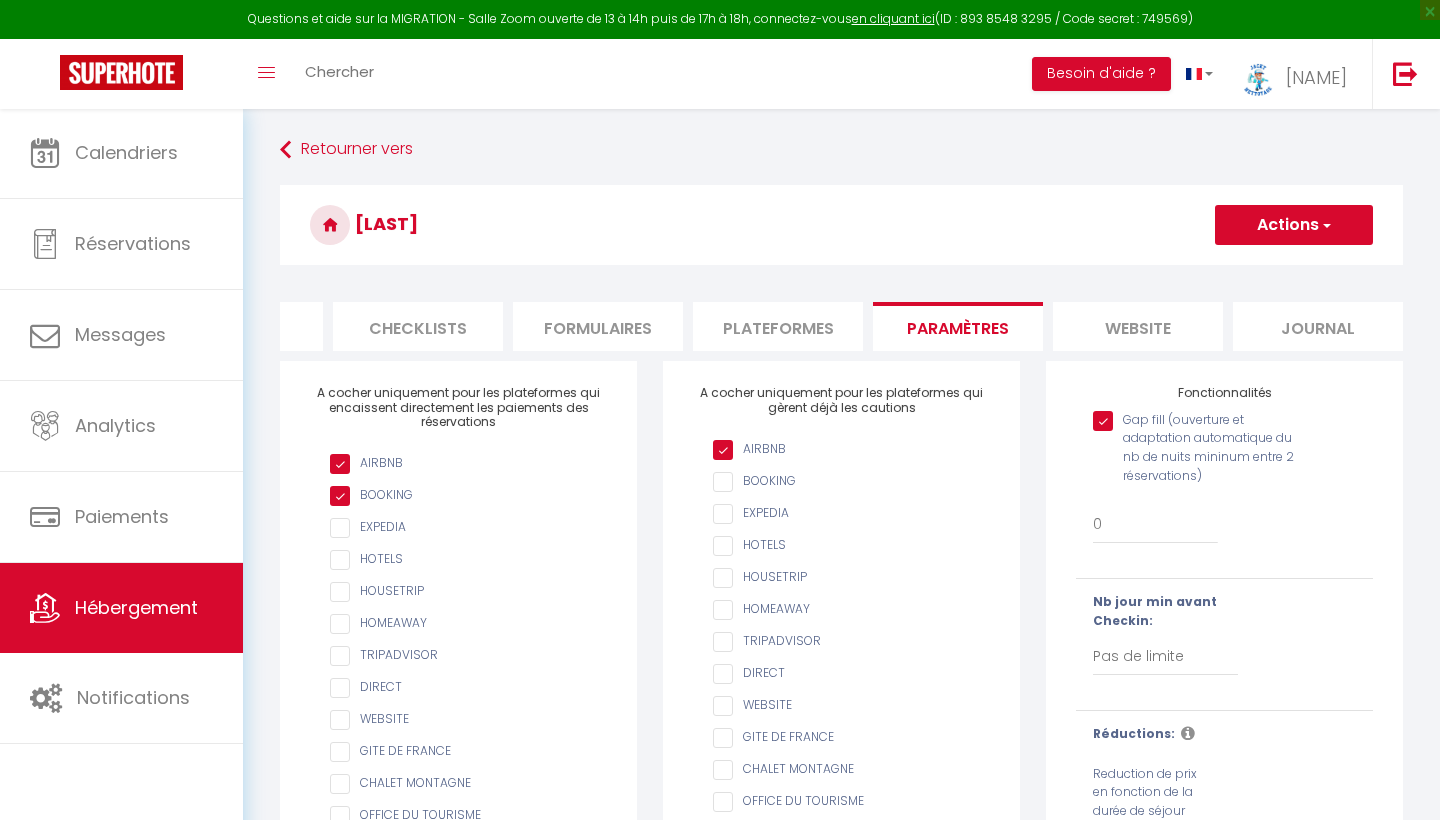 scroll, scrollTop: 0, scrollLeft: 0, axis: both 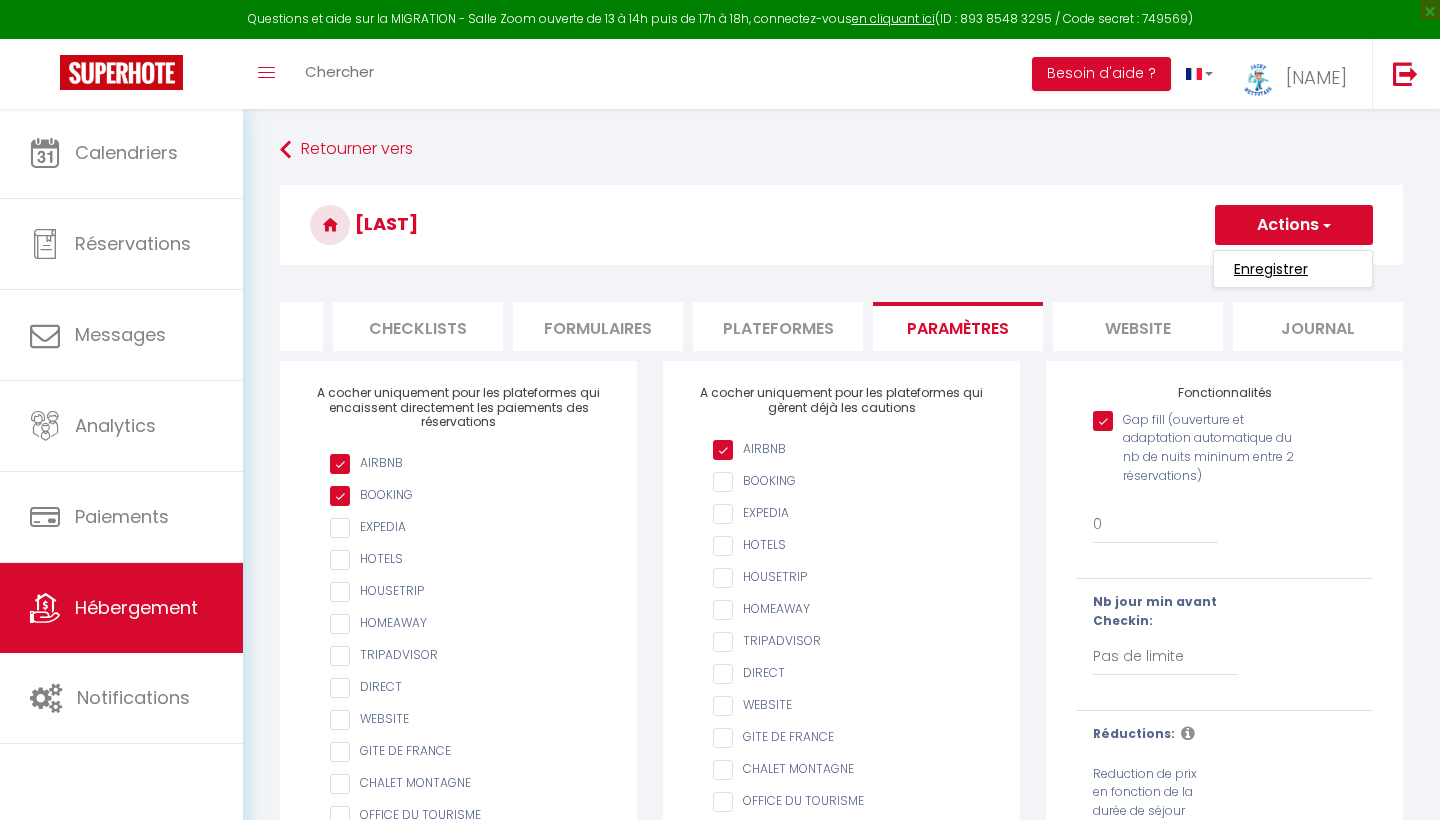 click on "Enregistrer" at bounding box center (1271, 269) 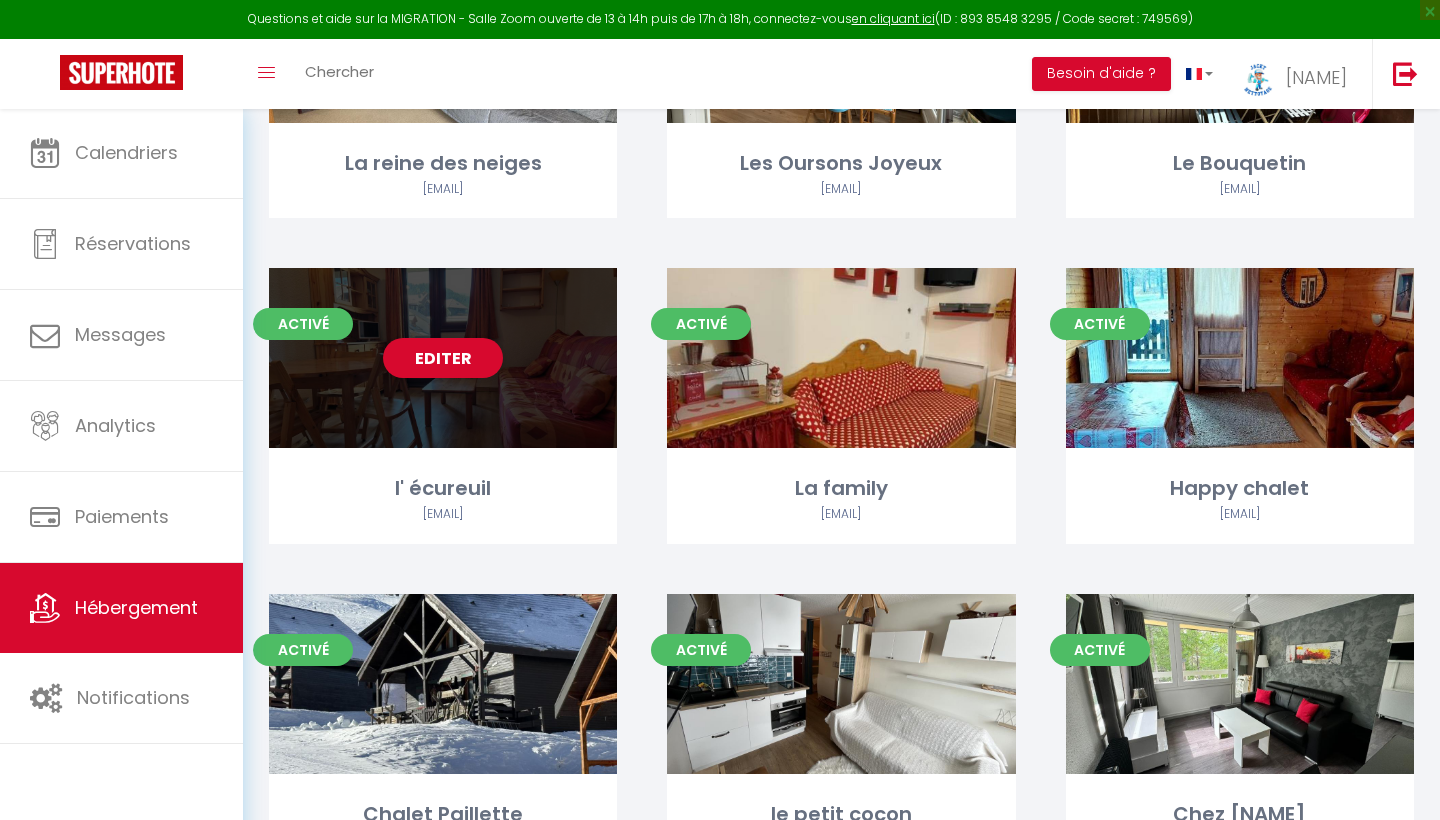 scroll, scrollTop: 1943, scrollLeft: 0, axis: vertical 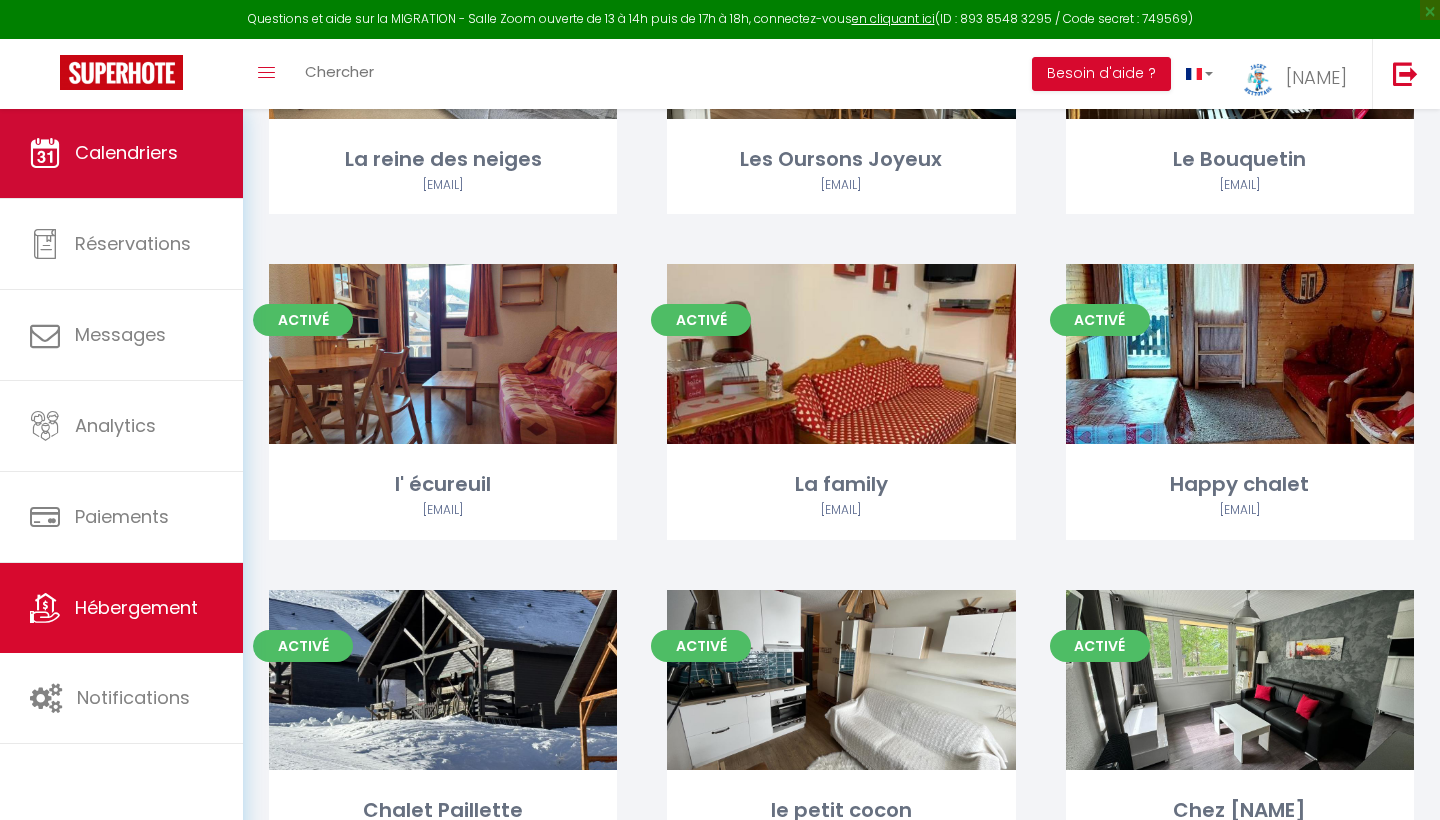 click on "Calendriers" at bounding box center (121, 153) 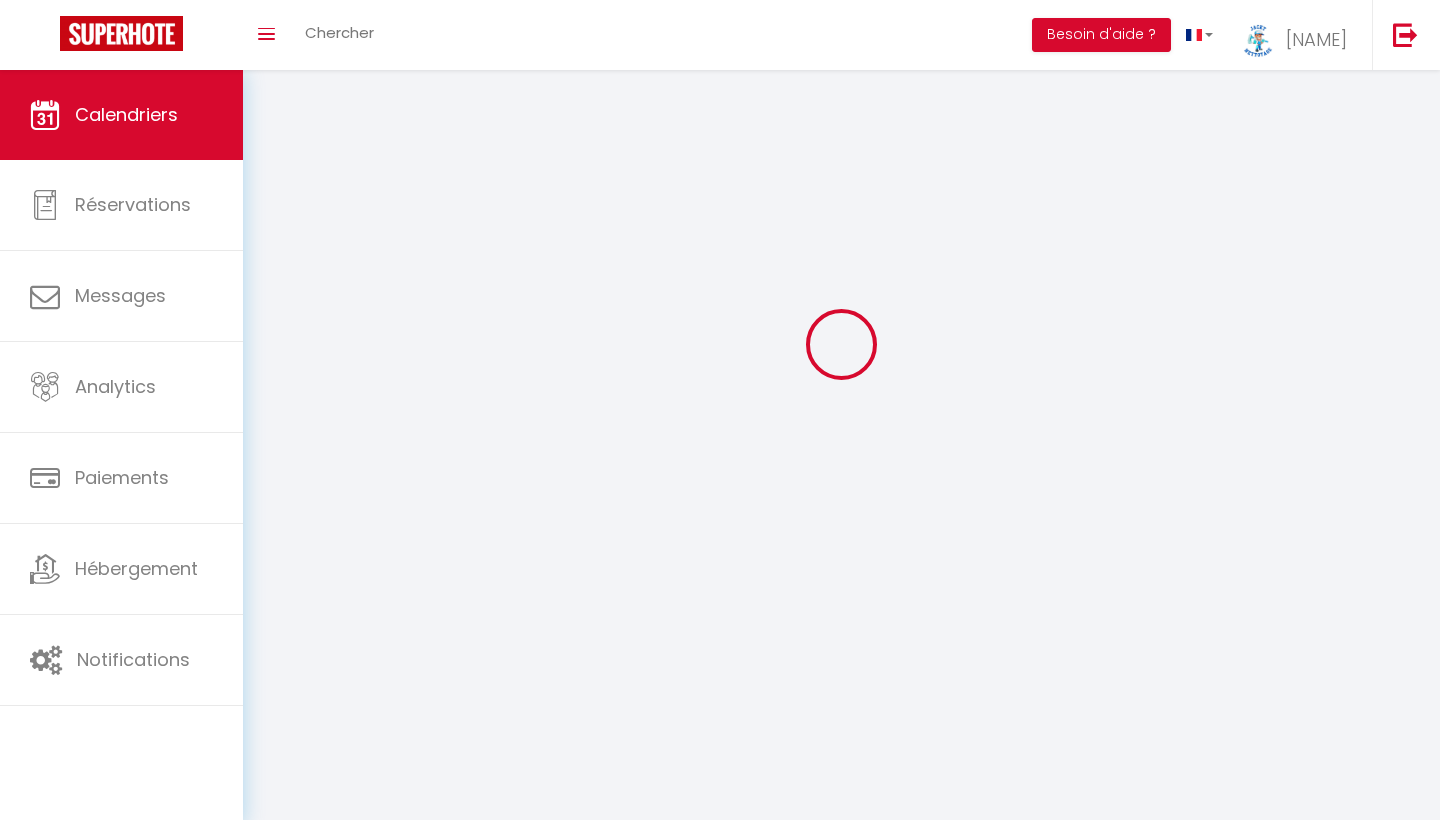 scroll, scrollTop: 0, scrollLeft: 0, axis: both 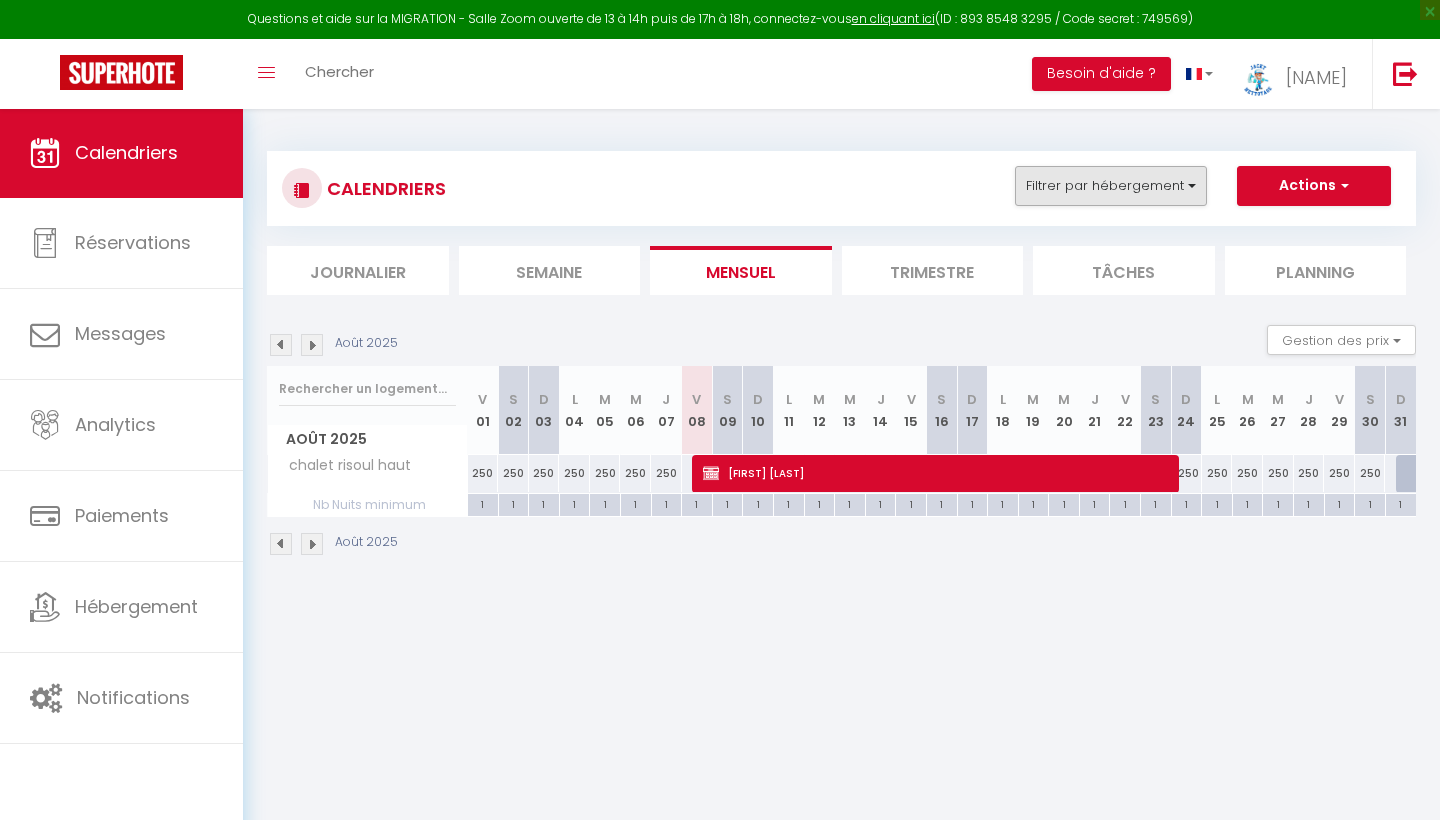 click on "Filtrer par hébergement" at bounding box center [1111, 186] 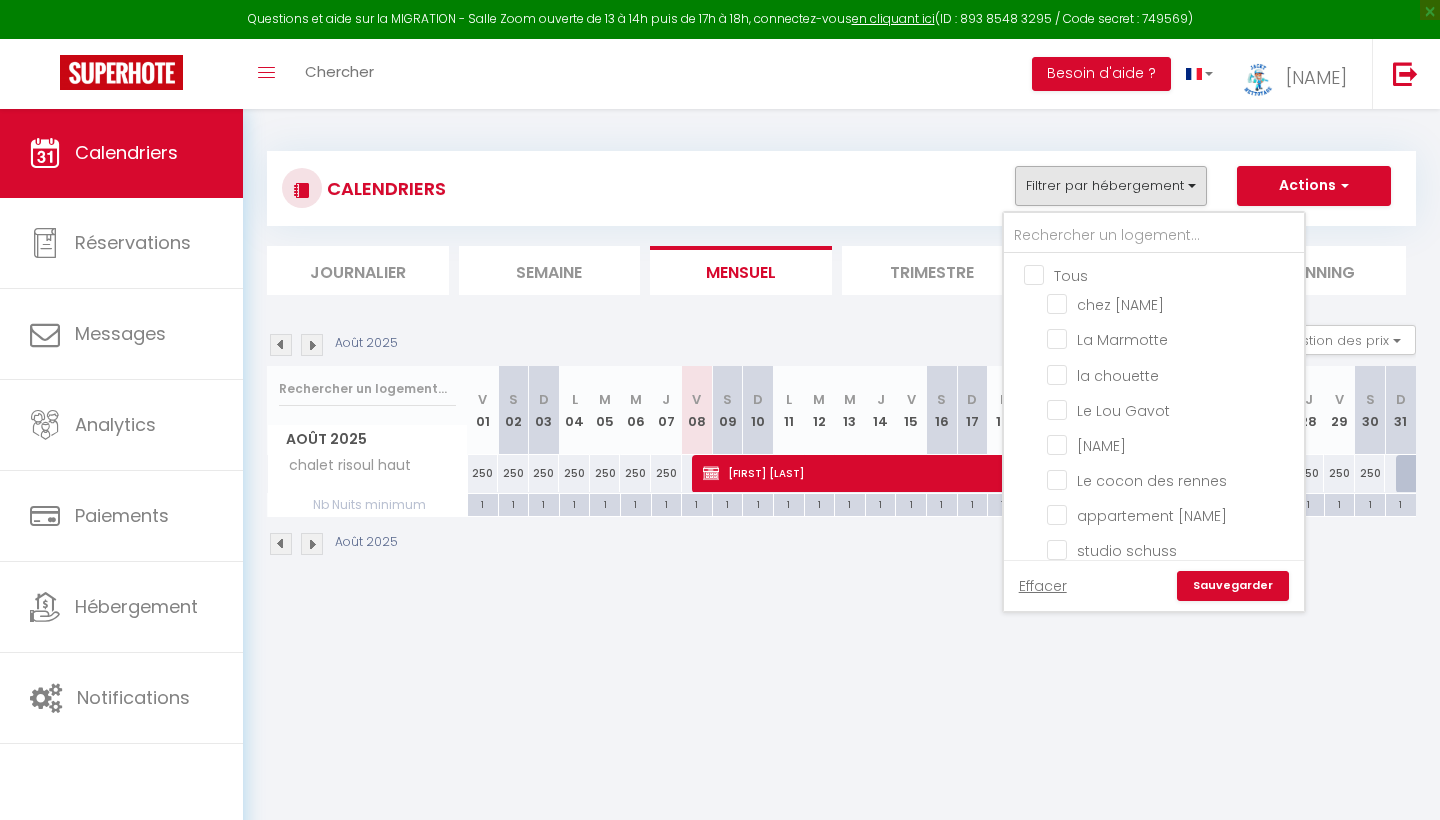 click on "Tous" at bounding box center [1174, 274] 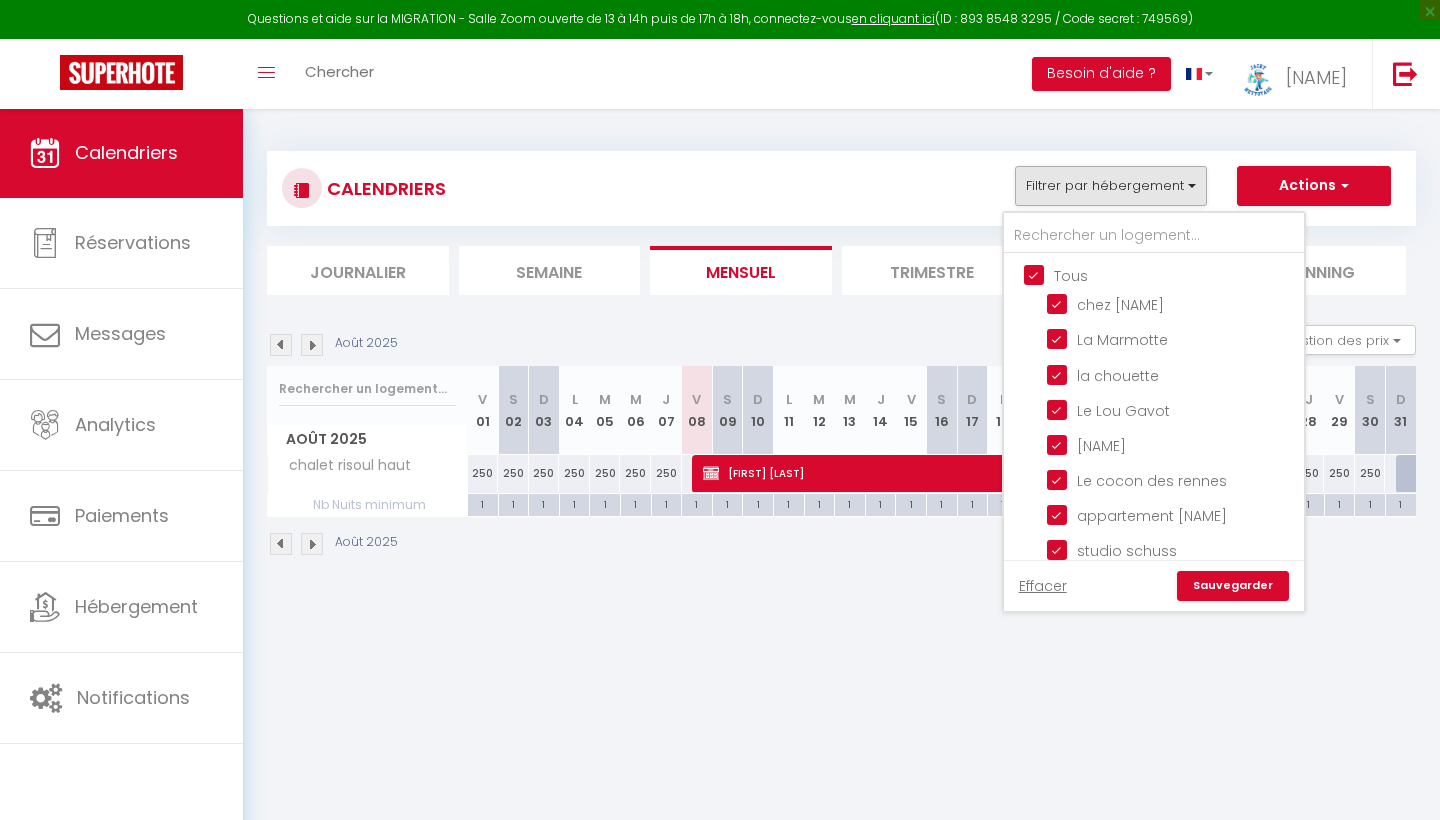 checkbox on "true" 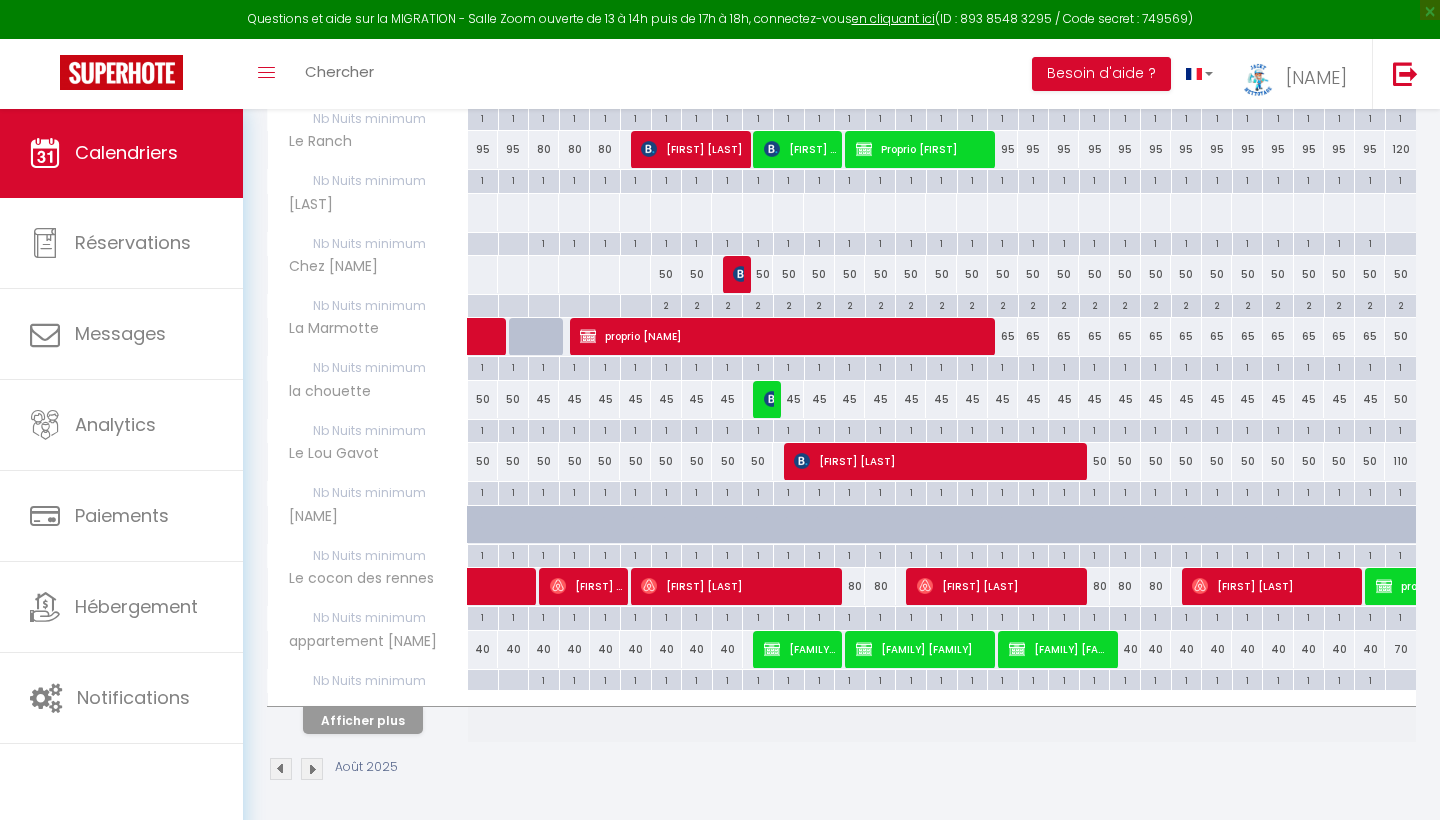 scroll, scrollTop: 385, scrollLeft: 0, axis: vertical 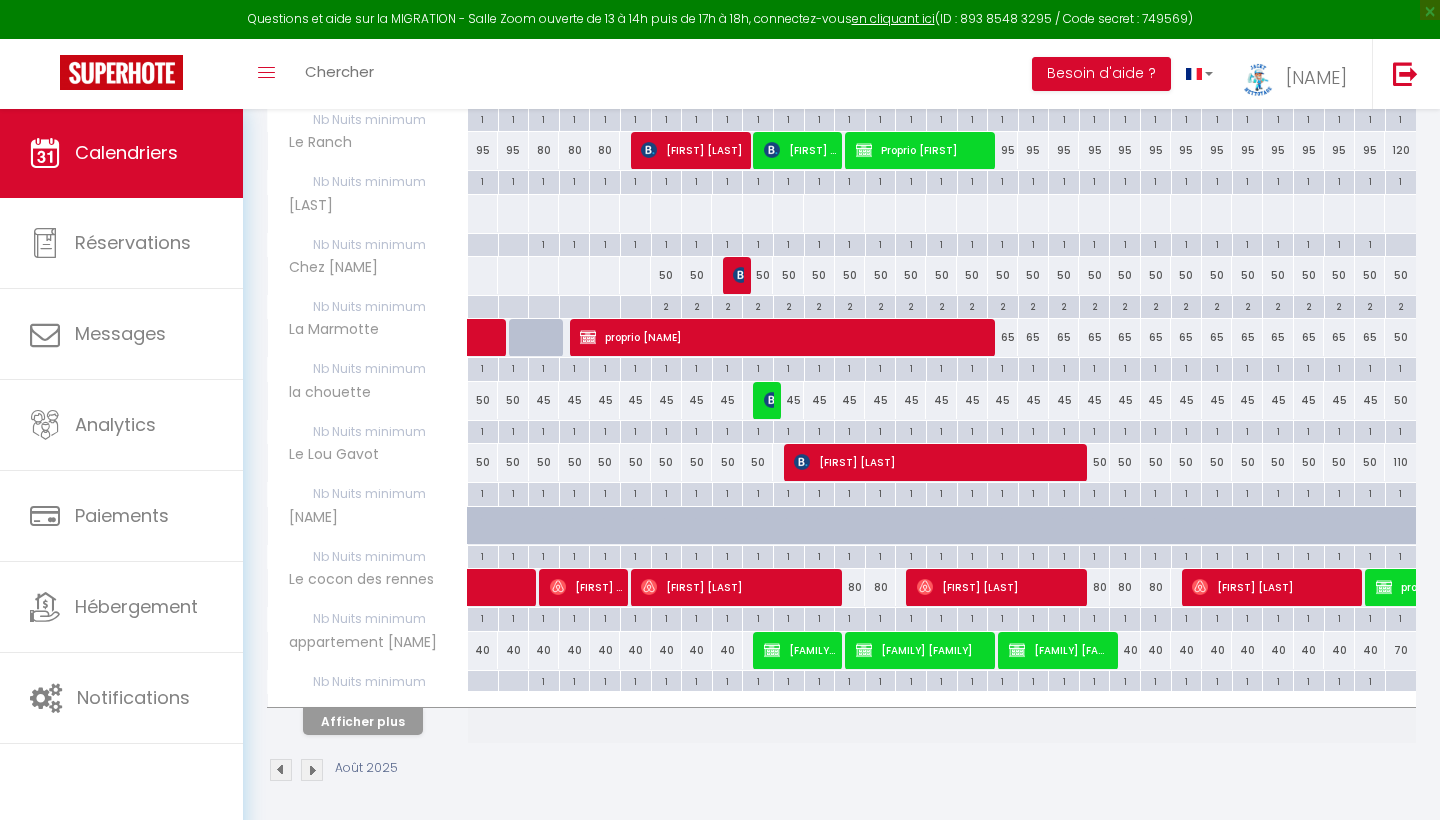 click on "Afficher plus" at bounding box center (363, 721) 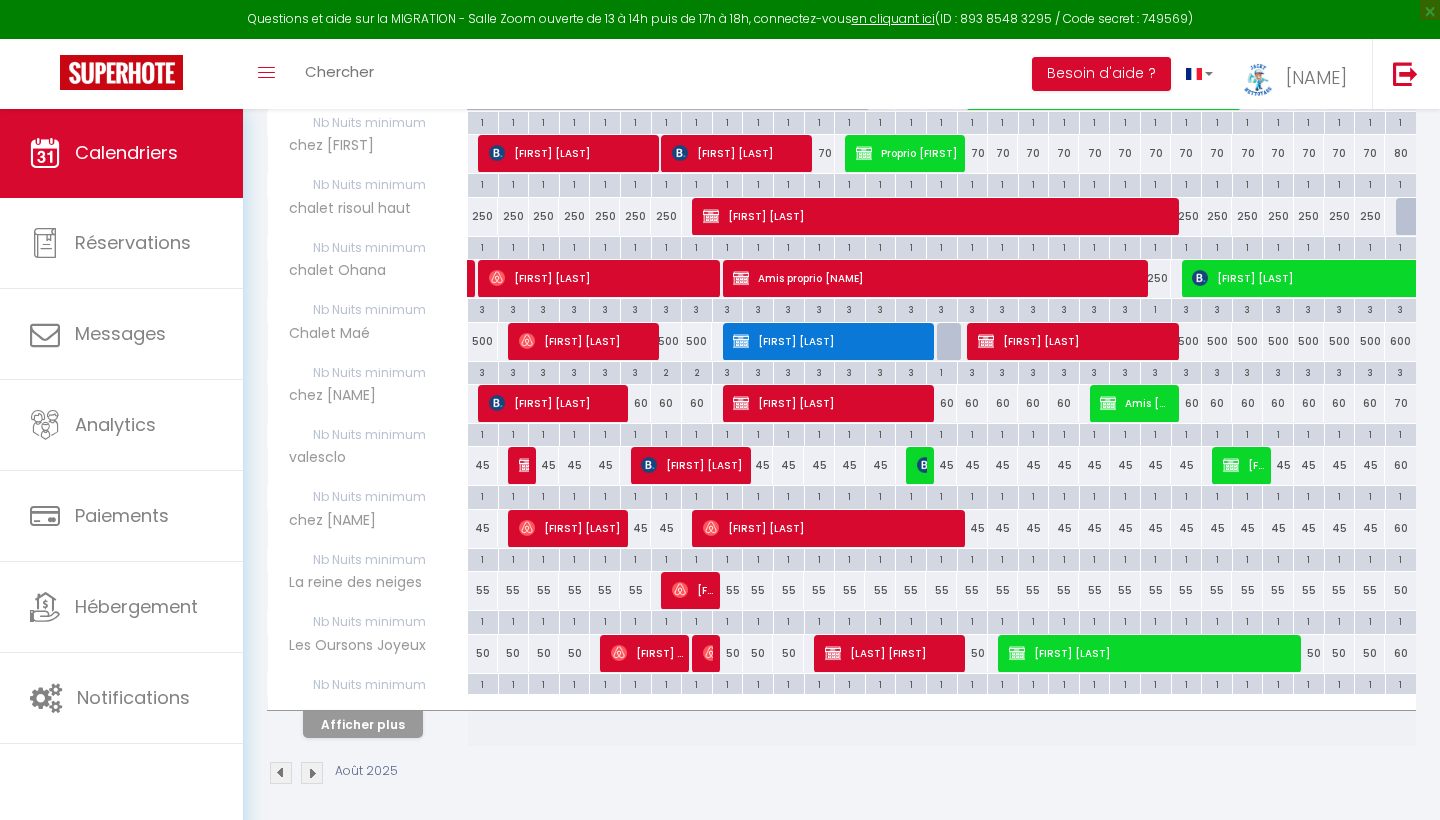 scroll, scrollTop: 1005, scrollLeft: 0, axis: vertical 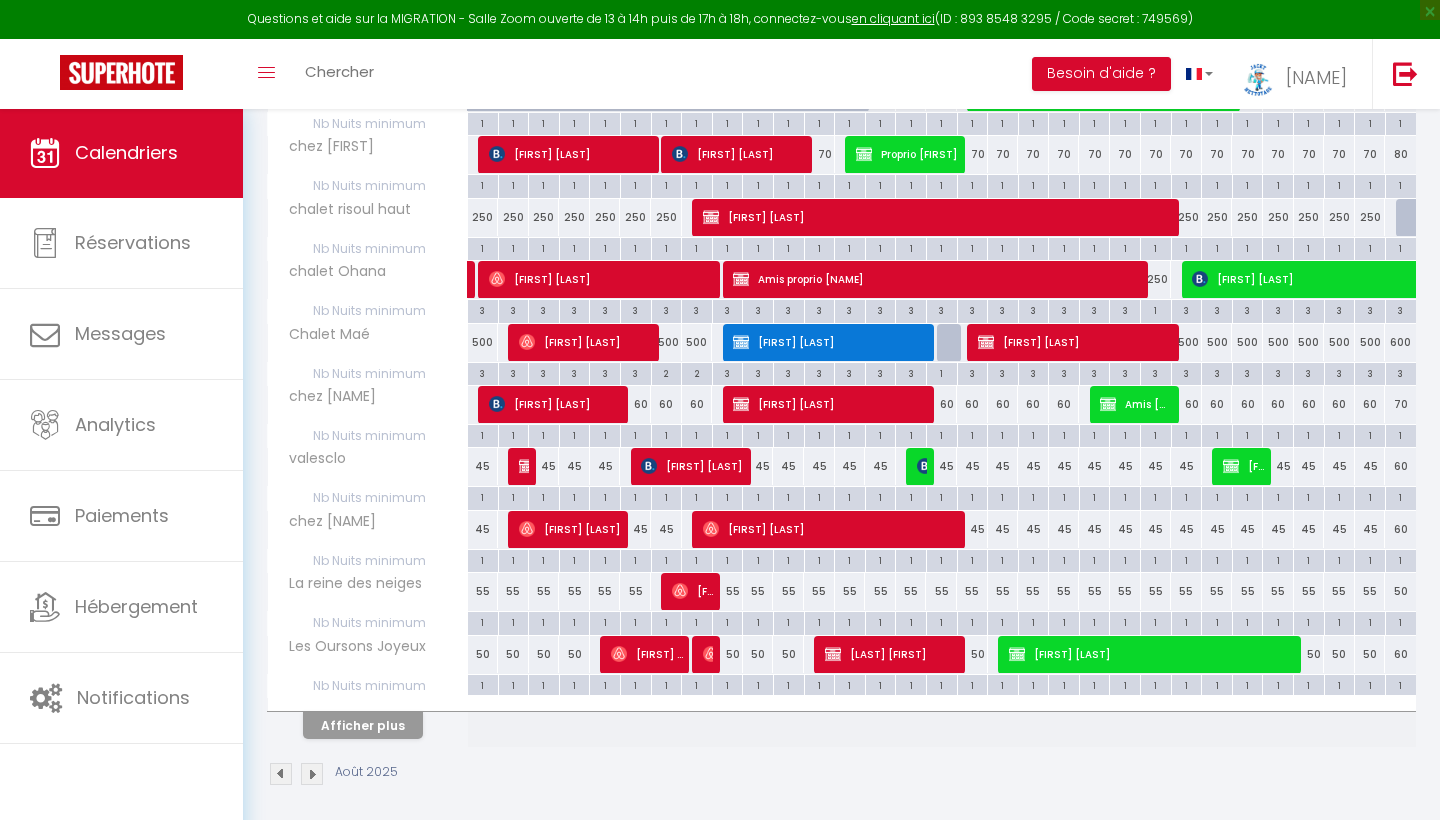 click on "Afficher plus" at bounding box center (363, 725) 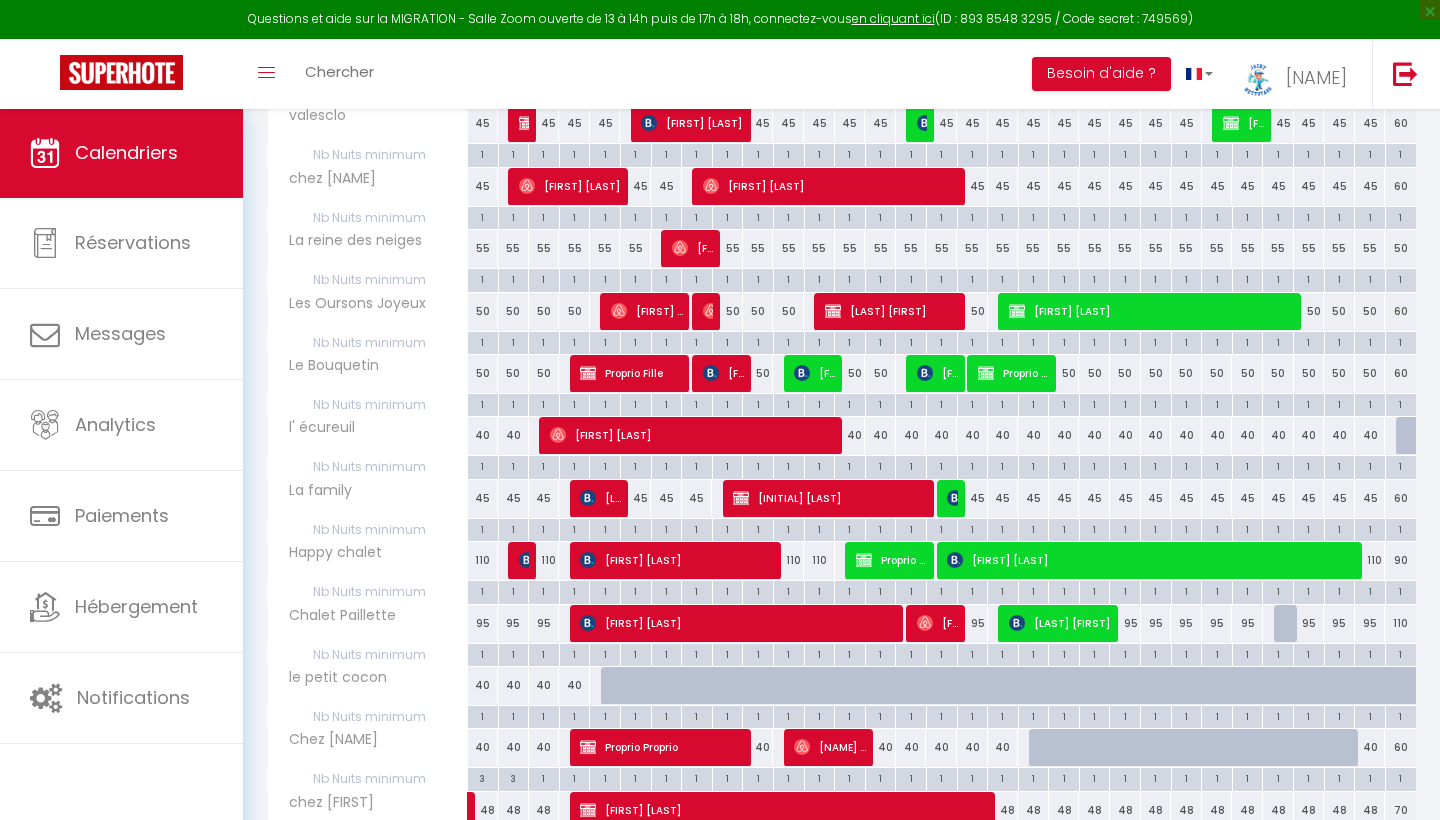 scroll, scrollTop: 1350, scrollLeft: 0, axis: vertical 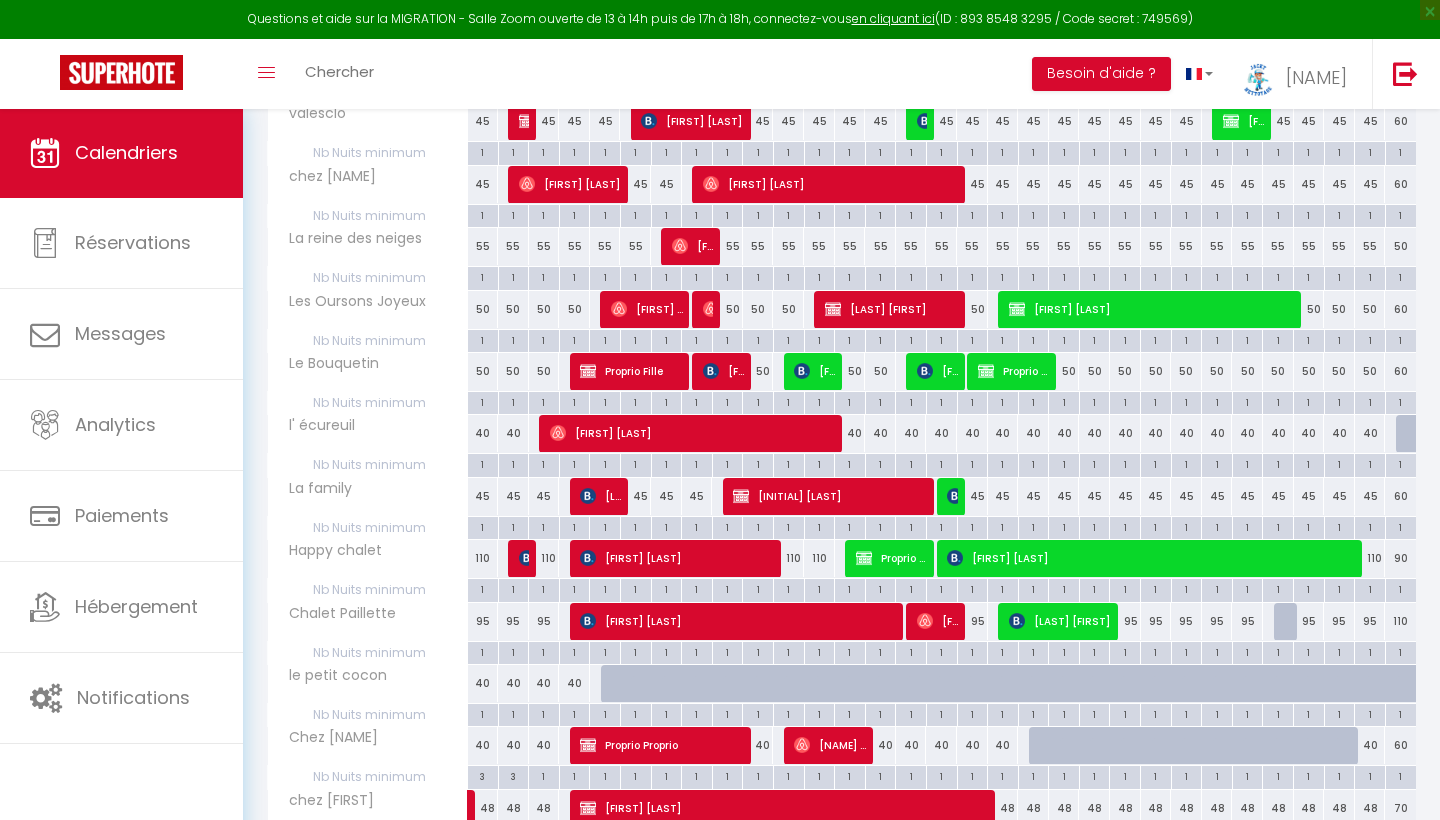 click on "[FIRSTNAME] [LASTNAME]" at bounding box center (694, 433) 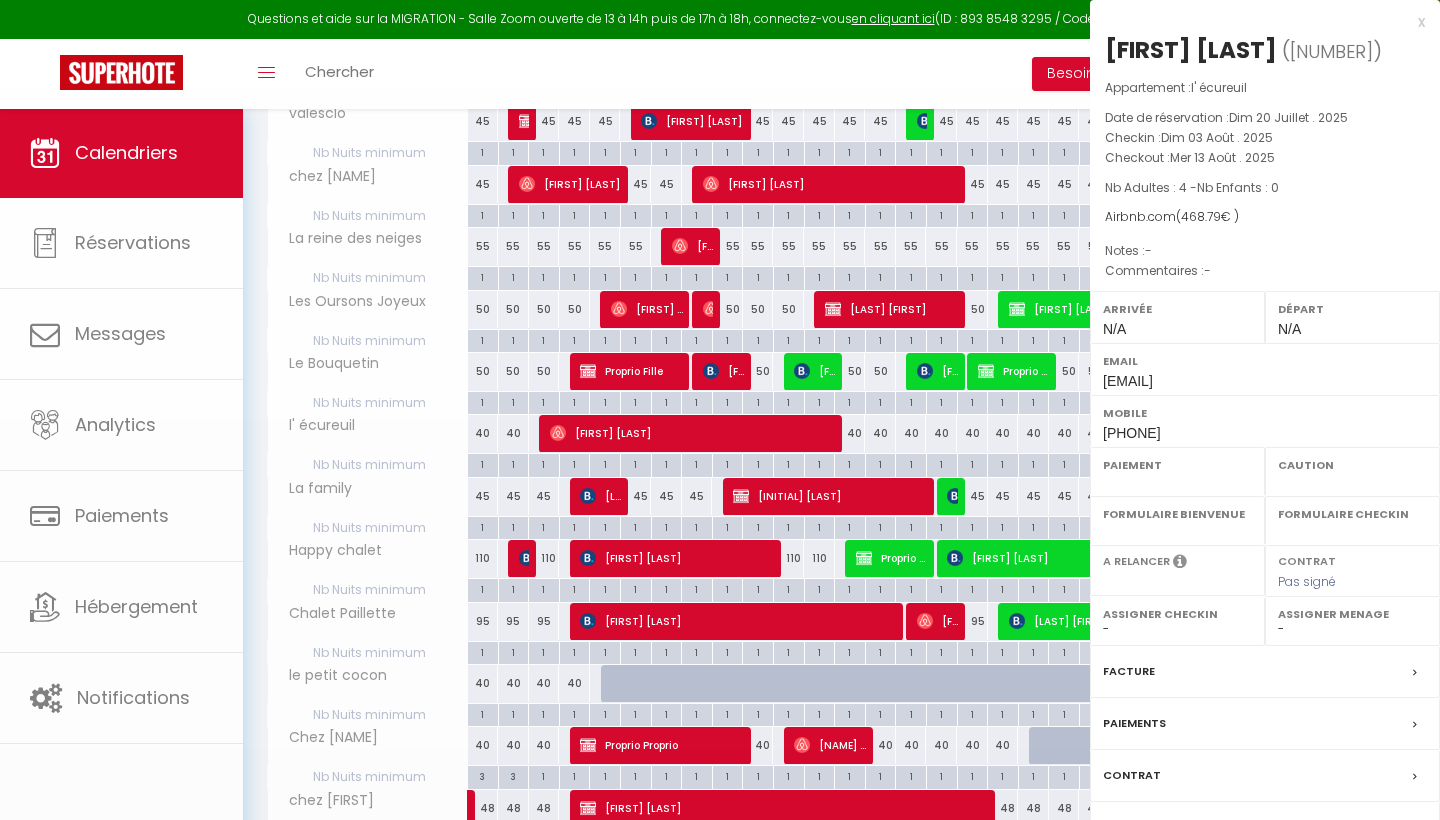 select on "OK" 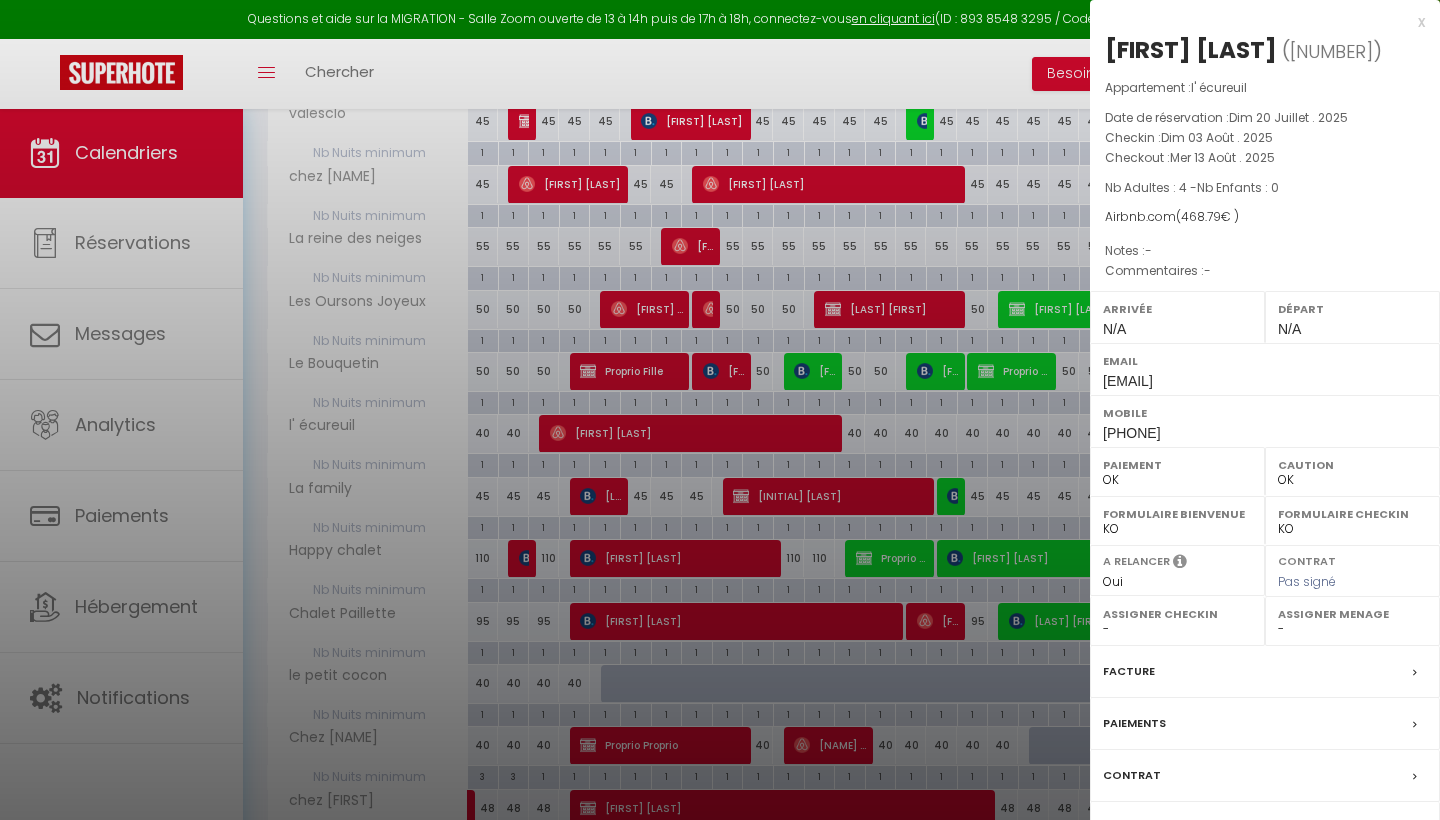 click at bounding box center (720, 410) 